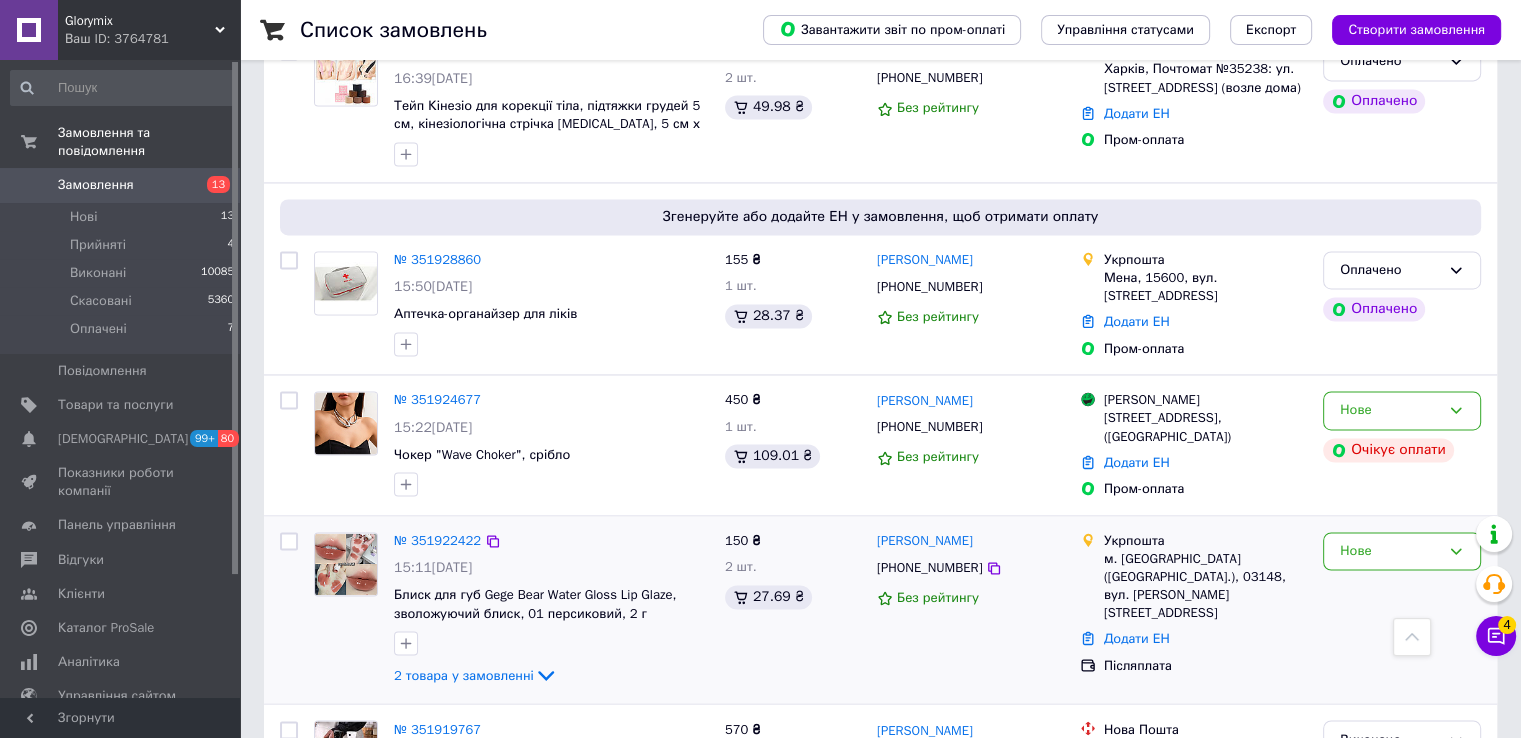 scroll, scrollTop: 3400, scrollLeft: 0, axis: vertical 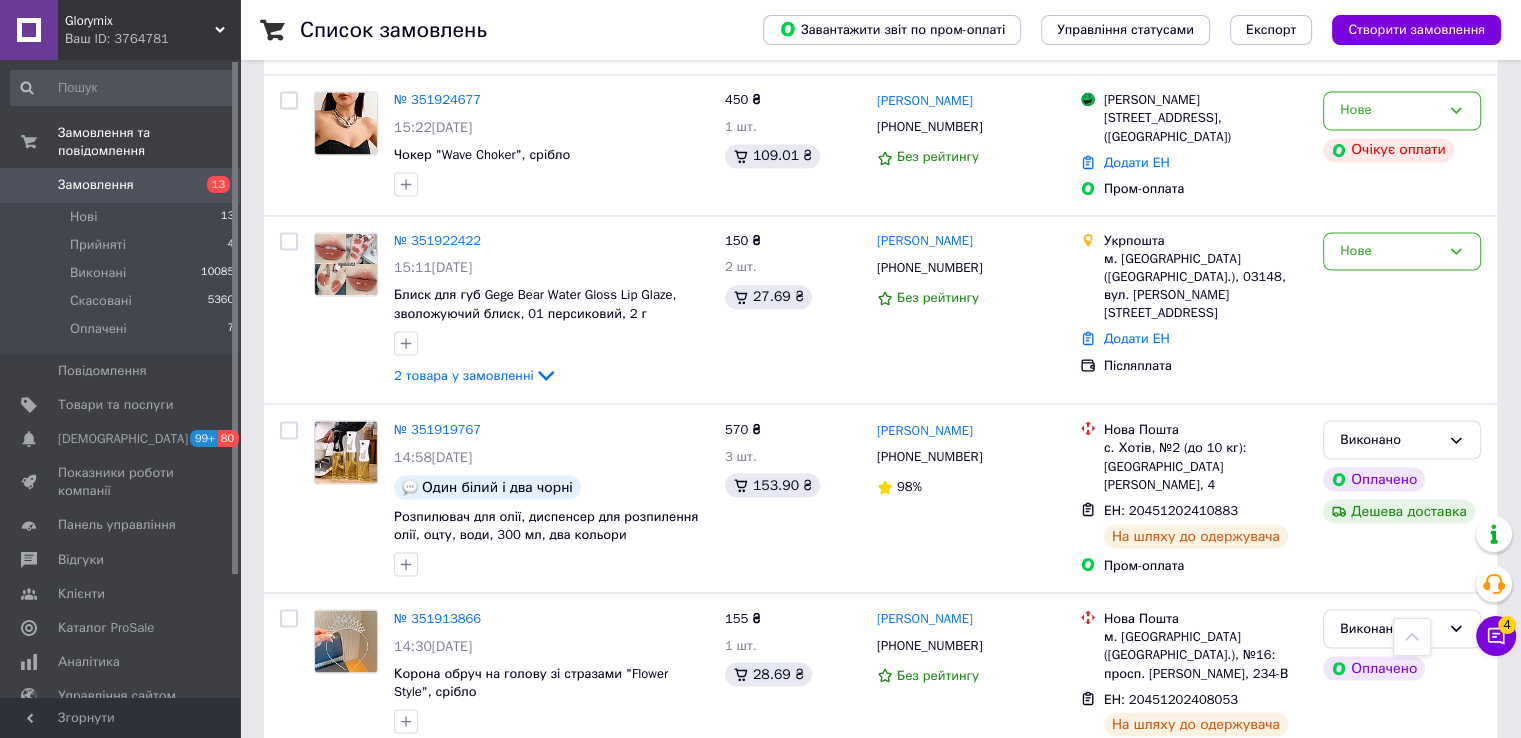 click on "Чат з покупцем 4" at bounding box center (1496, 636) 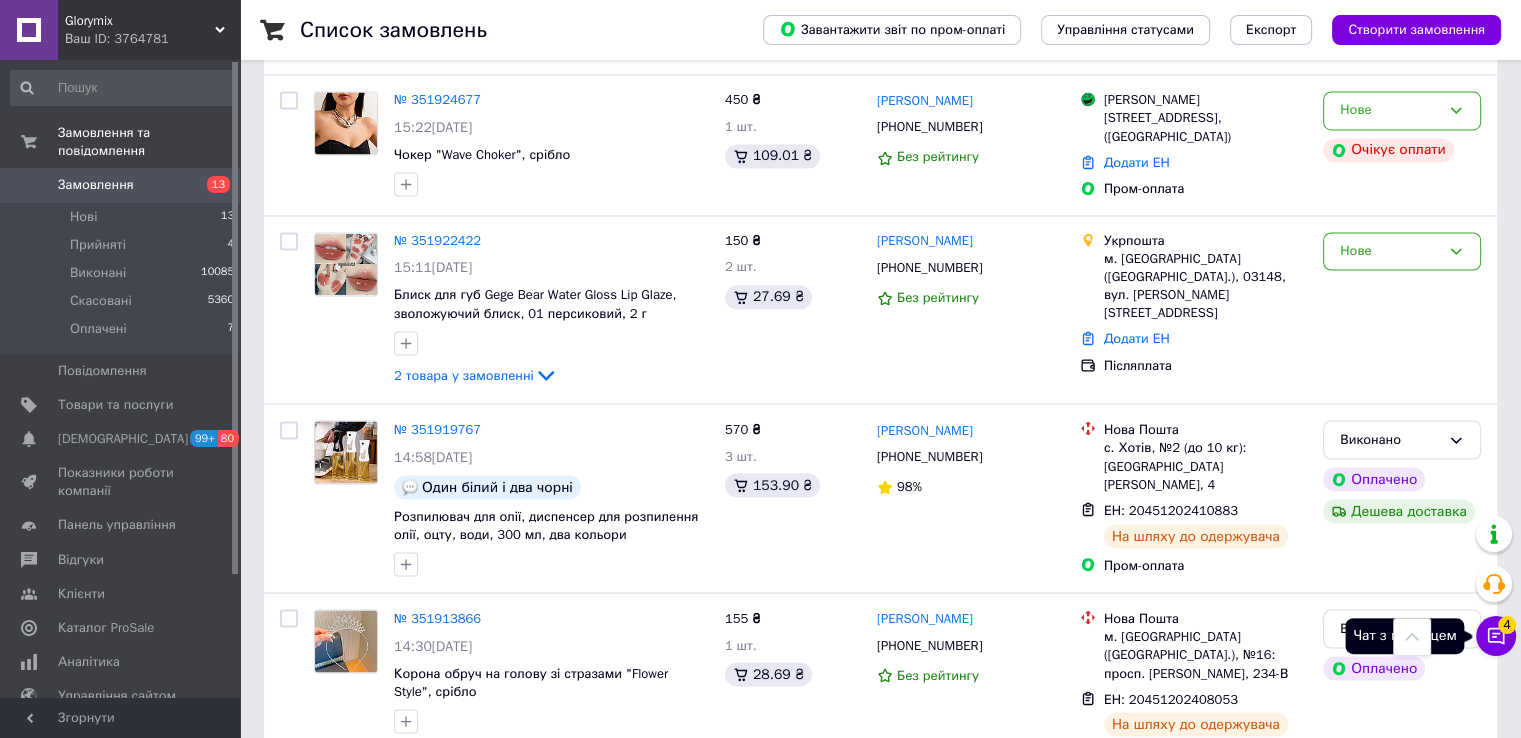 click 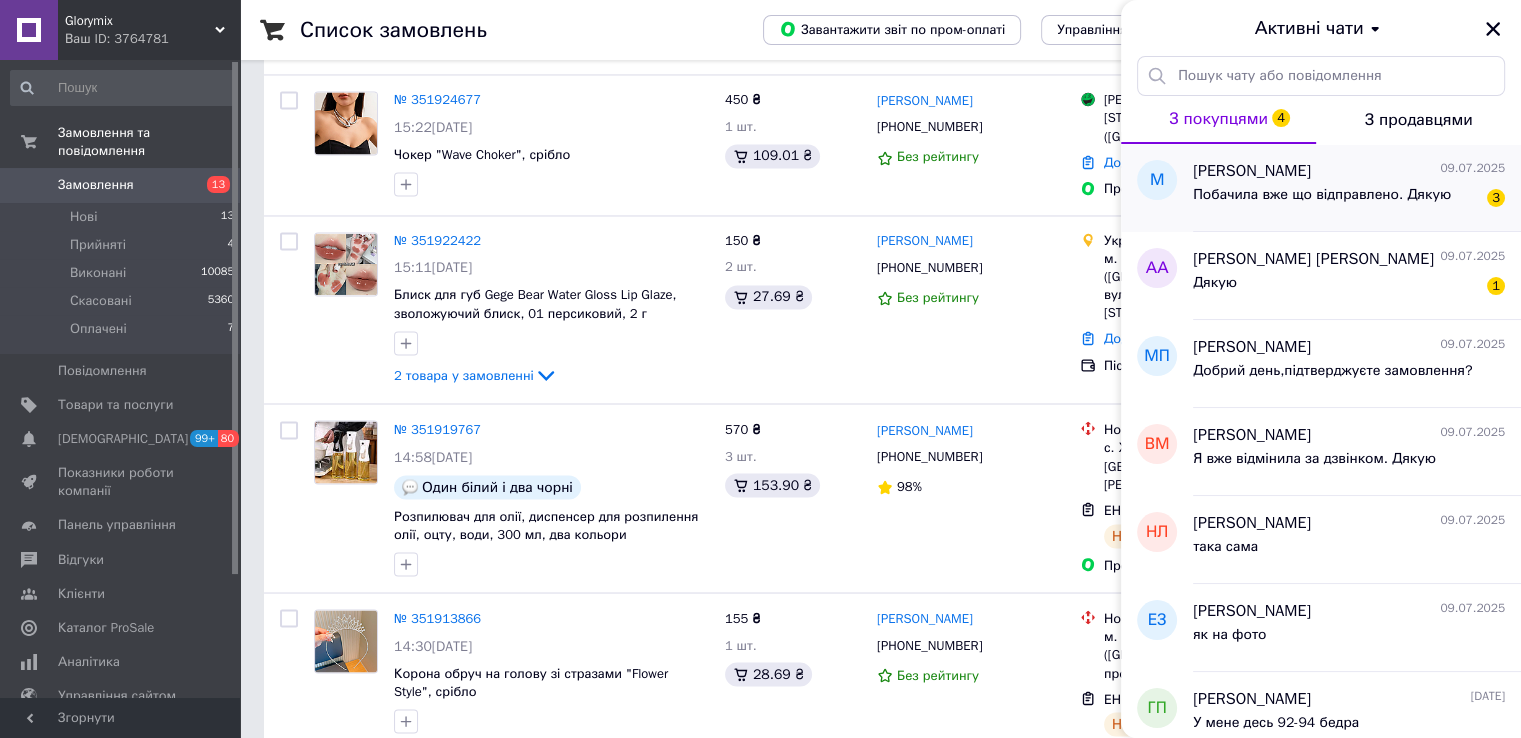 click on "Побачила вже що відправлено. Дякую" at bounding box center (1322, 195) 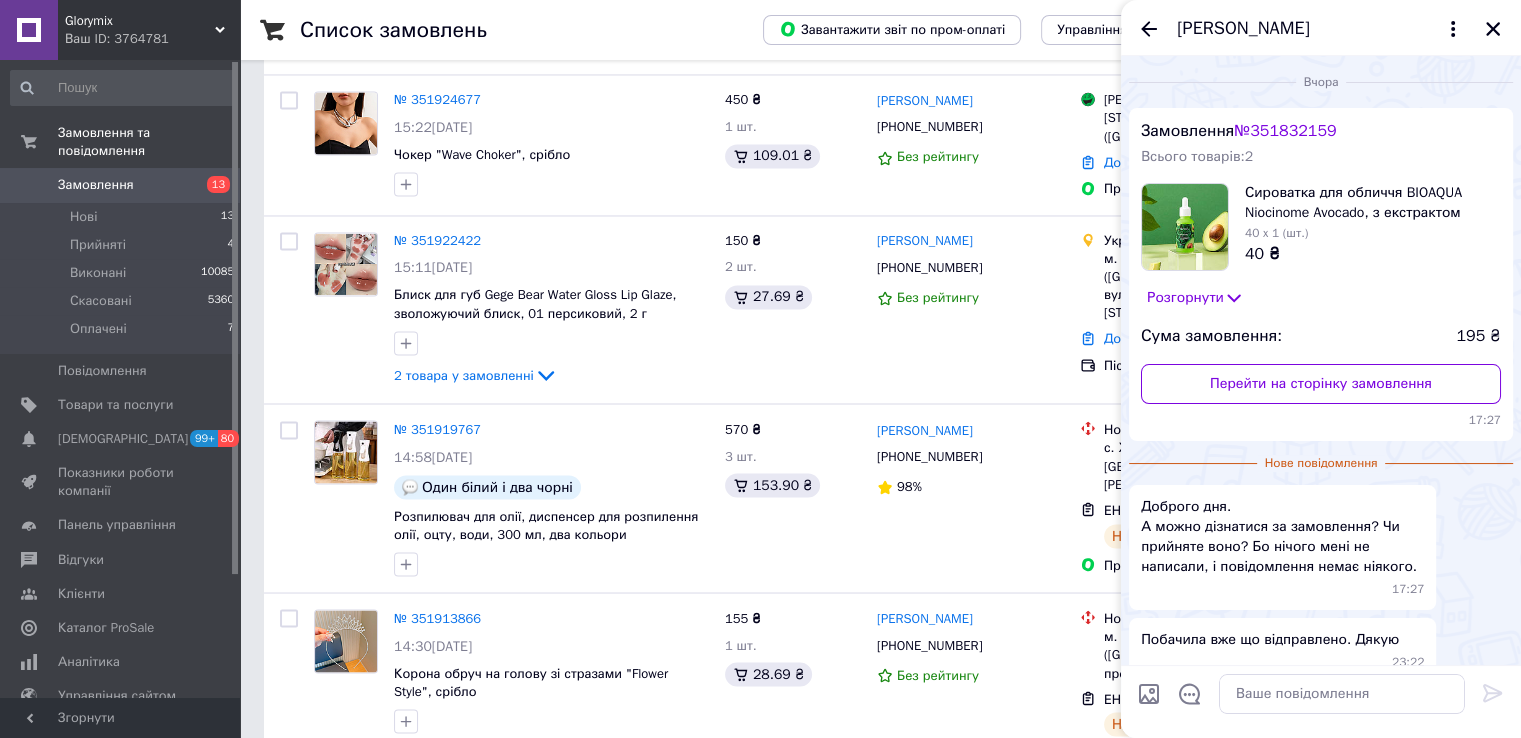 scroll, scrollTop: 100, scrollLeft: 0, axis: vertical 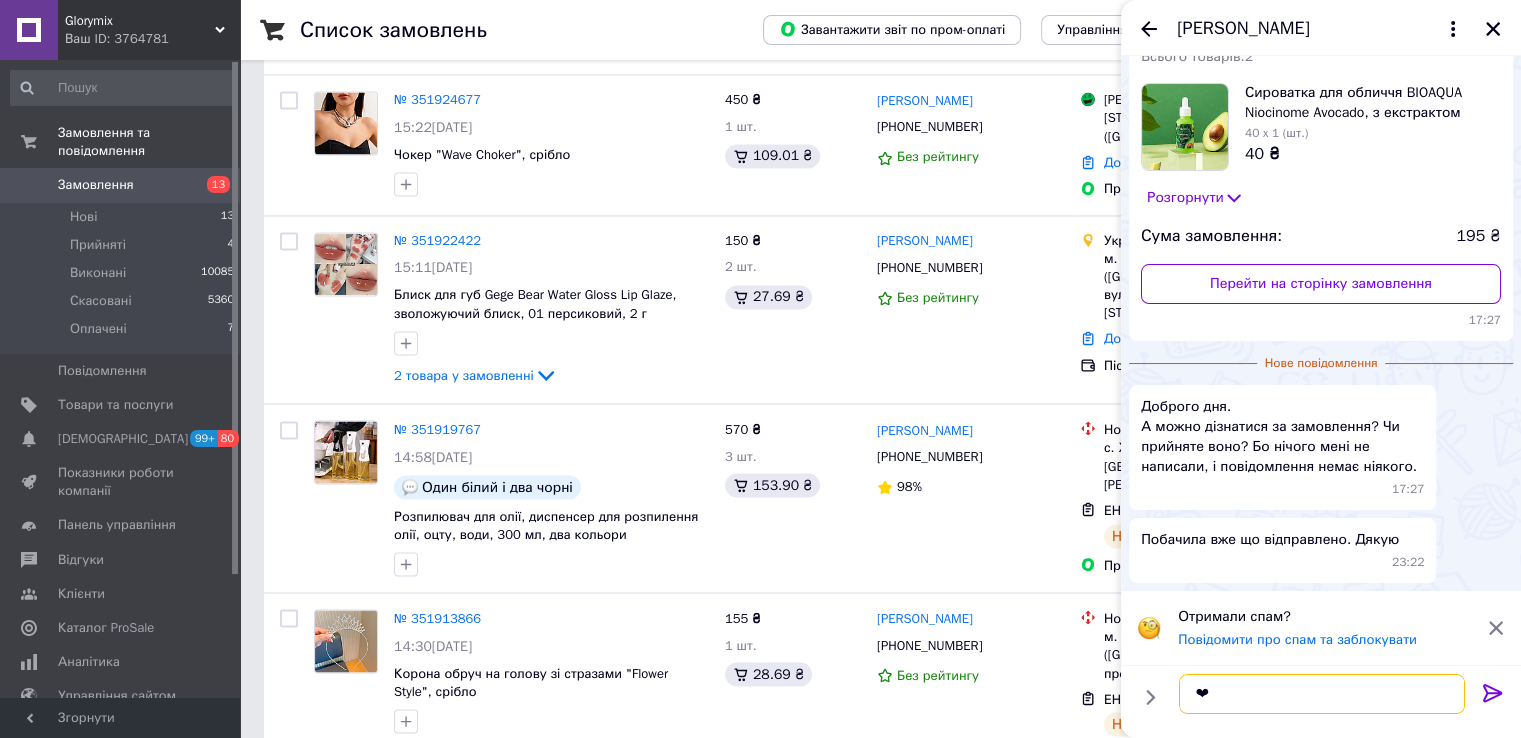 type on "❤" 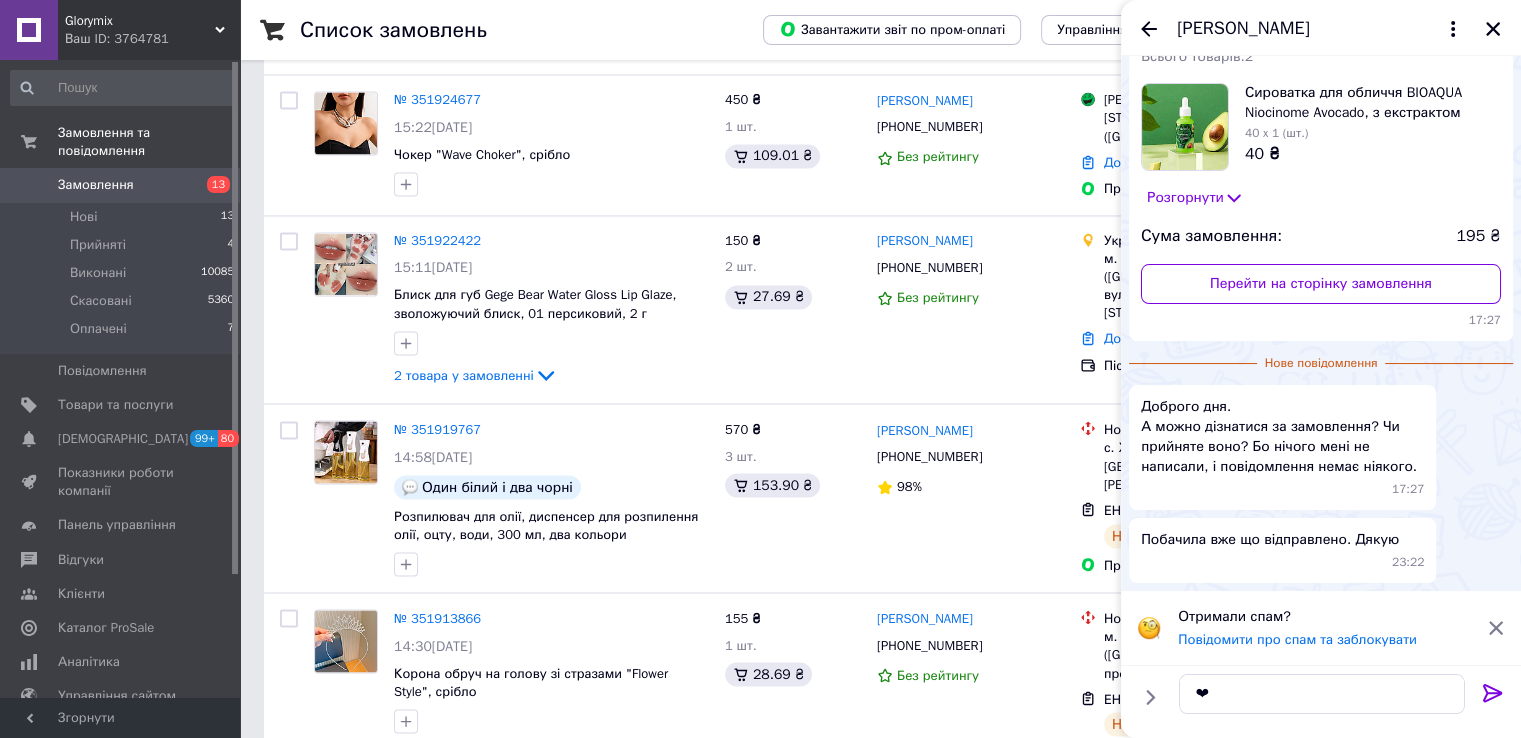 click 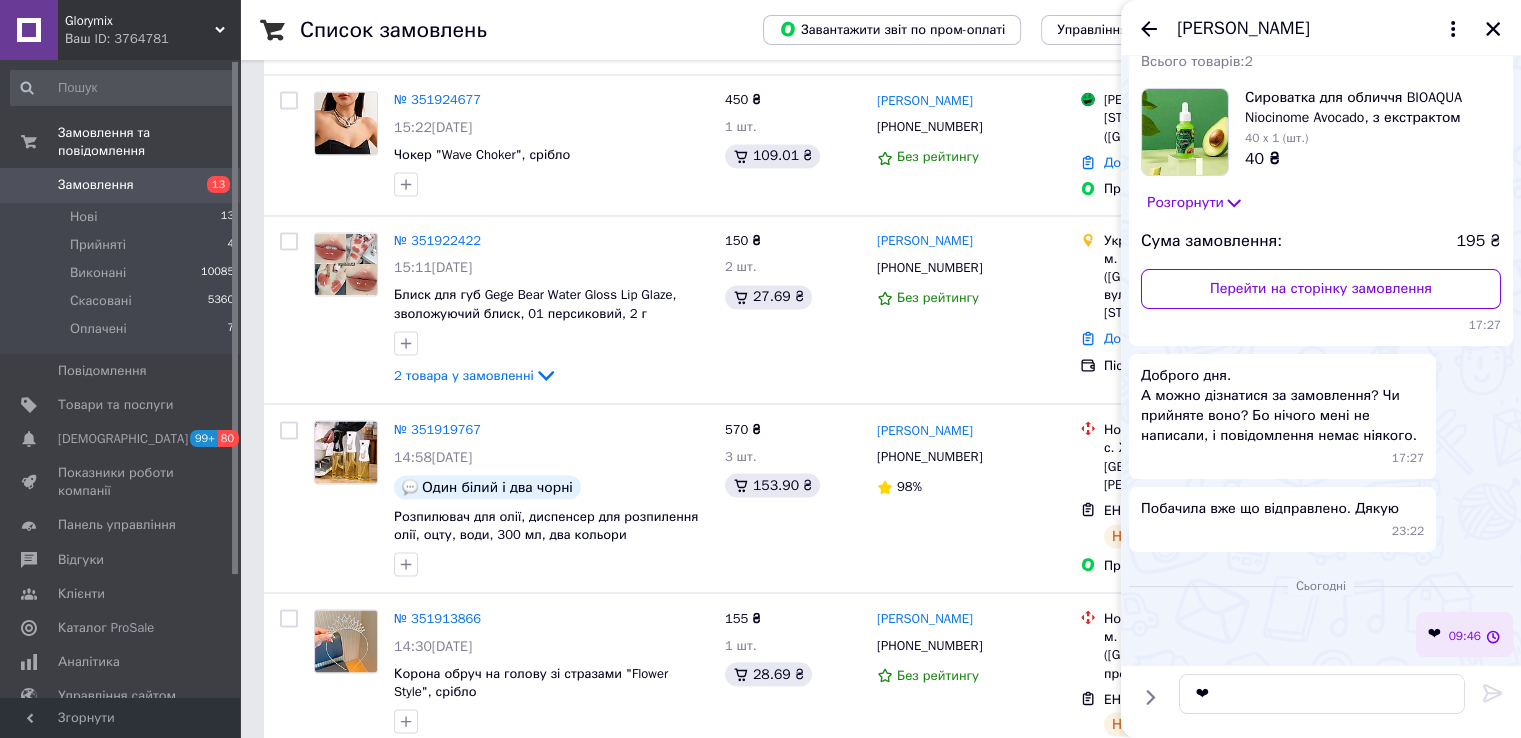 type 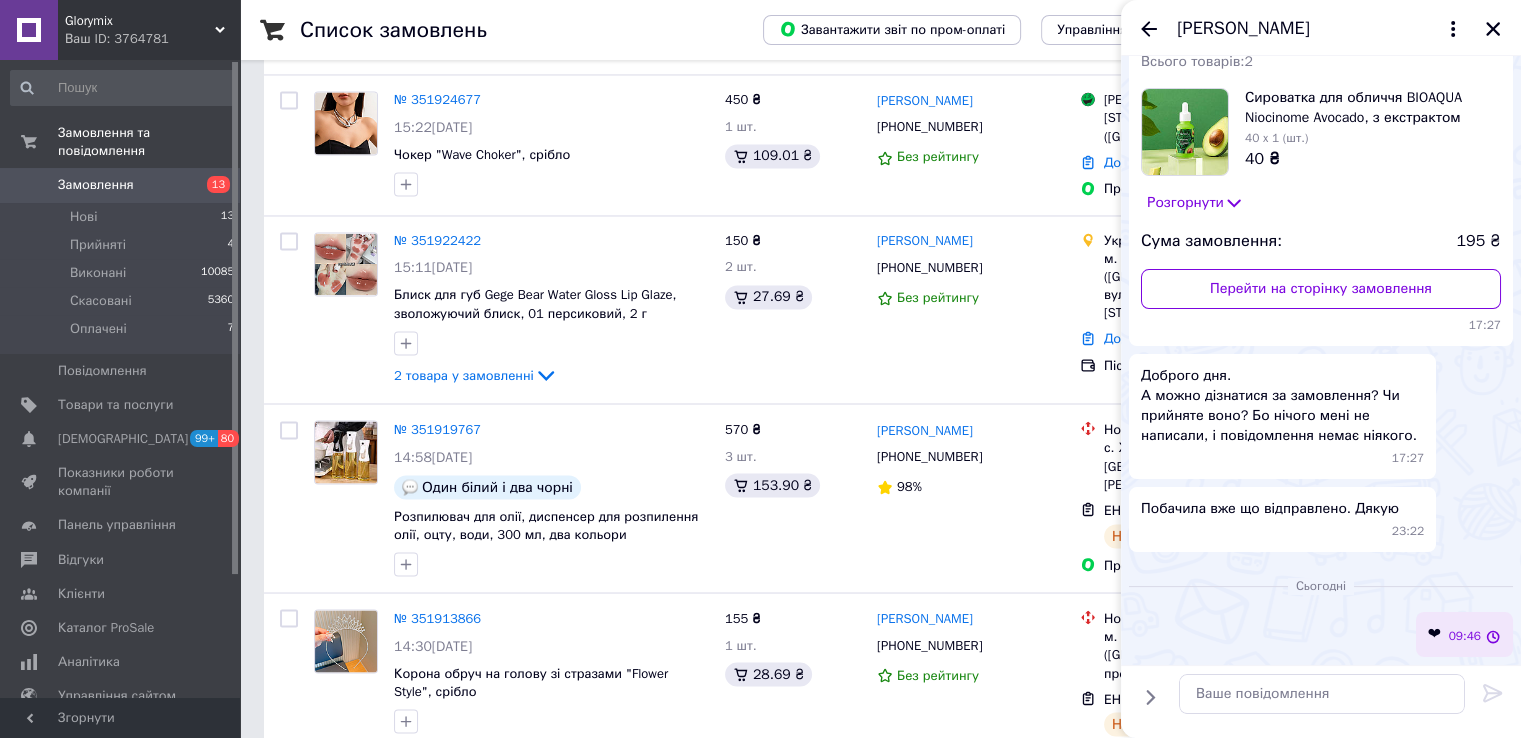 scroll, scrollTop: 96, scrollLeft: 0, axis: vertical 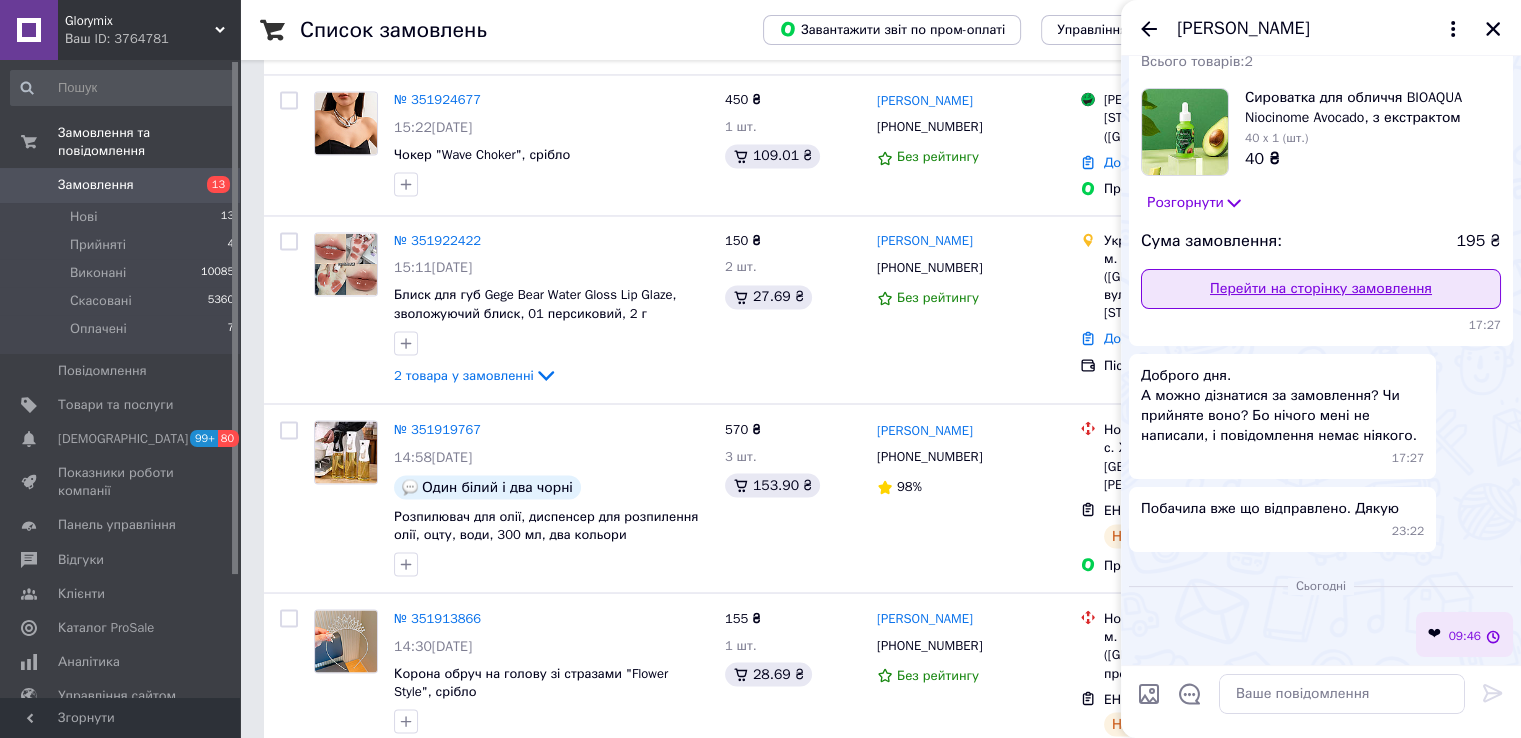 click on "Перейти на сторінку замовлення" at bounding box center [1321, 289] 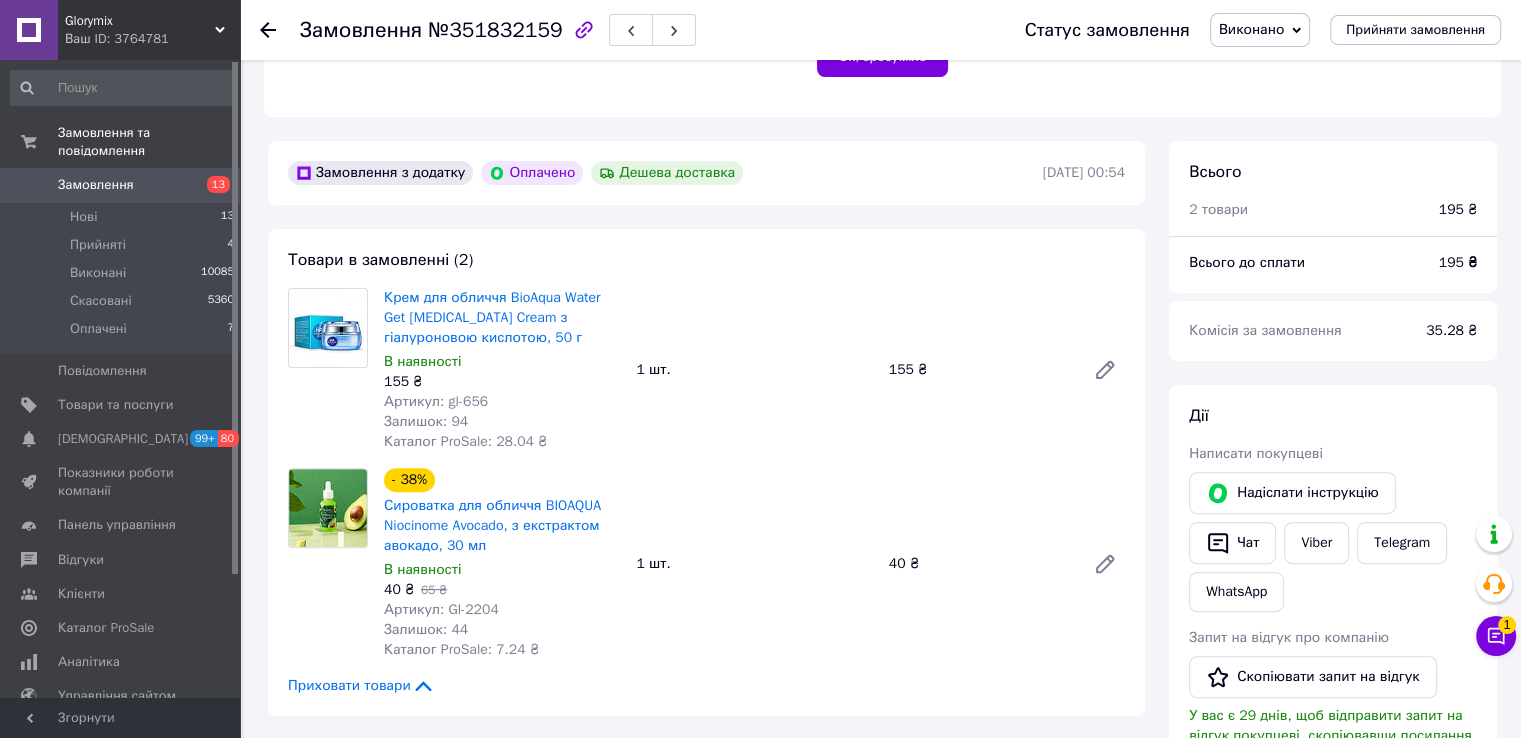 scroll, scrollTop: 0, scrollLeft: 0, axis: both 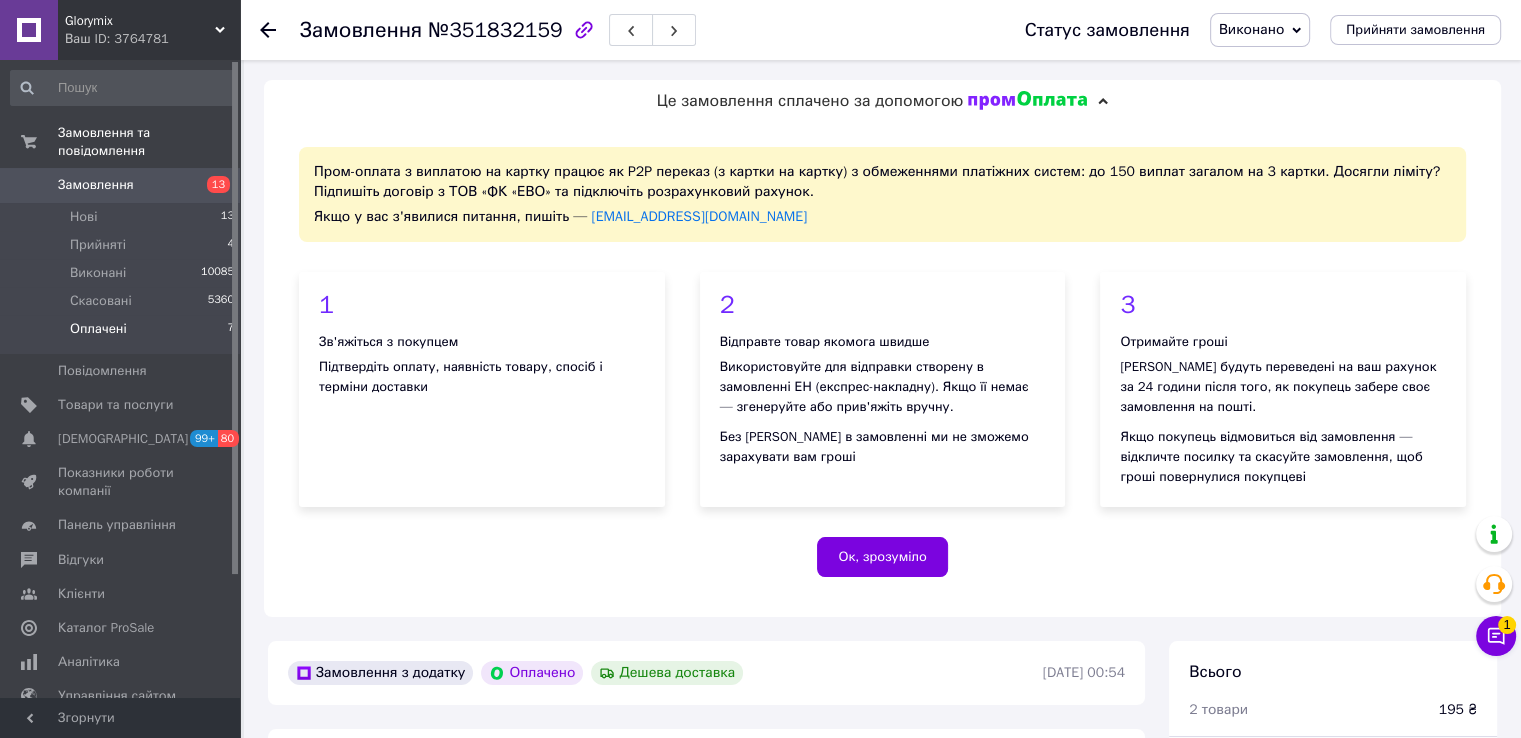 click on "Оплачені 7" at bounding box center [123, 334] 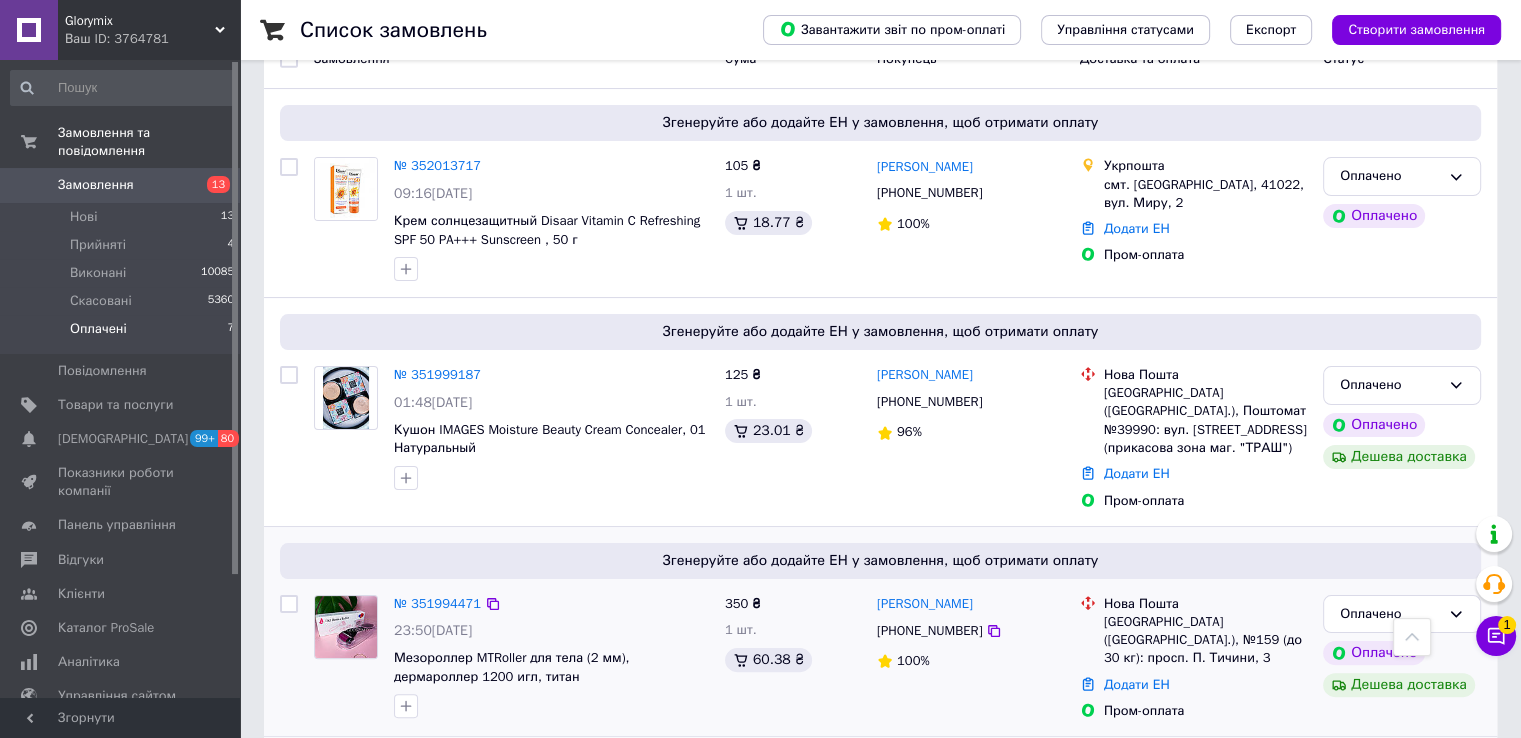 scroll, scrollTop: 0, scrollLeft: 0, axis: both 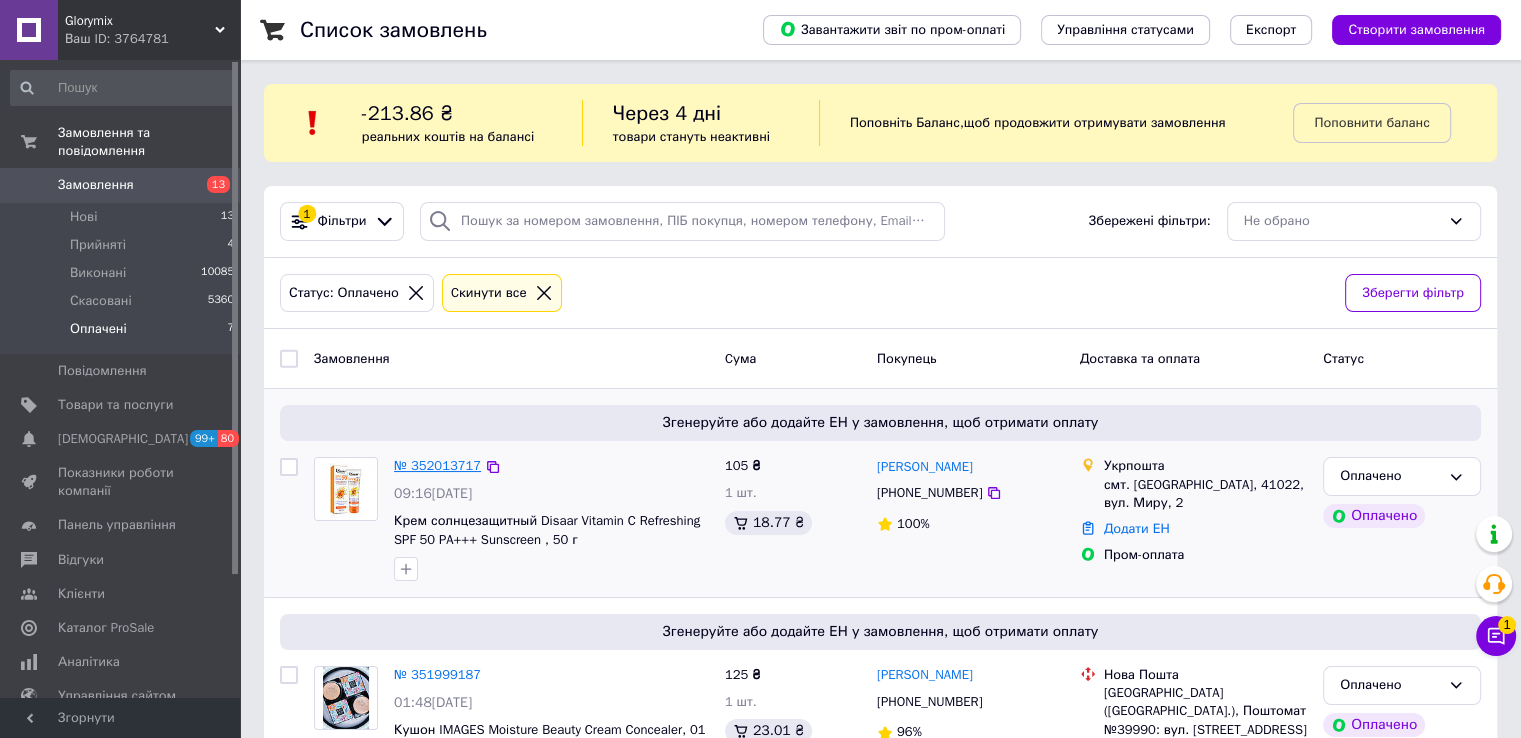 click on "№ 352013717" at bounding box center (437, 465) 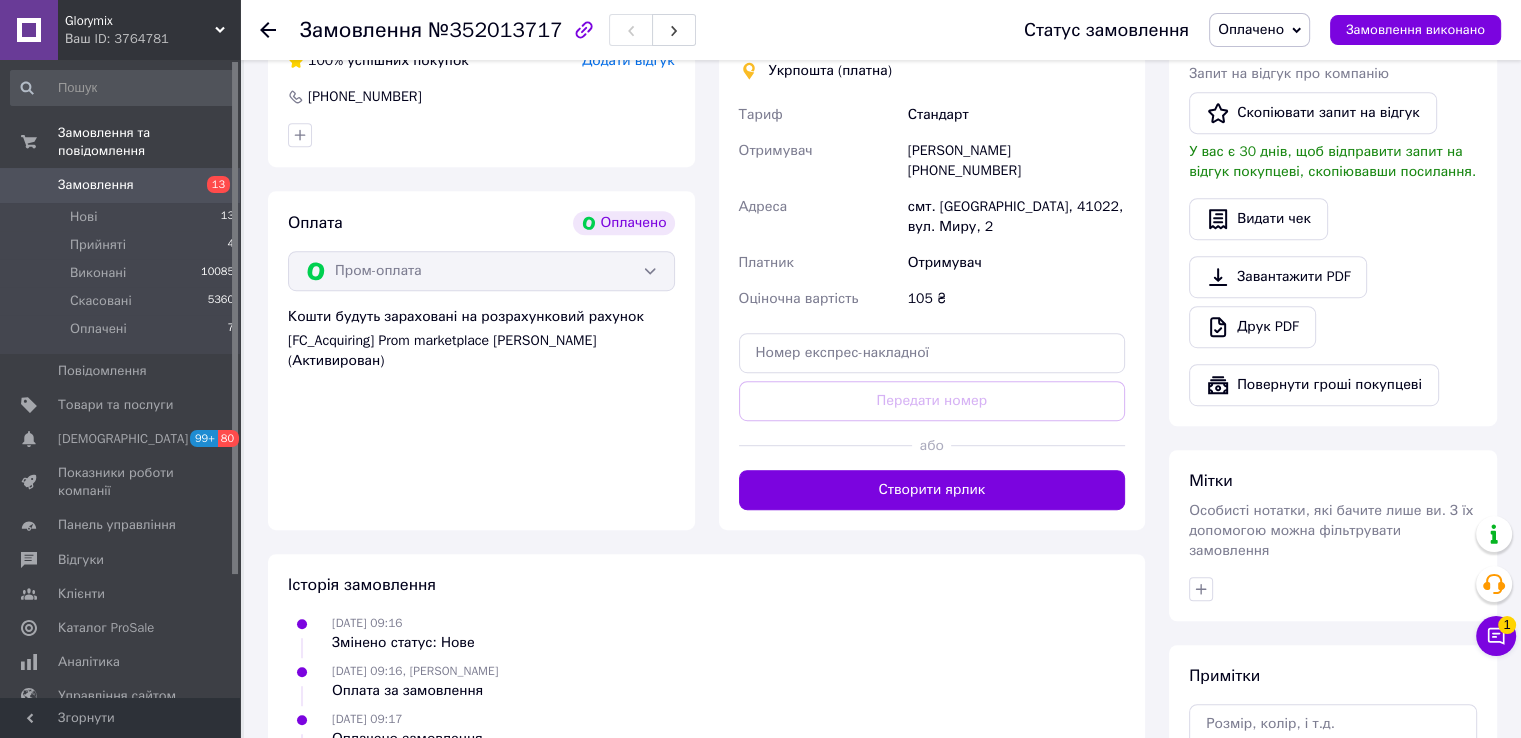 scroll, scrollTop: 900, scrollLeft: 0, axis: vertical 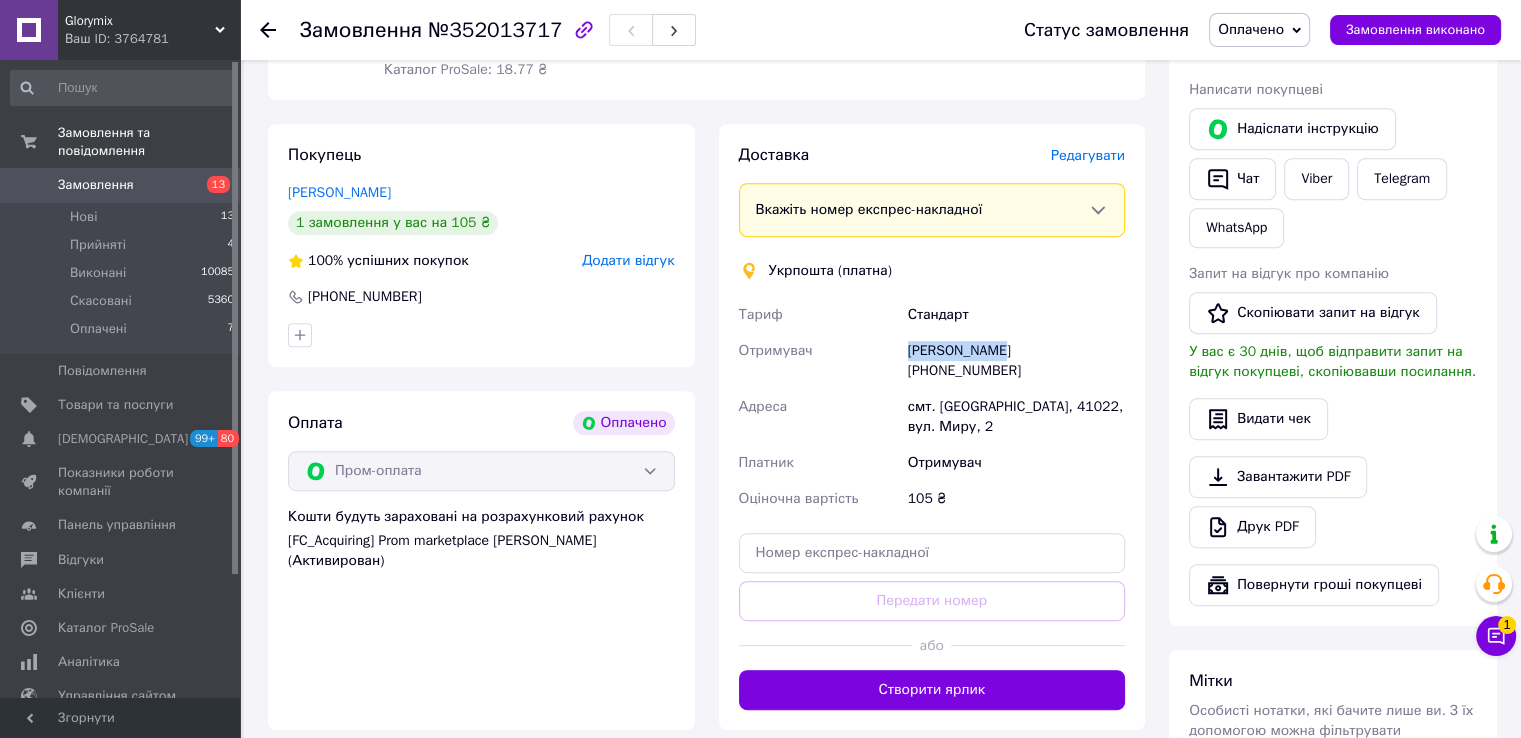 drag, startPoint x: 906, startPoint y: 342, endPoint x: 996, endPoint y: 342, distance: 90 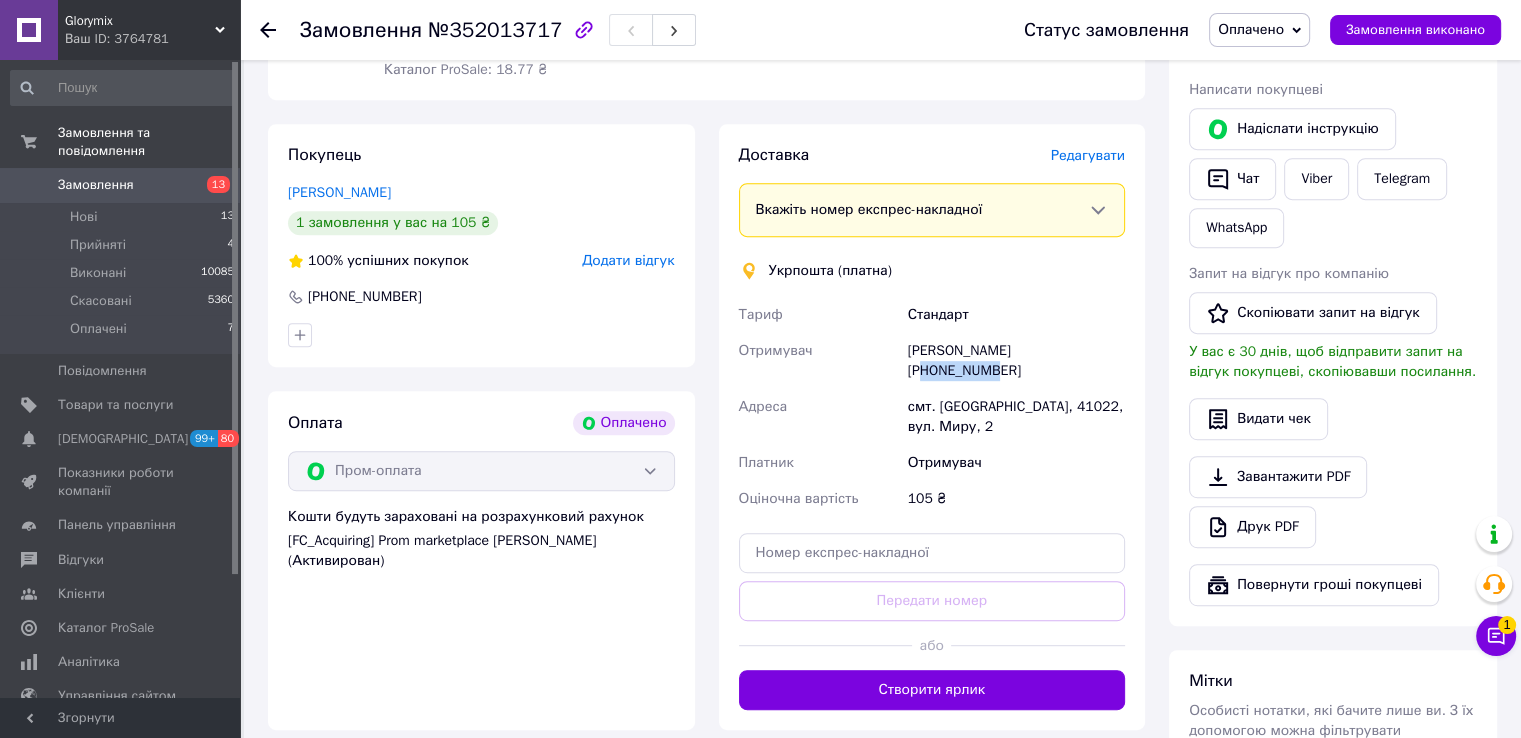drag, startPoint x: 1026, startPoint y: 354, endPoint x: 1092, endPoint y: 353, distance: 66.007576 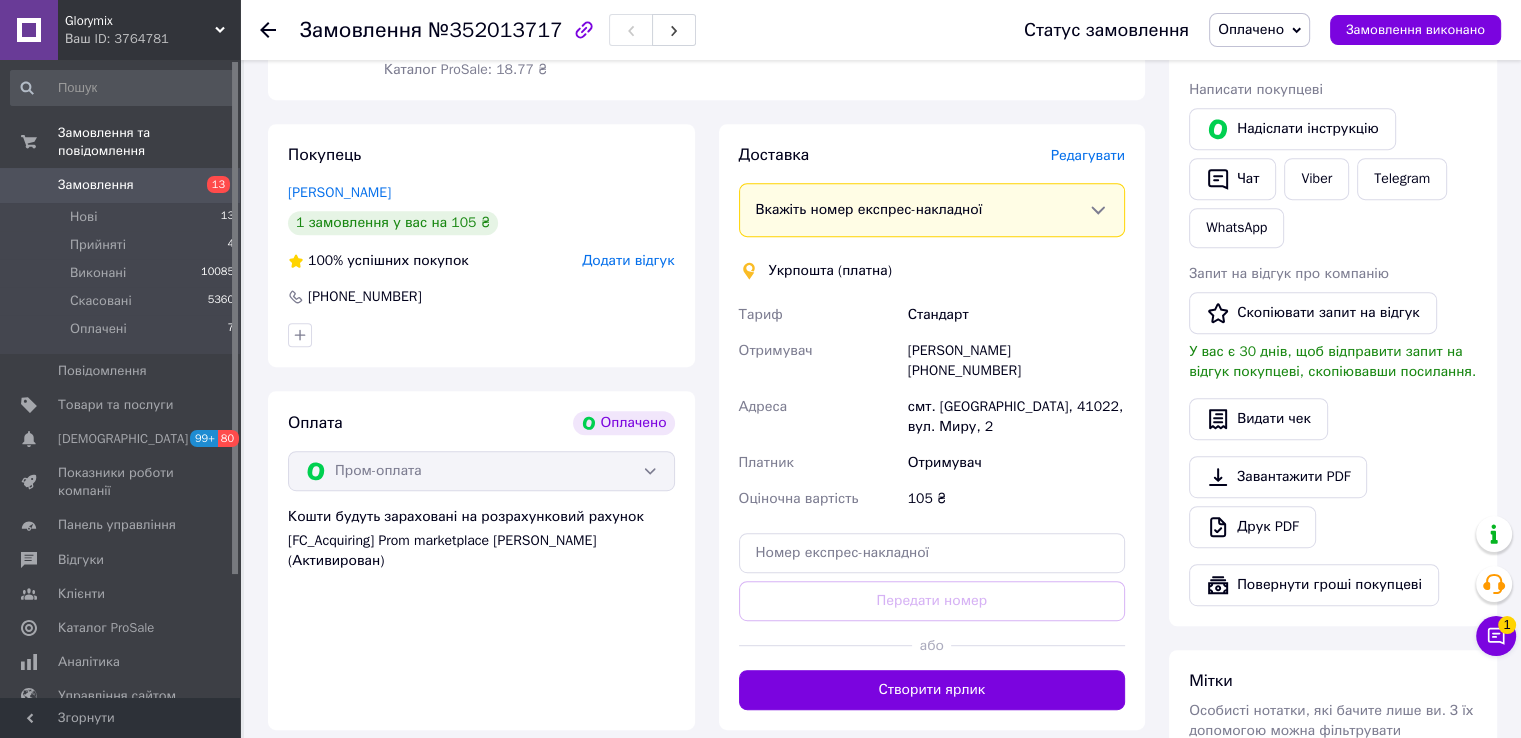 click on "смт. Зноб-Новгородське, 41022, вул. Миру, 2" at bounding box center [1016, 417] 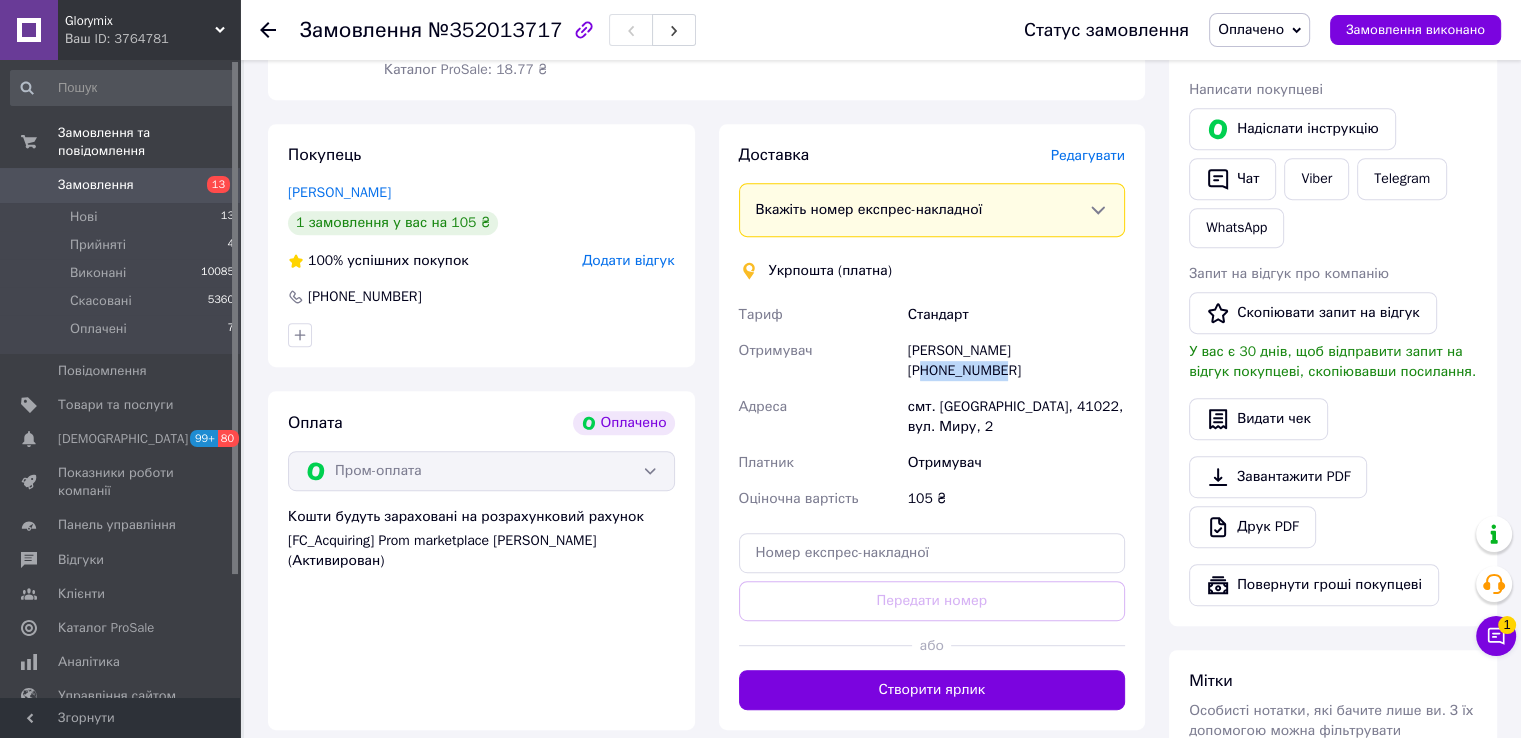 drag, startPoint x: 1029, startPoint y: 357, endPoint x: 1118, endPoint y: 357, distance: 89 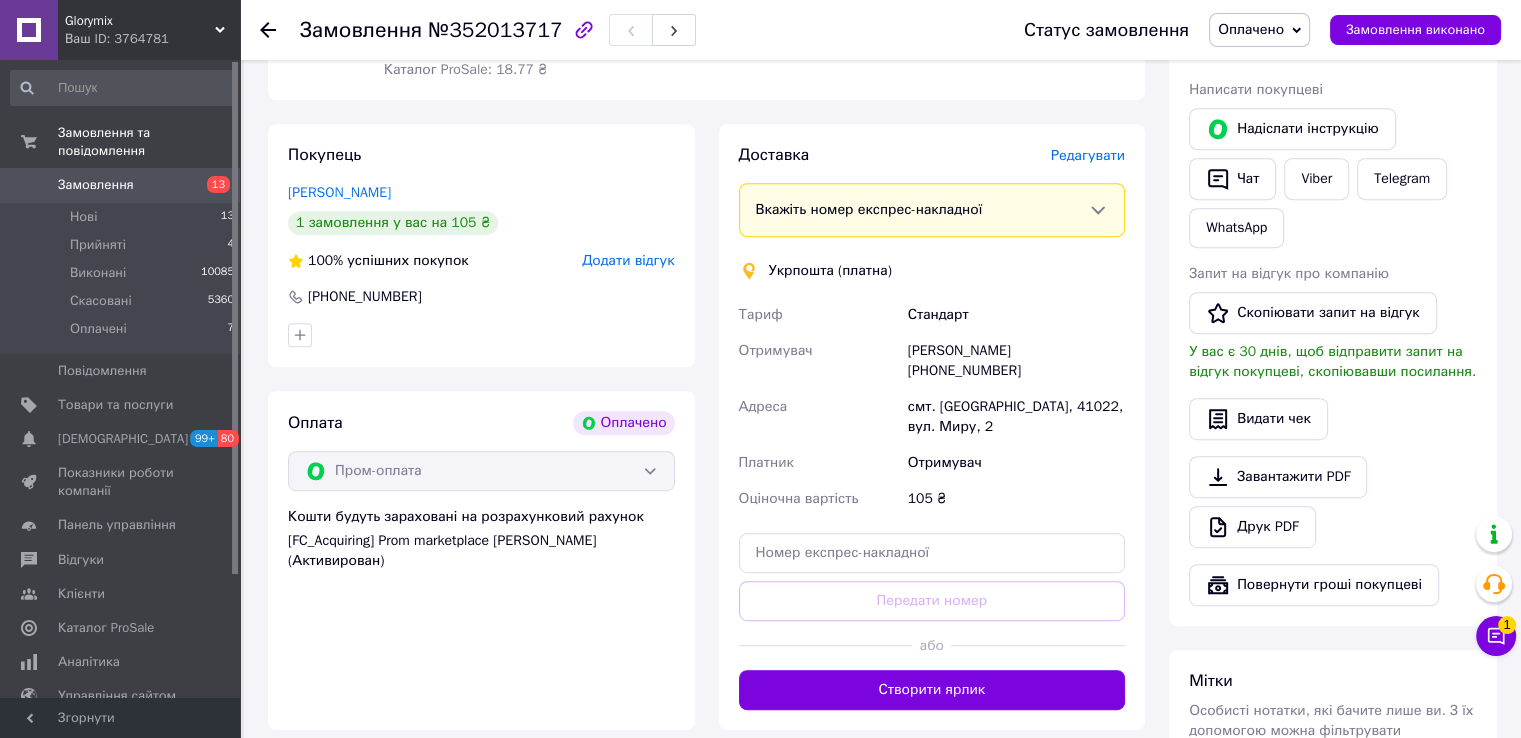 click on "Замовлення №352013717" at bounding box center [498, 30] 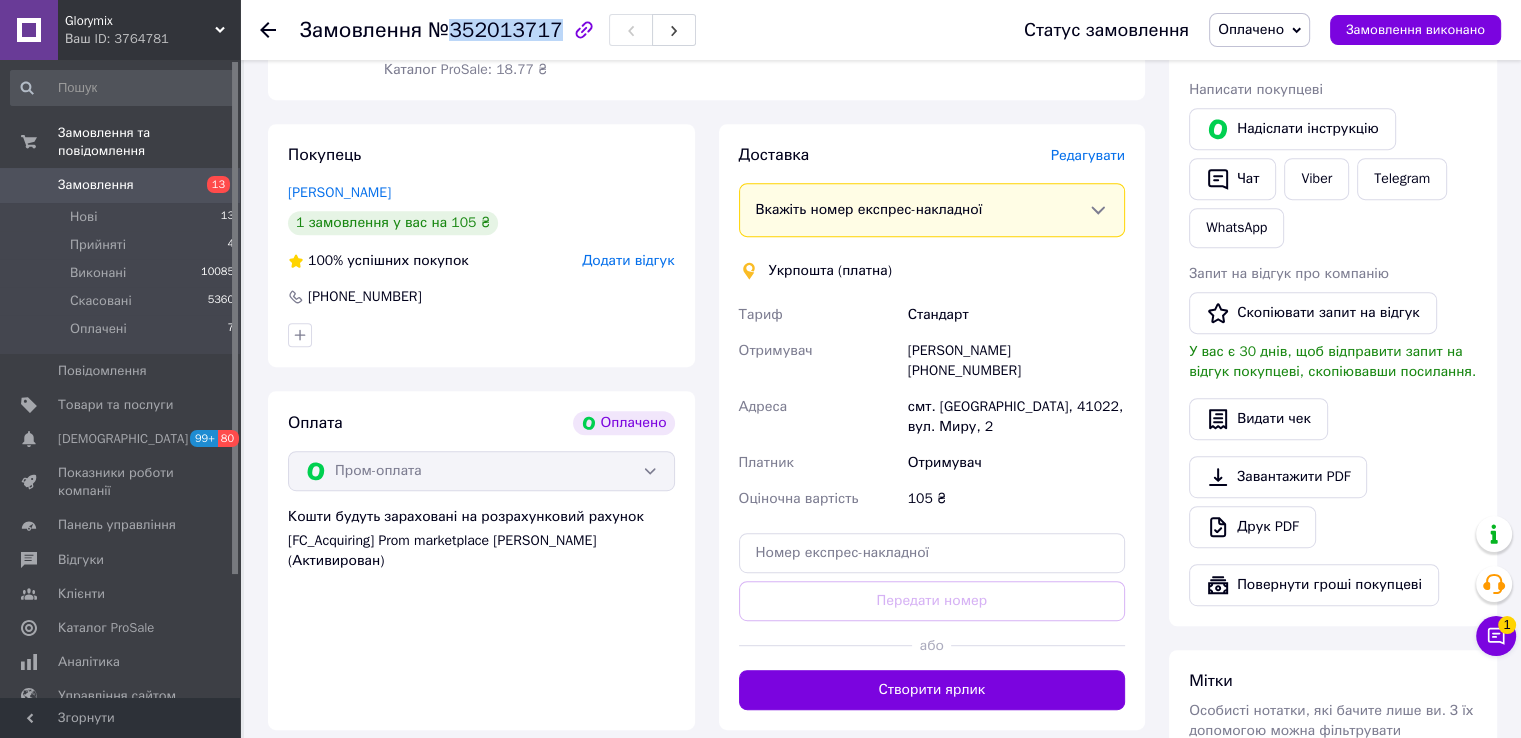 click on "№352013717" at bounding box center [495, 30] 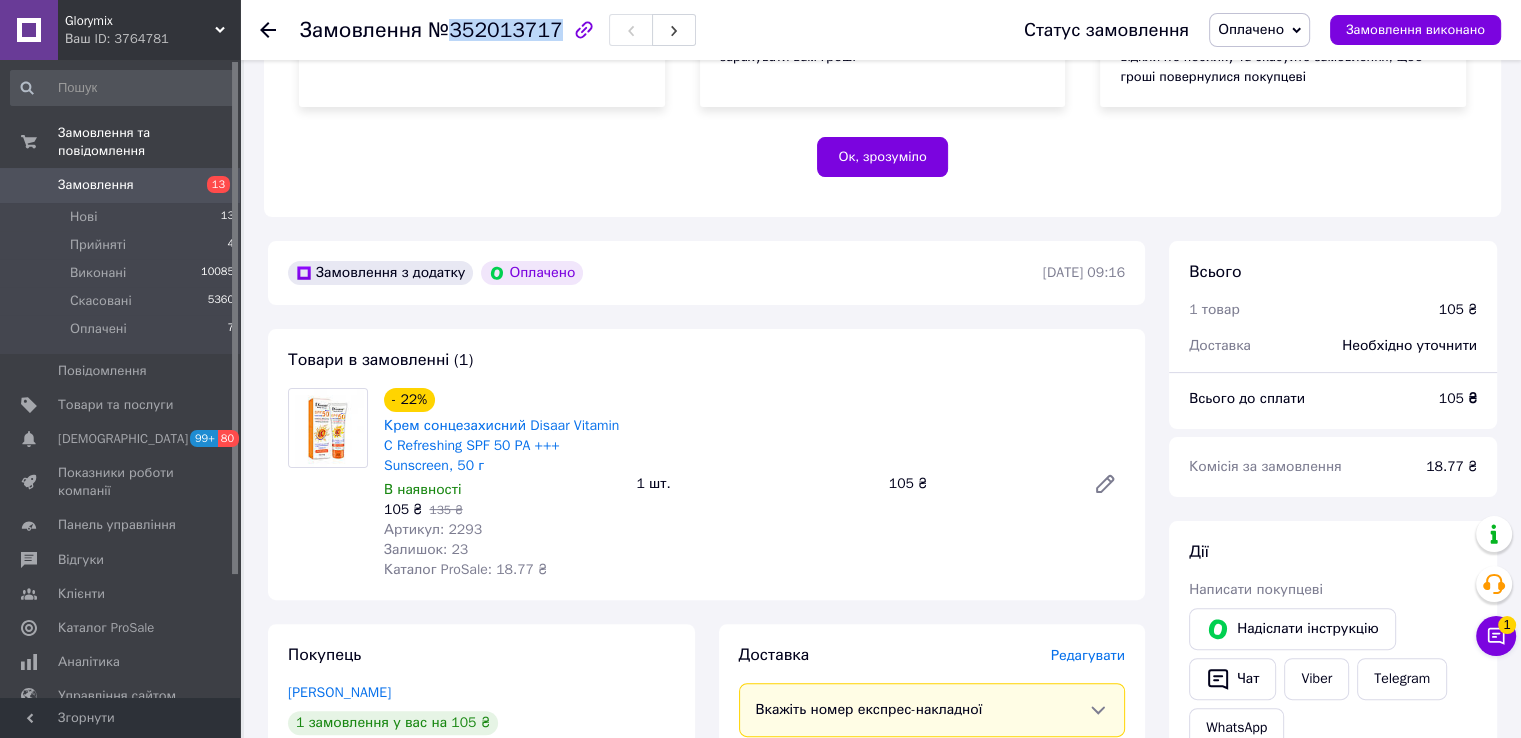 scroll, scrollTop: 1000, scrollLeft: 0, axis: vertical 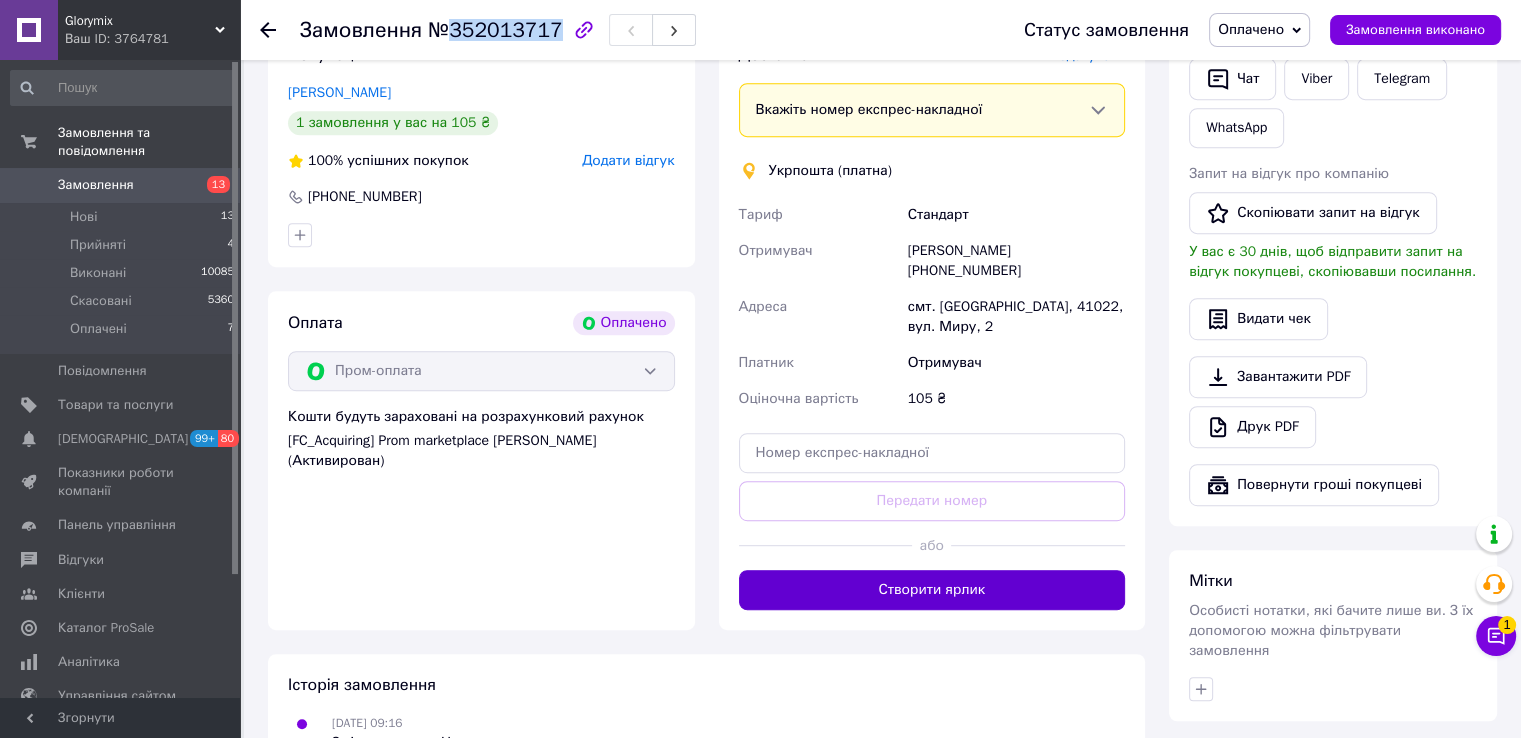 click on "Створити ярлик" at bounding box center [932, 590] 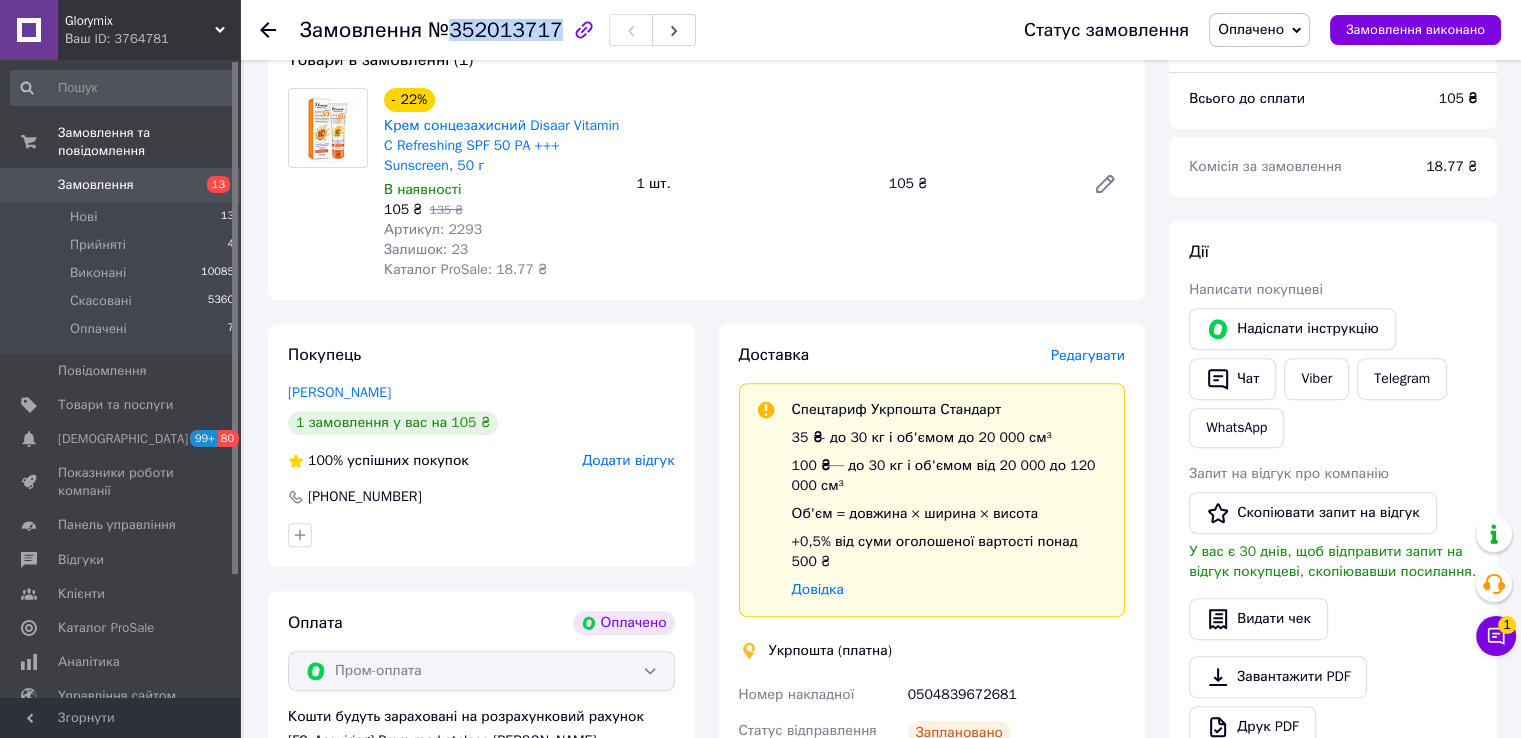 scroll, scrollTop: 500, scrollLeft: 0, axis: vertical 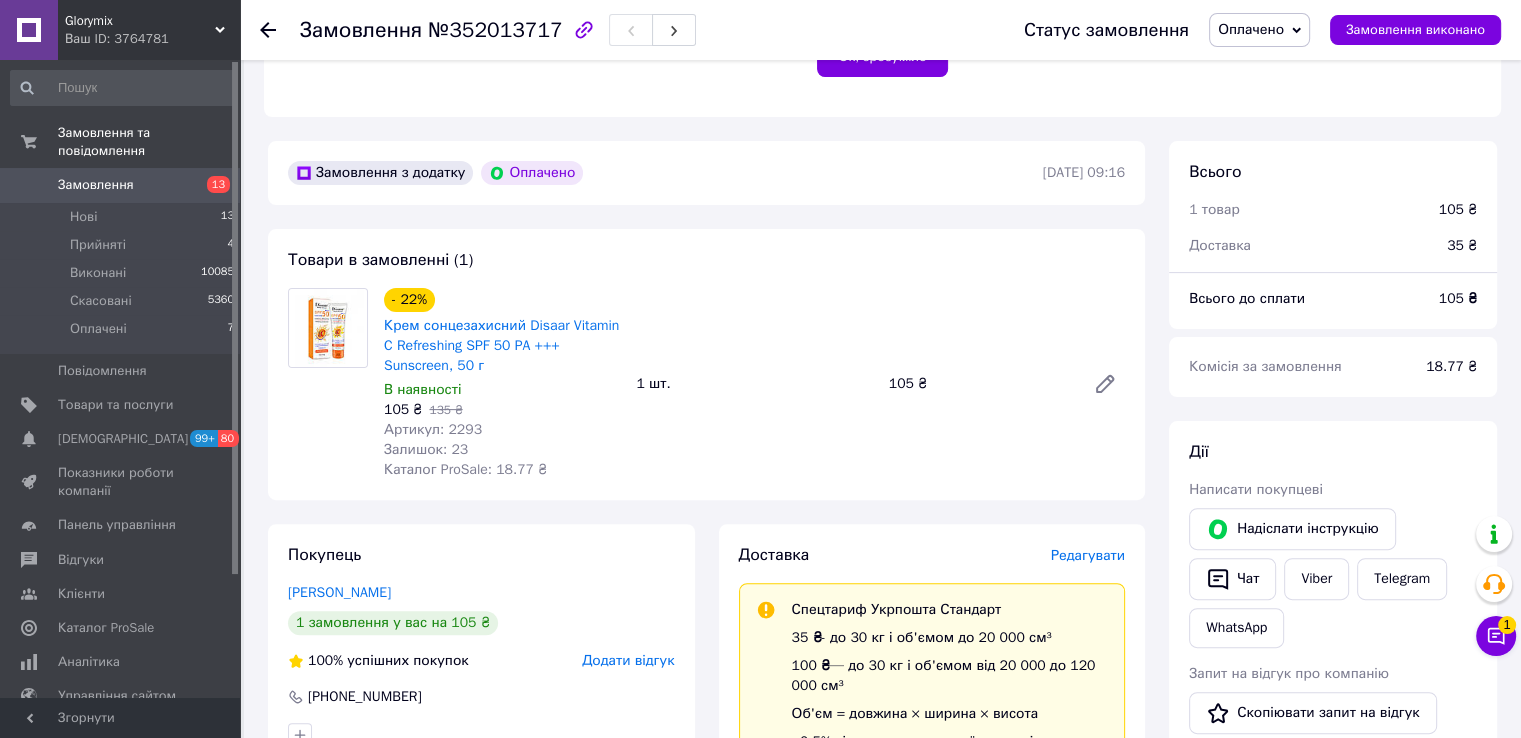 click 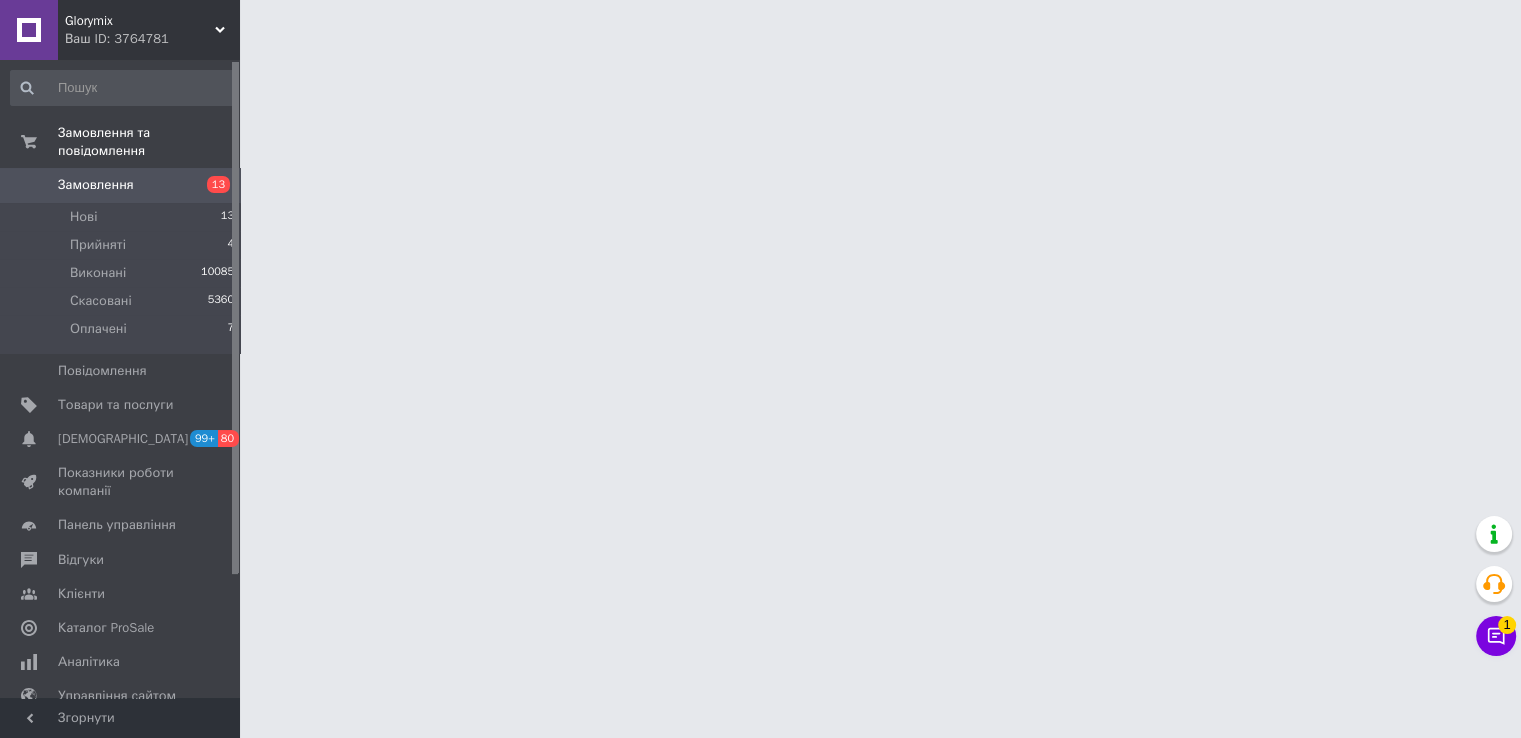 scroll, scrollTop: 0, scrollLeft: 0, axis: both 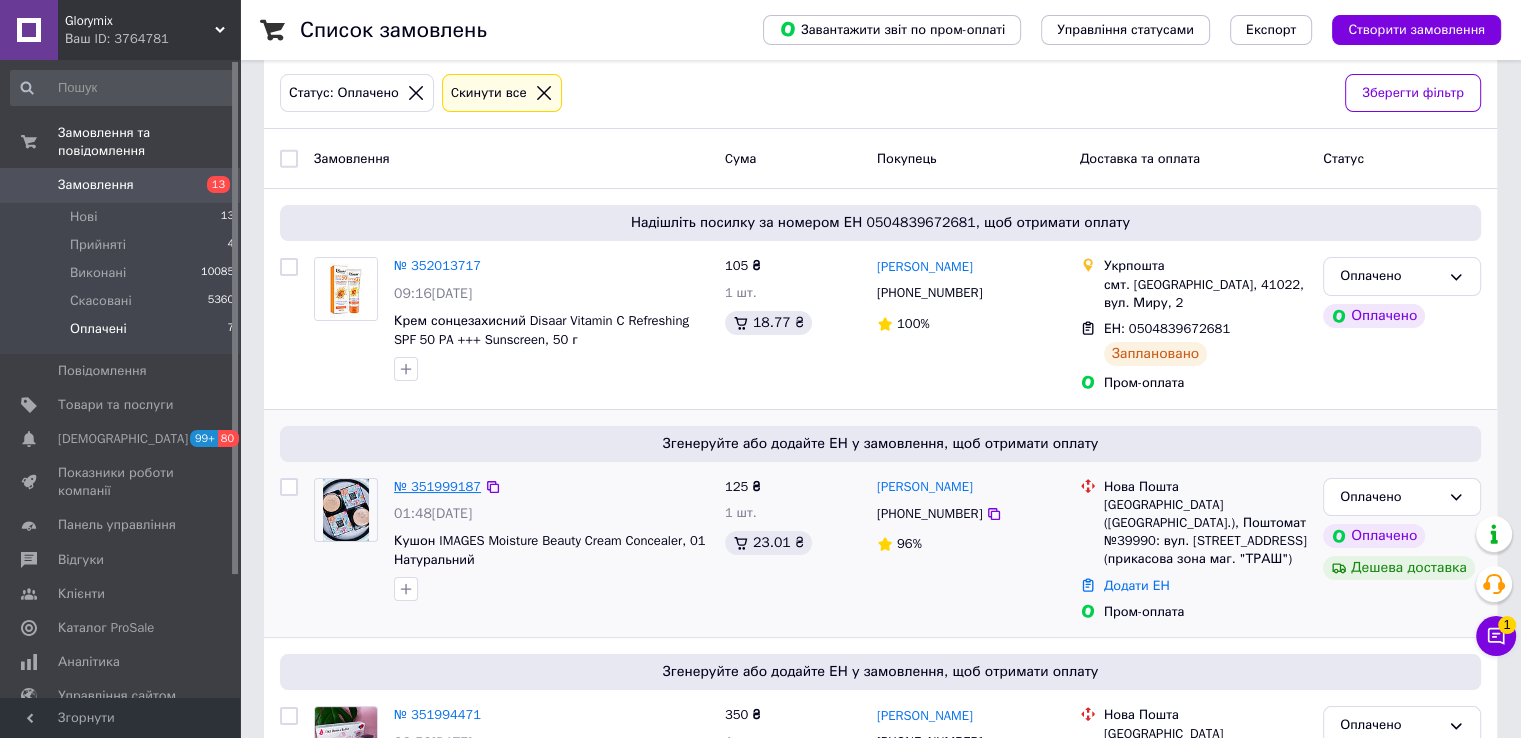 click on "№ 351999187" at bounding box center (437, 486) 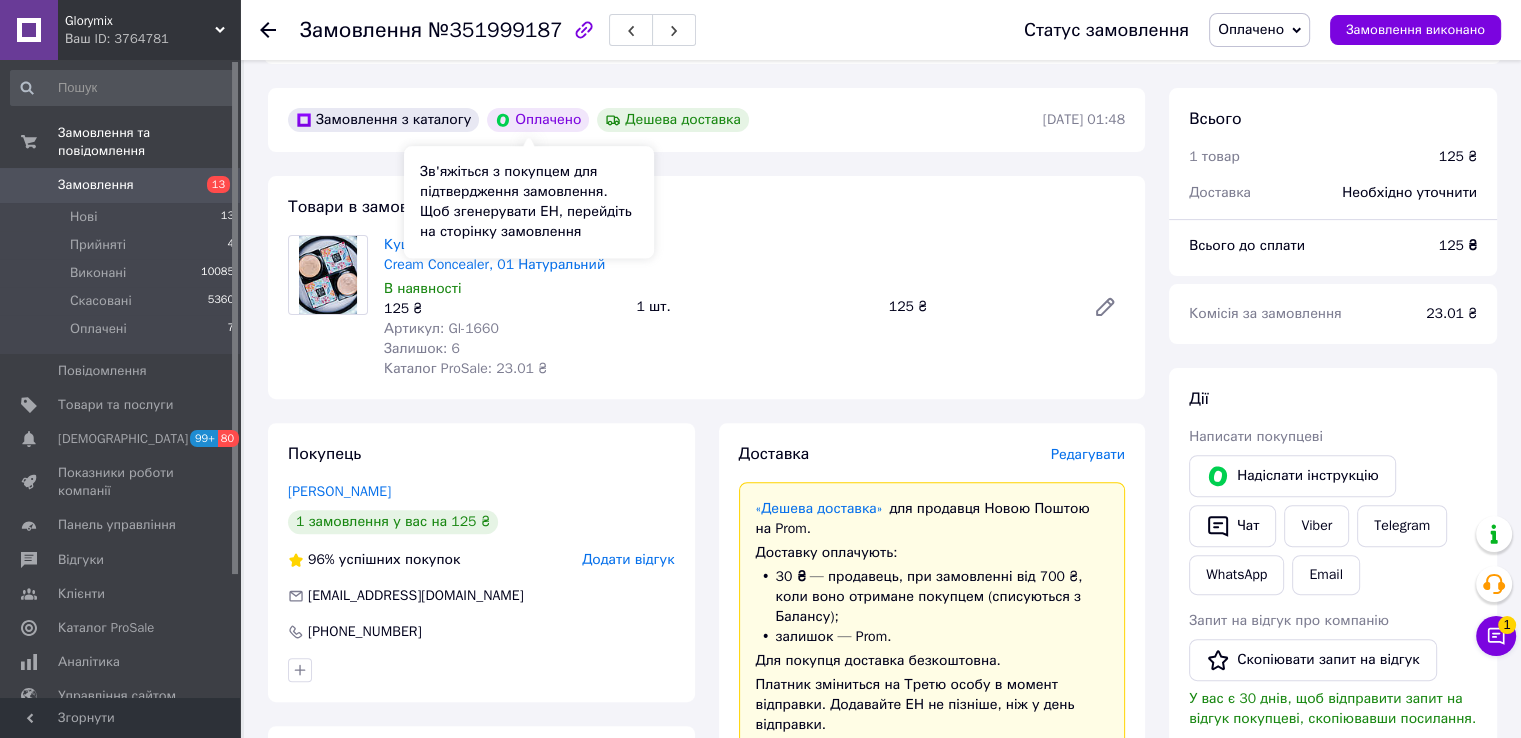 scroll, scrollTop: 1053, scrollLeft: 0, axis: vertical 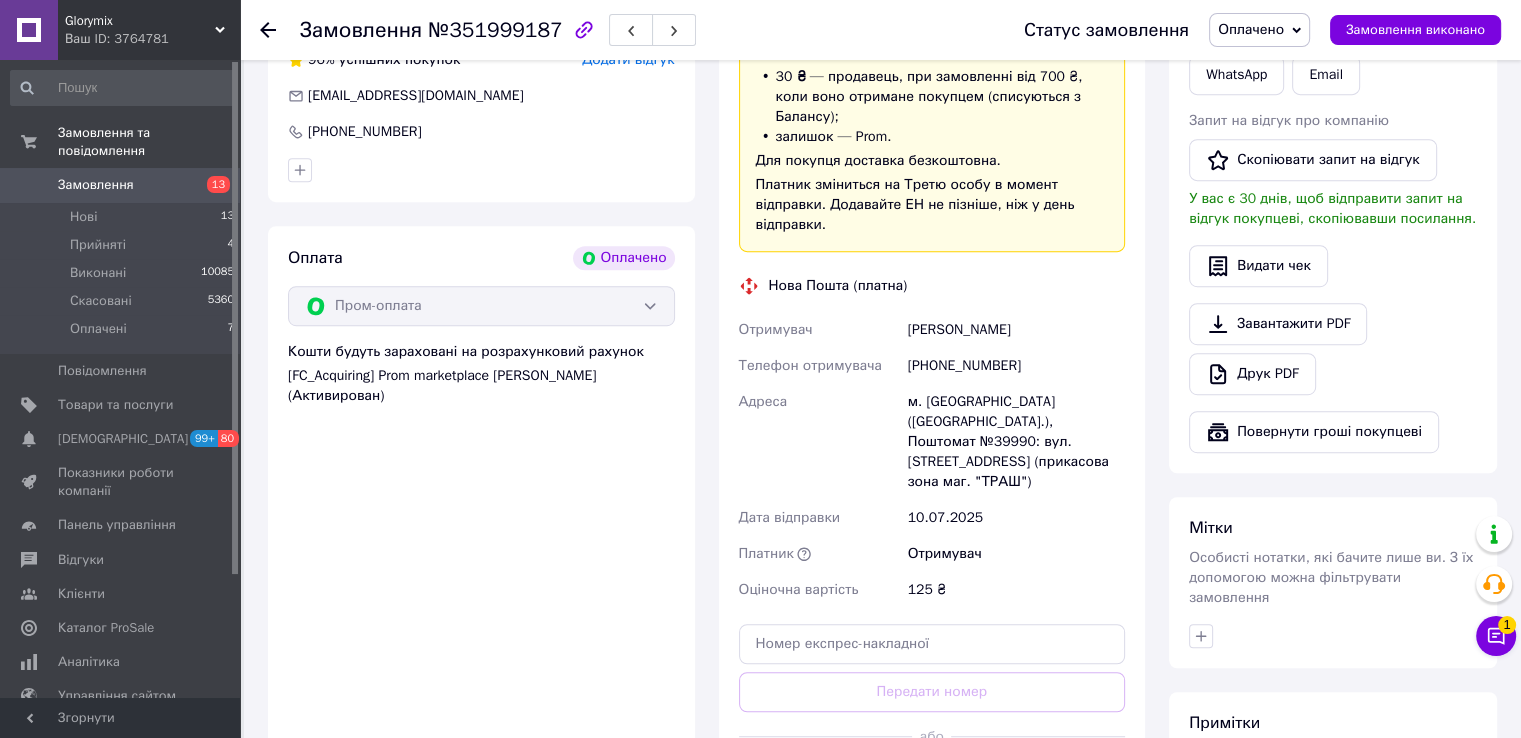 drag, startPoint x: 892, startPoint y: 323, endPoint x: 1056, endPoint y: 322, distance: 164.00305 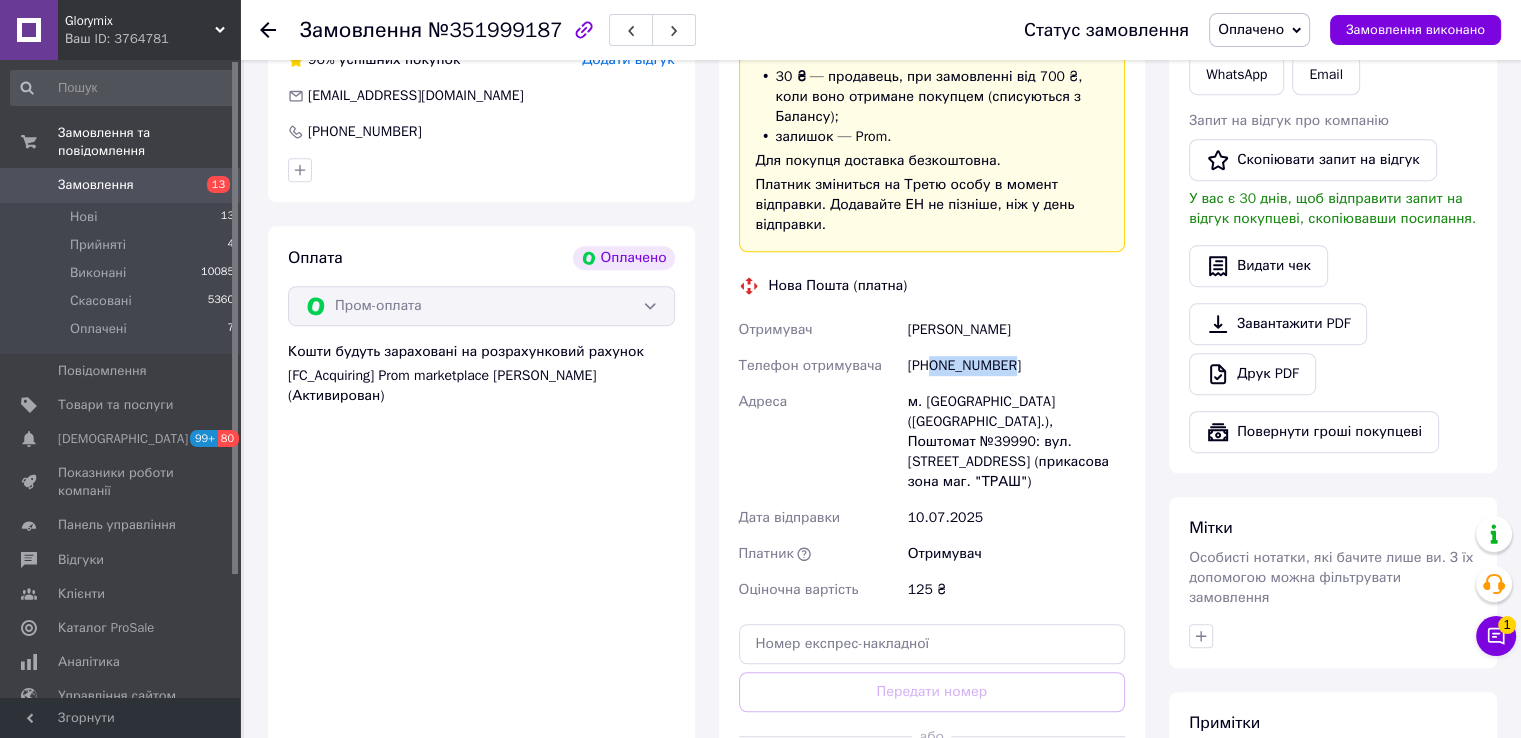 drag, startPoint x: 934, startPoint y: 351, endPoint x: 1029, endPoint y: 353, distance: 95.02105 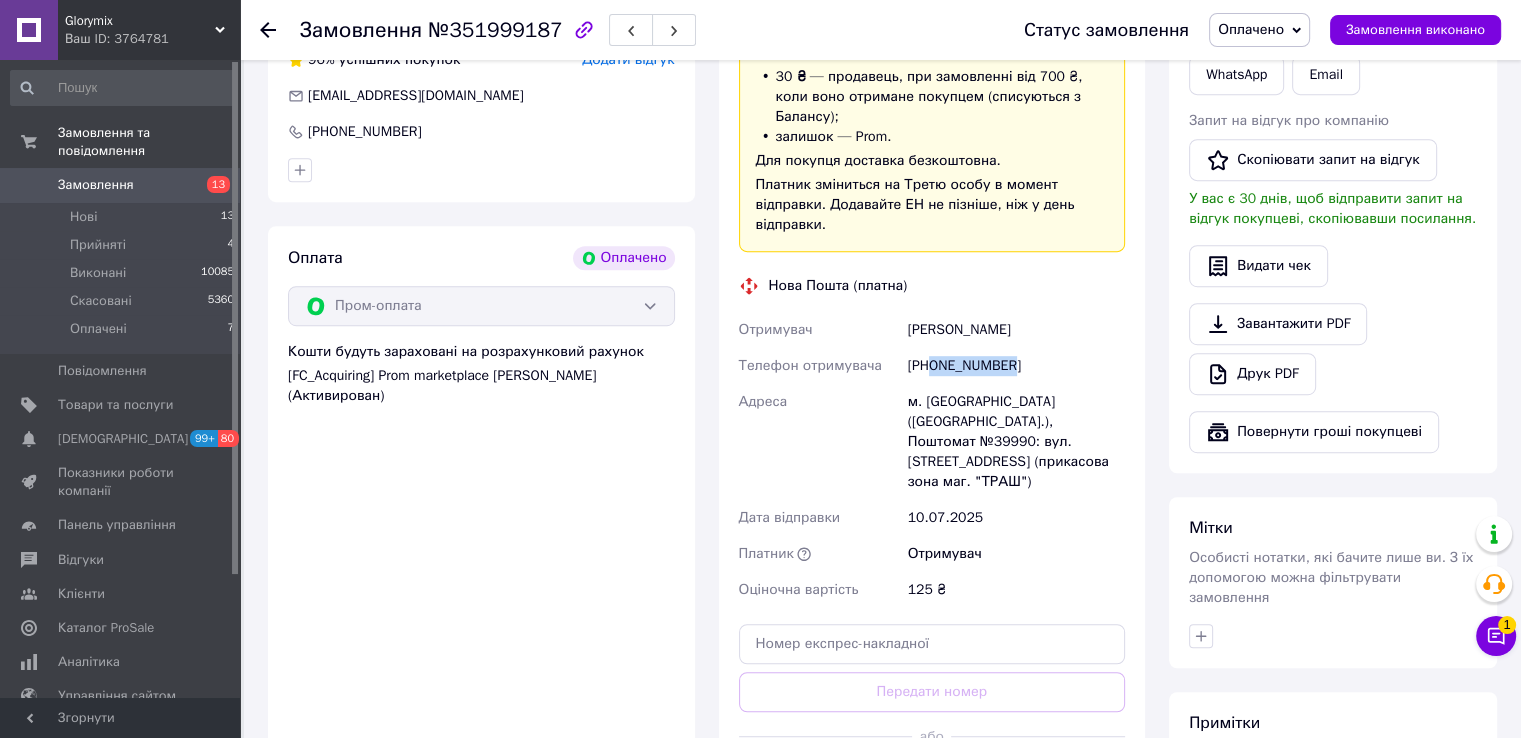 click on "+380971671427" at bounding box center [1016, 366] 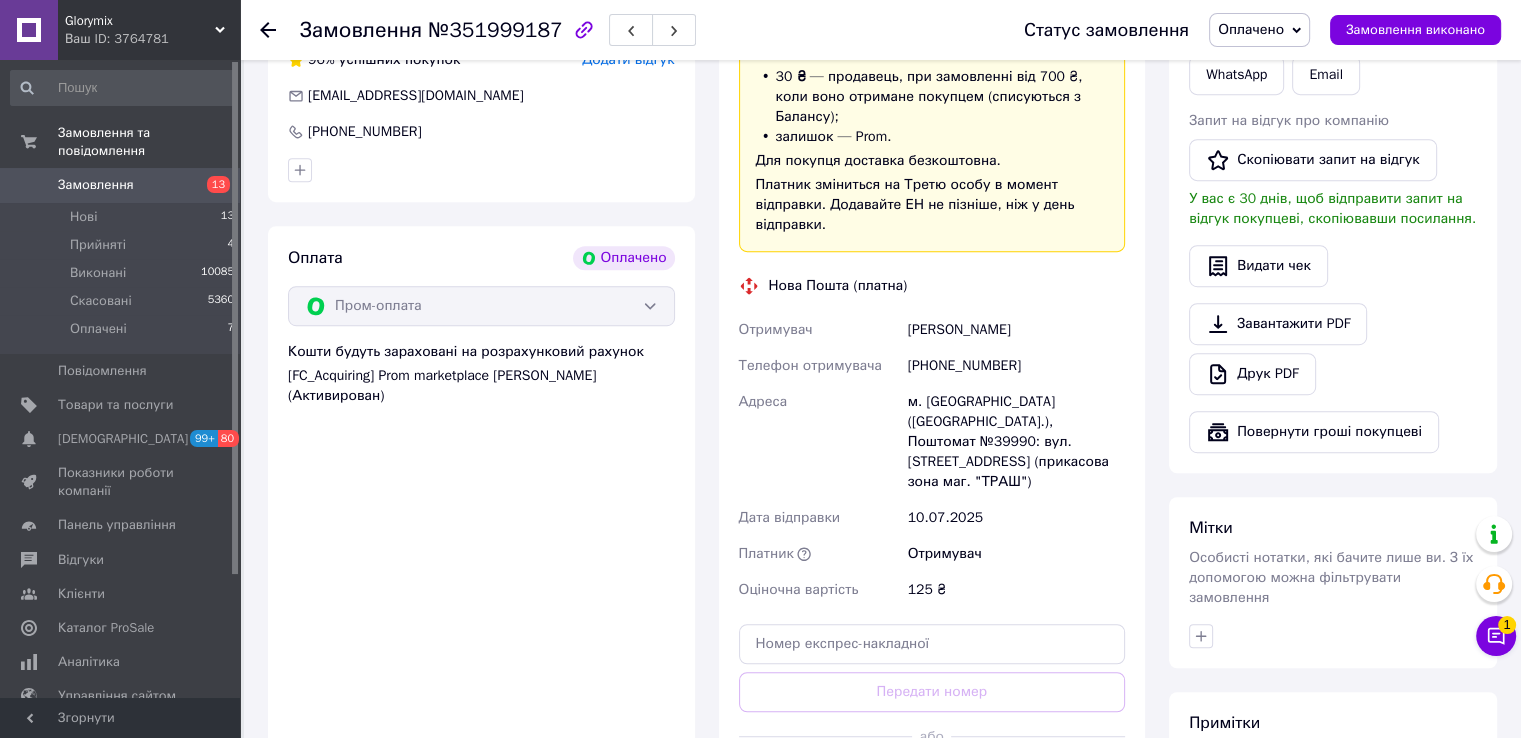 click on "№351999187" at bounding box center [495, 30] 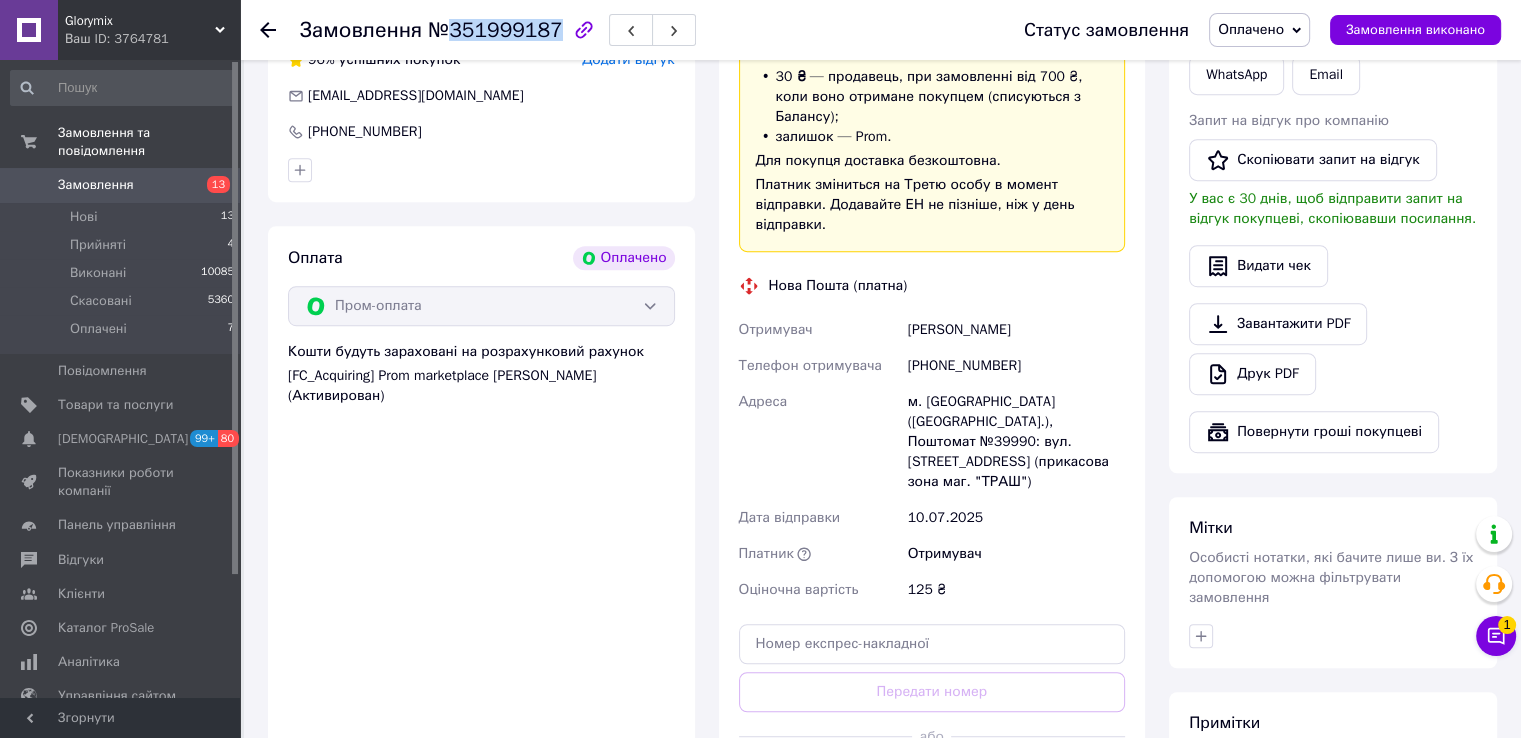 click on "№351999187" at bounding box center (495, 30) 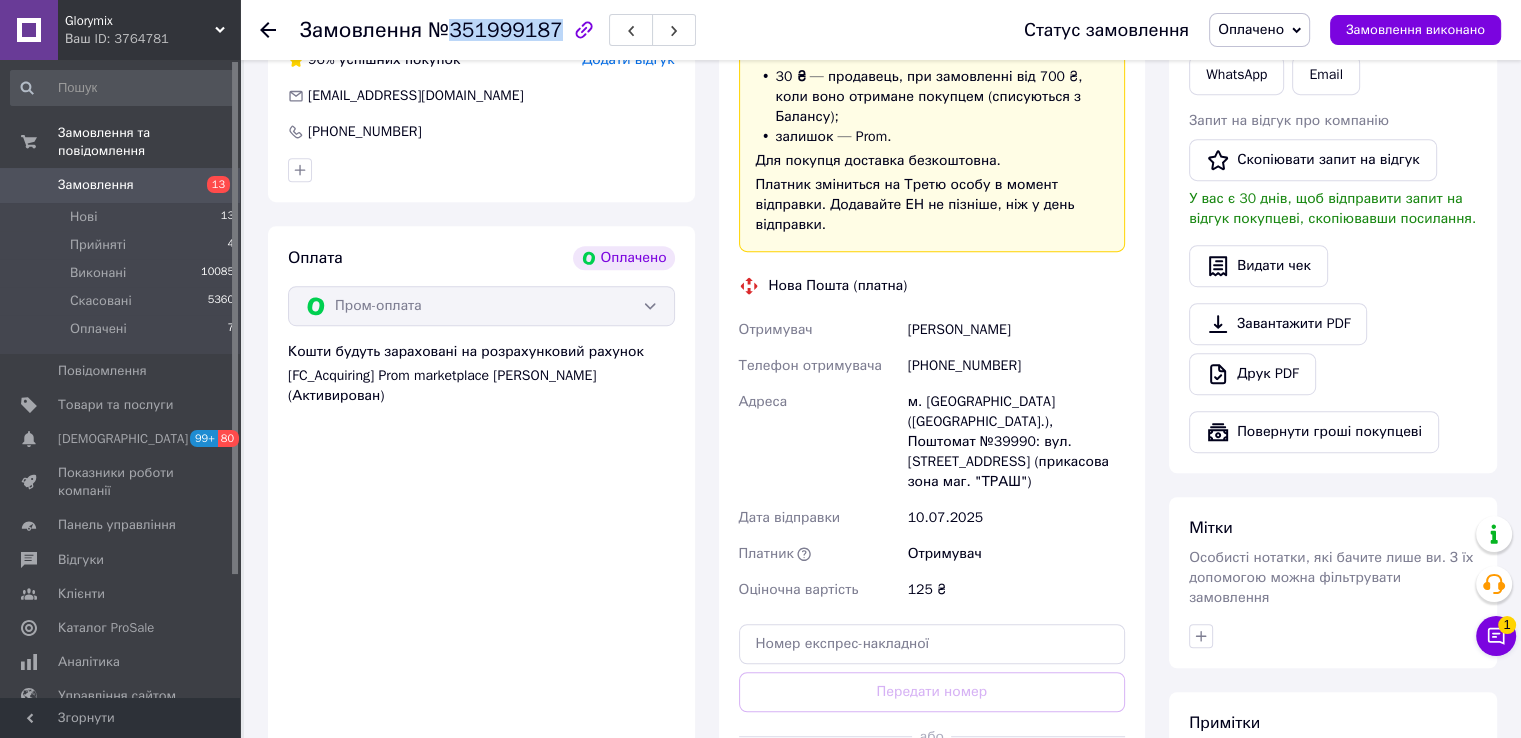 scroll, scrollTop: 1340, scrollLeft: 0, axis: vertical 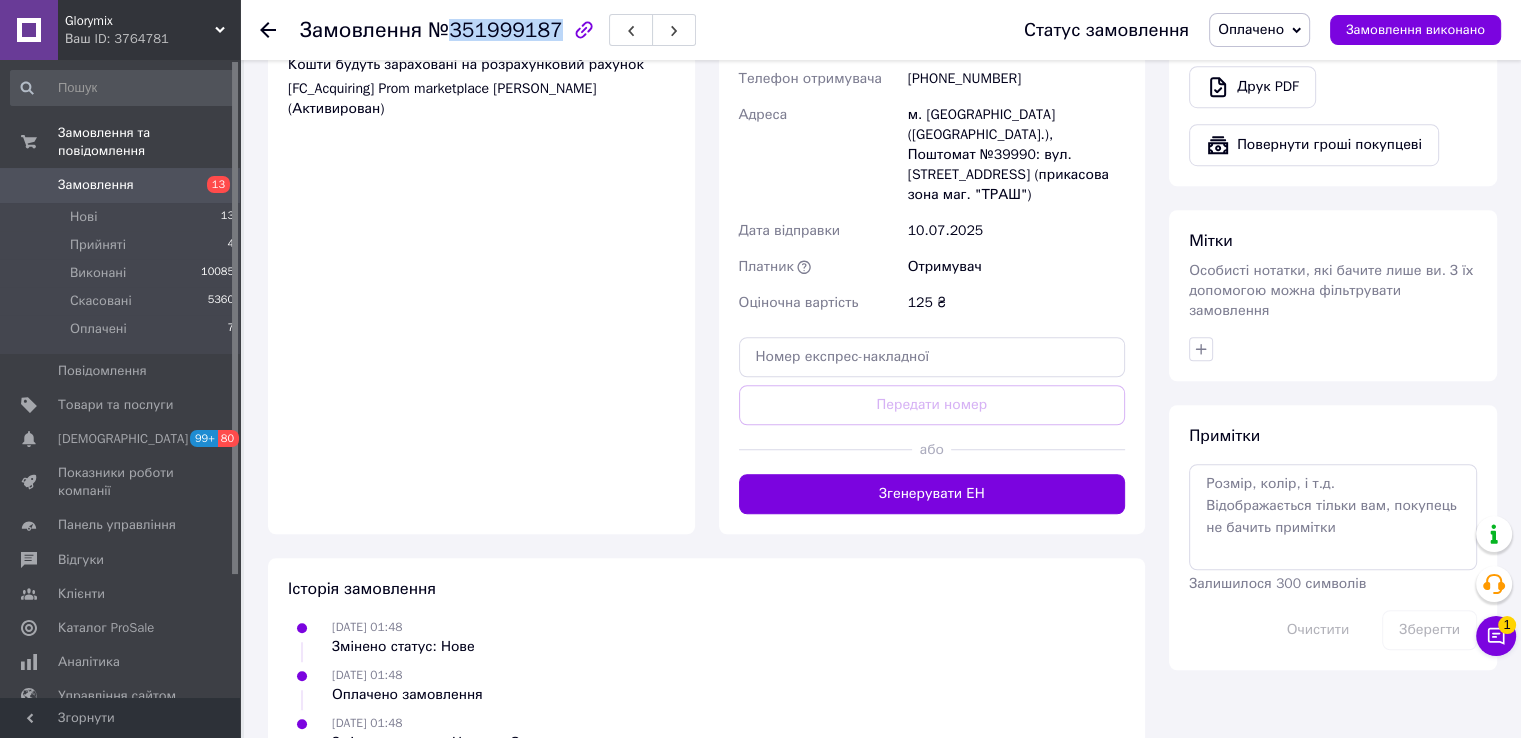 drag, startPoint x: 851, startPoint y: 445, endPoint x: 480, endPoint y: 429, distance: 371.34485 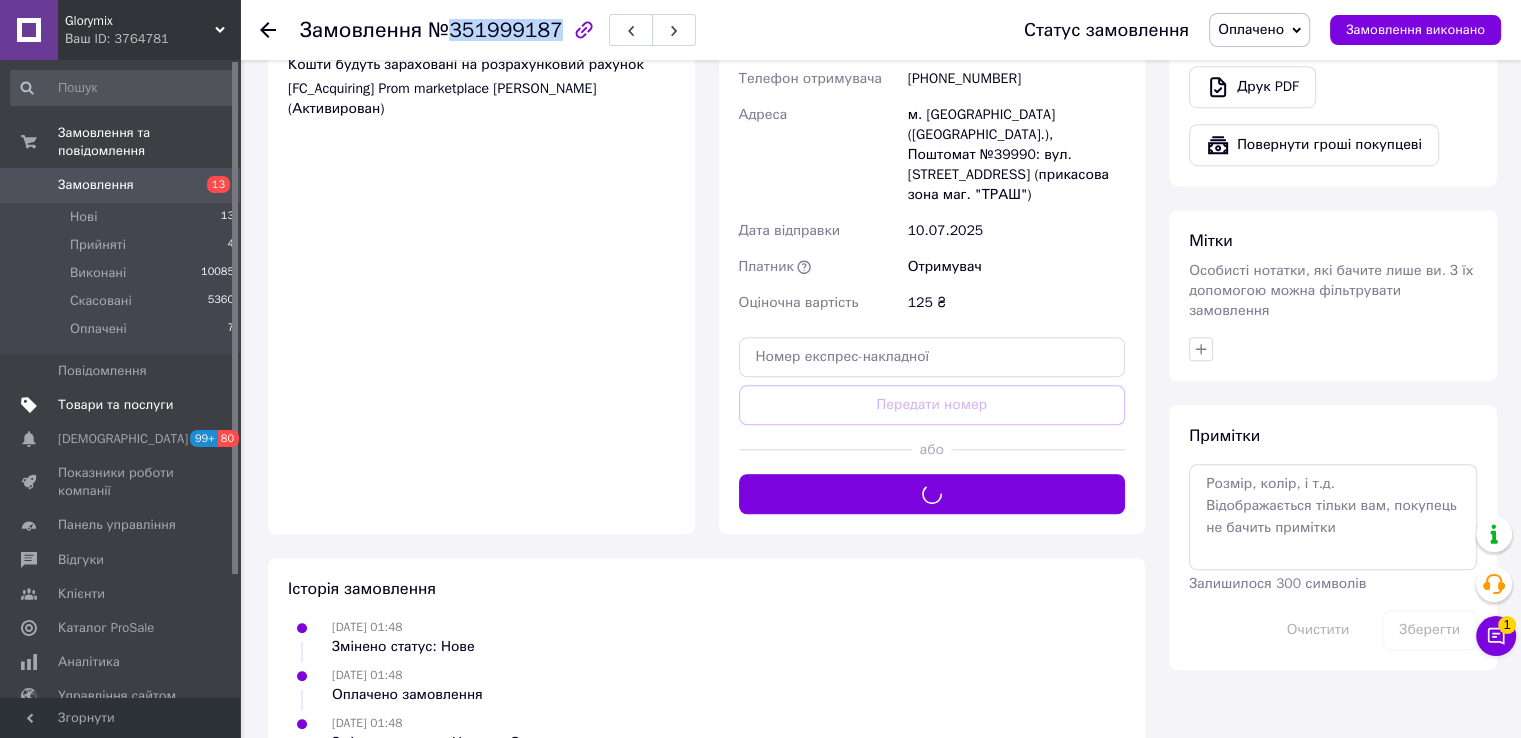 click on "Товари та послуги" at bounding box center [115, 405] 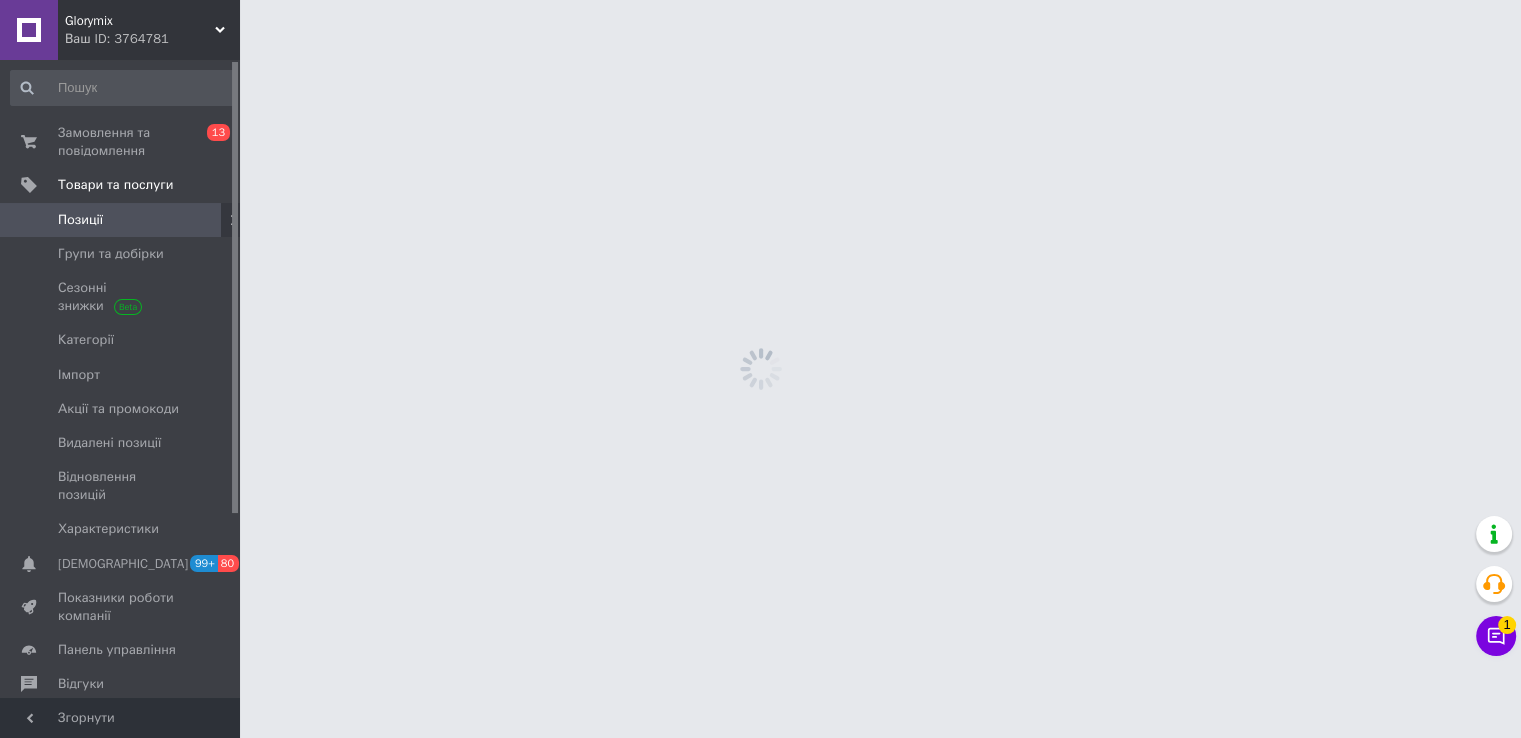 scroll, scrollTop: 0, scrollLeft: 0, axis: both 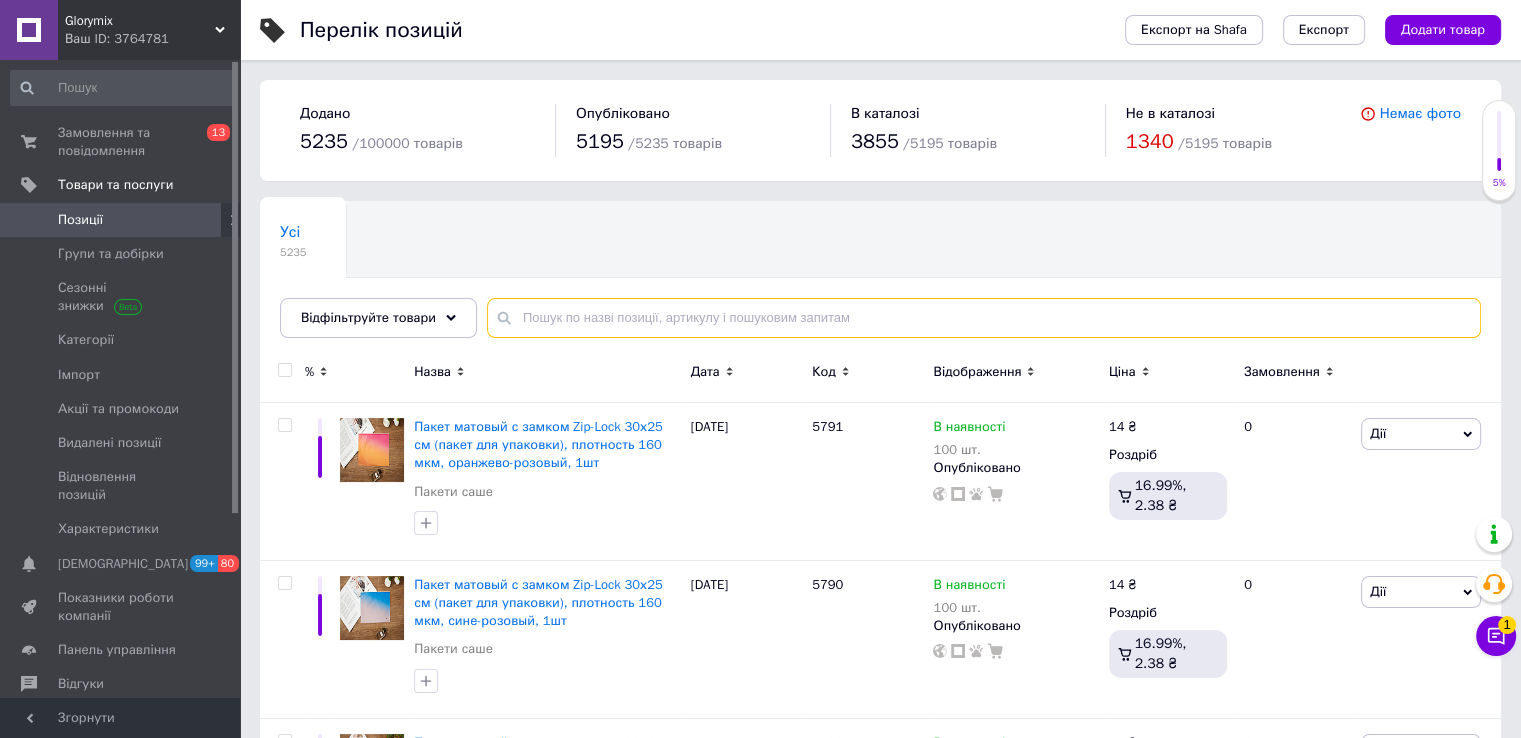 click at bounding box center (984, 318) 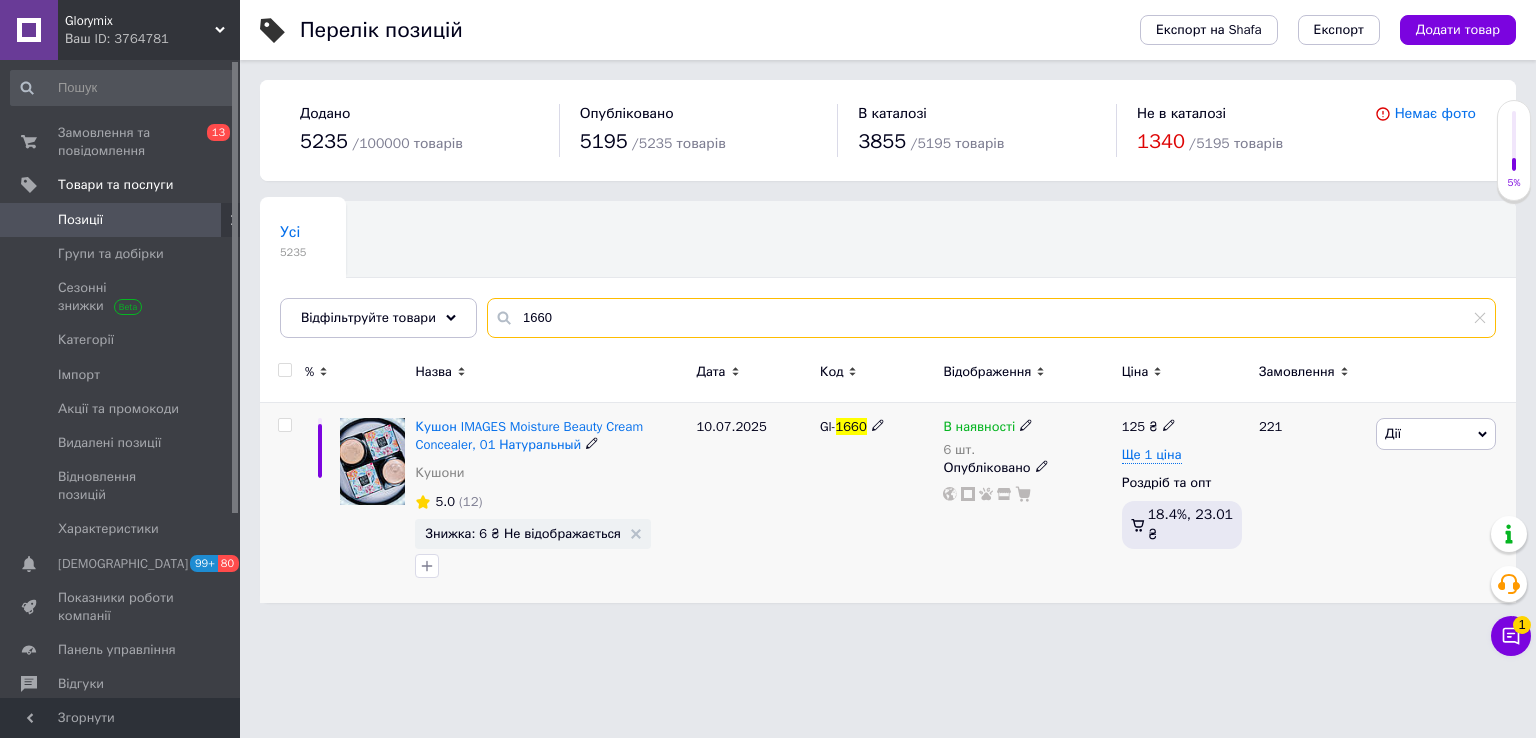type on "1660" 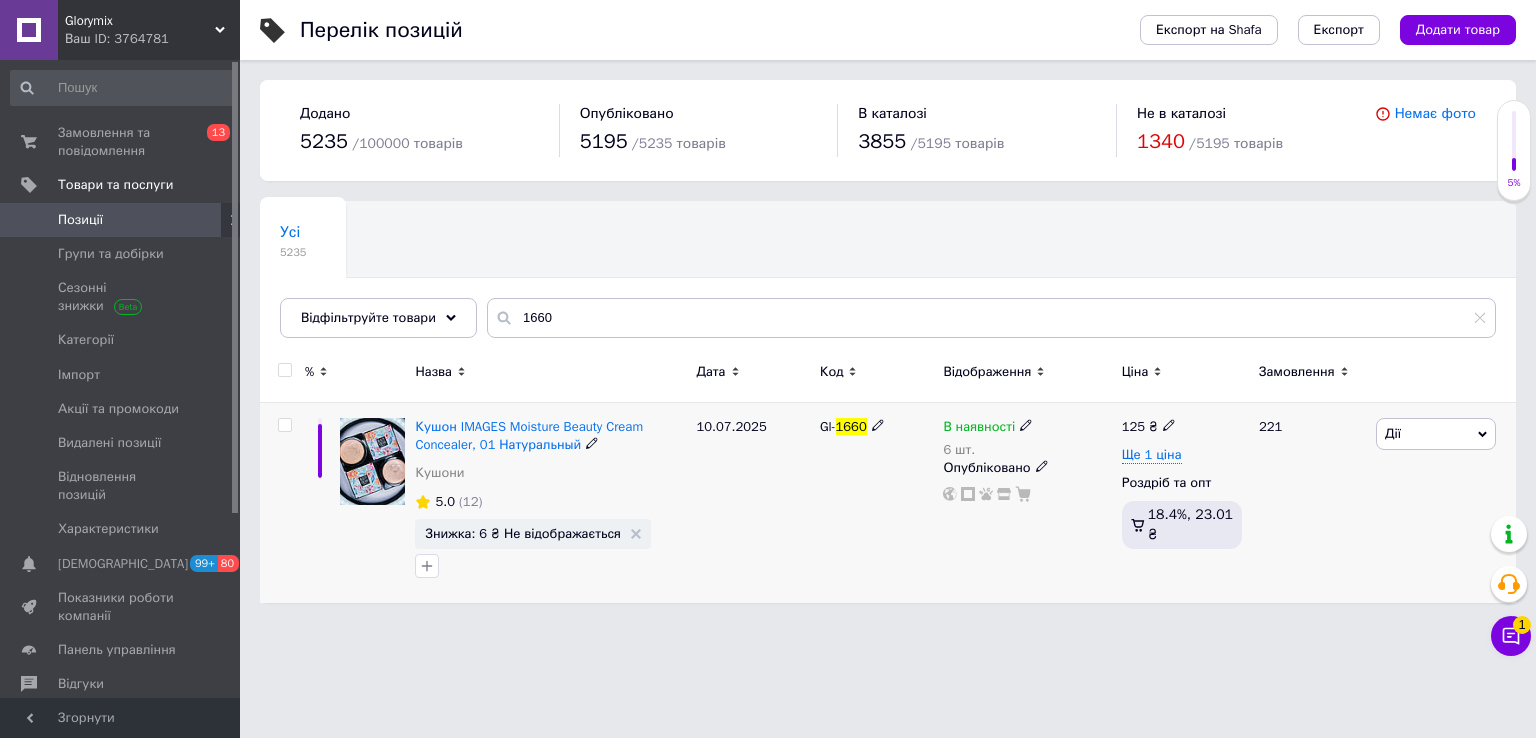 click on "В наявності" at bounding box center [979, 429] 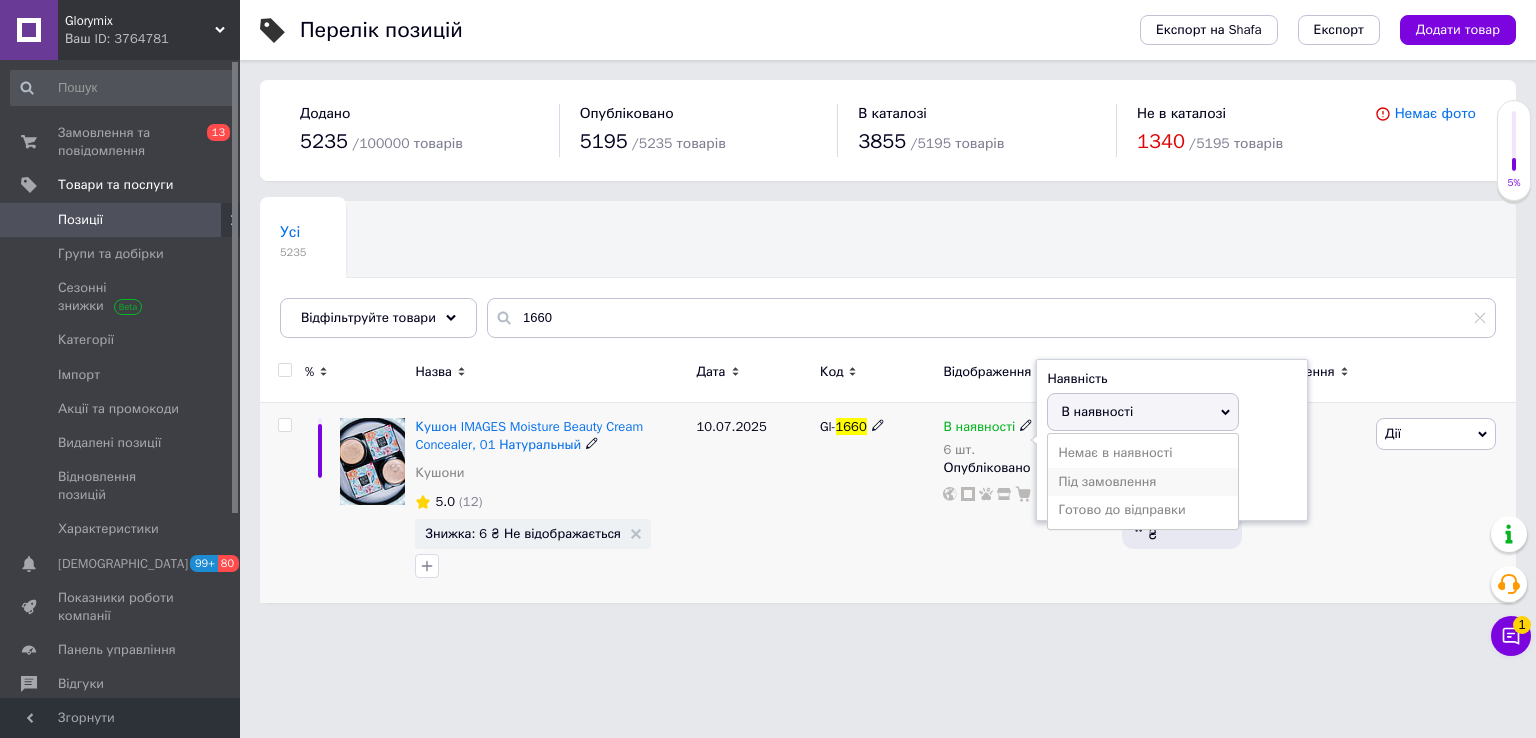 click on "Під замовлення" at bounding box center (1143, 482) 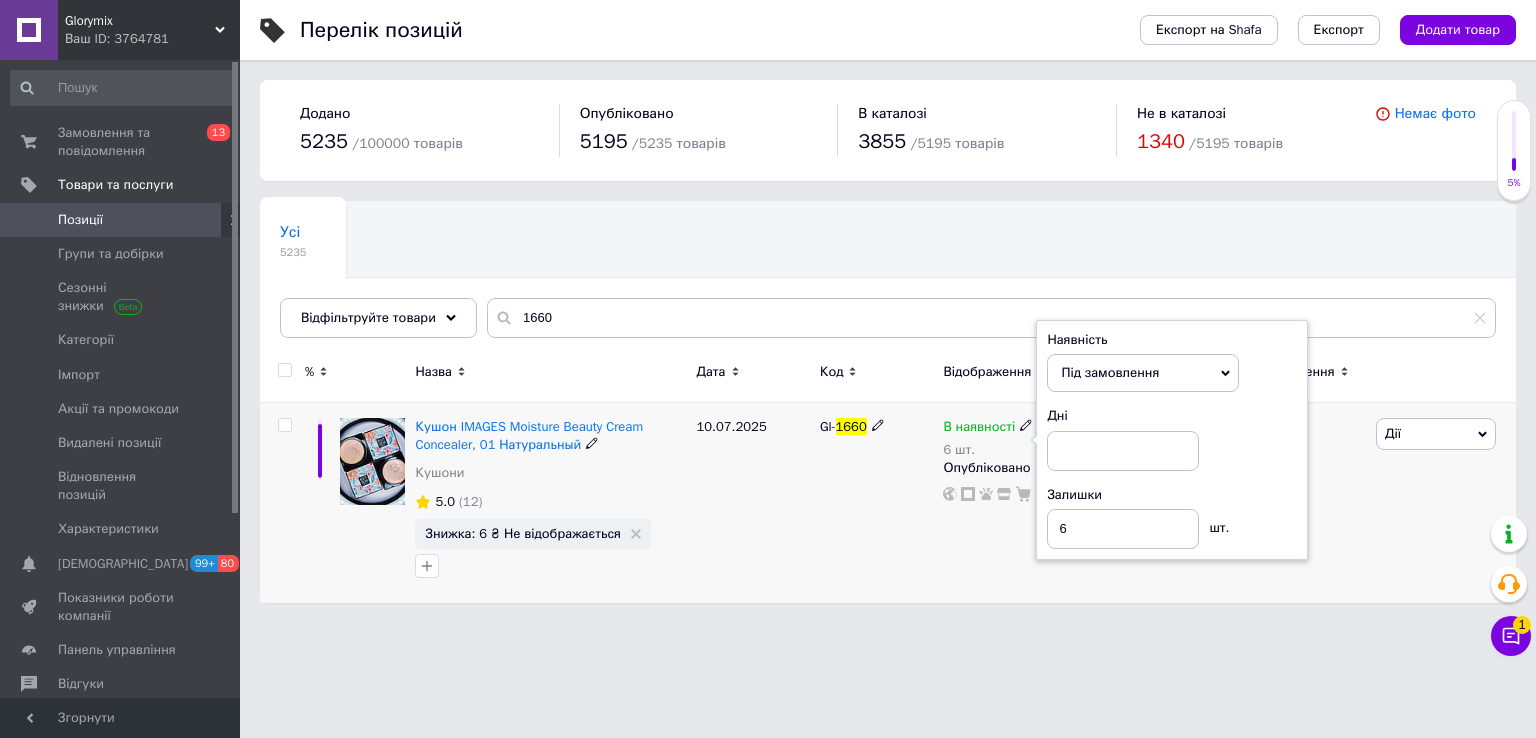 click on "Під замовлення" at bounding box center (1110, 372) 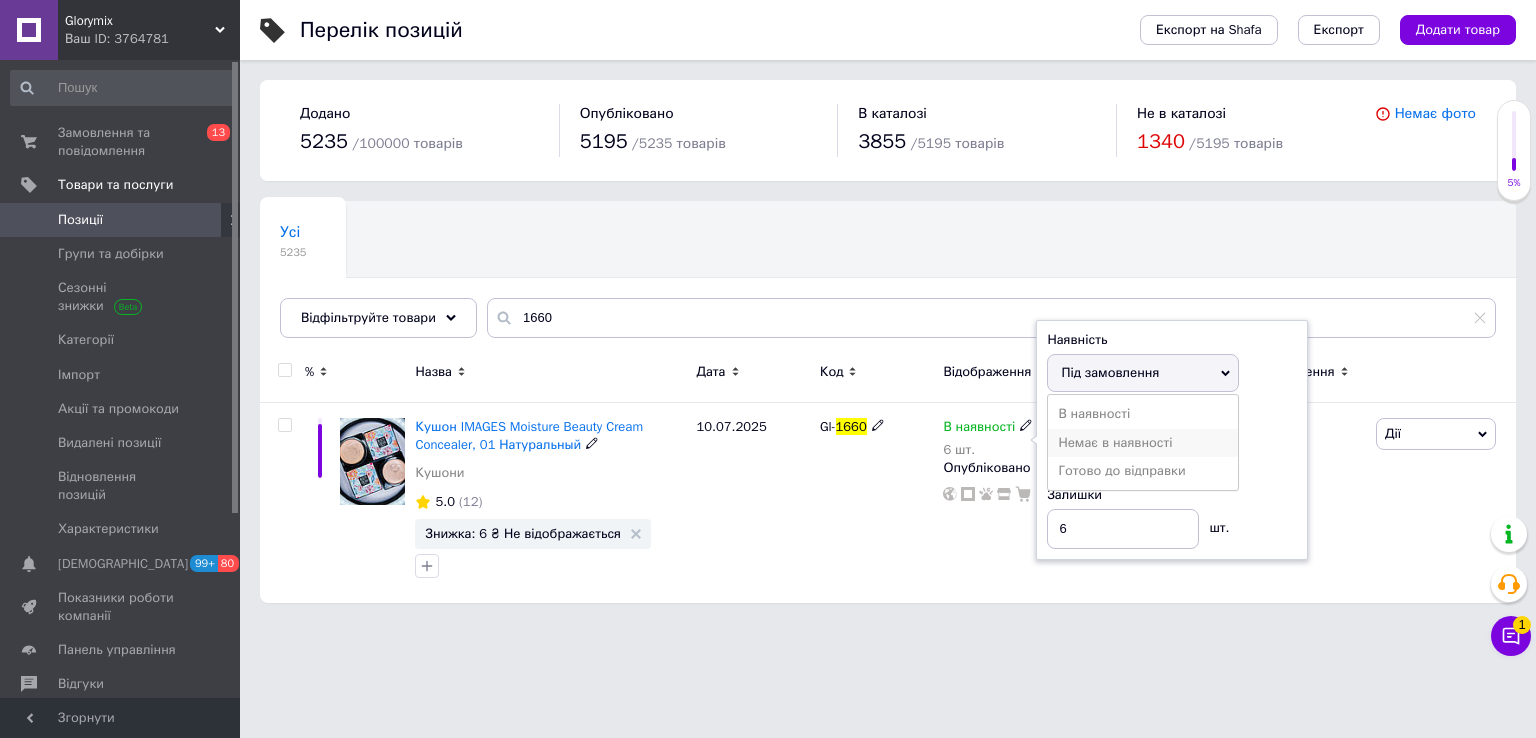 click on "Немає в наявності" at bounding box center (1143, 443) 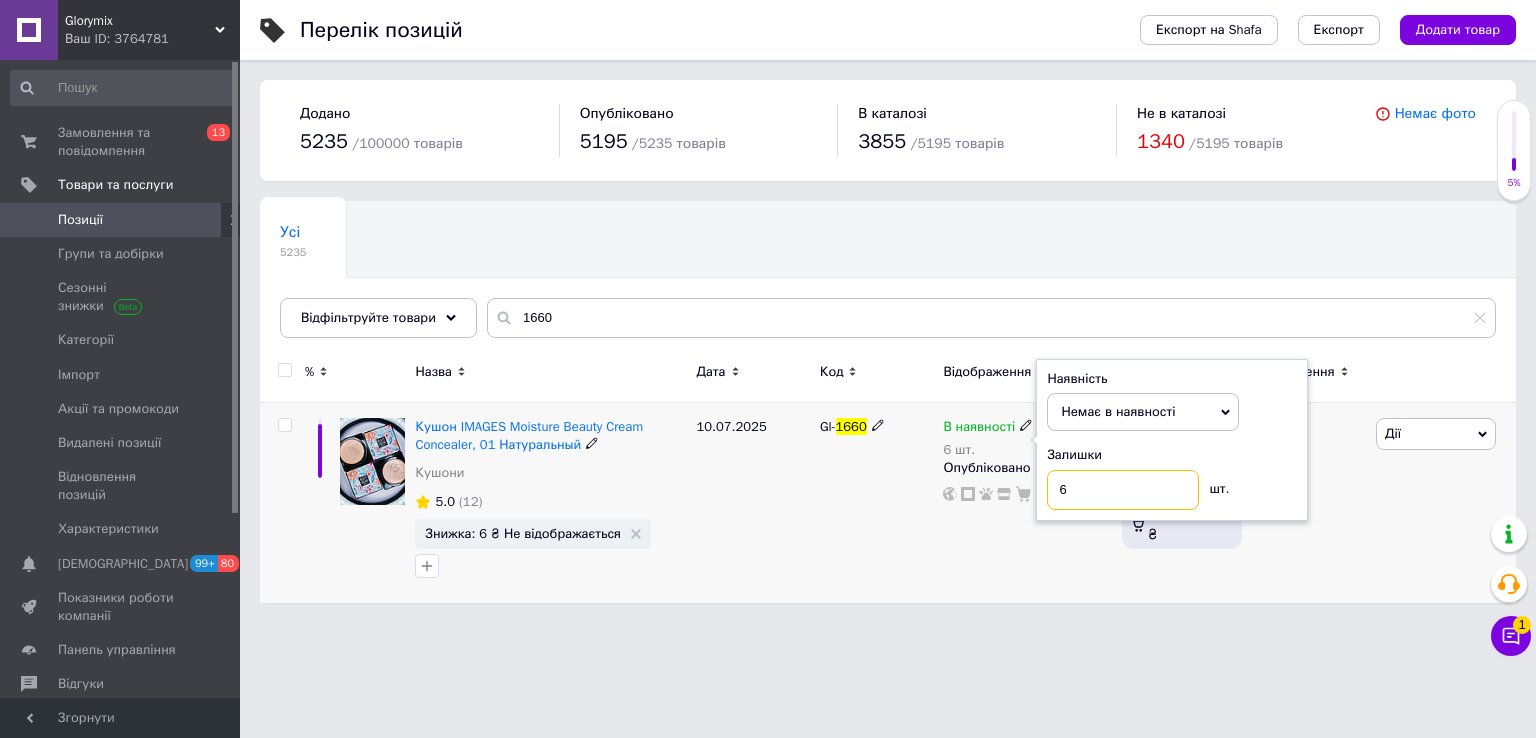 click on "6" at bounding box center [1123, 490] 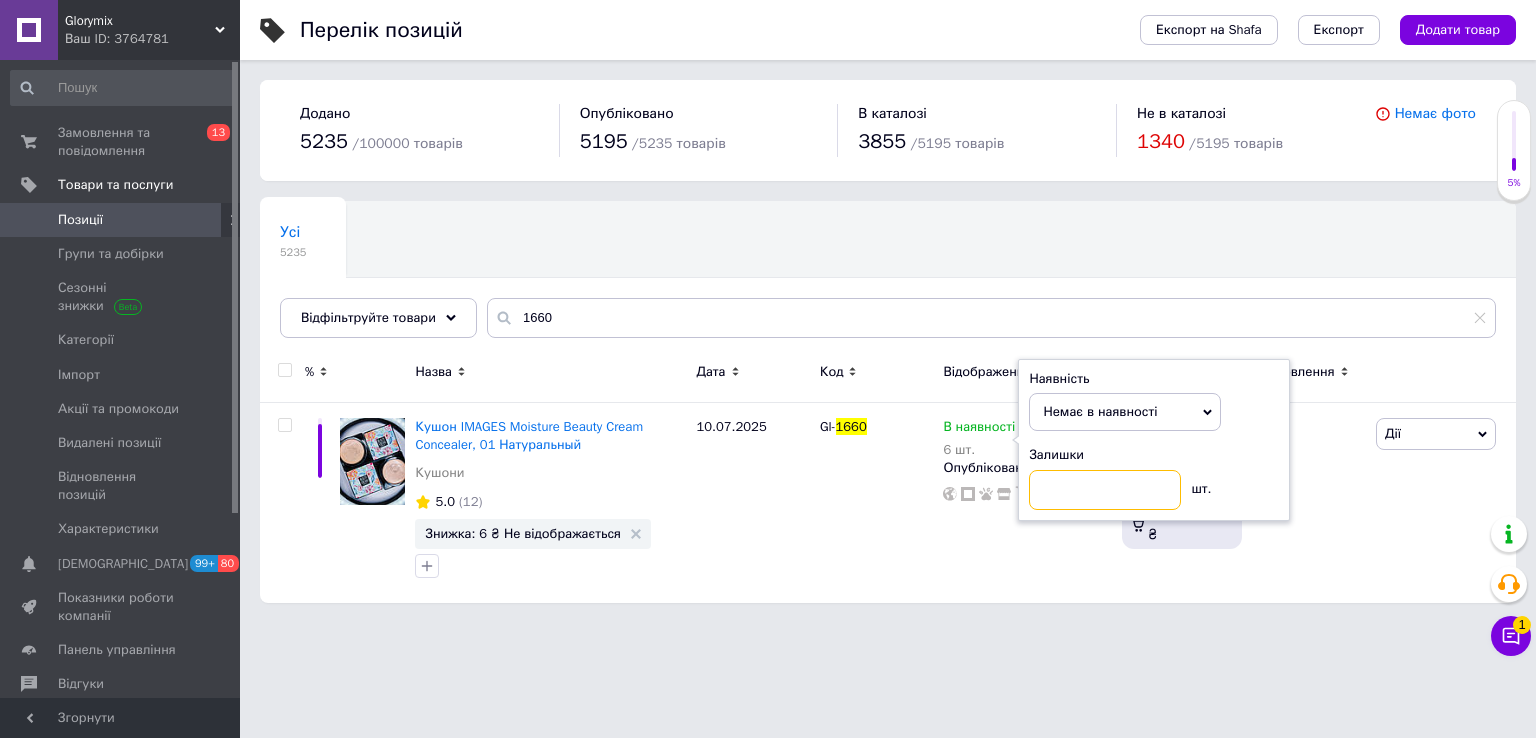 type 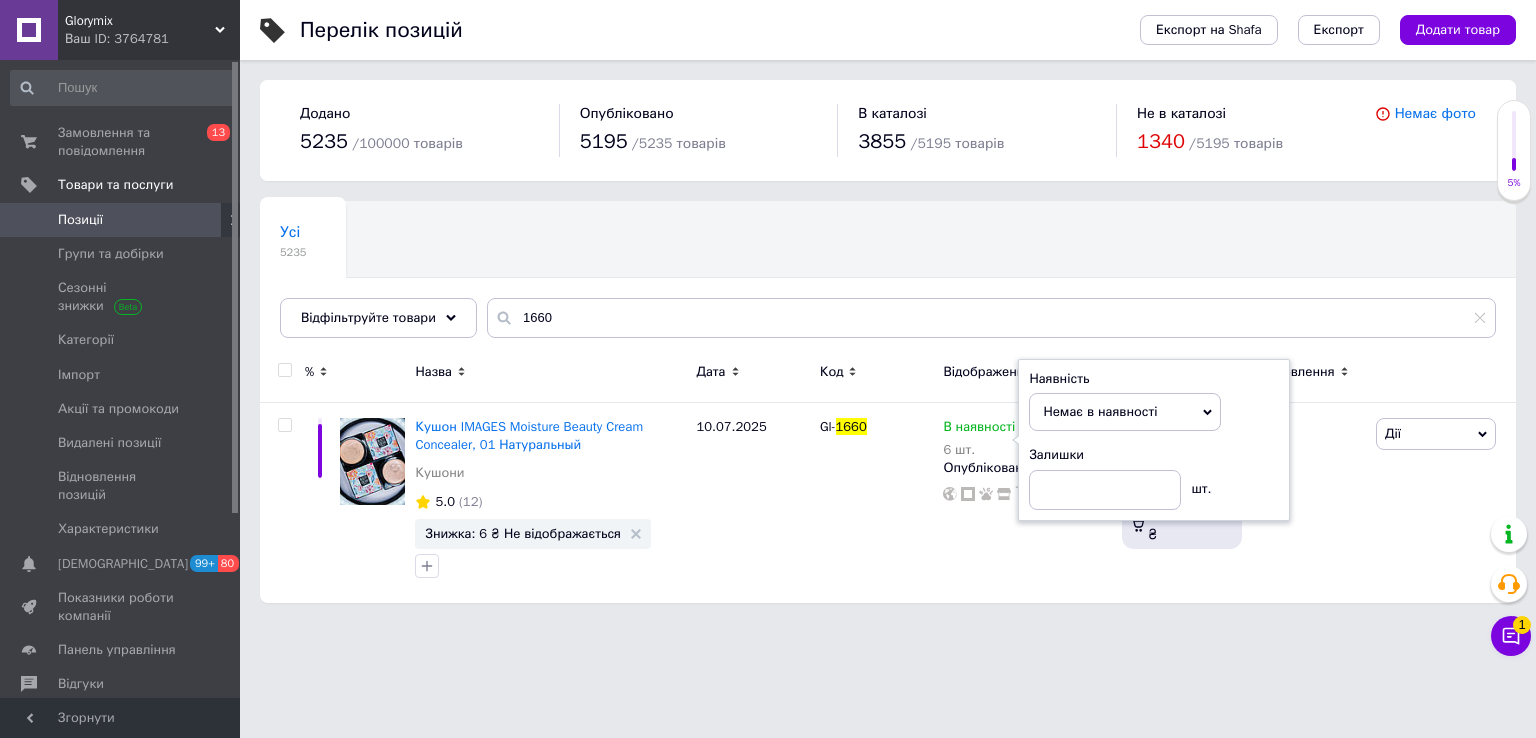 click on "Glorymix Ваш ID: 3764781 Сайт Glorymix Кабінет покупця Перевірити стан системи Сторінка на порталі Довідка Вийти Замовлення та повідомлення 0 13 Товари та послуги Позиції Групи та добірки Сезонні знижки Категорії Імпорт Акції та промокоди Видалені позиції Відновлення позицій Характеристики Сповіщення 99+ 80 Показники роботи компанії Панель управління Відгуки Клієнти Каталог ProSale Аналітика Управління сайтом Гаманець компанії Маркет Налаштування Тарифи та рахунки Prom топ Згорнути
Перелік позицій Експорт" at bounding box center [768, 311] 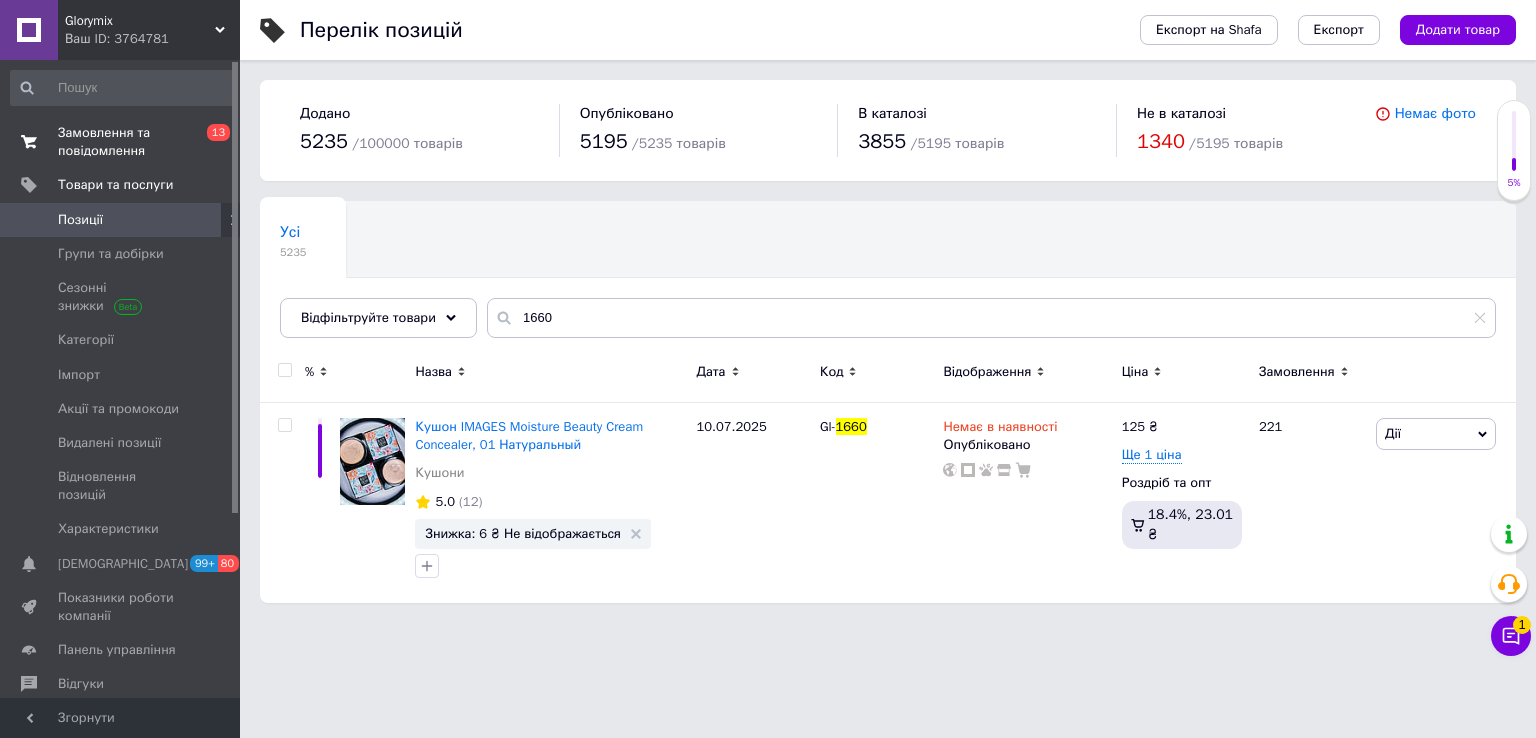 click on "Замовлення та повідомлення" at bounding box center [121, 142] 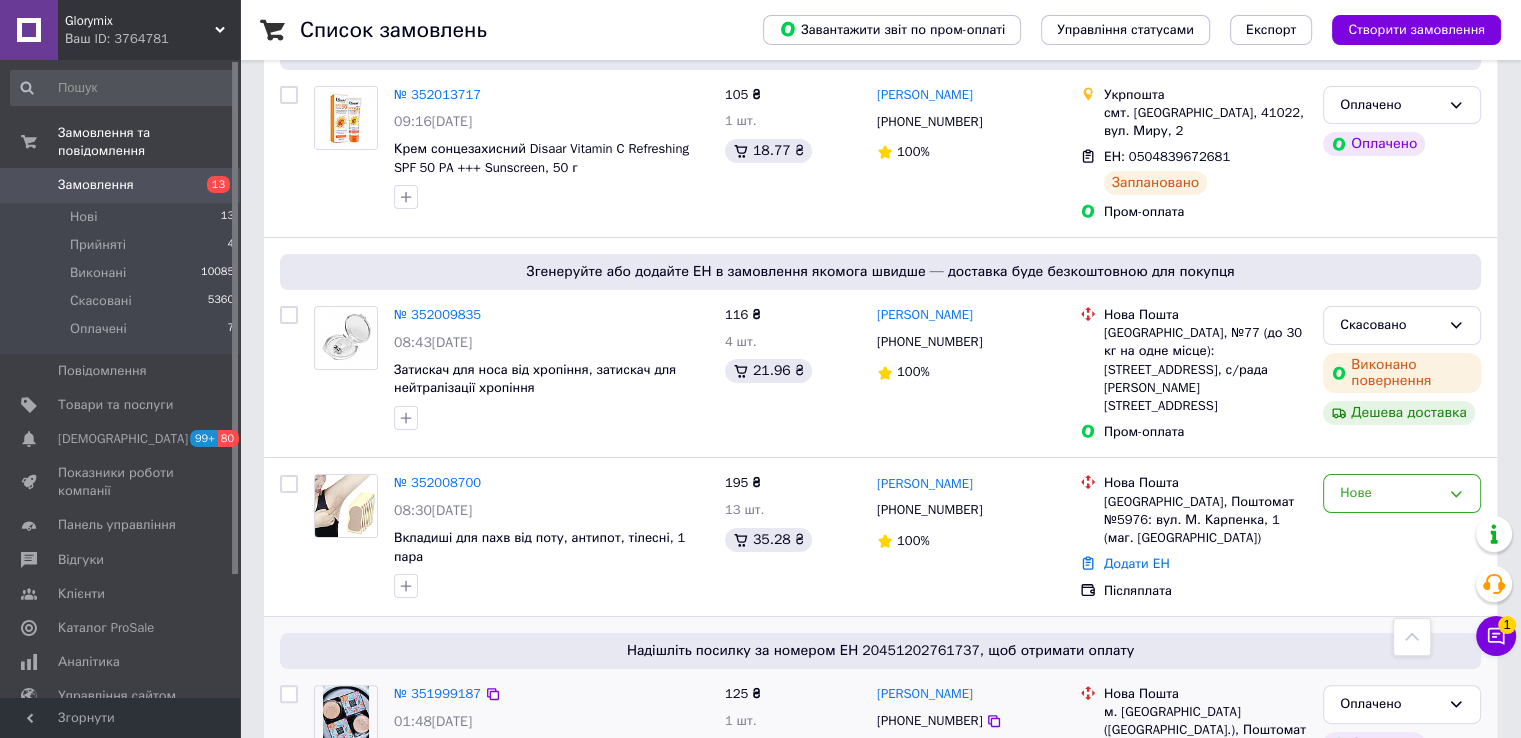 scroll, scrollTop: 0, scrollLeft: 0, axis: both 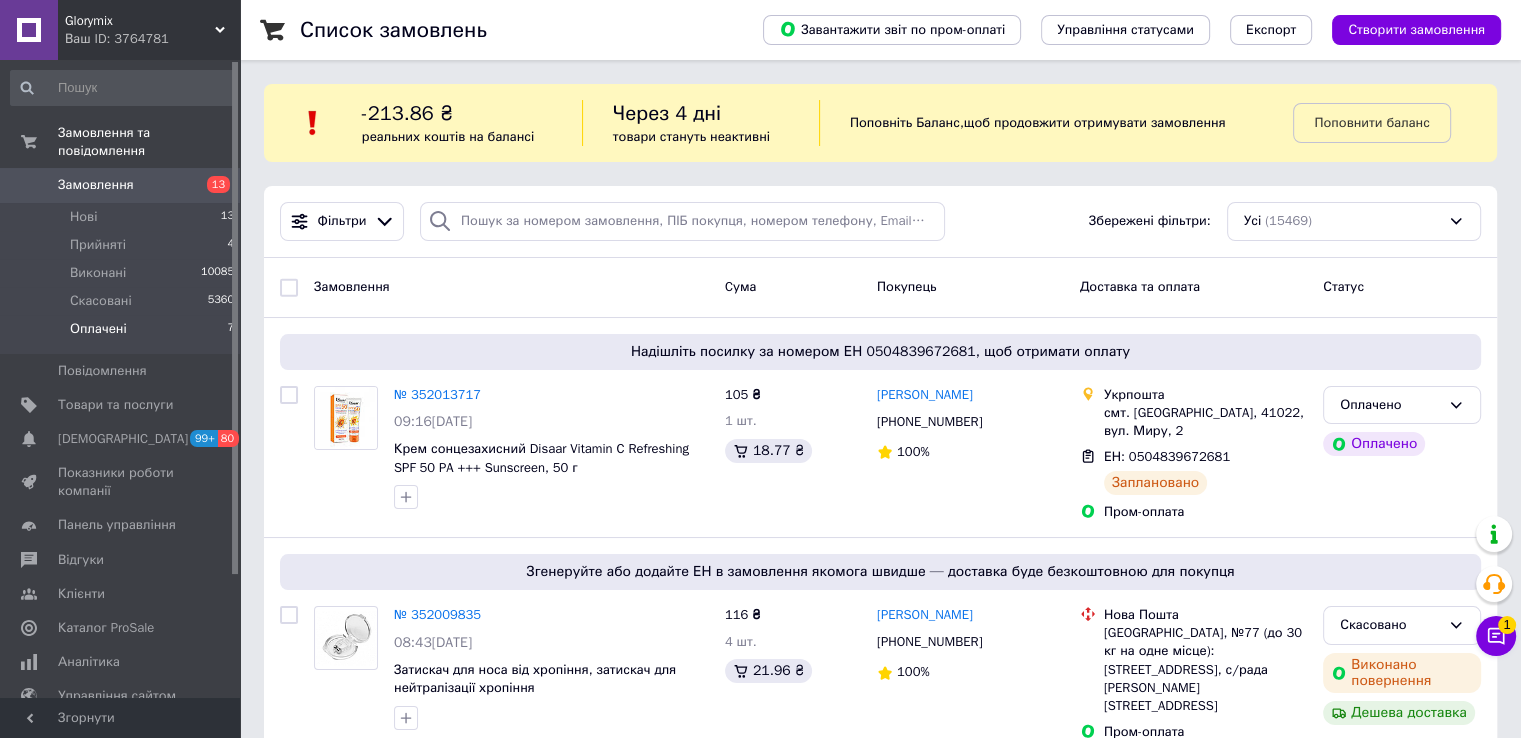 click on "Оплачені 7" at bounding box center (123, 334) 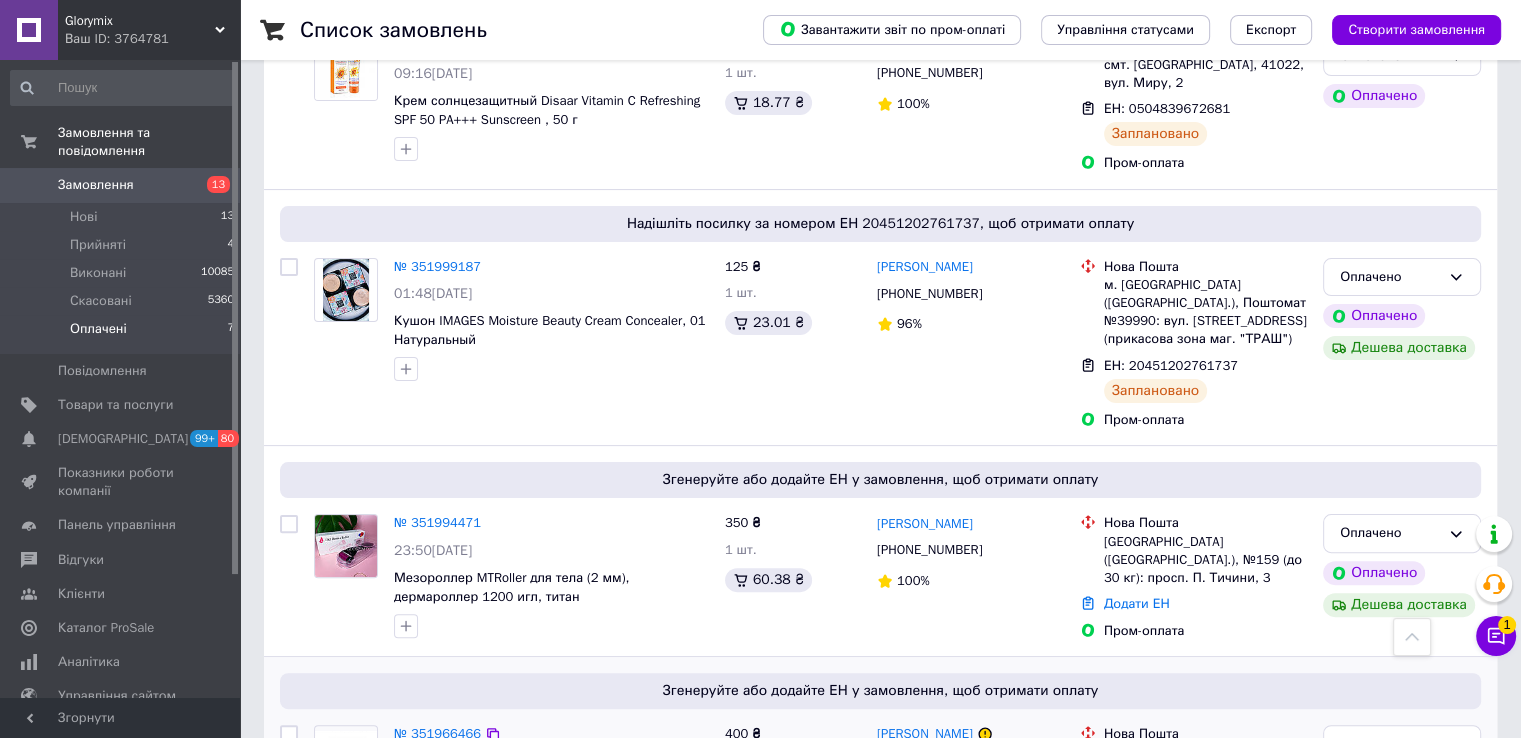 scroll, scrollTop: 620, scrollLeft: 0, axis: vertical 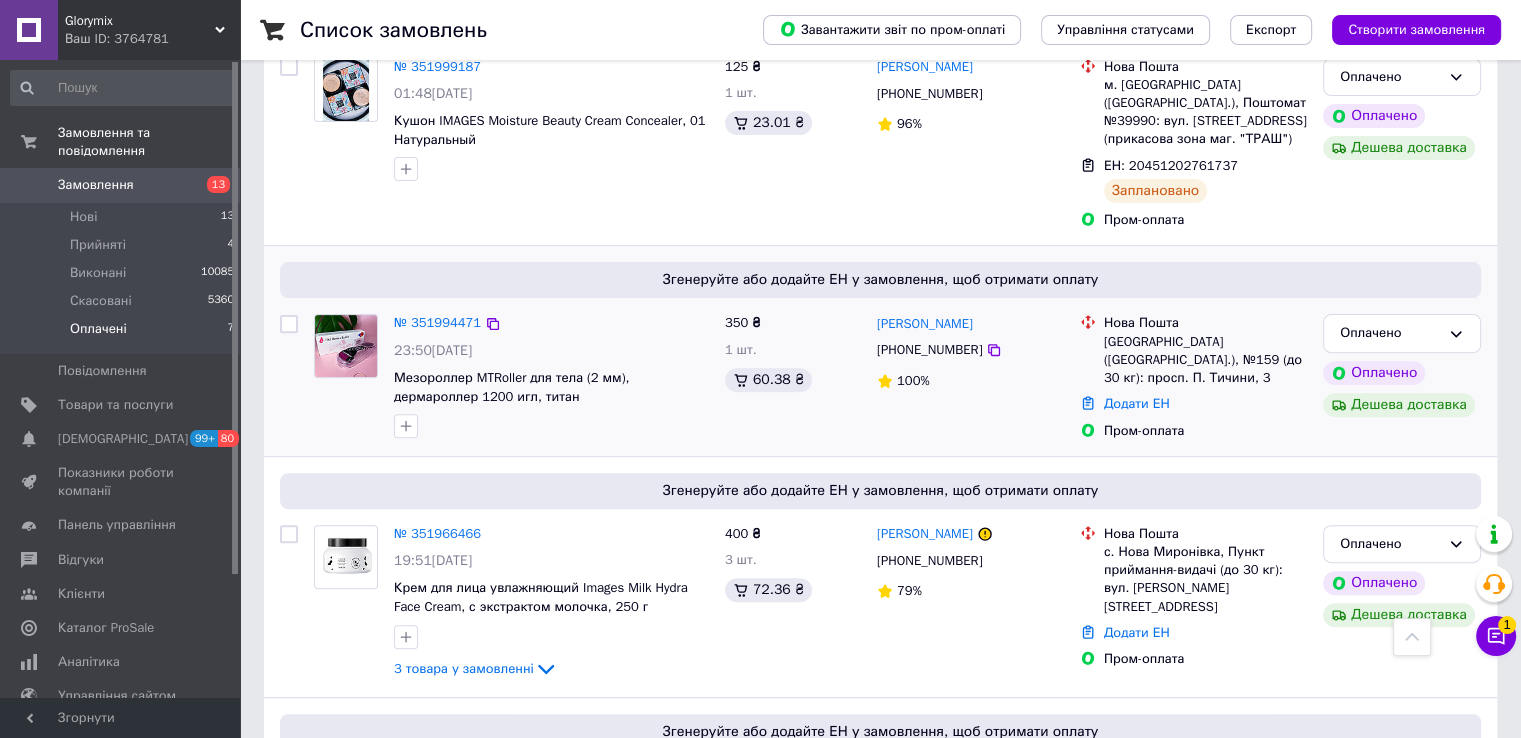 click on "№ 351994471" at bounding box center (437, 323) 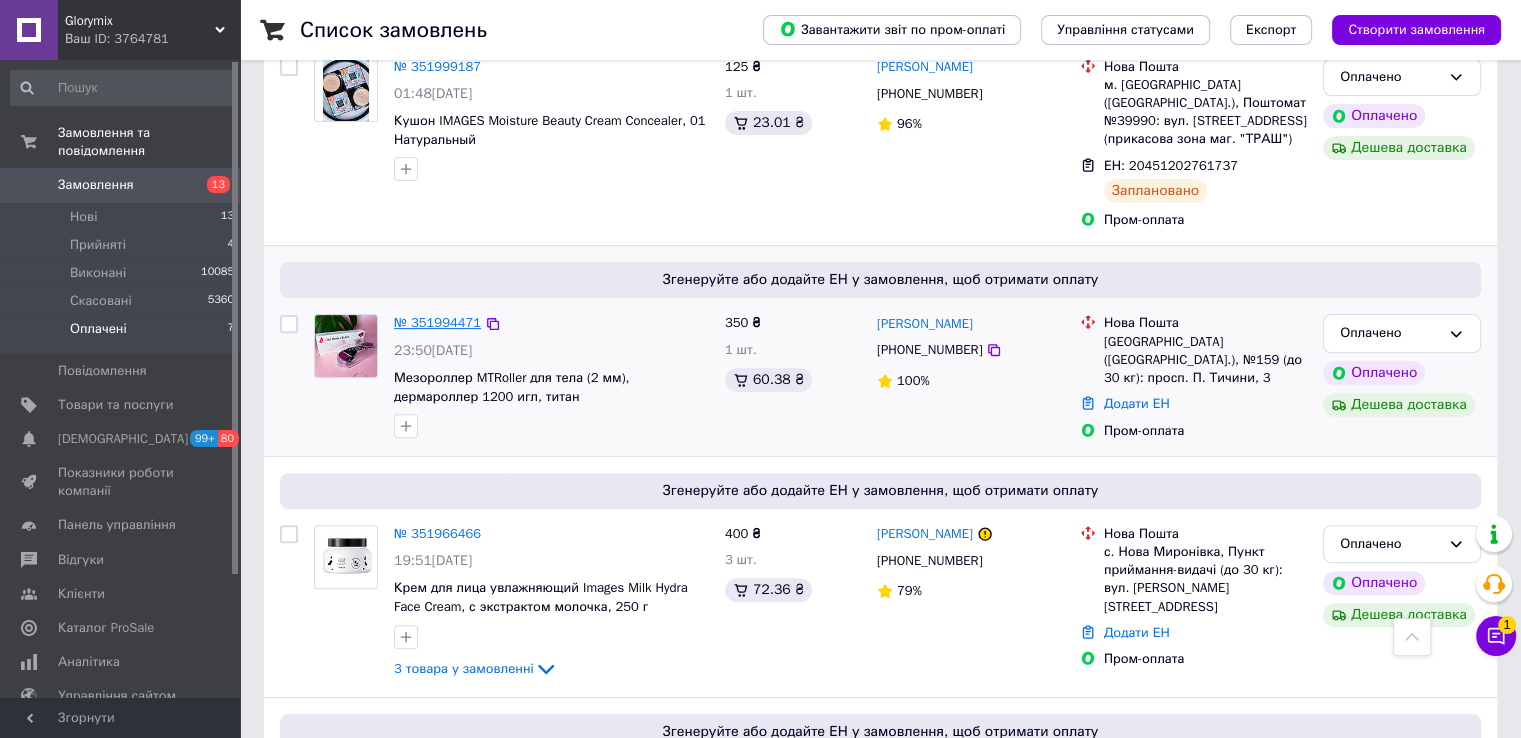 click on "№ 351994471" at bounding box center [437, 322] 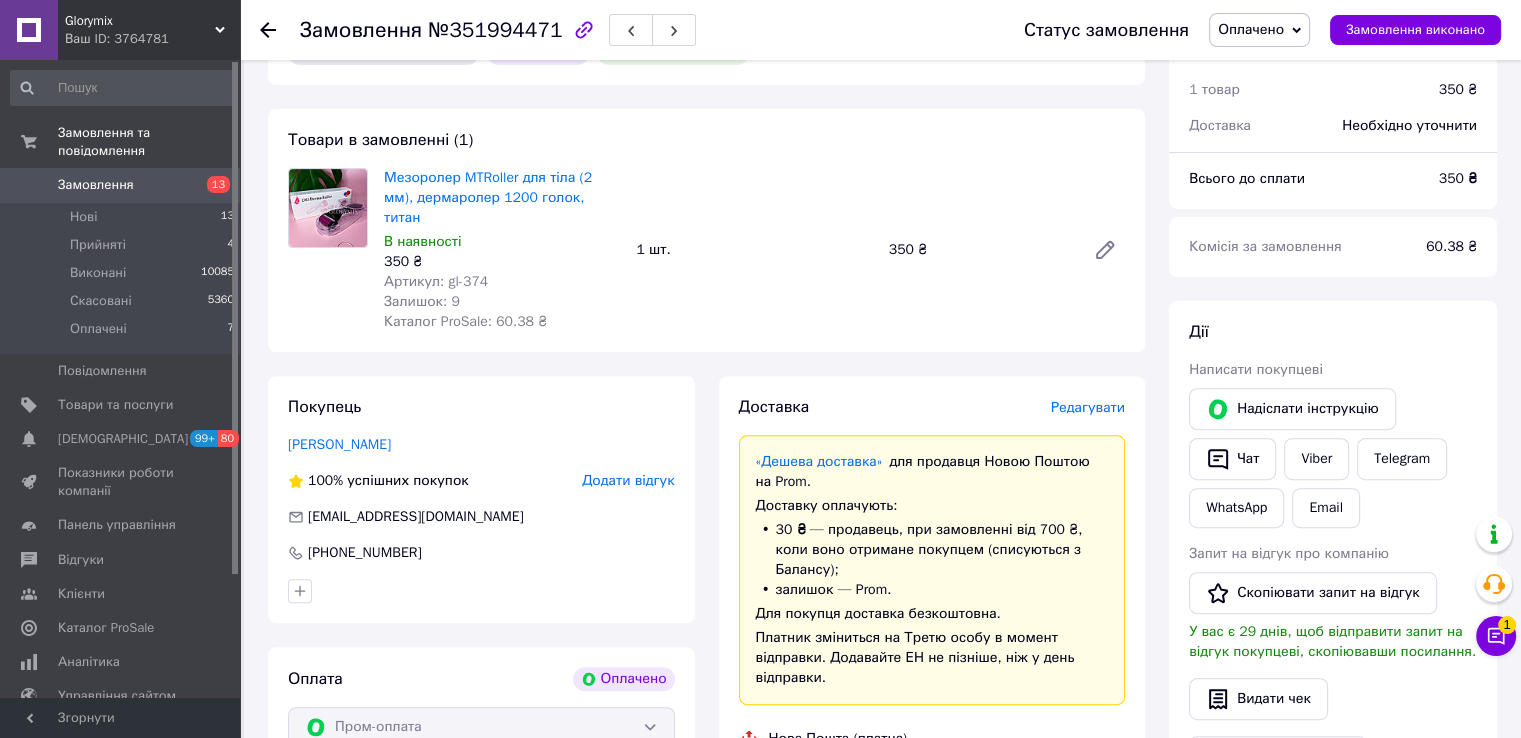 scroll, scrollTop: 1120, scrollLeft: 0, axis: vertical 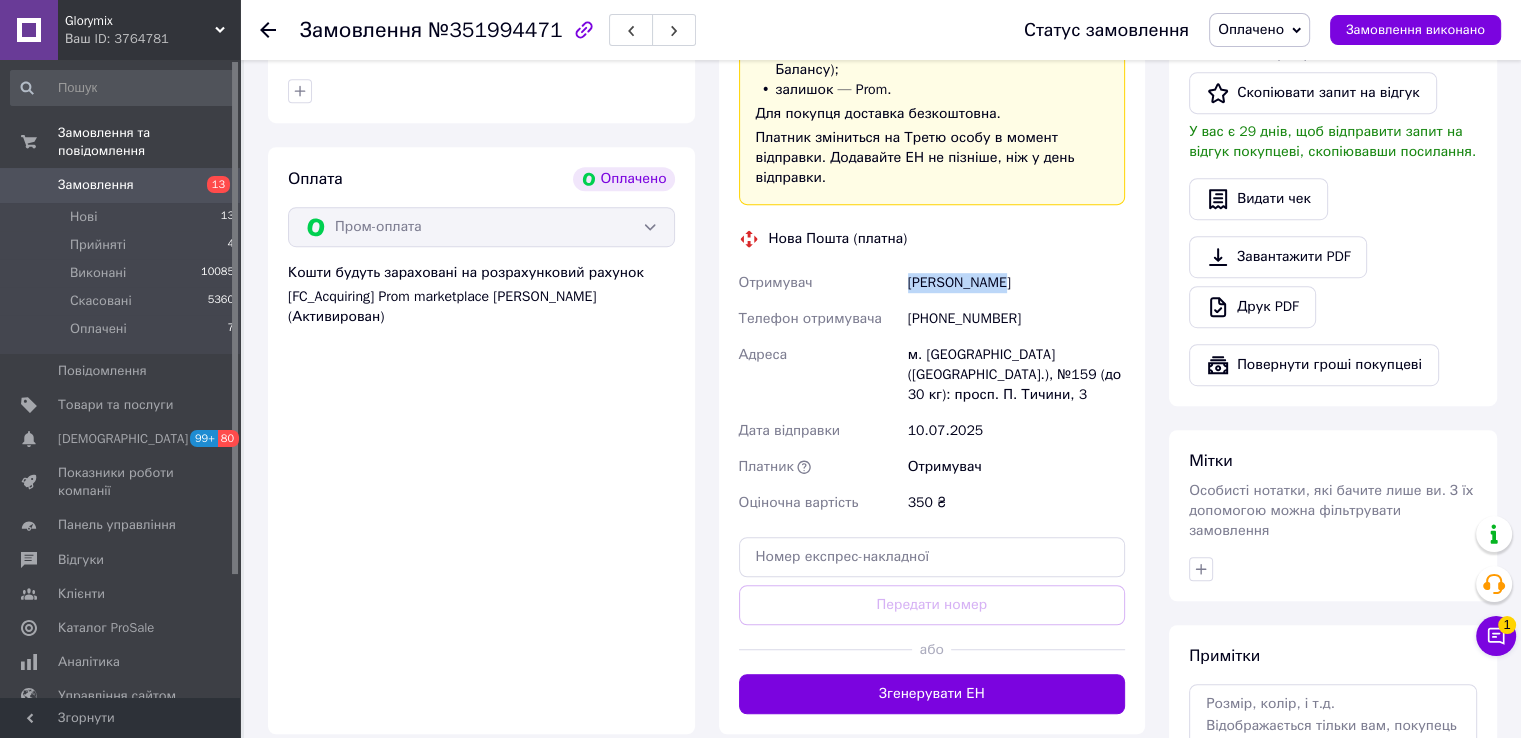 drag, startPoint x: 892, startPoint y: 241, endPoint x: 1041, endPoint y: 249, distance: 149.21461 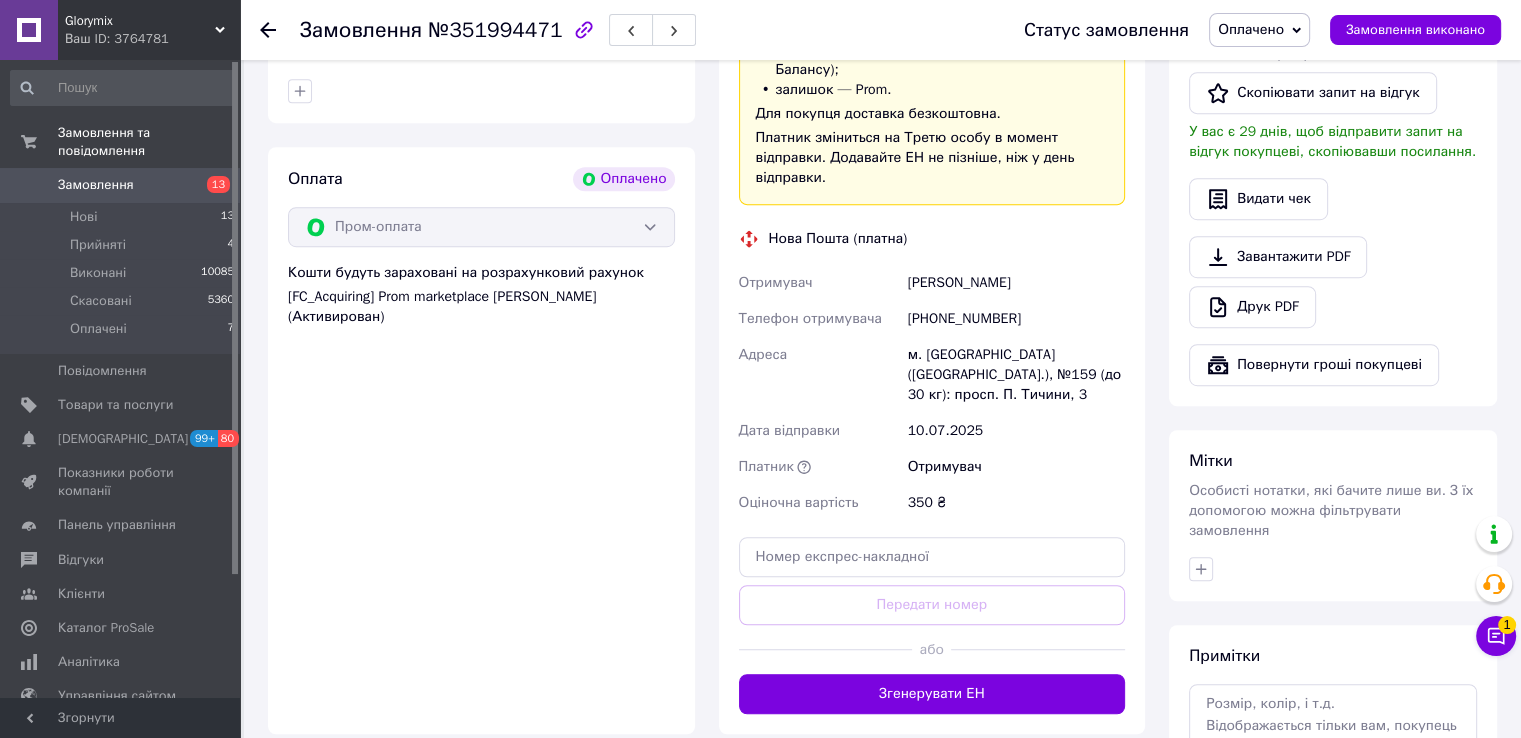 click on "Замовлення №351994471" at bounding box center [498, 30] 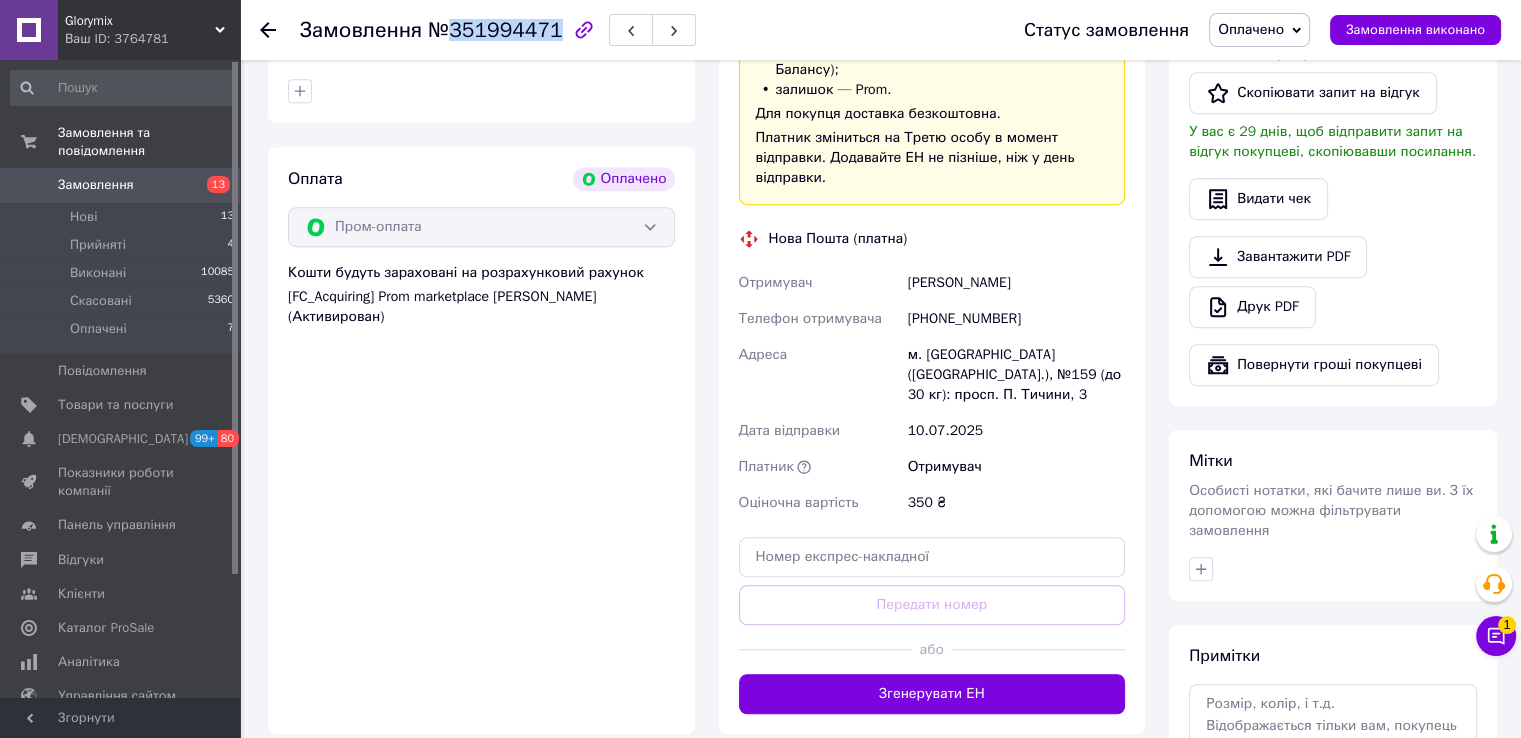 click on "Замовлення №351994471" at bounding box center [498, 30] 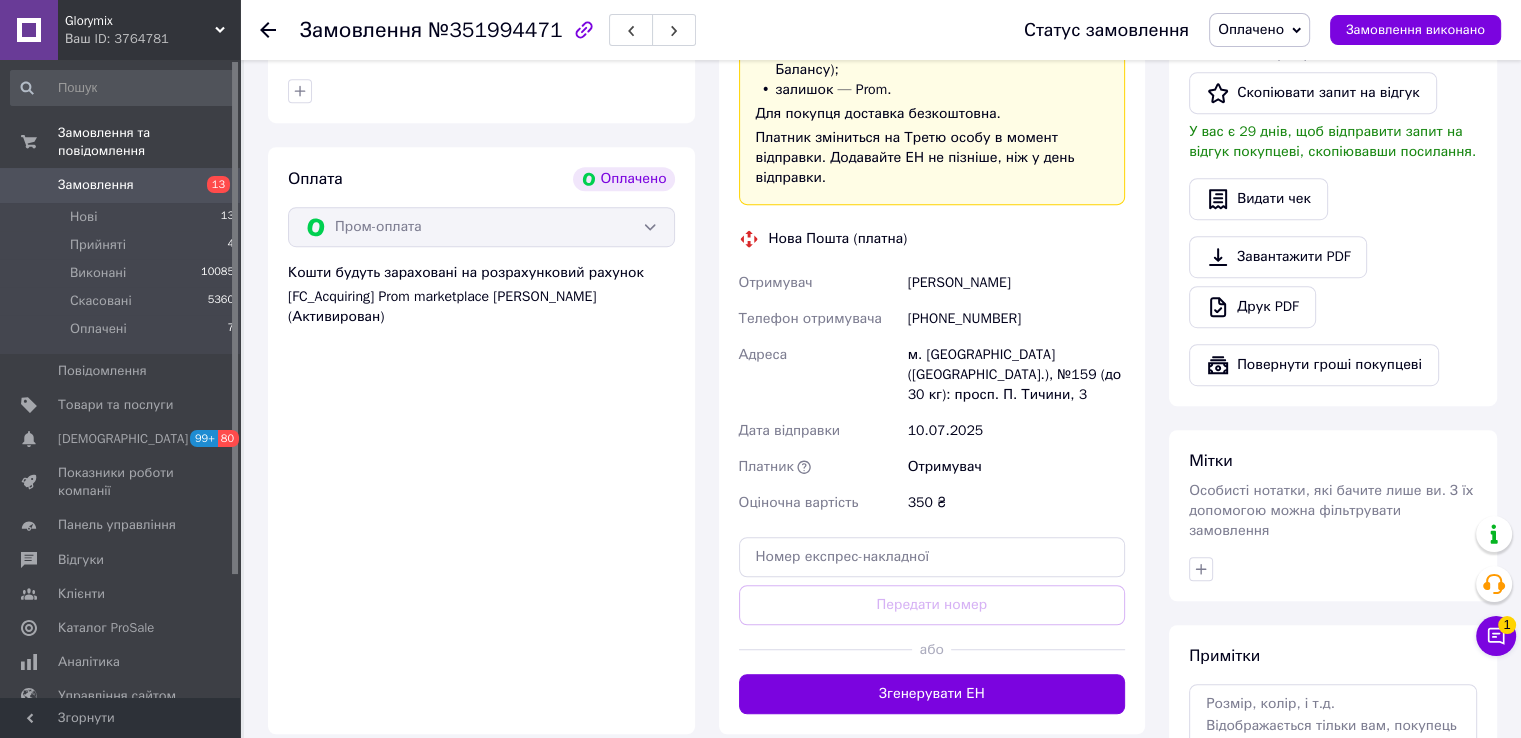click on "№351994471" at bounding box center [495, 30] 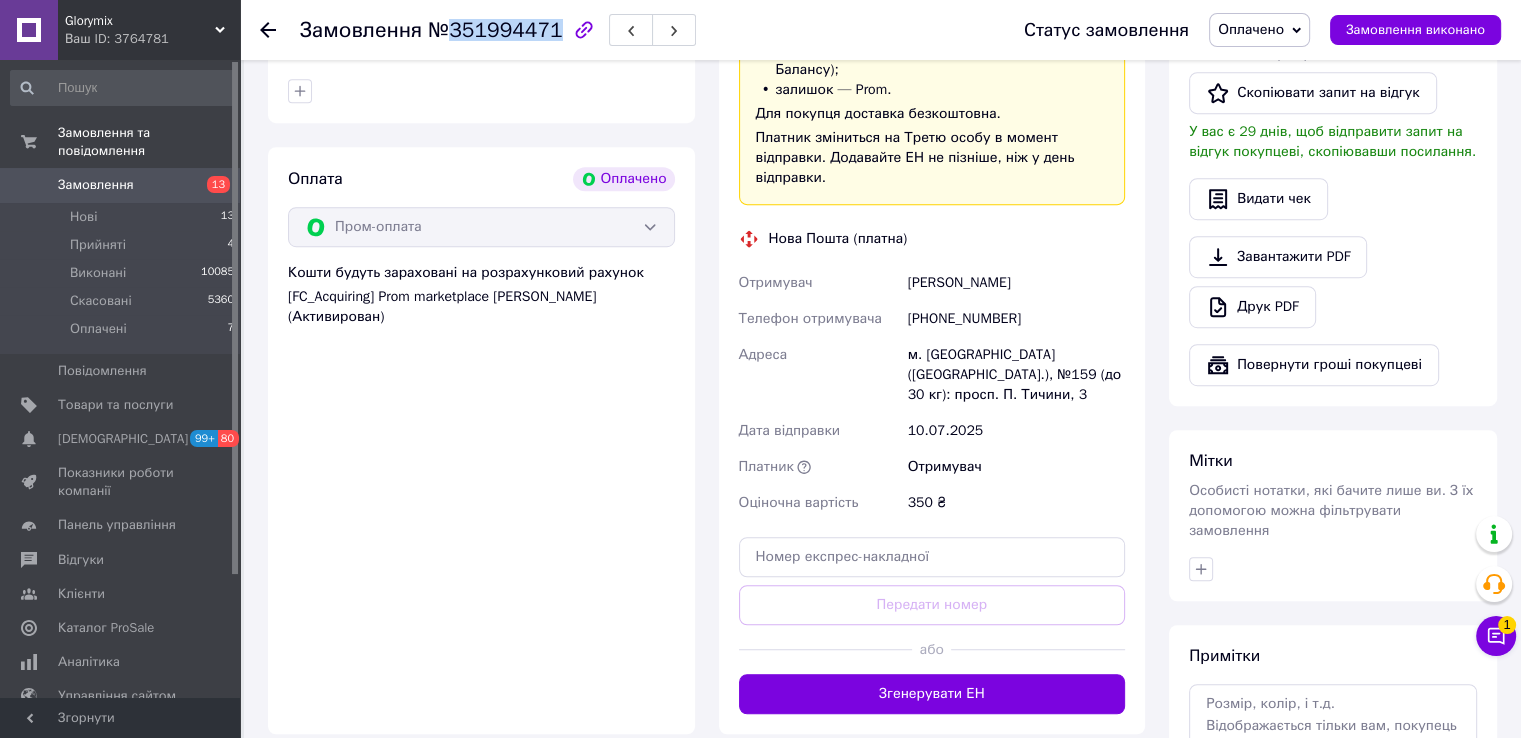 click on "№351994471" at bounding box center (495, 30) 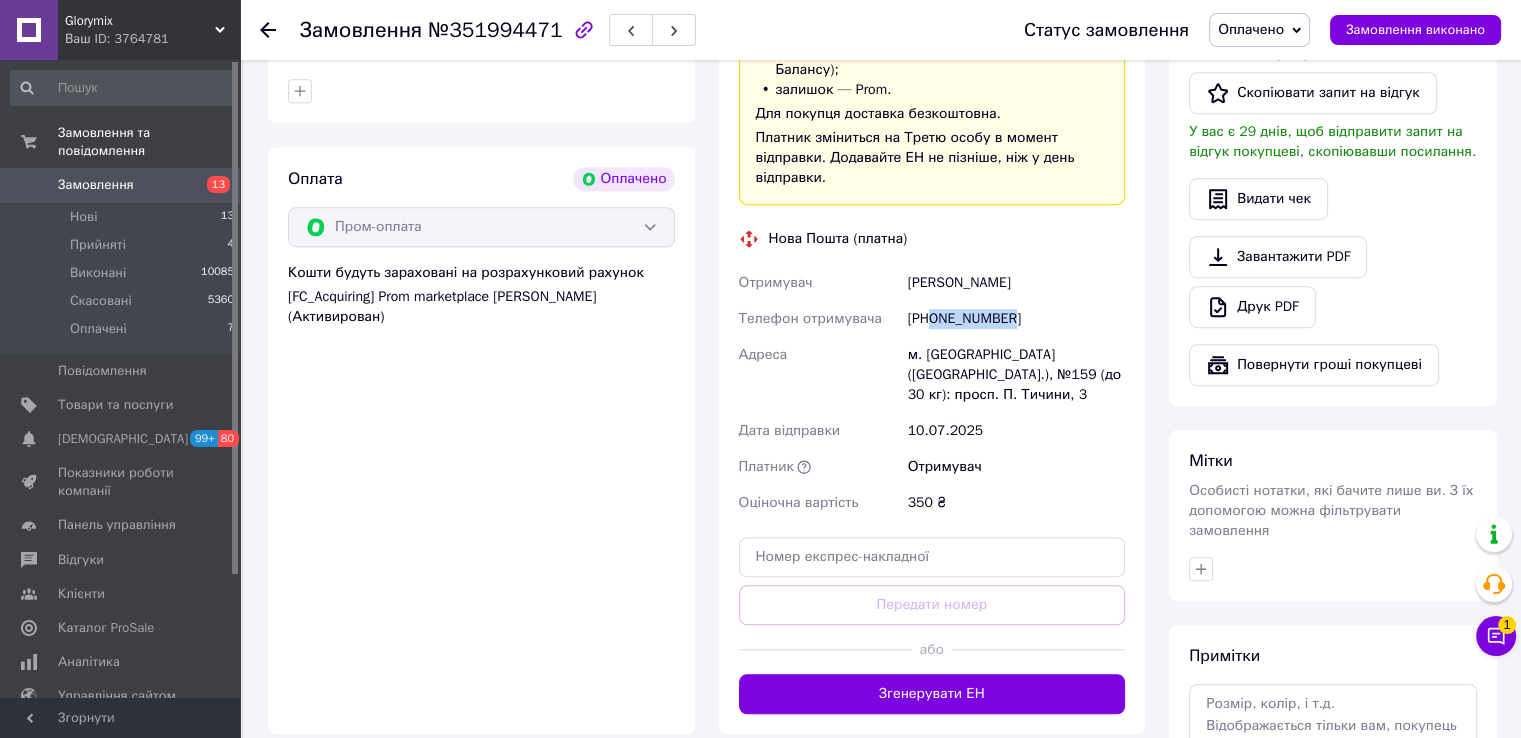 drag, startPoint x: 930, startPoint y: 279, endPoint x: 1018, endPoint y: 286, distance: 88.27797 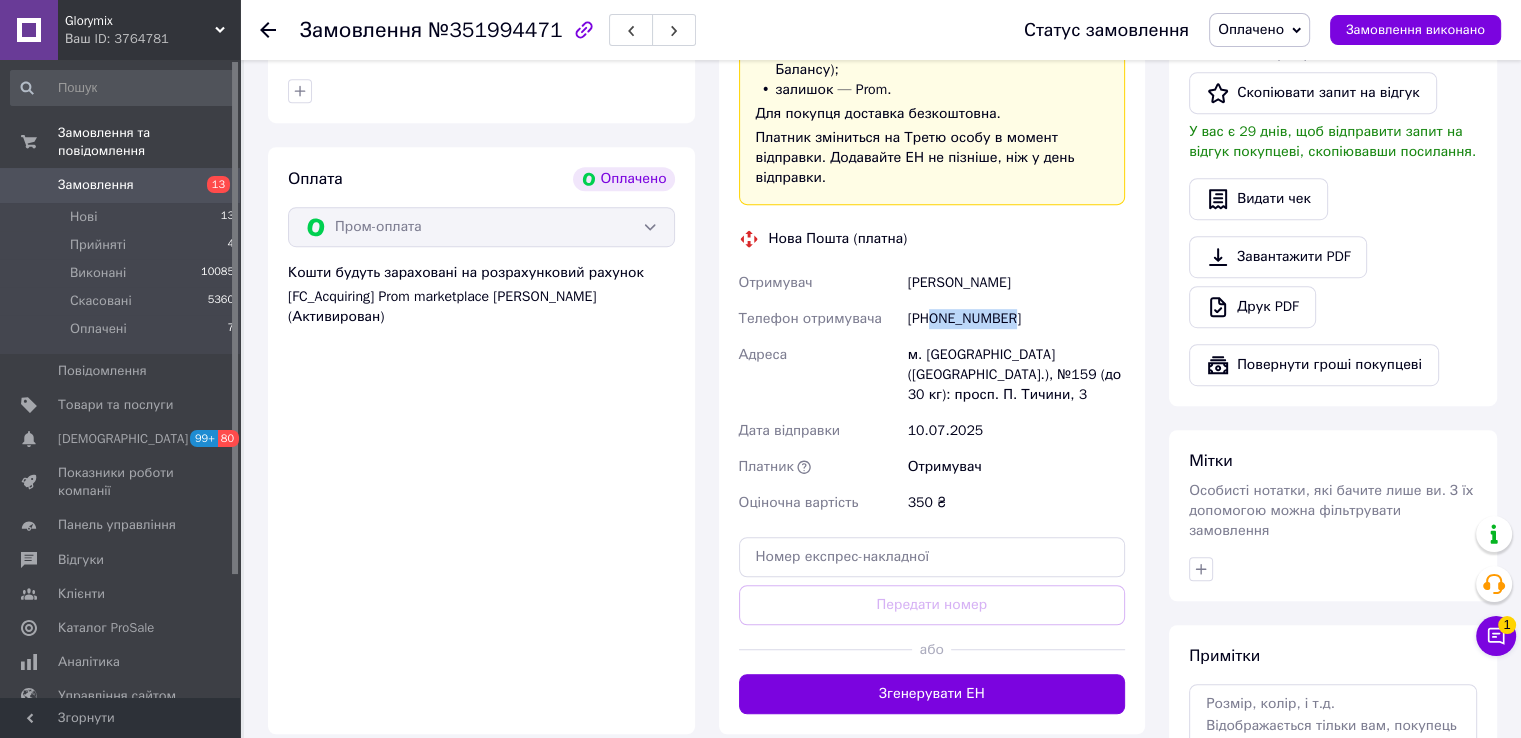 click on "[PHONE_NUMBER]" at bounding box center [1016, 319] 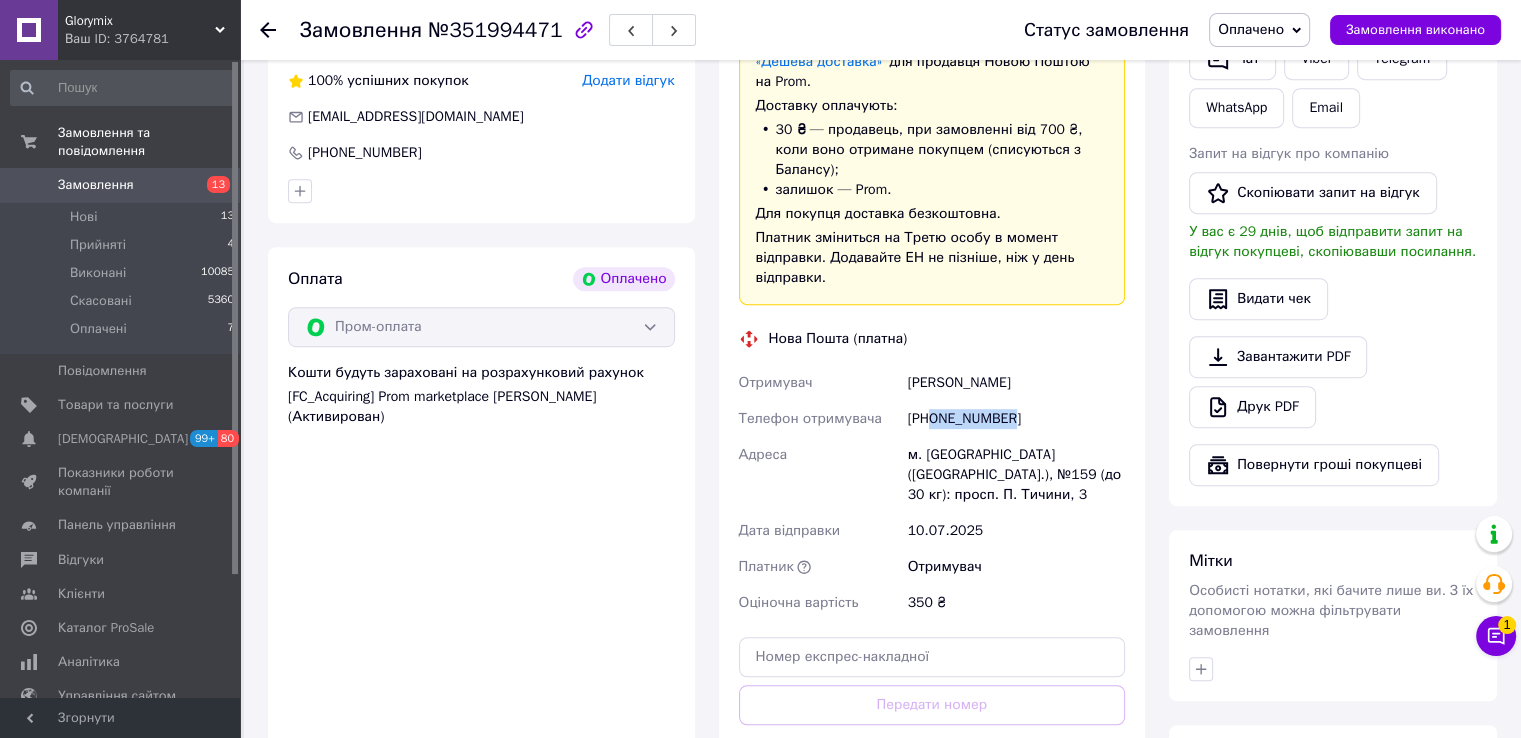 scroll, scrollTop: 1320, scrollLeft: 0, axis: vertical 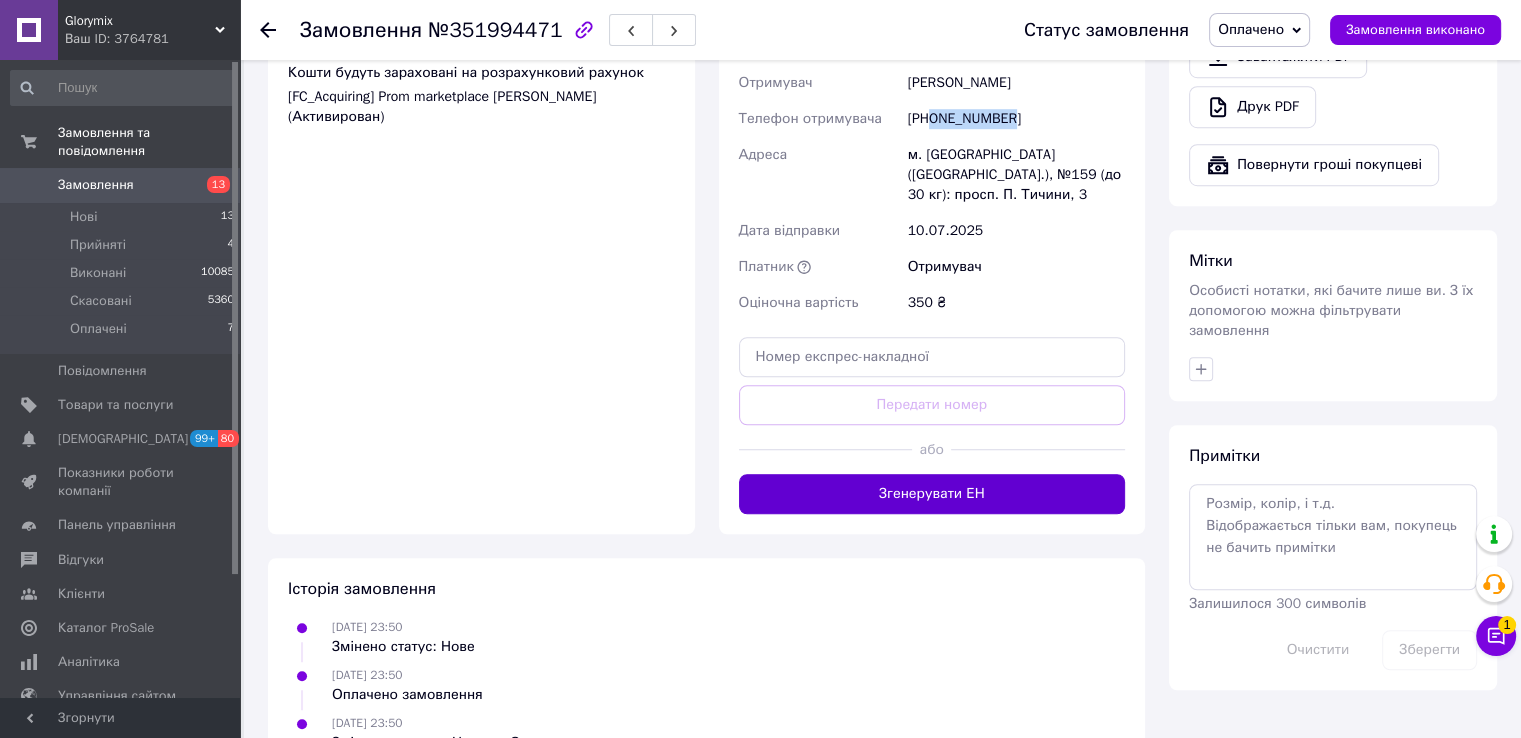 click on "Згенерувати ЕН" at bounding box center (932, 494) 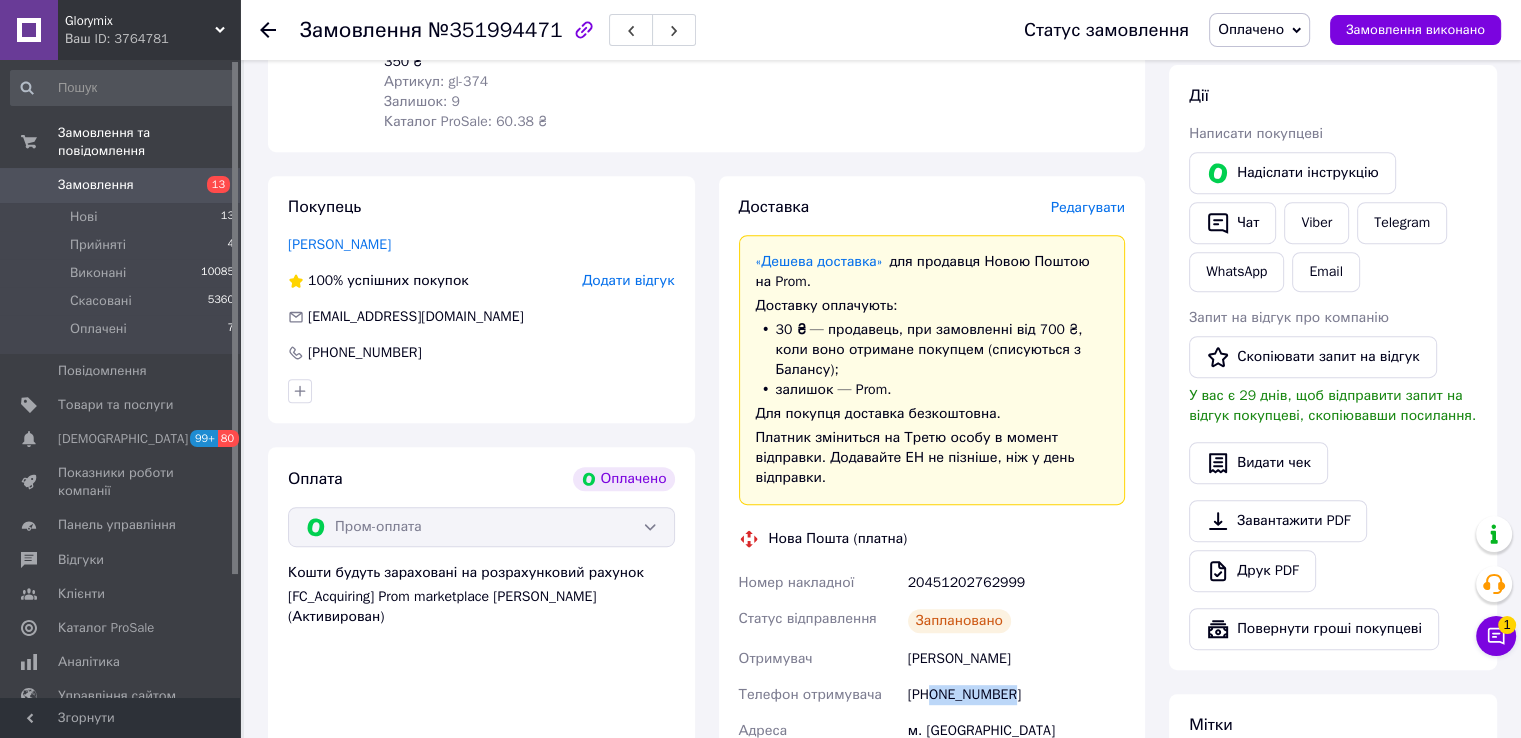 scroll, scrollTop: 420, scrollLeft: 0, axis: vertical 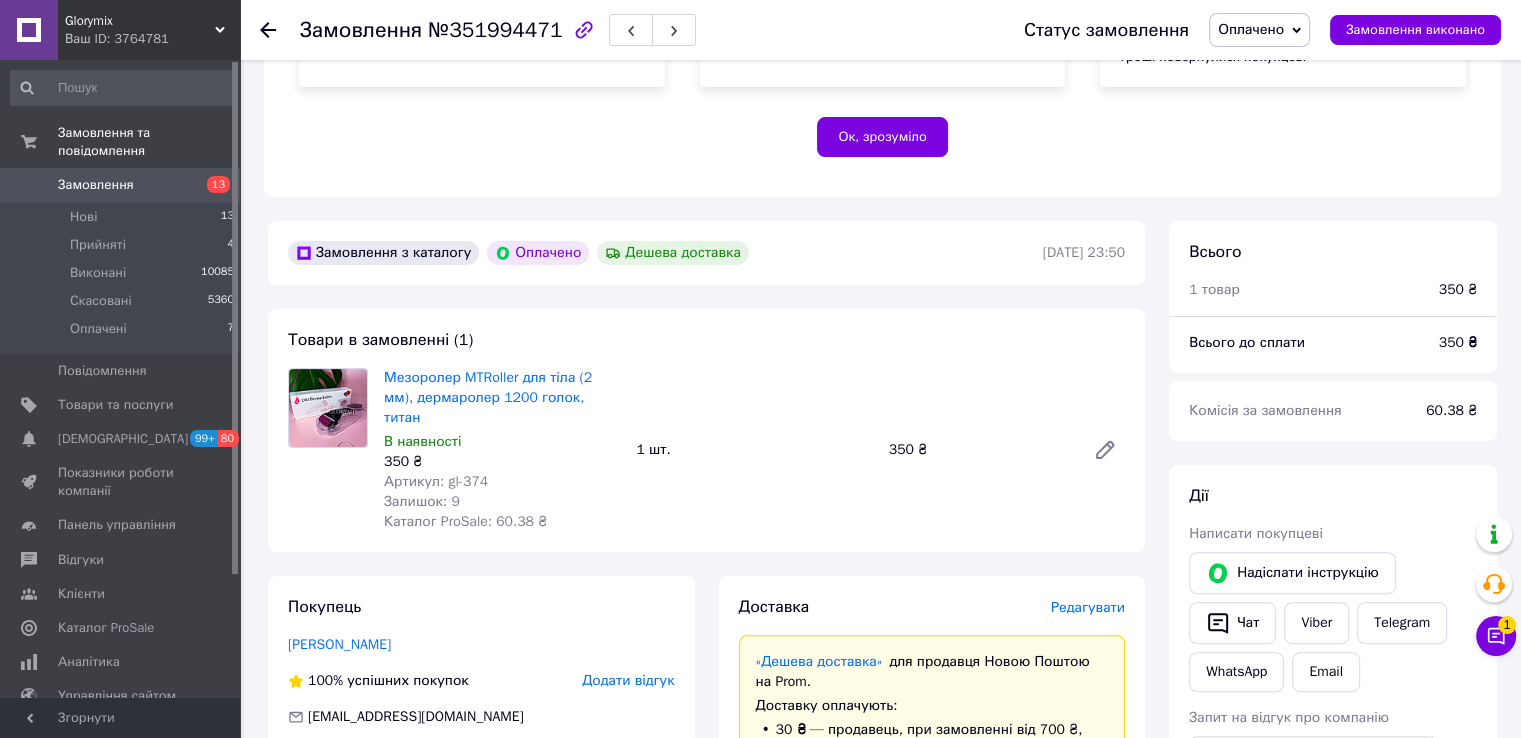click 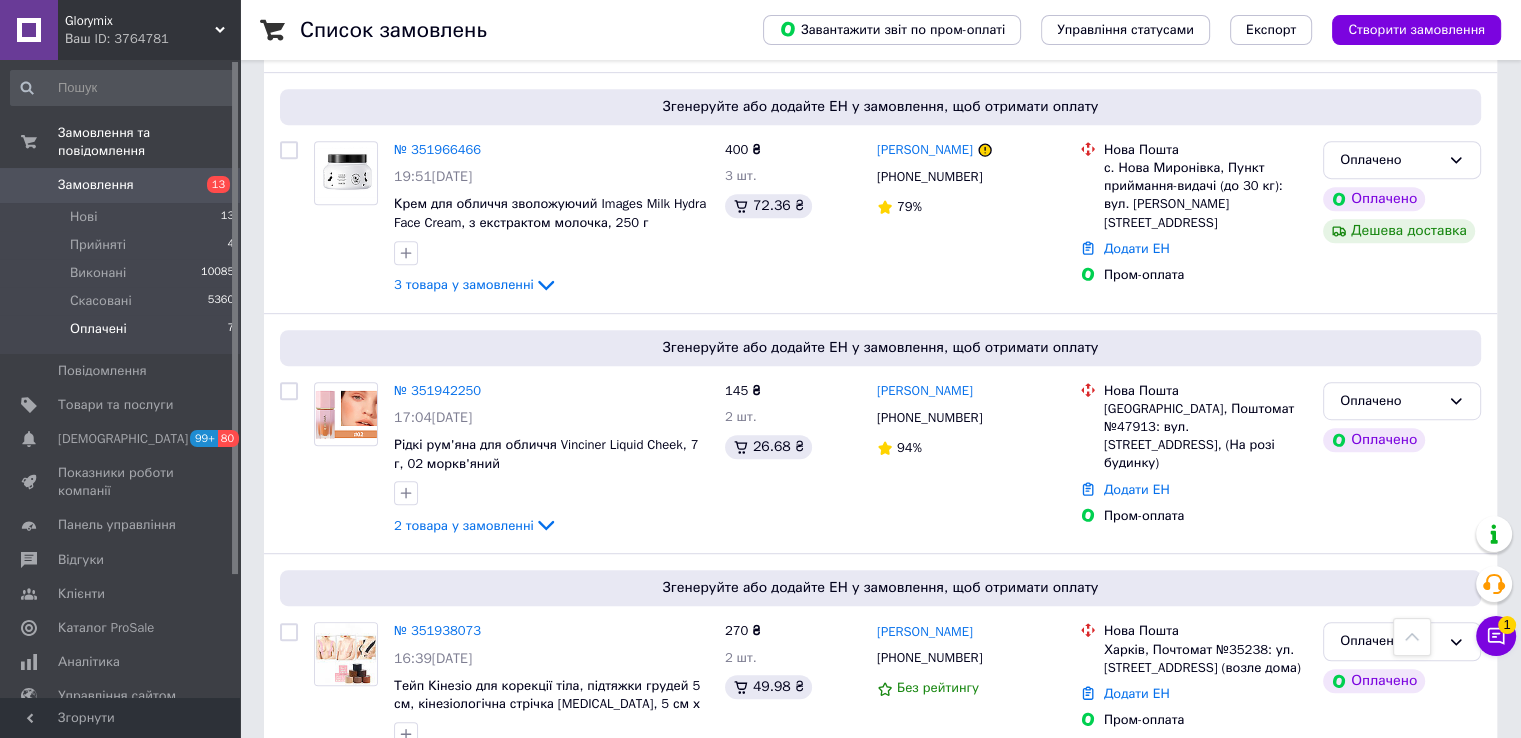 scroll, scrollTop: 832, scrollLeft: 0, axis: vertical 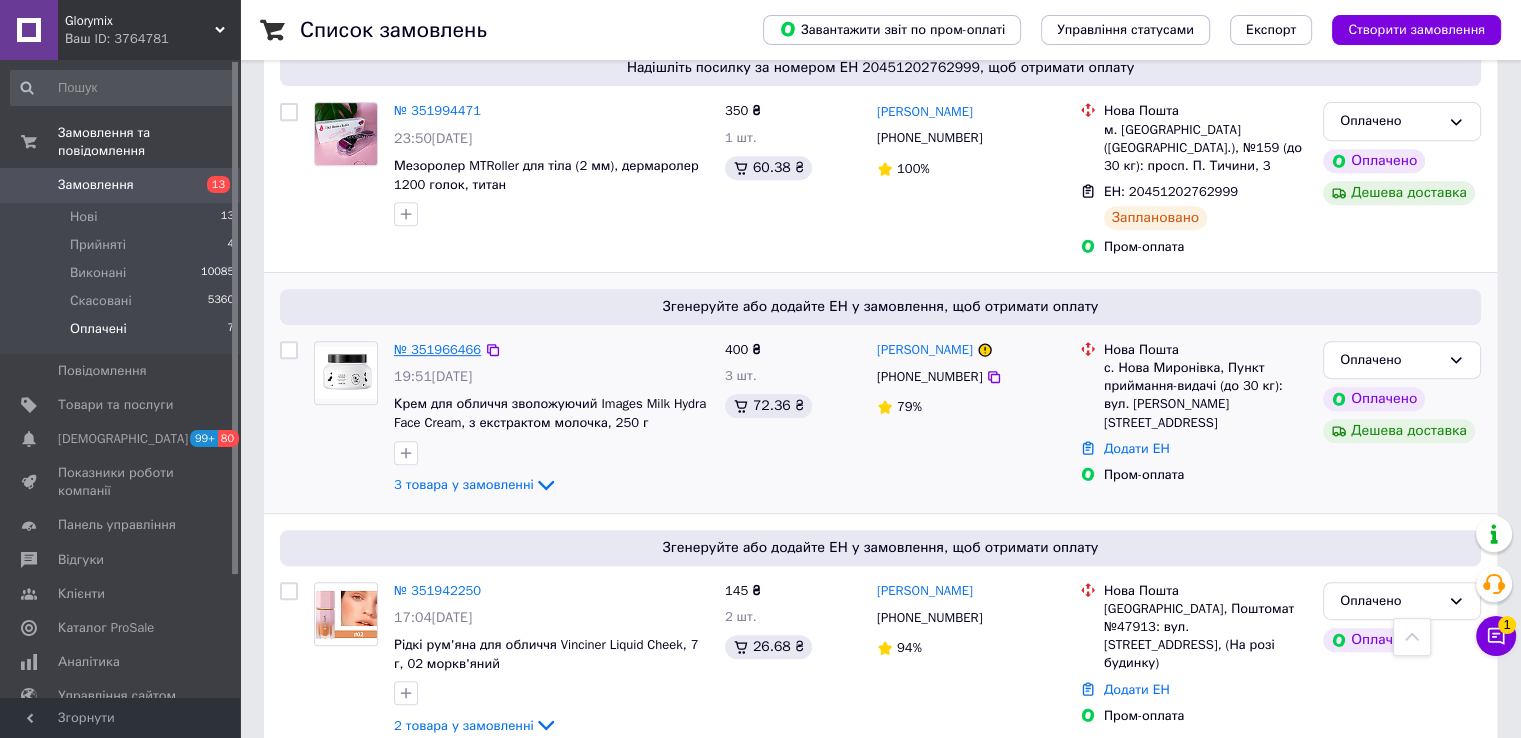 click on "№ 351966466" at bounding box center [437, 349] 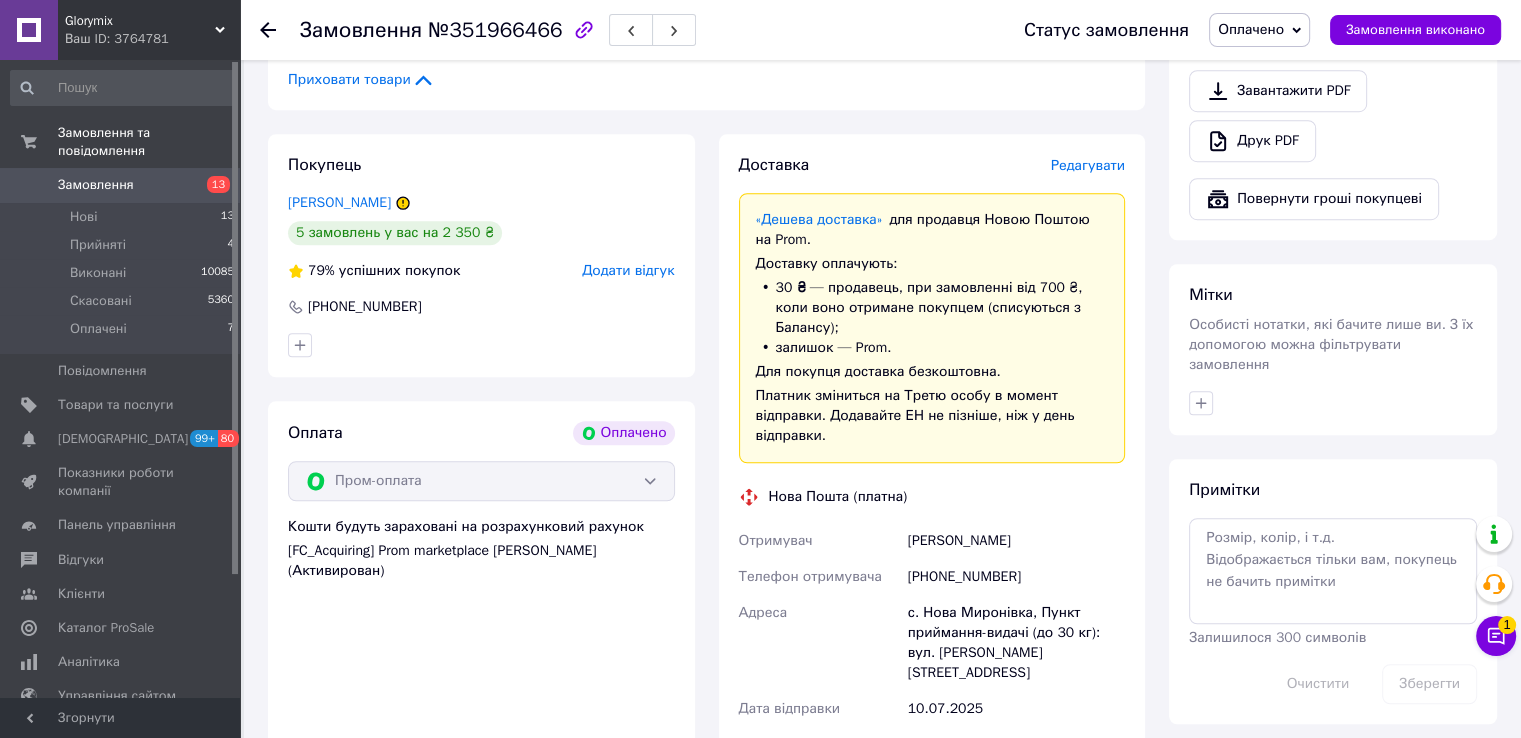 scroll, scrollTop: 1486, scrollLeft: 0, axis: vertical 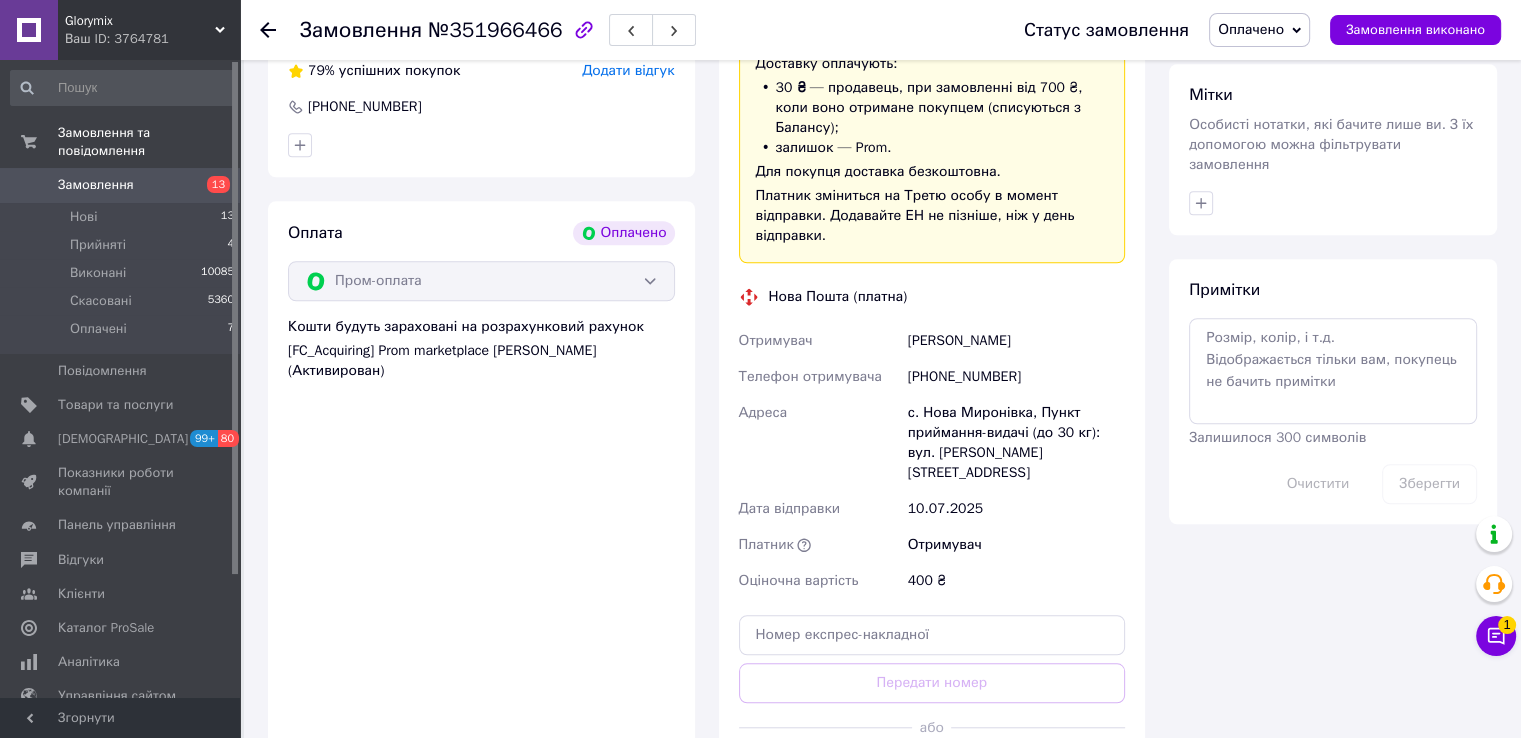 drag, startPoint x: 1037, startPoint y: 335, endPoint x: 996, endPoint y: 330, distance: 41.303753 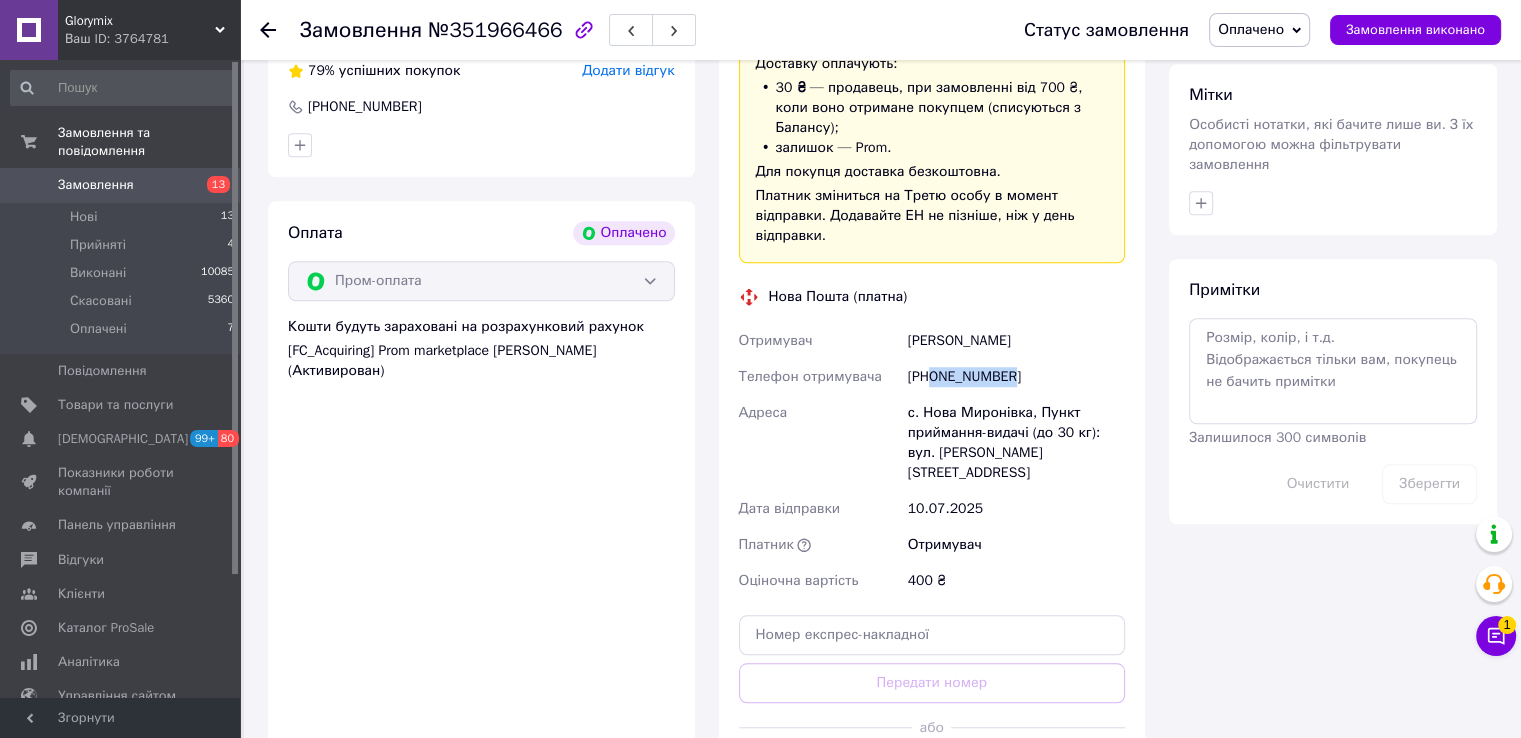 drag, startPoint x: 930, startPoint y: 361, endPoint x: 1026, endPoint y: 362, distance: 96.00521 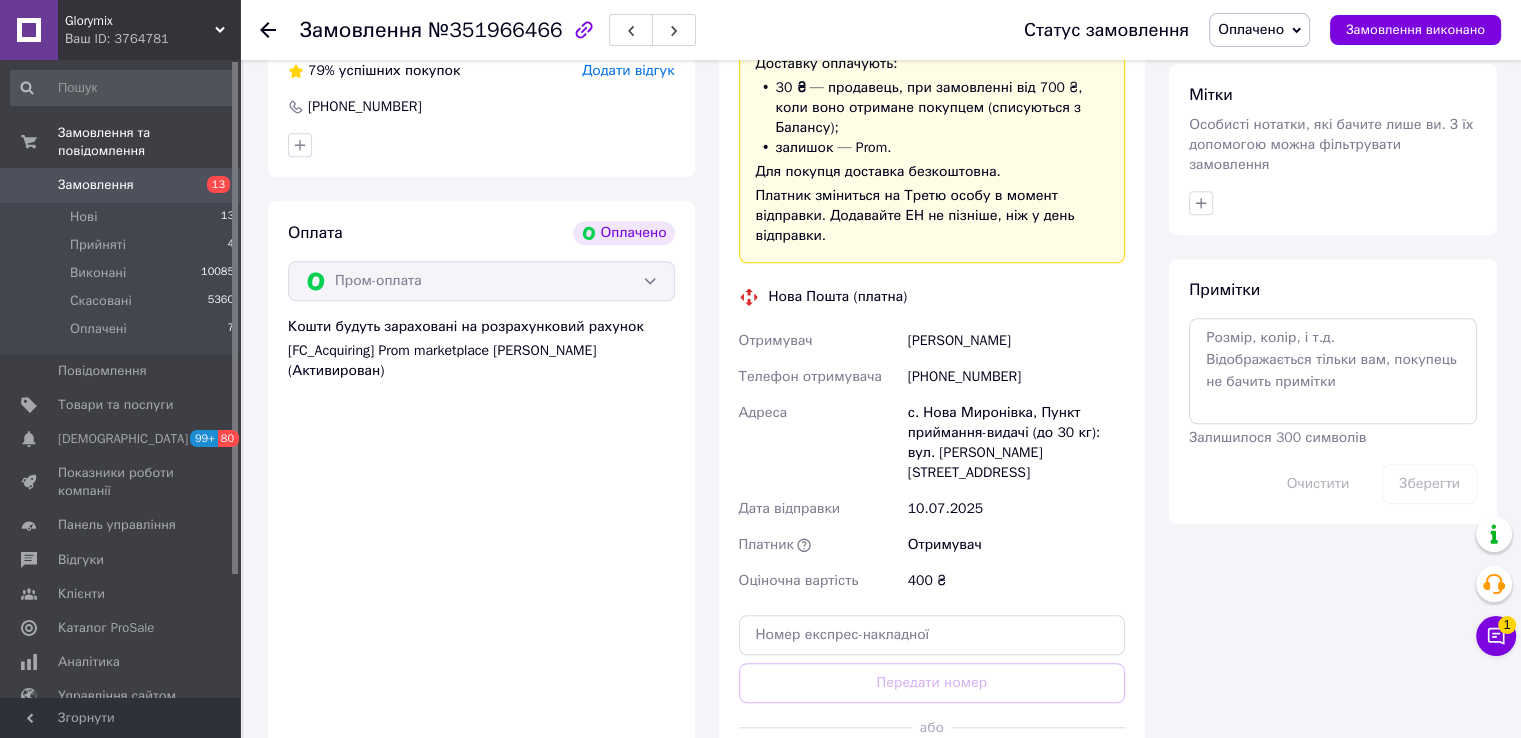 click on "Замовлення №351966466" at bounding box center [498, 30] 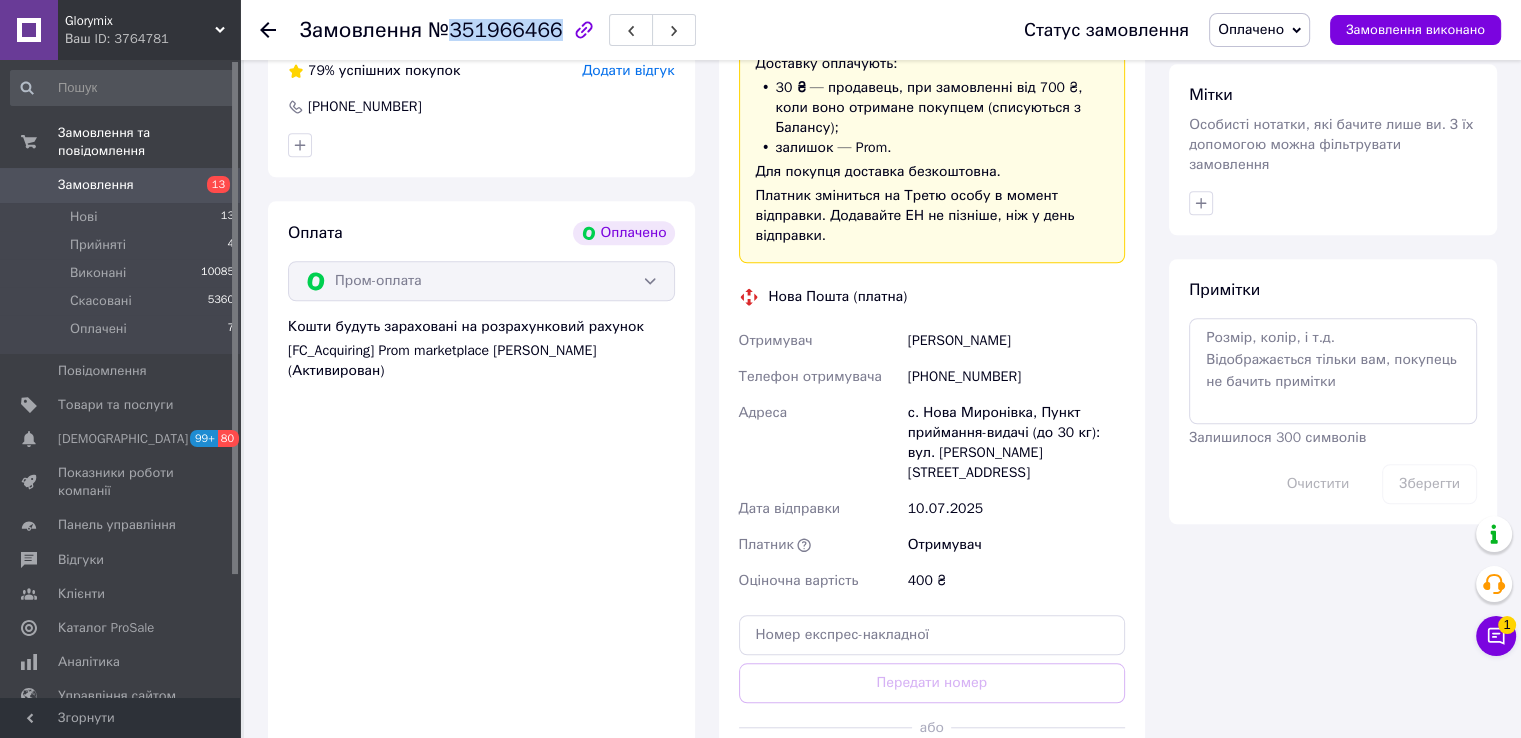 click on "Замовлення №351966466" at bounding box center [498, 30] 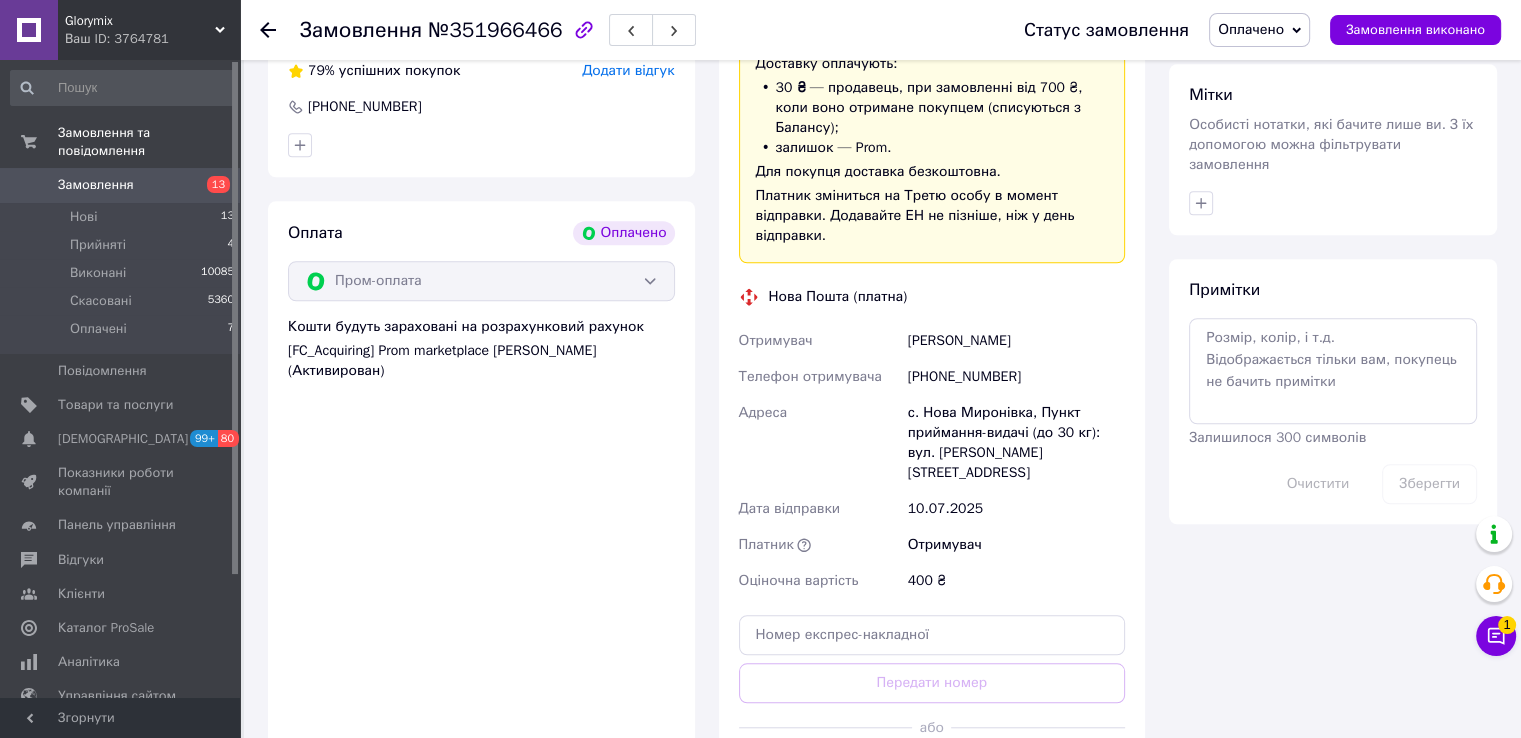 click on "№351966466" at bounding box center (495, 30) 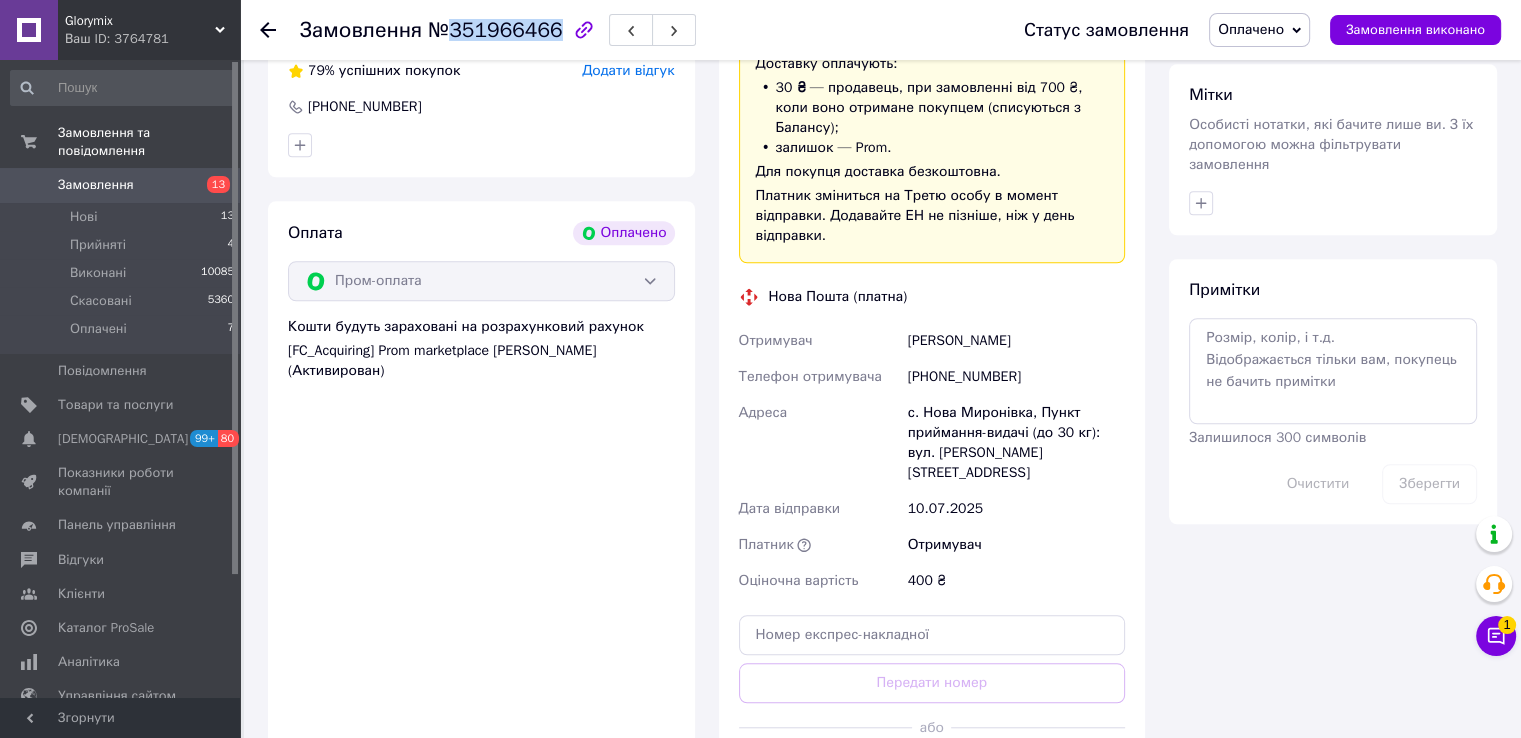 click on "№351966466" at bounding box center [495, 30] 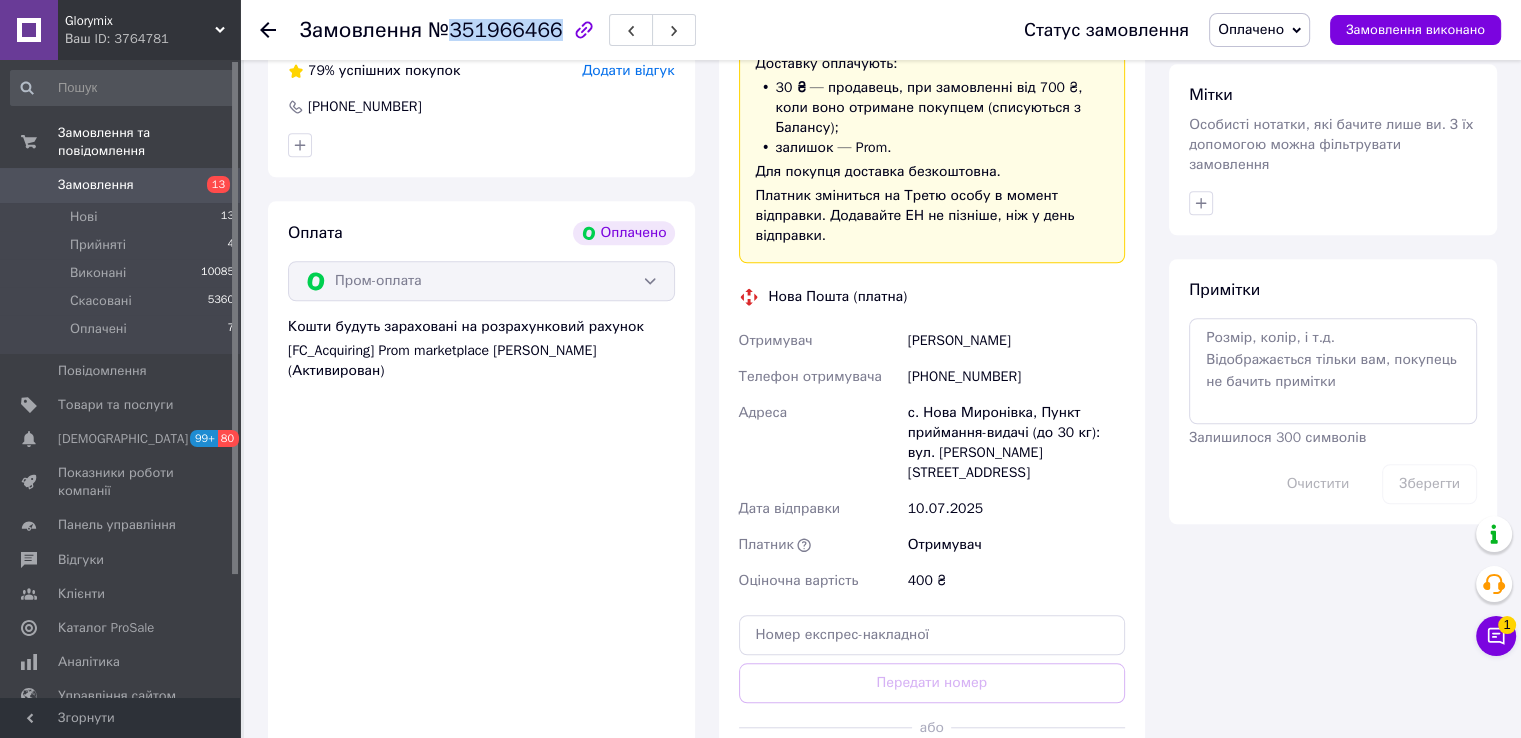 scroll, scrollTop: 1785, scrollLeft: 0, axis: vertical 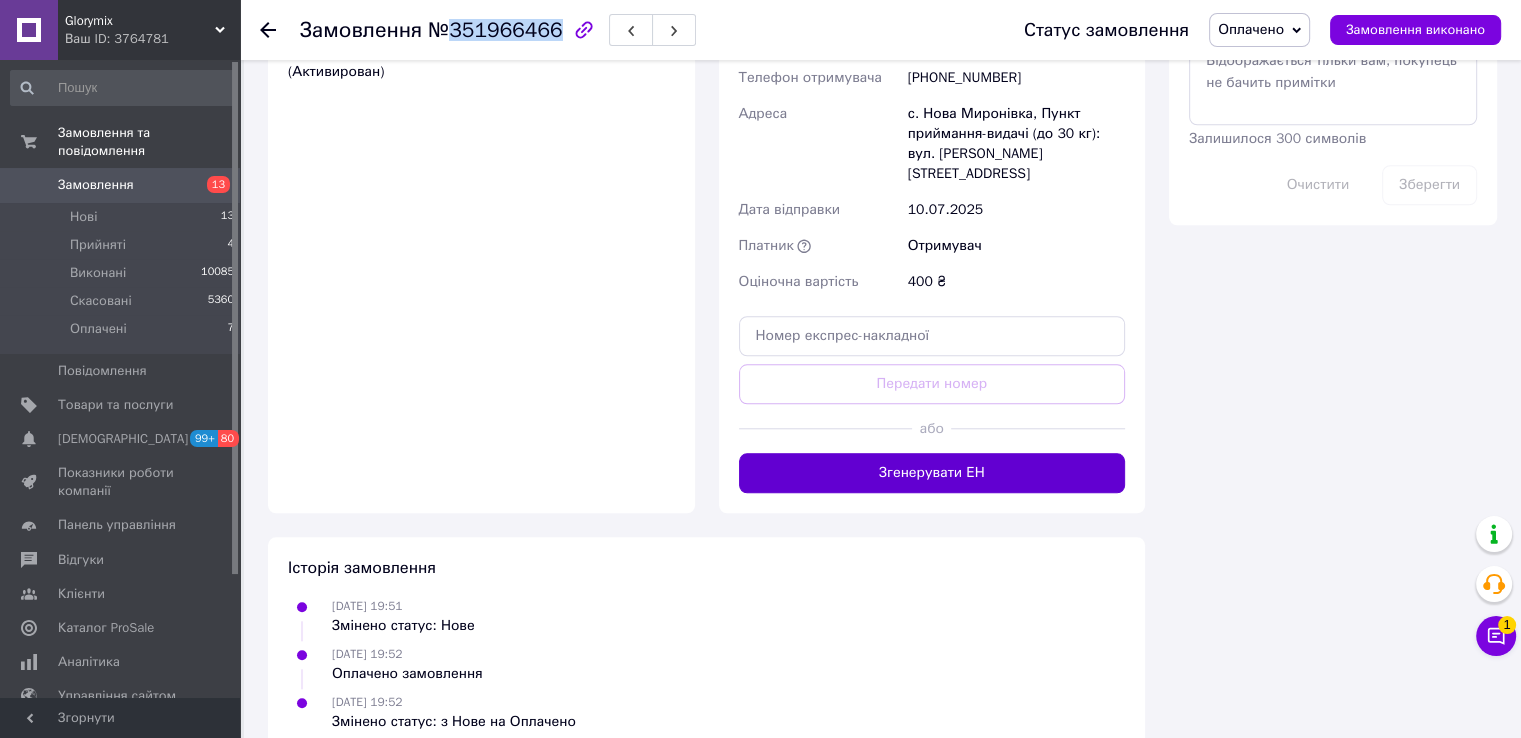 click on "Згенерувати ЕН" at bounding box center [932, 473] 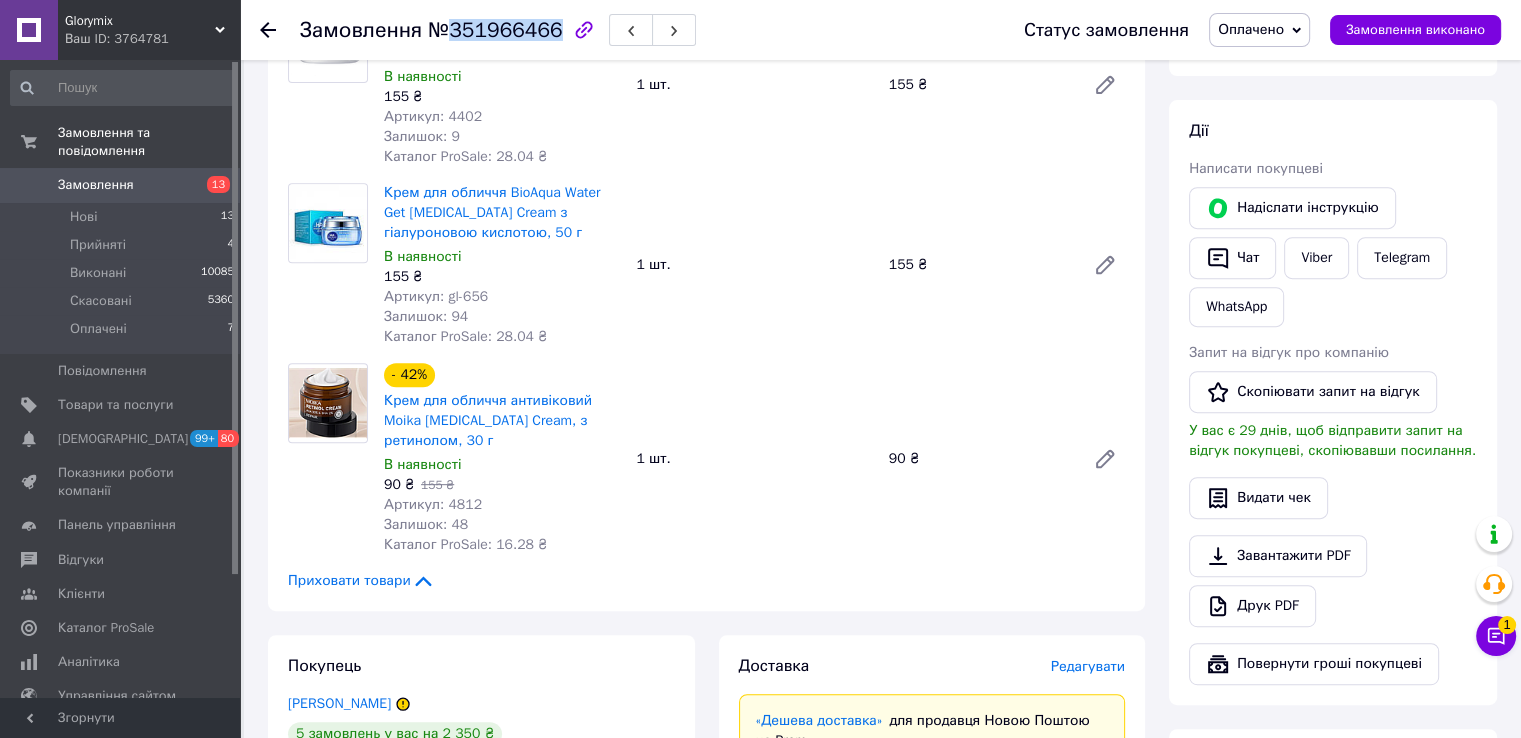 scroll, scrollTop: 585, scrollLeft: 0, axis: vertical 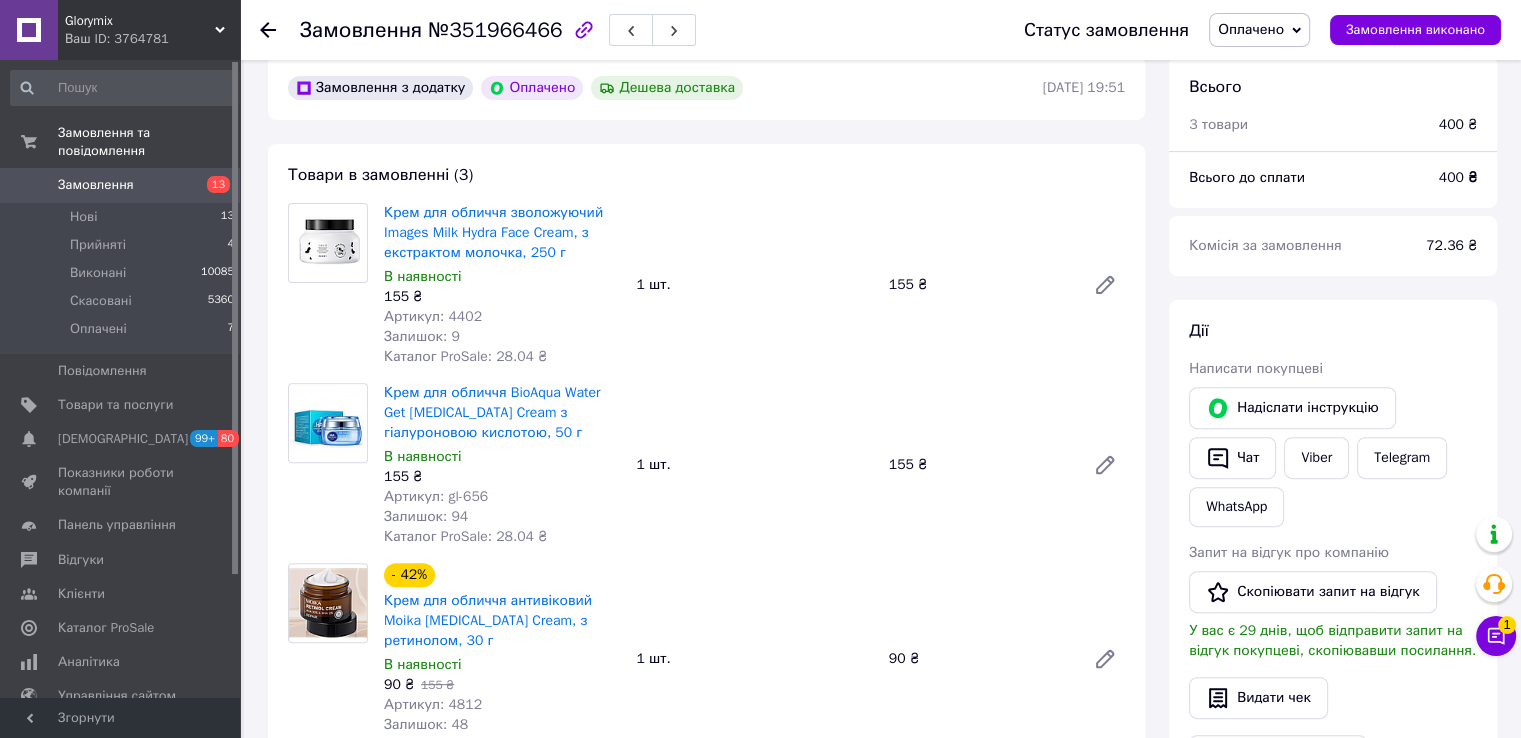 click 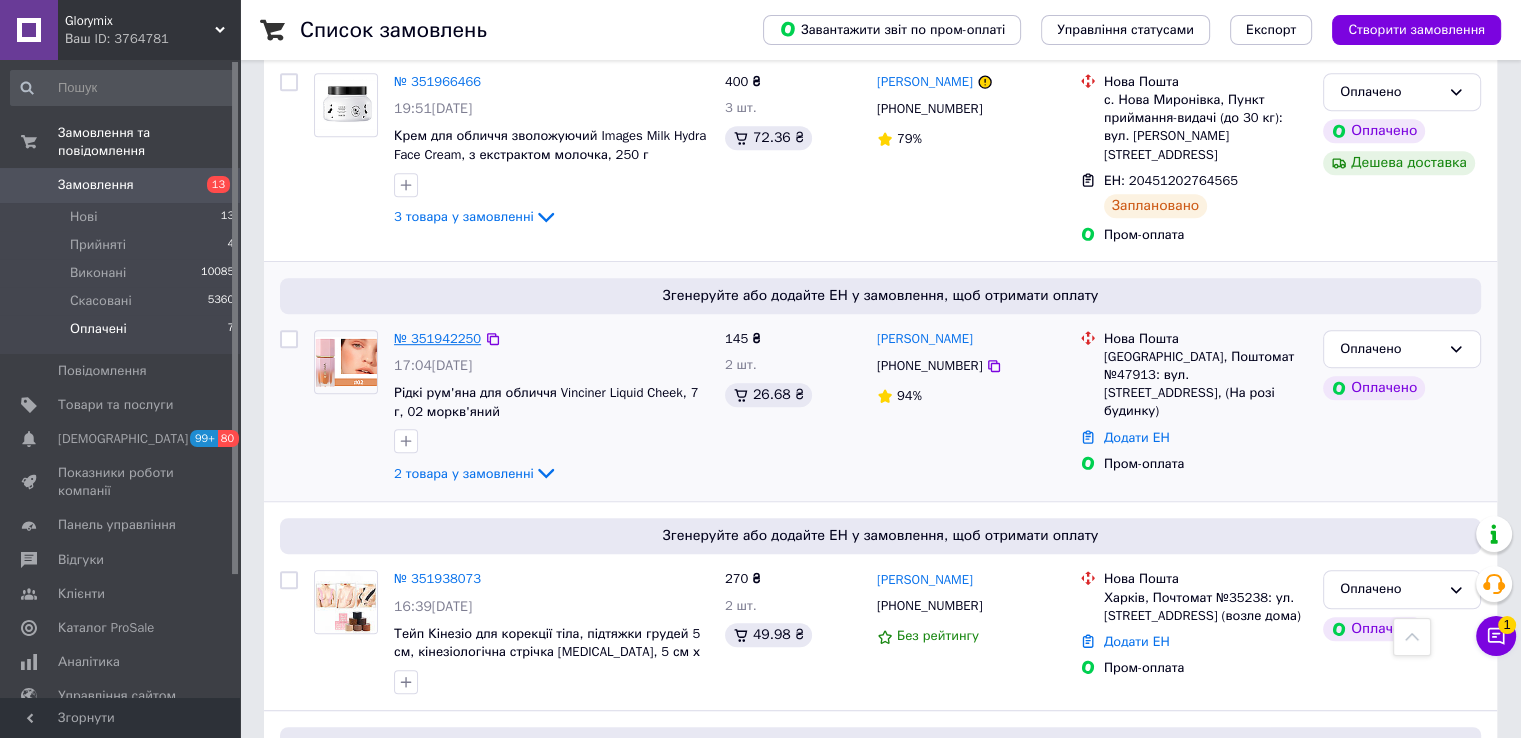 click on "№ 351942250" at bounding box center [437, 338] 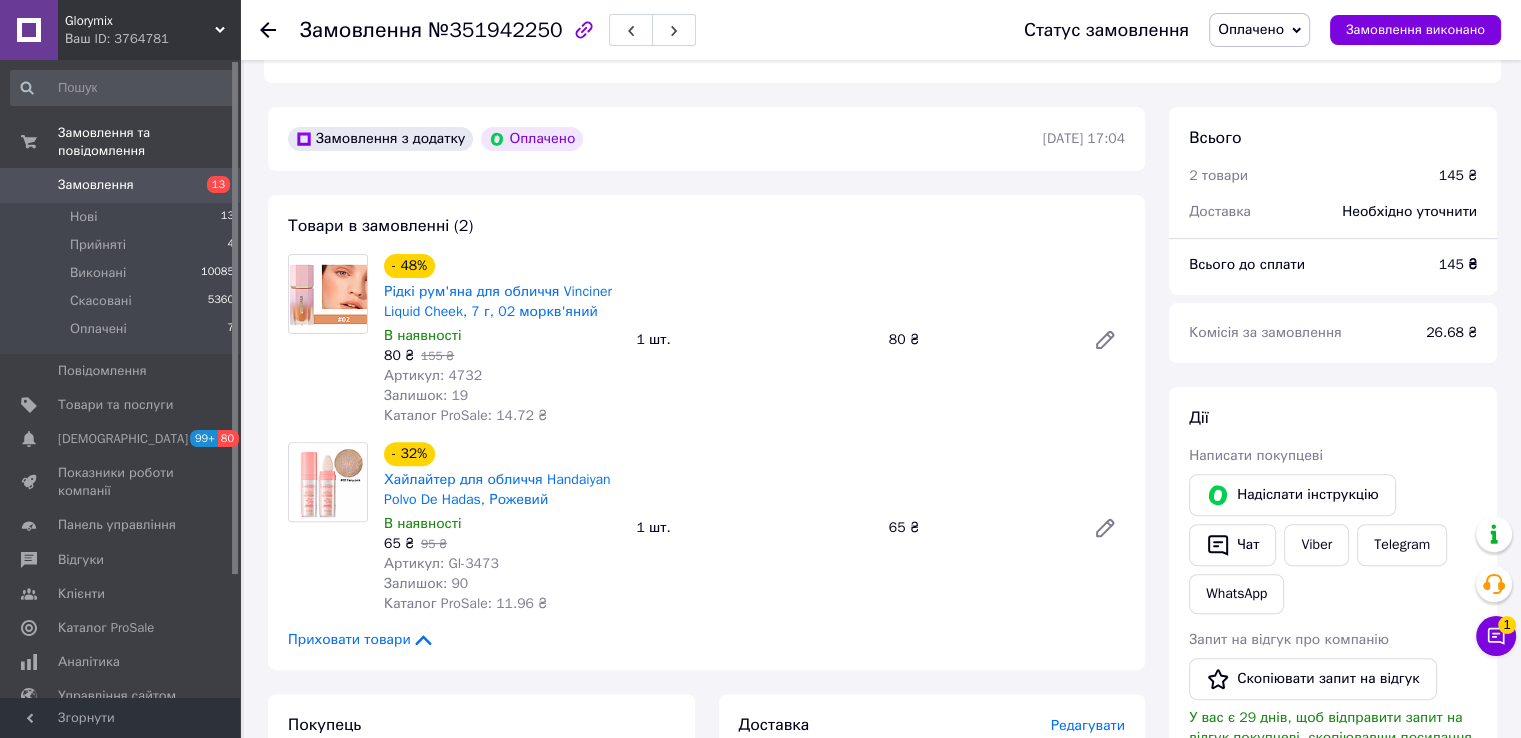 scroll, scrollTop: 1134, scrollLeft: 0, axis: vertical 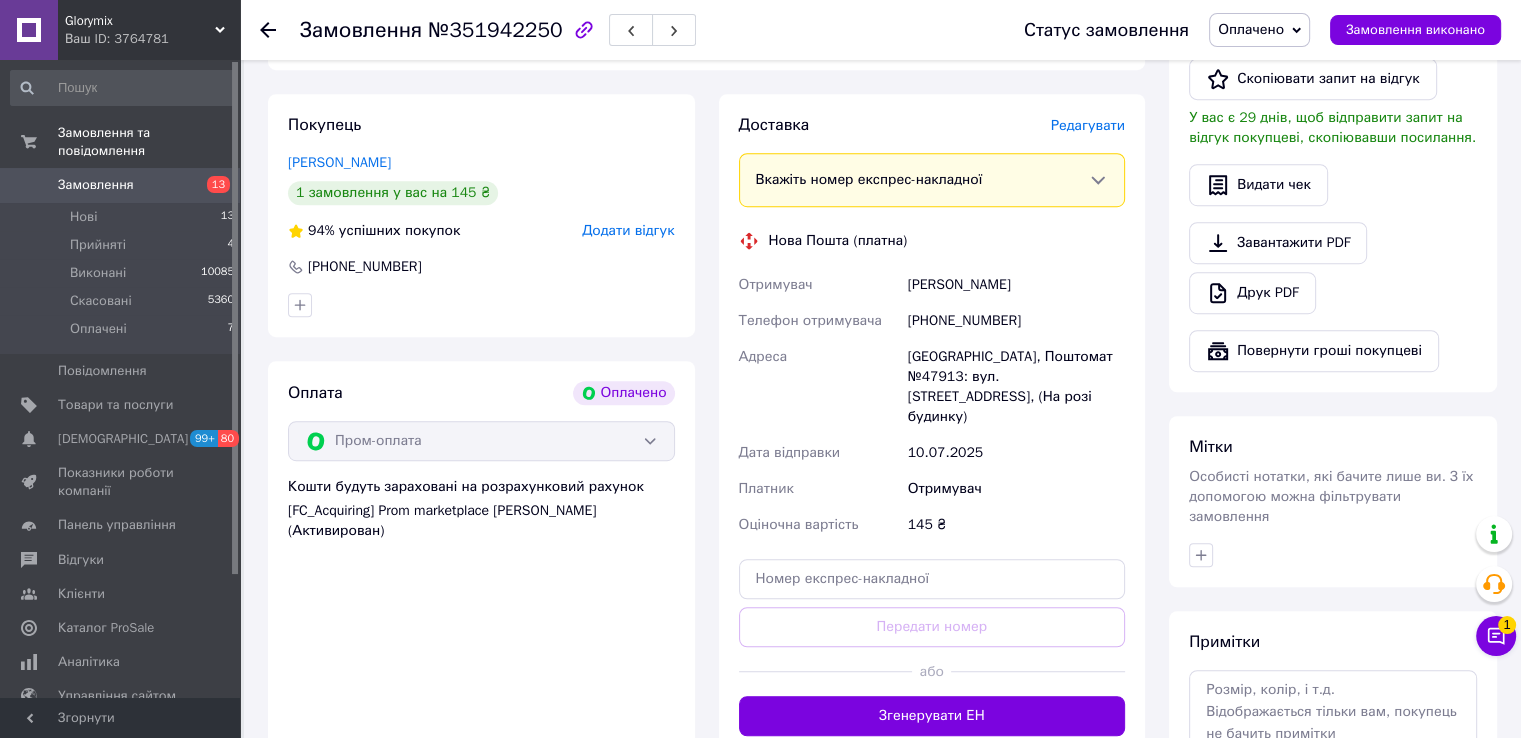 drag, startPoint x: 1040, startPoint y: 288, endPoint x: 991, endPoint y: 289, distance: 49.010204 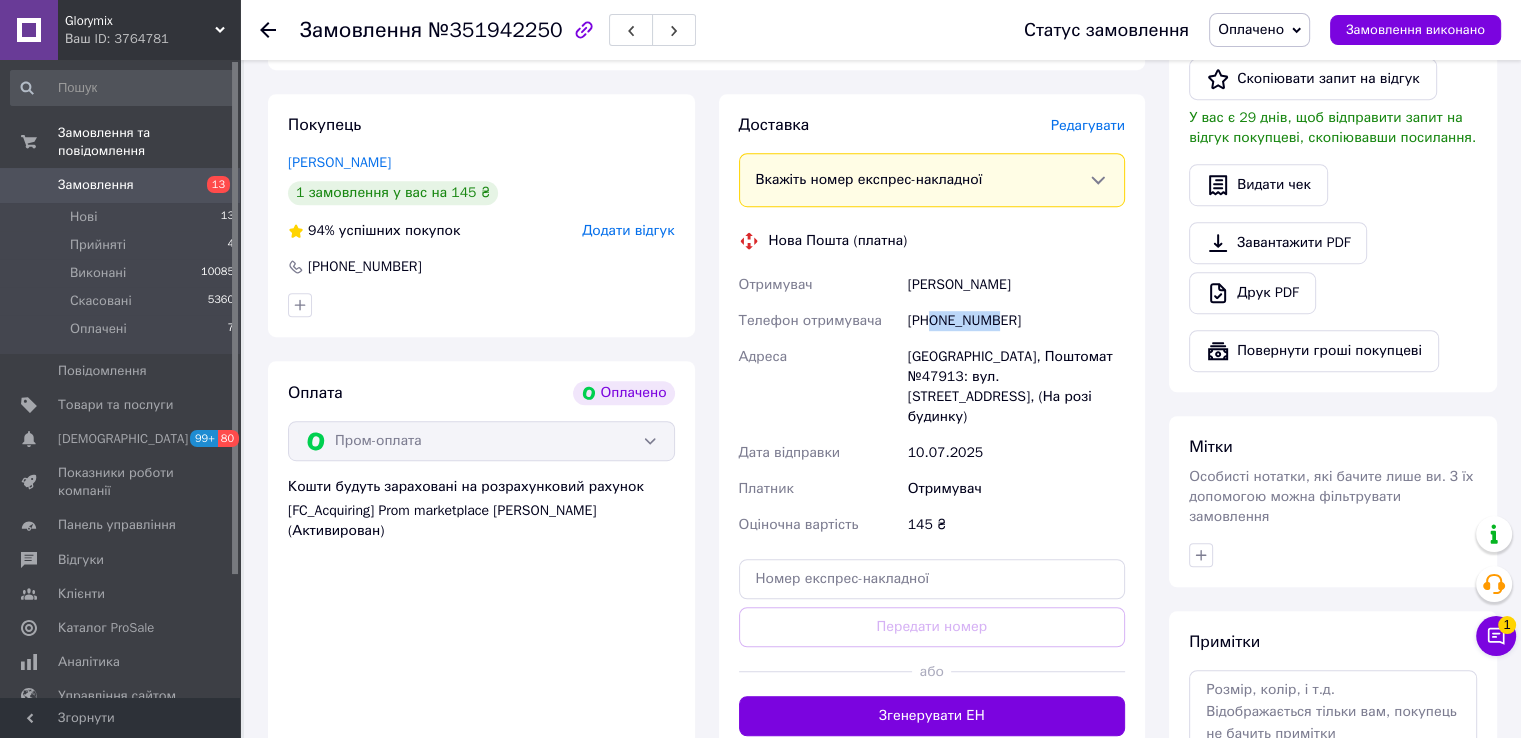 drag, startPoint x: 929, startPoint y: 328, endPoint x: 1018, endPoint y: 326, distance: 89.02247 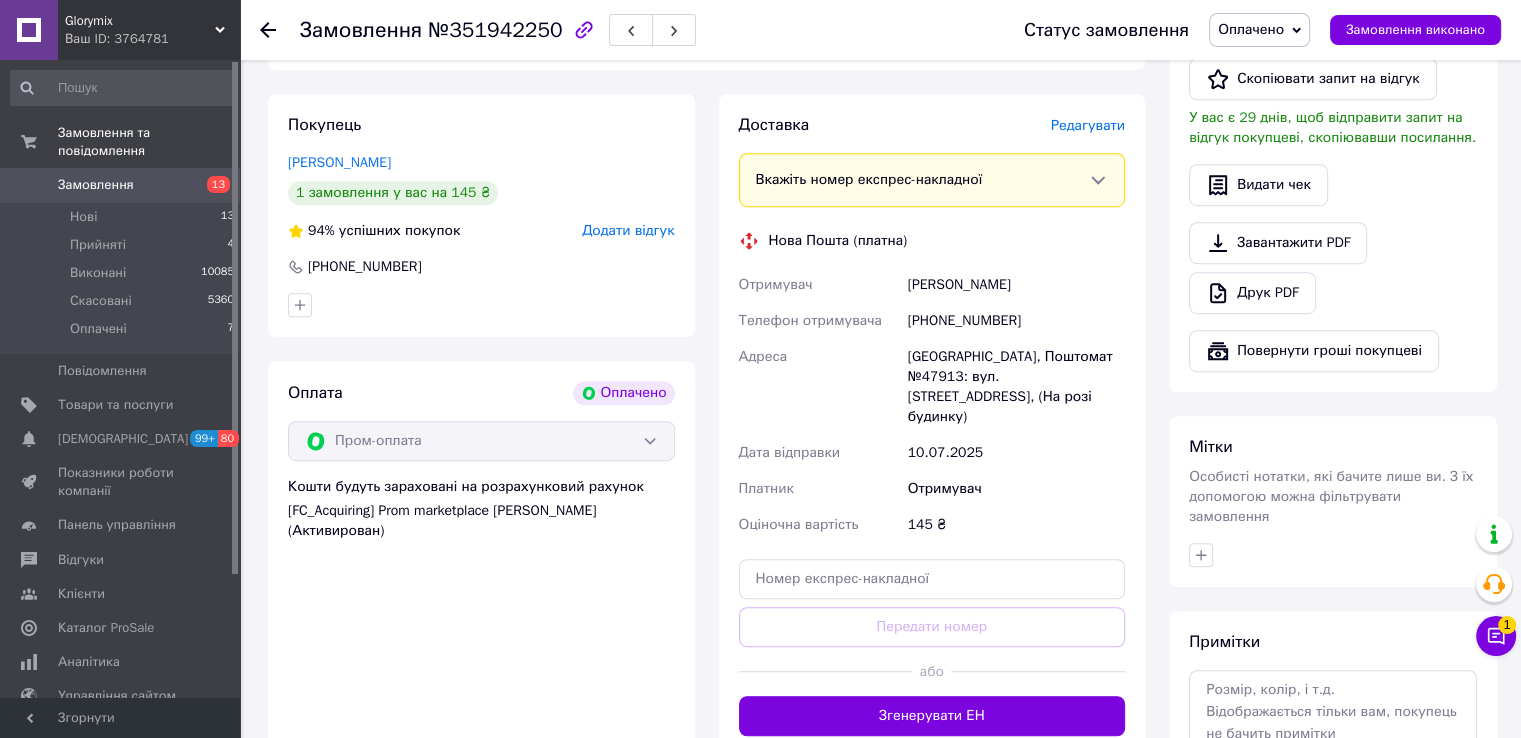 click on "№351942250" at bounding box center (495, 30) 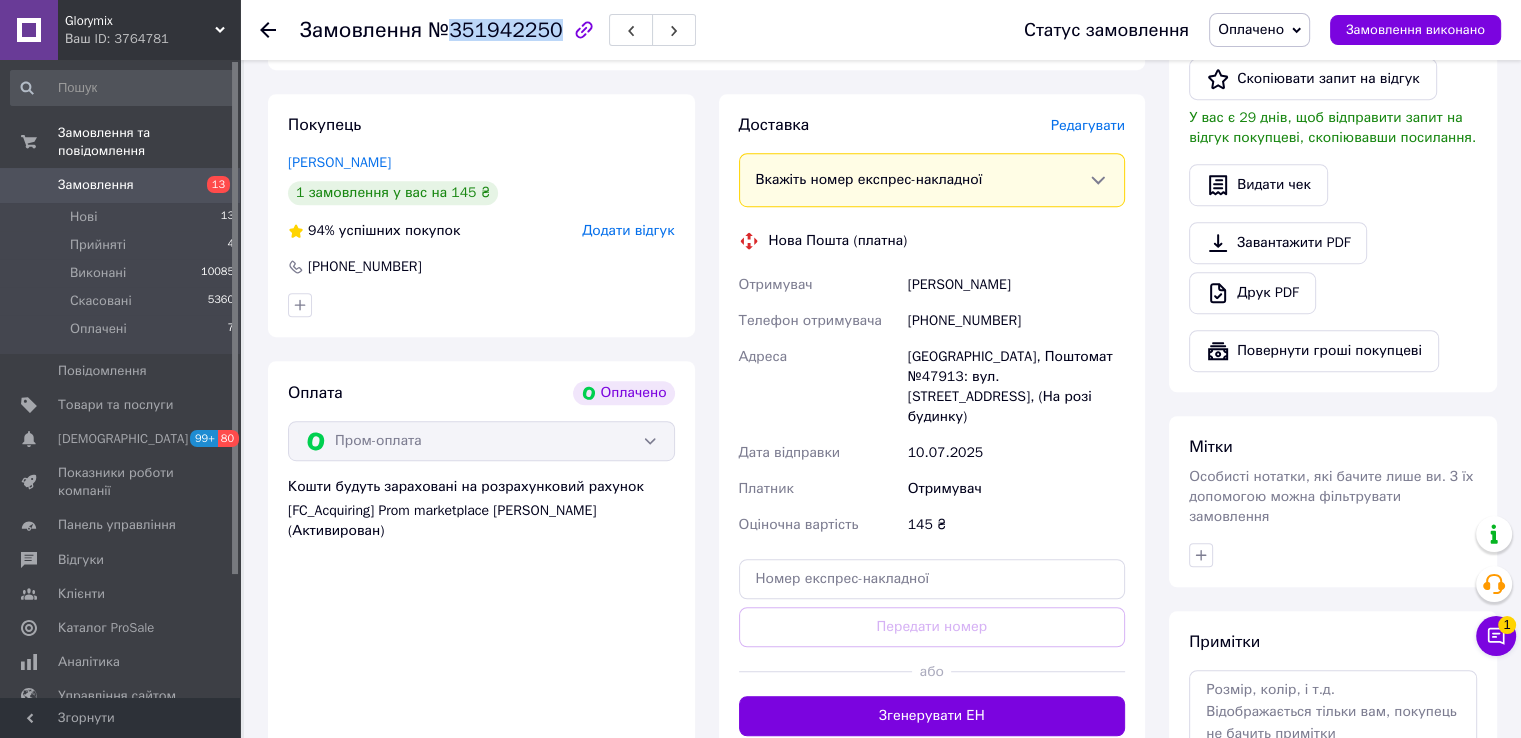 click on "№351942250" at bounding box center (495, 30) 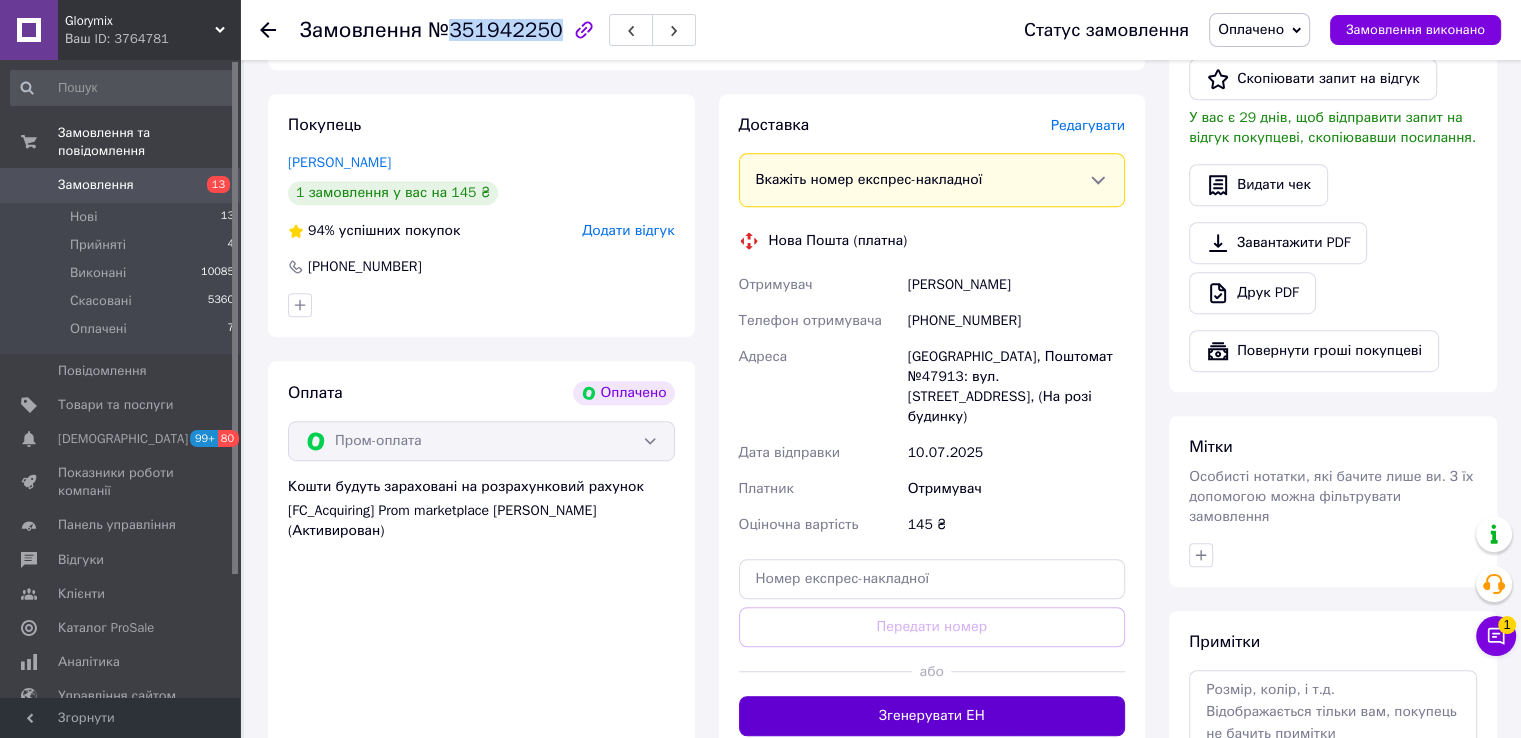 click on "Згенерувати ЕН" at bounding box center (932, 716) 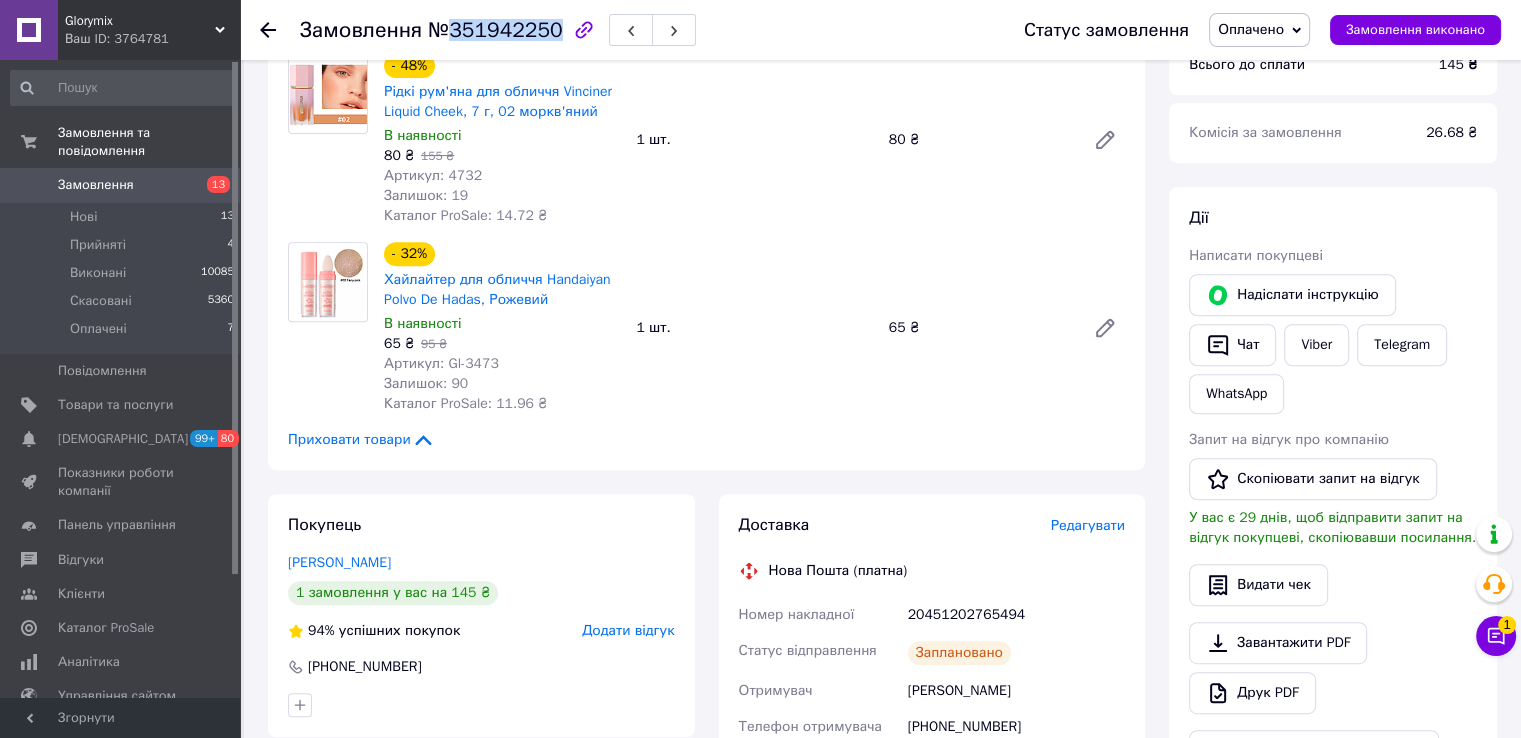 scroll, scrollTop: 534, scrollLeft: 0, axis: vertical 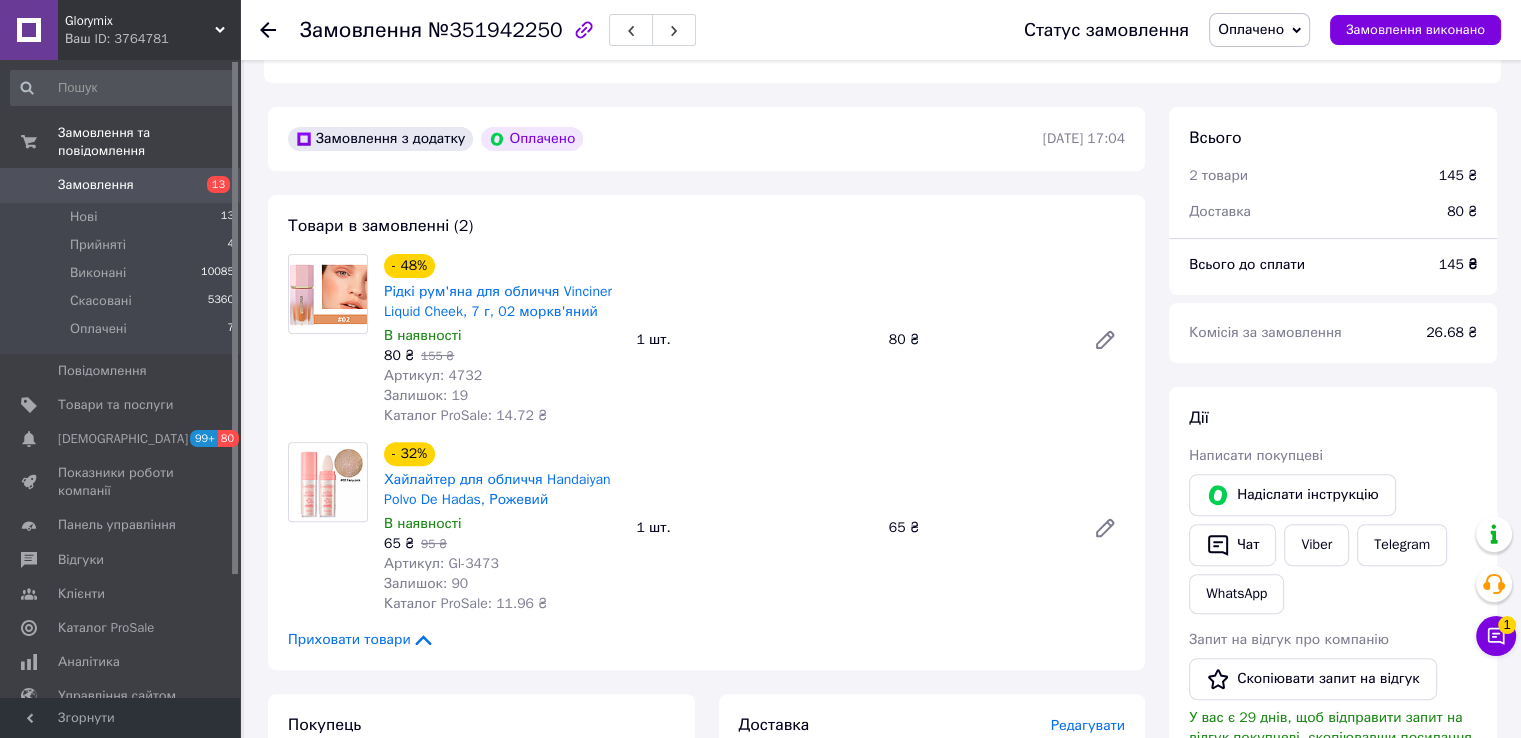 click at bounding box center (280, 30) 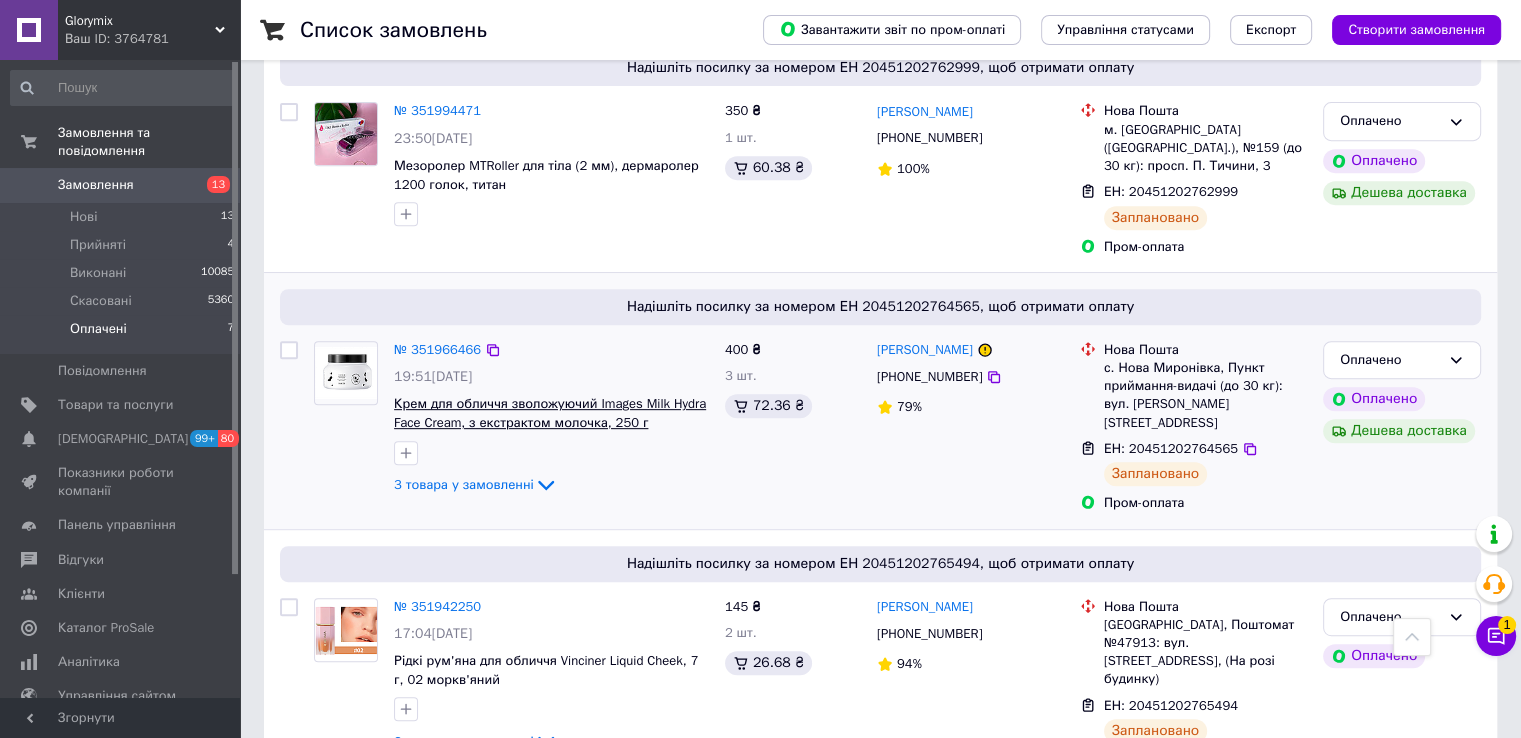 scroll, scrollTop: 1232, scrollLeft: 0, axis: vertical 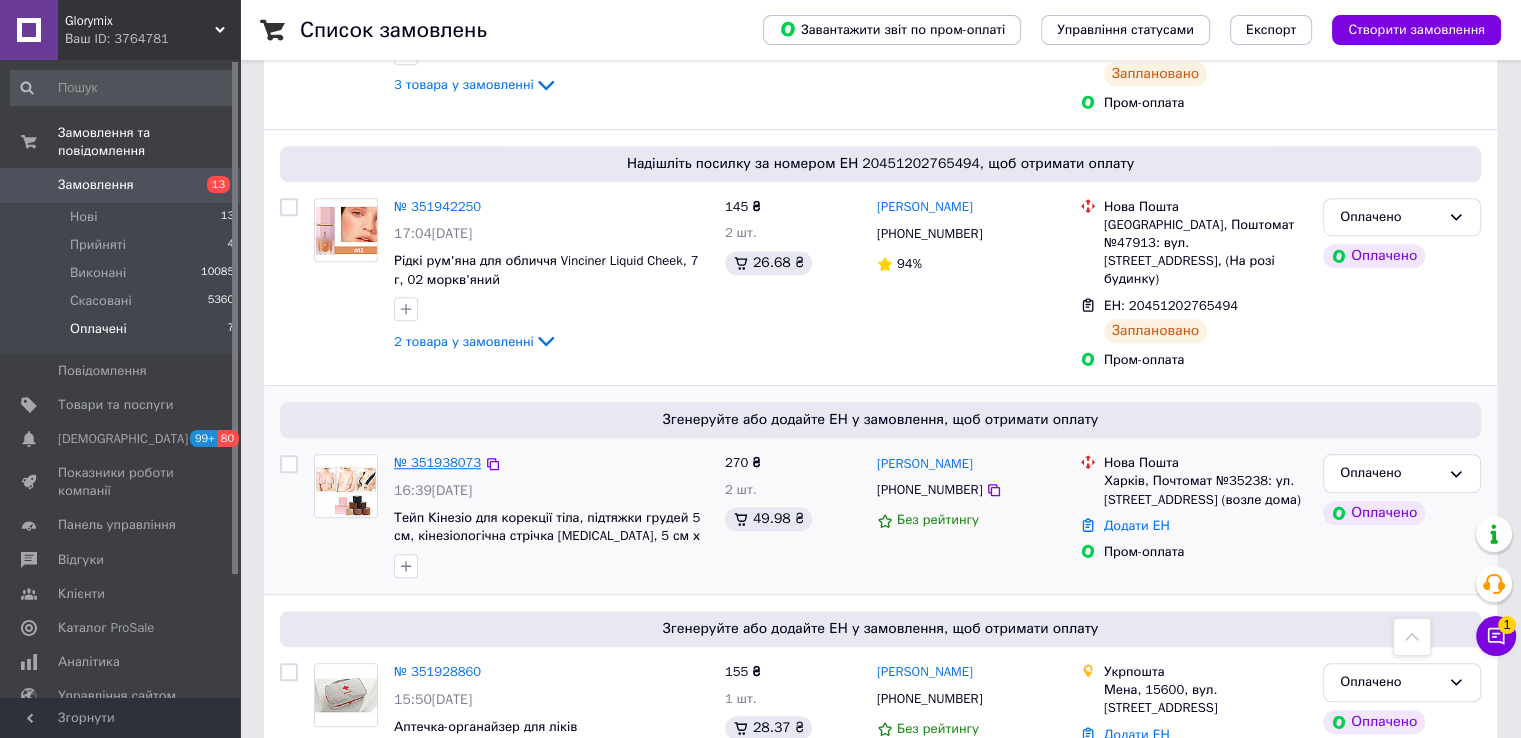 click on "№ 351938073" at bounding box center [437, 462] 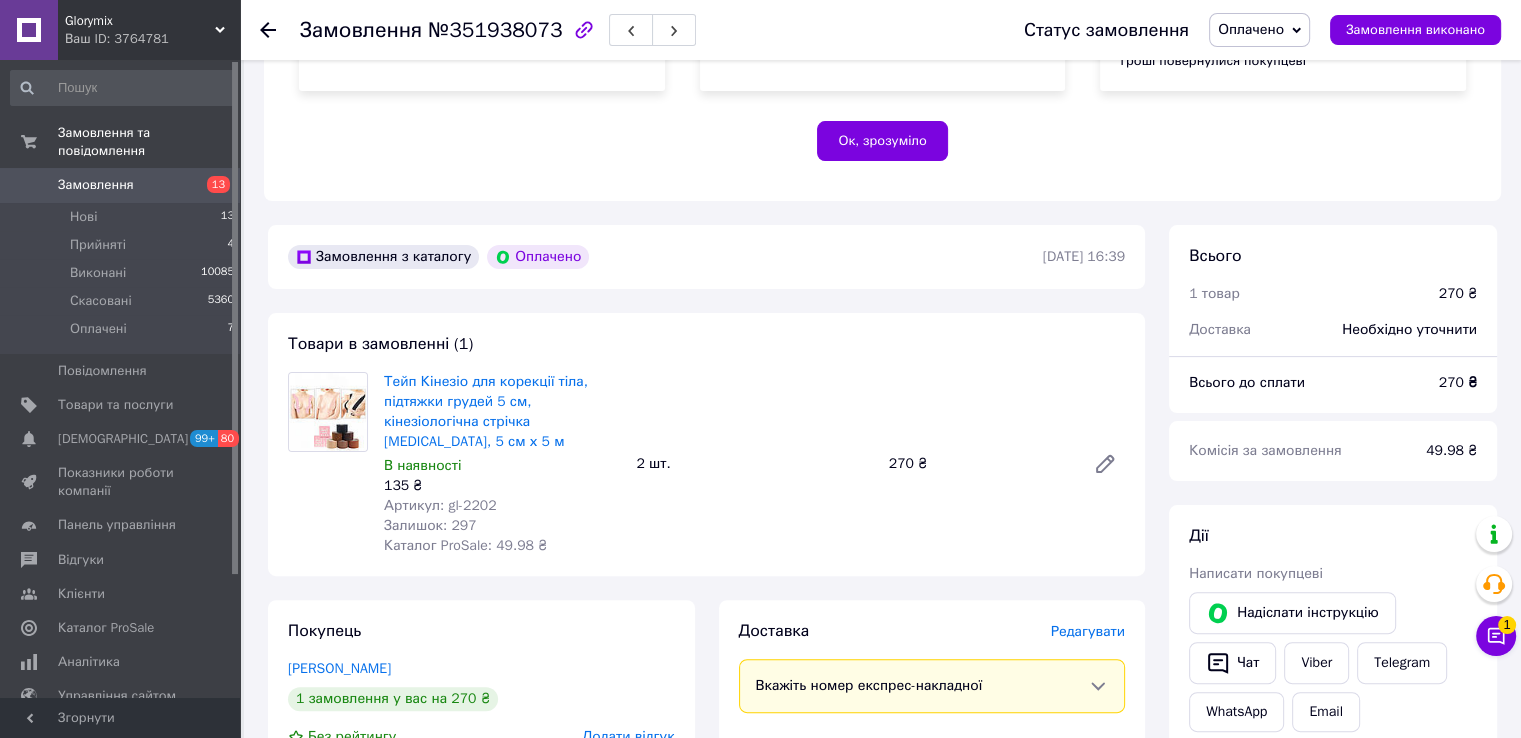 scroll, scrollTop: 716, scrollLeft: 0, axis: vertical 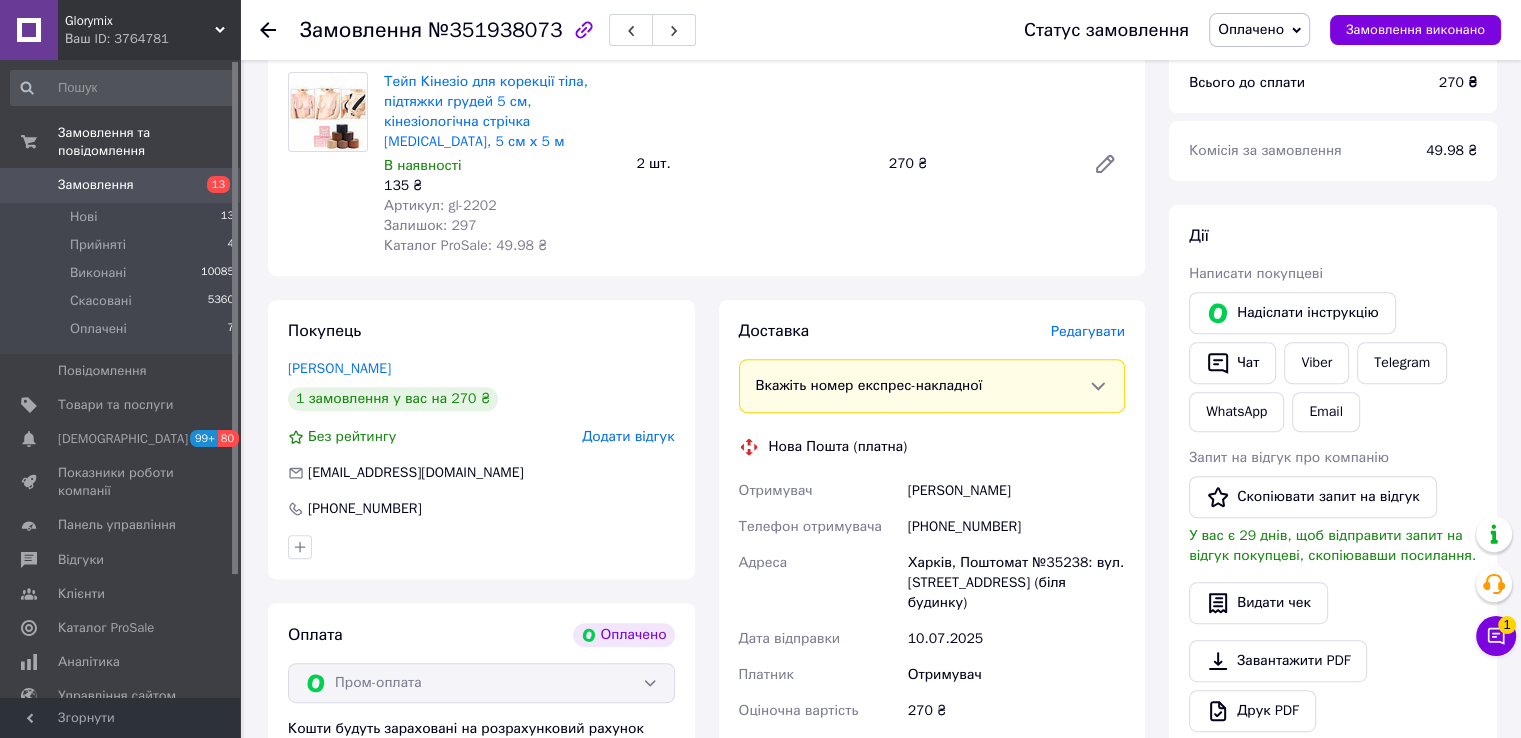 drag, startPoint x: 904, startPoint y: 462, endPoint x: 1062, endPoint y: 465, distance: 158.02847 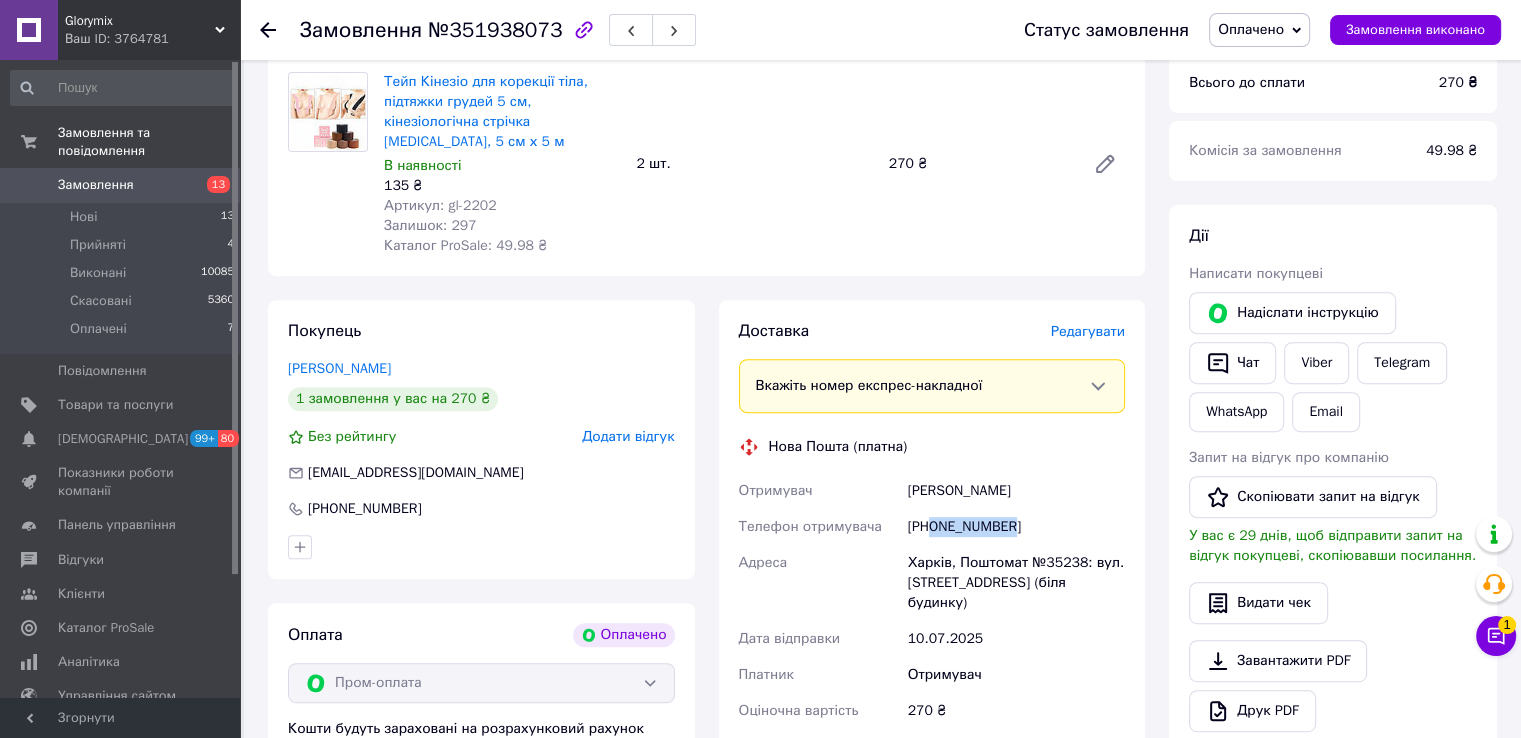drag, startPoint x: 933, startPoint y: 513, endPoint x: 1040, endPoint y: 508, distance: 107.11676 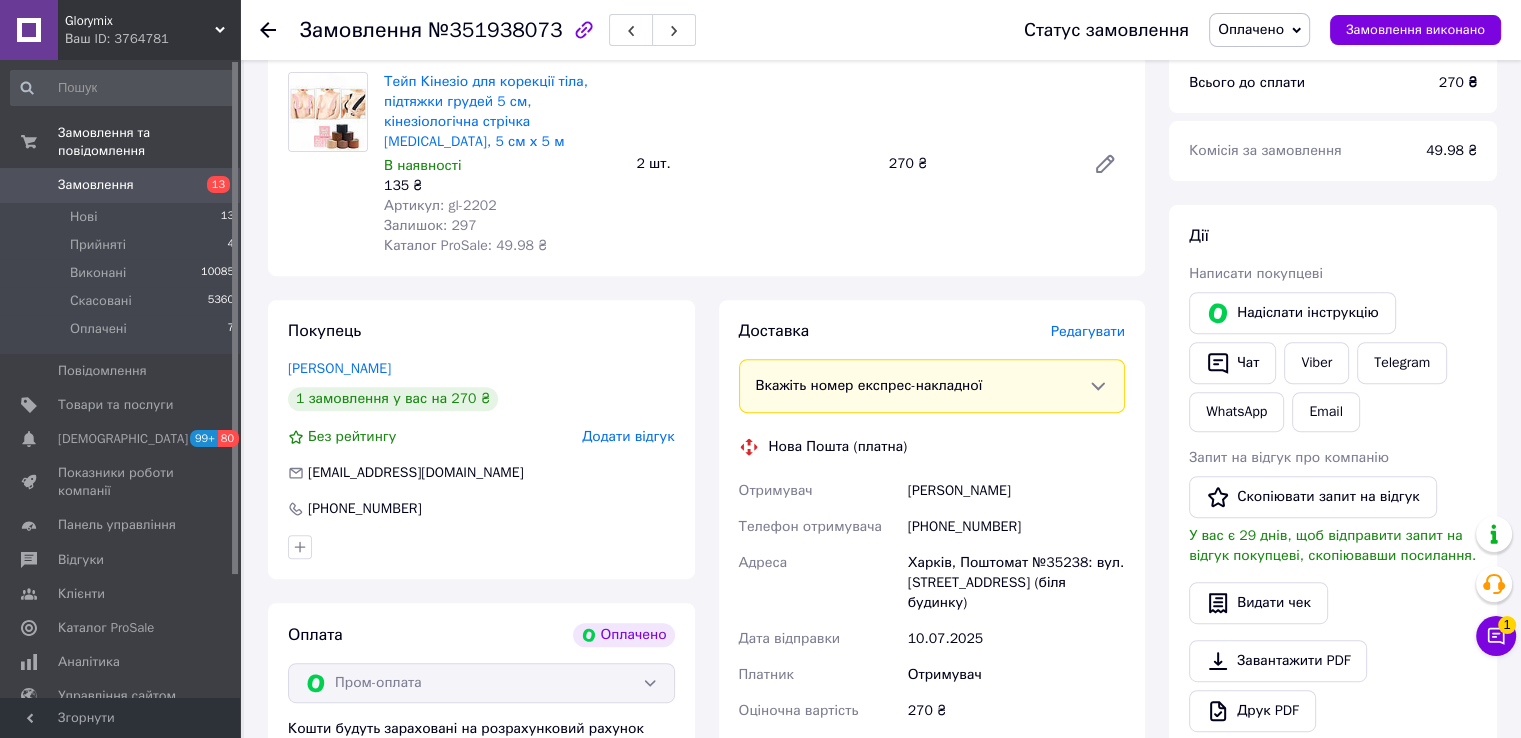 drag, startPoint x: 1003, startPoint y: 508, endPoint x: 1050, endPoint y: 542, distance: 58.00862 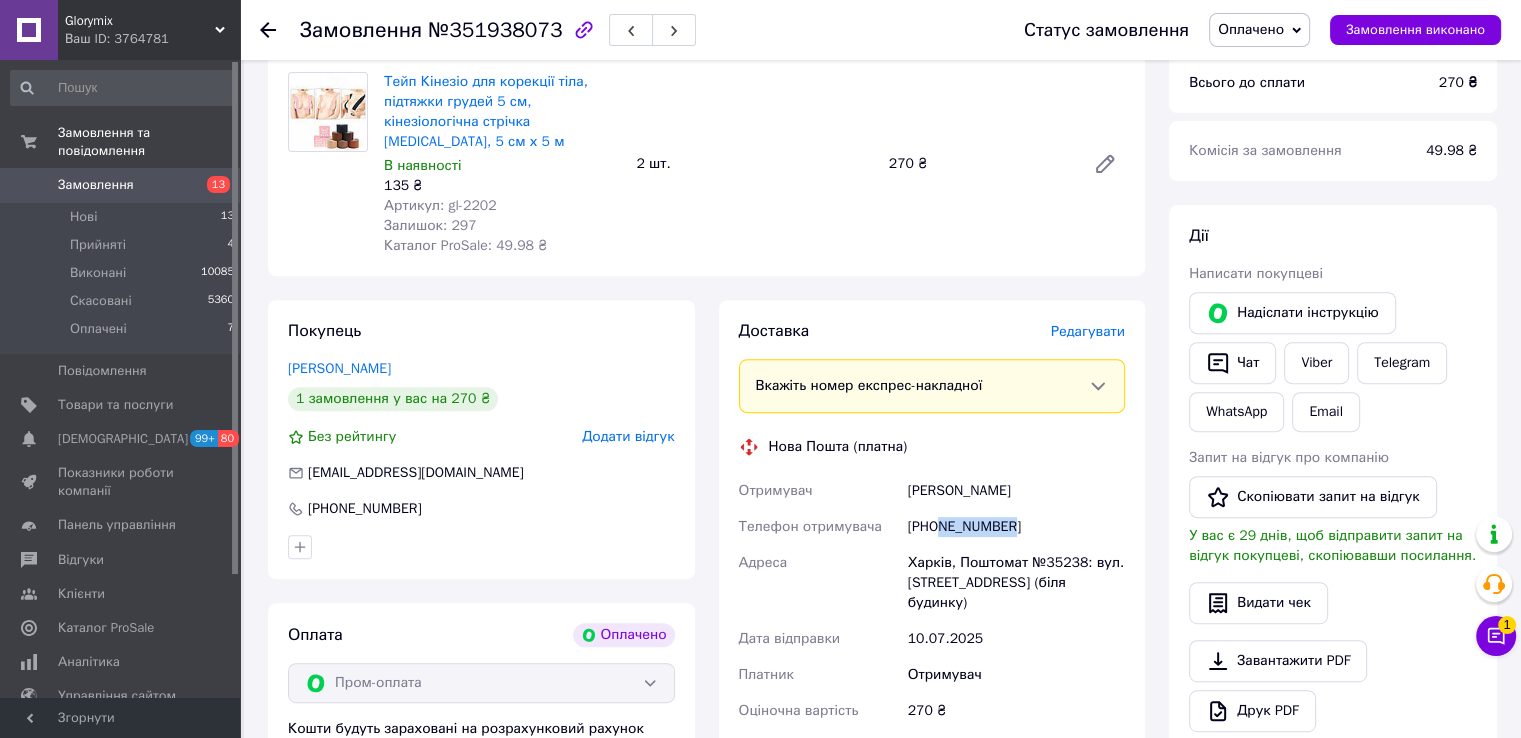 drag, startPoint x: 936, startPoint y: 511, endPoint x: 1013, endPoint y: 508, distance: 77.05842 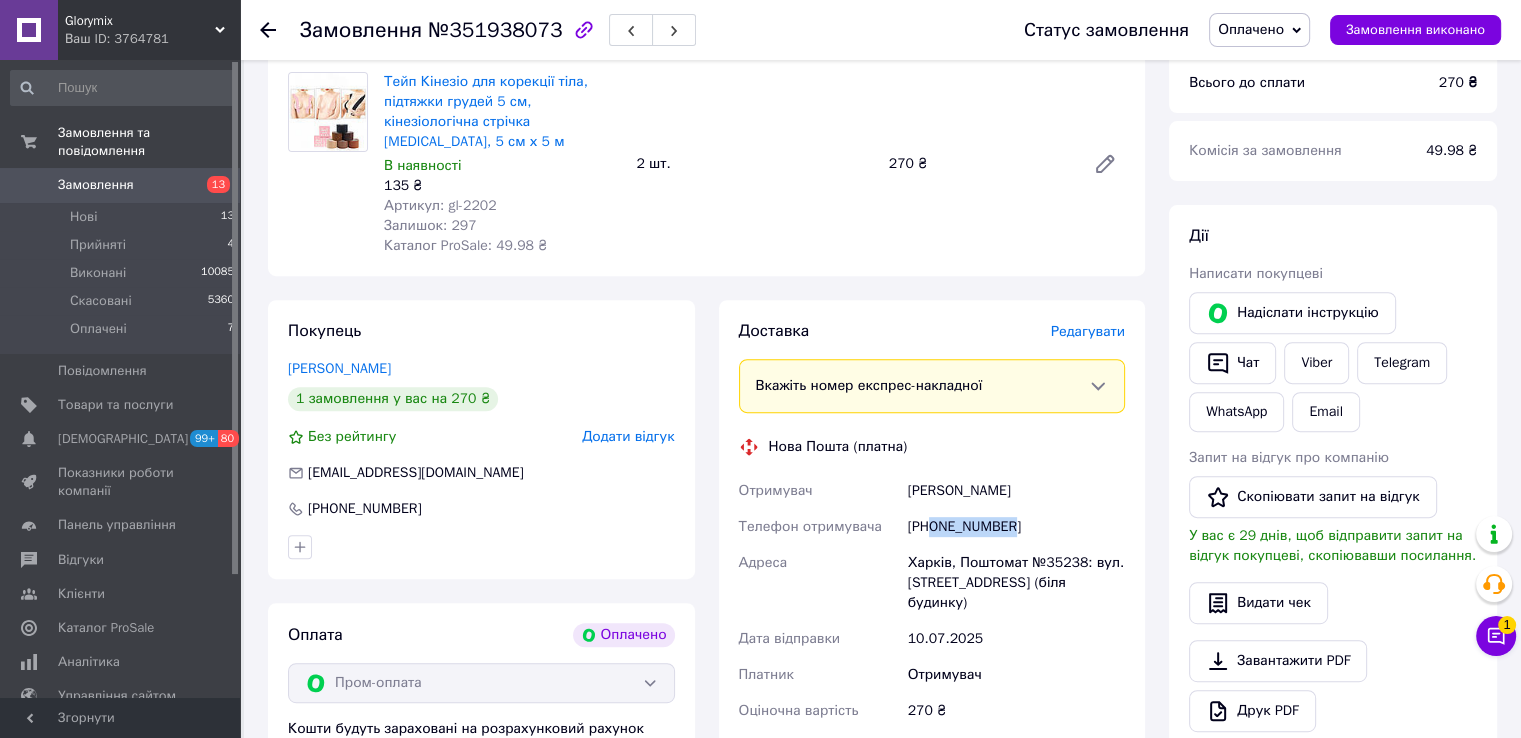drag, startPoint x: 934, startPoint y: 514, endPoint x: 1025, endPoint y: 509, distance: 91.13726 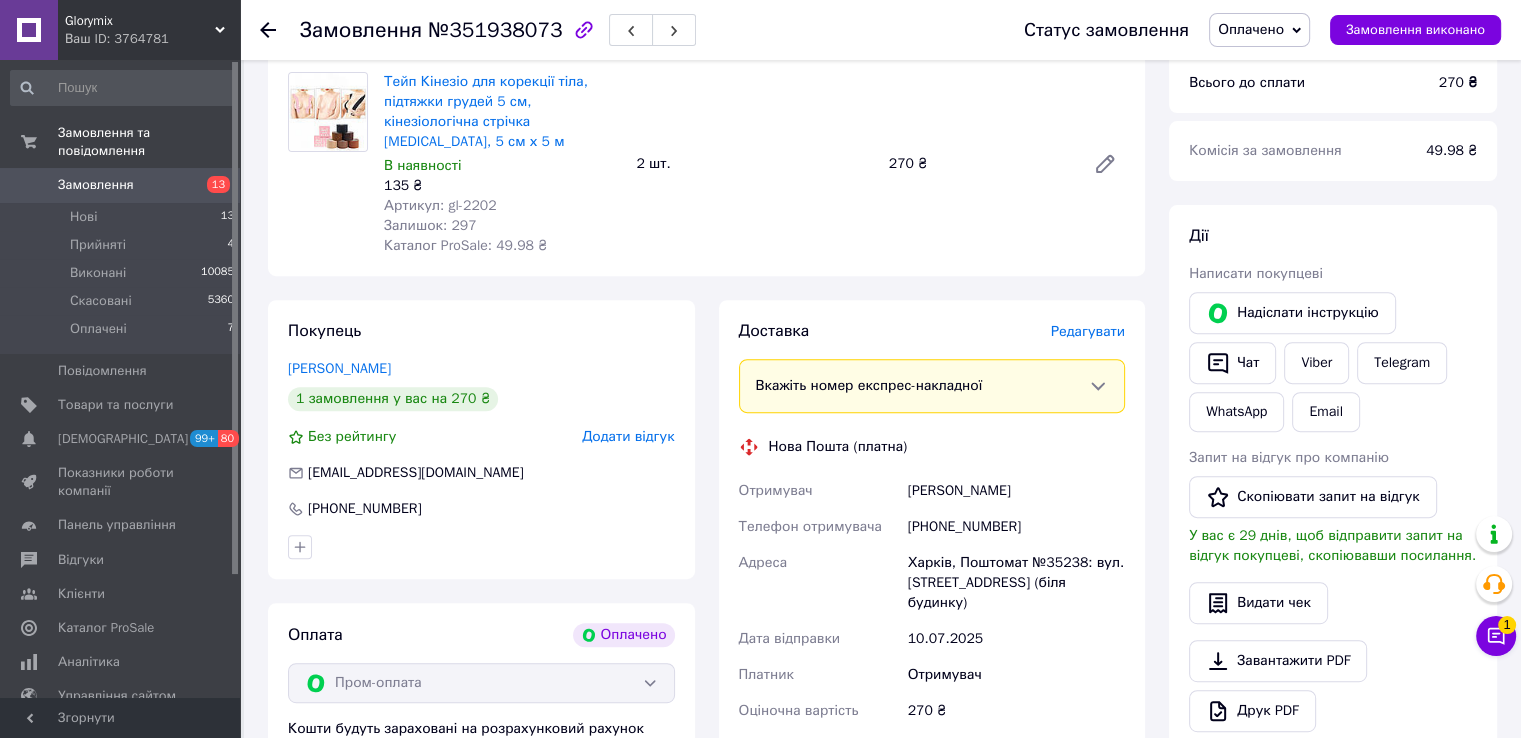 click on "№351938073" at bounding box center [495, 30] 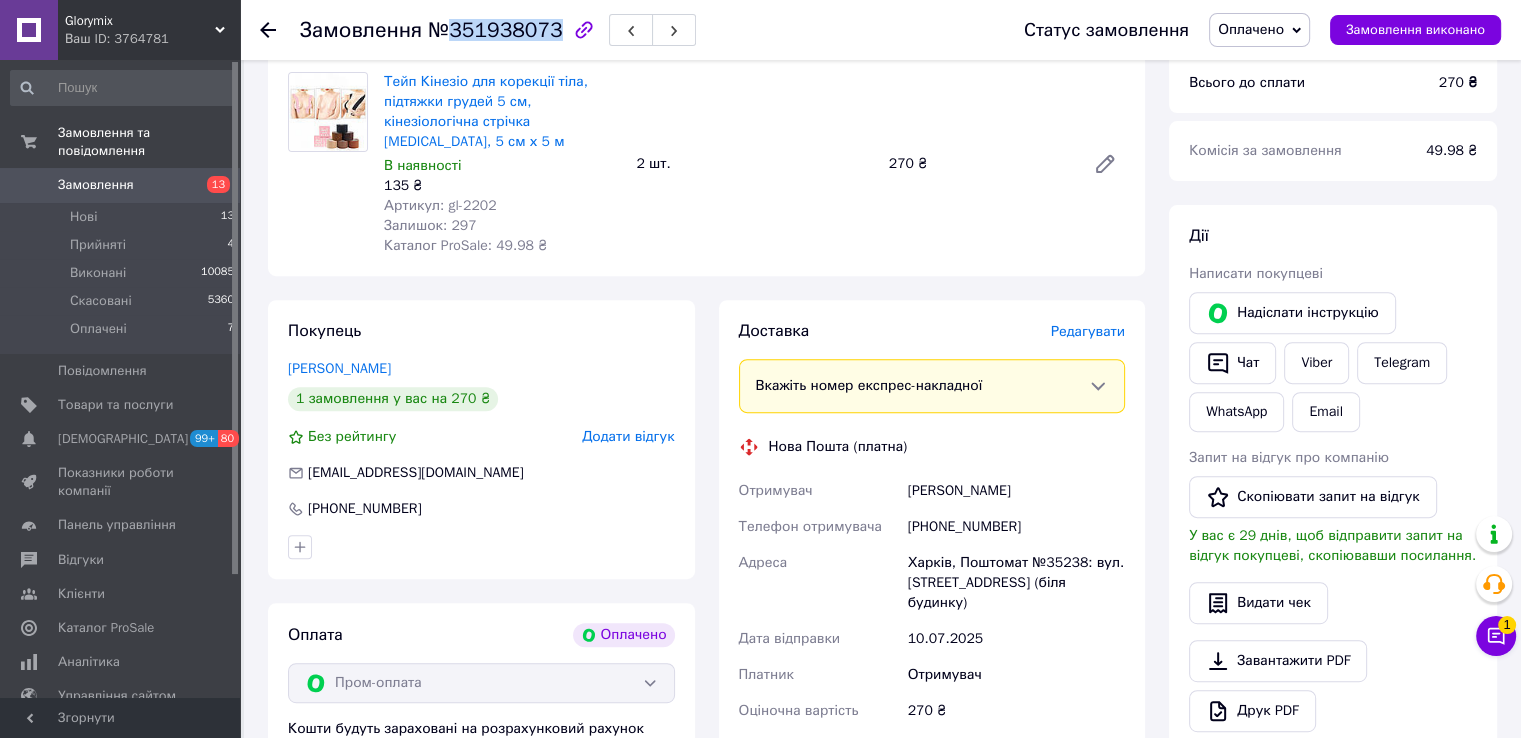 click on "№351938073" at bounding box center [495, 30] 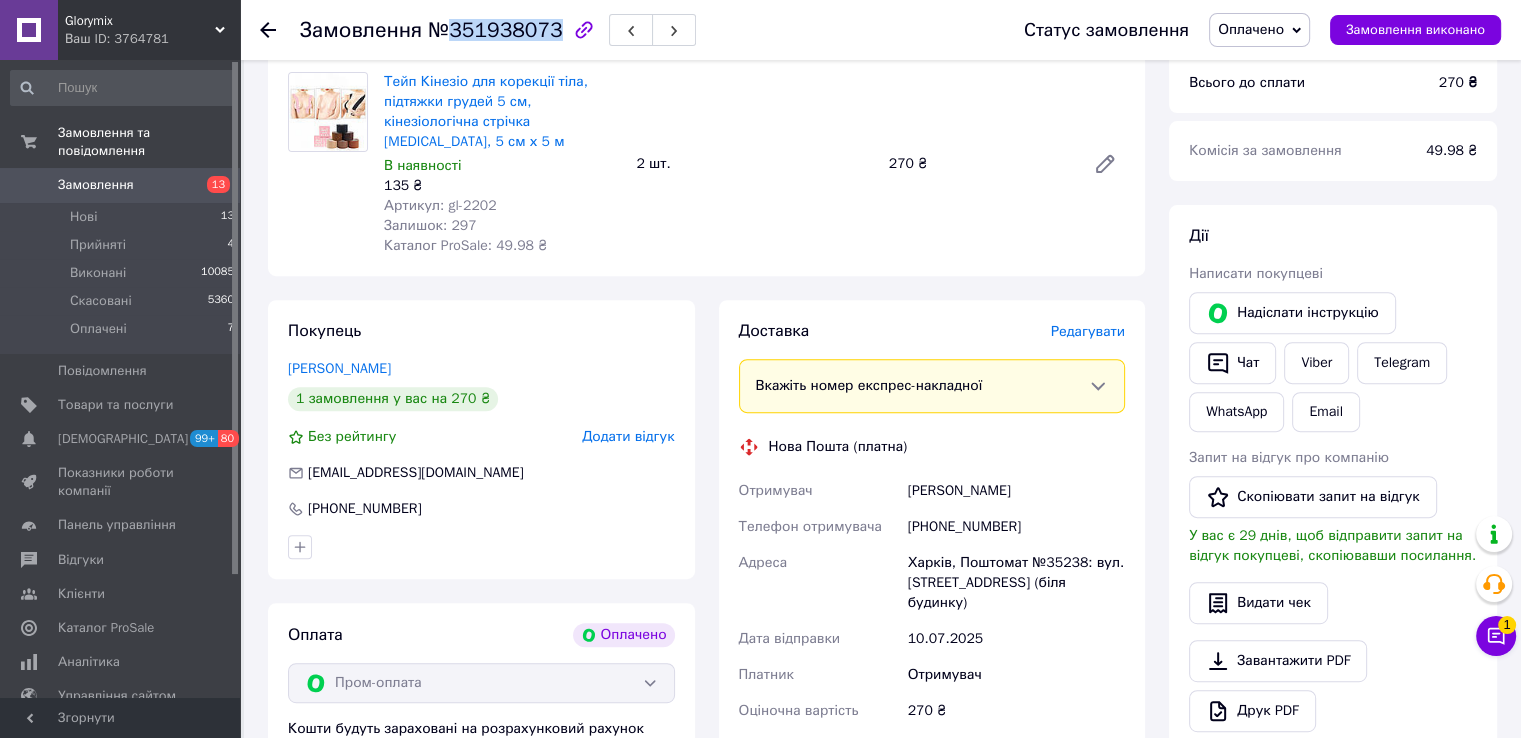 scroll, scrollTop: 1016, scrollLeft: 0, axis: vertical 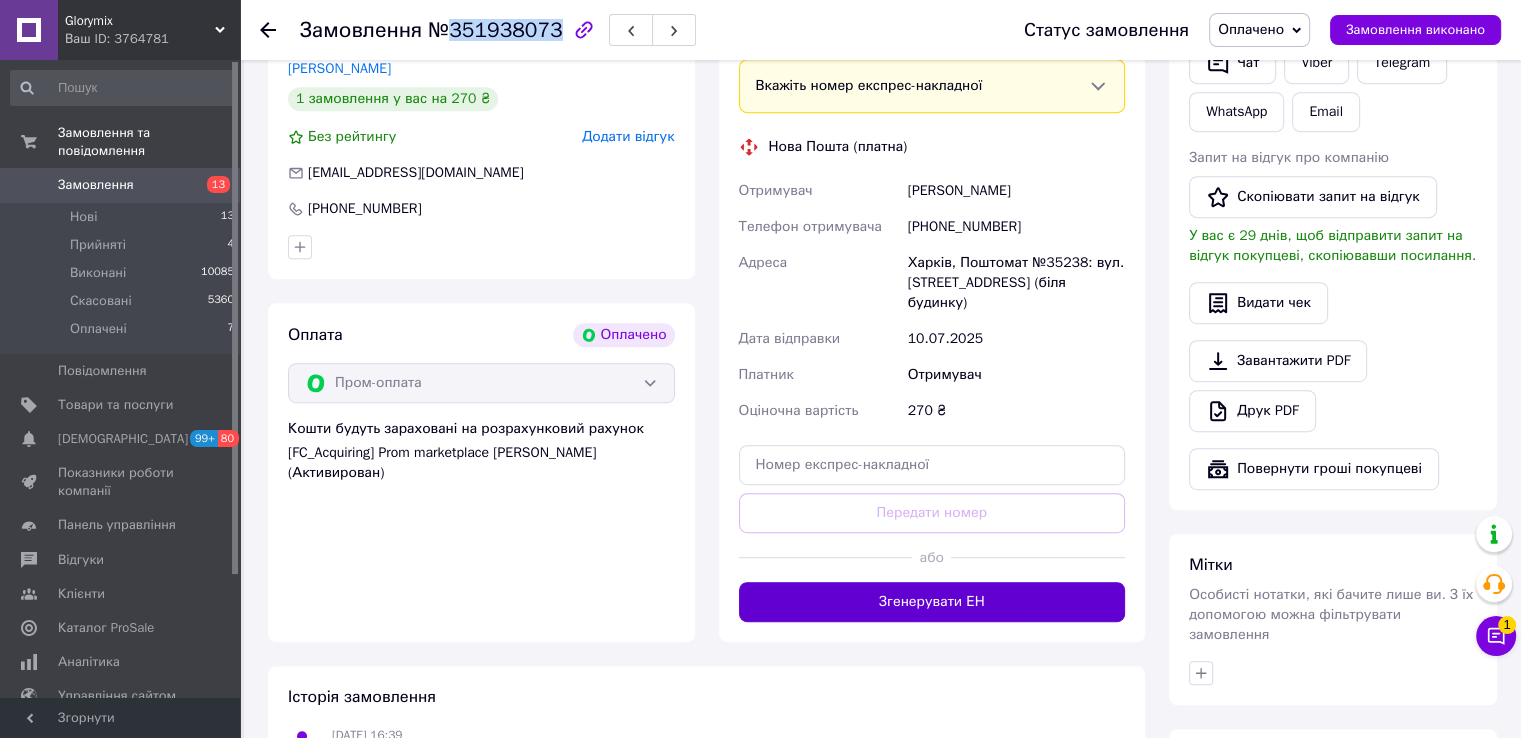 click on "Згенерувати ЕН" at bounding box center (932, 602) 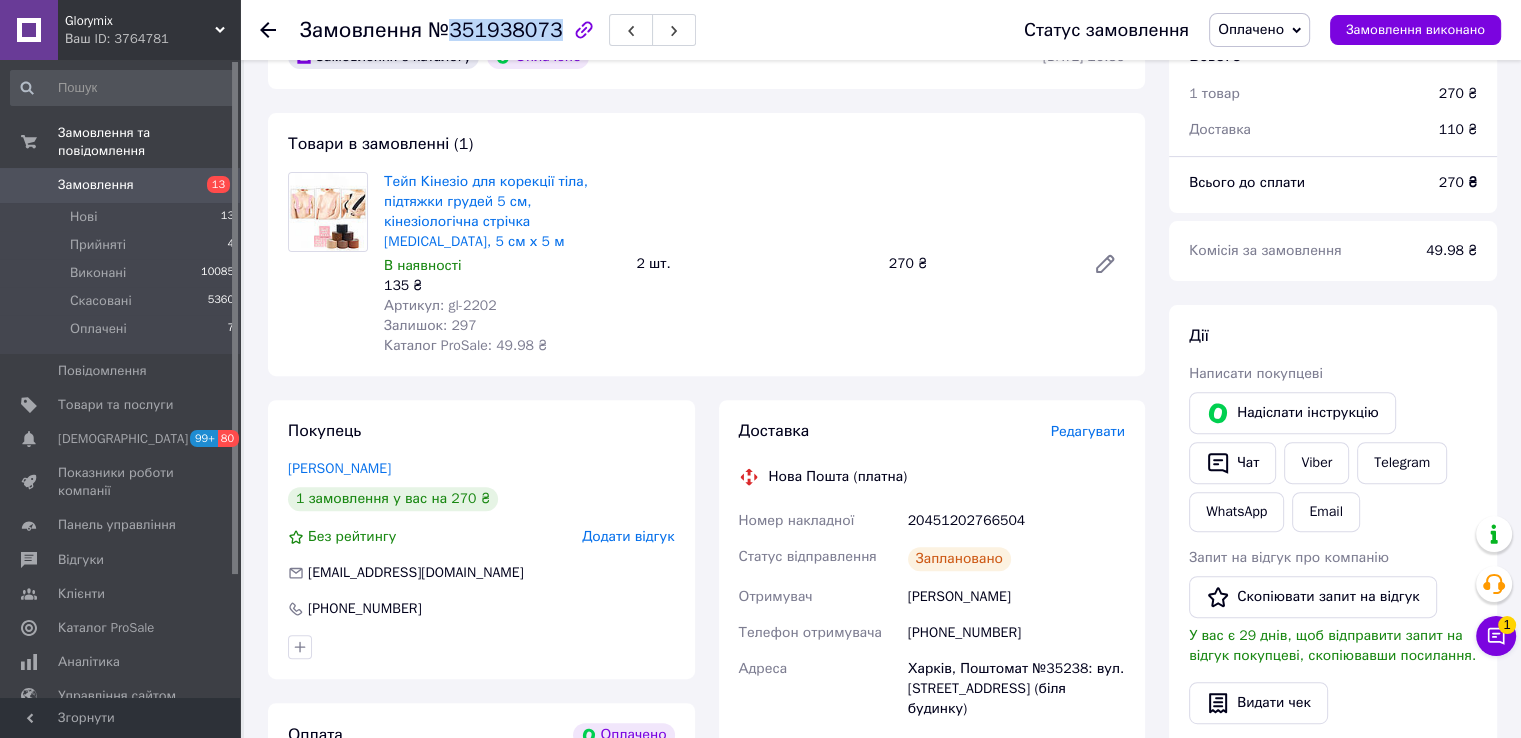 scroll, scrollTop: 816, scrollLeft: 0, axis: vertical 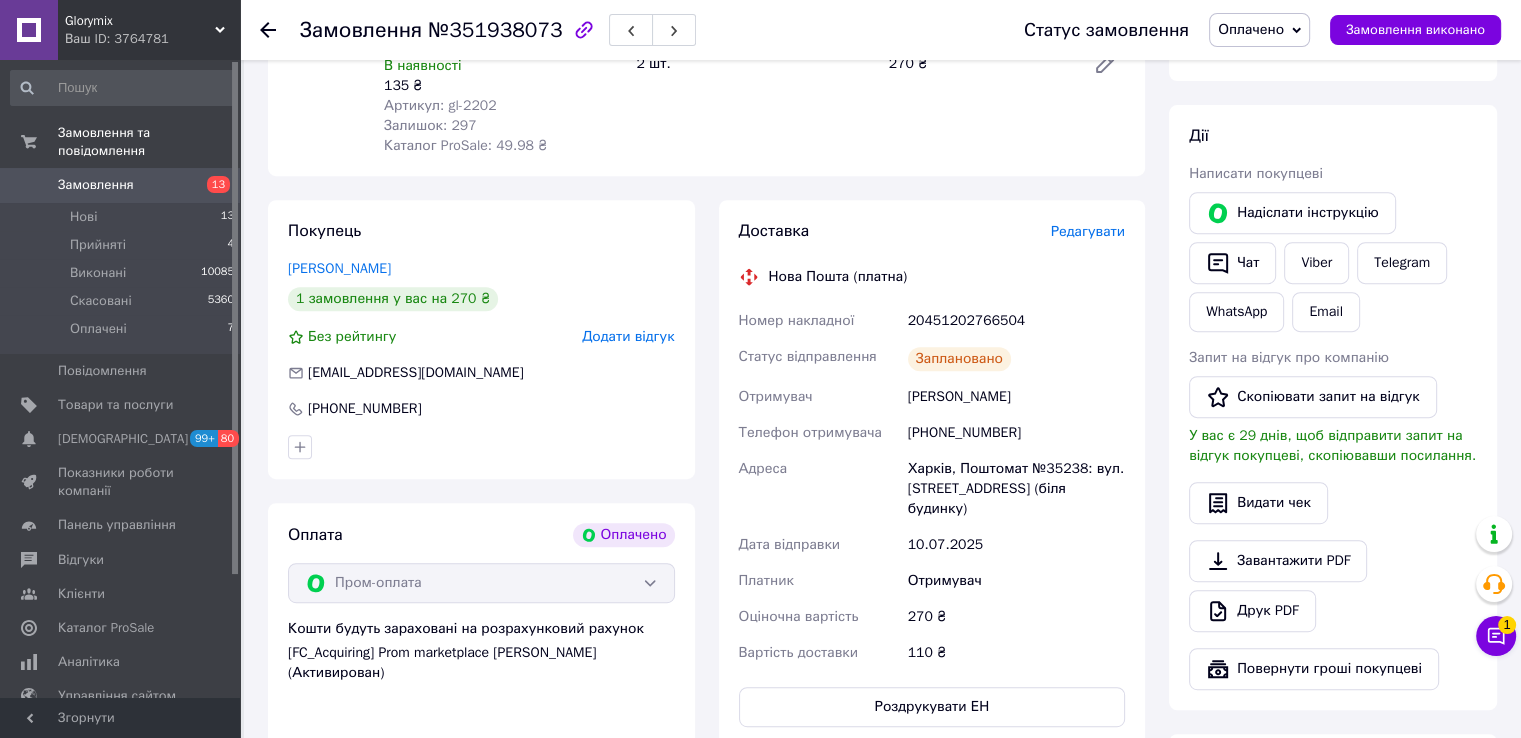 click 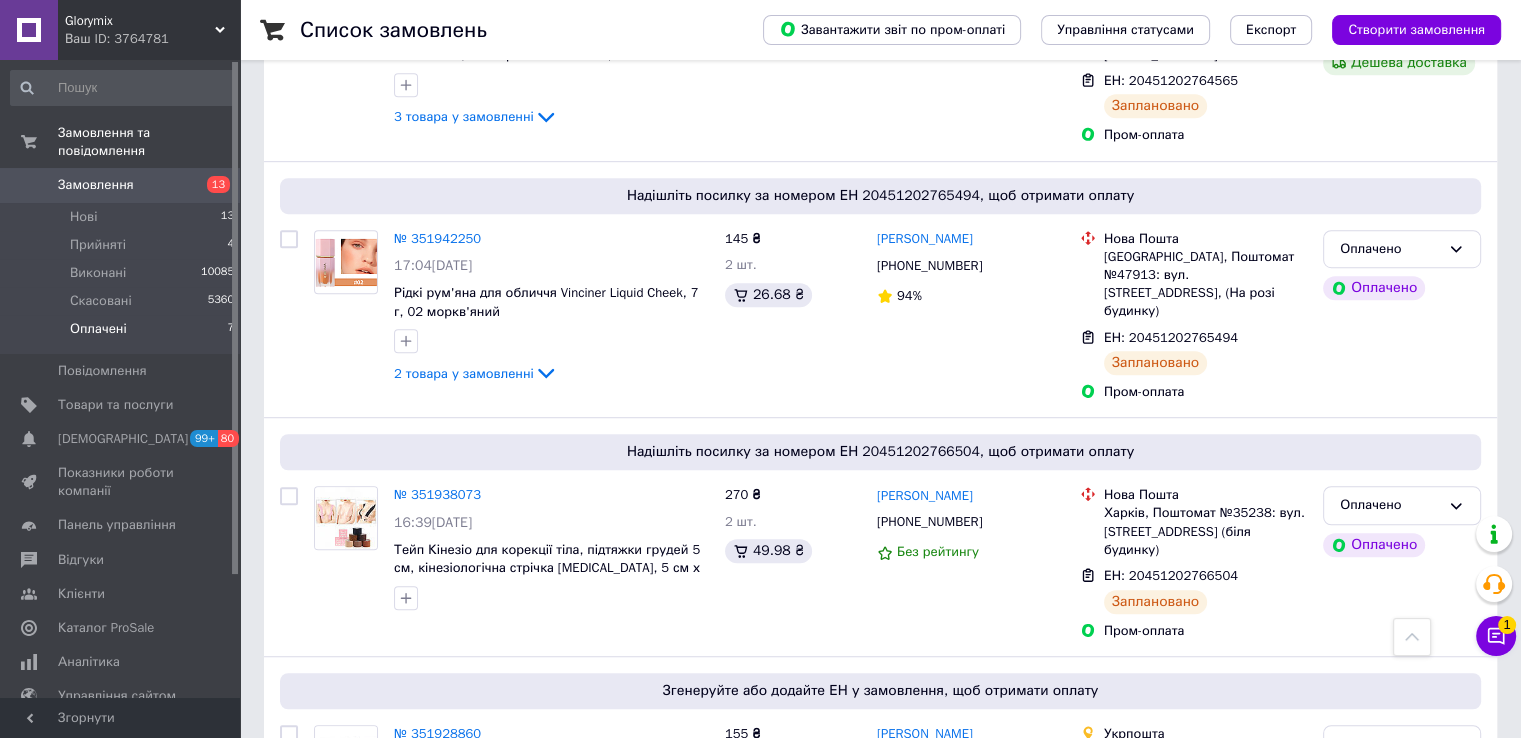 scroll, scrollTop: 1244, scrollLeft: 0, axis: vertical 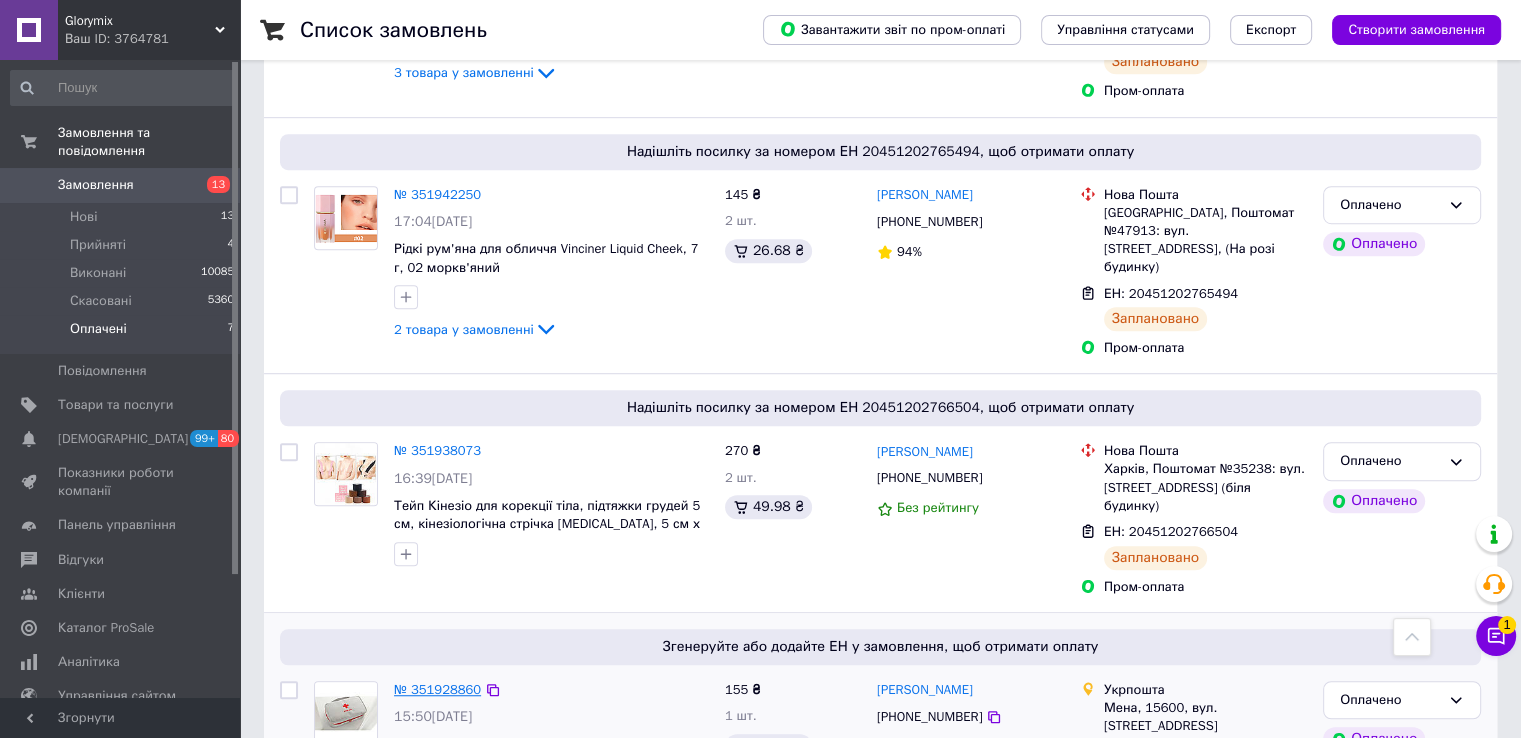 click on "№ 351928860" at bounding box center (437, 689) 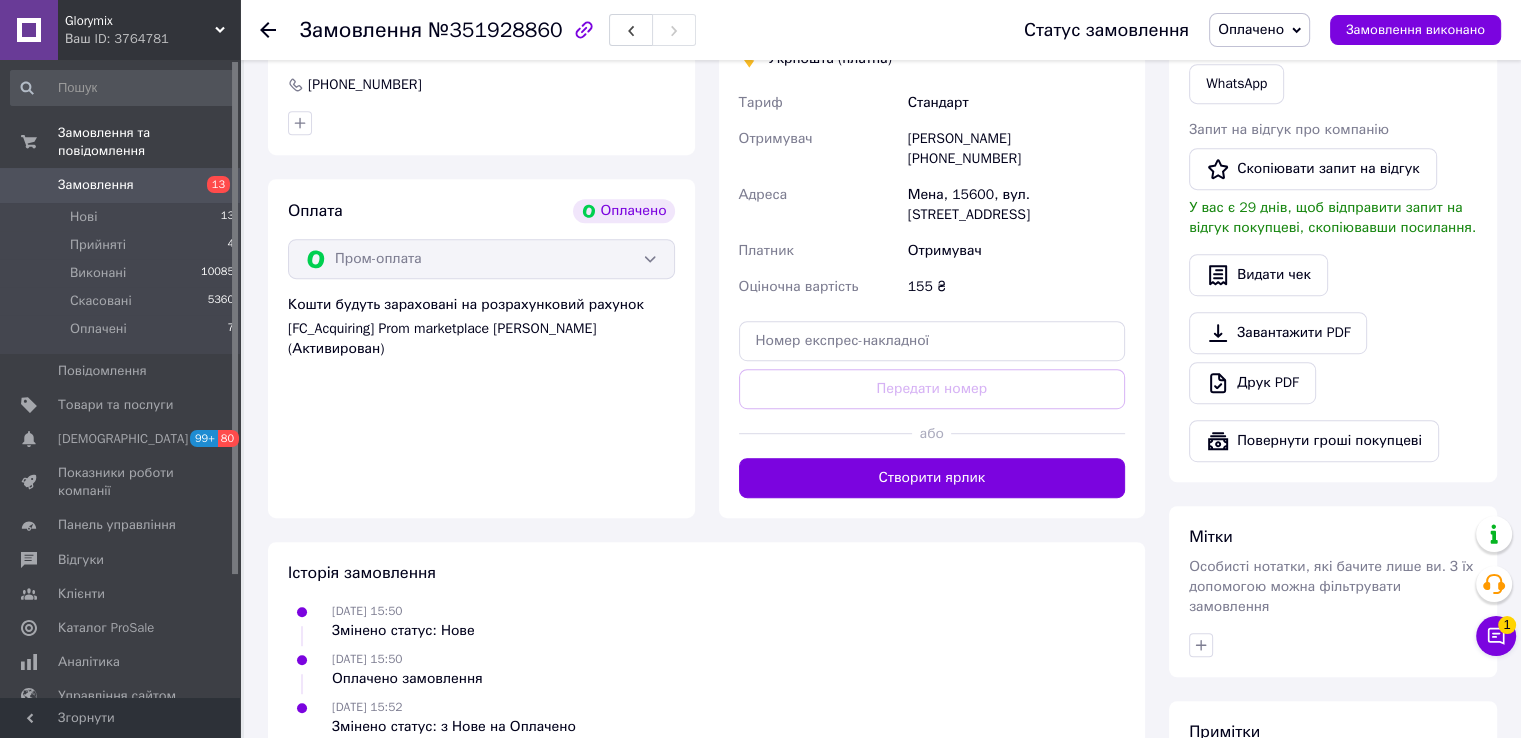 scroll, scrollTop: 944, scrollLeft: 0, axis: vertical 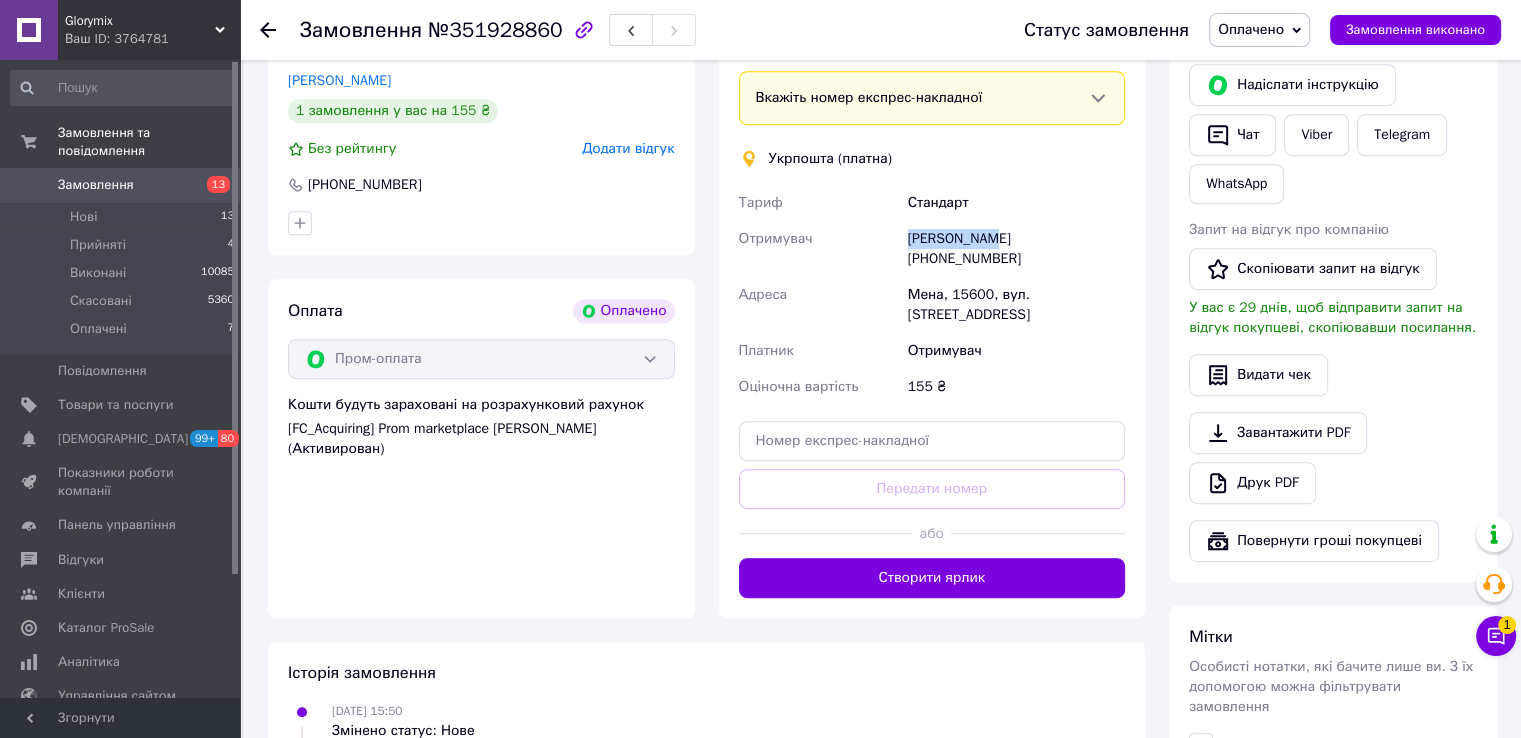 drag, startPoint x: 908, startPoint y: 232, endPoint x: 986, endPoint y: 245, distance: 79.07591 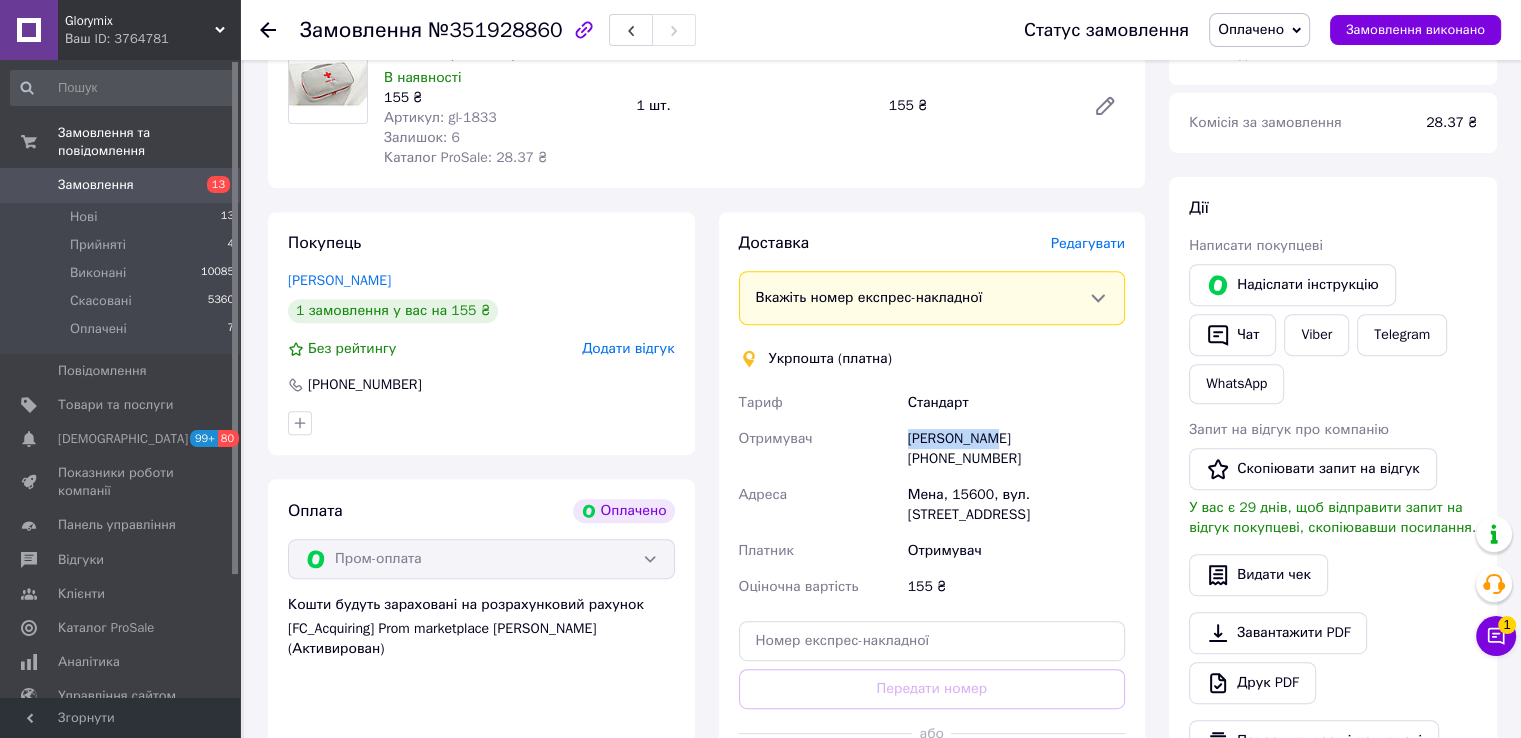 scroll, scrollTop: 944, scrollLeft: 0, axis: vertical 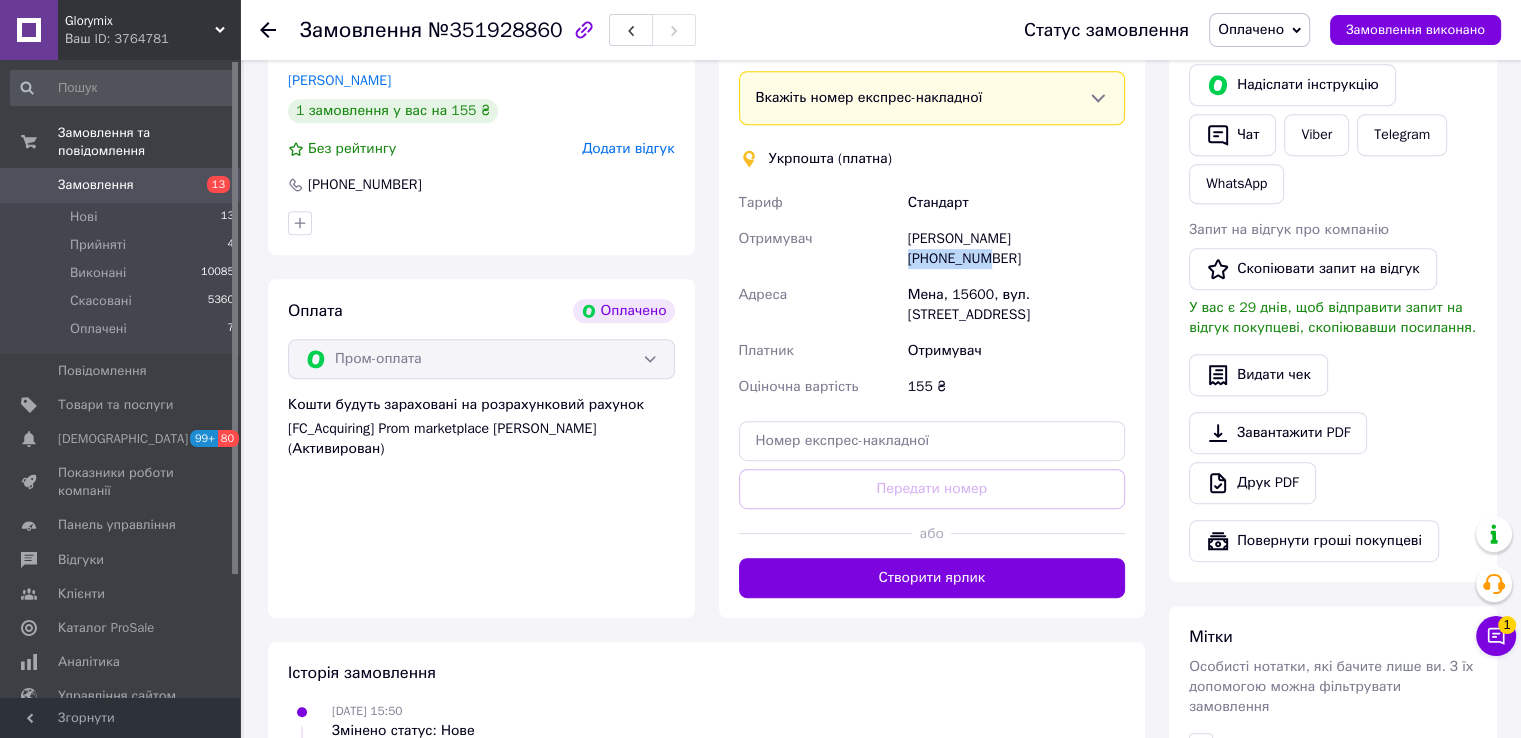 drag, startPoint x: 1010, startPoint y: 242, endPoint x: 1112, endPoint y: 241, distance: 102.0049 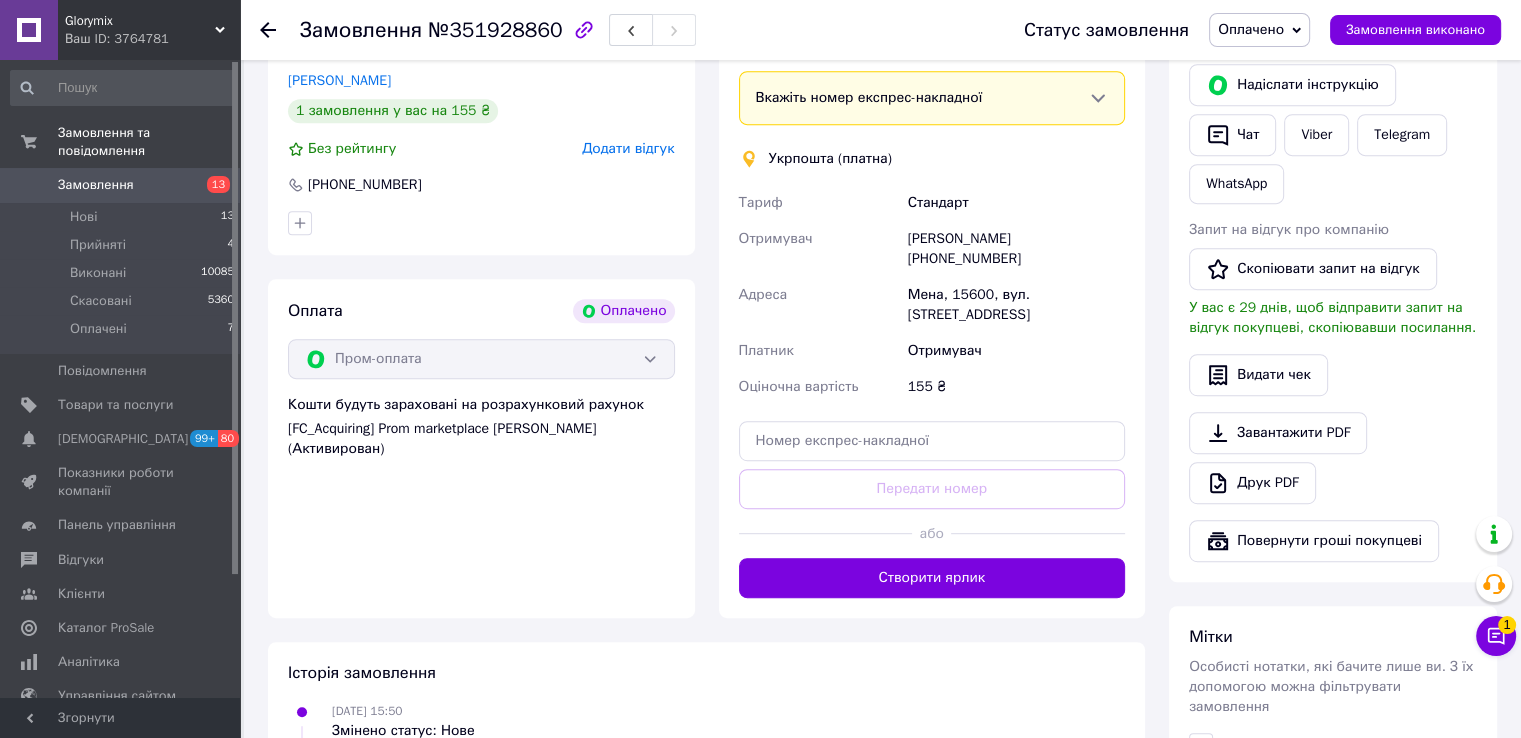 click on "№351928860" at bounding box center [495, 30] 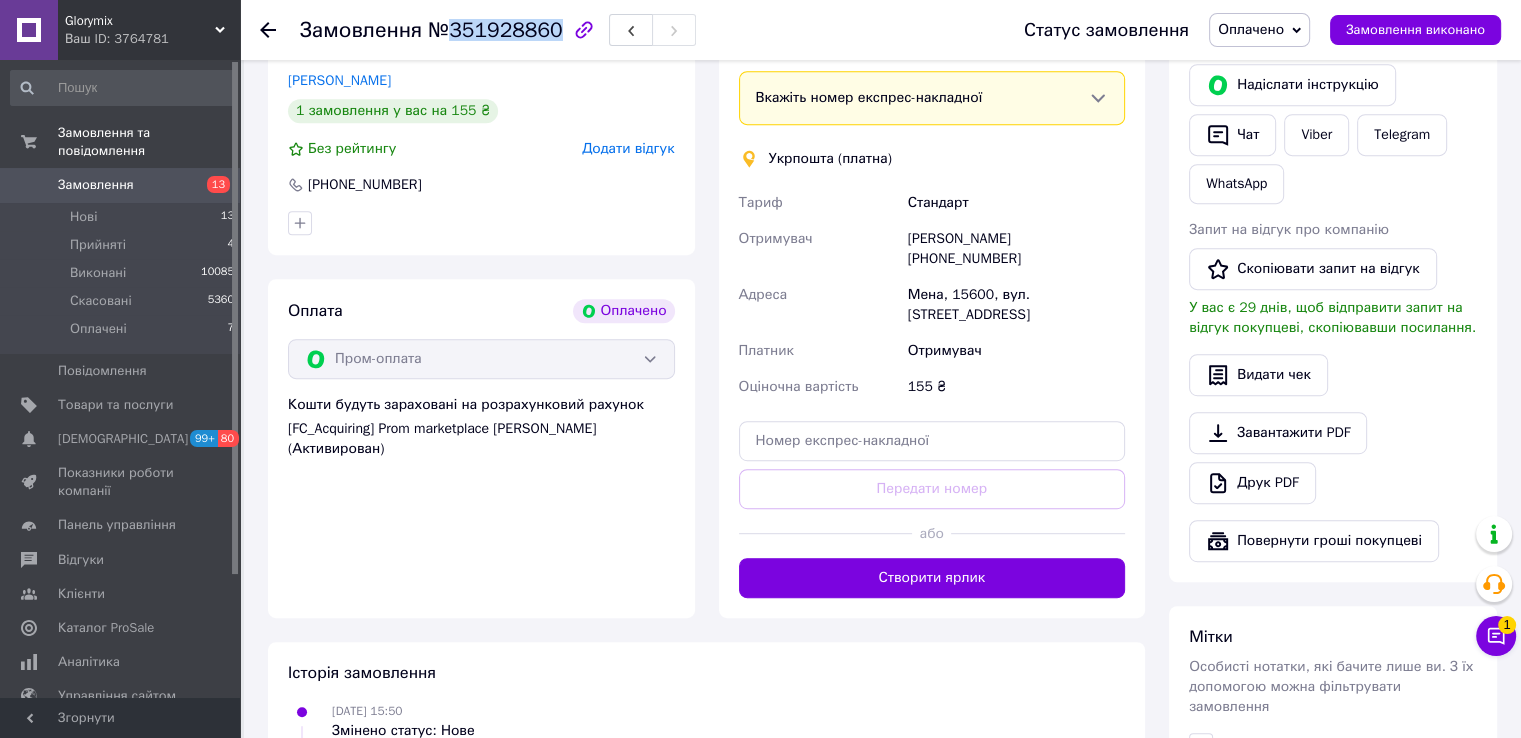 click on "№351928860" at bounding box center [495, 30] 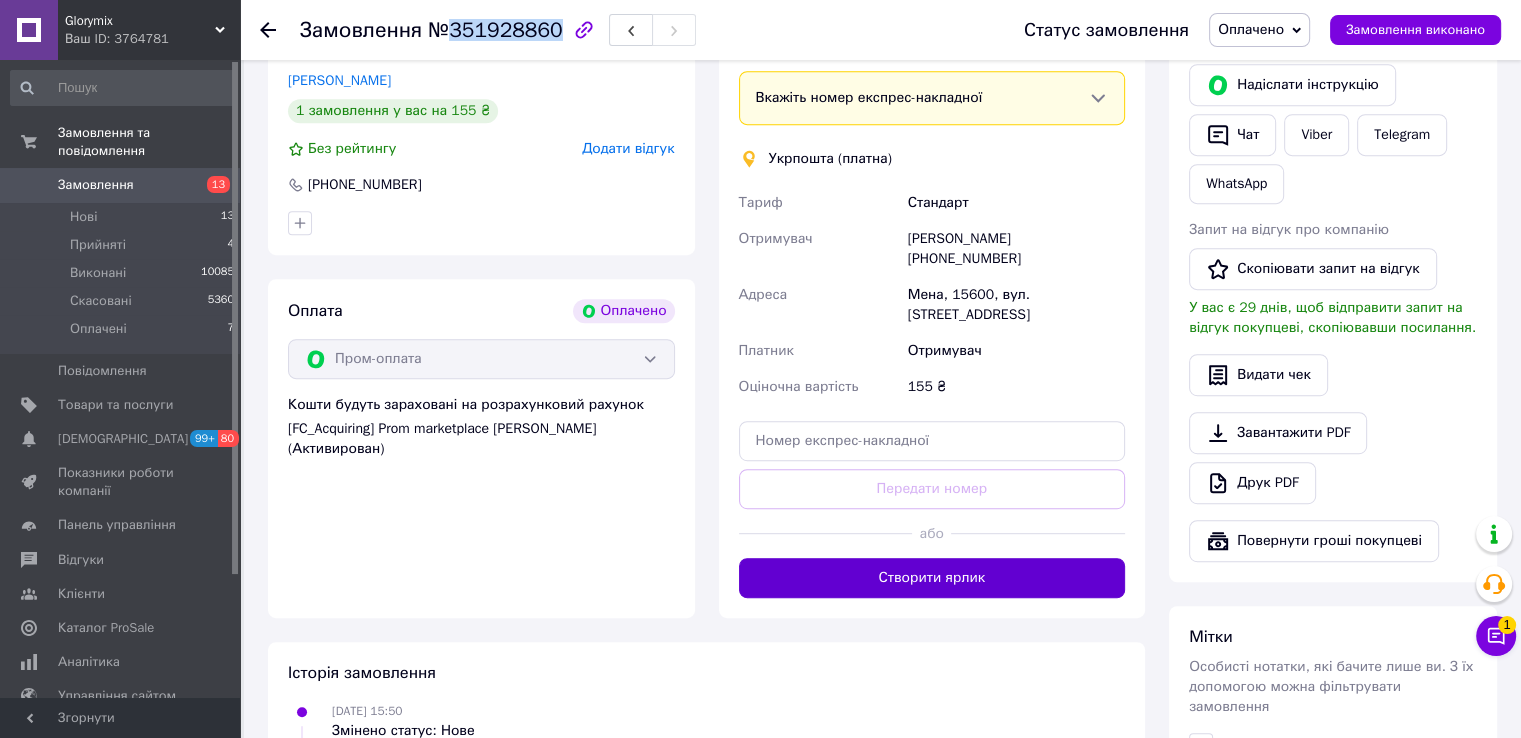 click on "Створити ярлик" at bounding box center (932, 578) 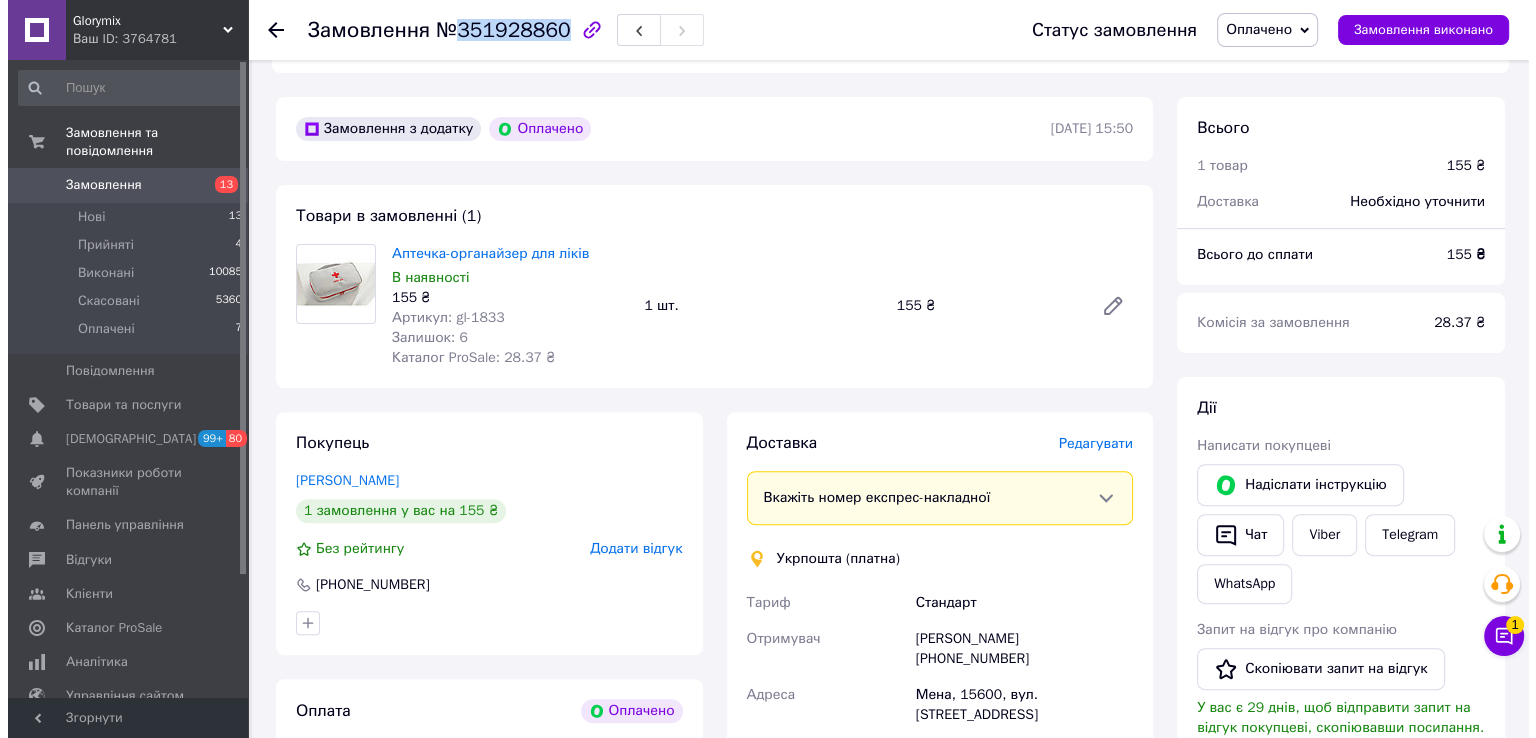 scroll, scrollTop: 844, scrollLeft: 0, axis: vertical 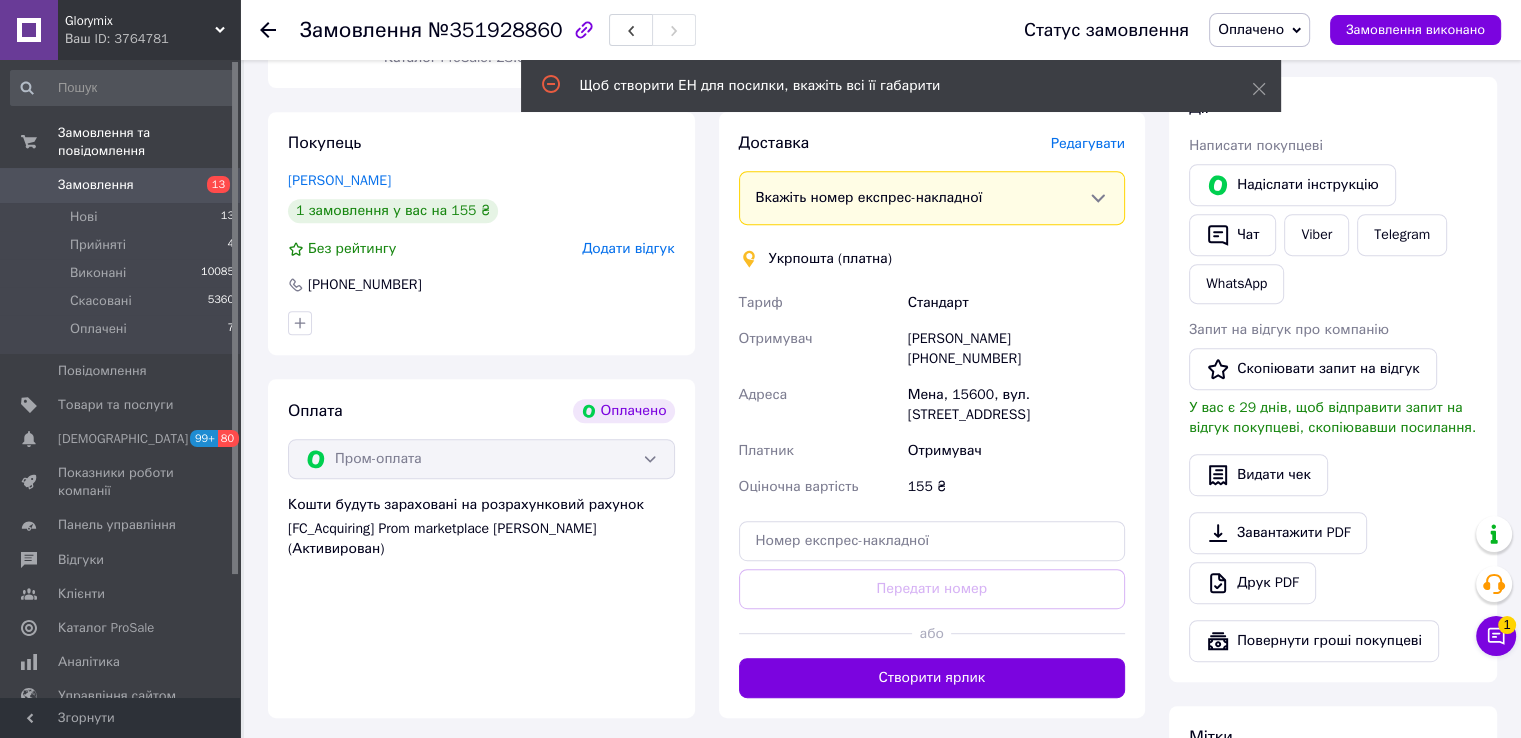 click on "Доставка Редагувати Вкажіть номер експрес-накладної Обов'язково введіть номер експрес-накладної,
якщо створювали її не на цій сторінці. У разі,
якщо номер ЕН не буде доданий, ми не зможемо
виплатити гроші за замовлення Мобільний номер покупця (із замовлення) повинен відповідати номеру отримувача за накладною Укрпошта (платна) Тариф Стандарт Отримувач Саша Мінін +380675512633 Адреса Мена, 15600, вул. Героїв АТО, 9 Платник Отримувач Оціночна вартість 155 ₴ Передати номер або Створити ярлик Тариф     * Стандарт Платник   * Отримувач Прізвище отримувача   * Мінін   *   *" at bounding box center (932, 415) 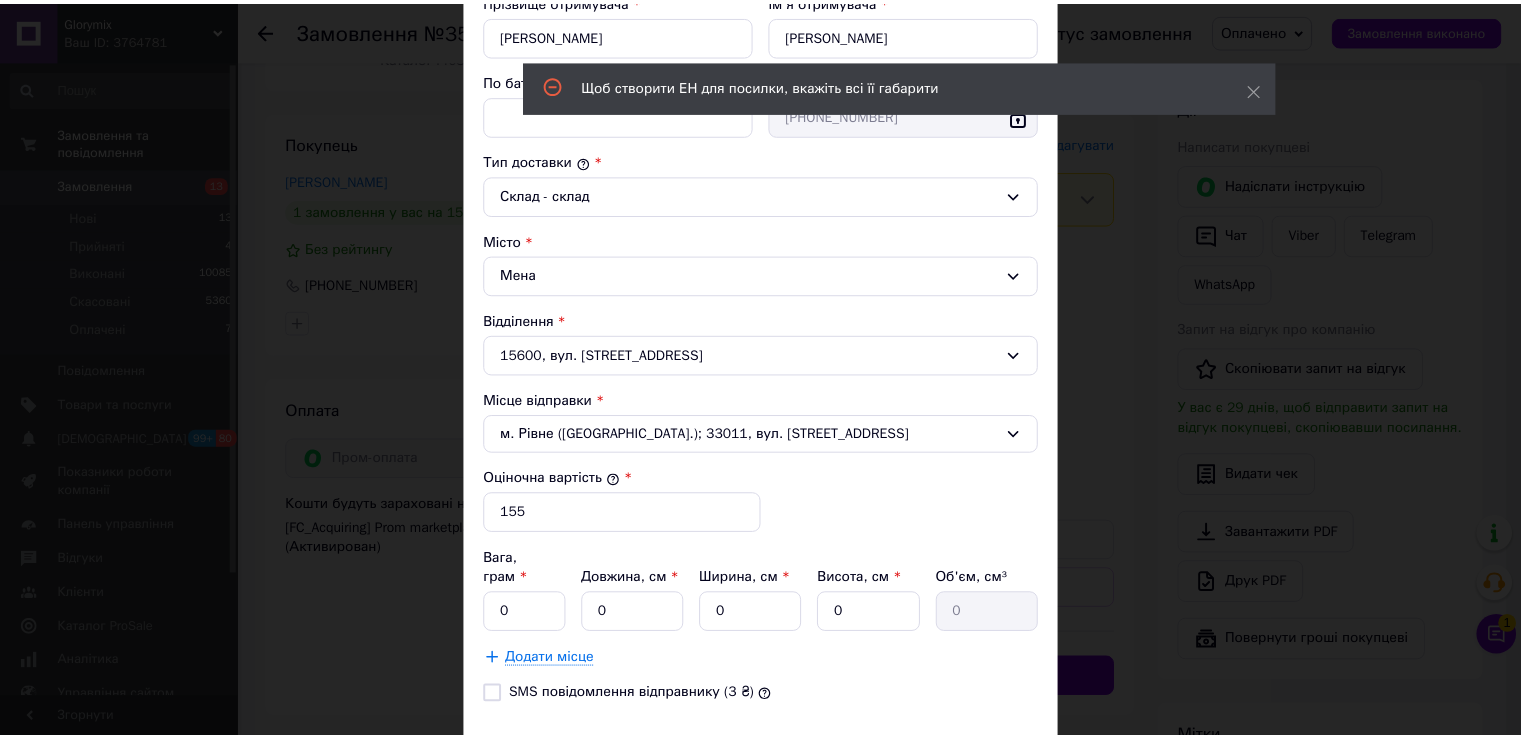 scroll, scrollTop: 508, scrollLeft: 0, axis: vertical 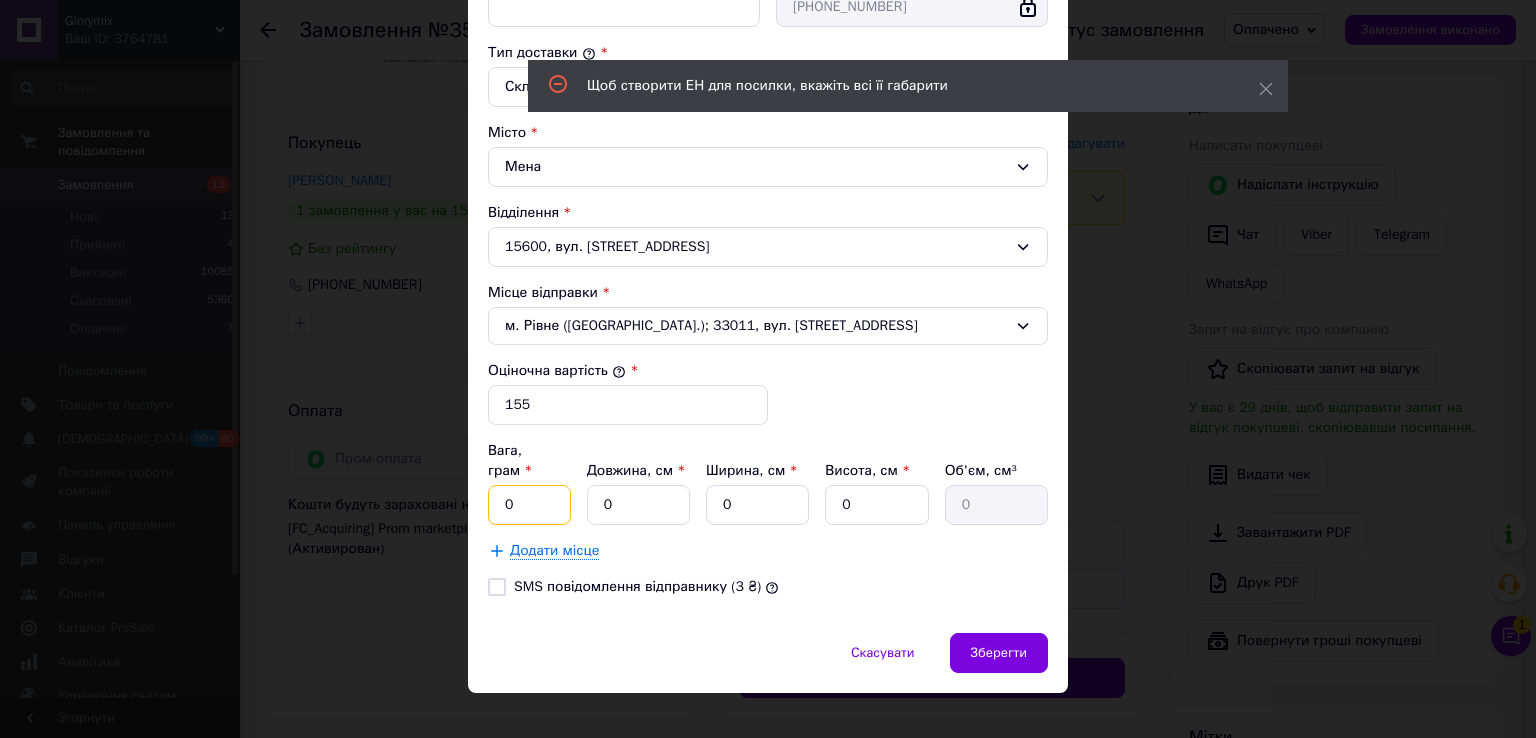 click on "0" at bounding box center [529, 505] 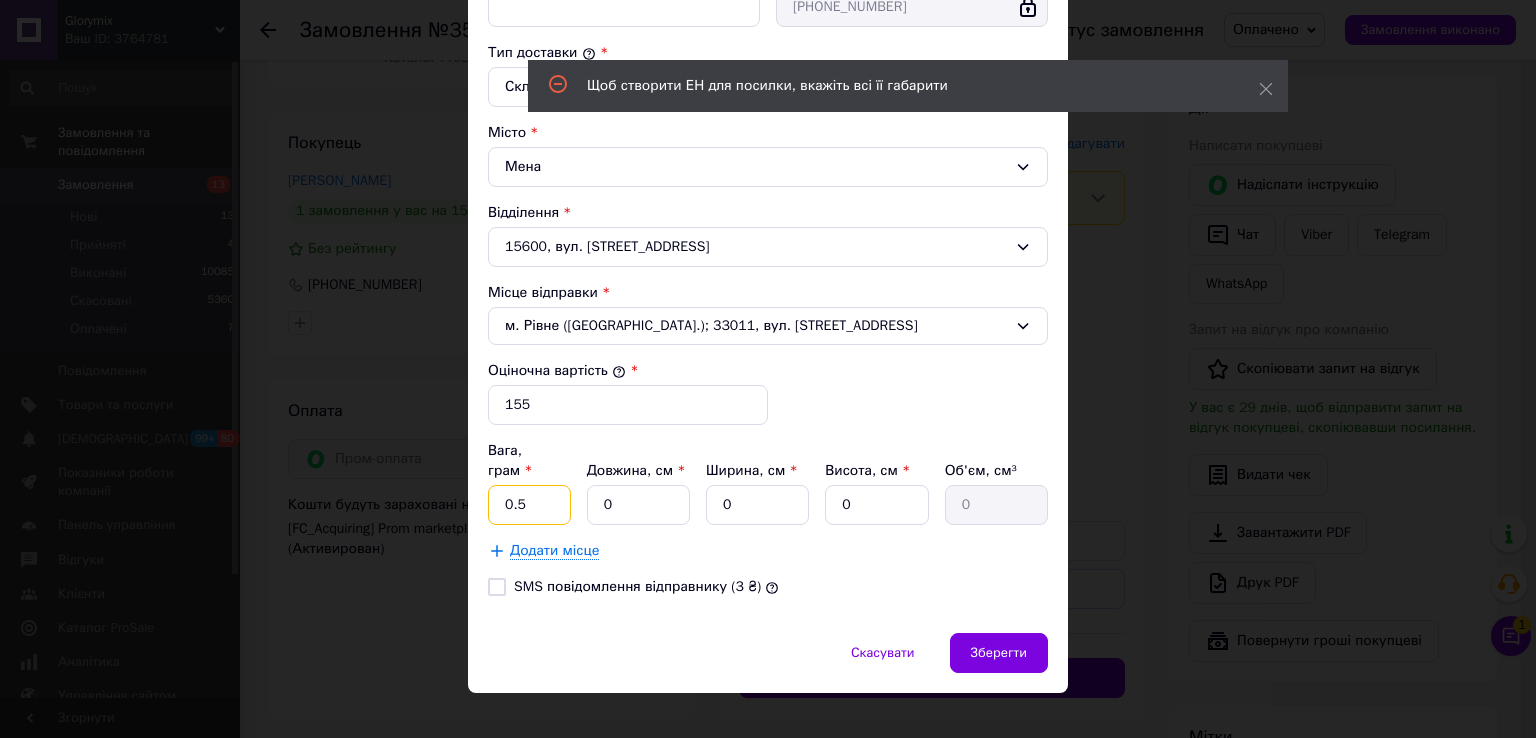 type on "0.5" 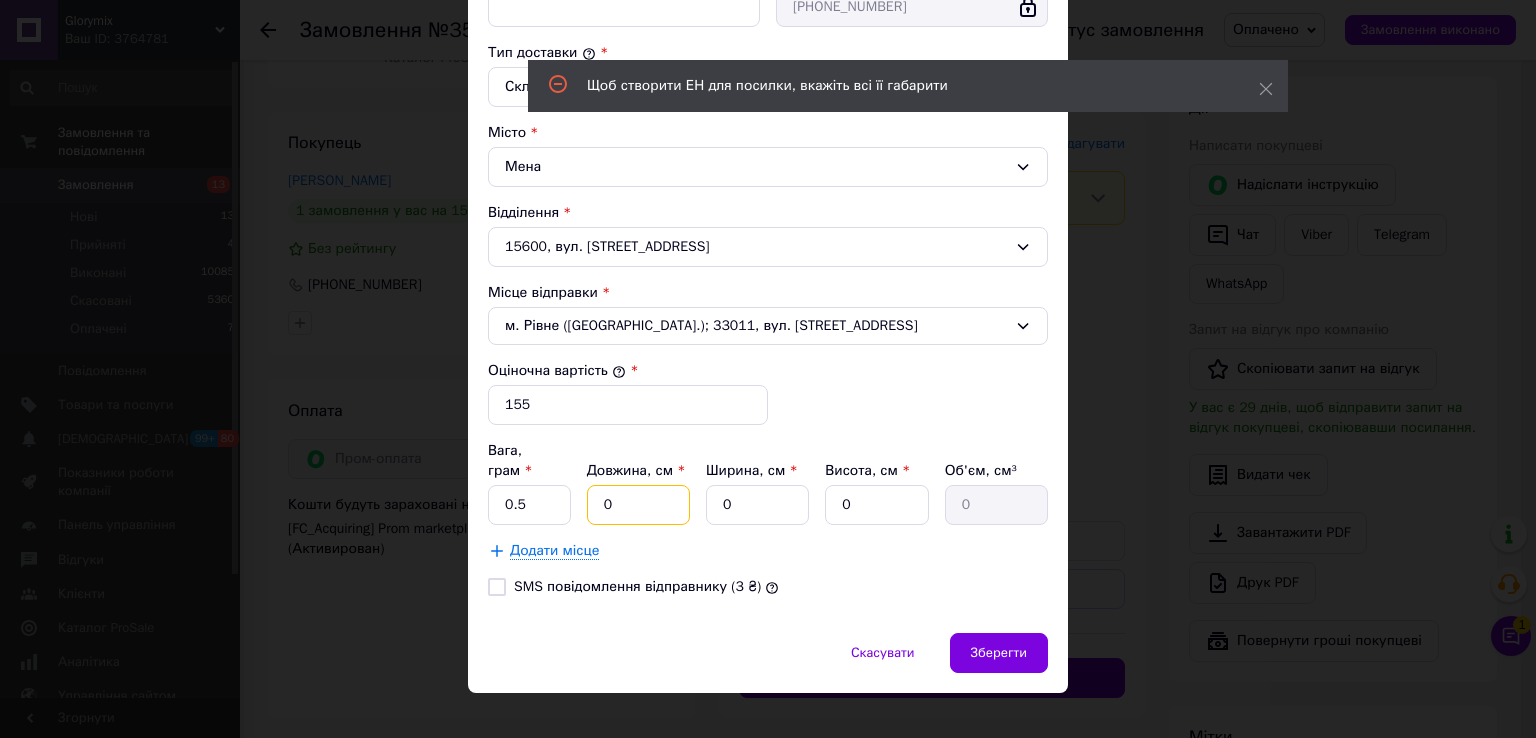 click on "0" at bounding box center (638, 505) 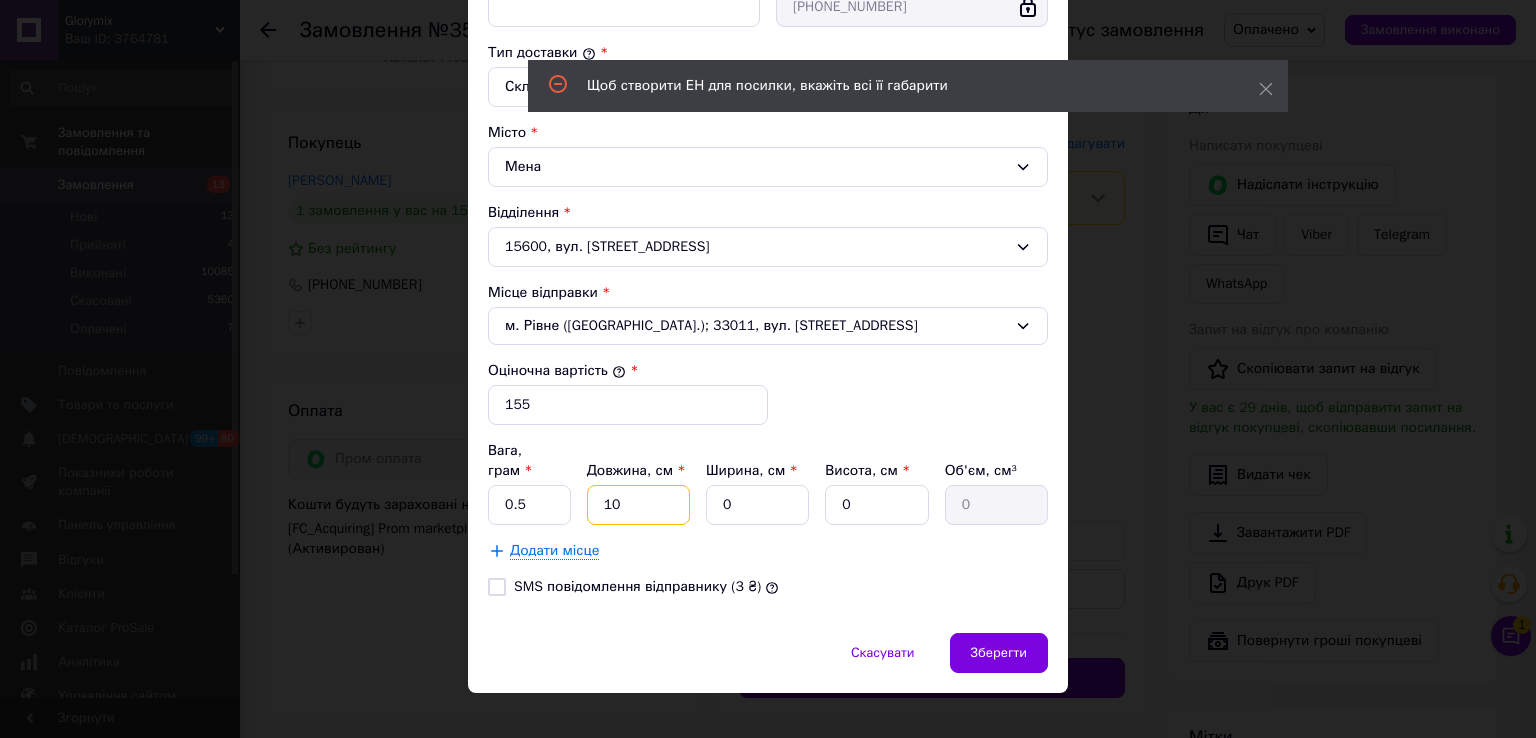 type on "10" 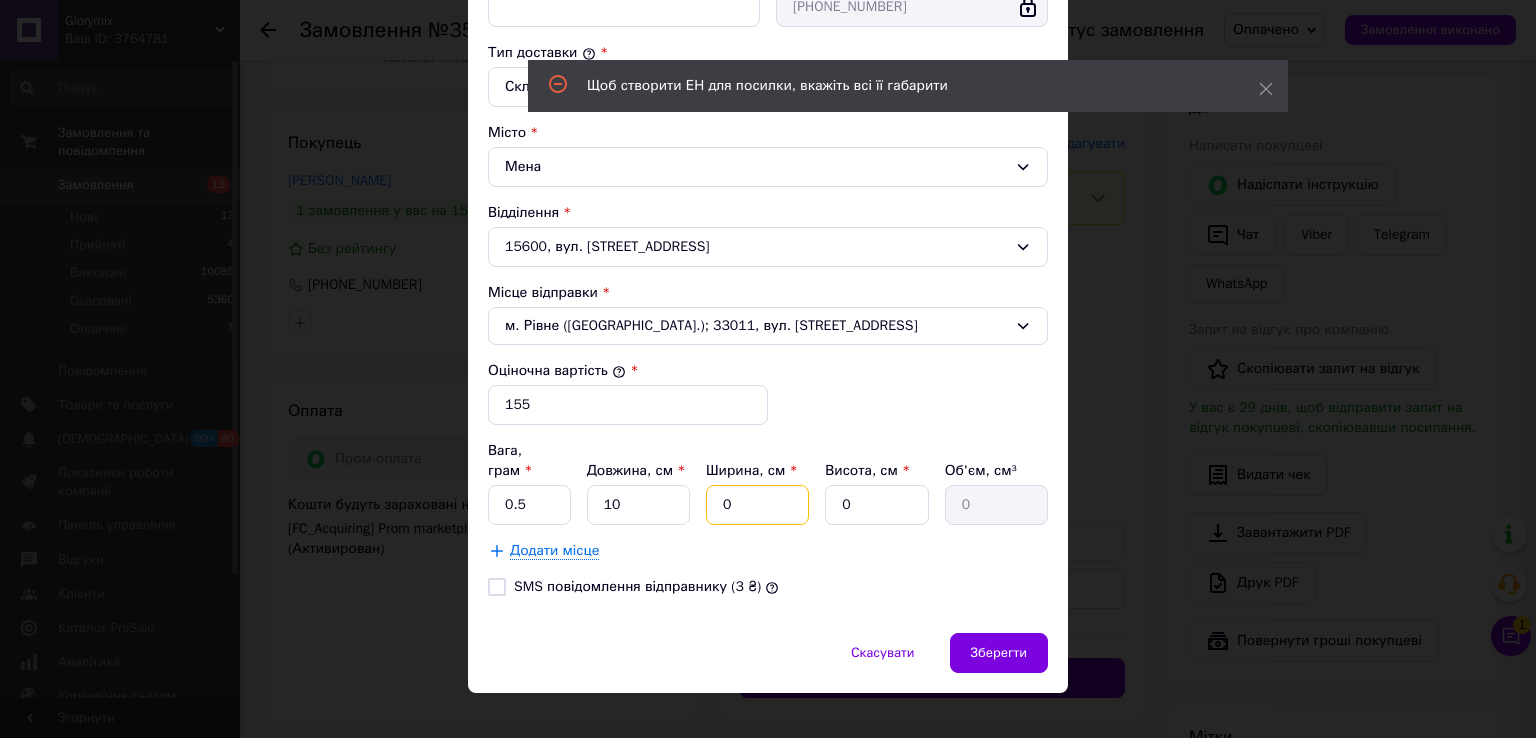 click on "0" at bounding box center [757, 505] 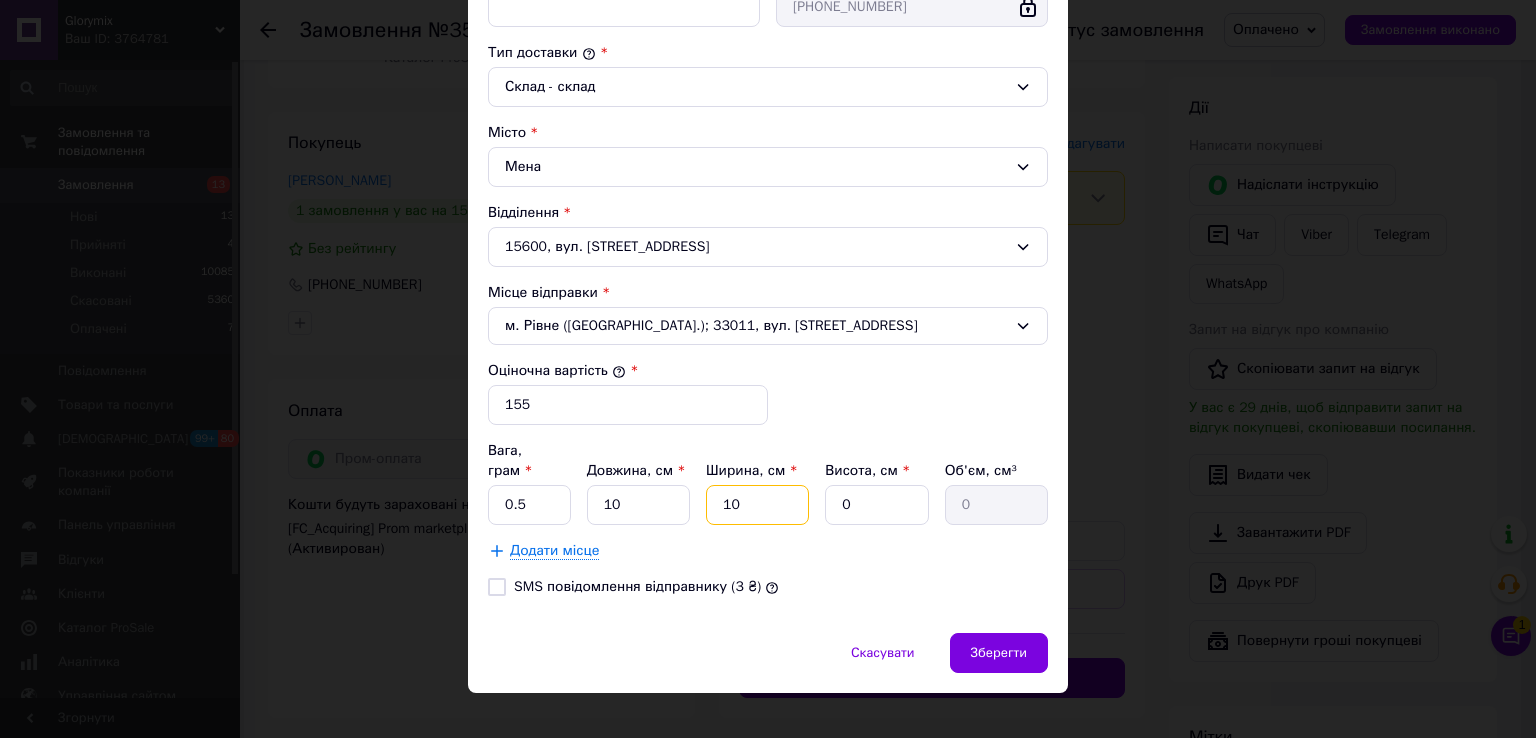 type on "10" 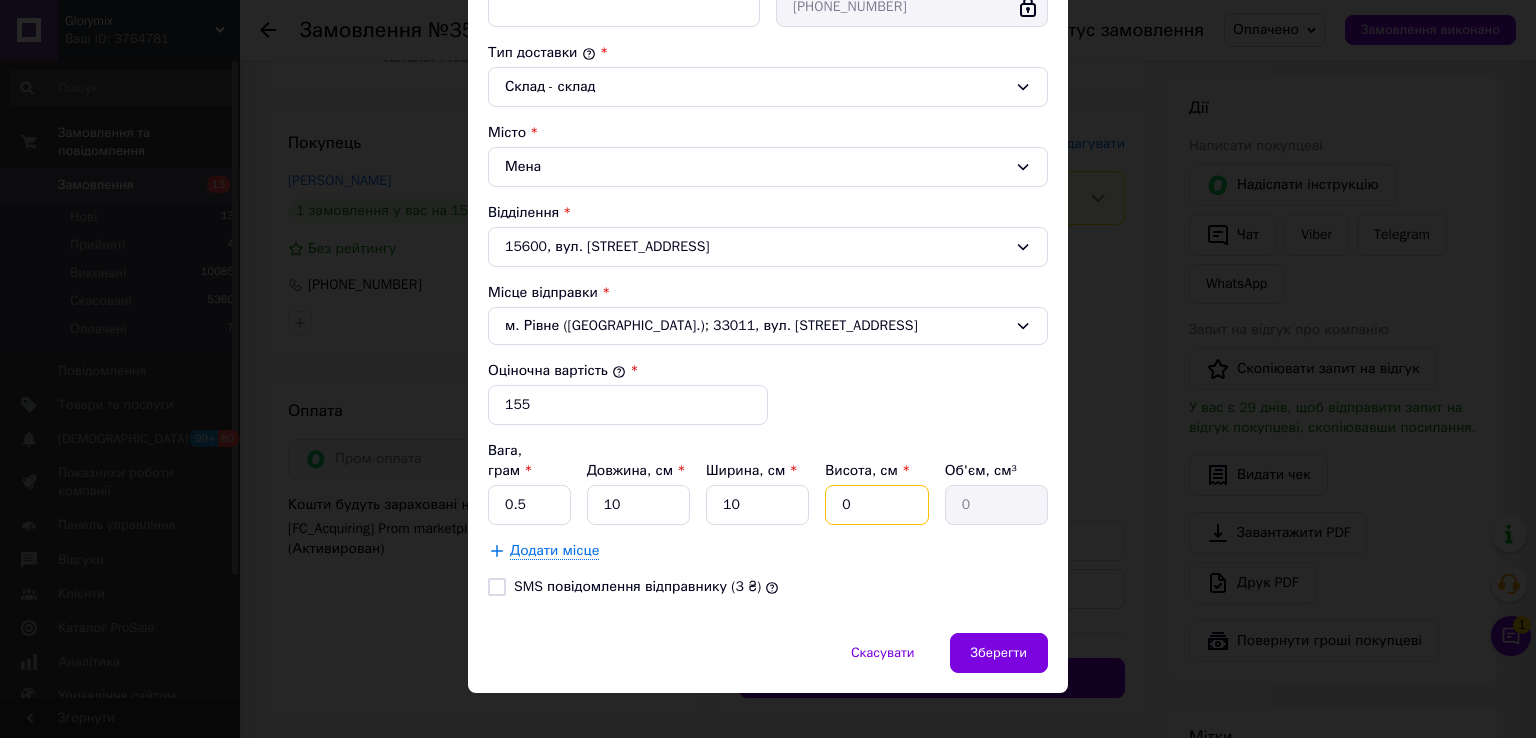 click on "0" at bounding box center [876, 505] 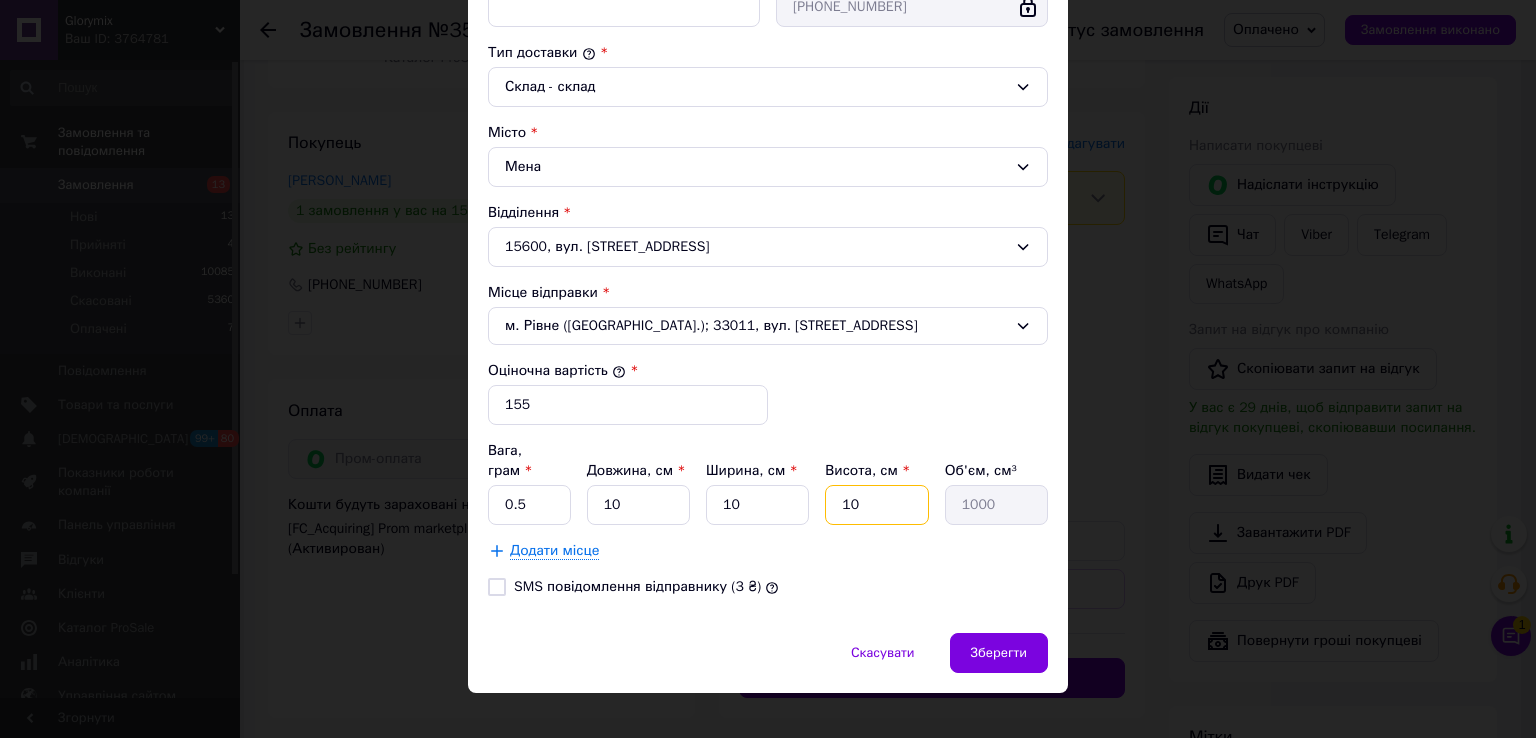 type on "10" 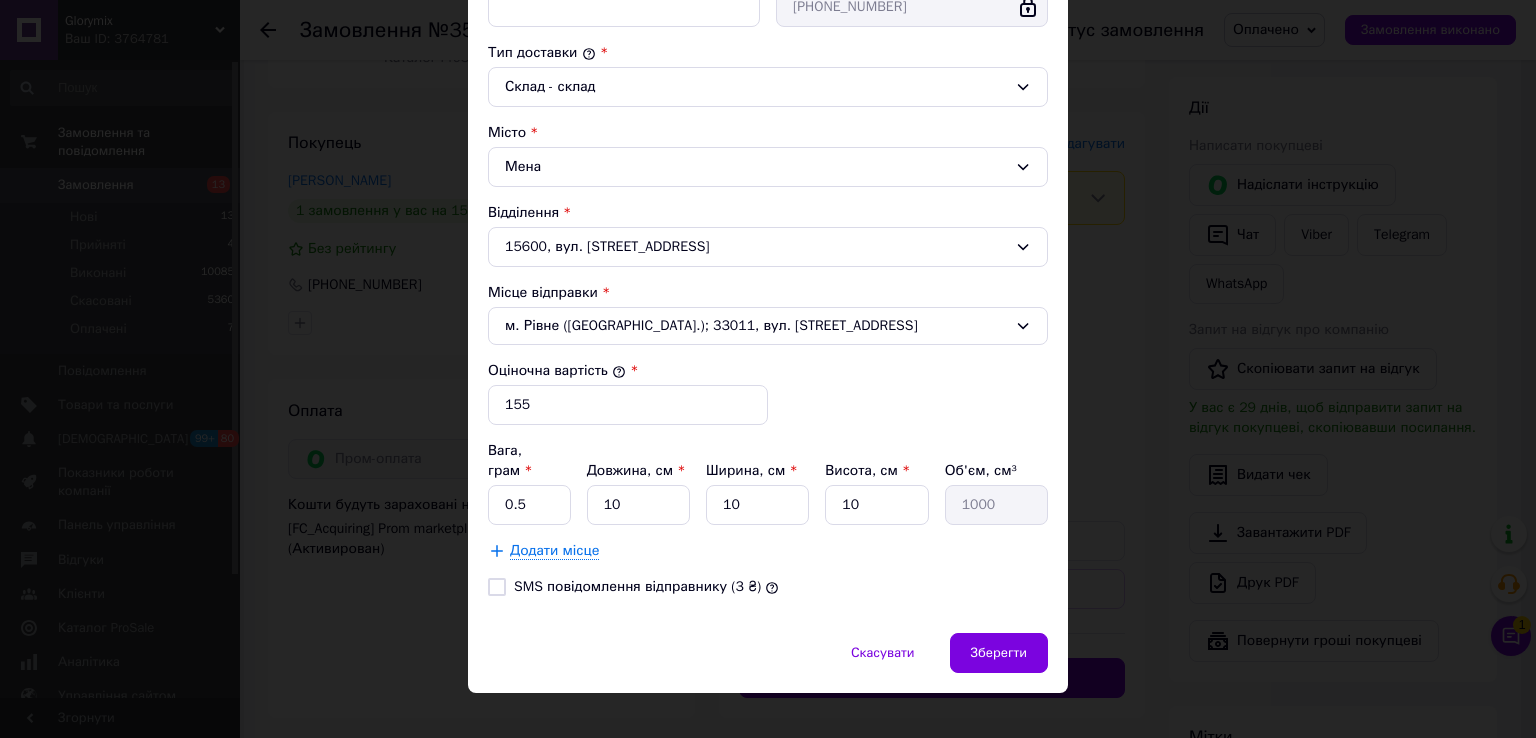 click on "Спосіб доставки Укрпошта (платна) Тариф     * Стандарт Платник   * Отримувач Прізвище отримувача   * Мінін Ім'я отримувача   * Саша По батькові отримувача Телефон отримувача   * +380675512633 Тип доставки     * Склад - склад Місто Мена Відділення 15600, вул. Героїв АТО, 9 Місце відправки   * м. Рівне (Рівненська обл.); 33011, вул. Небесної сотні, 18А Оціночна вартість     * 155 Вага, грам   * 0.5 Довжина, см   * 10 Ширина, см   * 10 Висота, см   * 10 Об'єм, см³ 1000 Додати місце SMS повідомлення відправнику (3 ₴)" at bounding box center (768, 128) 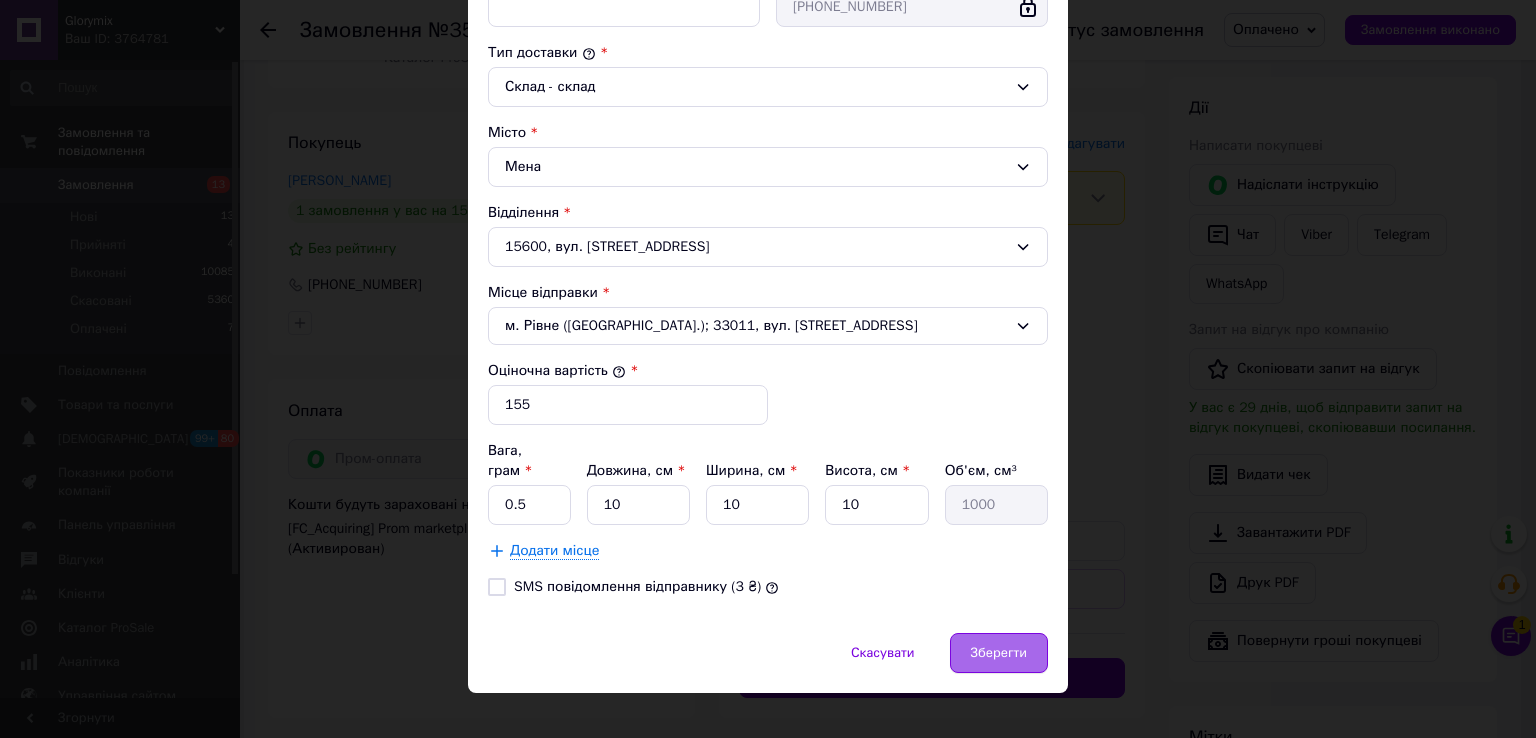 click on "Зберегти" at bounding box center [999, 653] 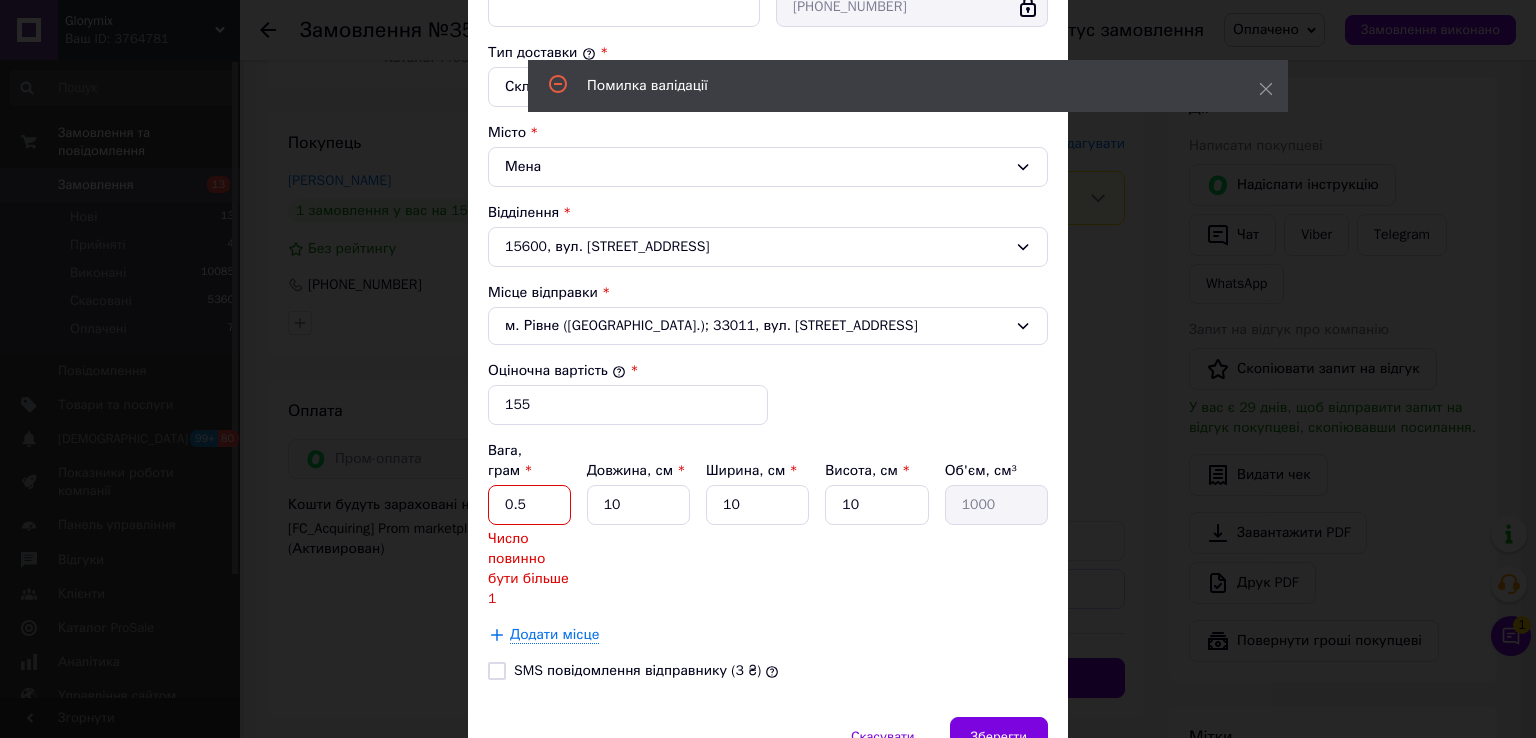 click on "0.5" at bounding box center [529, 505] 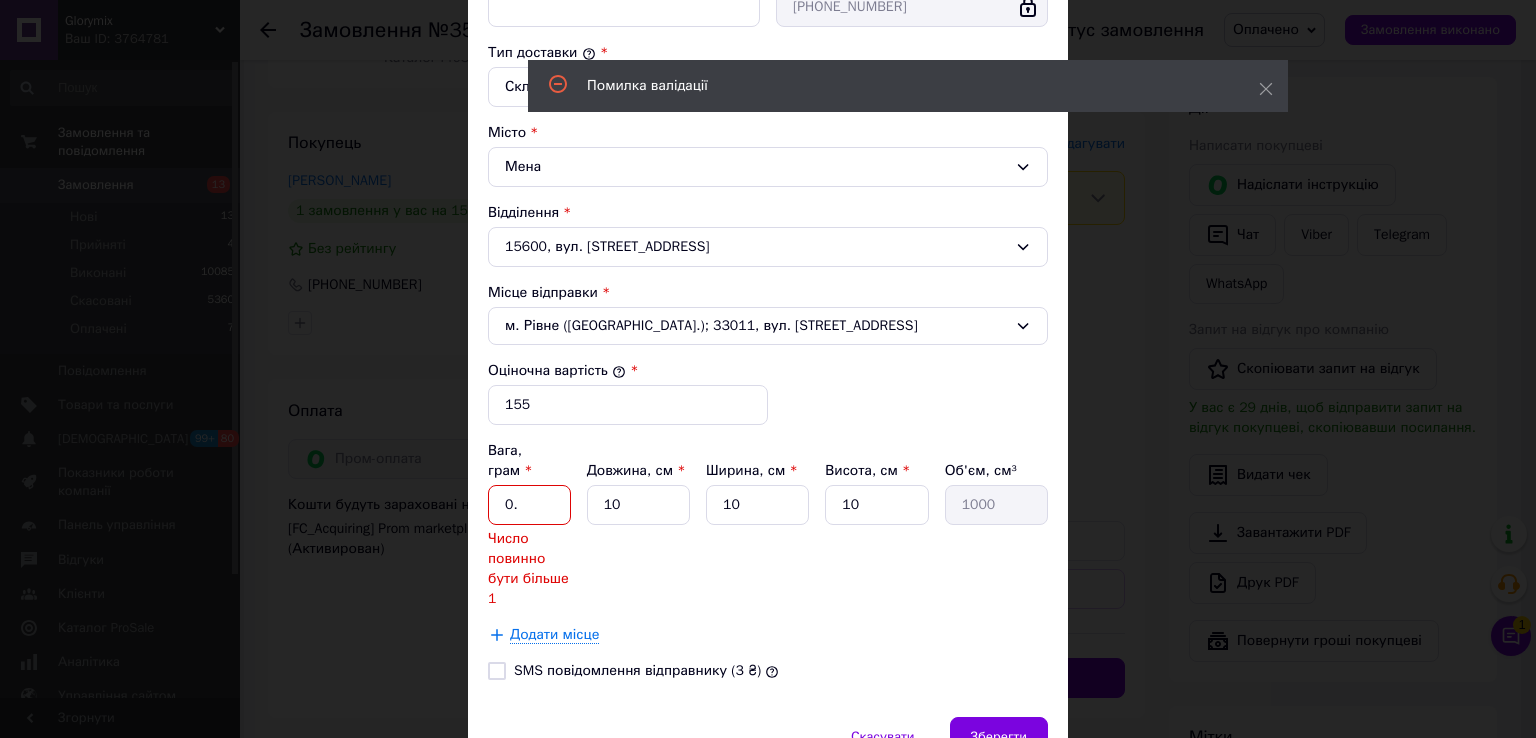 type on "0" 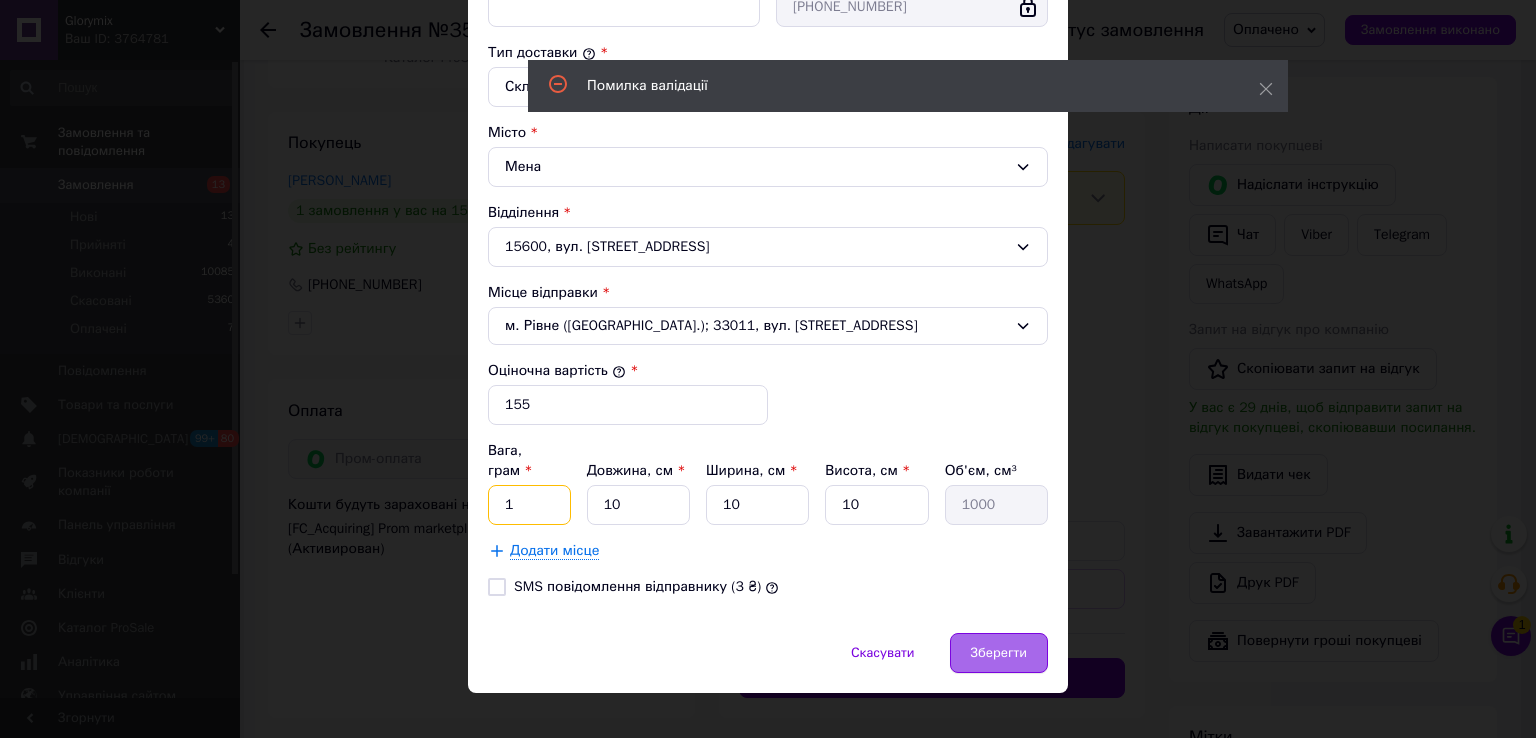 type on "1" 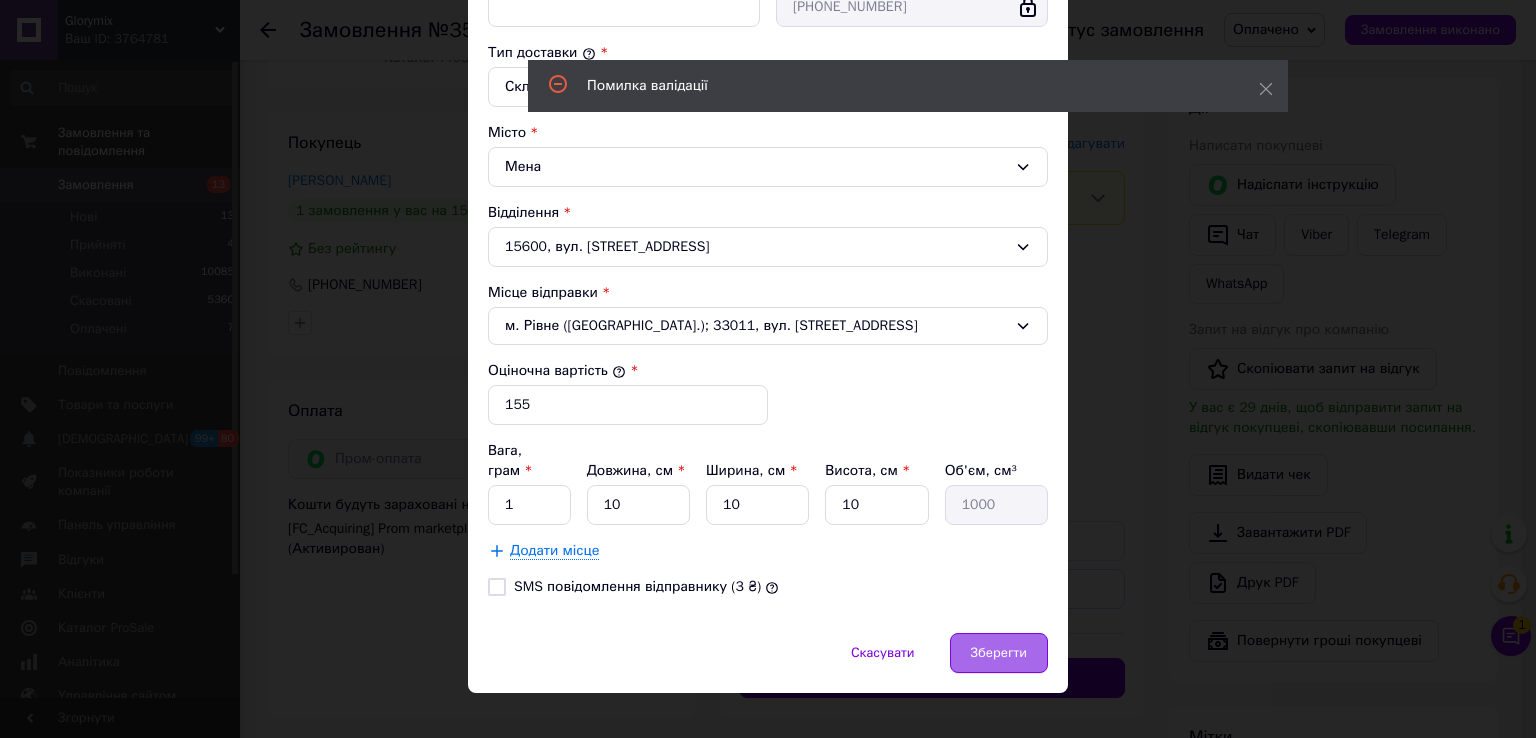 click on "Зберегти" at bounding box center [999, 653] 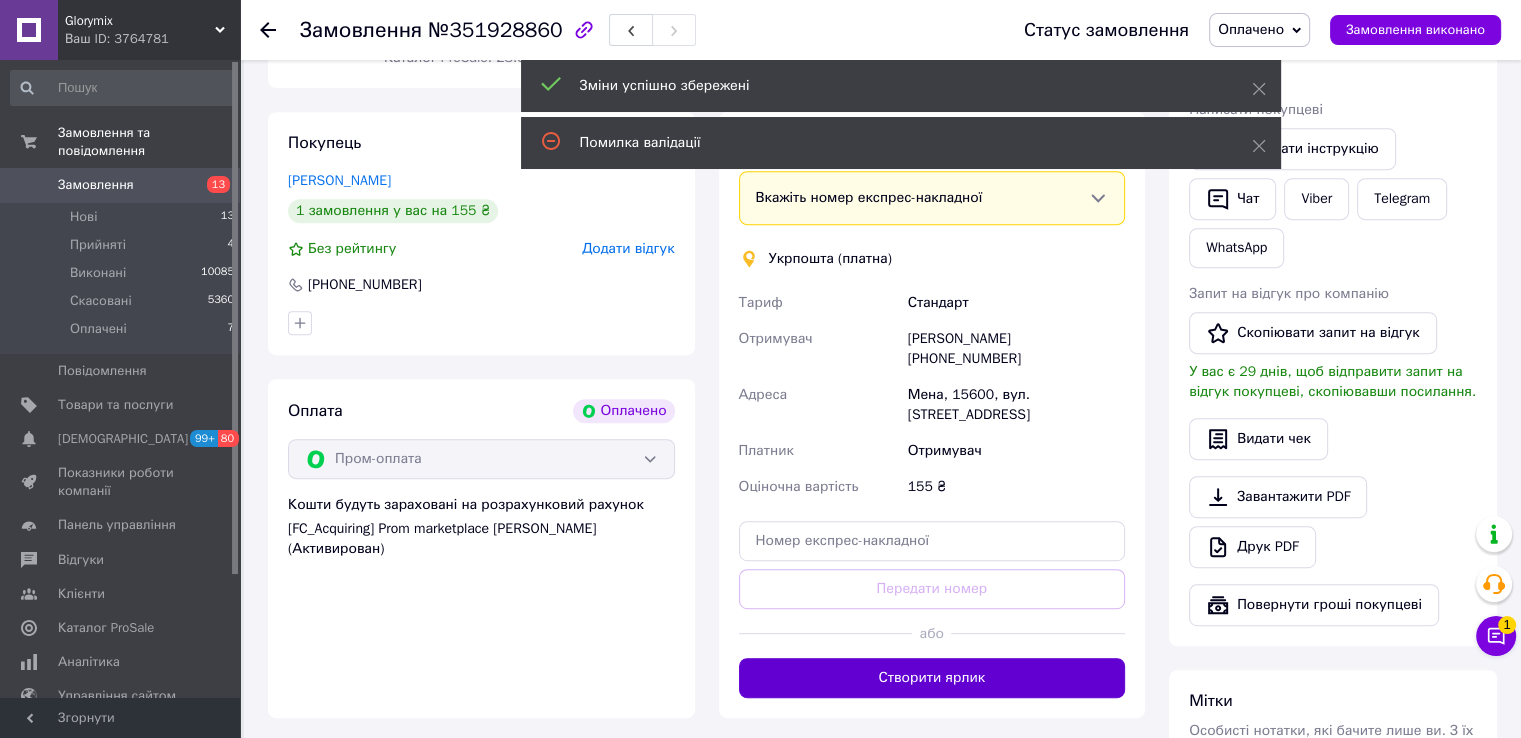 click on "Створити ярлик" at bounding box center (932, 678) 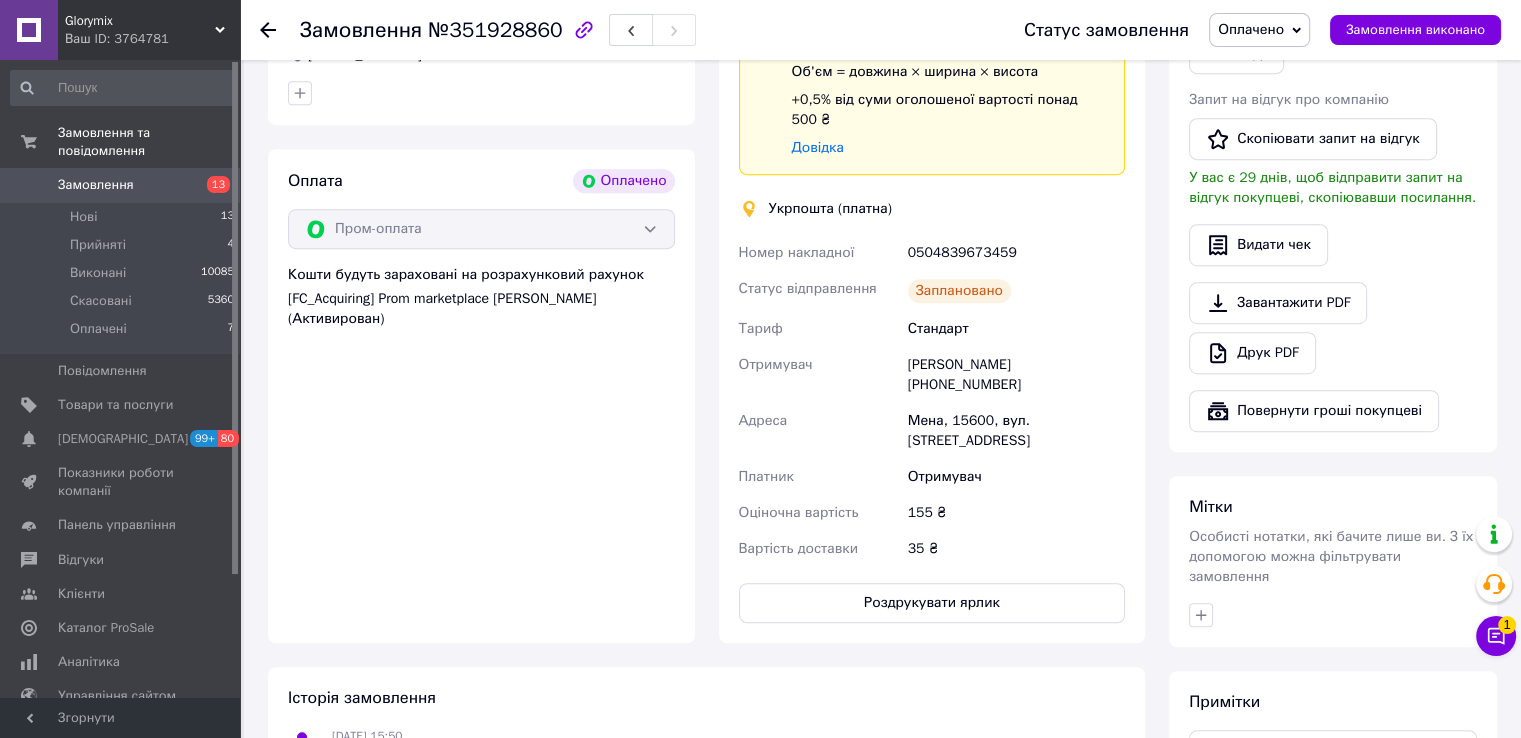scroll, scrollTop: 774, scrollLeft: 0, axis: vertical 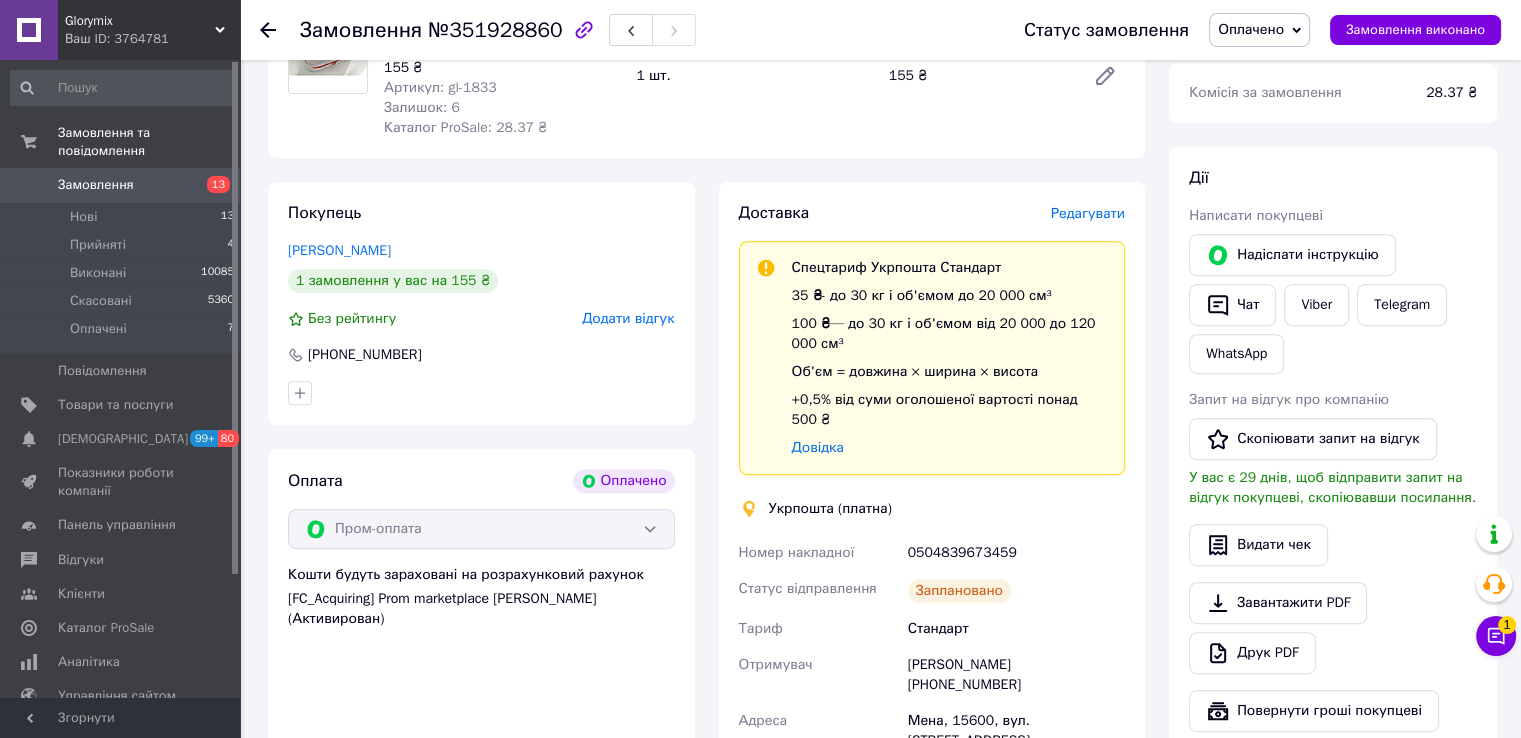 click 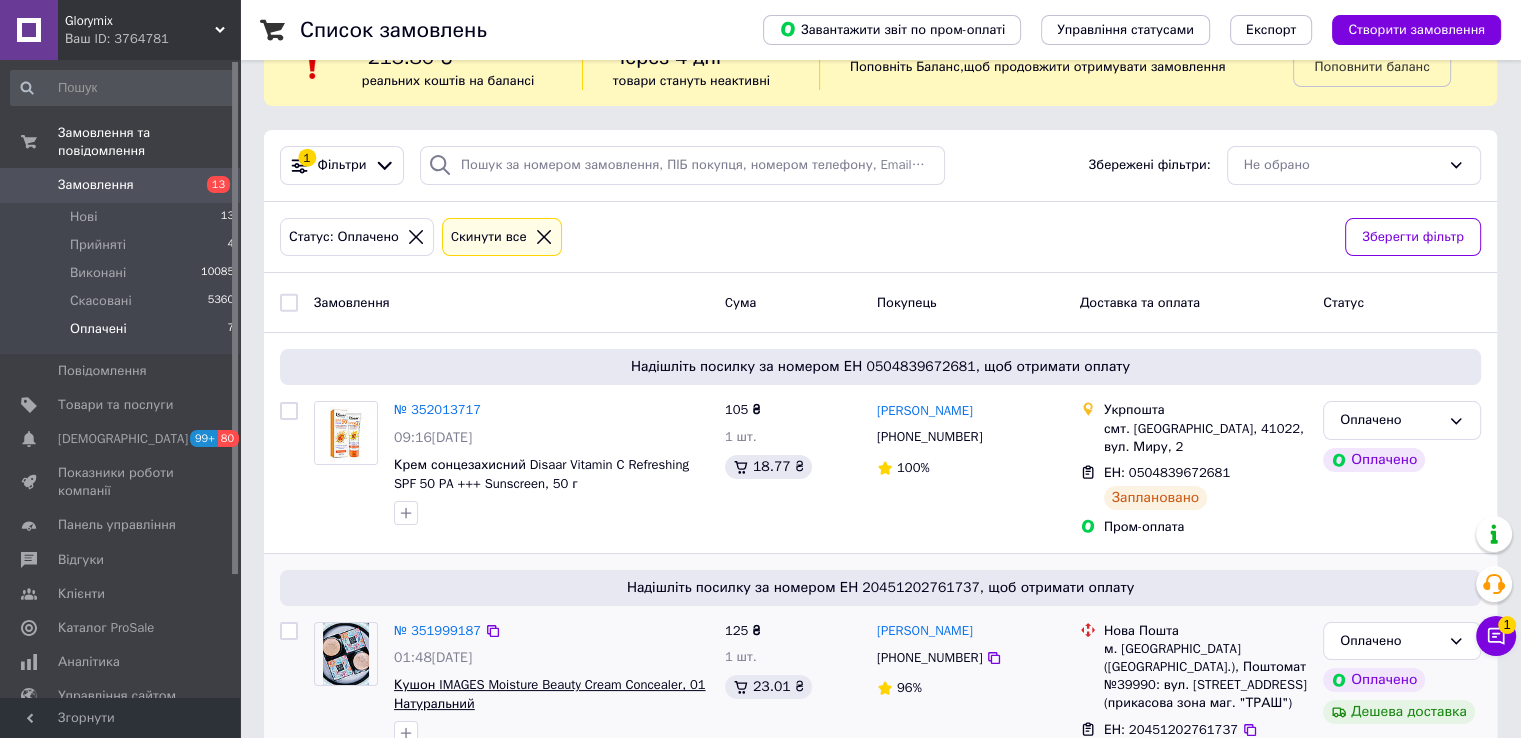 scroll, scrollTop: 0, scrollLeft: 0, axis: both 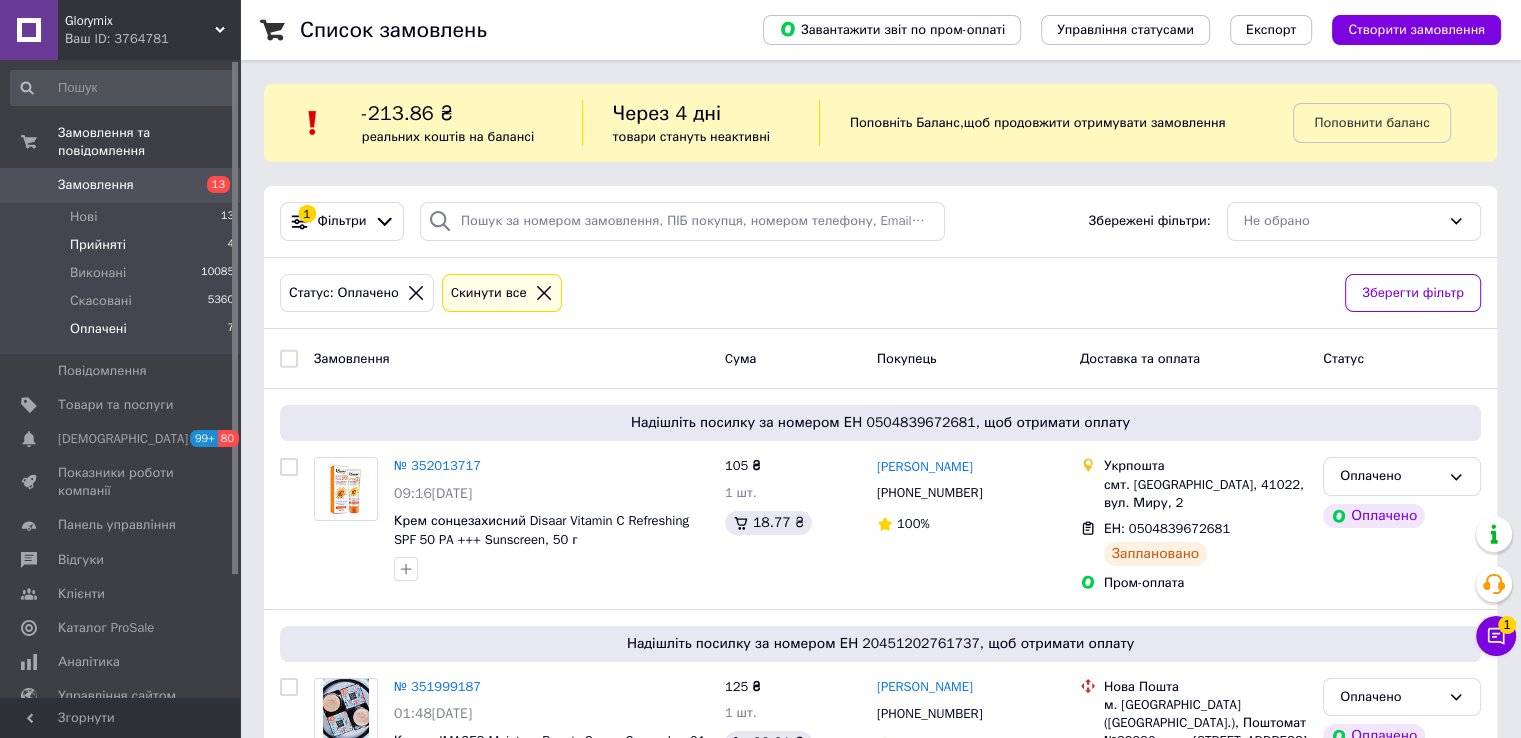 click on "Прийняті 4" at bounding box center (123, 245) 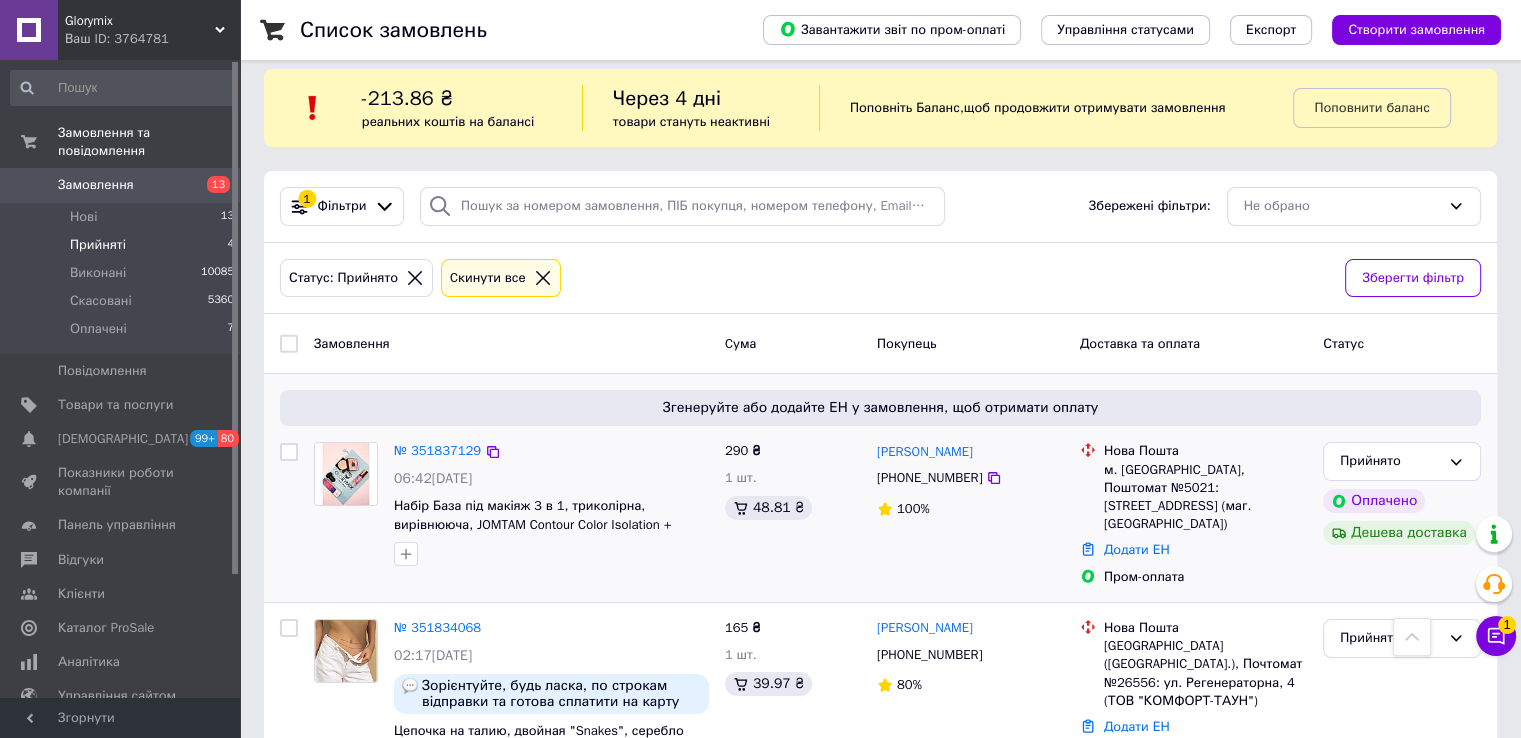 scroll, scrollTop: 0, scrollLeft: 0, axis: both 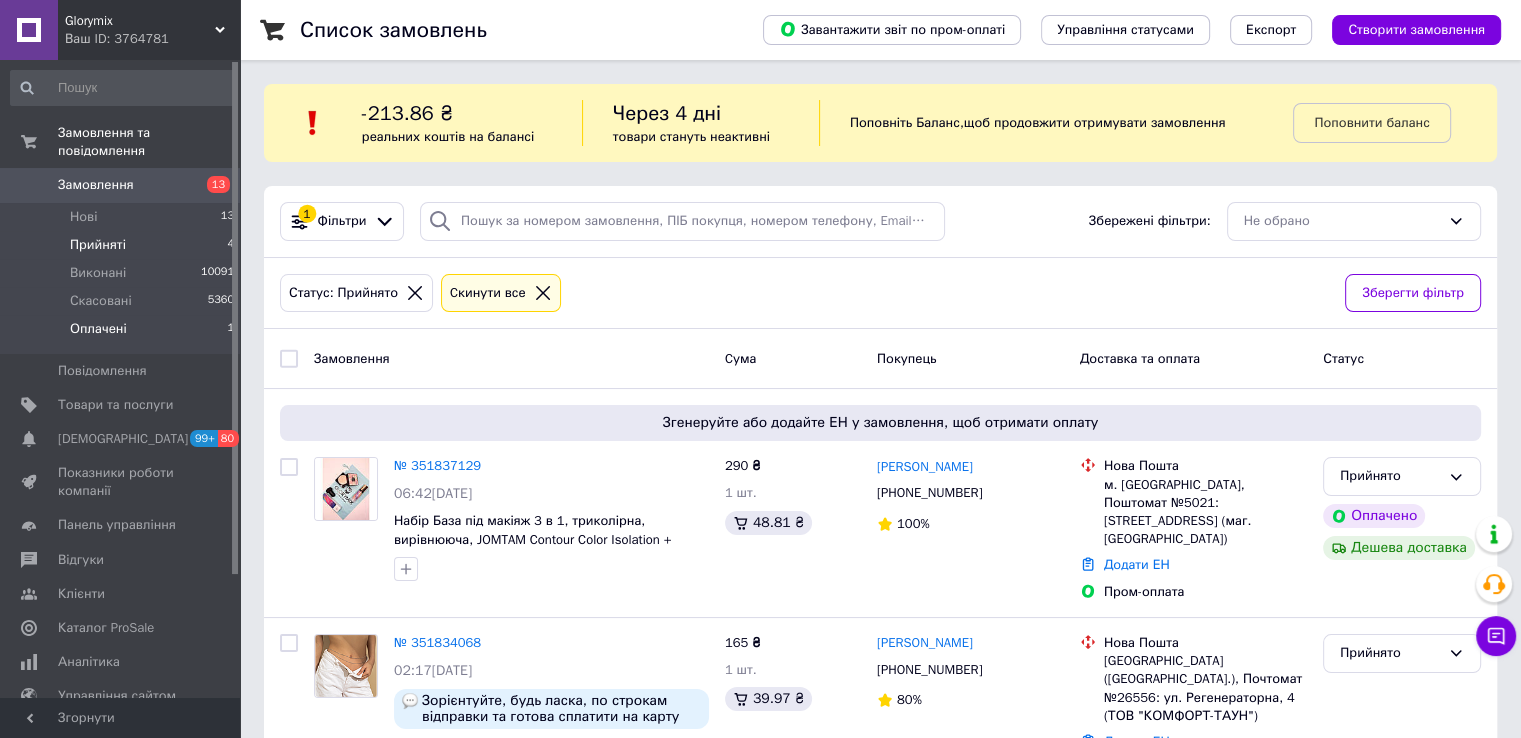 click on "Оплачені 1" at bounding box center [123, 334] 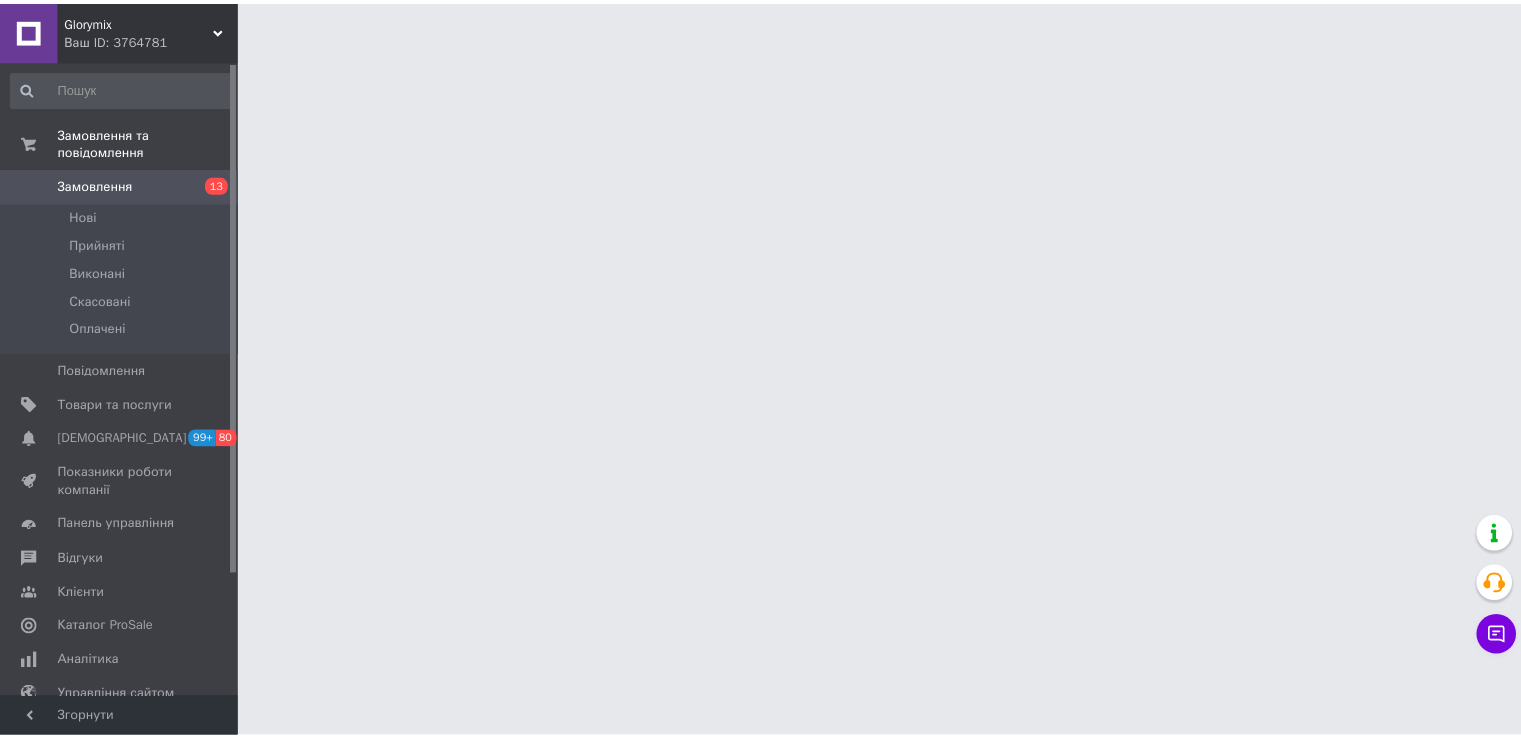 scroll, scrollTop: 0, scrollLeft: 0, axis: both 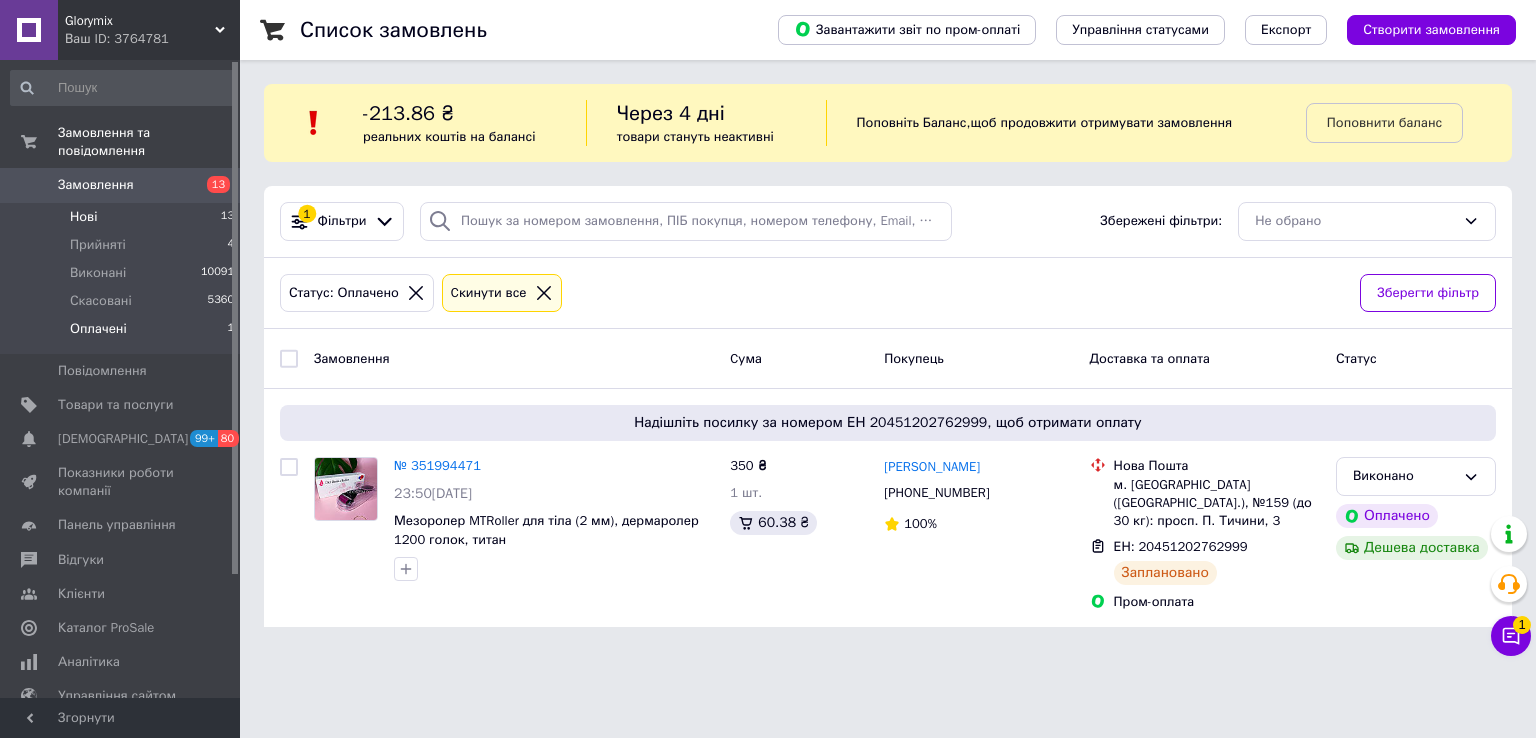 click on "Нові 13" at bounding box center (123, 217) 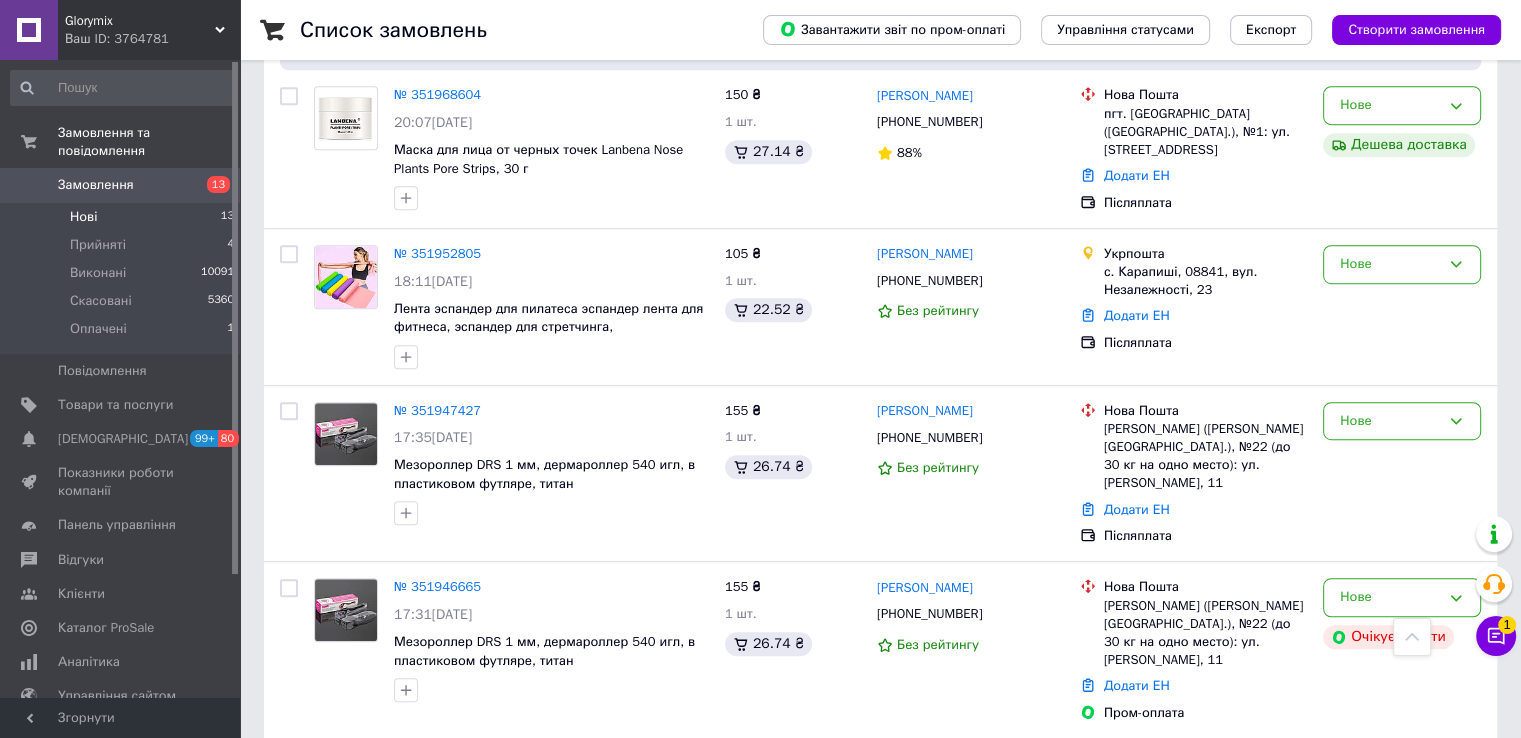 scroll, scrollTop: 857, scrollLeft: 0, axis: vertical 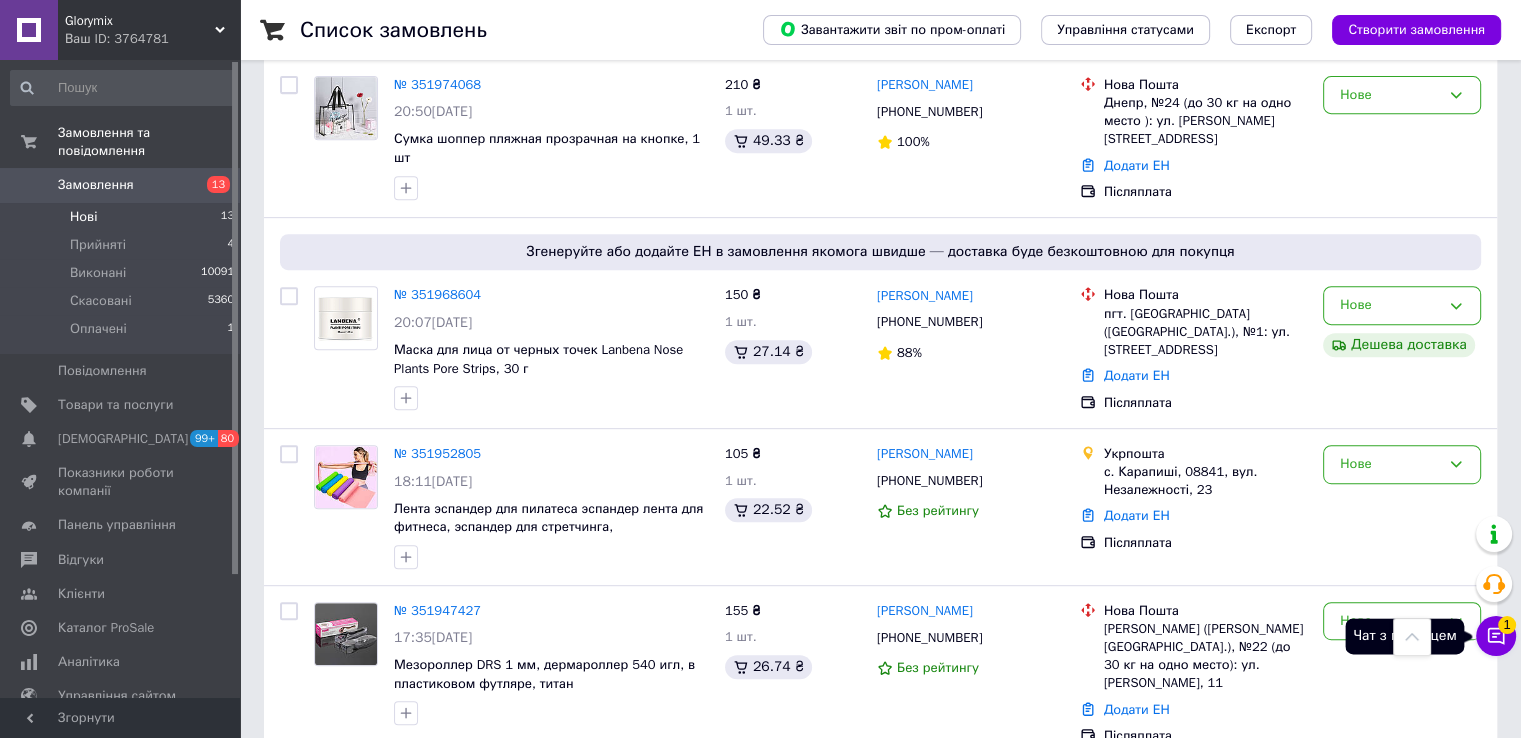 click 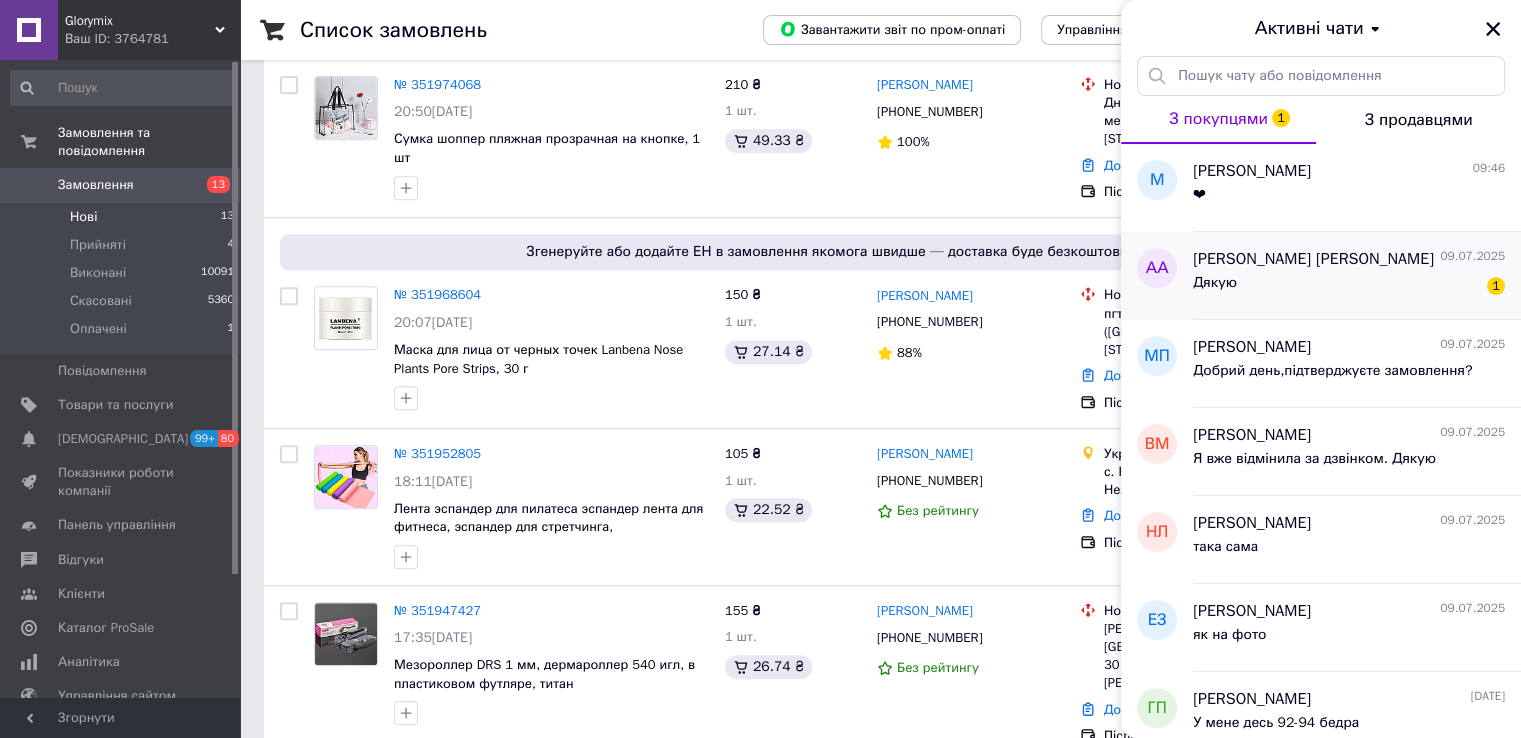 click on "Дякую 1" at bounding box center (1349, 287) 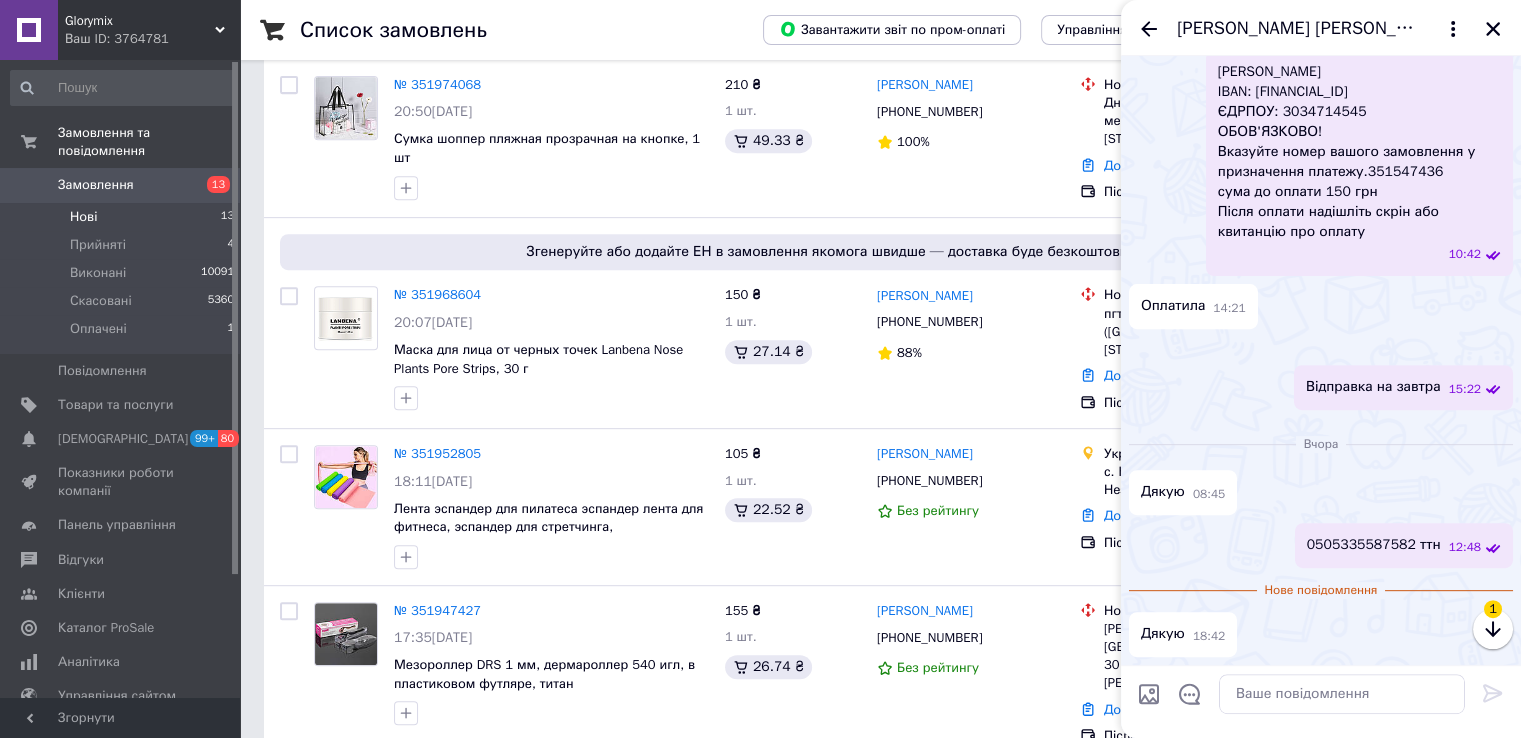 scroll, scrollTop: 966, scrollLeft: 0, axis: vertical 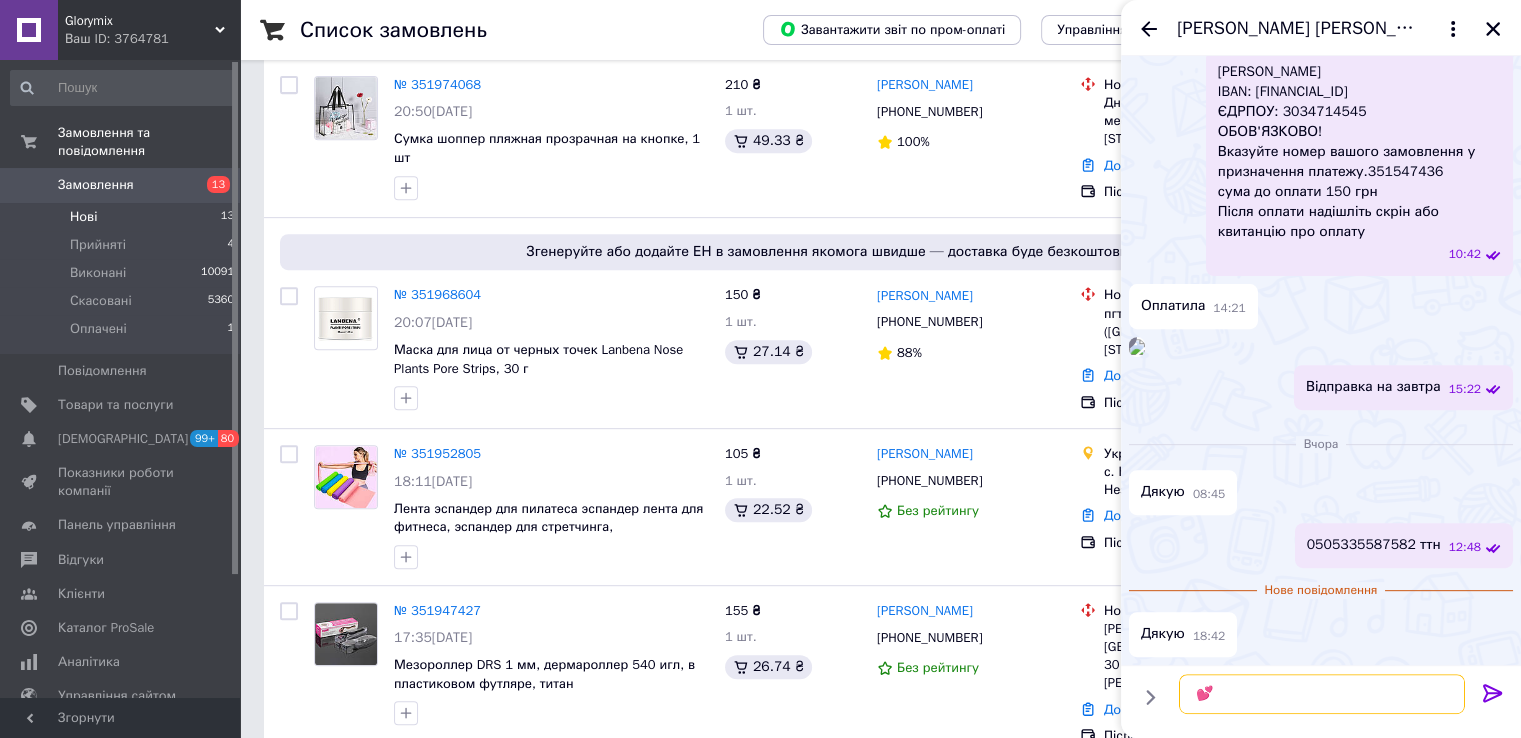 type on "💕" 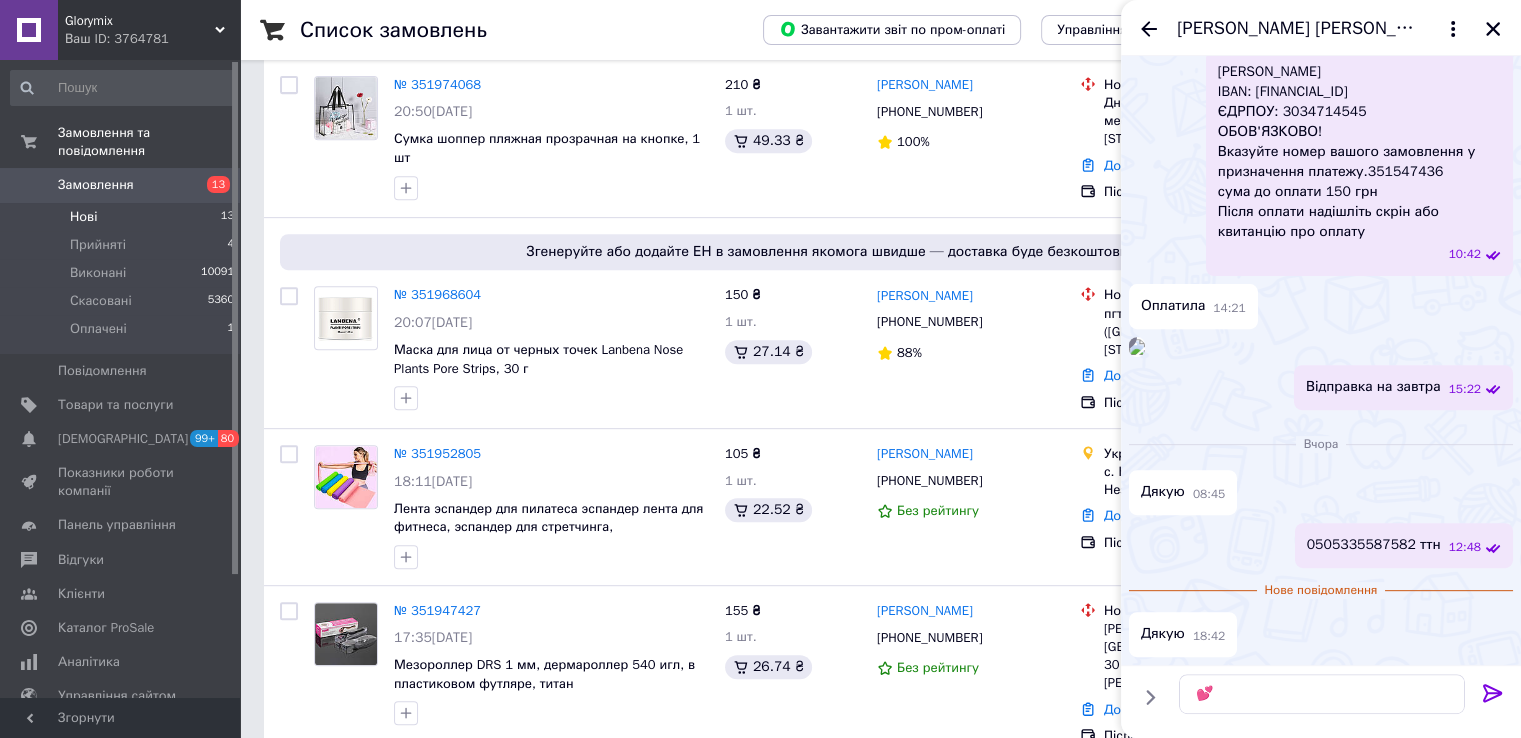 click 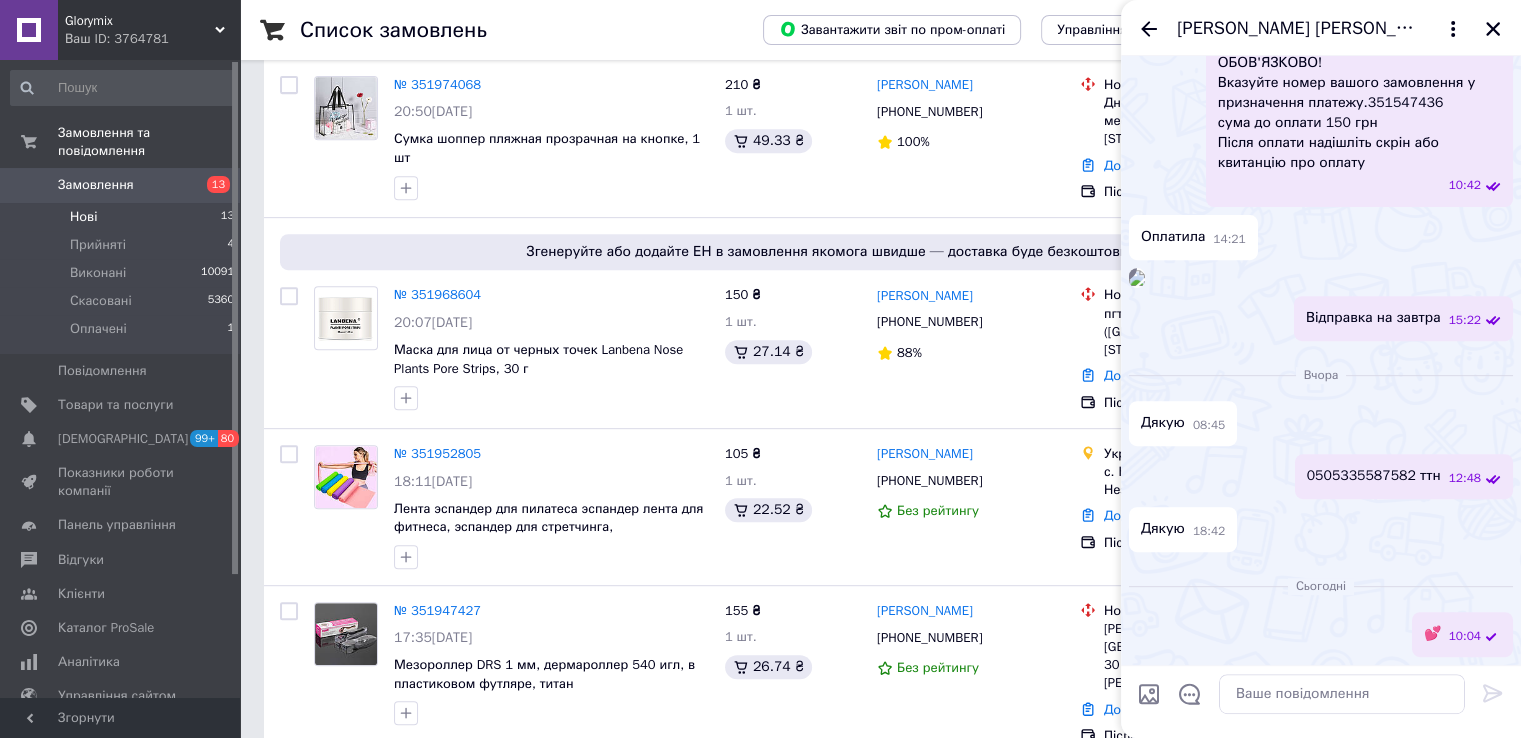 scroll, scrollTop: 1036, scrollLeft: 0, axis: vertical 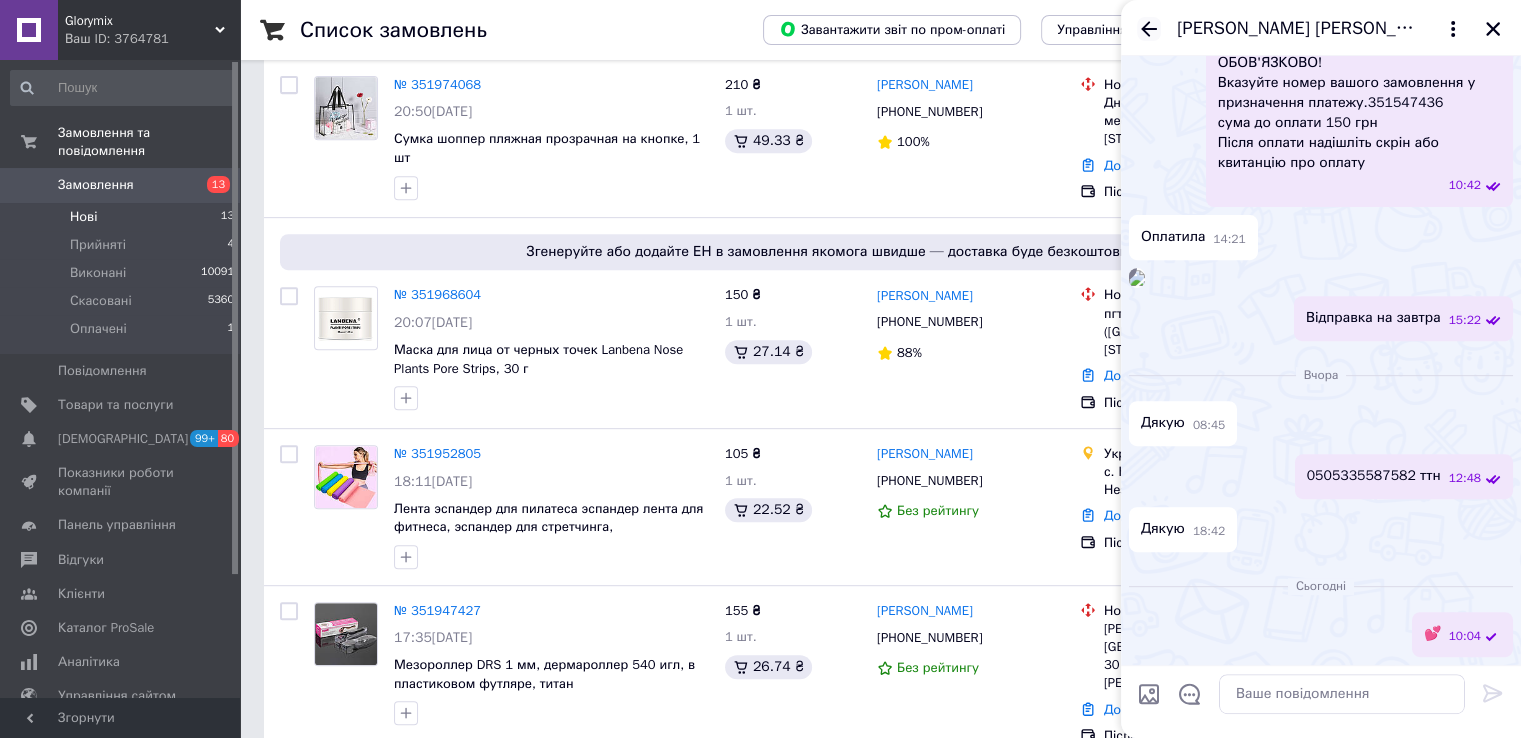 click 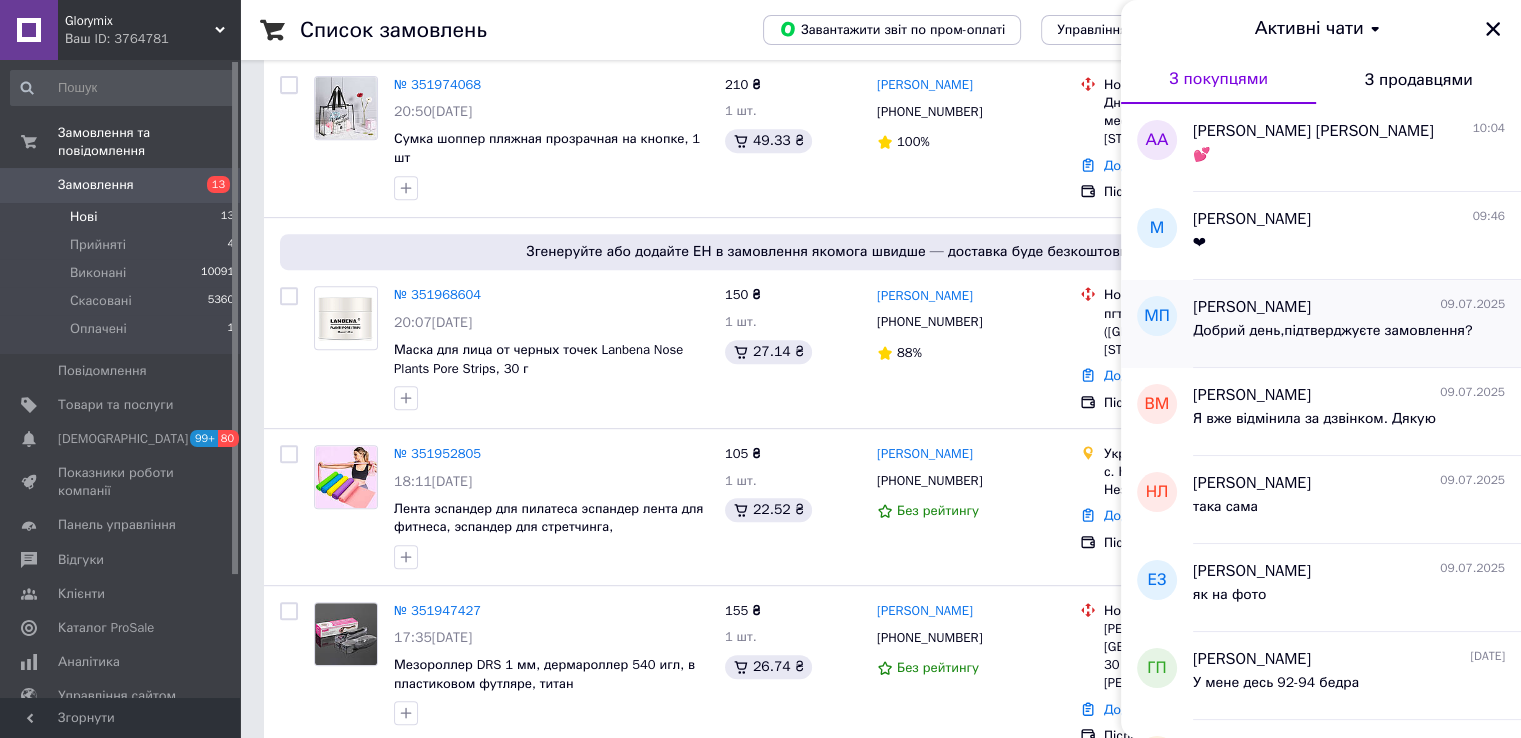 scroll, scrollTop: 200, scrollLeft: 0, axis: vertical 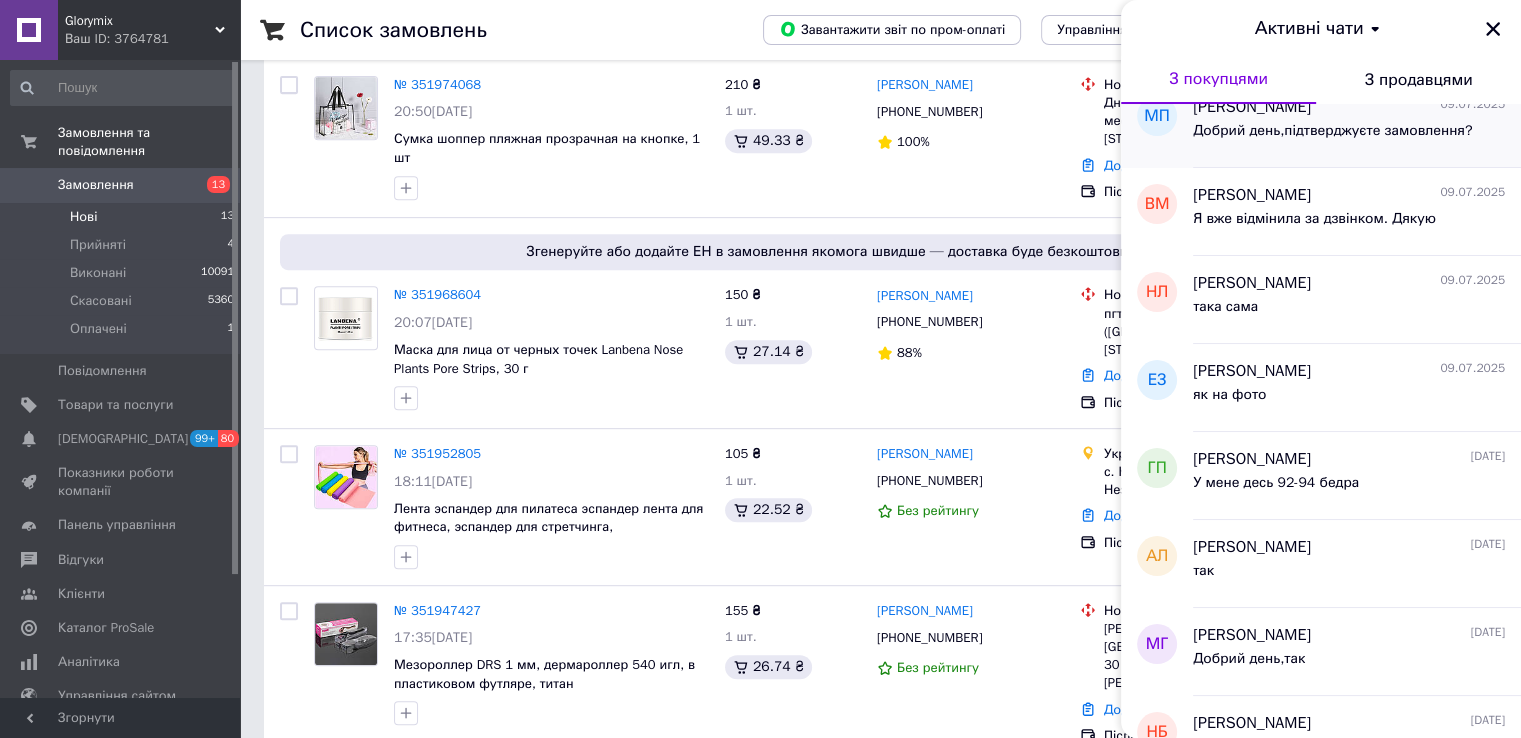 click on "Добрий день,підтверджуєте замовлення?" at bounding box center (1332, 137) 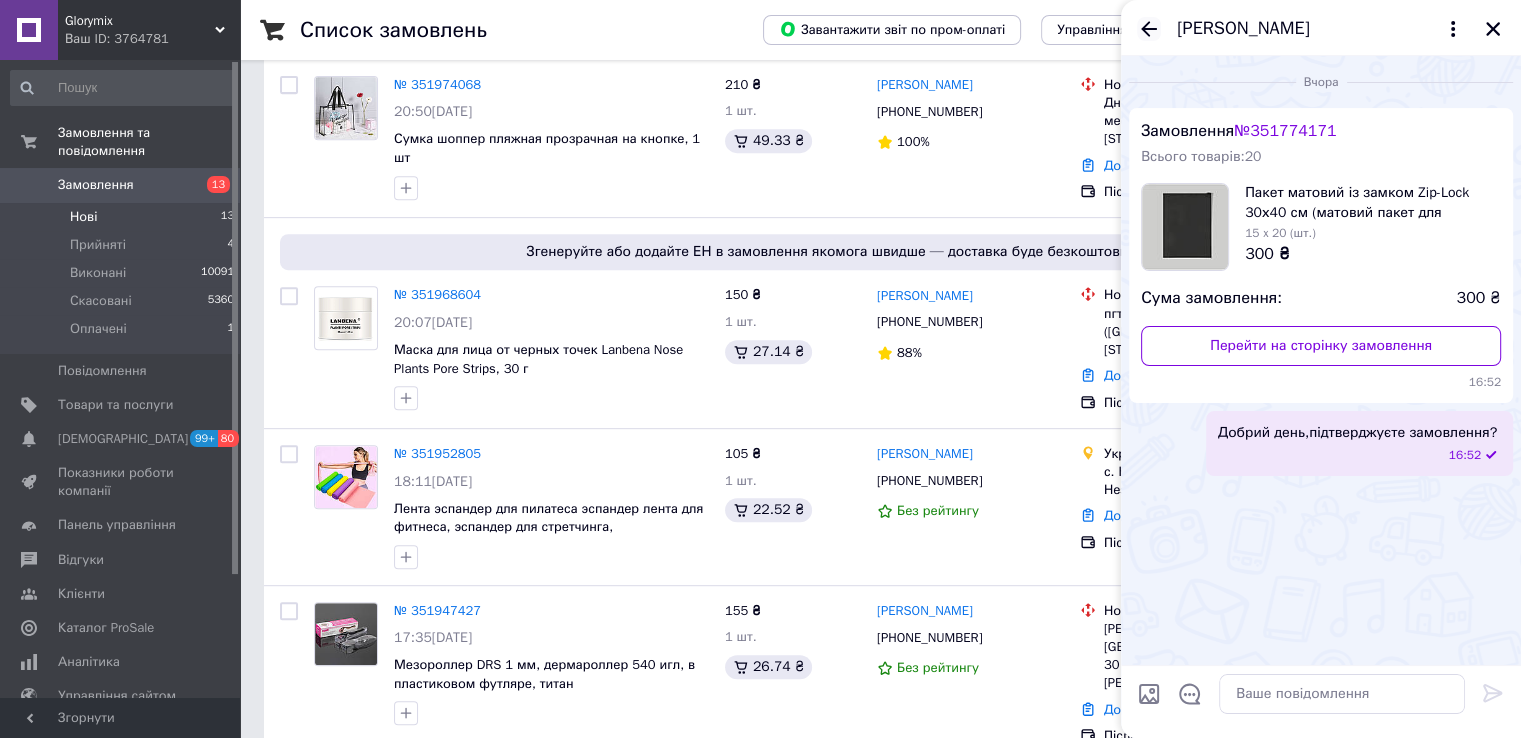 click 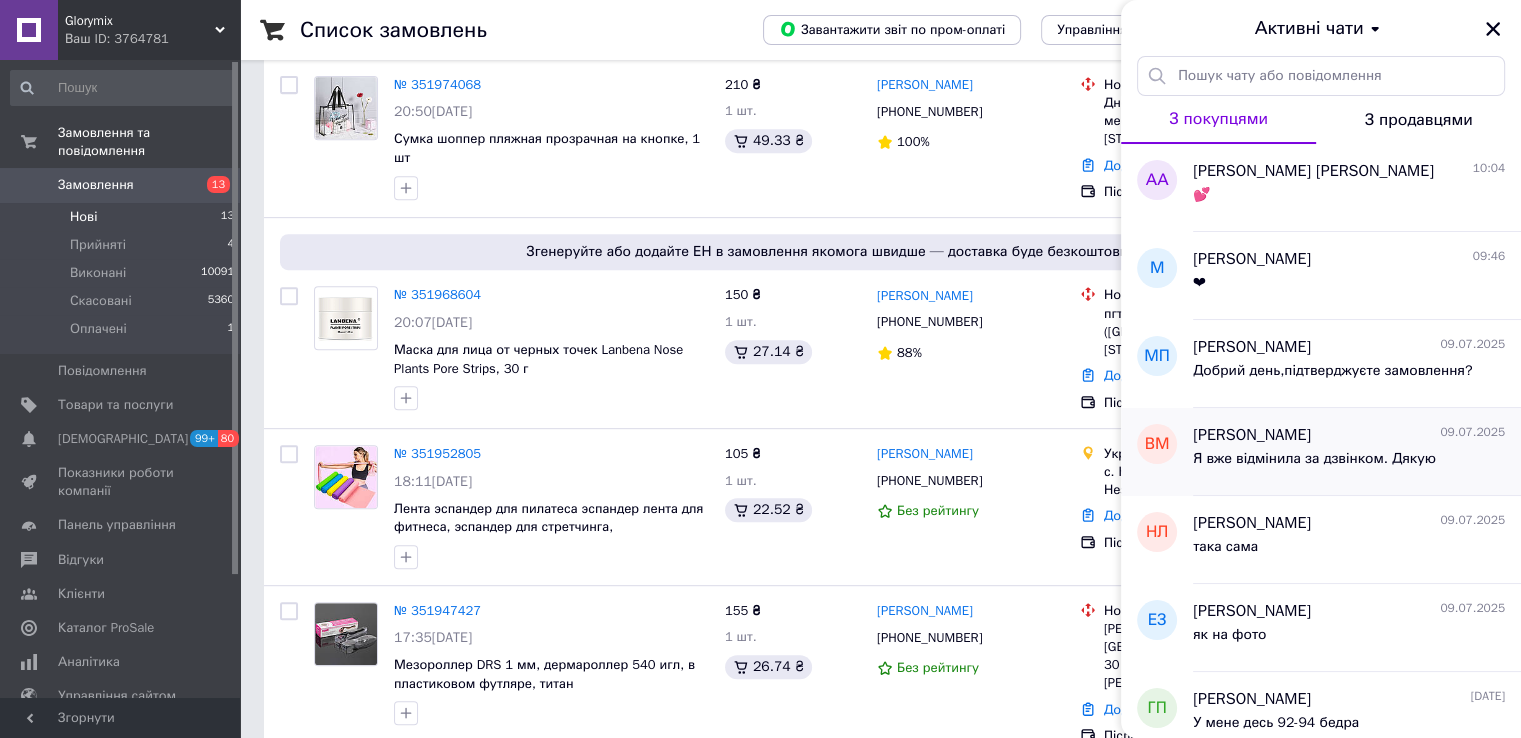click on "[PERSON_NAME]" at bounding box center [1252, 435] 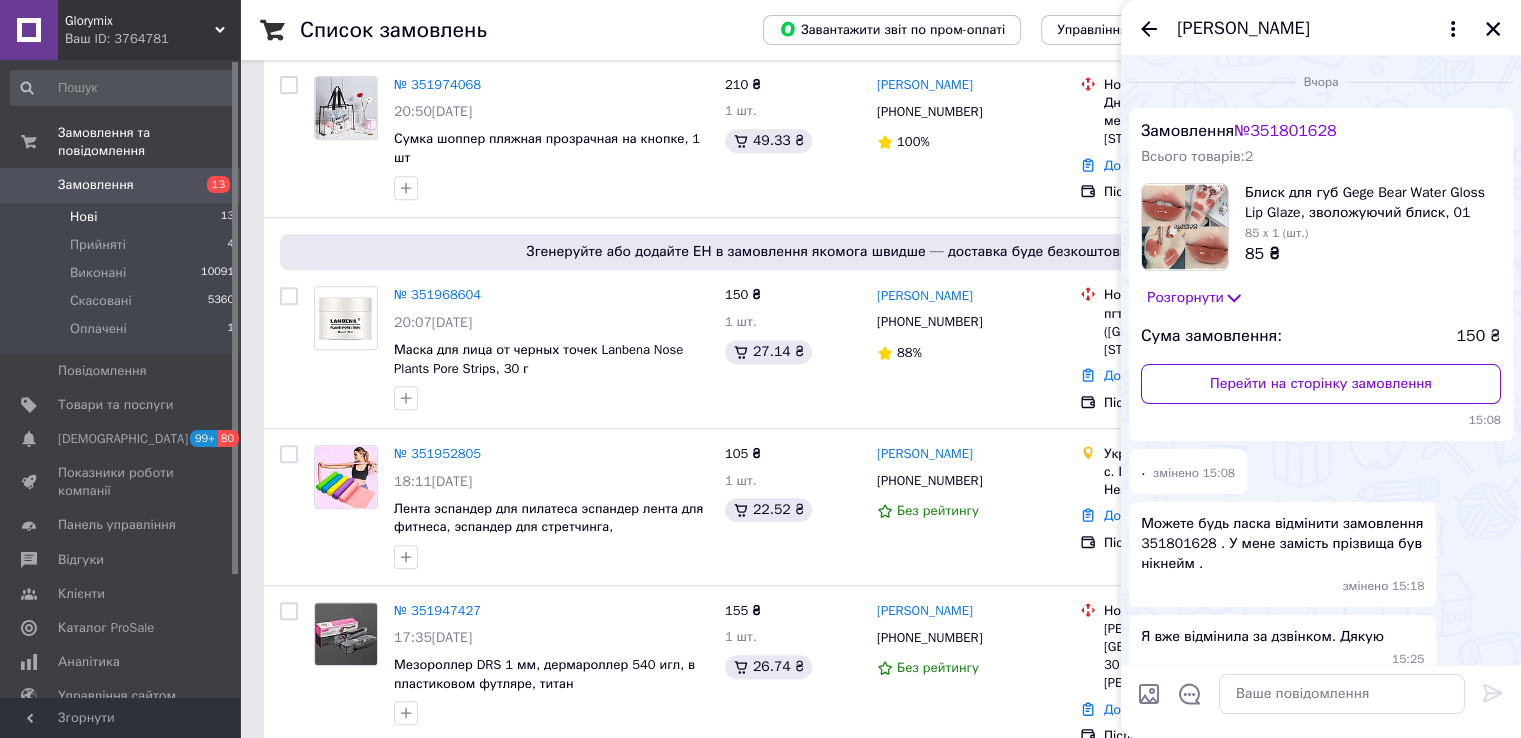 scroll, scrollTop: 76, scrollLeft: 0, axis: vertical 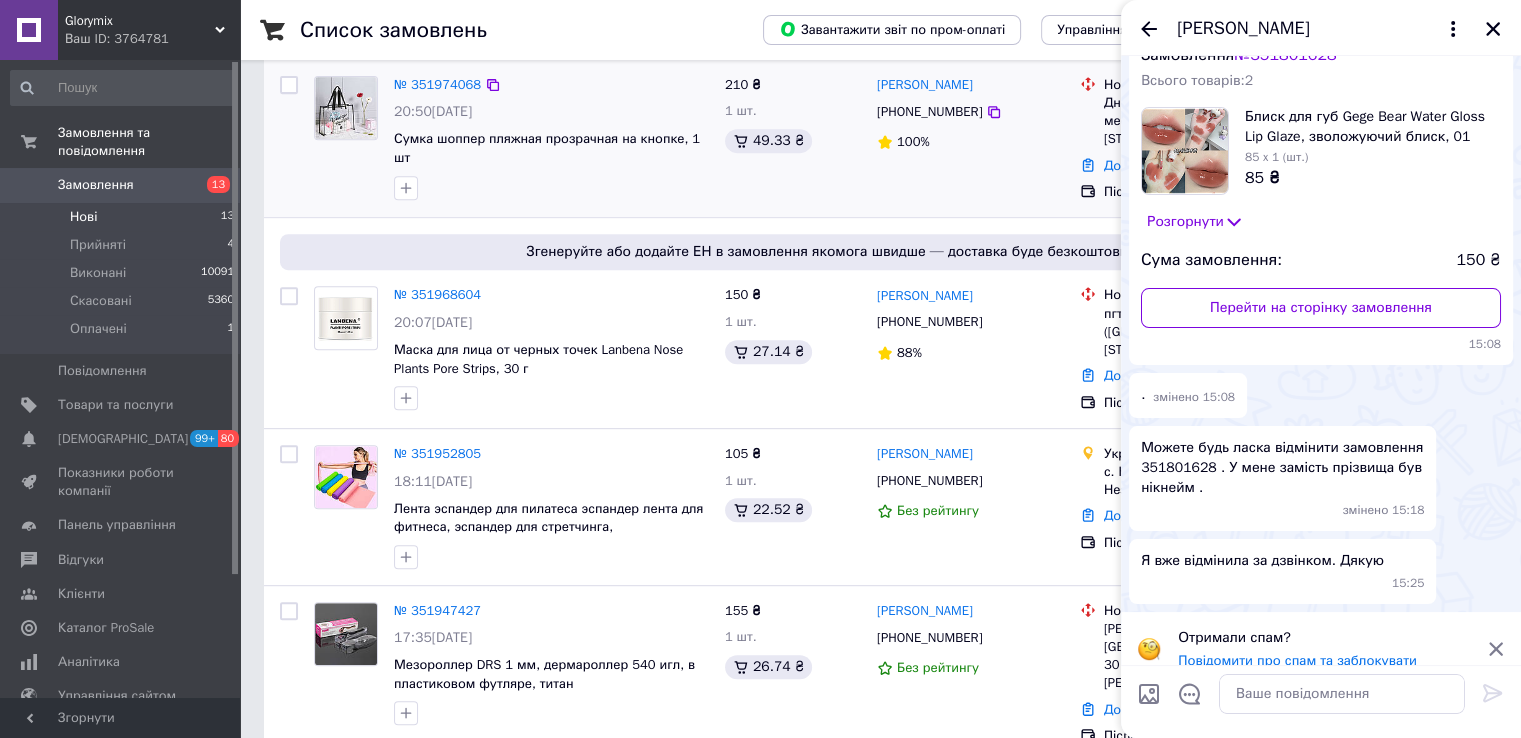 drag, startPoint x: 1150, startPoint y: 32, endPoint x: 995, endPoint y: 110, distance: 173.51945 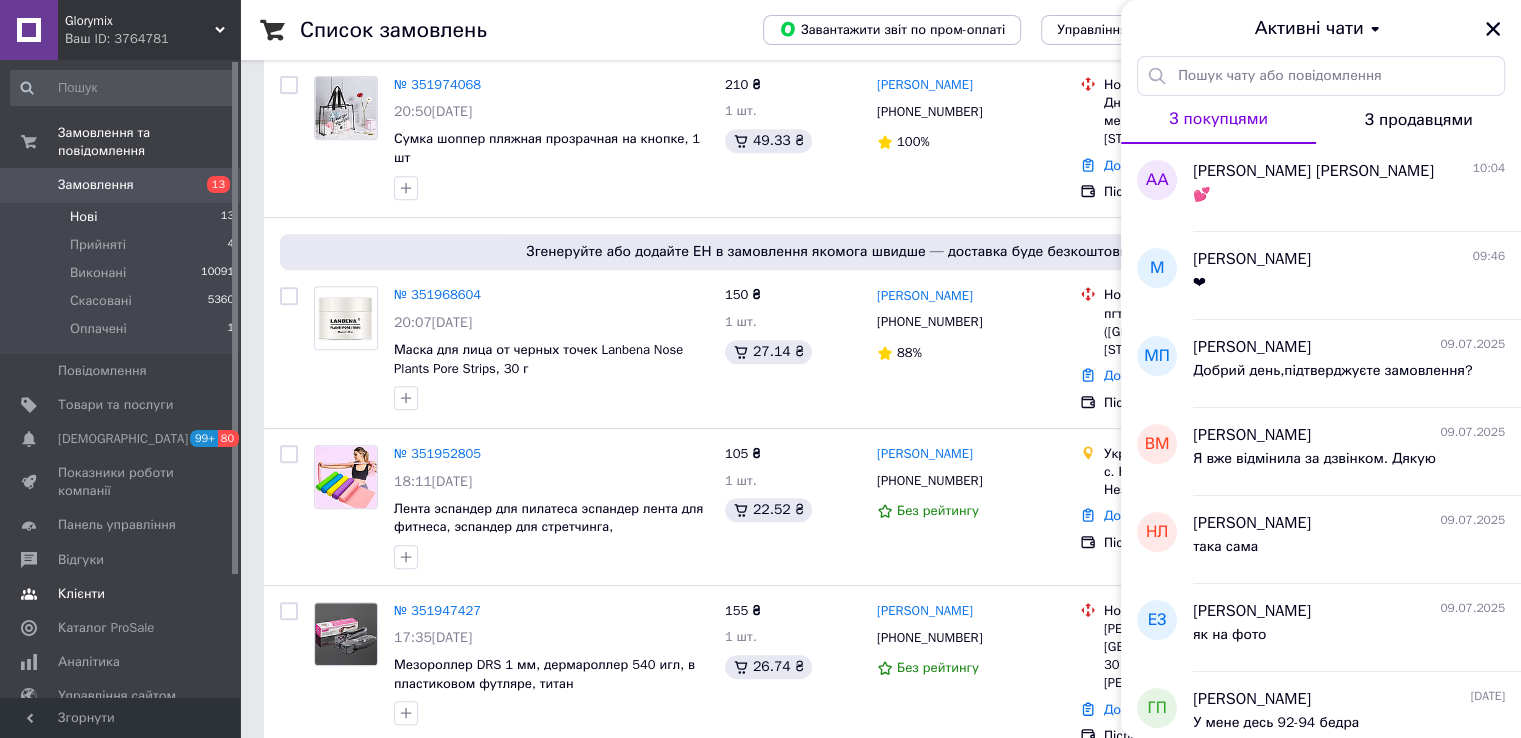 click on "Відгуки" at bounding box center [121, 560] 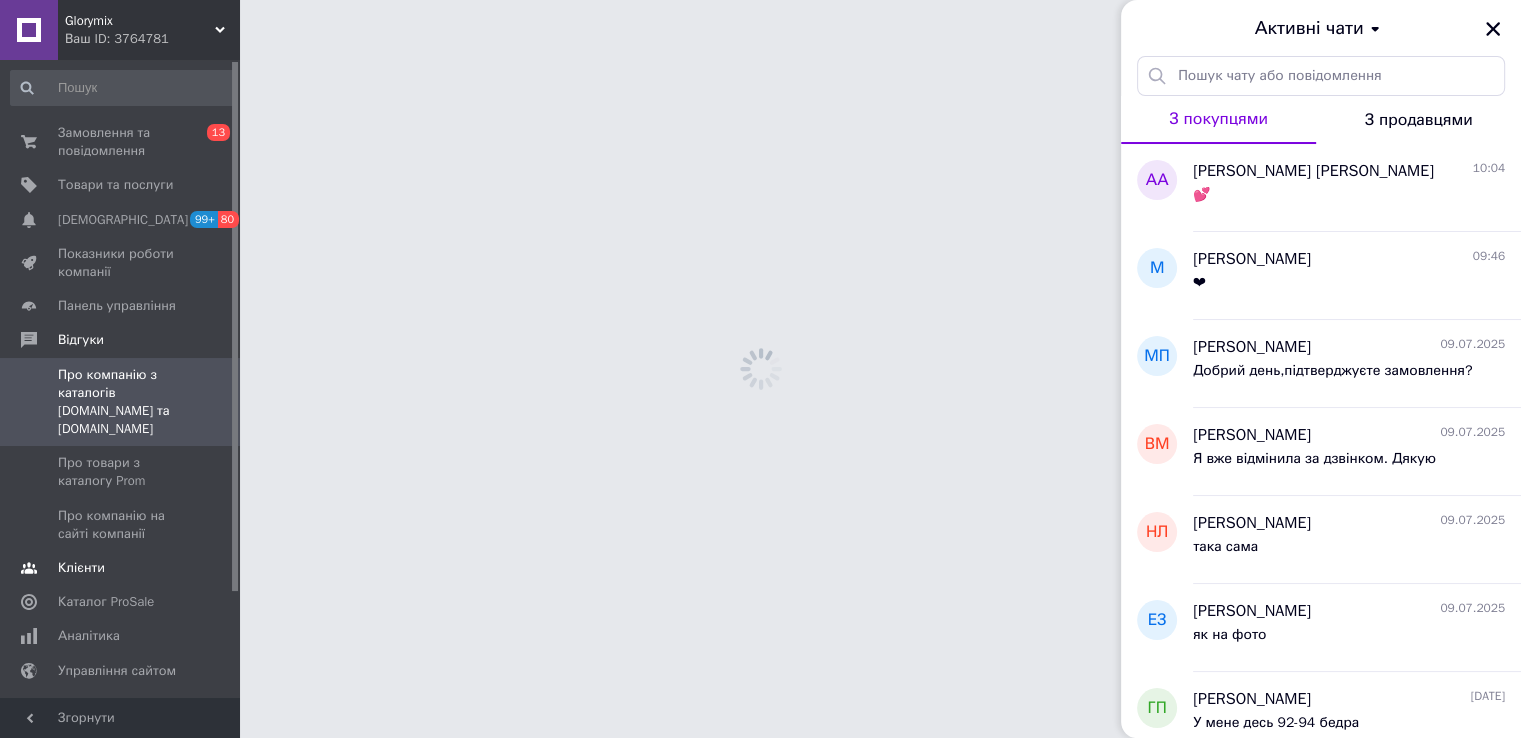 scroll, scrollTop: 0, scrollLeft: 0, axis: both 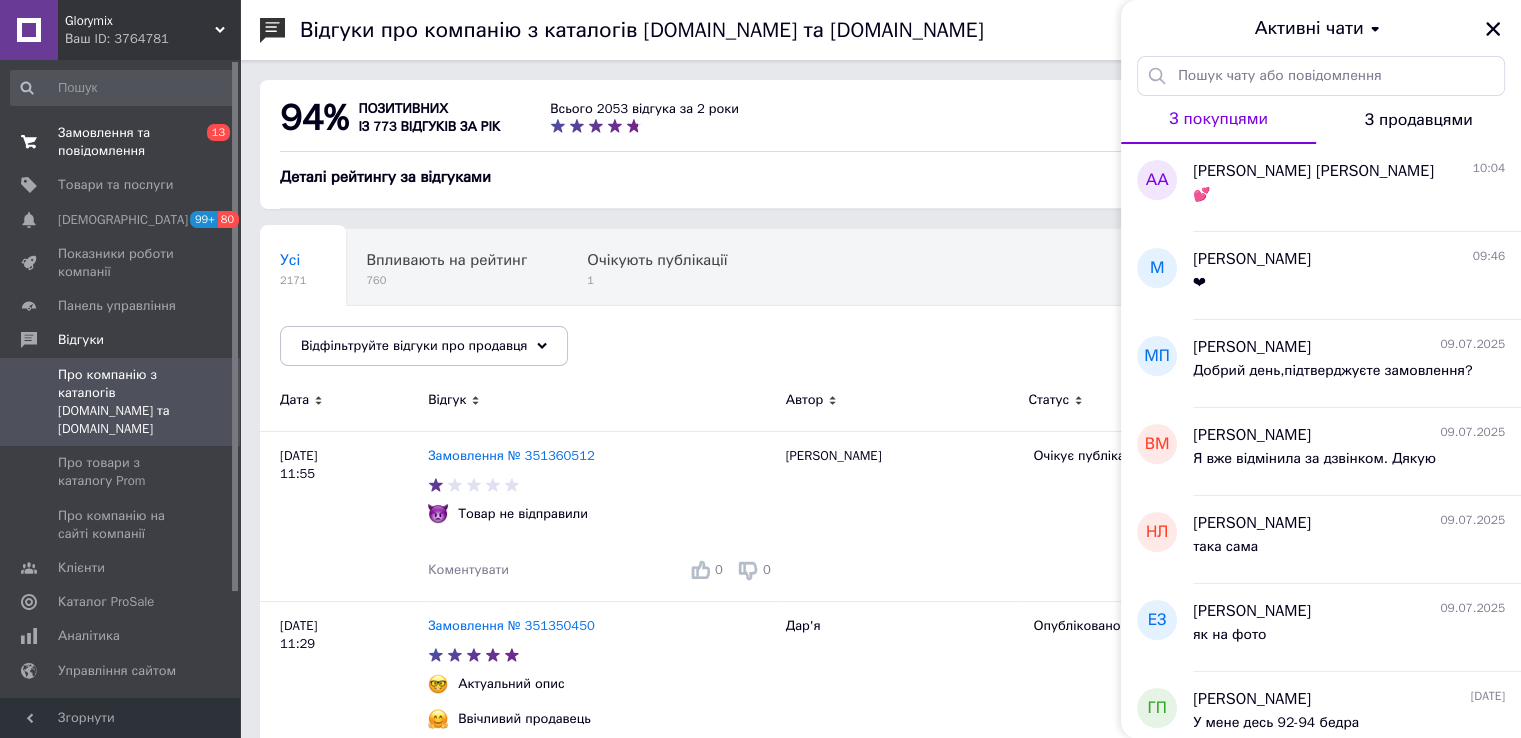 click on "Замовлення та повідомлення" at bounding box center (121, 142) 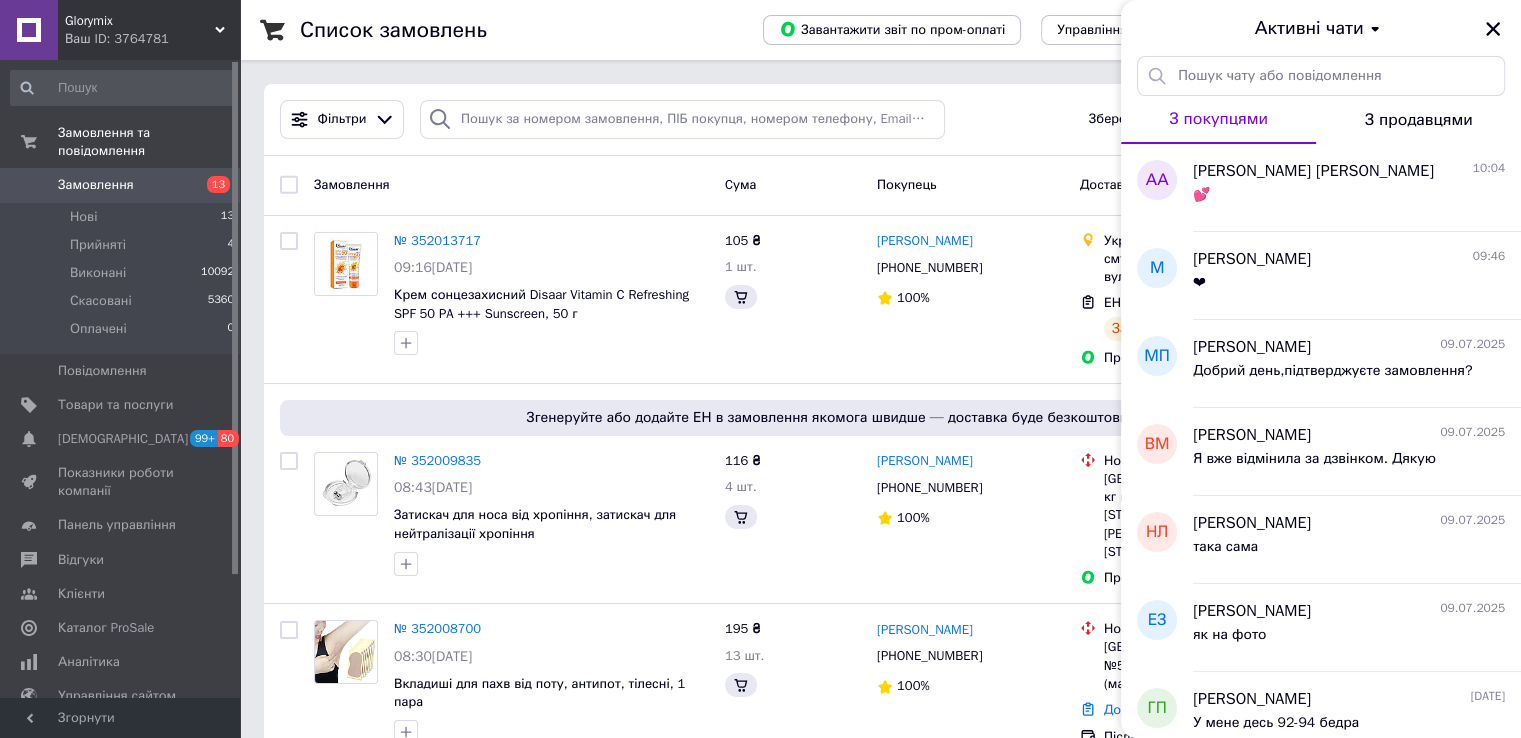 click on "Активні чати" at bounding box center [1321, 28] 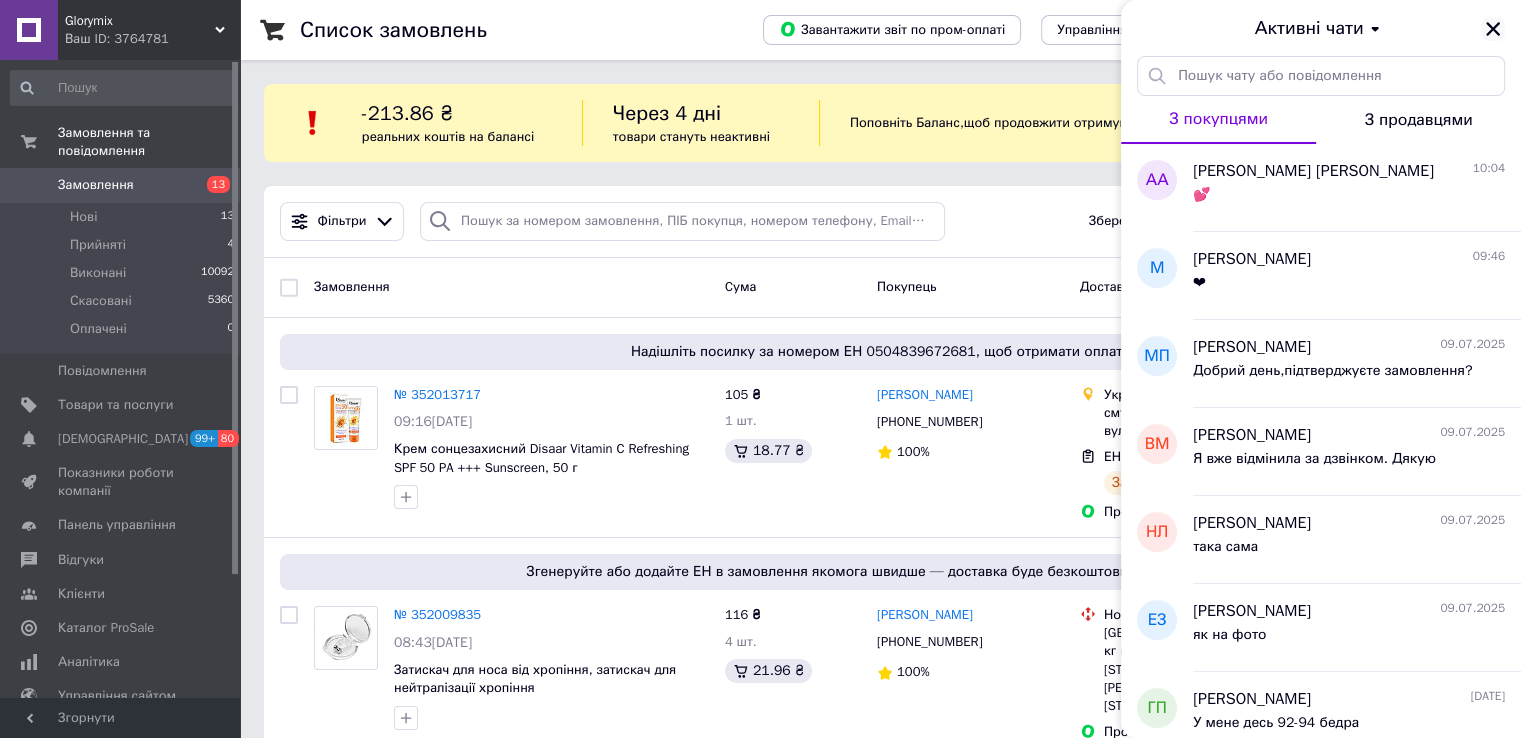 click 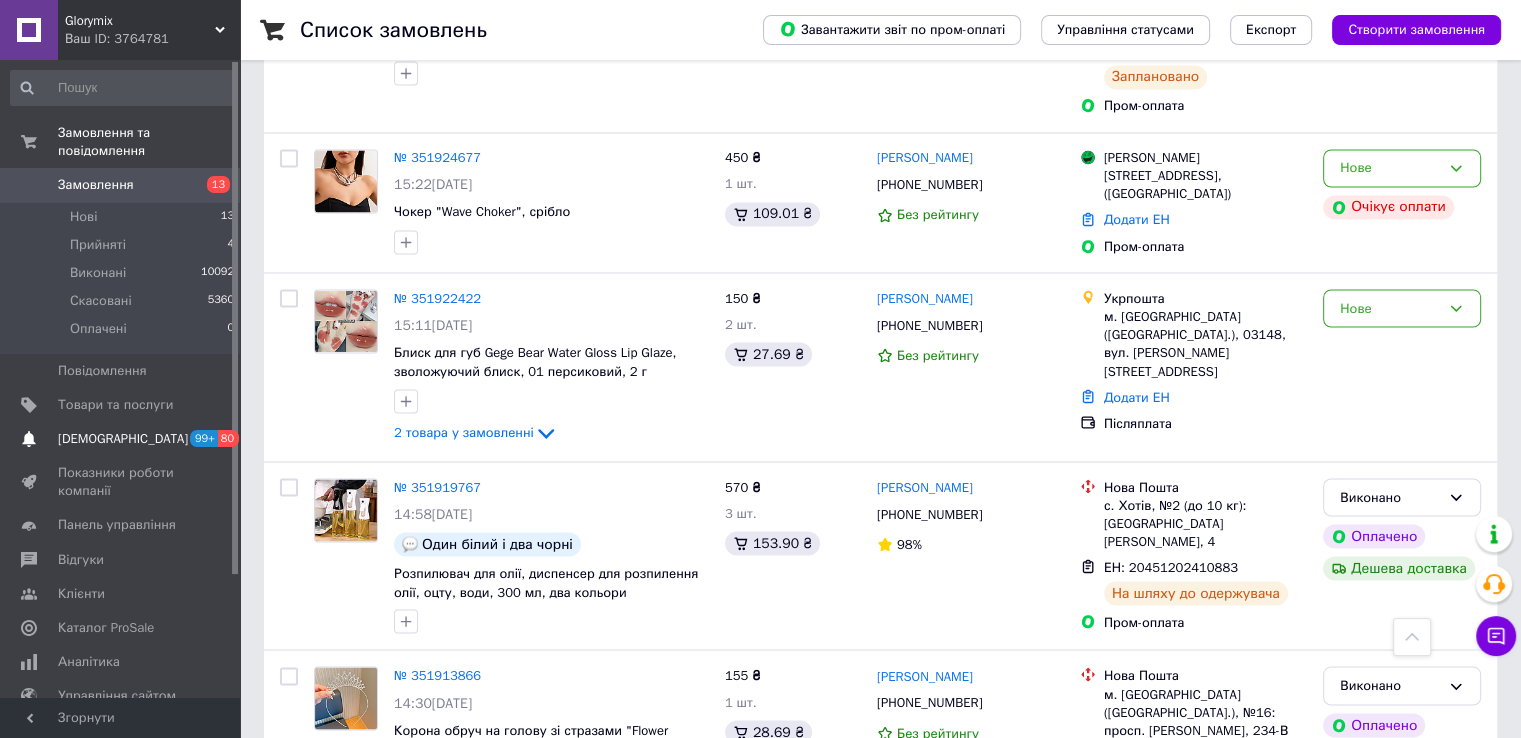 scroll, scrollTop: 3200, scrollLeft: 0, axis: vertical 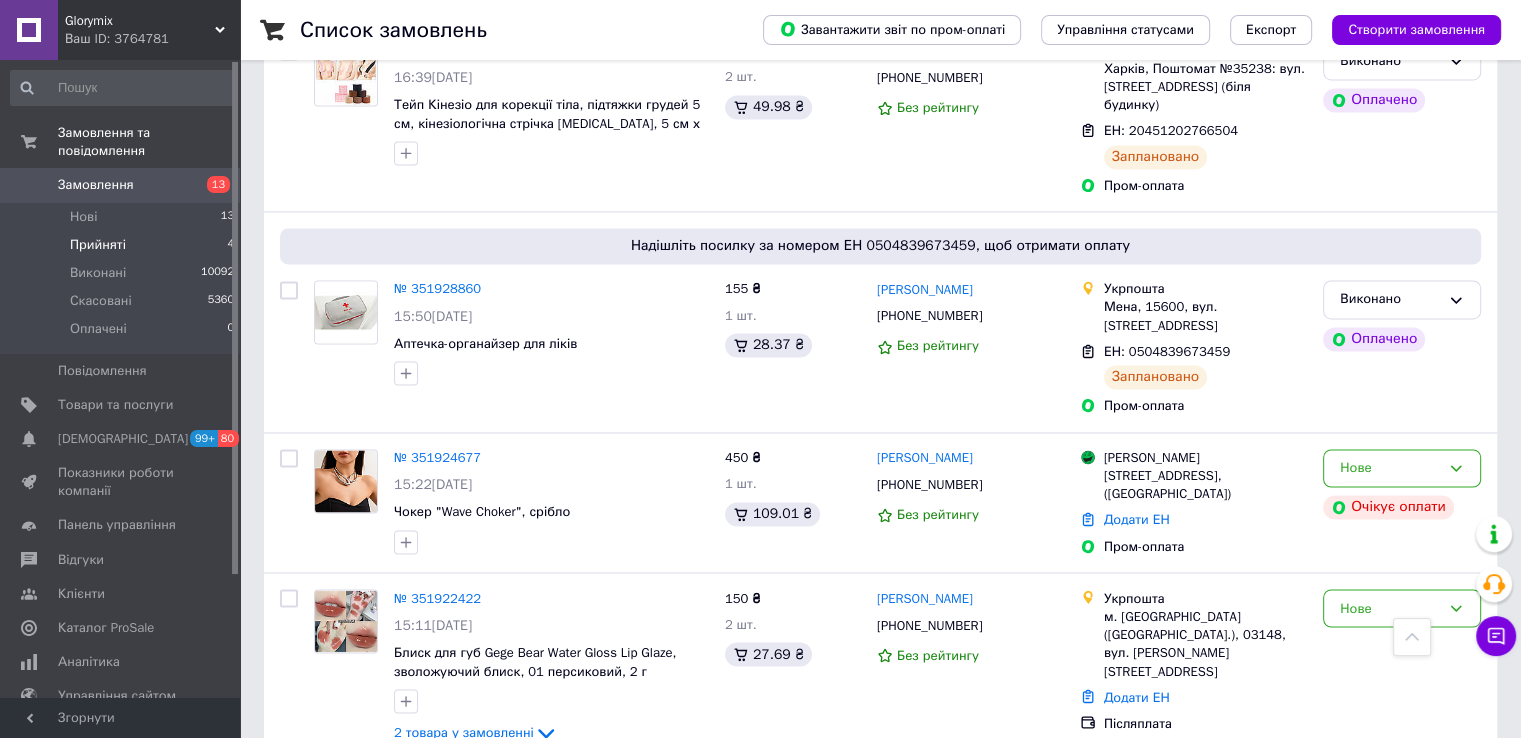 click on "Прийняті" at bounding box center [98, 245] 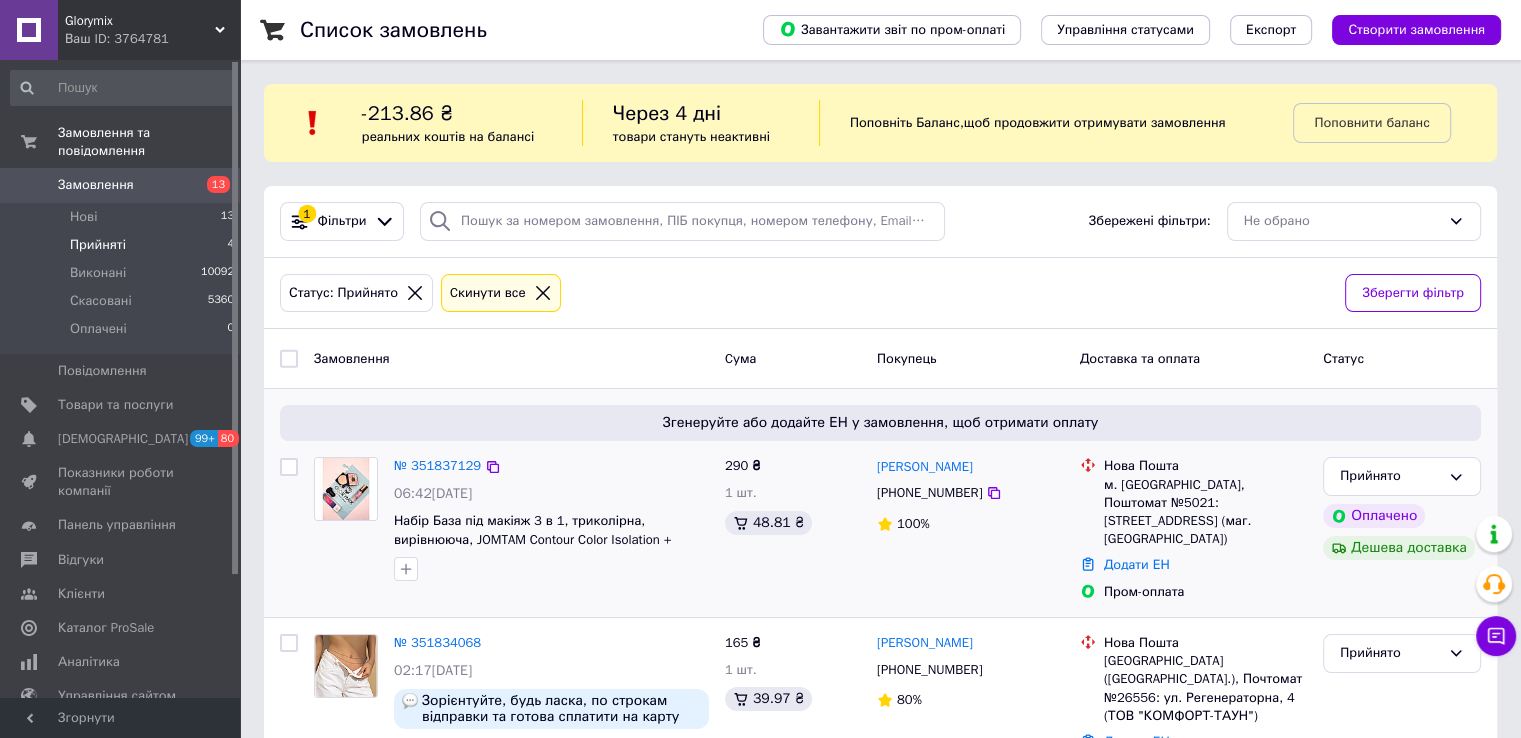 scroll, scrollTop: 300, scrollLeft: 0, axis: vertical 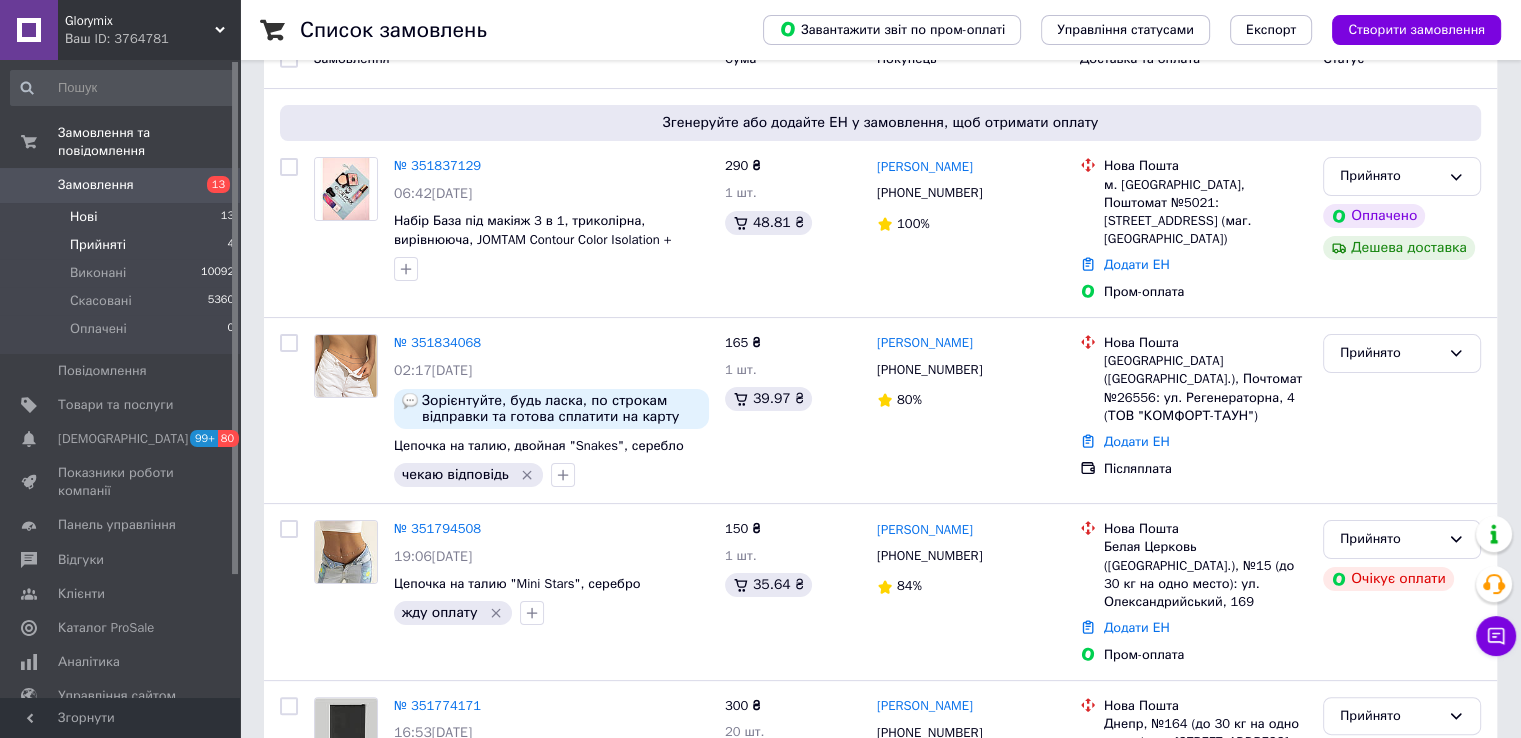 click on "Нові 13" at bounding box center (123, 217) 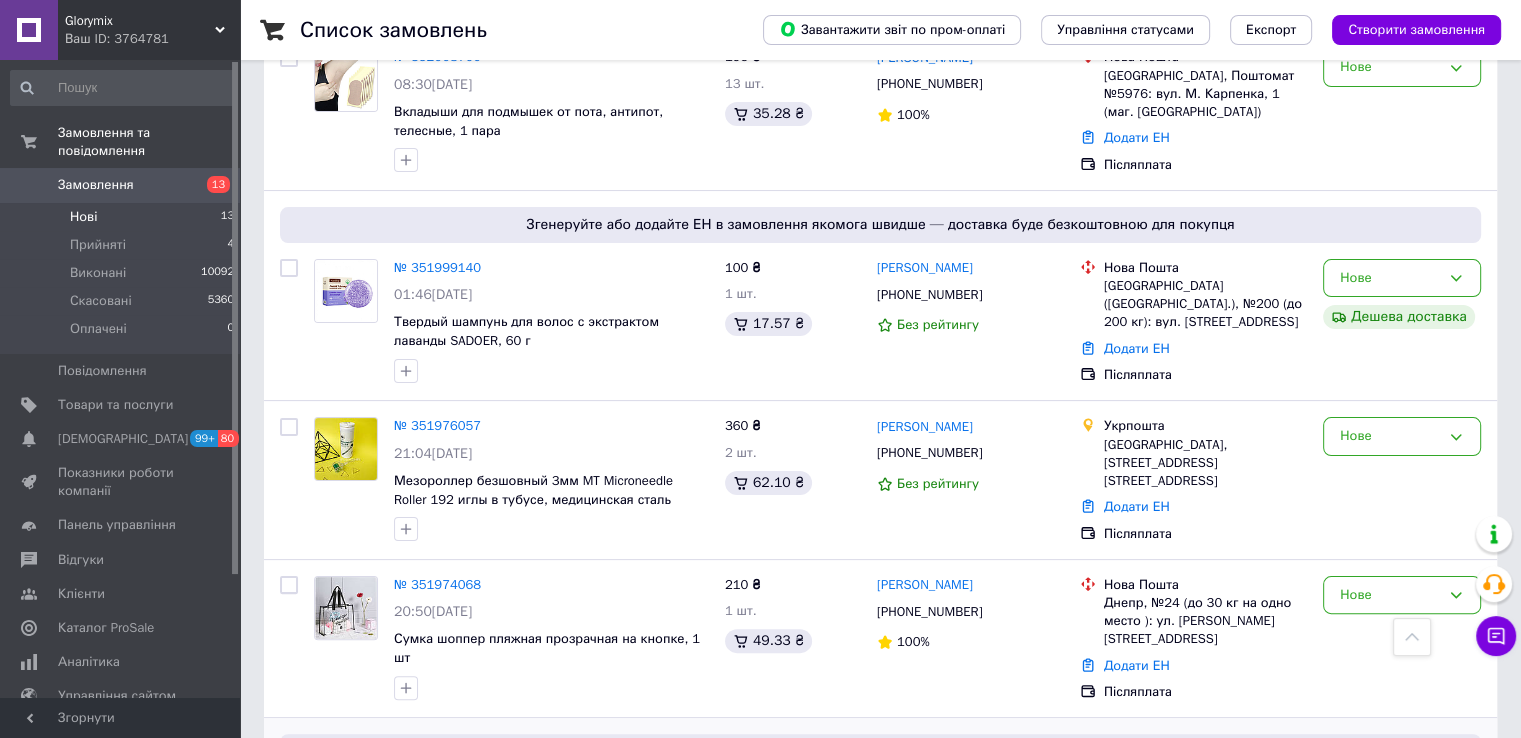 scroll, scrollTop: 0, scrollLeft: 0, axis: both 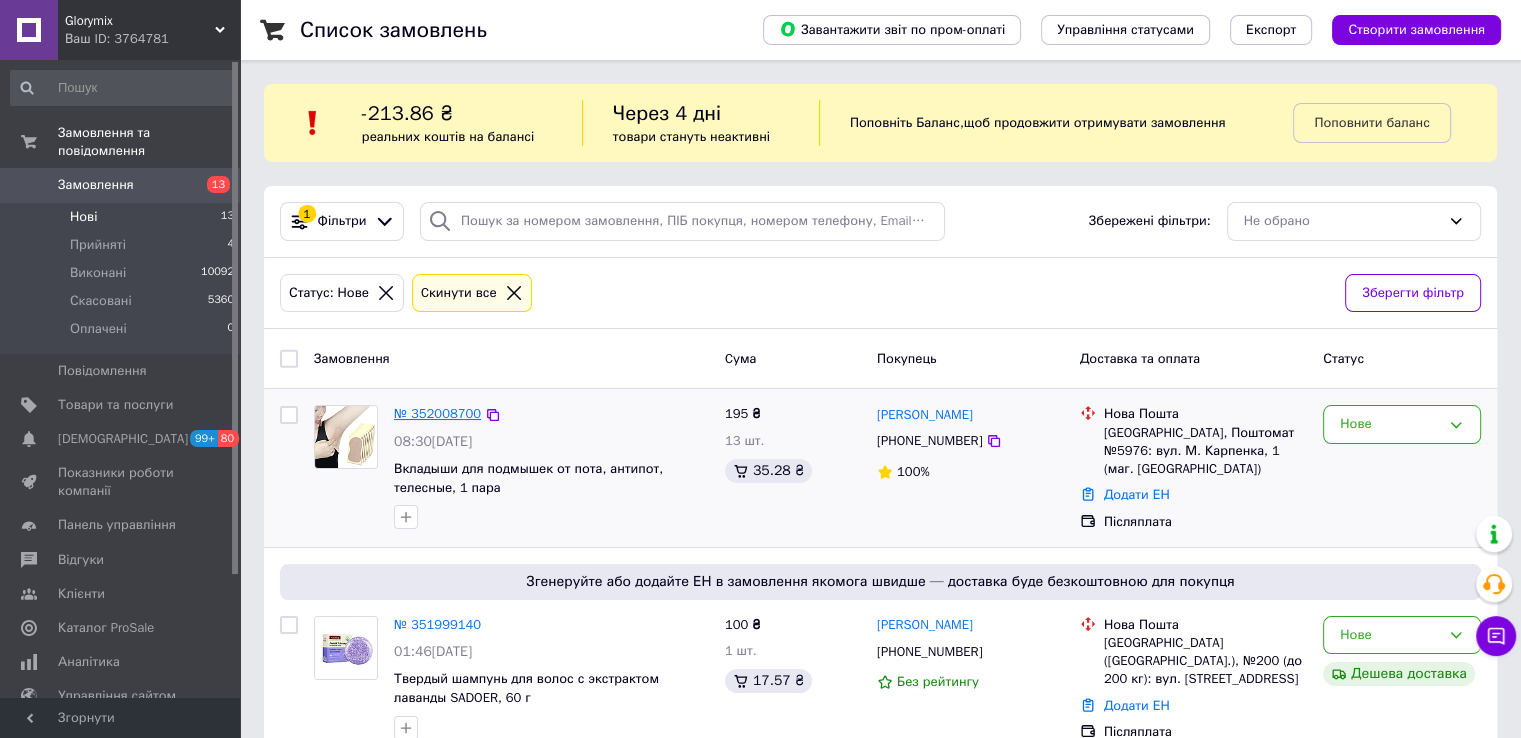 click on "№ 352008700" at bounding box center [437, 413] 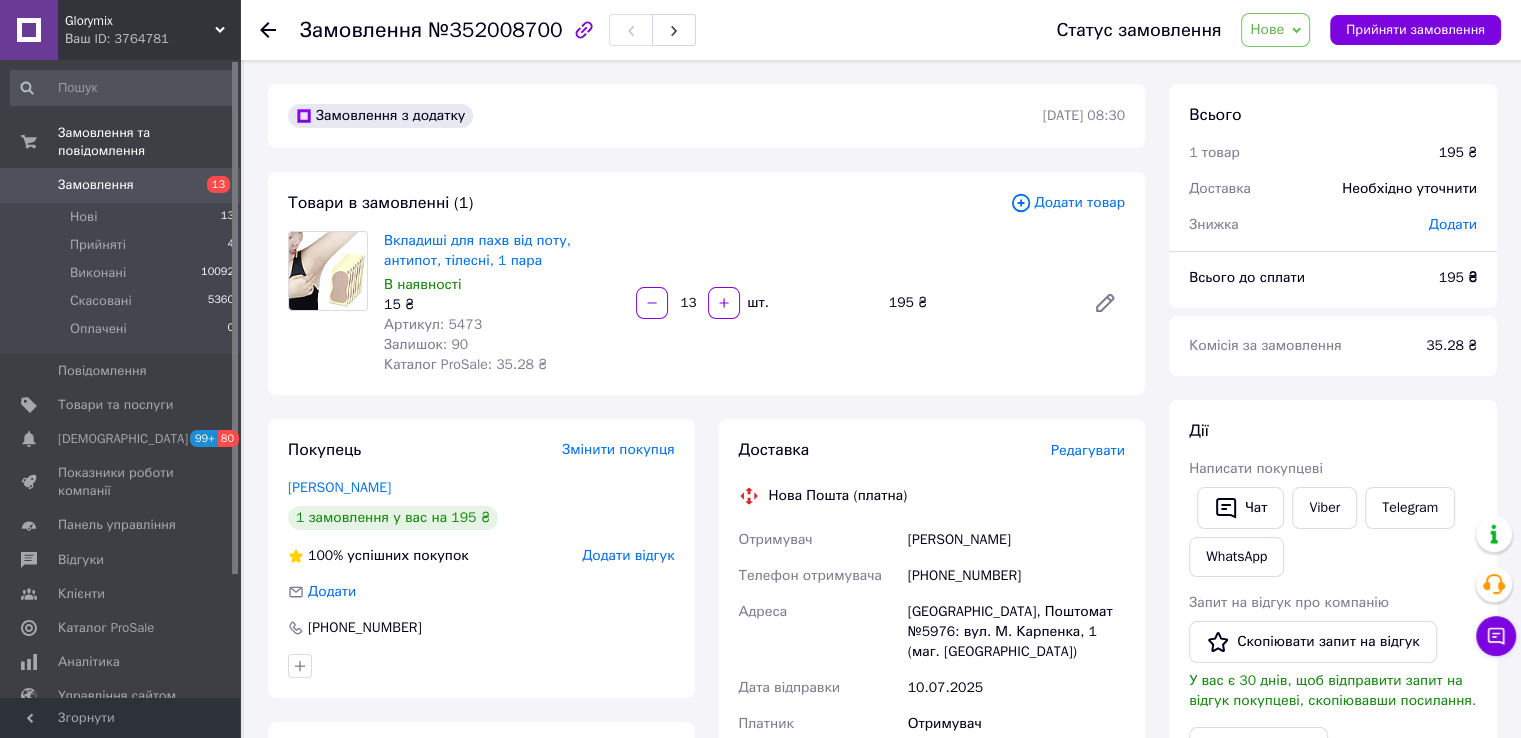 scroll, scrollTop: 100, scrollLeft: 0, axis: vertical 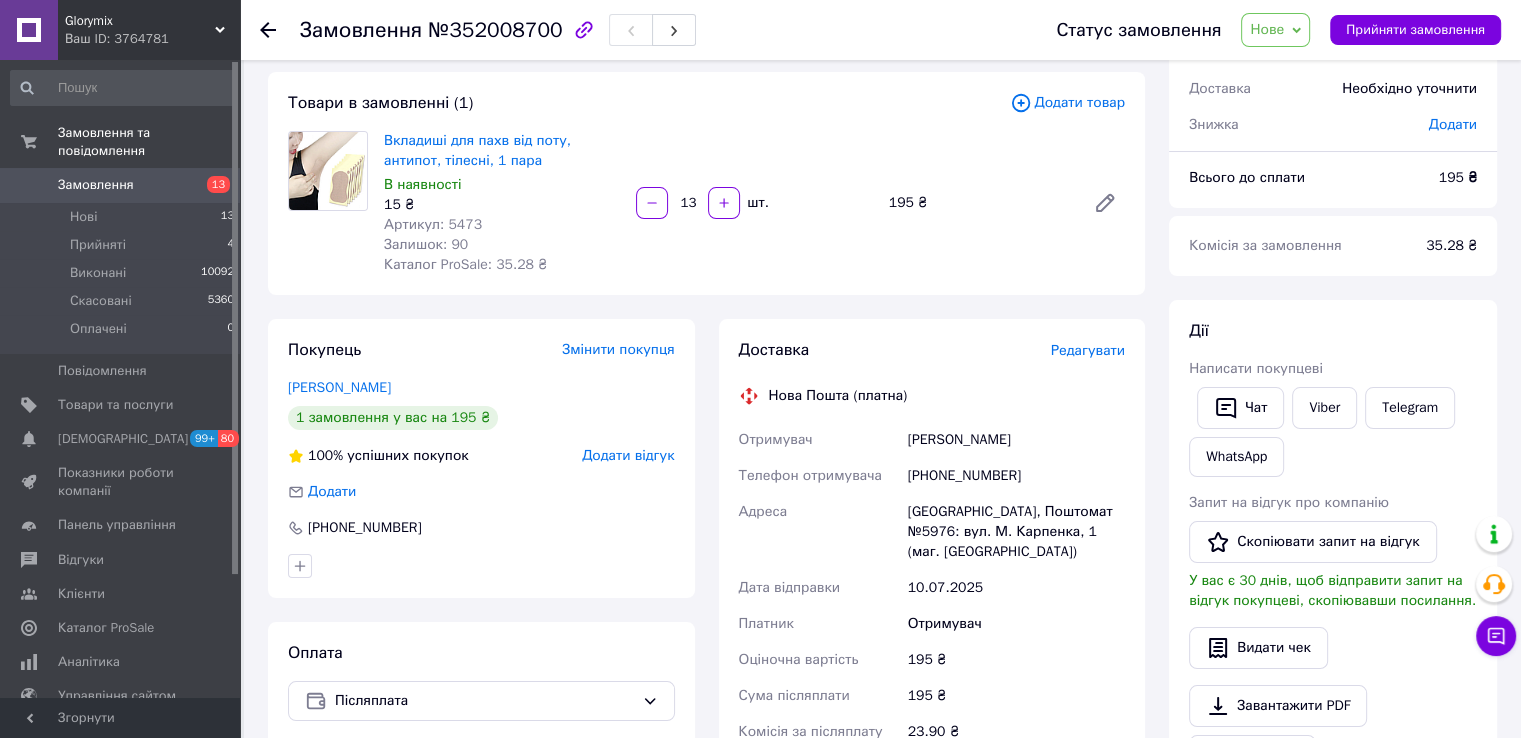 click on "[PHONE_NUMBER]" at bounding box center [1016, 476] 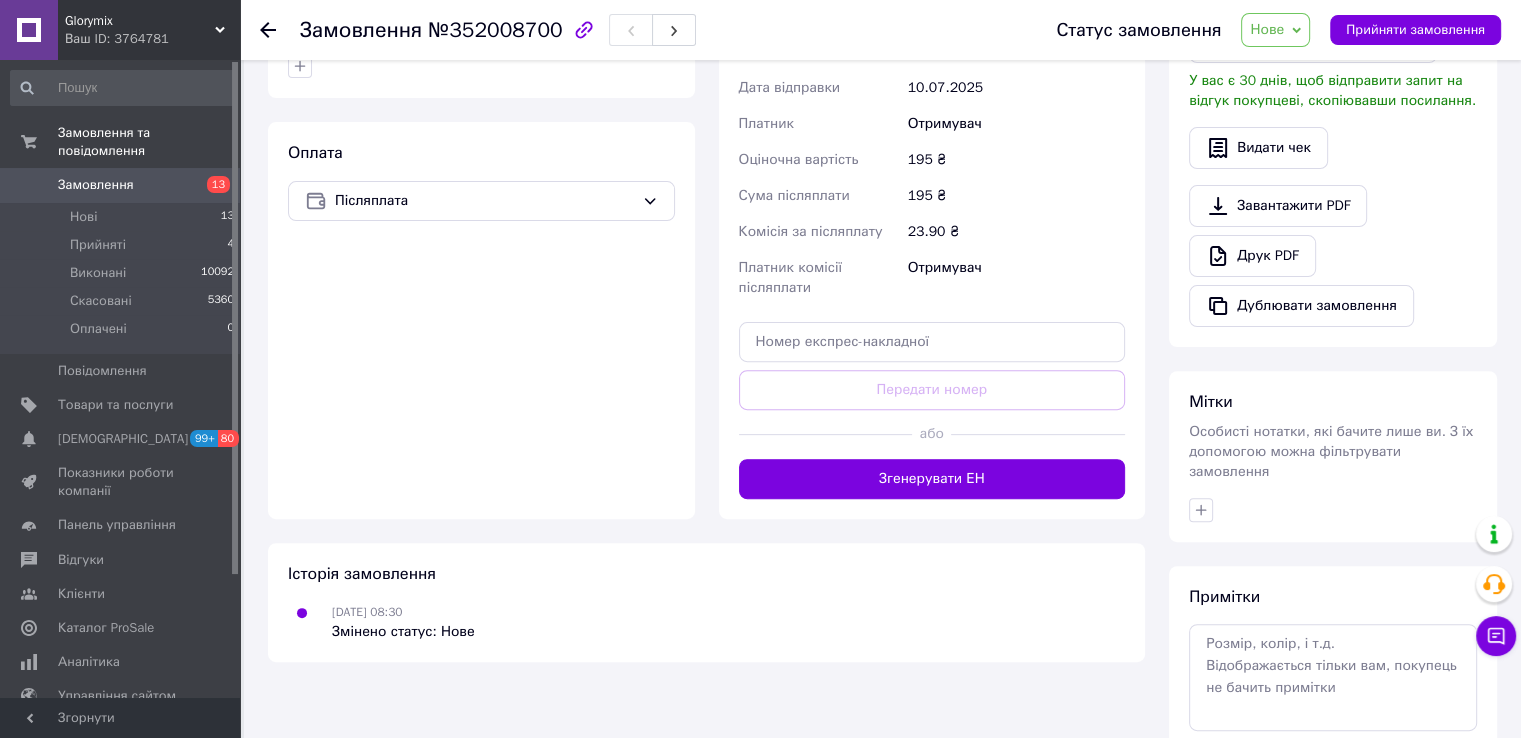 scroll, scrollTop: 400, scrollLeft: 0, axis: vertical 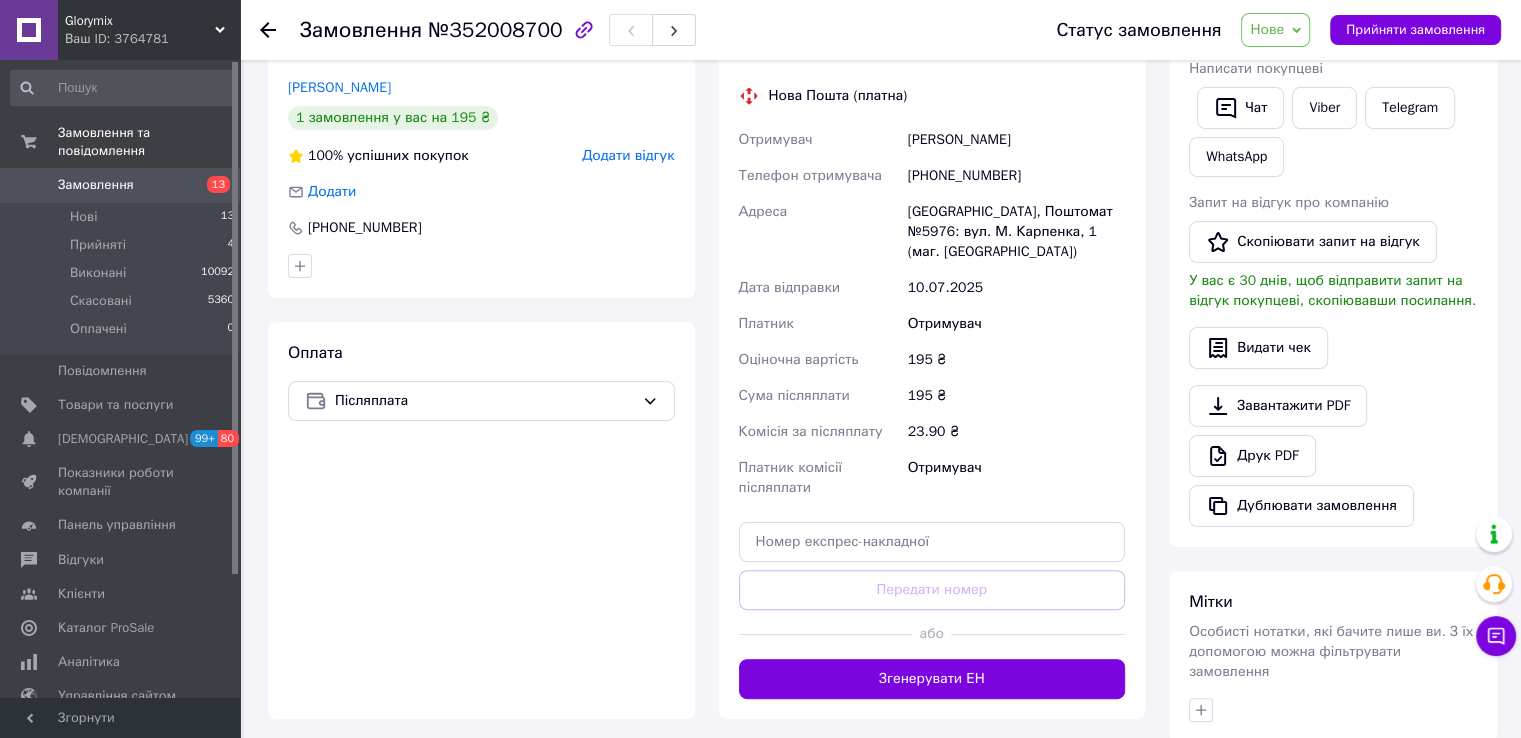drag, startPoint x: 883, startPoint y: 144, endPoint x: 1002, endPoint y: 141, distance: 119.03781 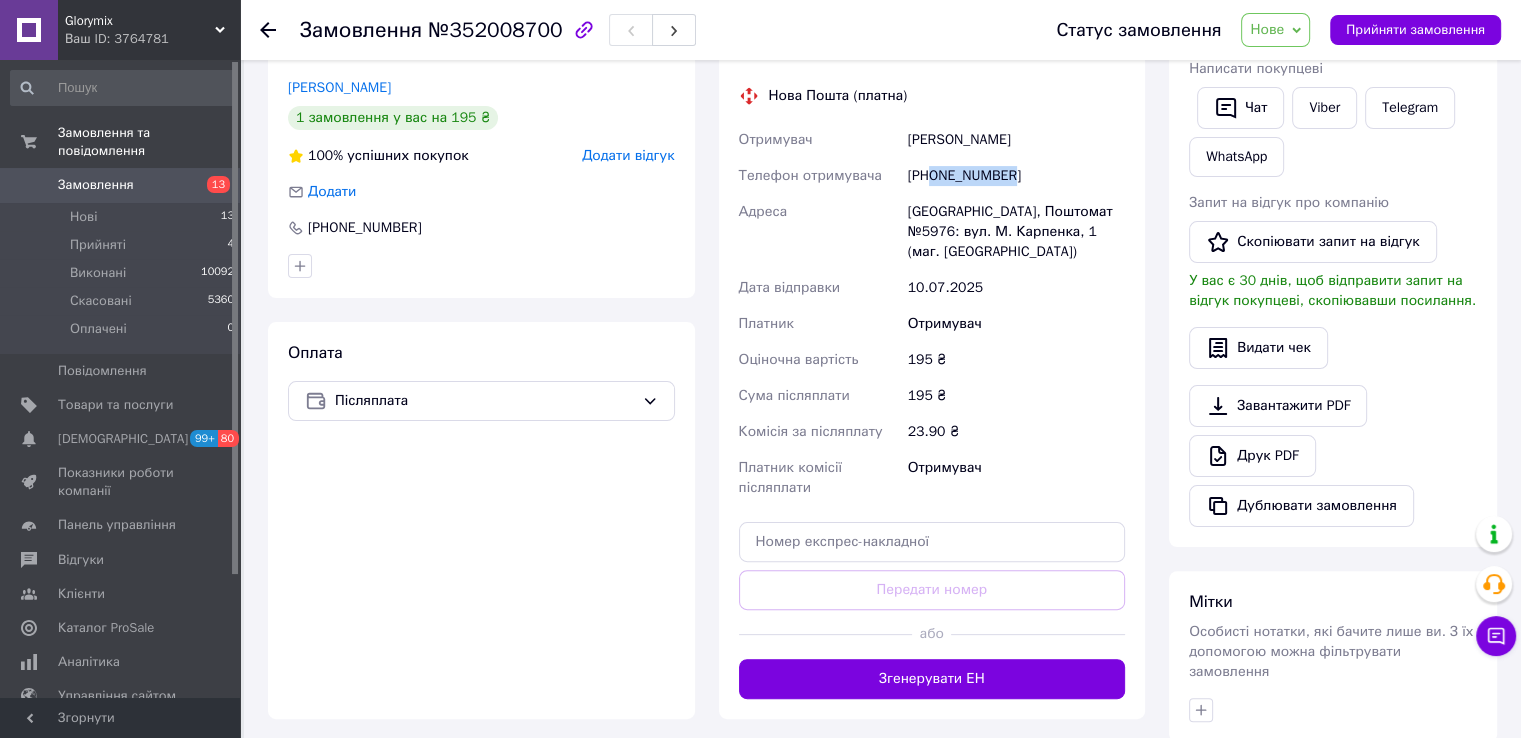 drag, startPoint x: 933, startPoint y: 180, endPoint x: 1032, endPoint y: 178, distance: 99.0202 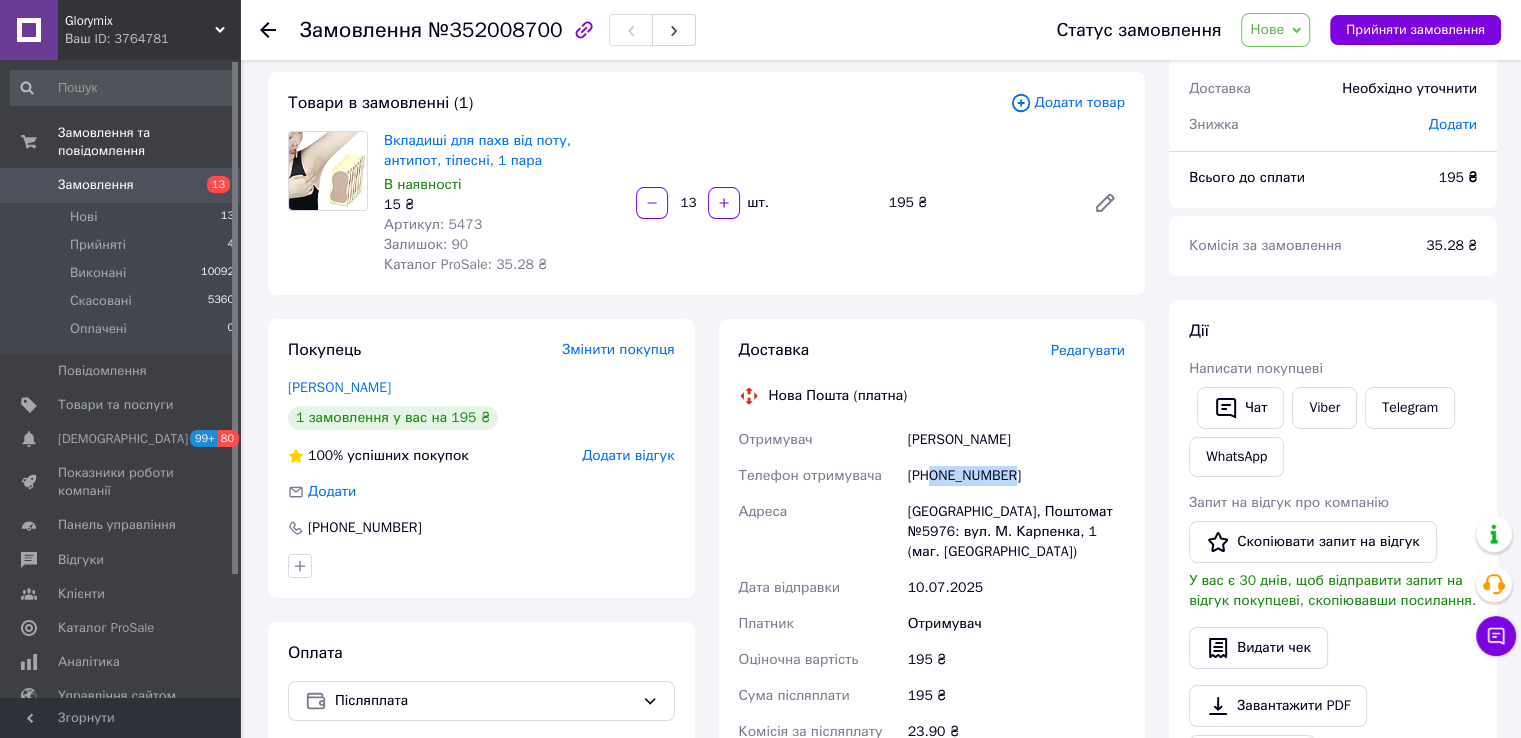 scroll, scrollTop: 400, scrollLeft: 0, axis: vertical 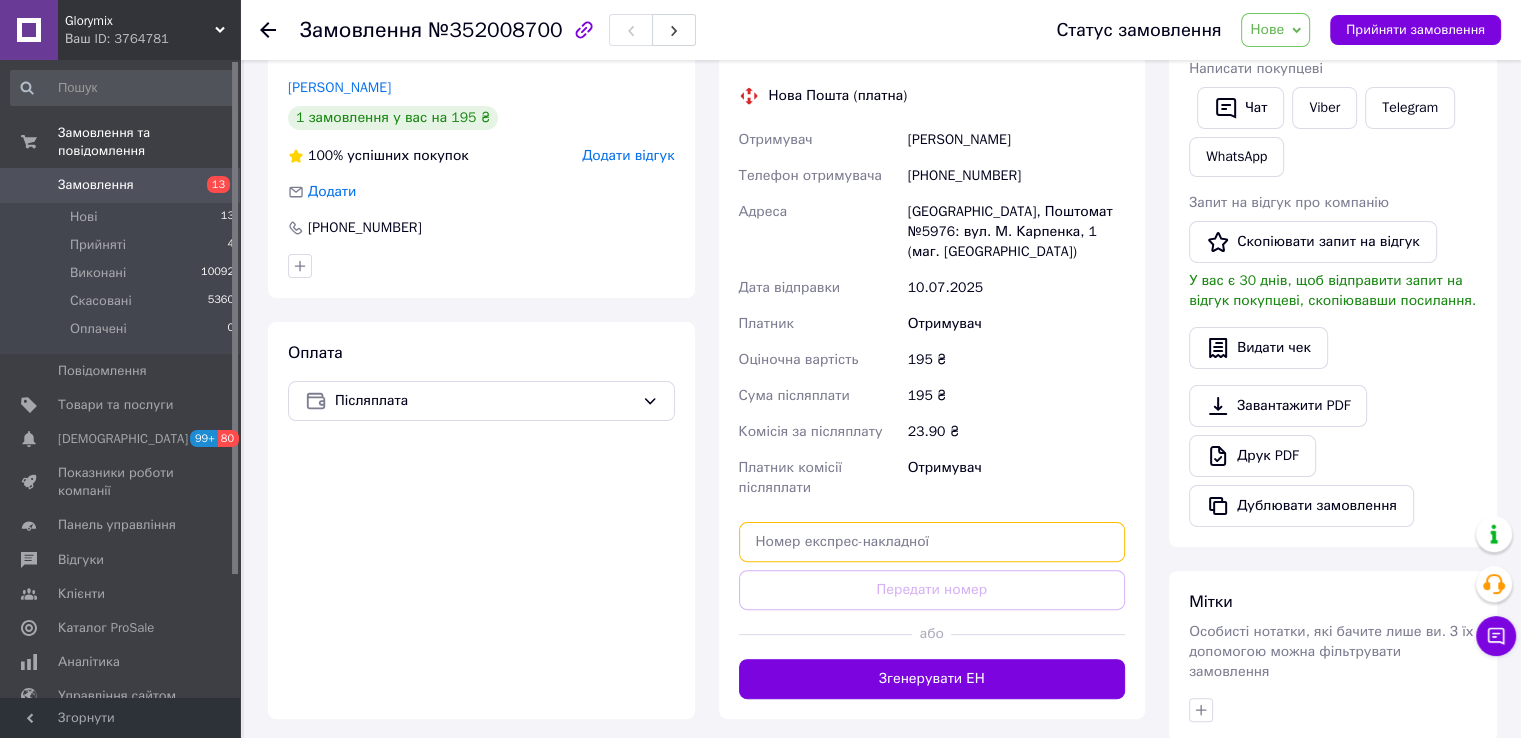 paste on "20451202793967" 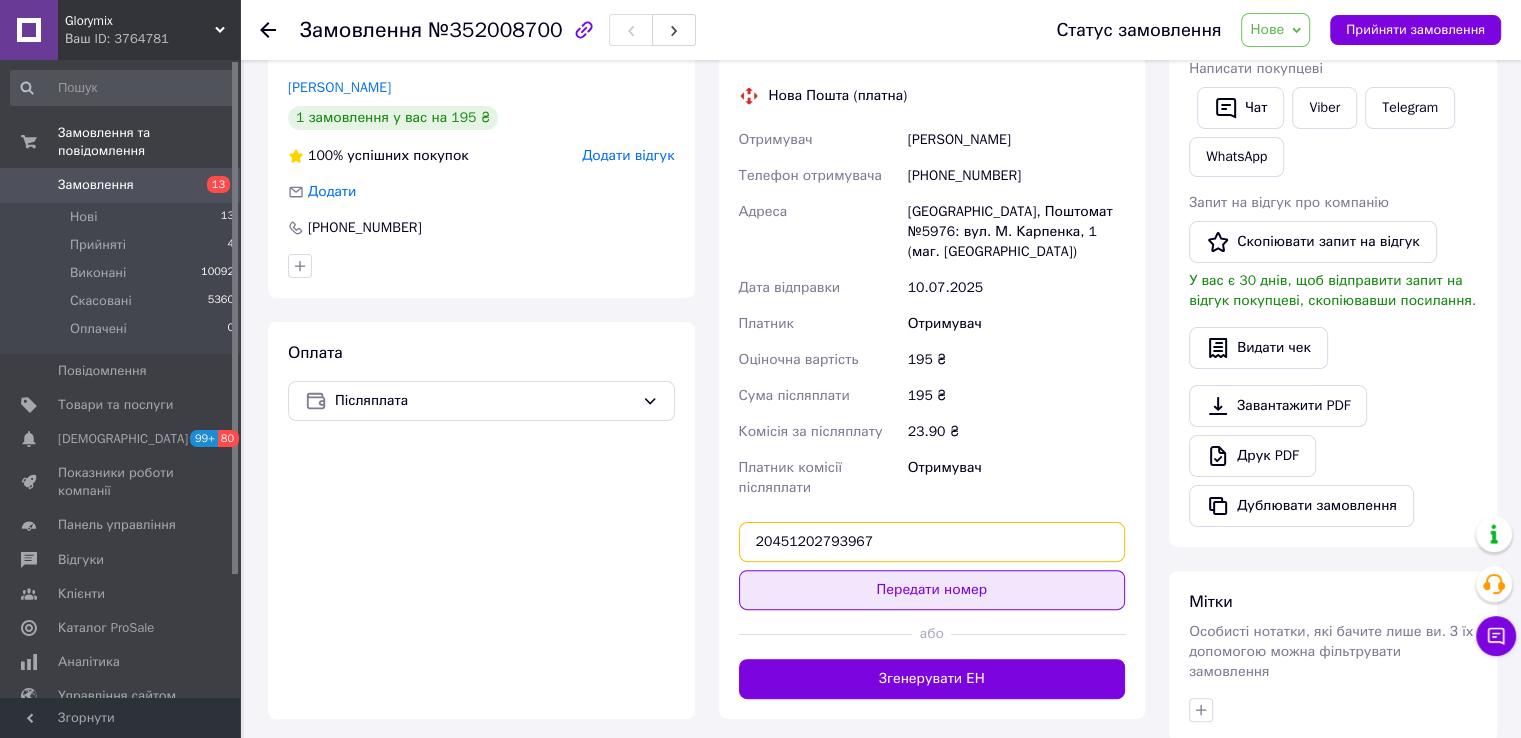 type on "20451202793967" 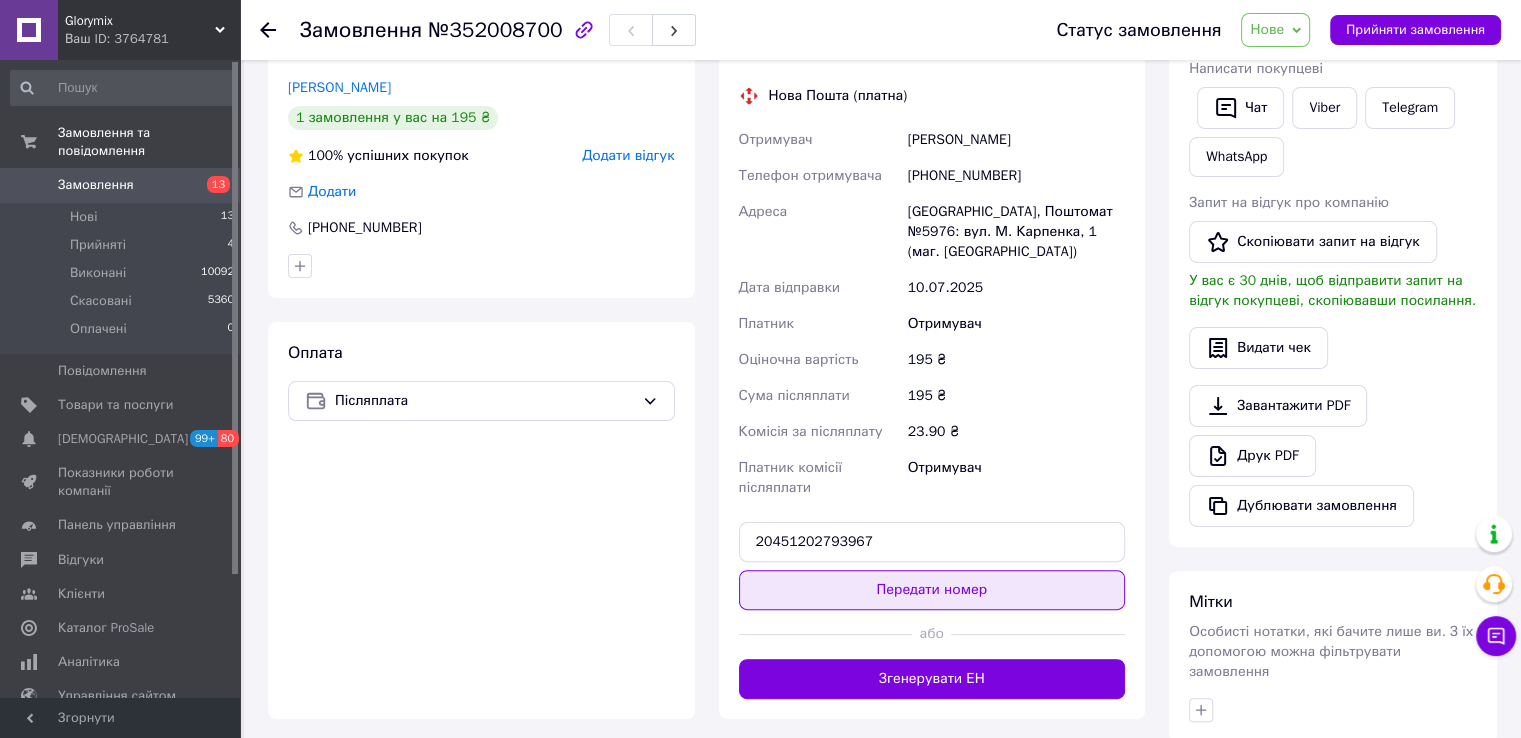 click on "Передати номер" at bounding box center (932, 590) 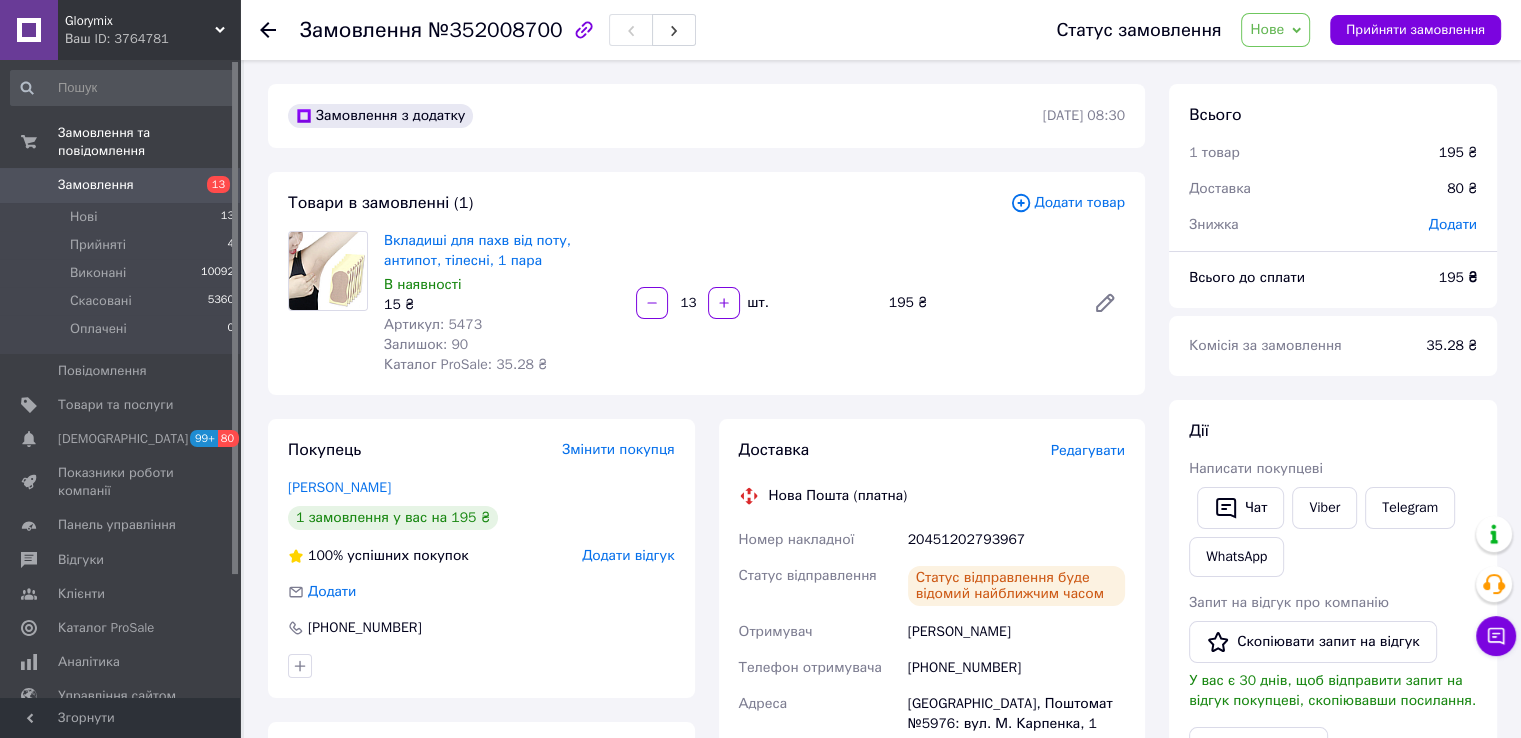scroll, scrollTop: 300, scrollLeft: 0, axis: vertical 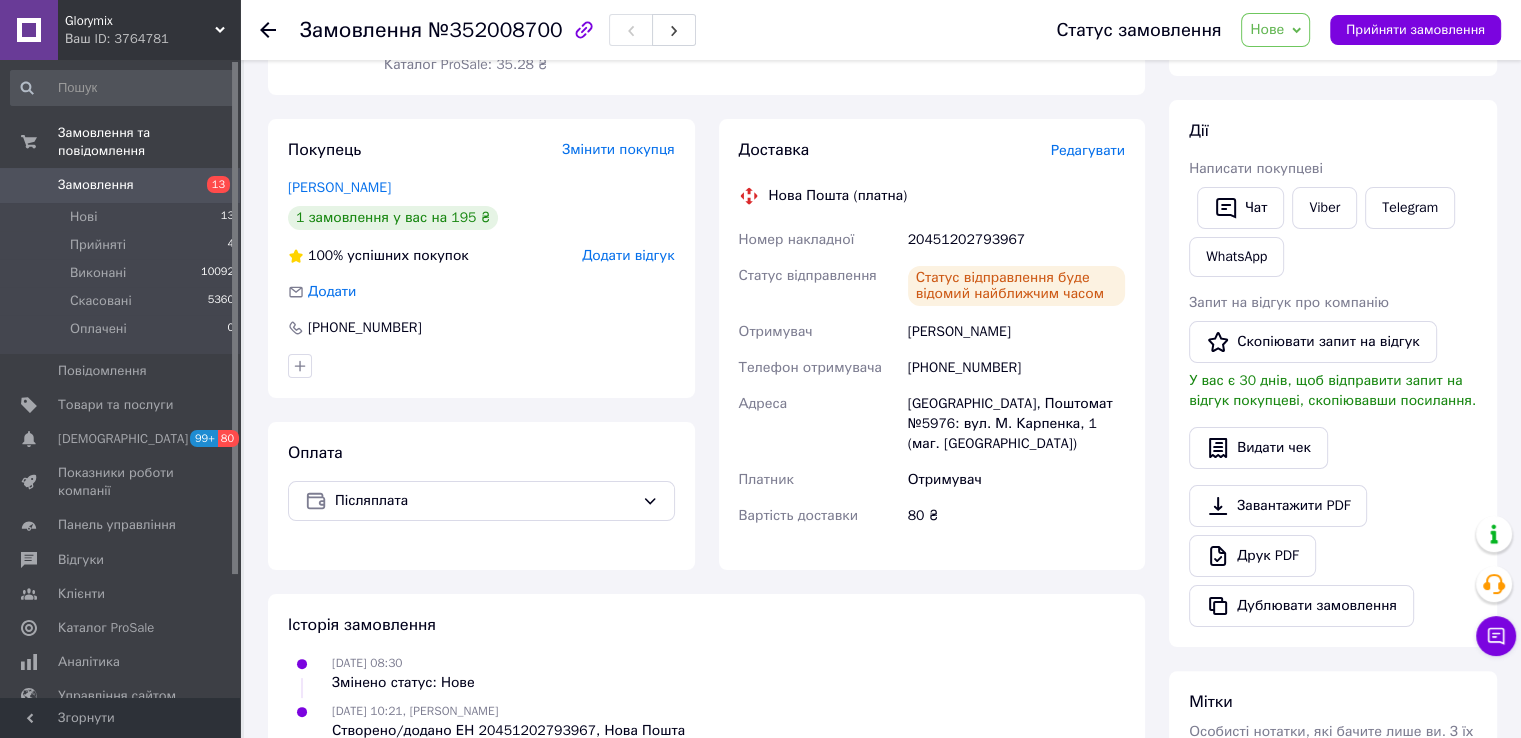 click on "Нове" at bounding box center [1267, 29] 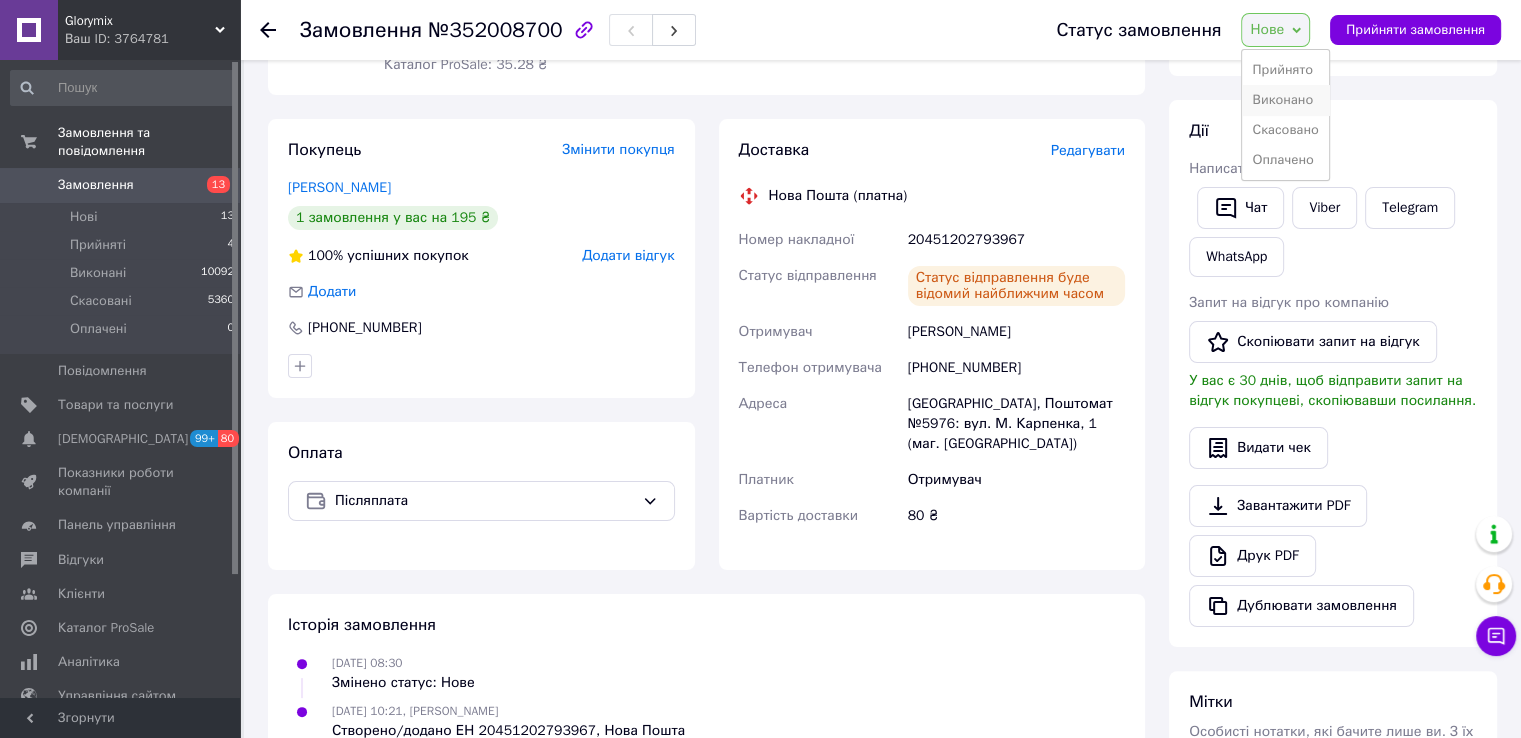 click on "Виконано" at bounding box center (1285, 100) 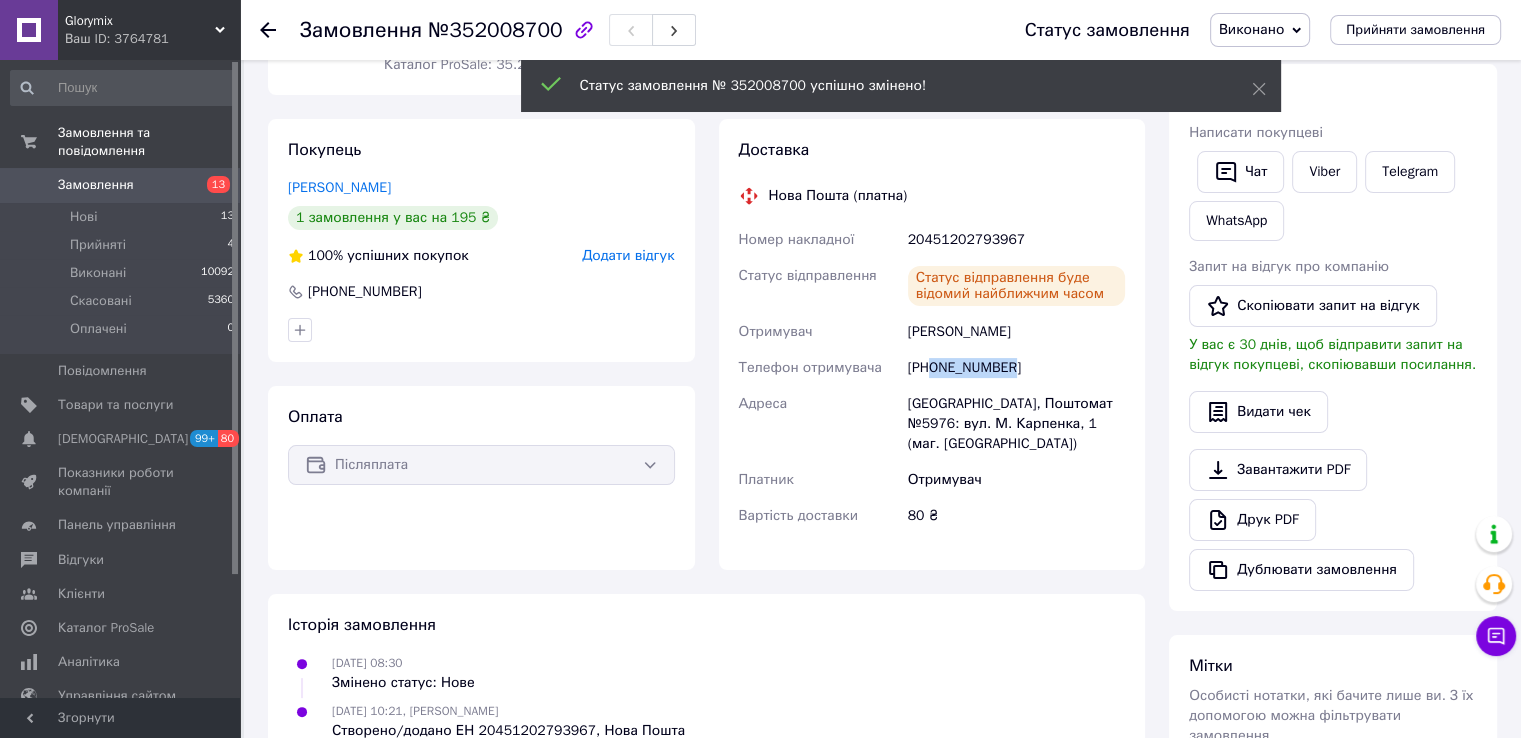 drag, startPoint x: 932, startPoint y: 372, endPoint x: 980, endPoint y: 373, distance: 48.010414 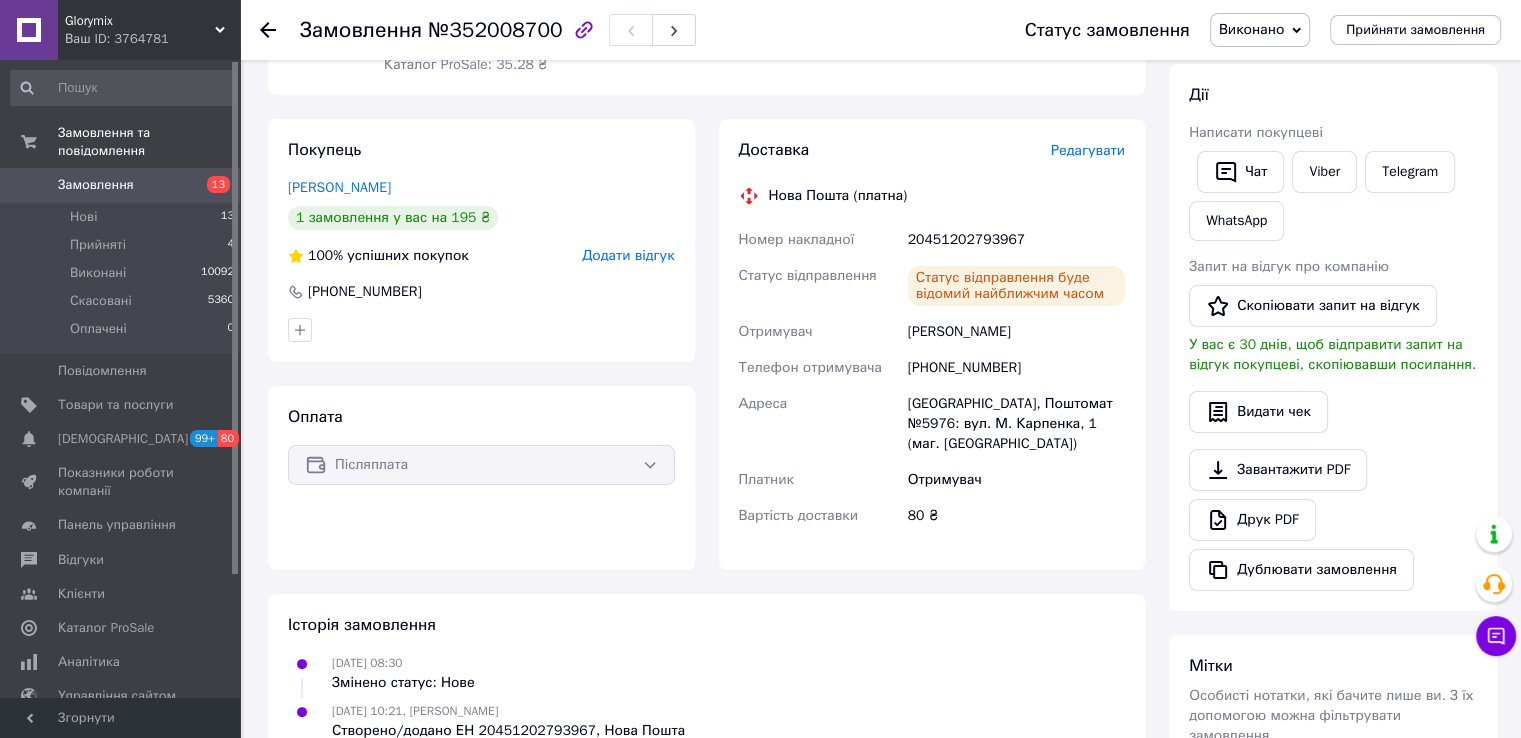 click on "20451202793967" at bounding box center [1016, 240] 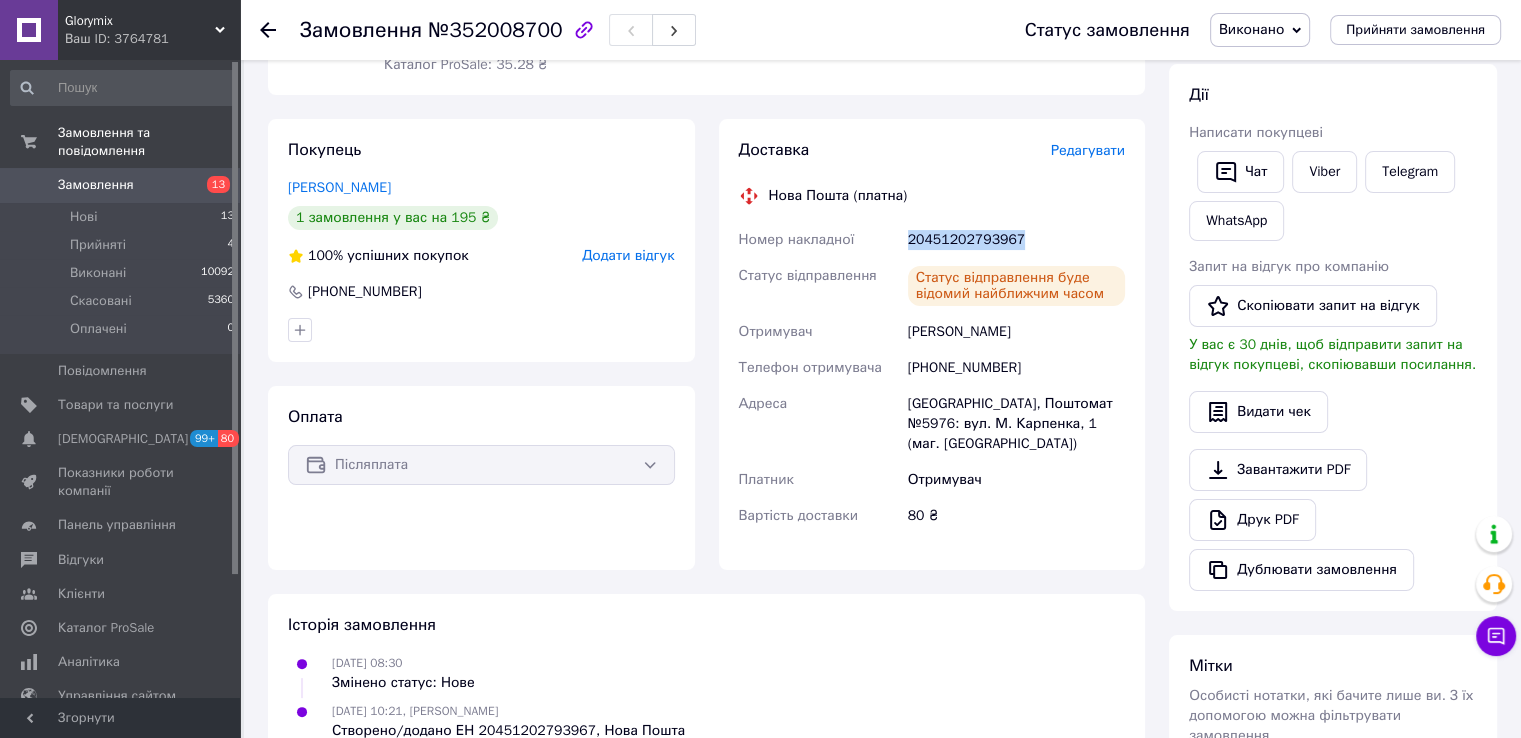 click on "20451202793967" at bounding box center (1016, 240) 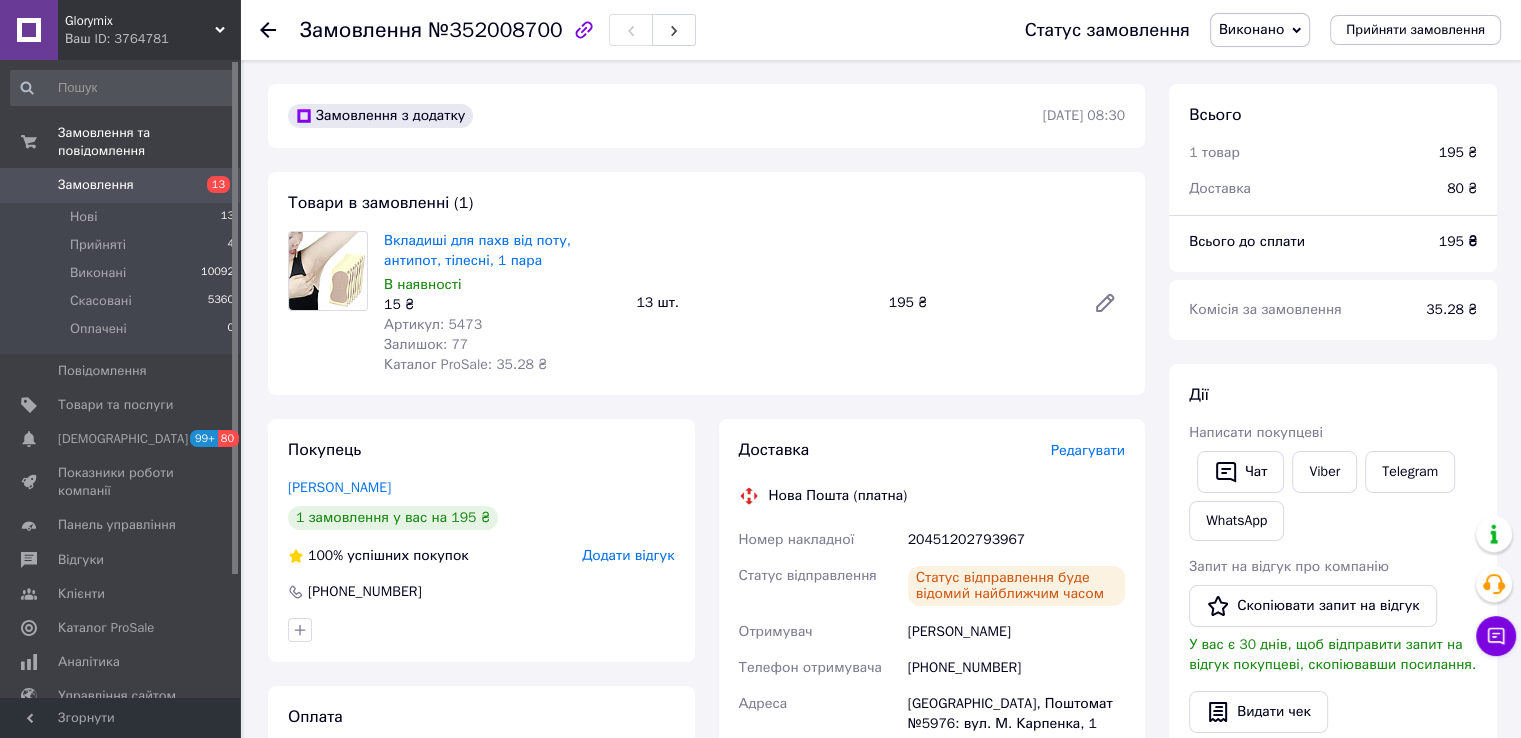 click on "№352008700" at bounding box center [495, 30] 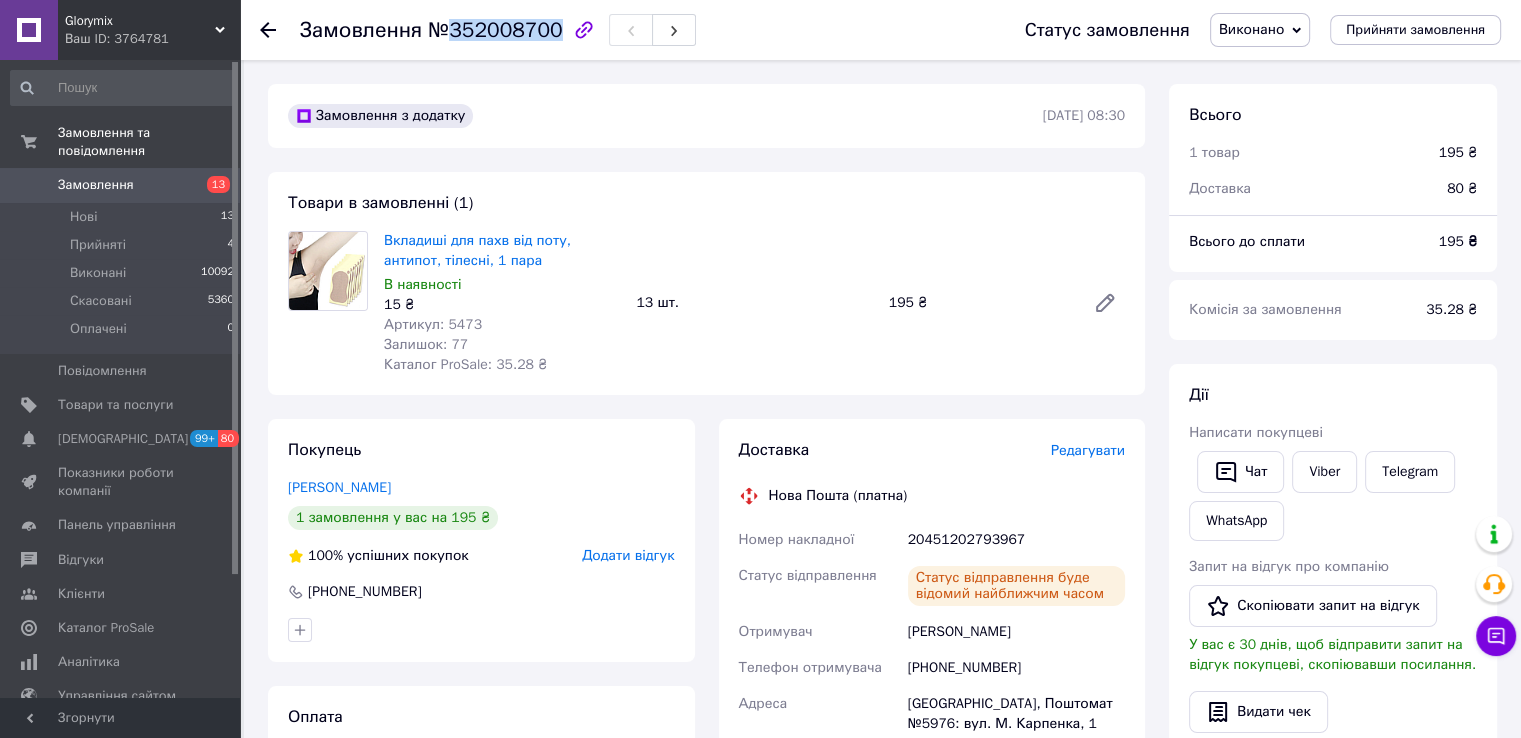 click on "№352008700" at bounding box center [495, 30] 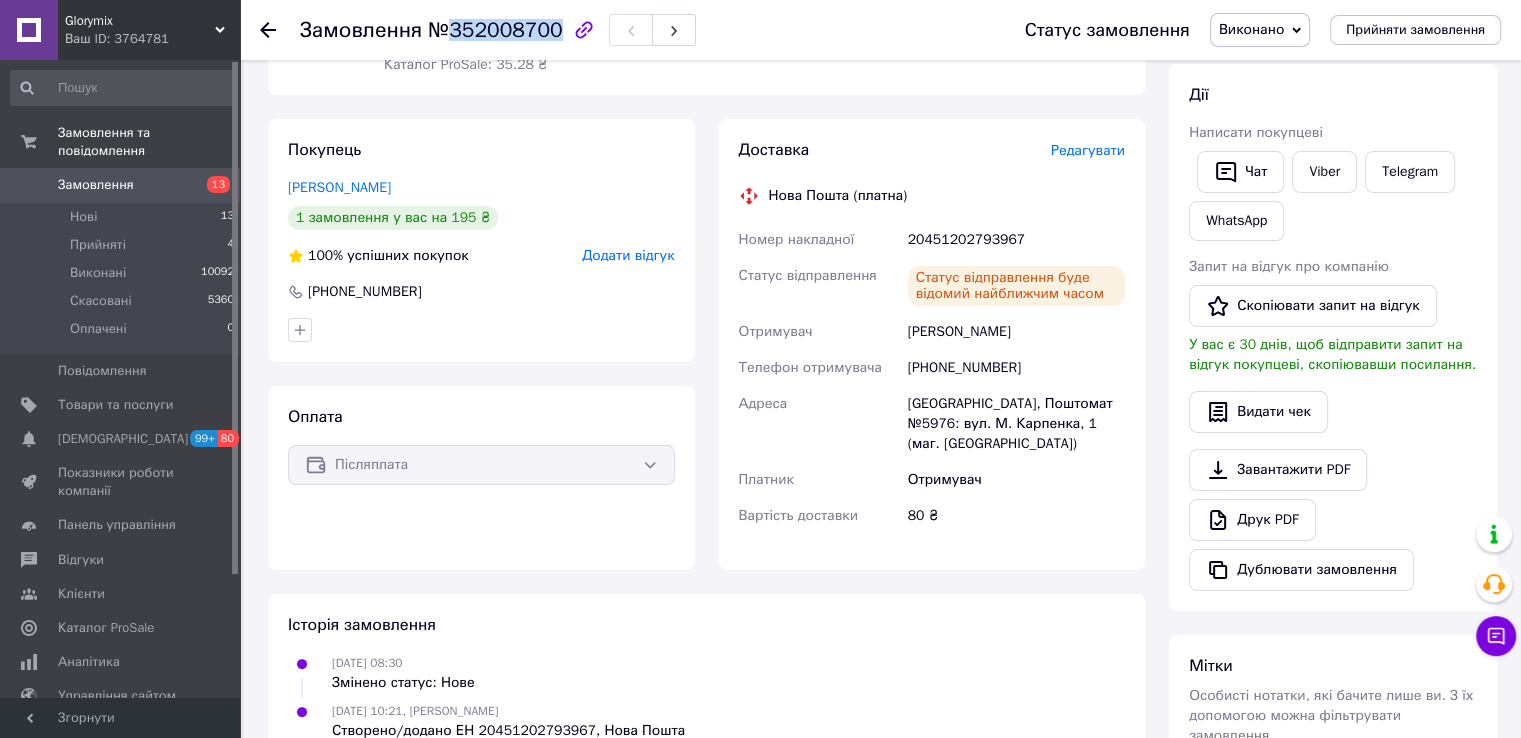 scroll, scrollTop: 0, scrollLeft: 0, axis: both 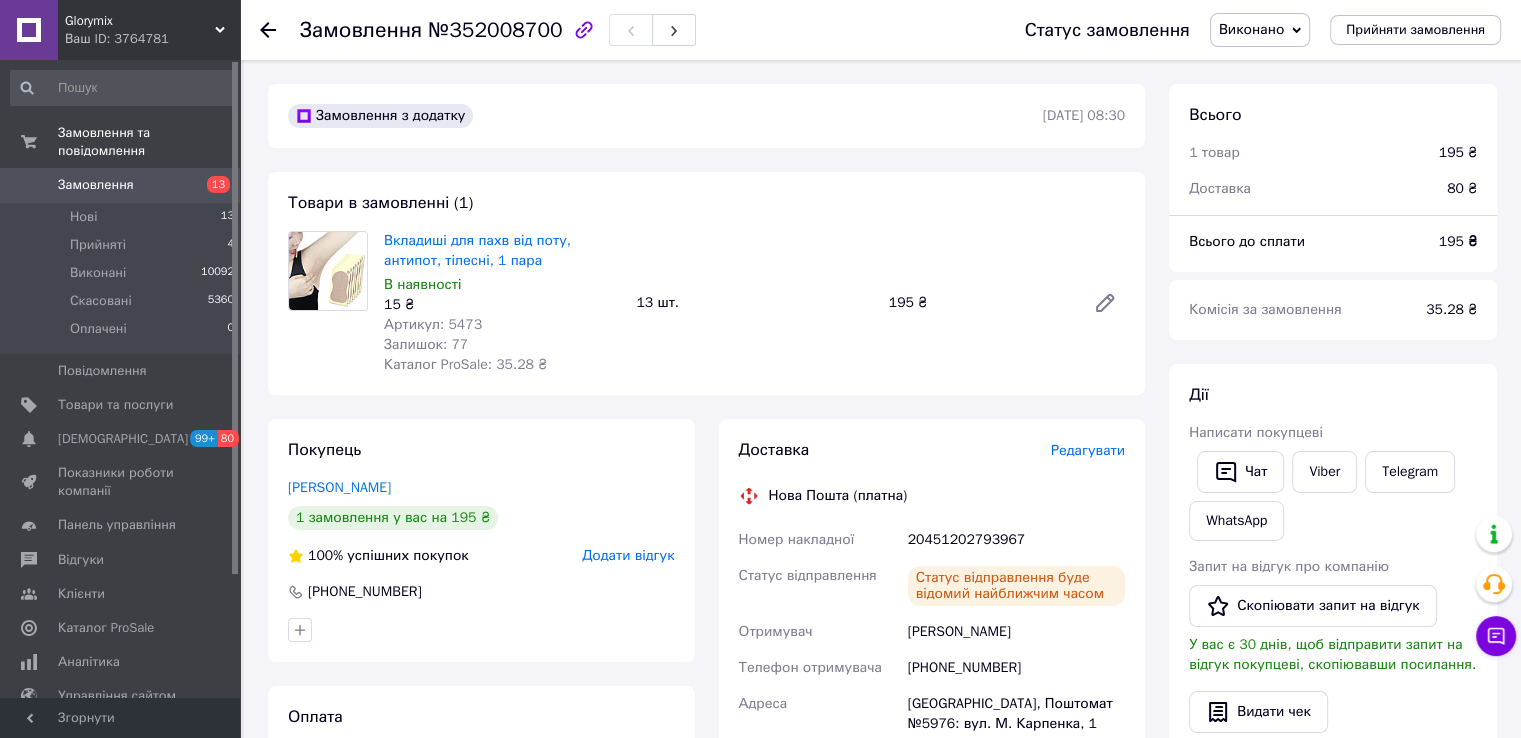 click 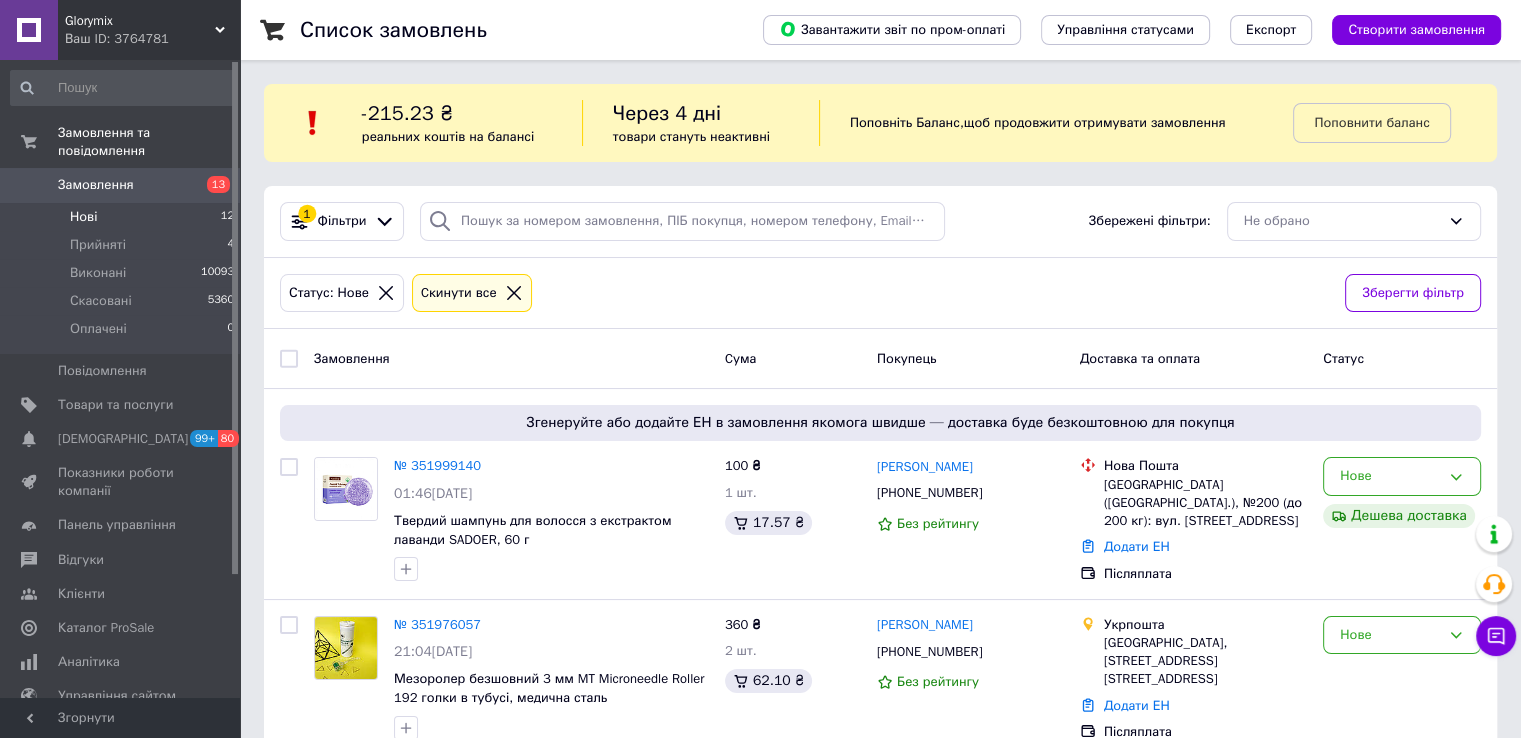 scroll, scrollTop: 200, scrollLeft: 0, axis: vertical 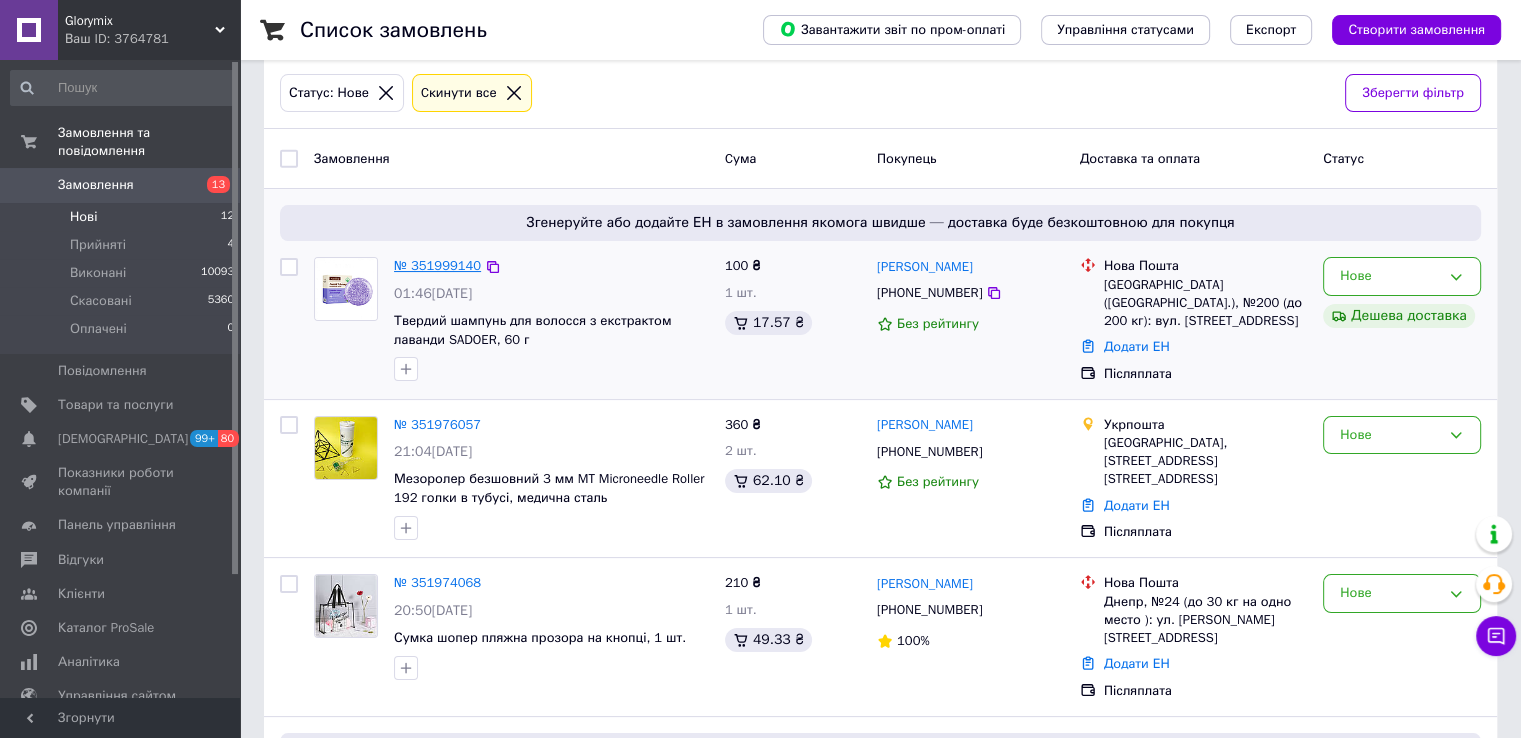 click on "№ 351999140" at bounding box center (437, 265) 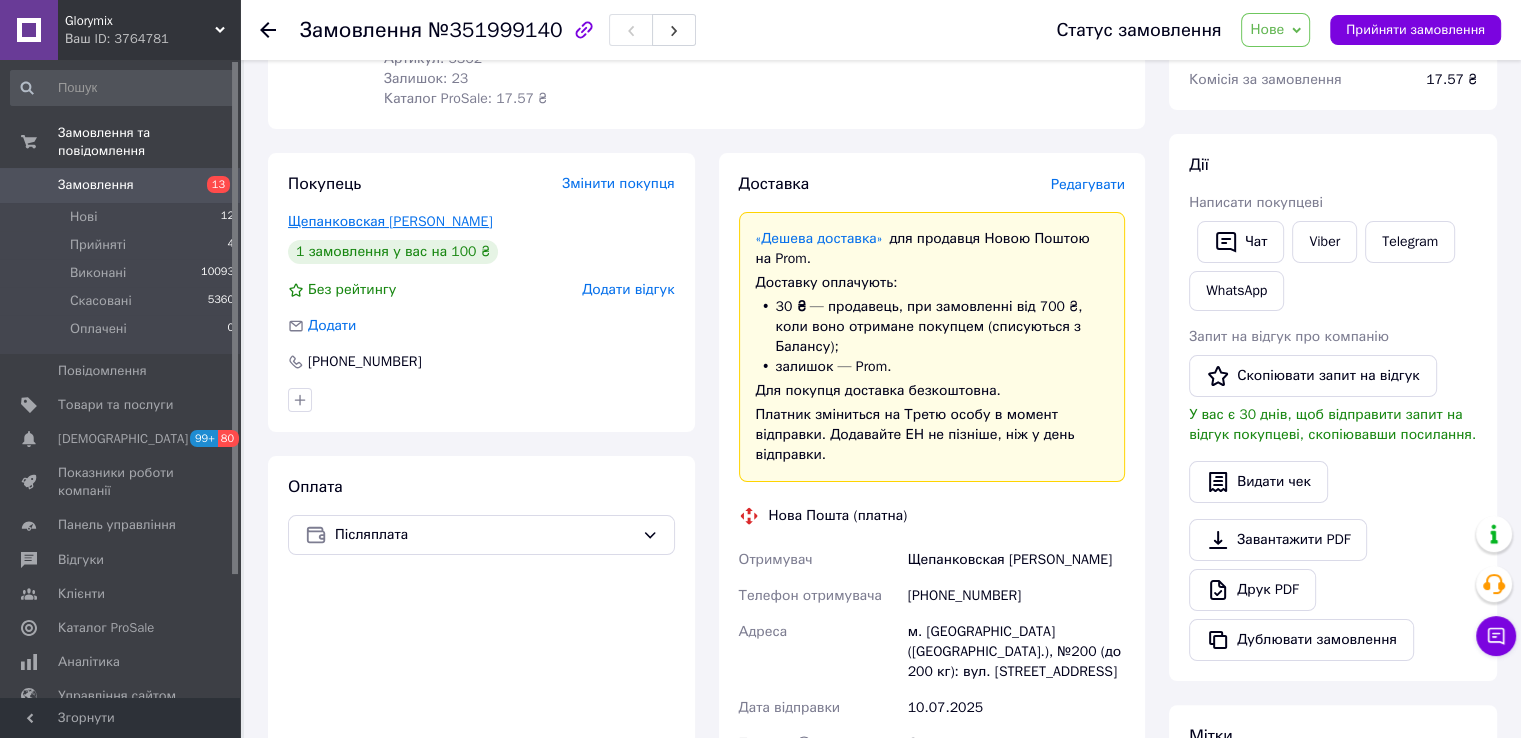 scroll, scrollTop: 366, scrollLeft: 0, axis: vertical 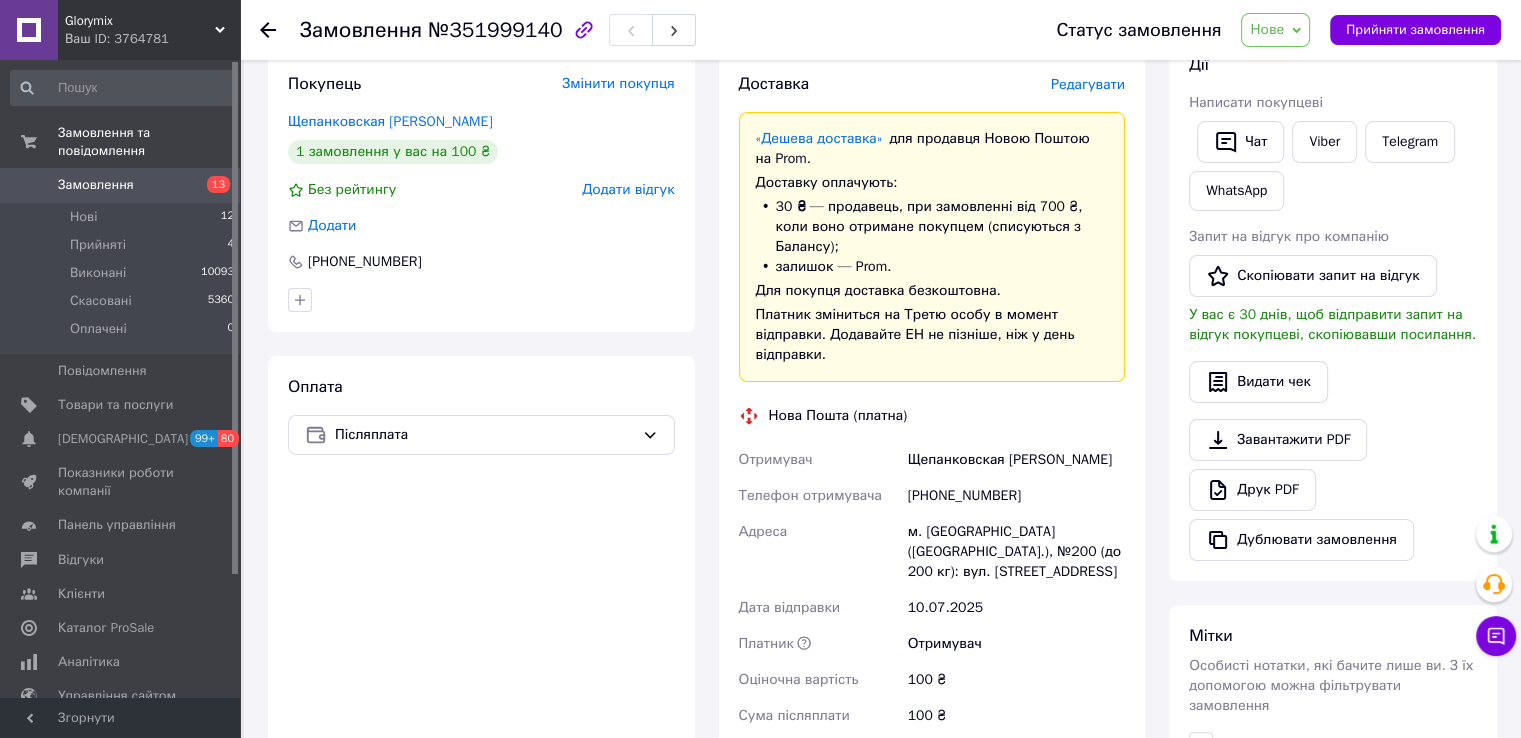 click 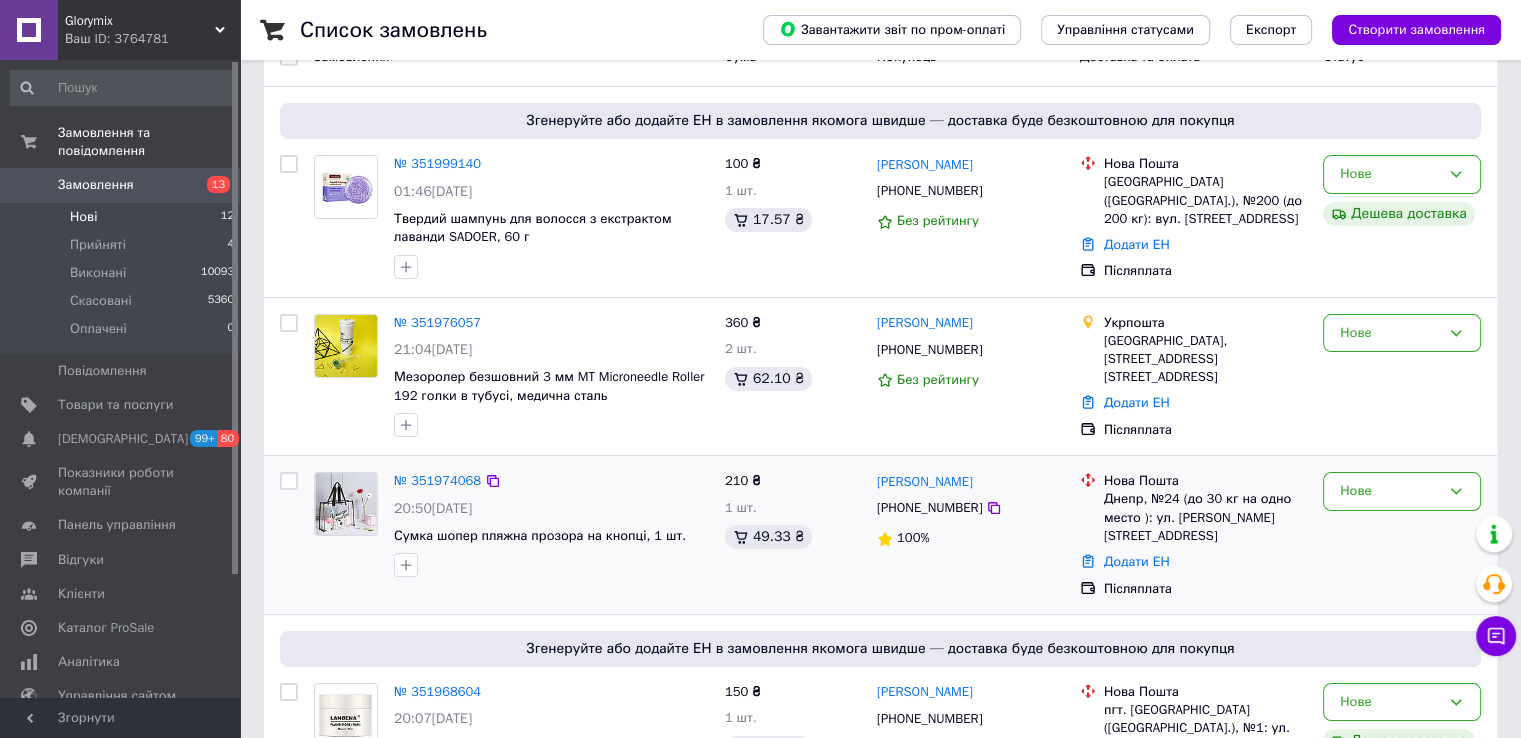 scroll, scrollTop: 301, scrollLeft: 0, axis: vertical 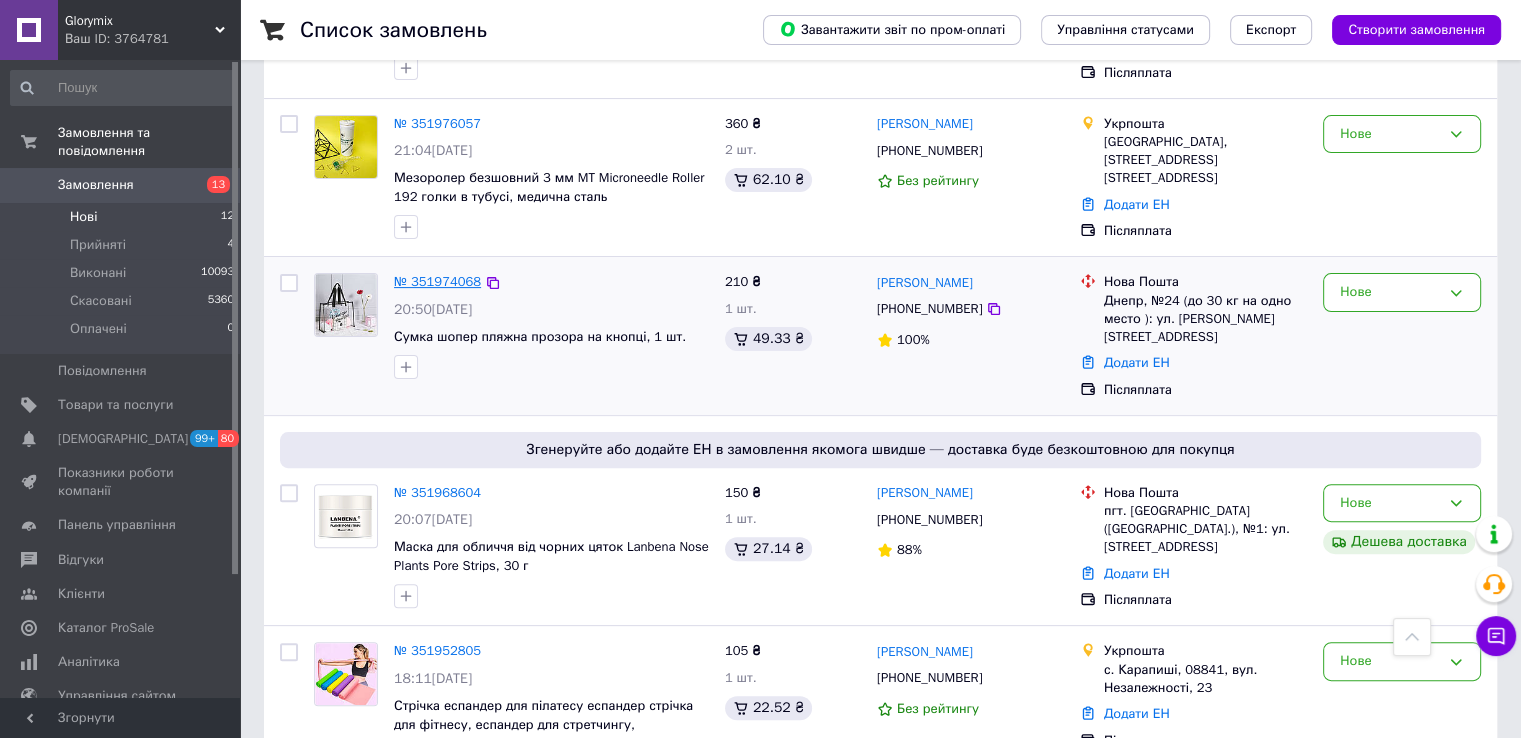 click on "№ 351974068" at bounding box center (437, 281) 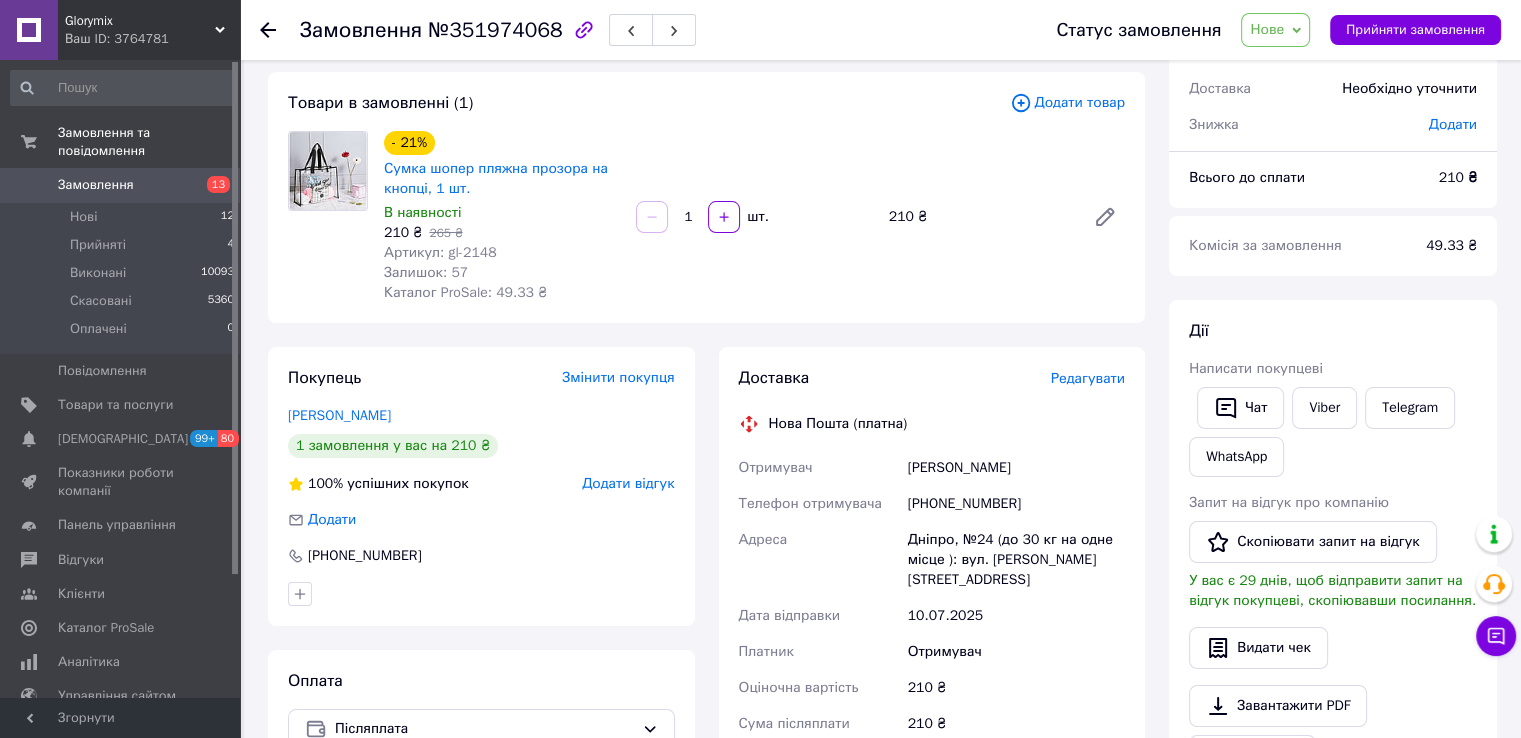 scroll, scrollTop: 200, scrollLeft: 0, axis: vertical 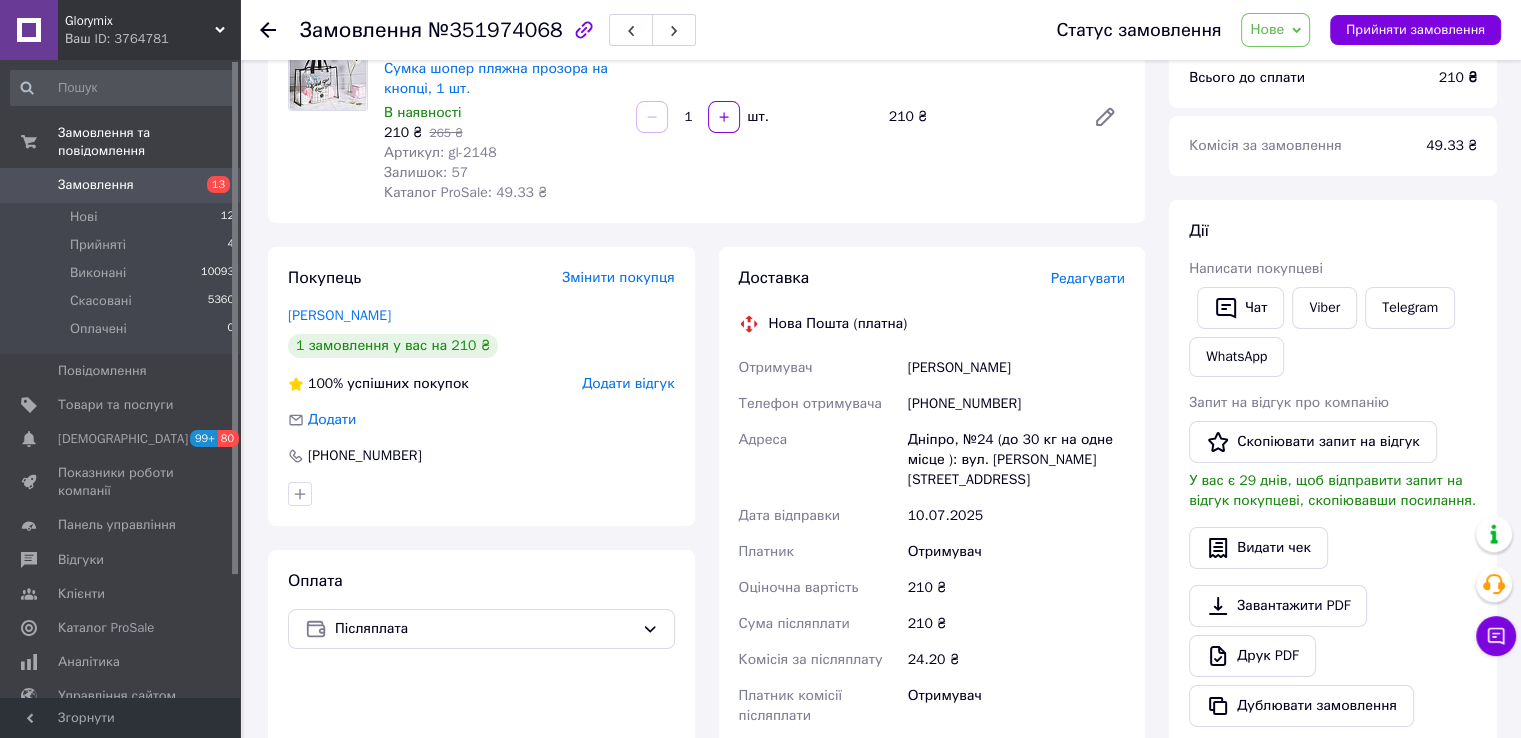 drag, startPoint x: 898, startPoint y: 370, endPoint x: 1043, endPoint y: 373, distance: 145.03104 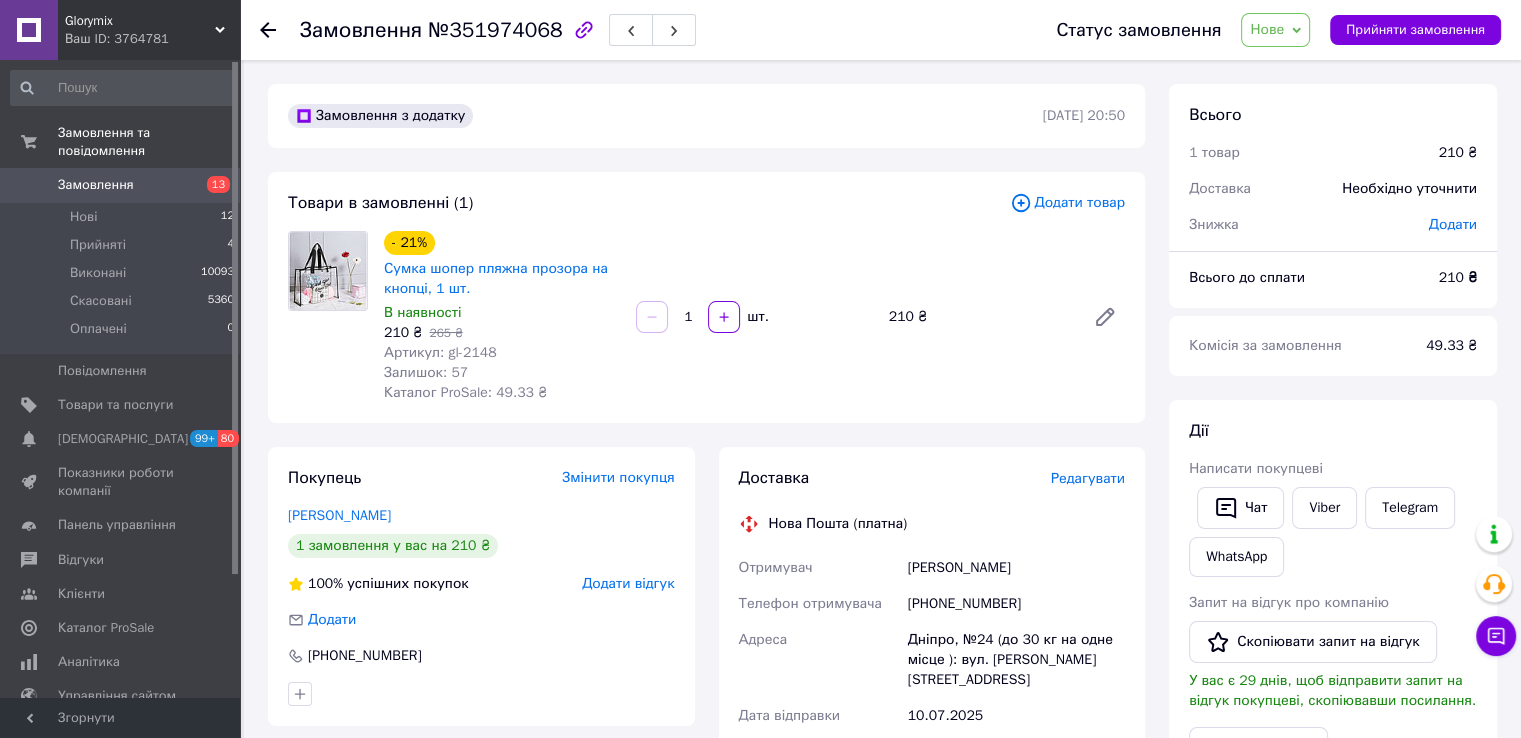 scroll, scrollTop: 200, scrollLeft: 0, axis: vertical 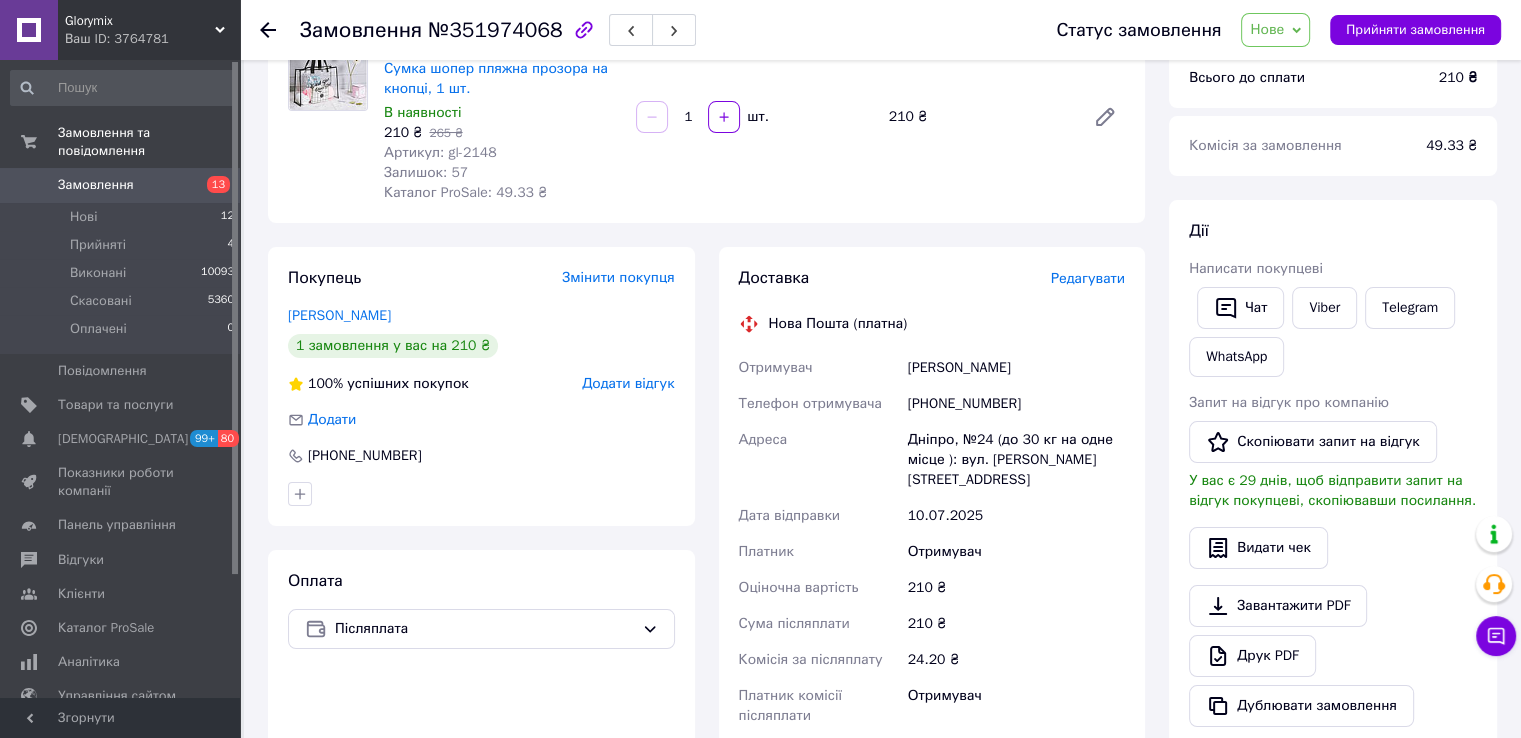 copy on "Отримувач Ковалёва Мария" 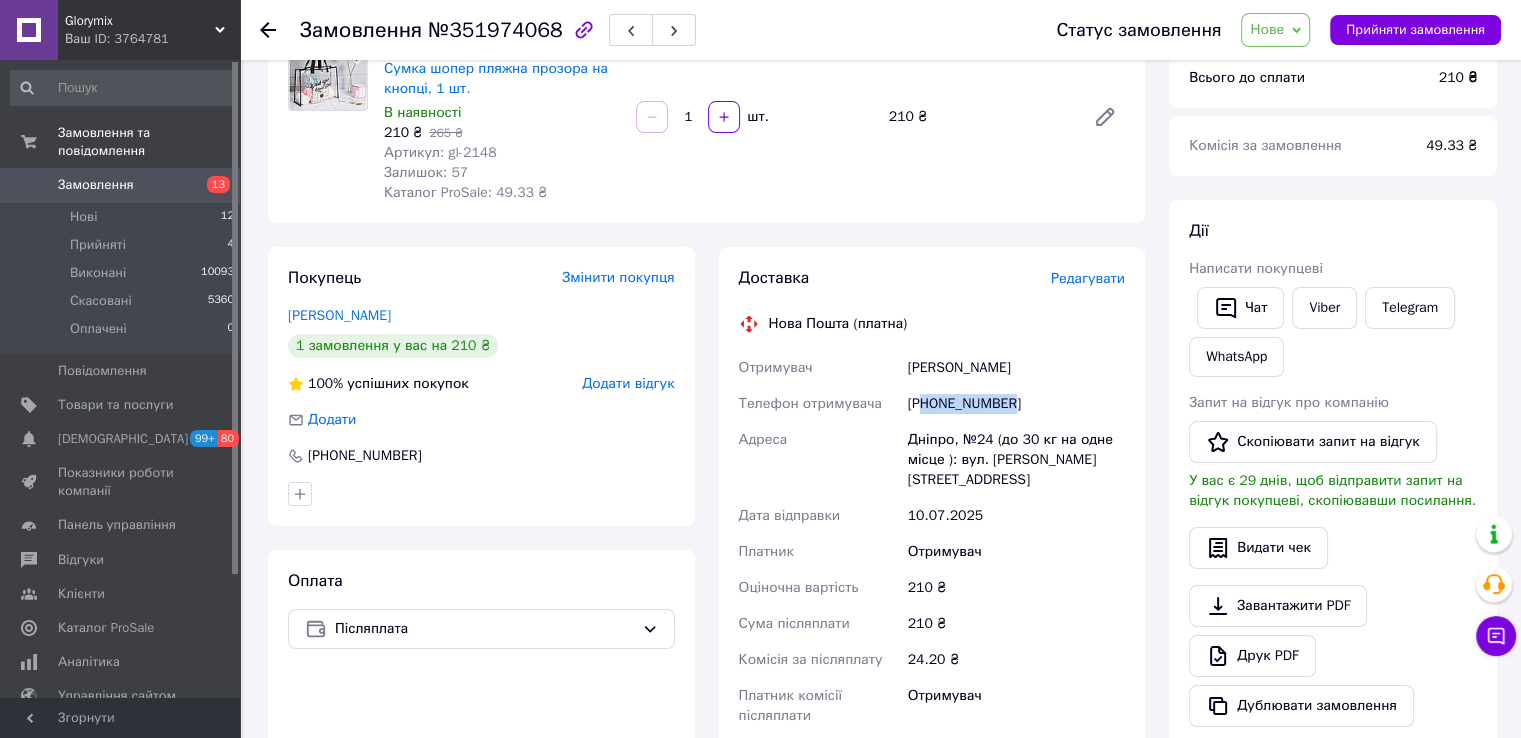 drag, startPoint x: 926, startPoint y: 408, endPoint x: 1004, endPoint y: 417, distance: 78.51752 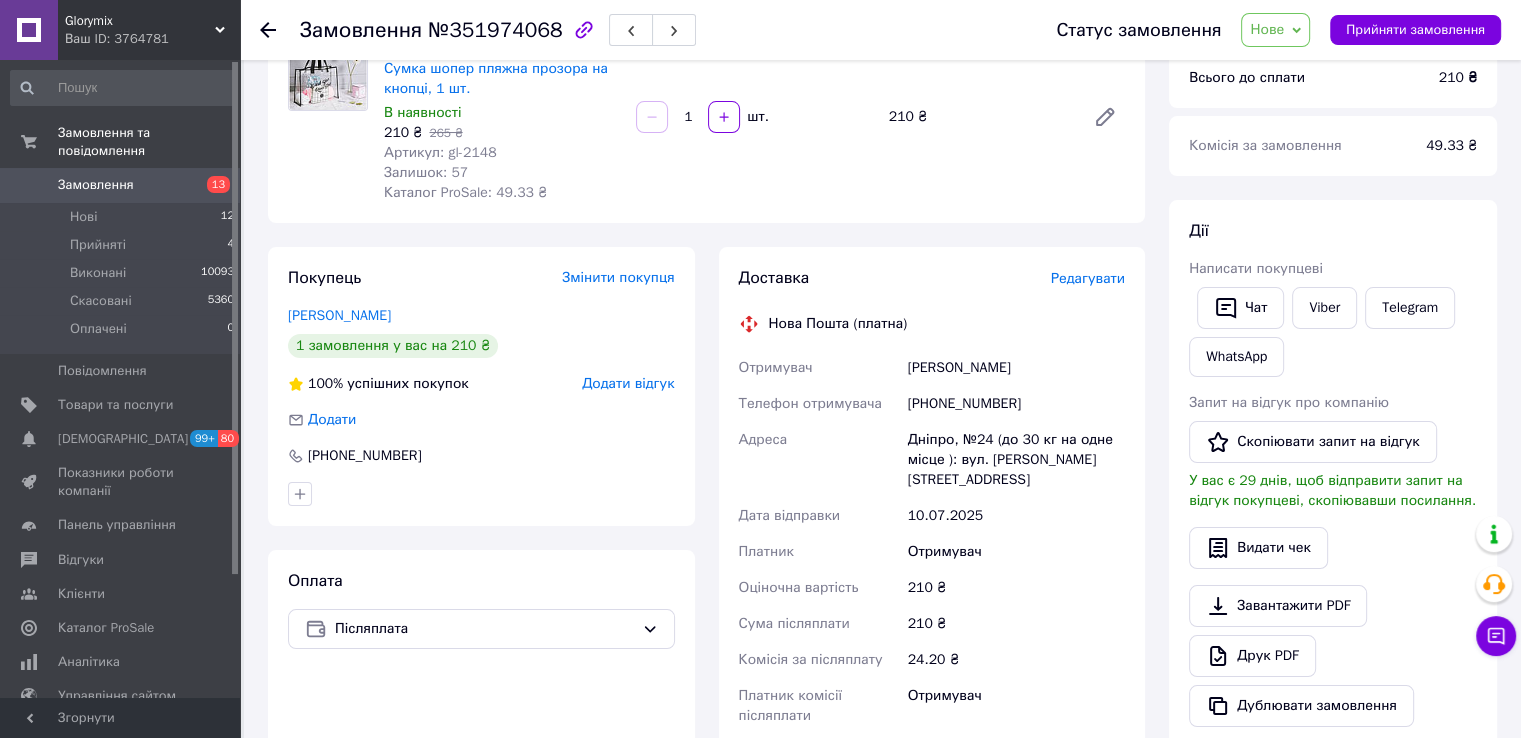 click on "Дніпро, №24 (до 30 кг на одне місце ): вул. [PERSON_NAME][STREET_ADDRESS]" at bounding box center [1016, 460] 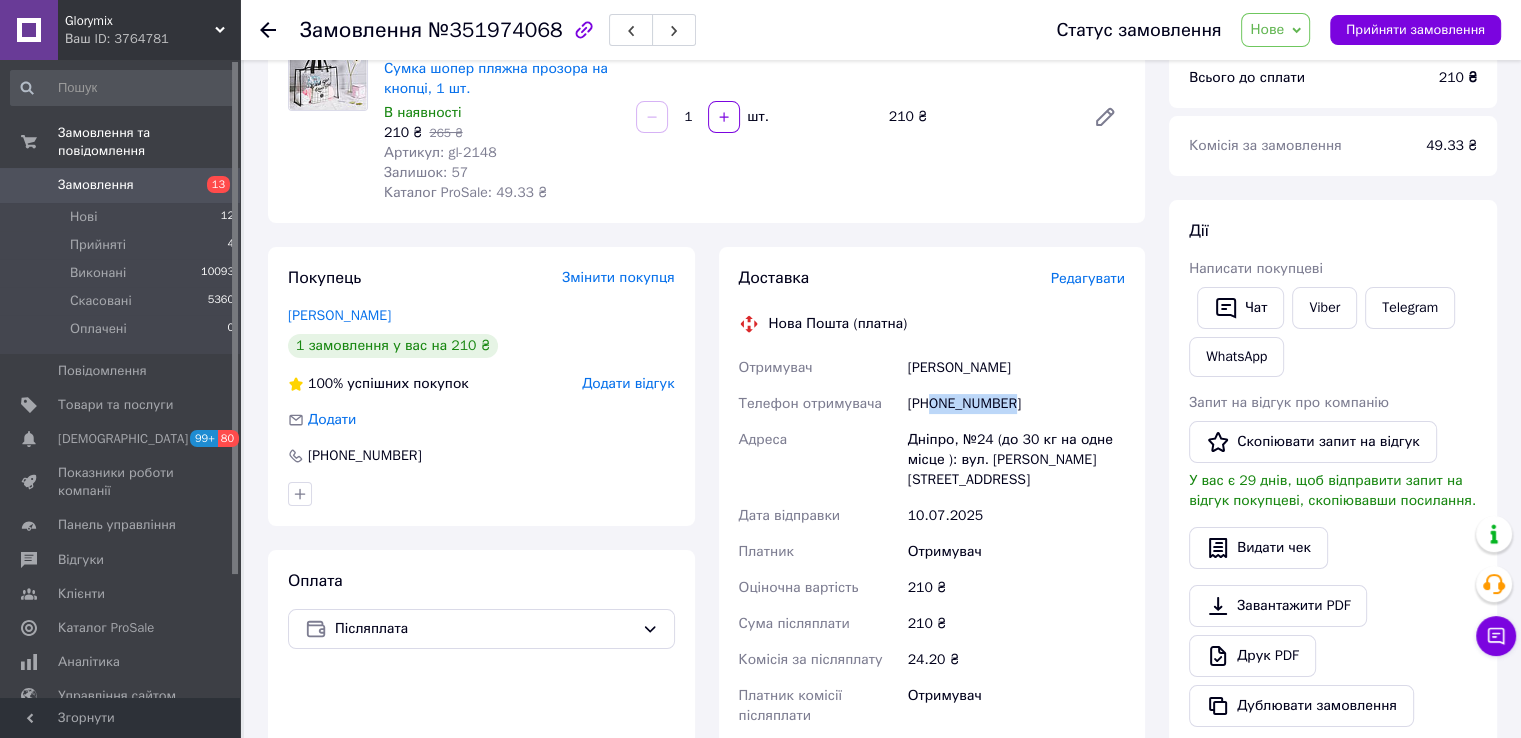 drag, startPoint x: 932, startPoint y: 411, endPoint x: 1014, endPoint y: 415, distance: 82.0975 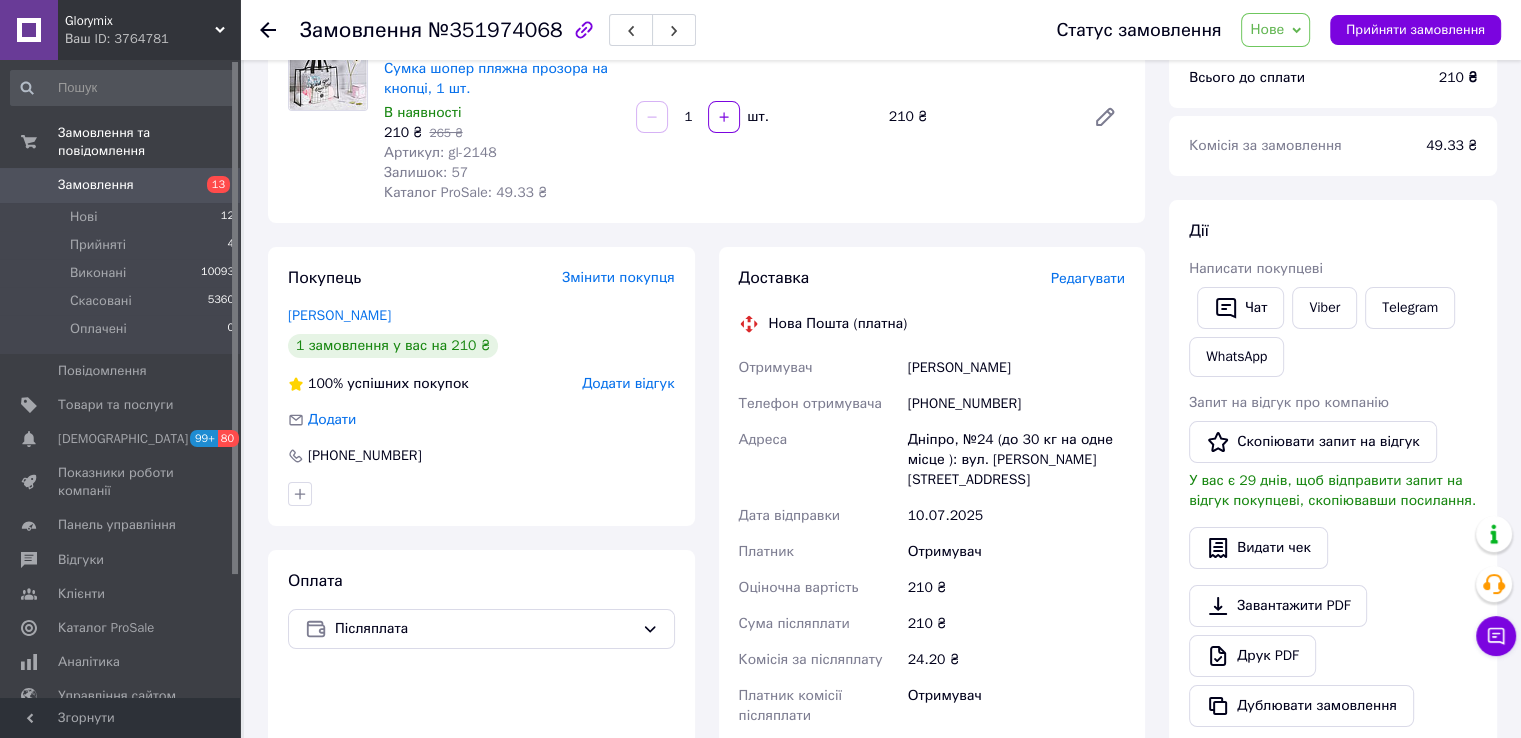 click on "№351974068" at bounding box center (495, 30) 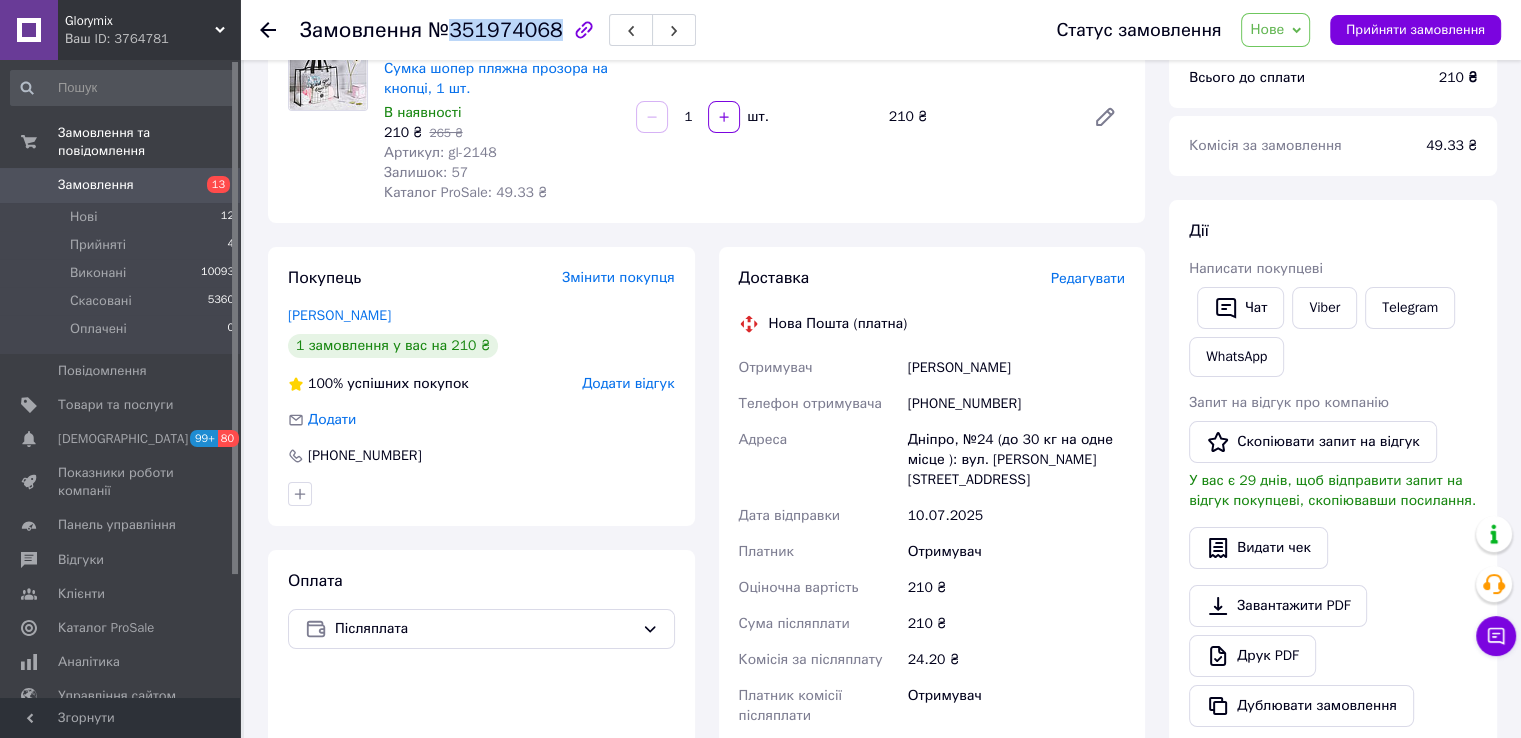 click on "№351974068" at bounding box center [495, 30] 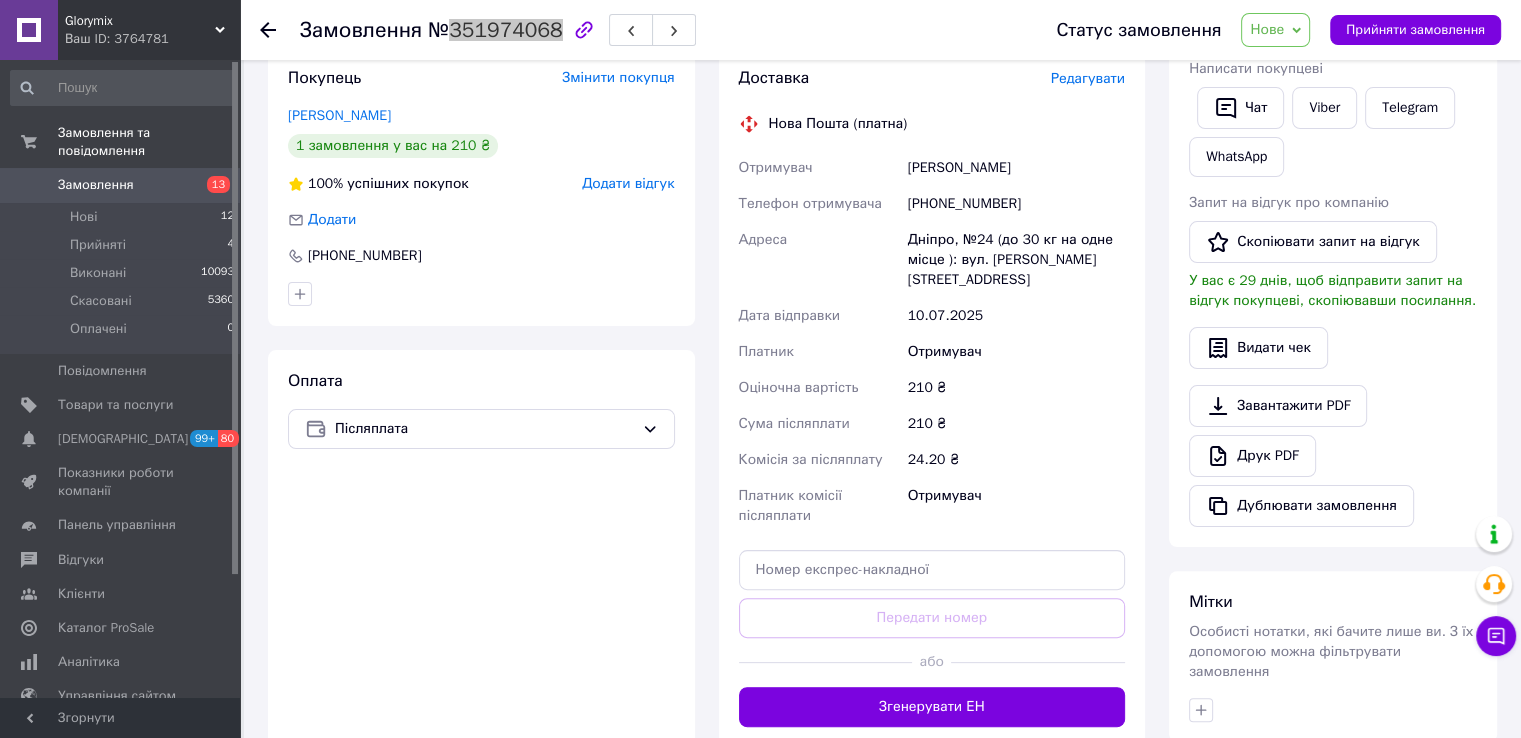 scroll, scrollTop: 694, scrollLeft: 0, axis: vertical 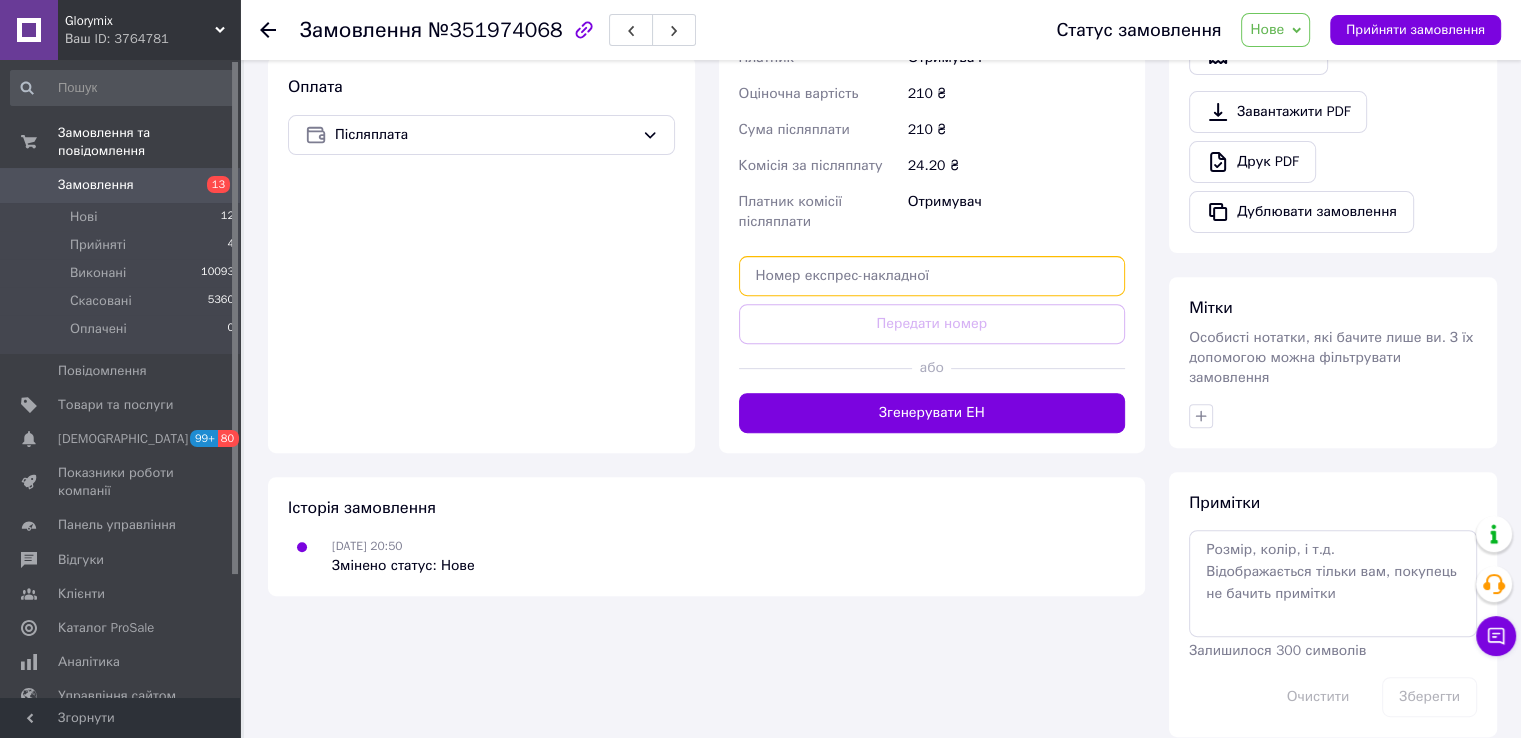 paste on "20451202806168" 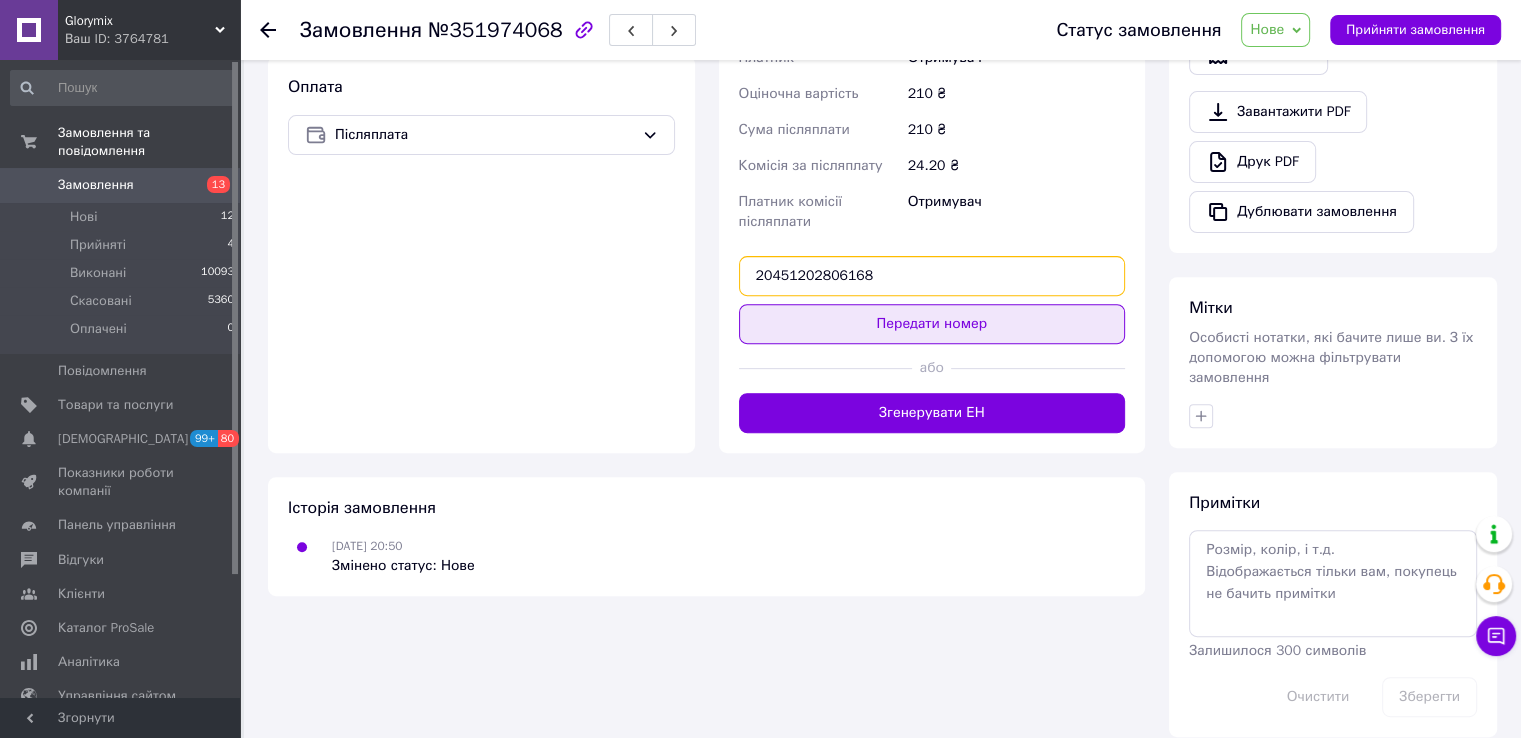 type on "20451202806168" 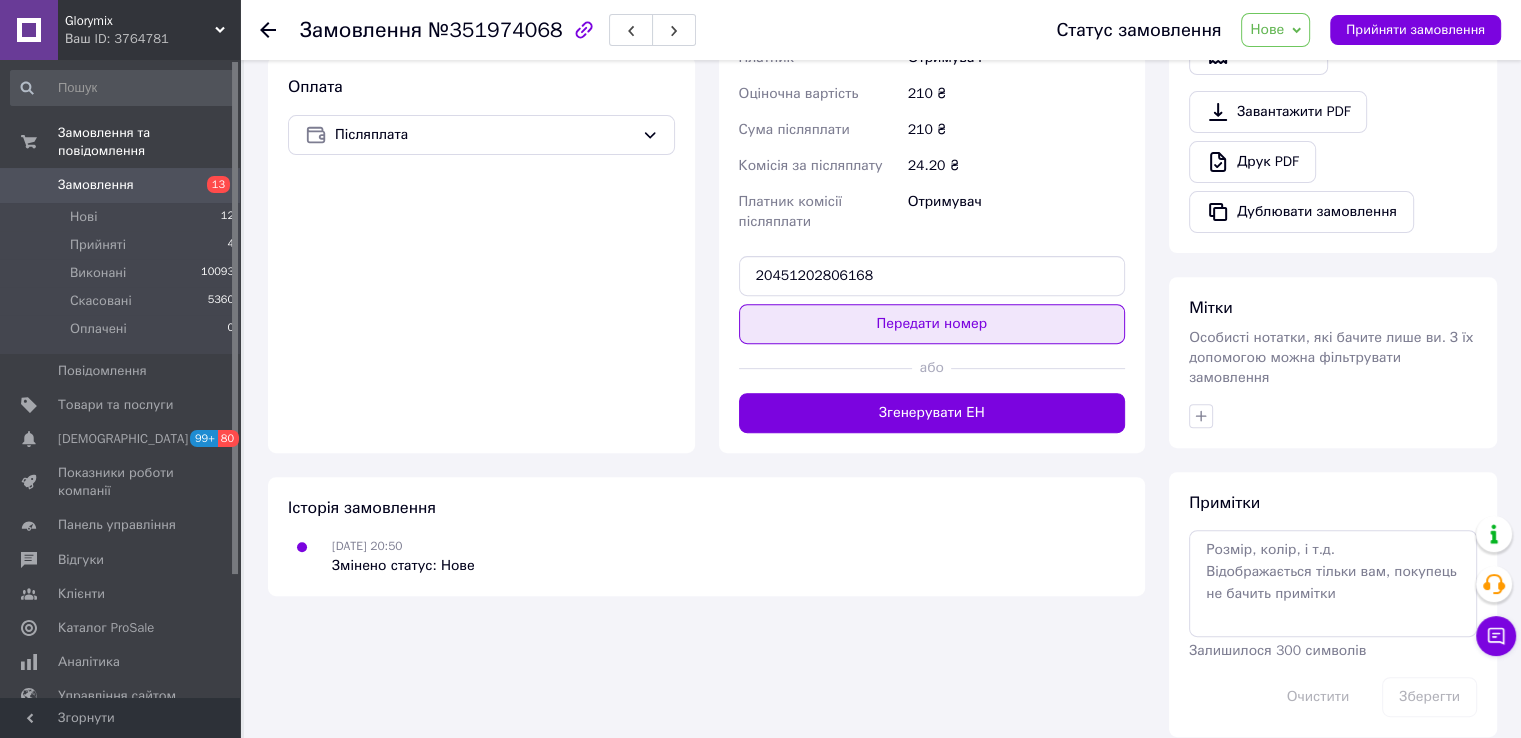 click on "Передати номер" at bounding box center (932, 324) 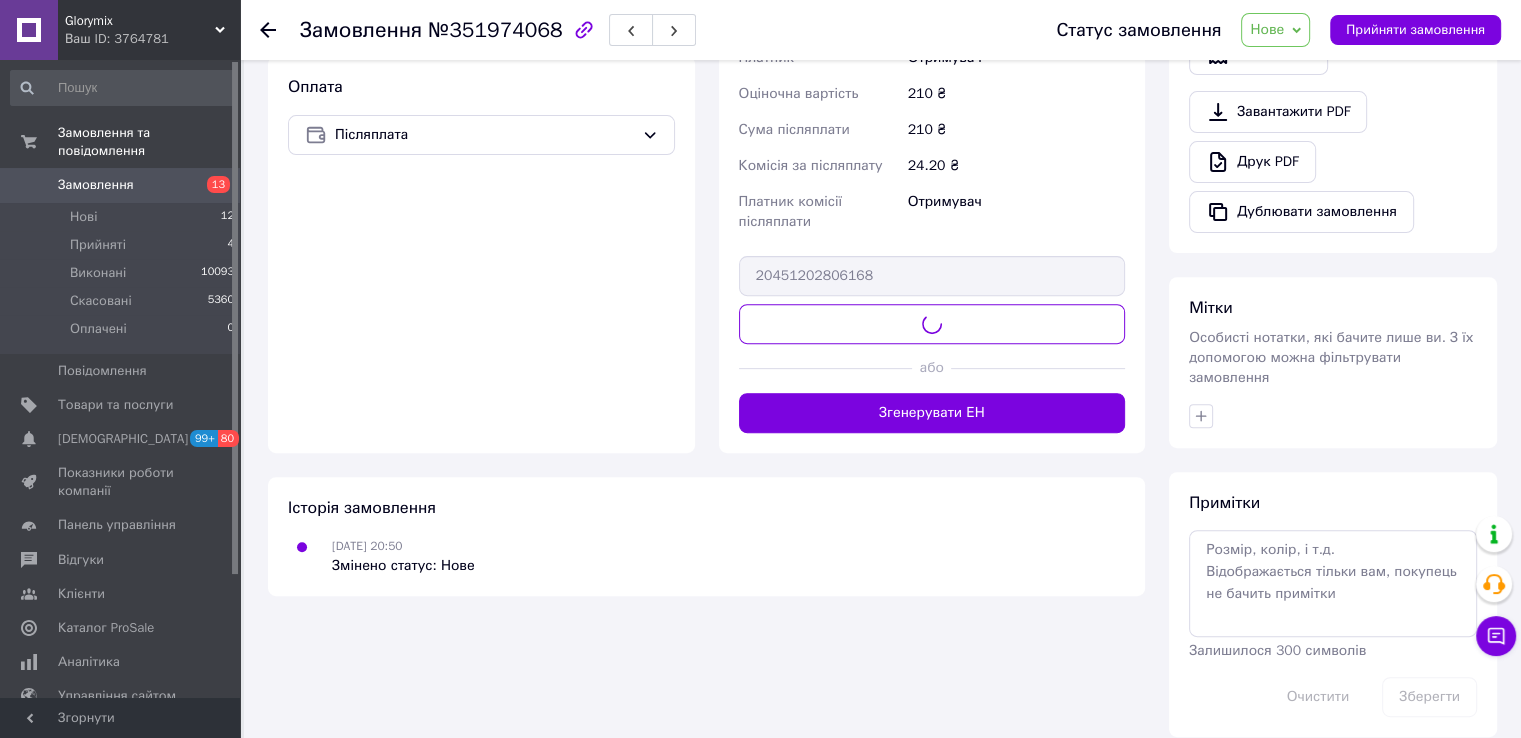 click on "Нове" at bounding box center (1267, 29) 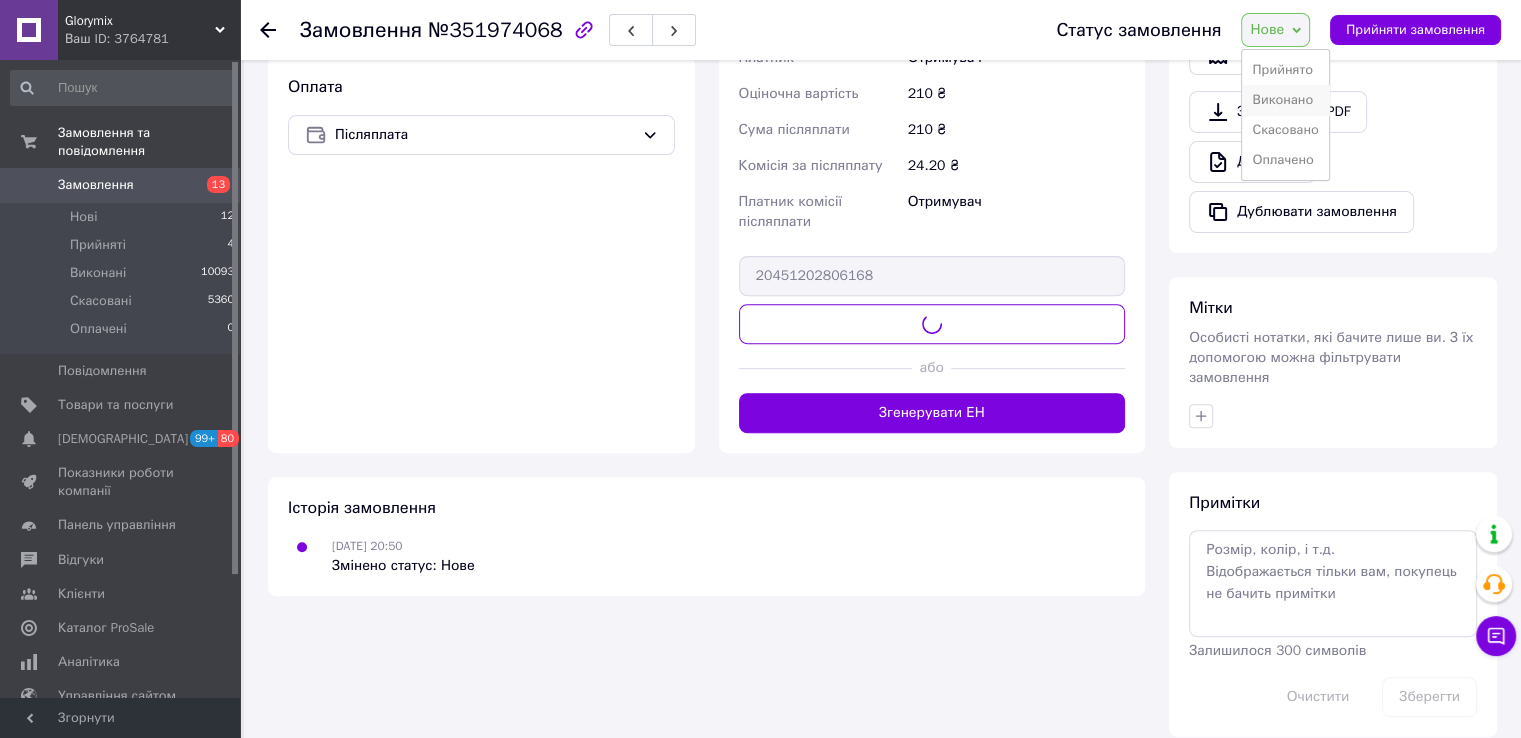 click on "Виконано" at bounding box center (1285, 100) 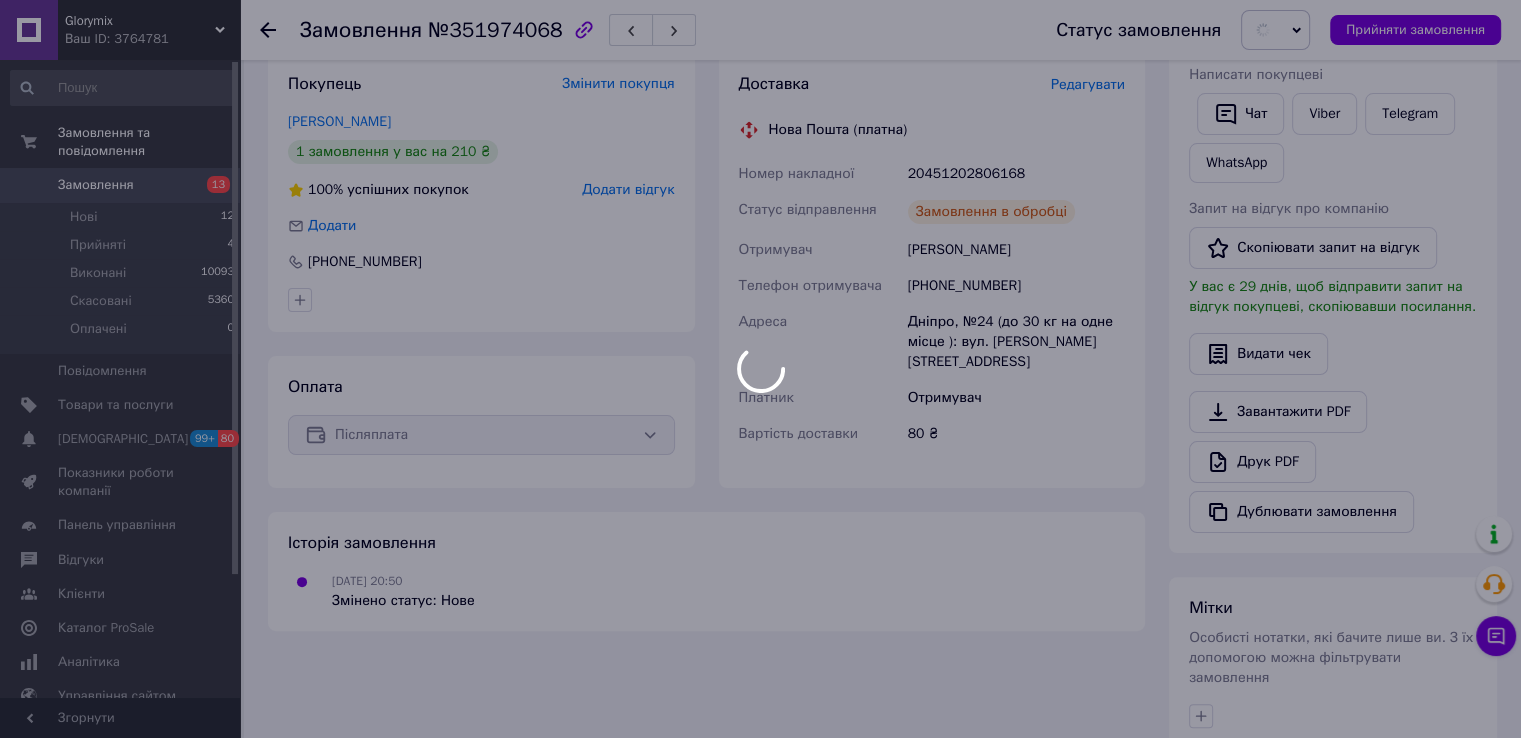 scroll, scrollTop: 194, scrollLeft: 0, axis: vertical 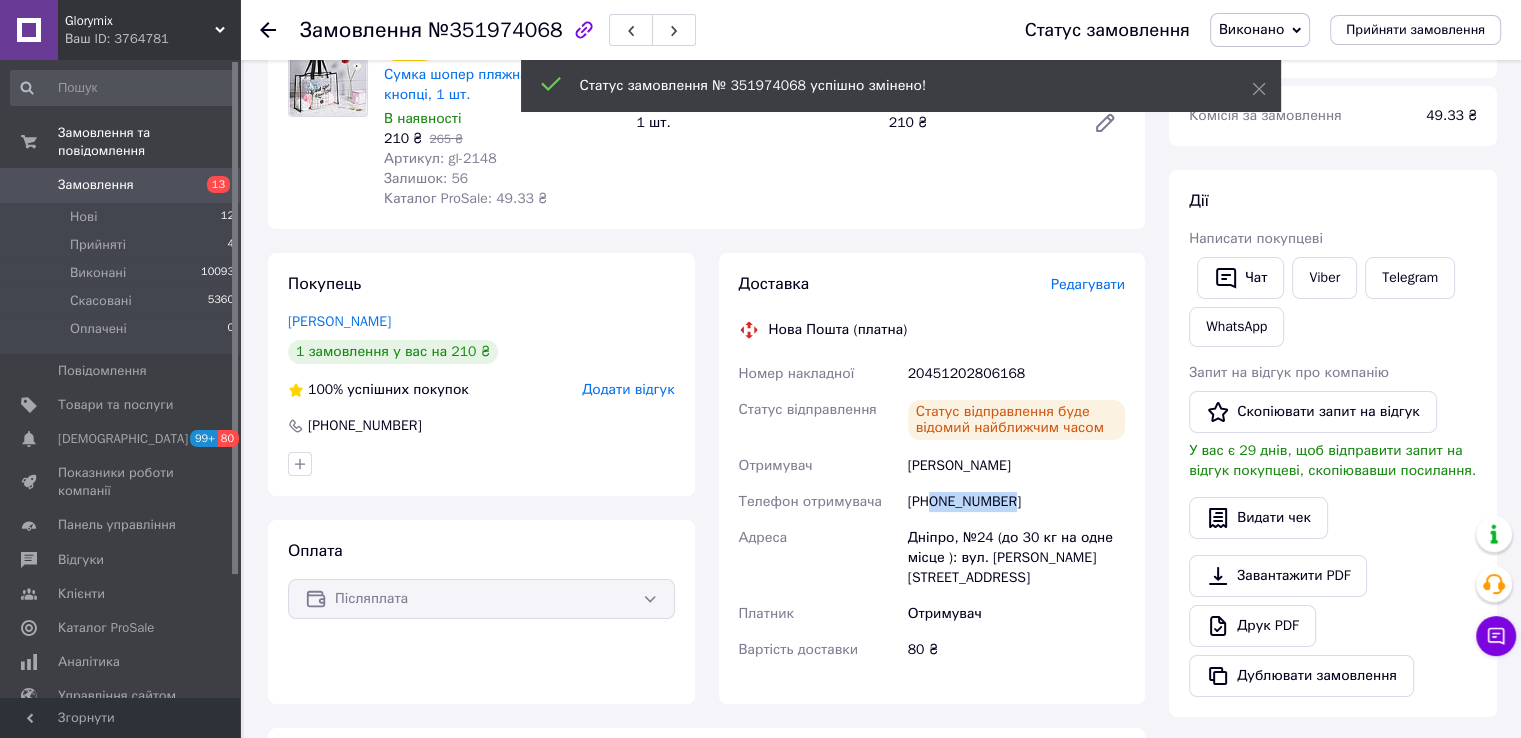 drag, startPoint x: 932, startPoint y: 504, endPoint x: 1014, endPoint y: 508, distance: 82.0975 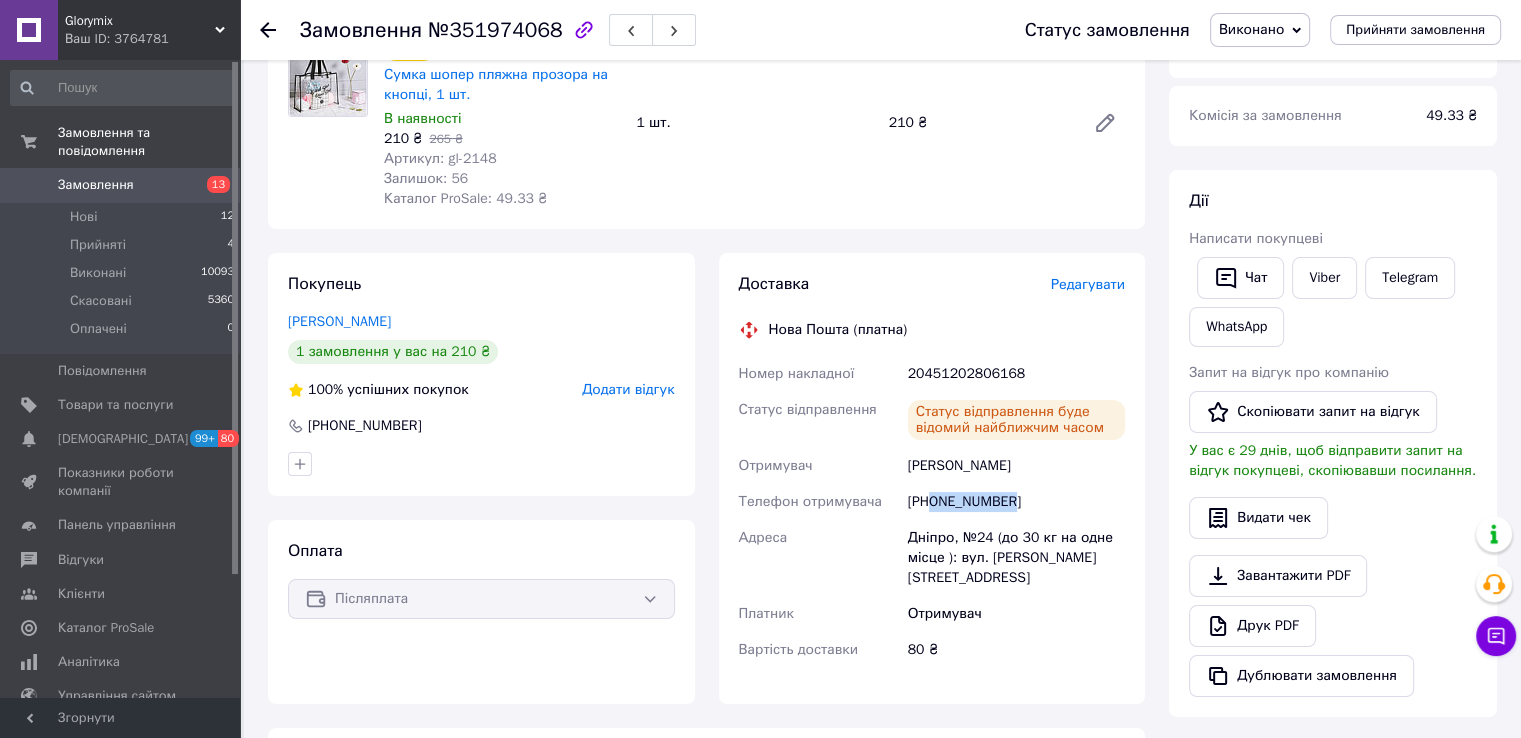 copy on "0668146614" 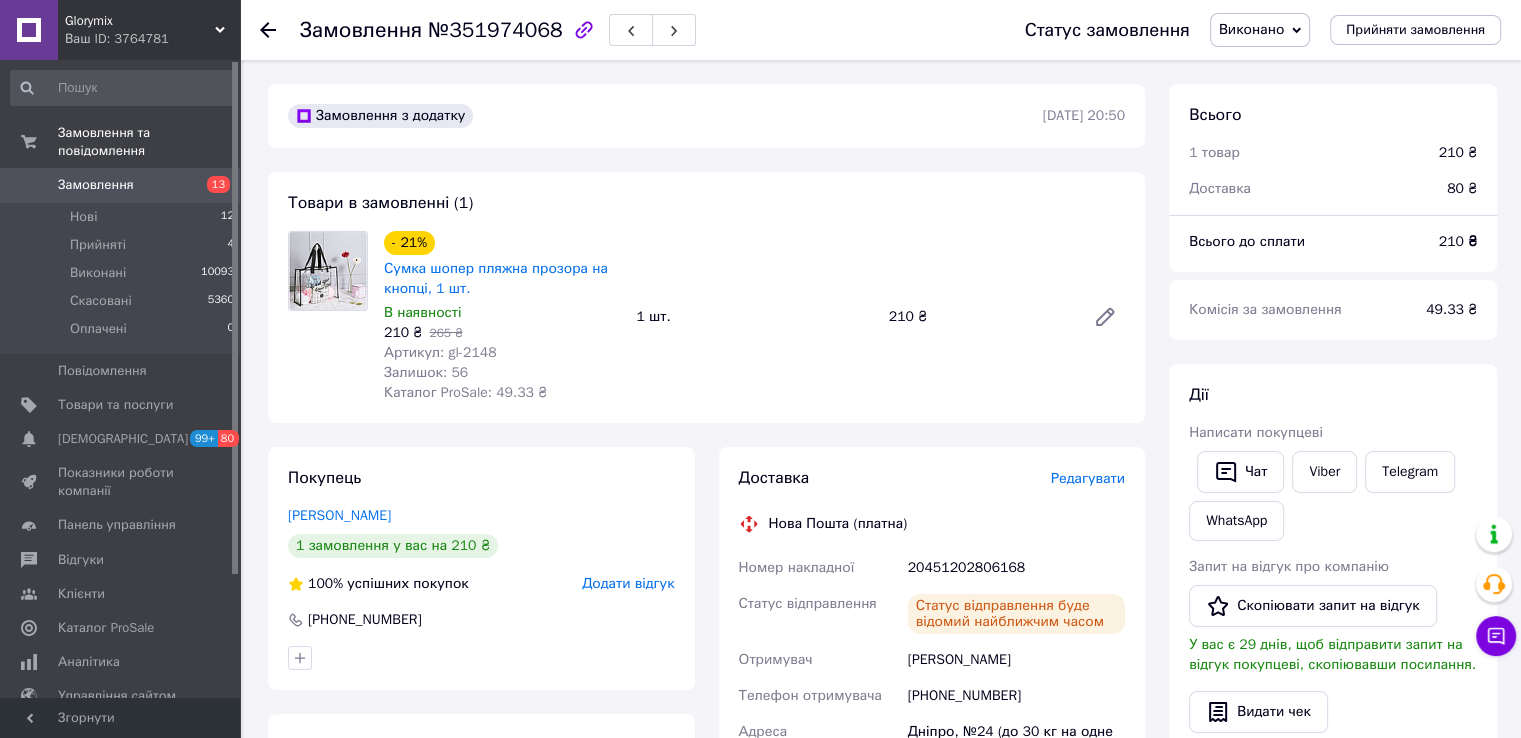click on "20451202806168" at bounding box center [1016, 568] 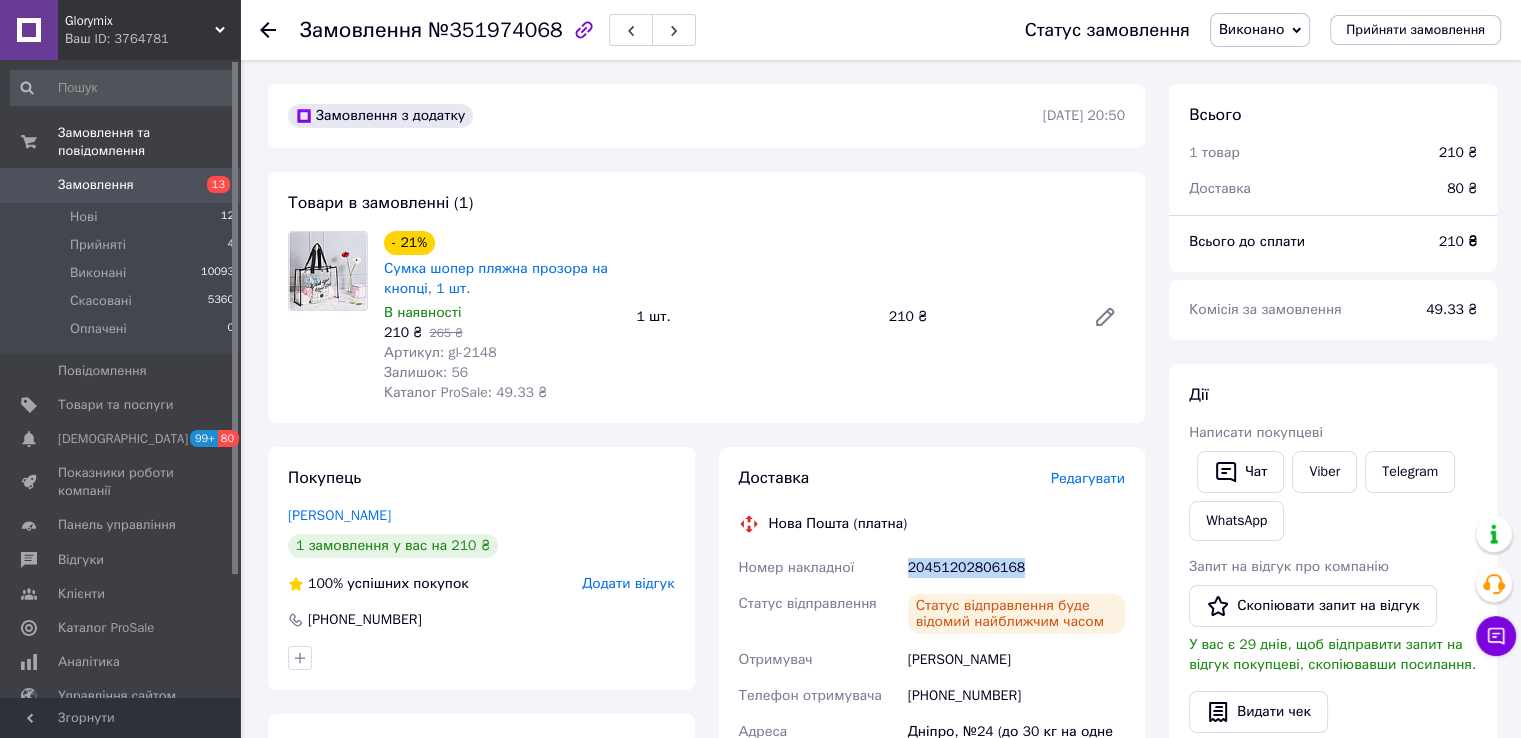 click on "20451202806168" at bounding box center [1016, 568] 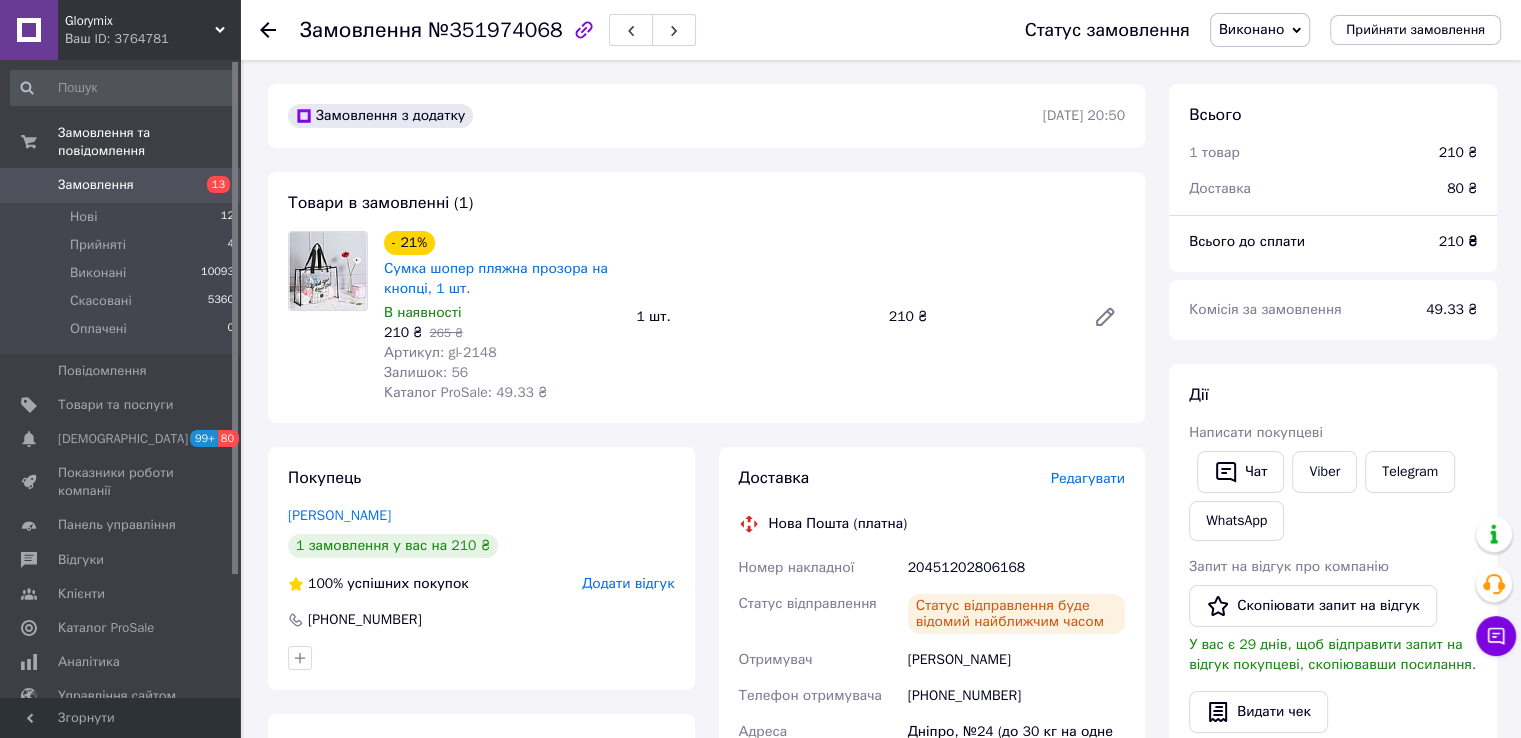 click 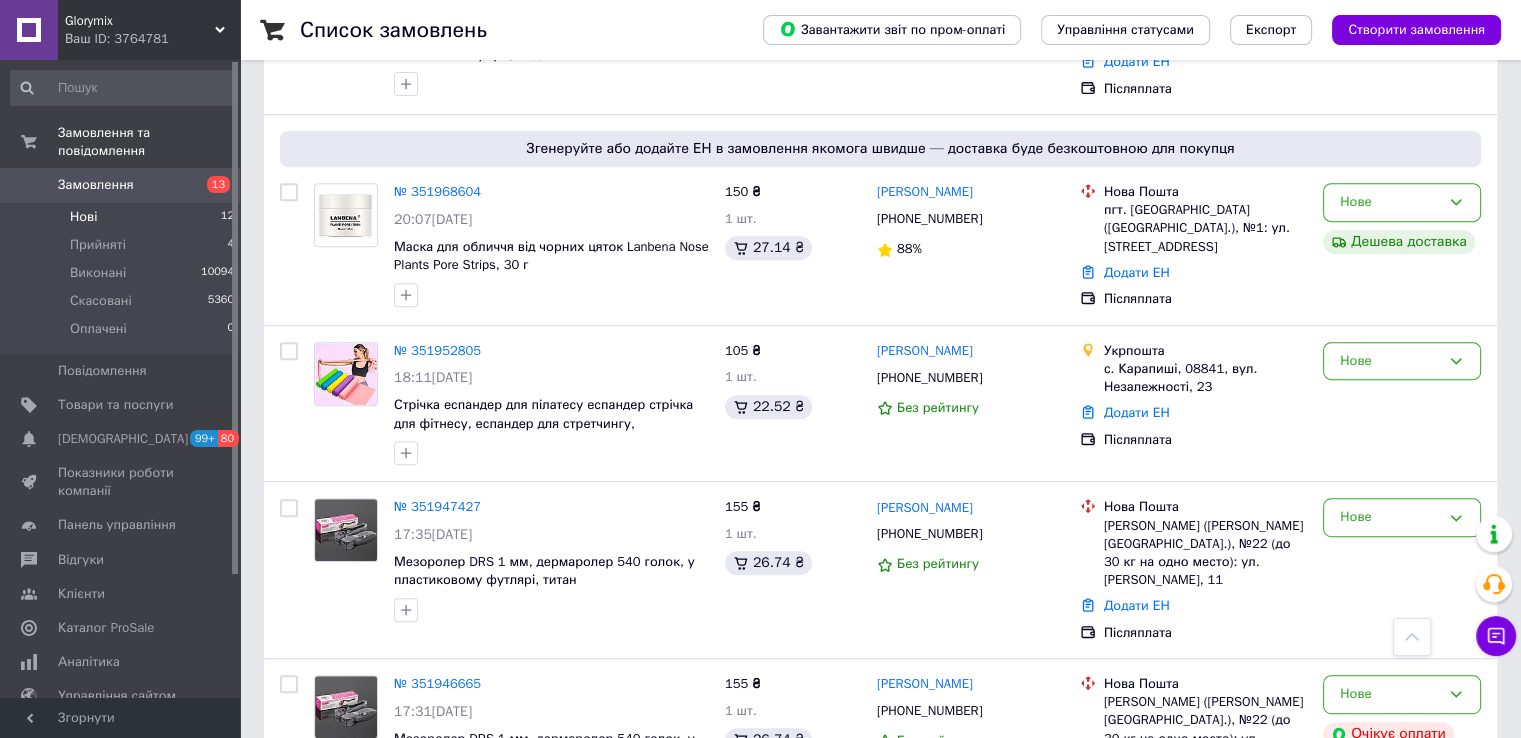scroll, scrollTop: 1100, scrollLeft: 0, axis: vertical 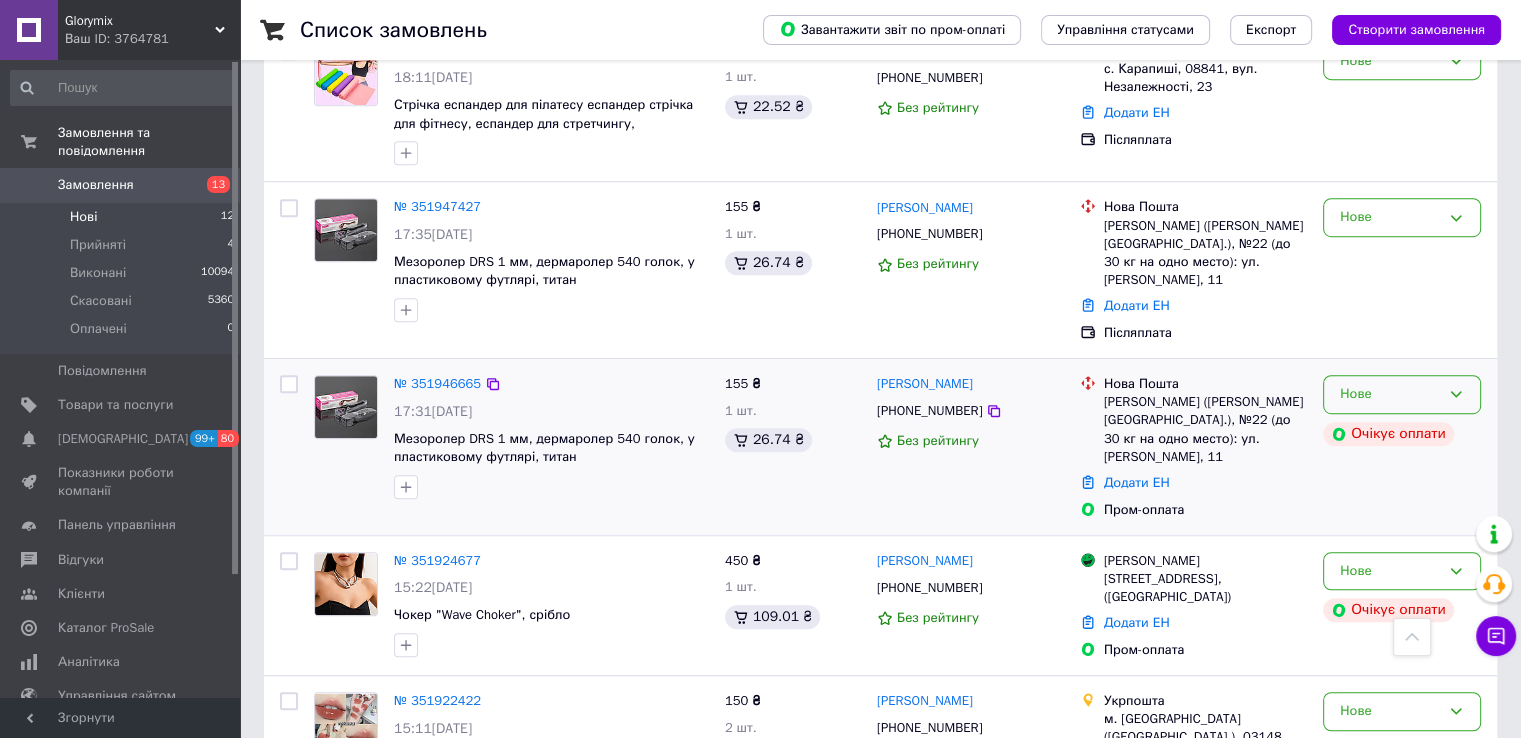 click on "Нове" at bounding box center [1402, 394] 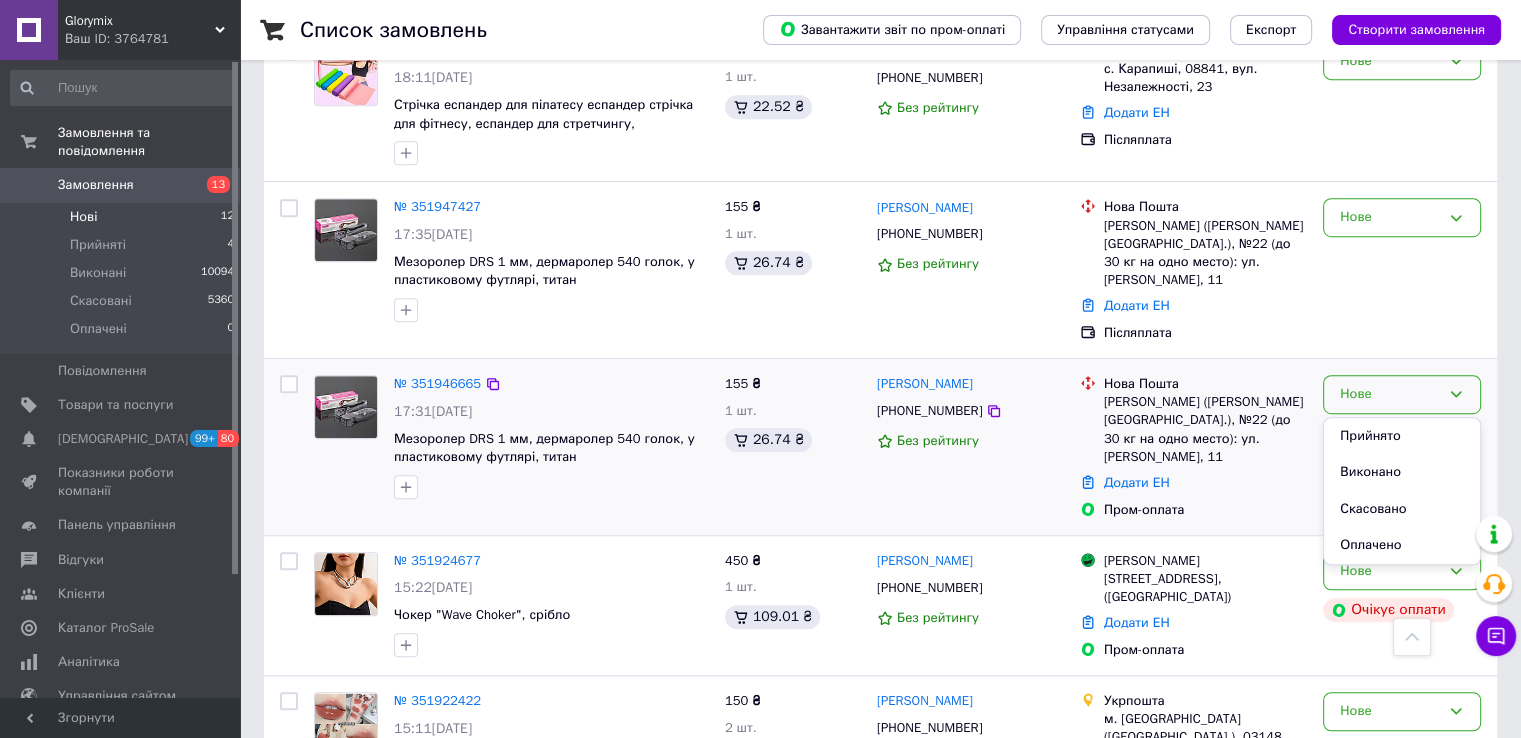 click on "Скасовано" at bounding box center [1402, 509] 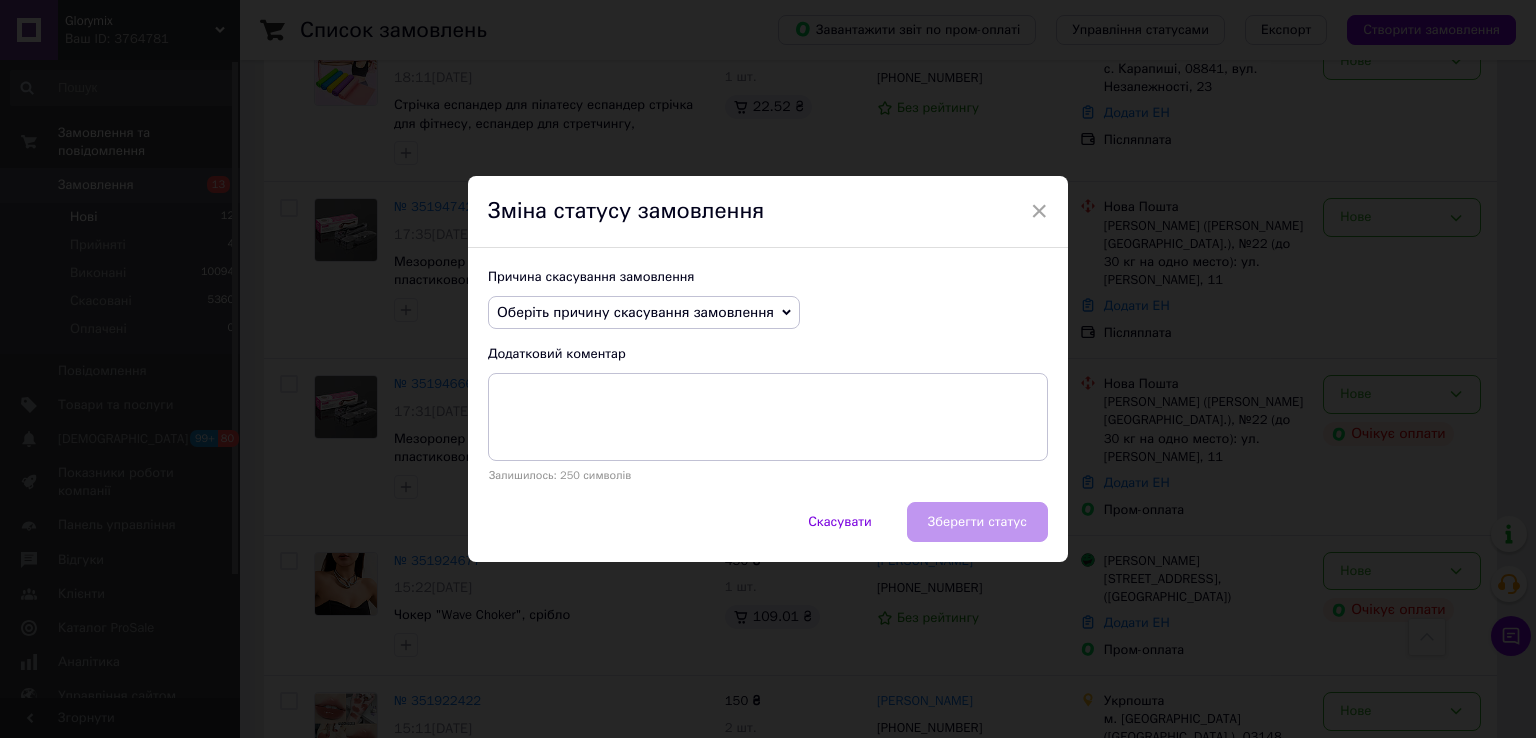click on "Оберіть причину скасування замовлення" at bounding box center [635, 312] 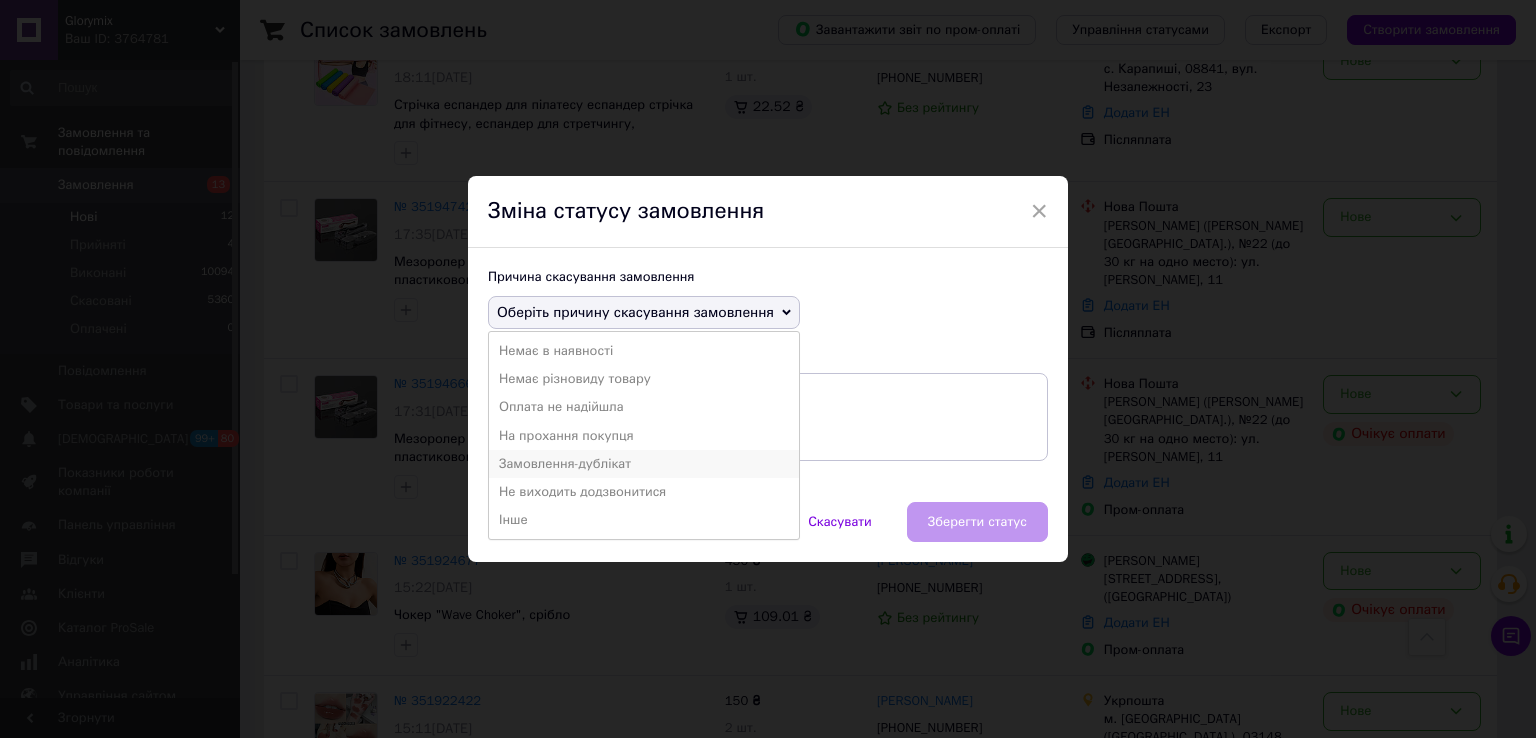 click on "Замовлення-дублікат" at bounding box center [644, 464] 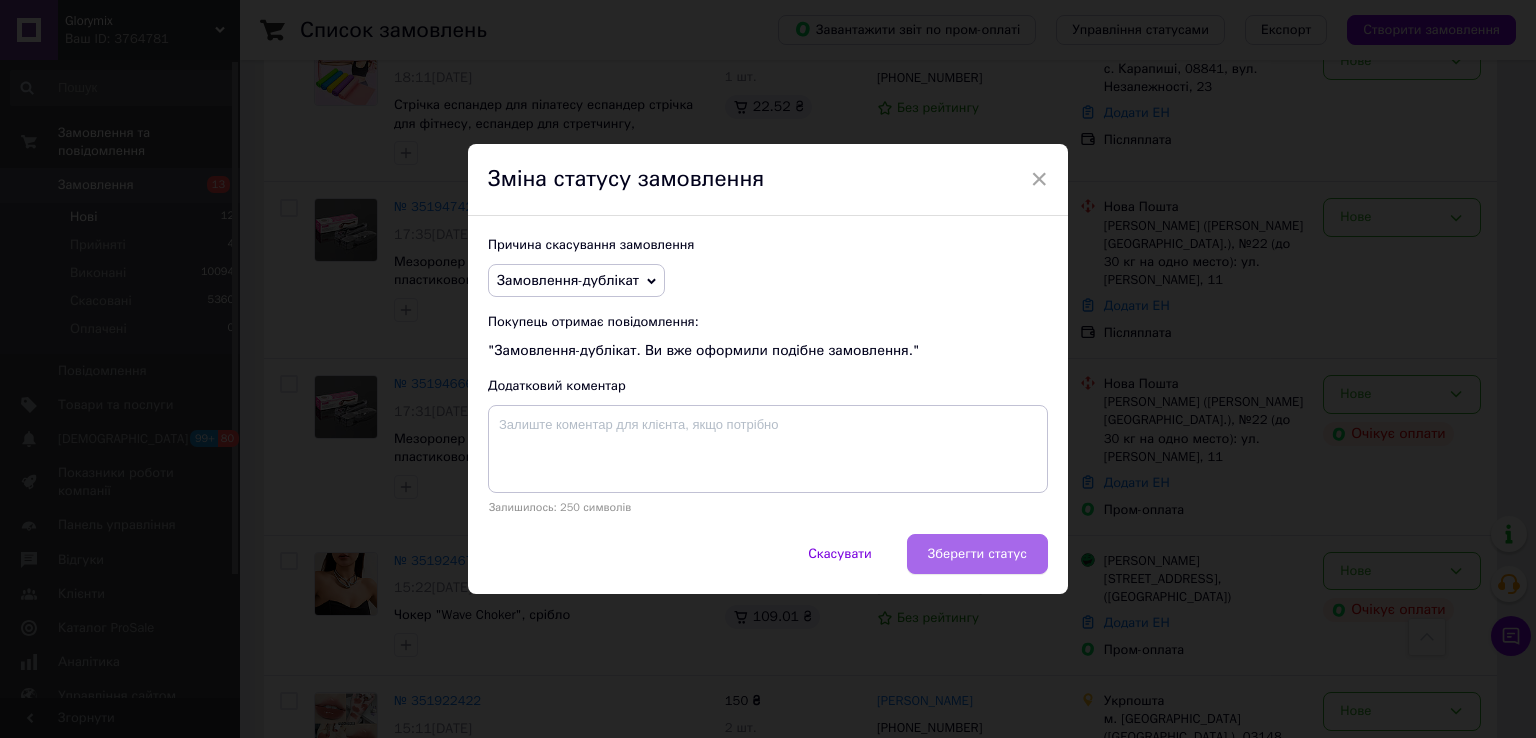 click on "Зберегти статус" at bounding box center (977, 554) 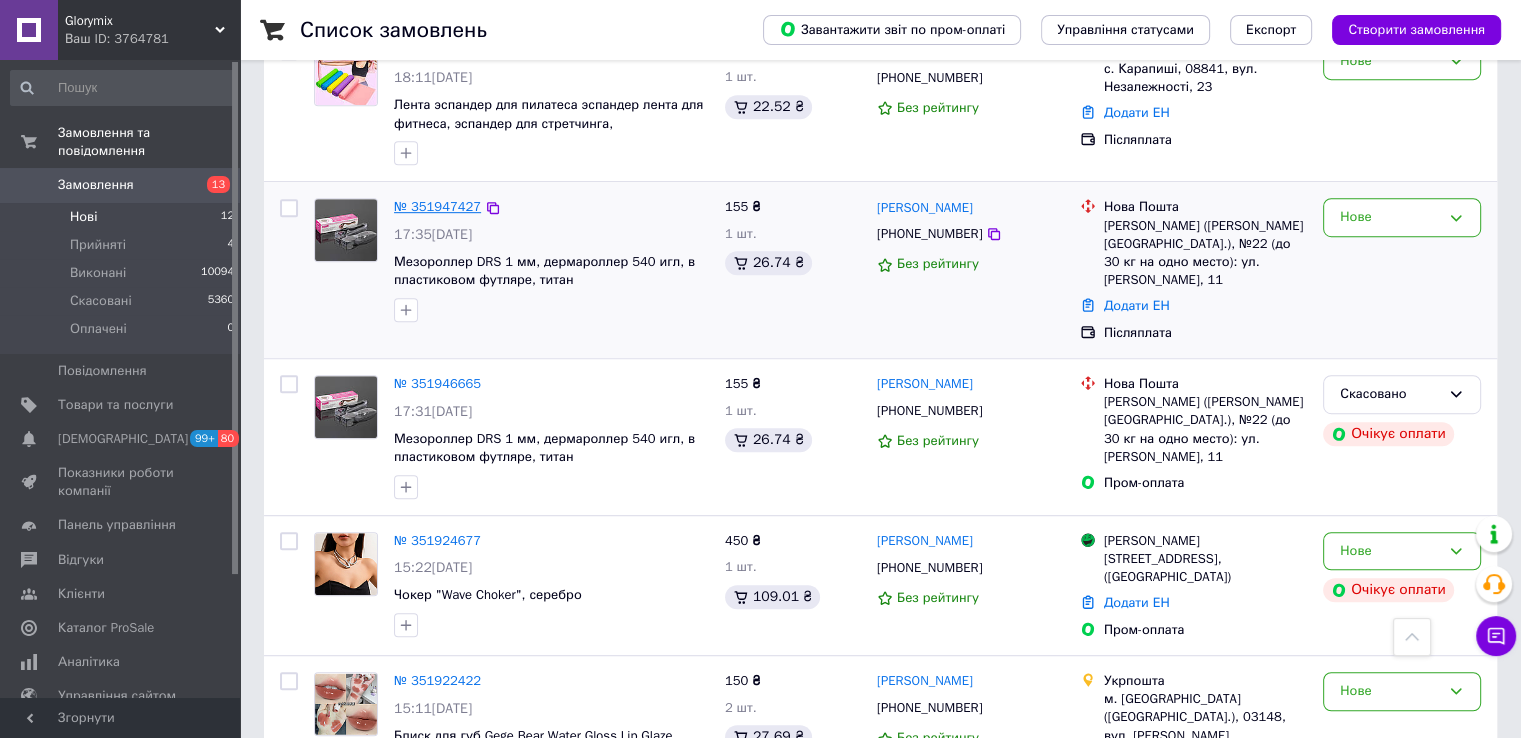 click on "№ 351947427" at bounding box center [437, 206] 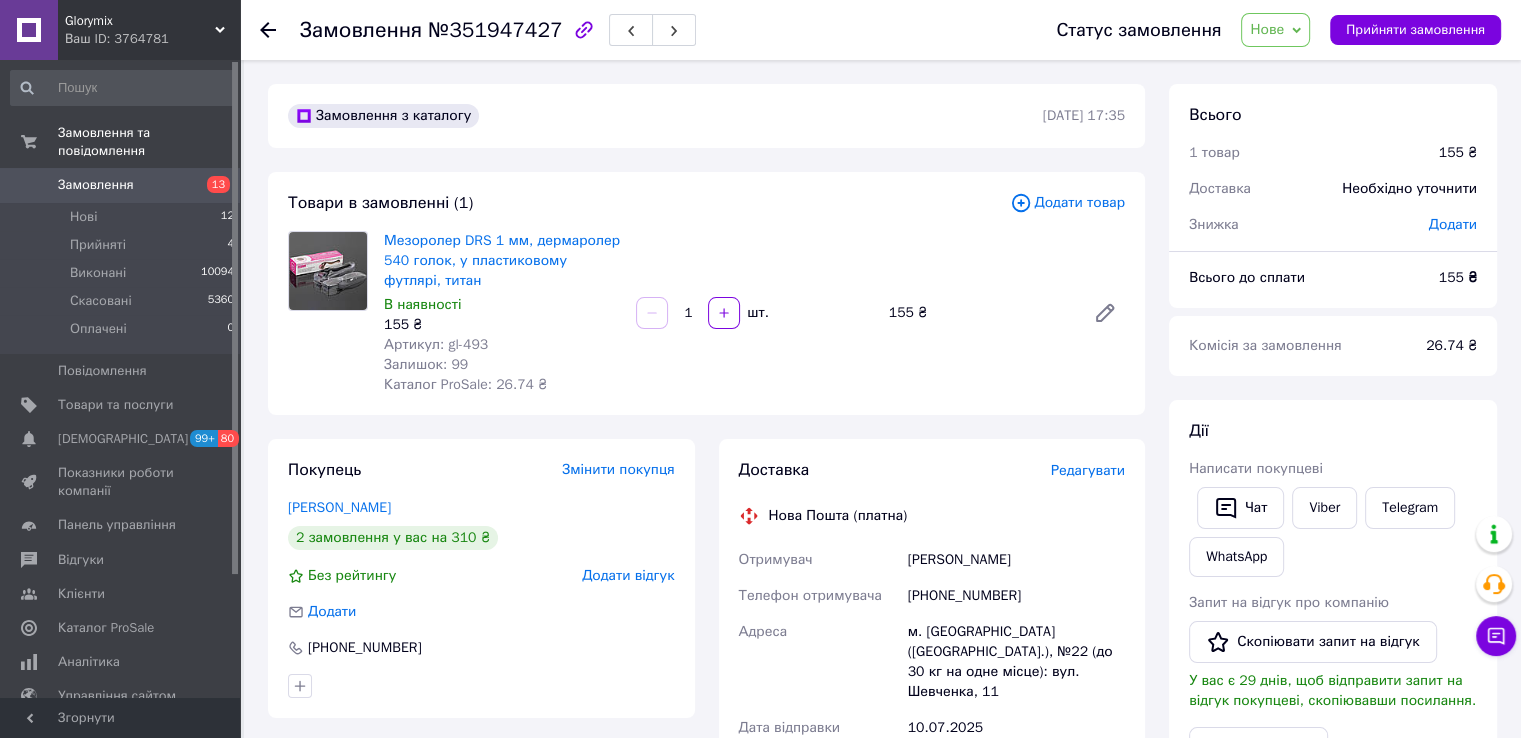 scroll, scrollTop: 400, scrollLeft: 0, axis: vertical 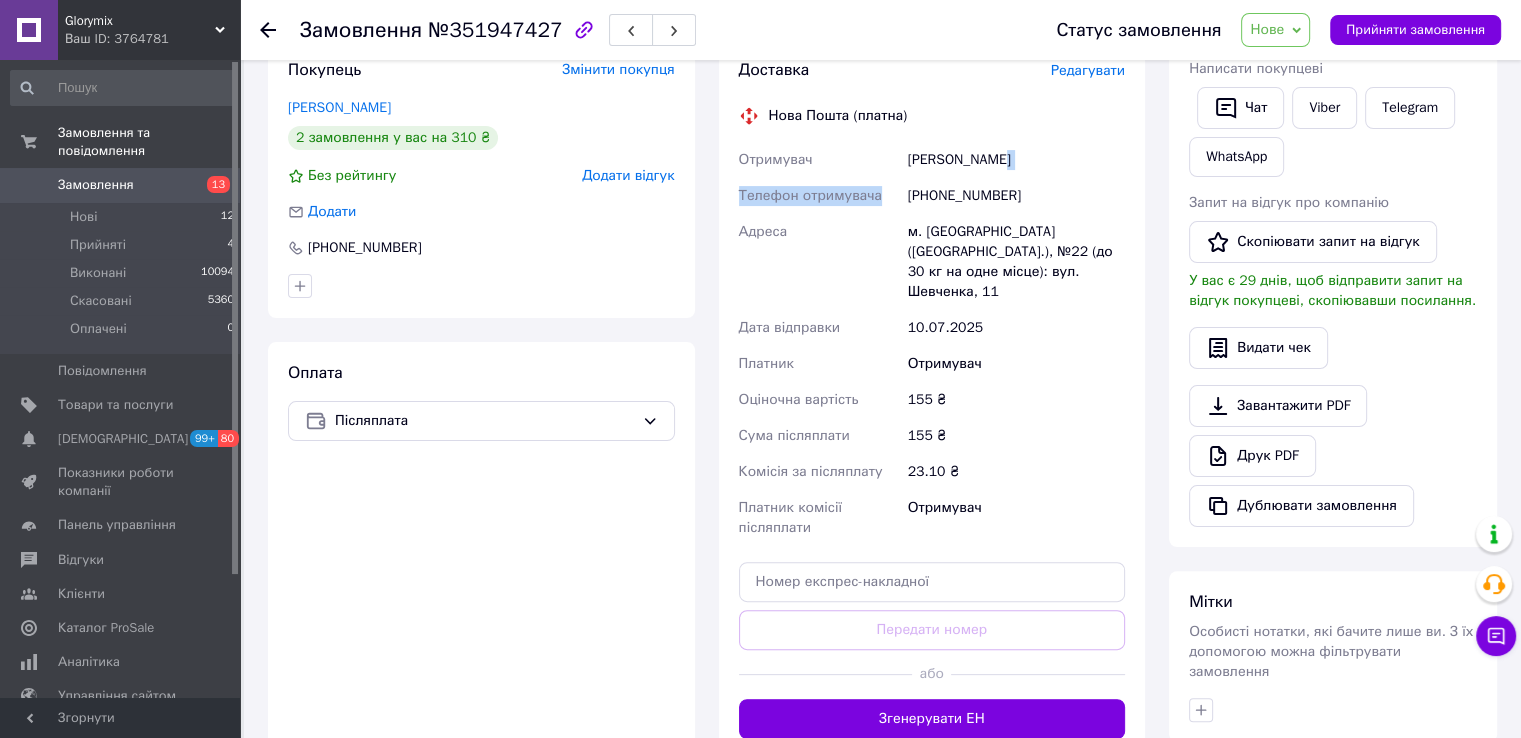 drag, startPoint x: 896, startPoint y: 177, endPoint x: 1032, endPoint y: 176, distance: 136.00368 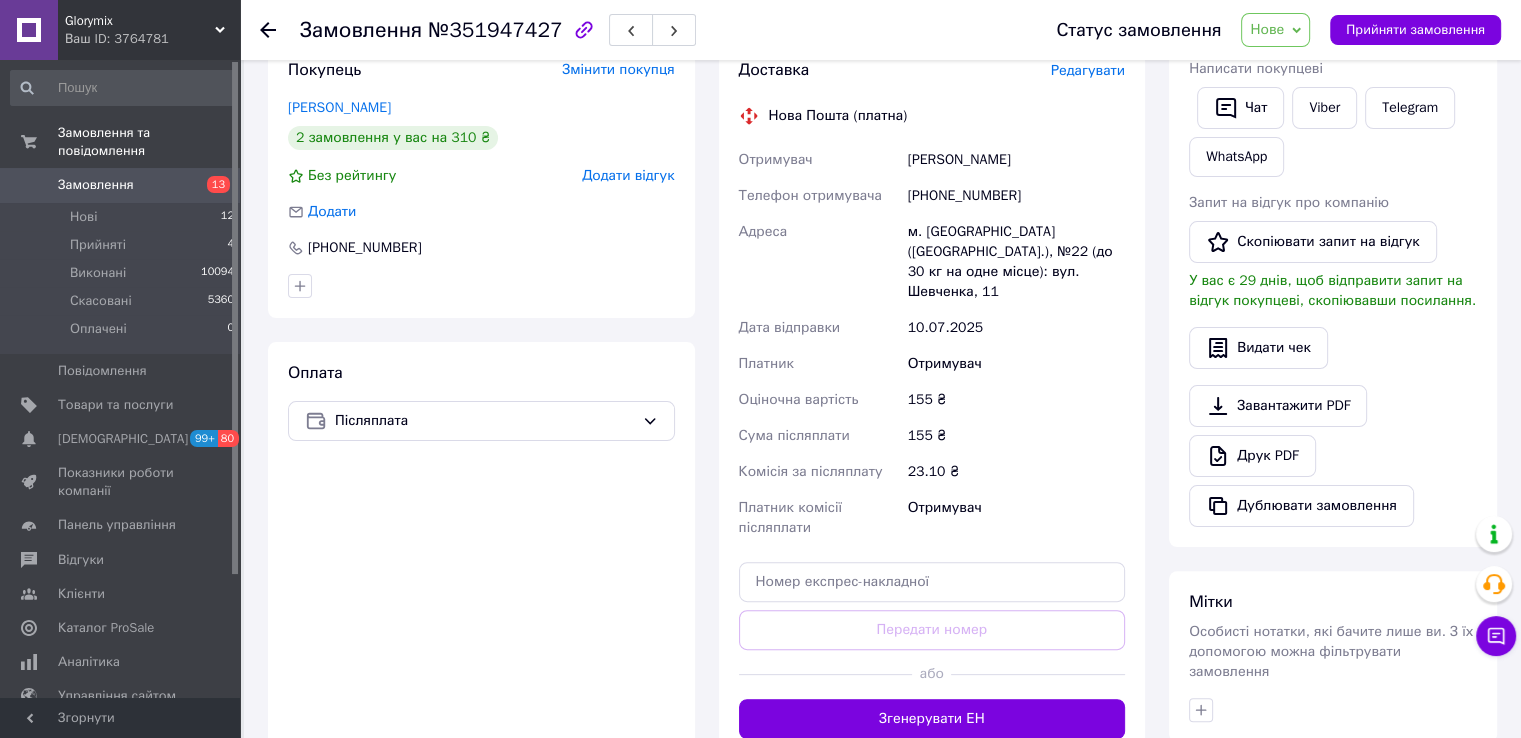 click on "Петренко Єва" at bounding box center [1016, 160] 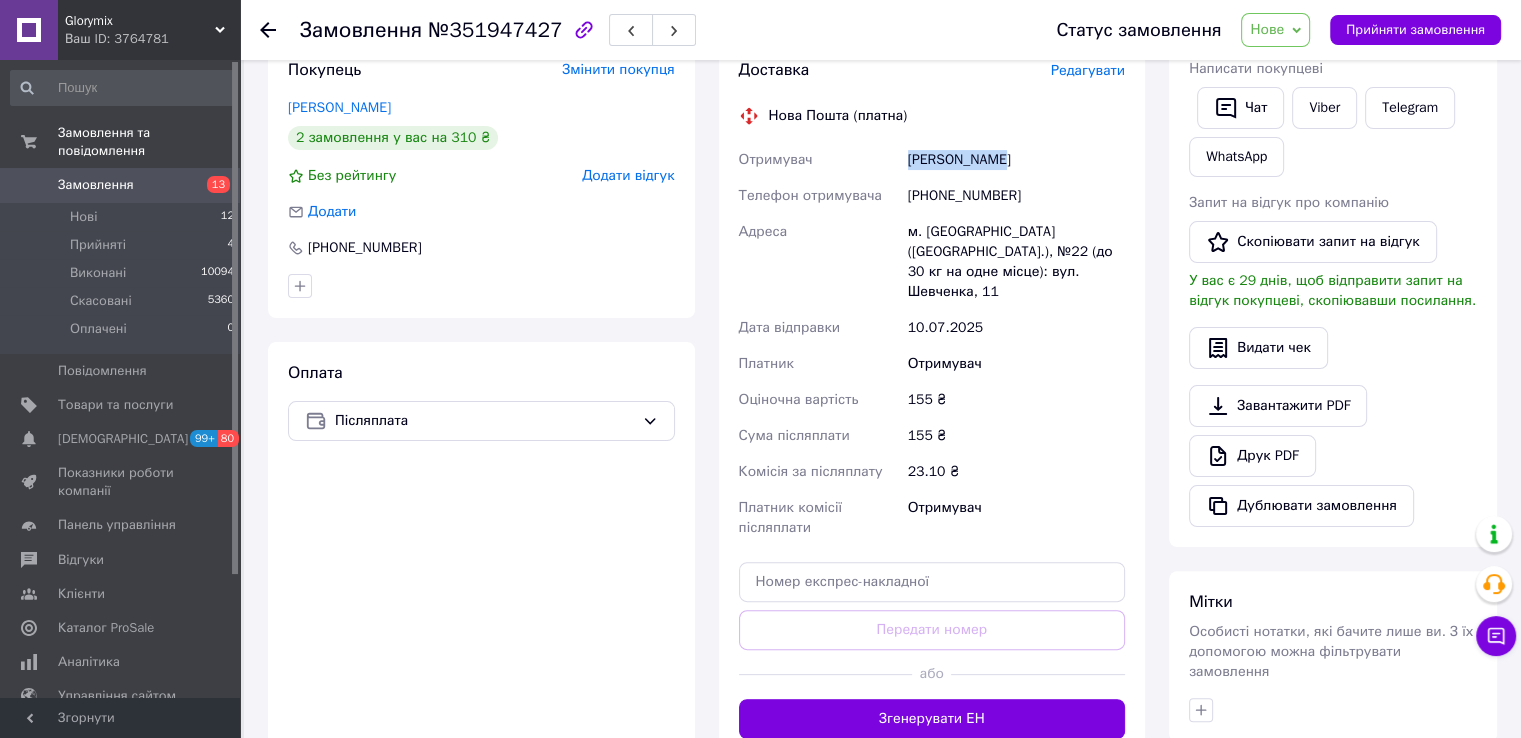 click on "Петренко Єва" at bounding box center [1016, 160] 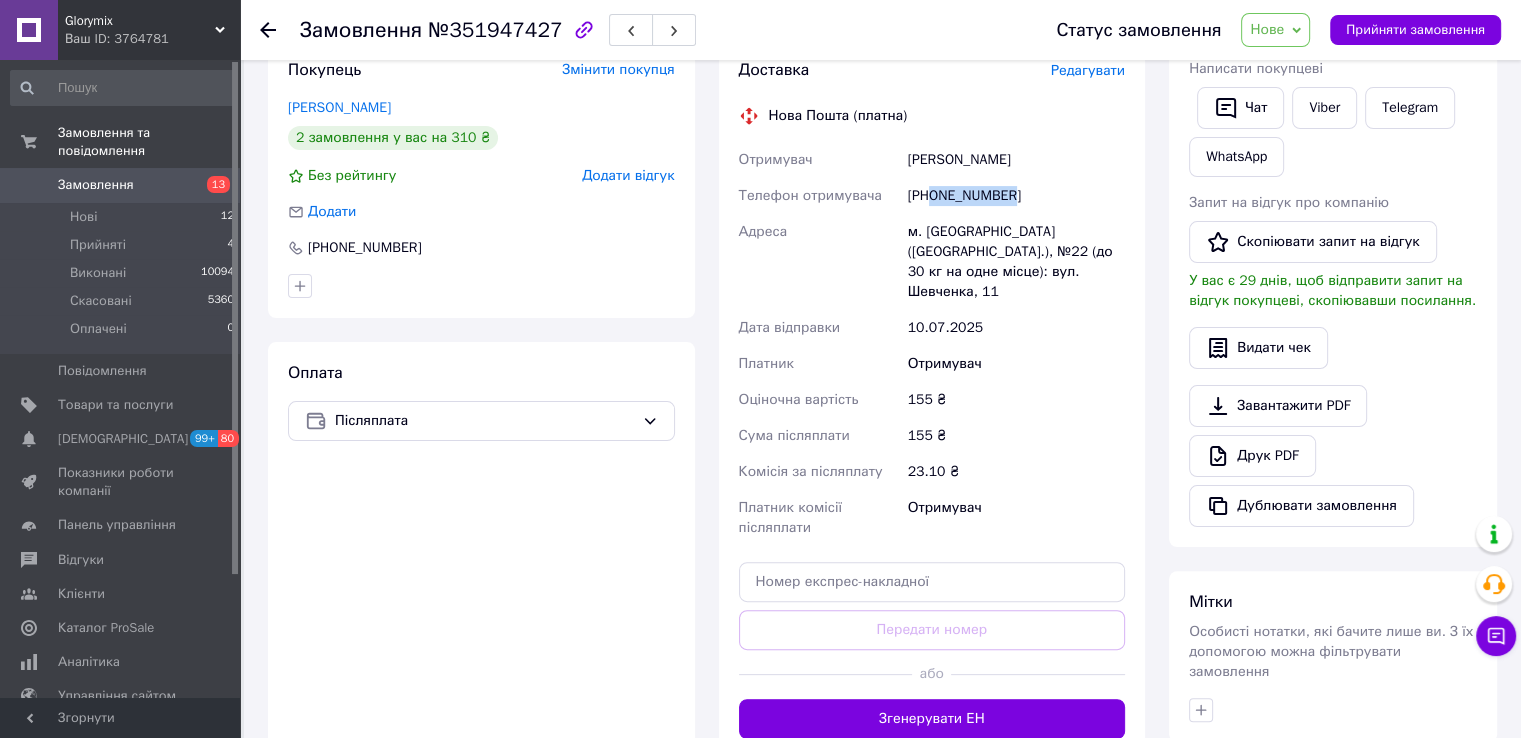drag, startPoint x: 932, startPoint y: 198, endPoint x: 1004, endPoint y: 203, distance: 72.1734 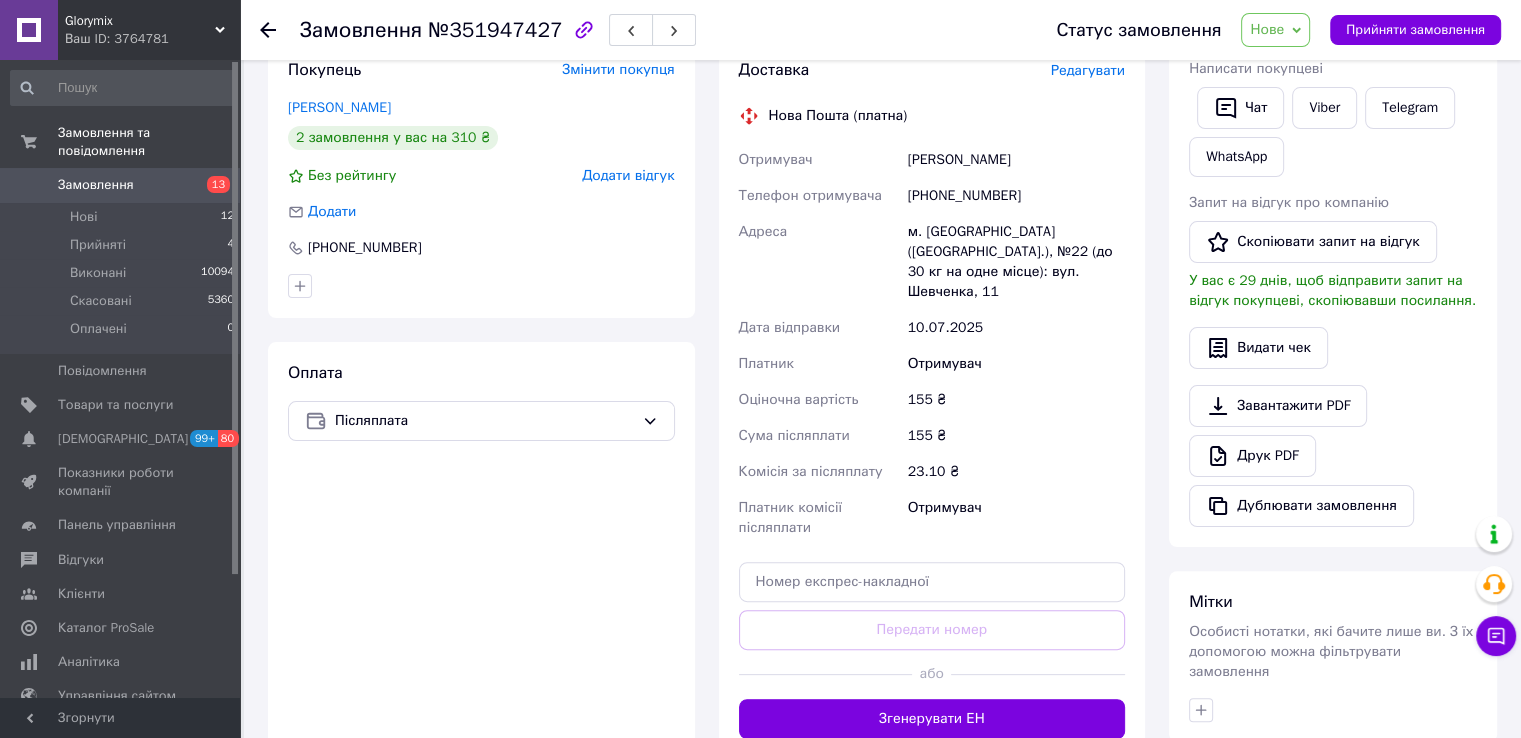 click on "№351947427" at bounding box center [495, 30] 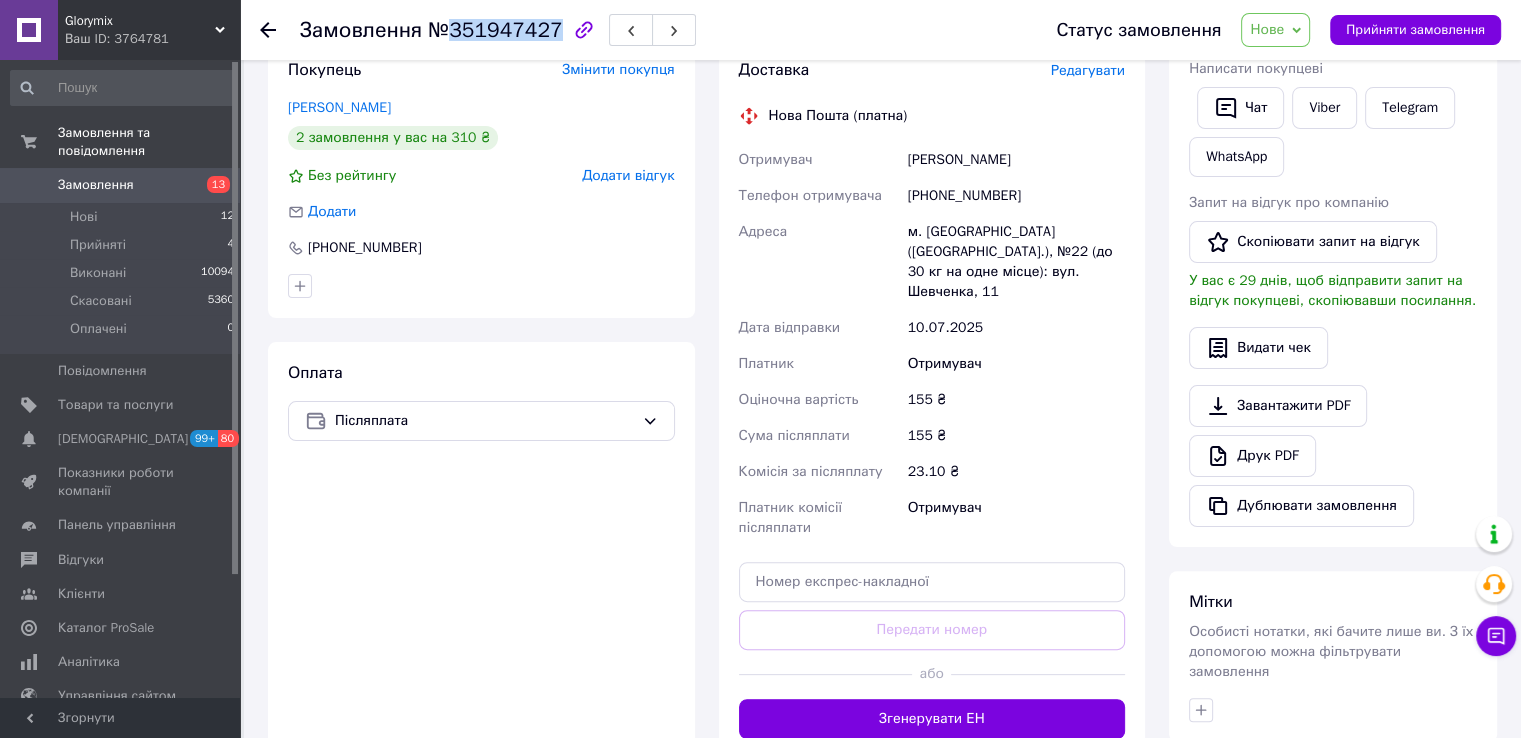 click on "№351947427" at bounding box center (495, 30) 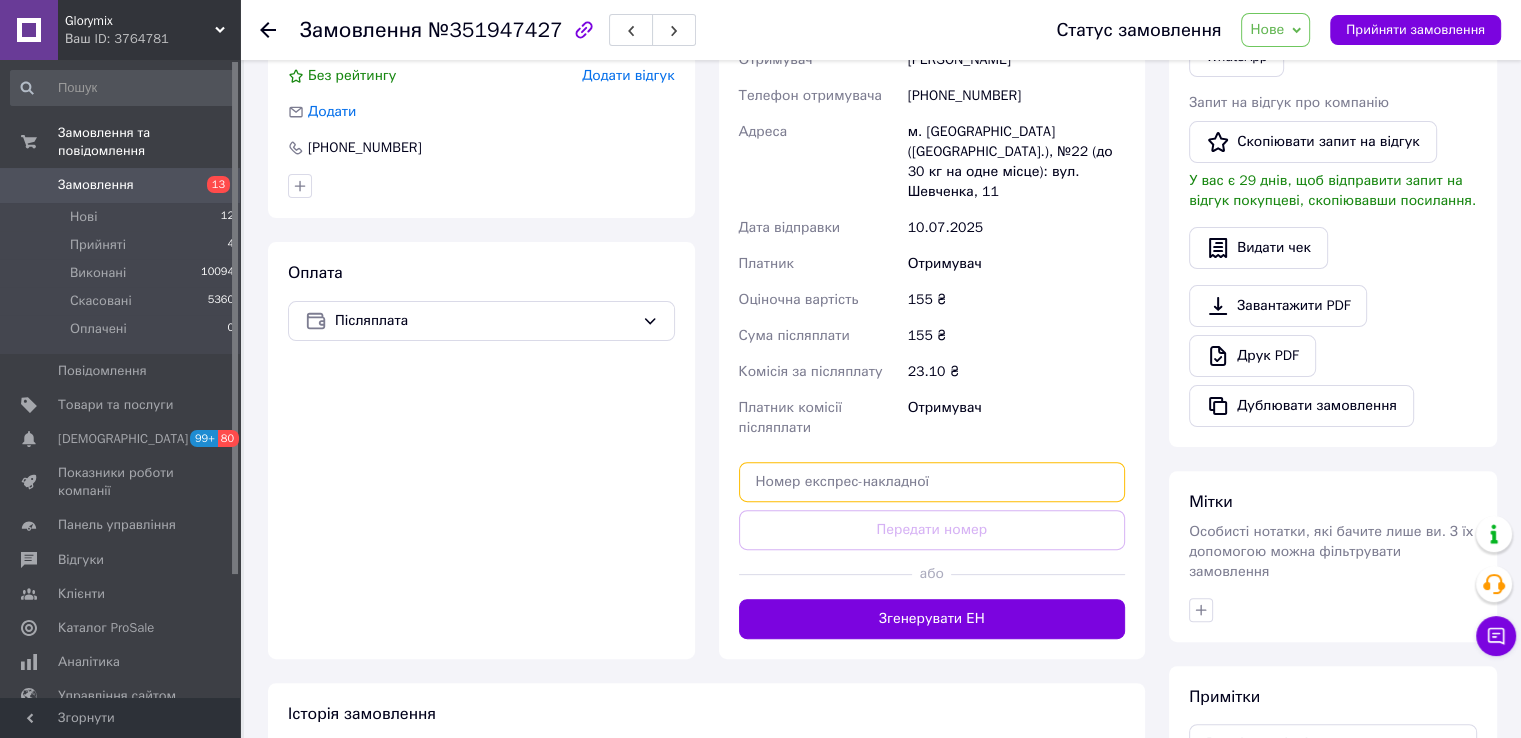 paste on "20451202809861" 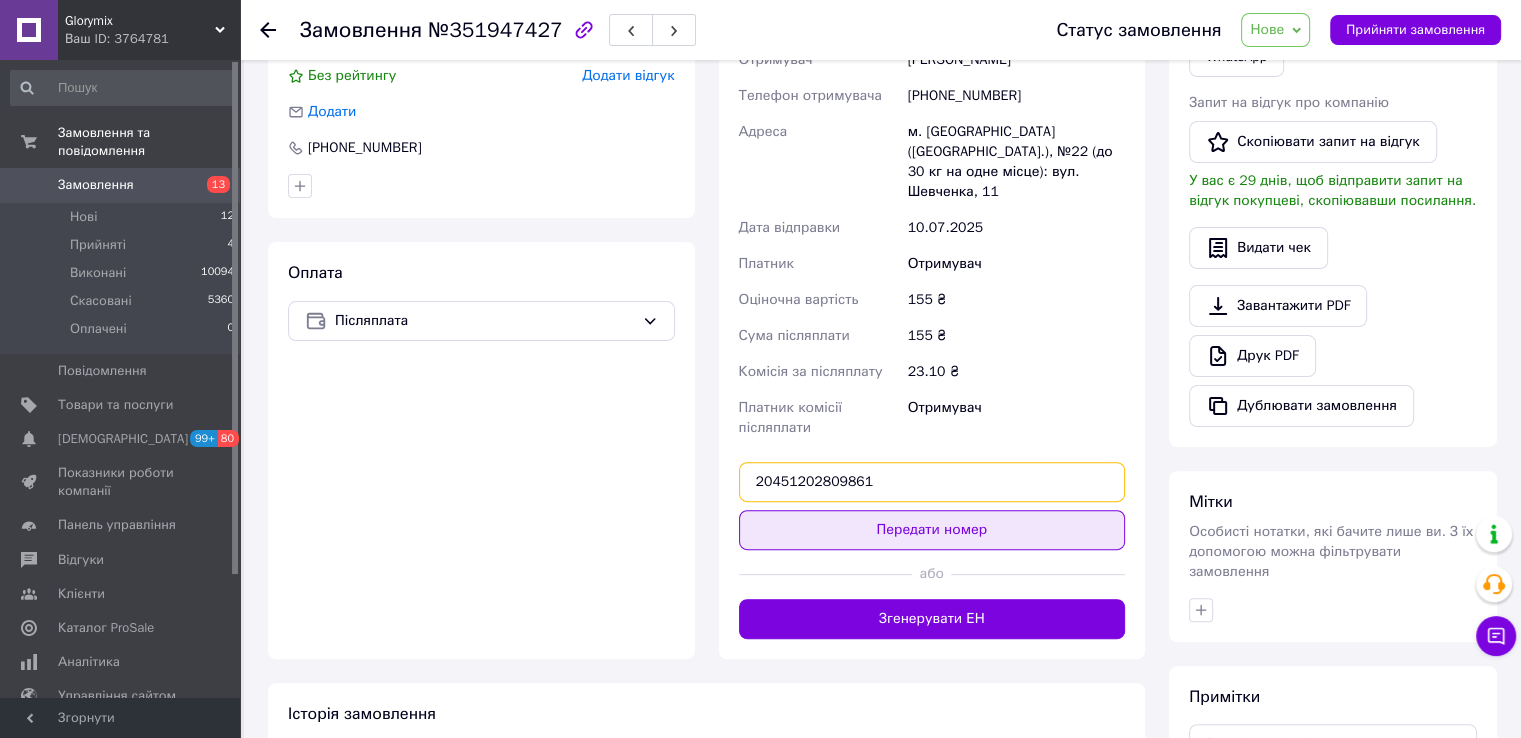 type on "20451202809861" 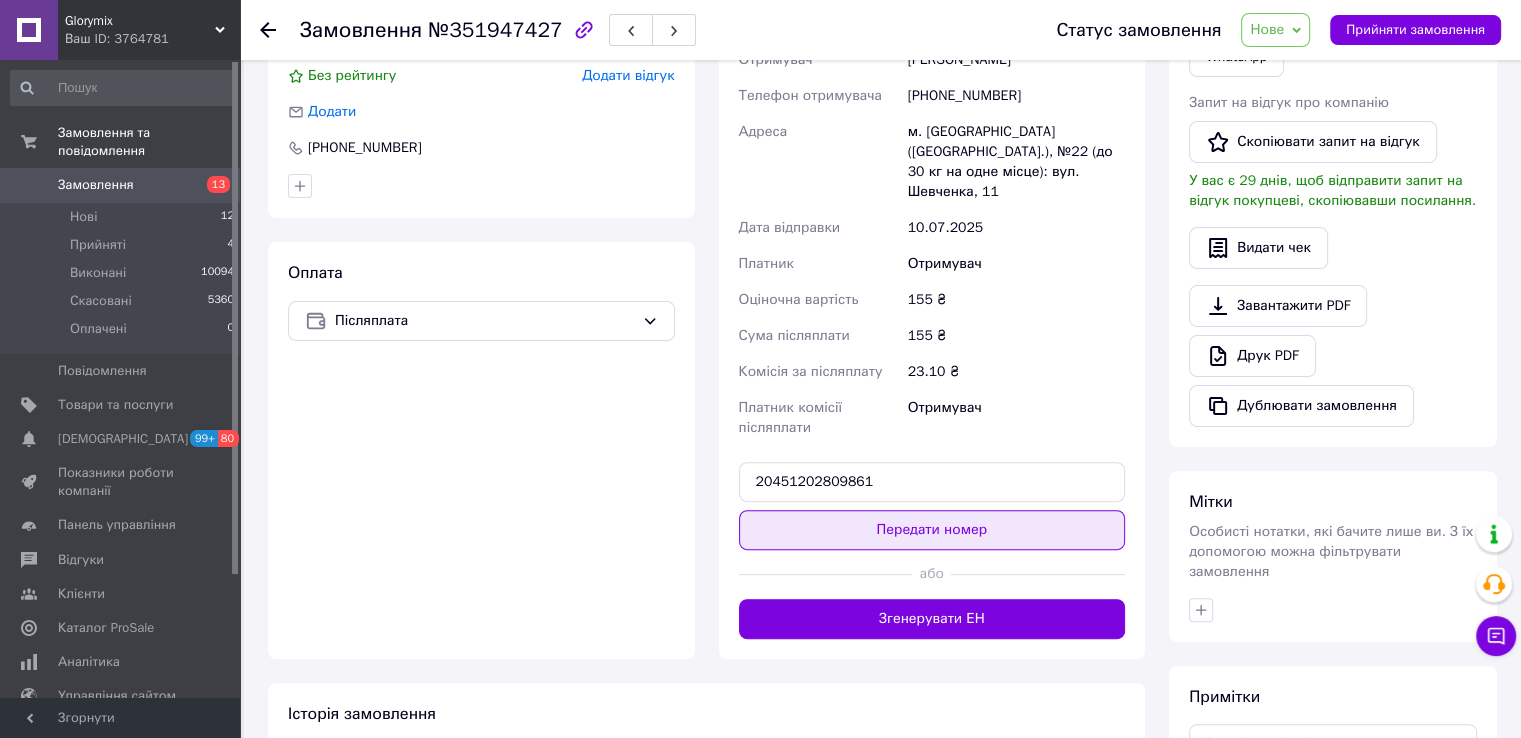 click on "Передати номер" at bounding box center (932, 530) 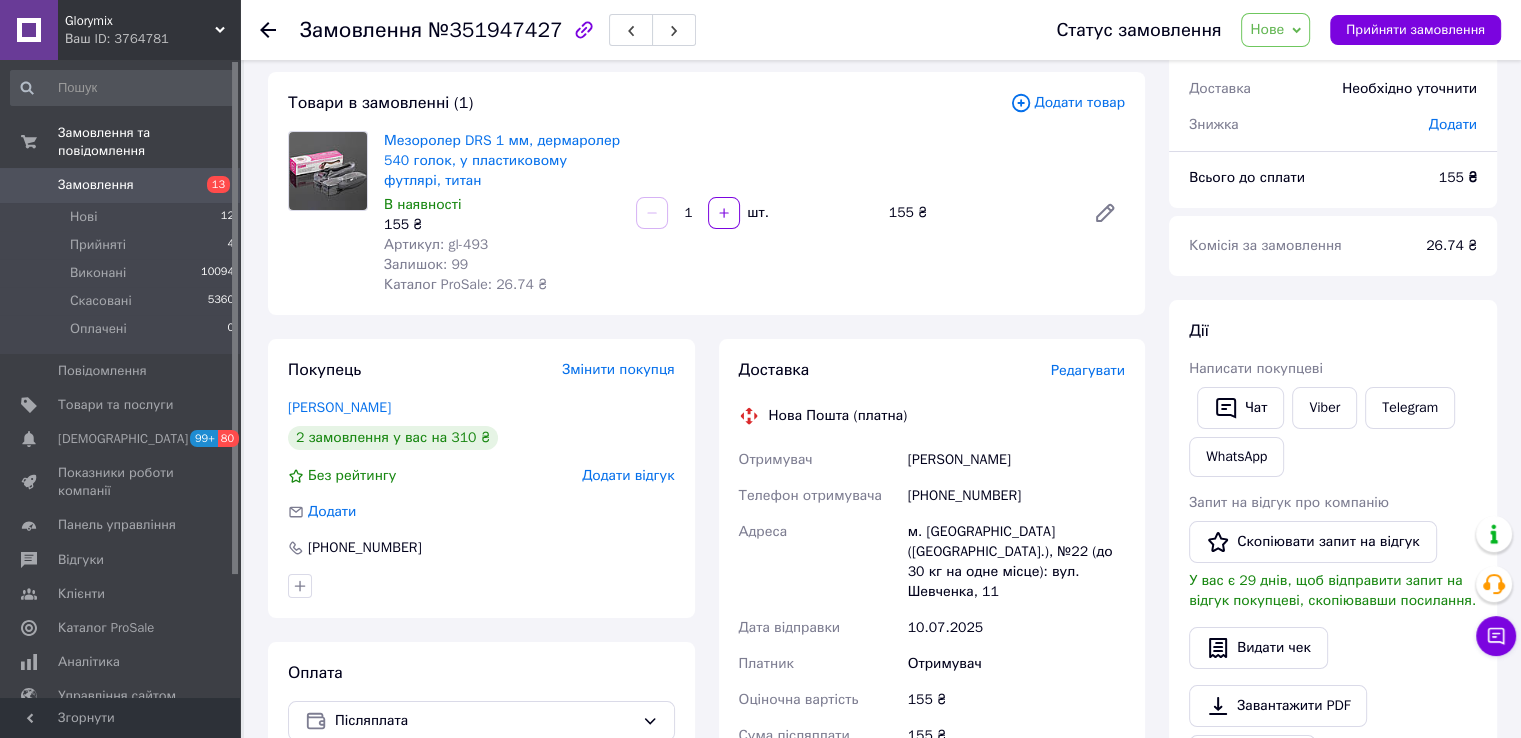 scroll, scrollTop: 400, scrollLeft: 0, axis: vertical 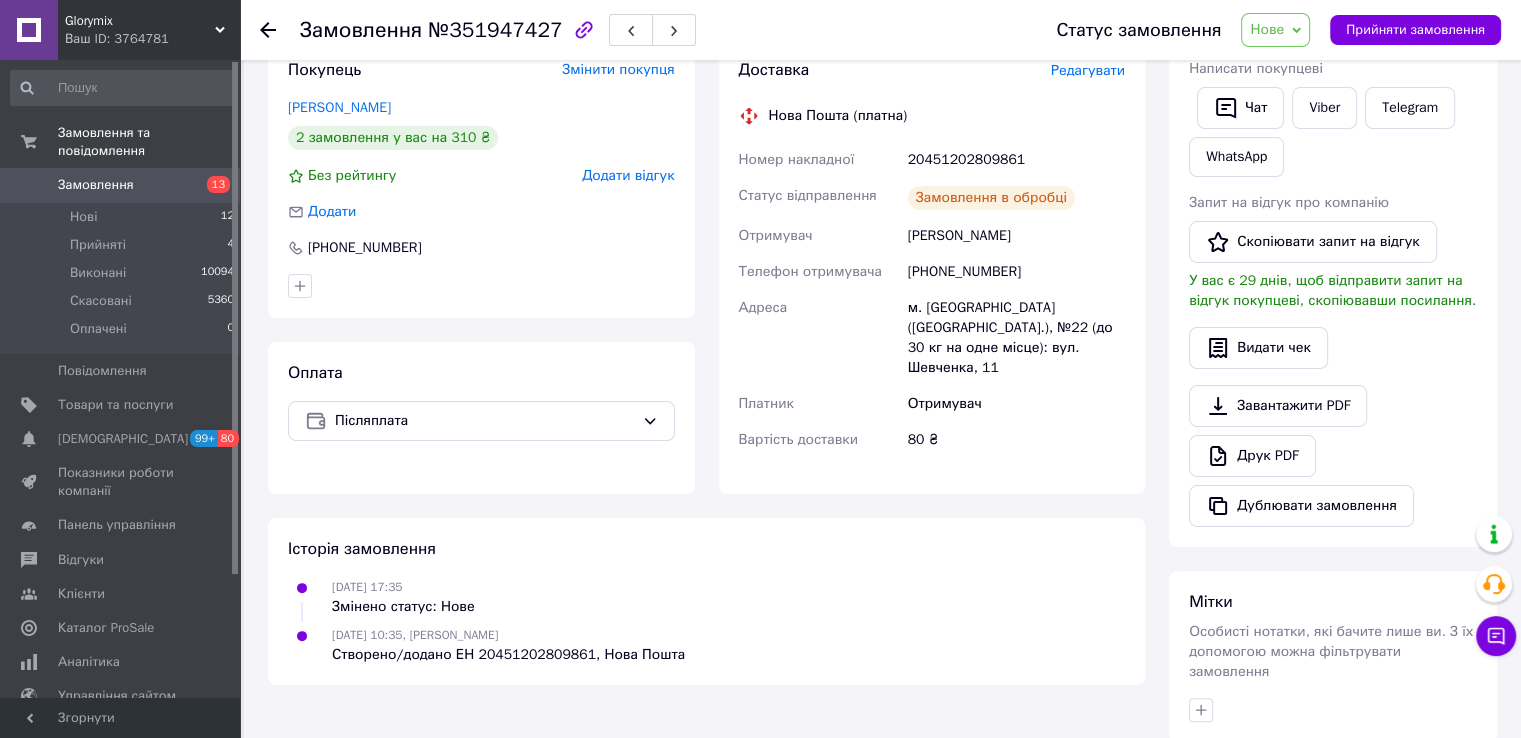 click on "Нове" at bounding box center (1275, 30) 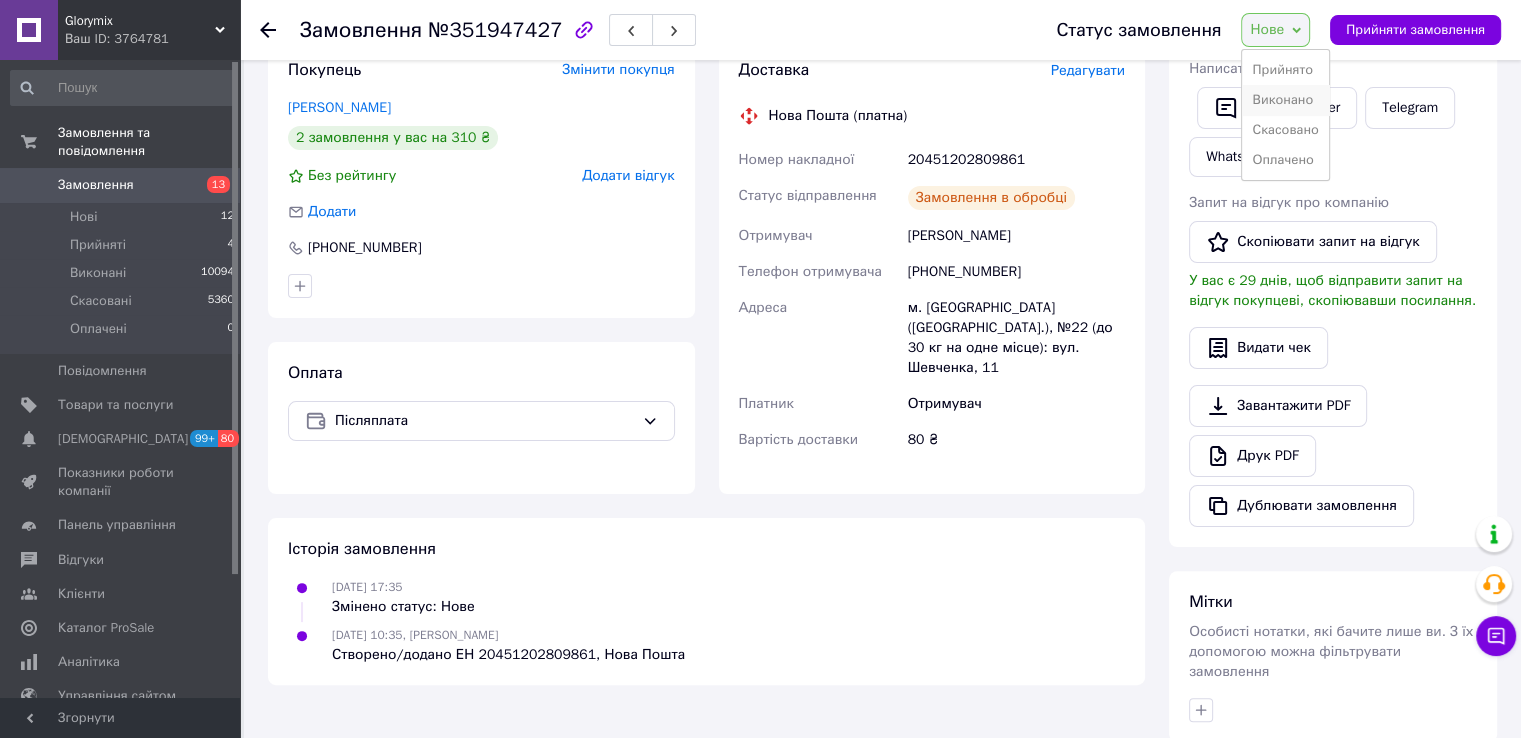 click on "Виконано" at bounding box center [1285, 100] 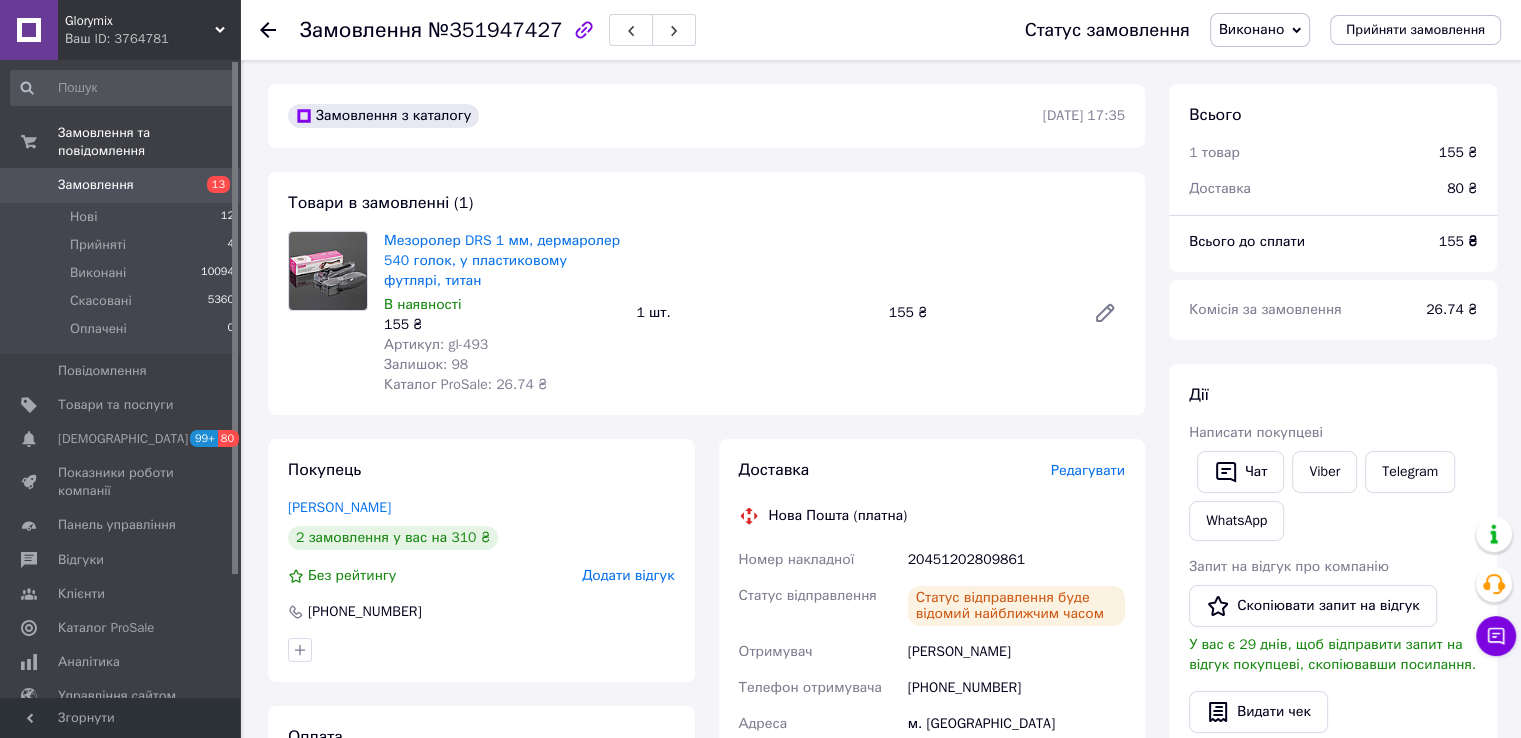 scroll, scrollTop: 400, scrollLeft: 0, axis: vertical 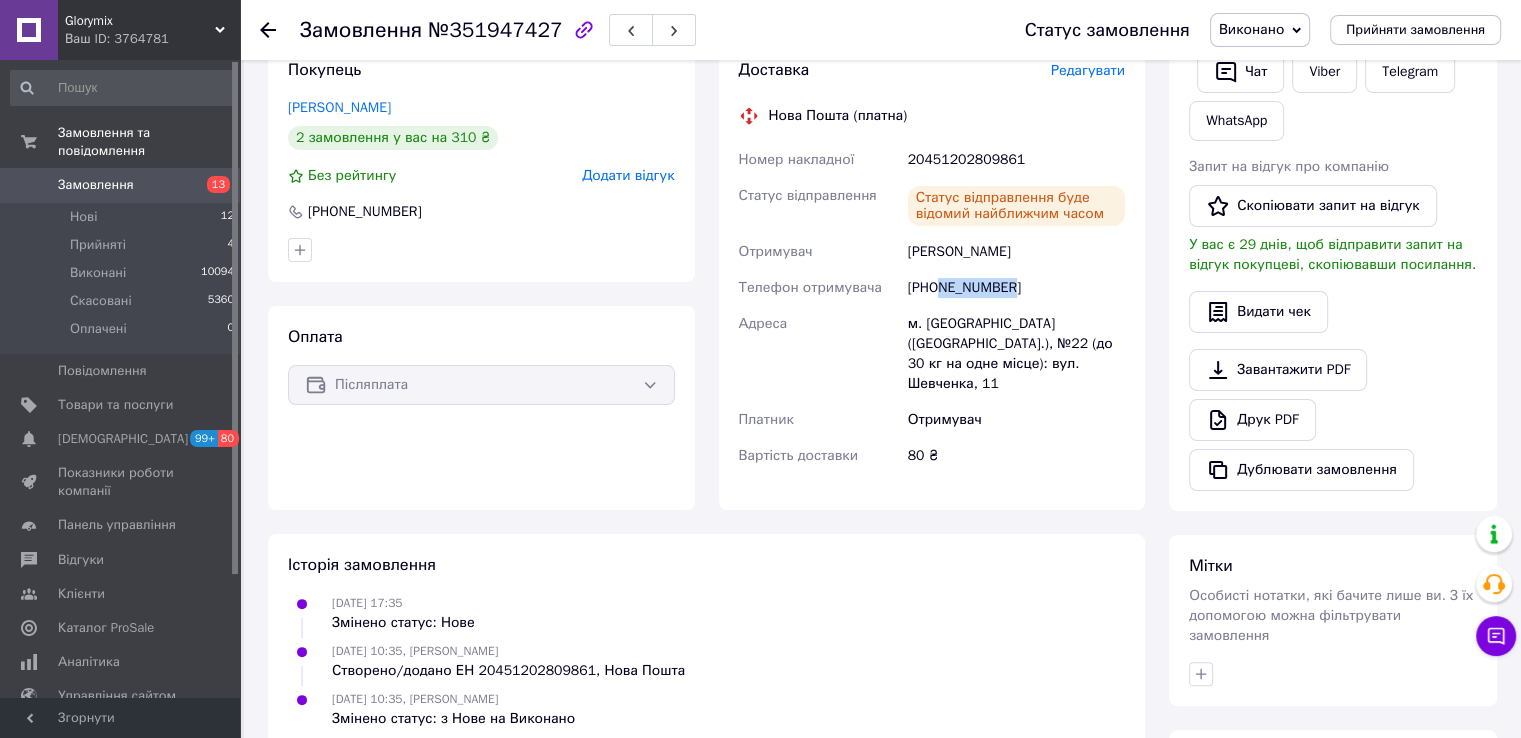 drag, startPoint x: 940, startPoint y: 290, endPoint x: 1039, endPoint y: 291, distance: 99.00505 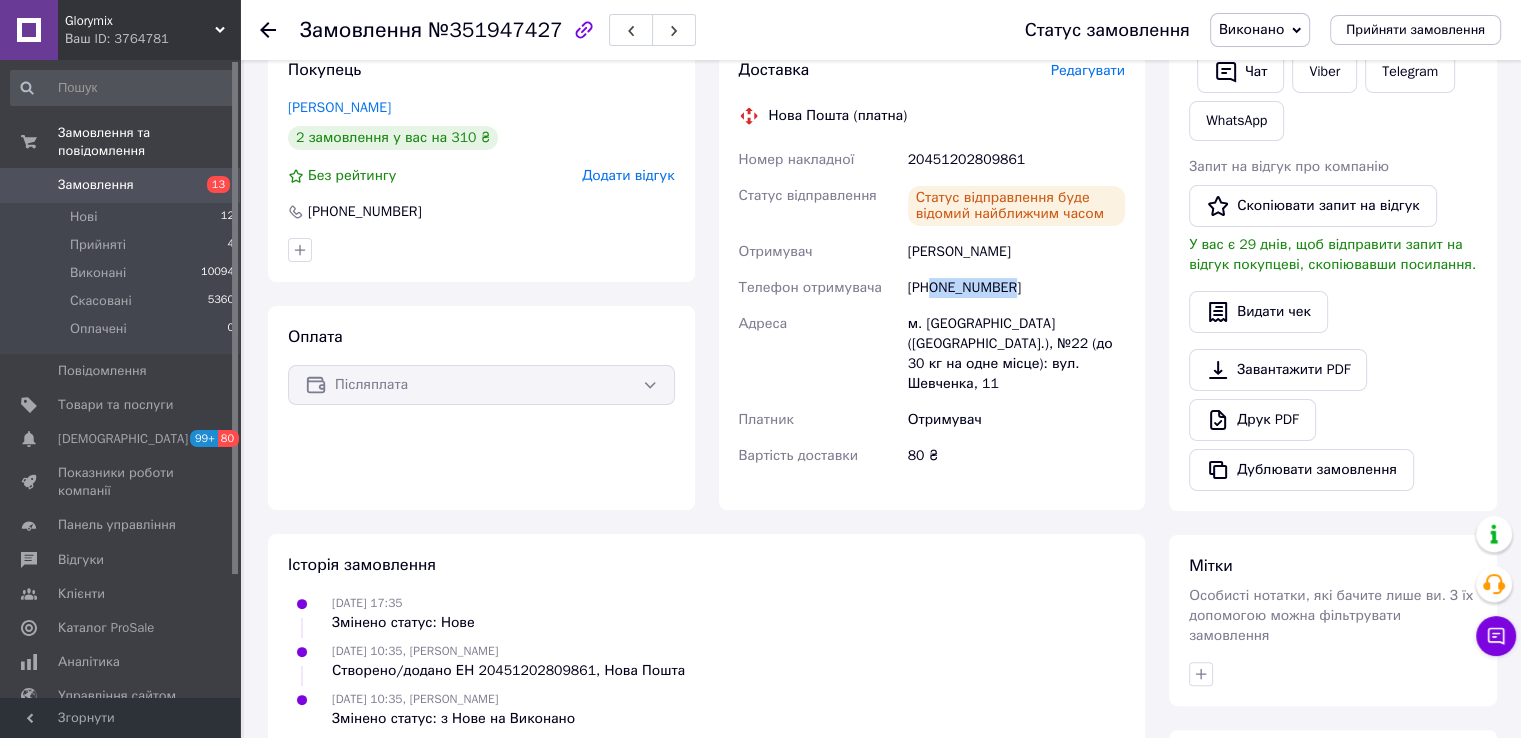 drag, startPoint x: 932, startPoint y: 286, endPoint x: 992, endPoint y: 295, distance: 60.671246 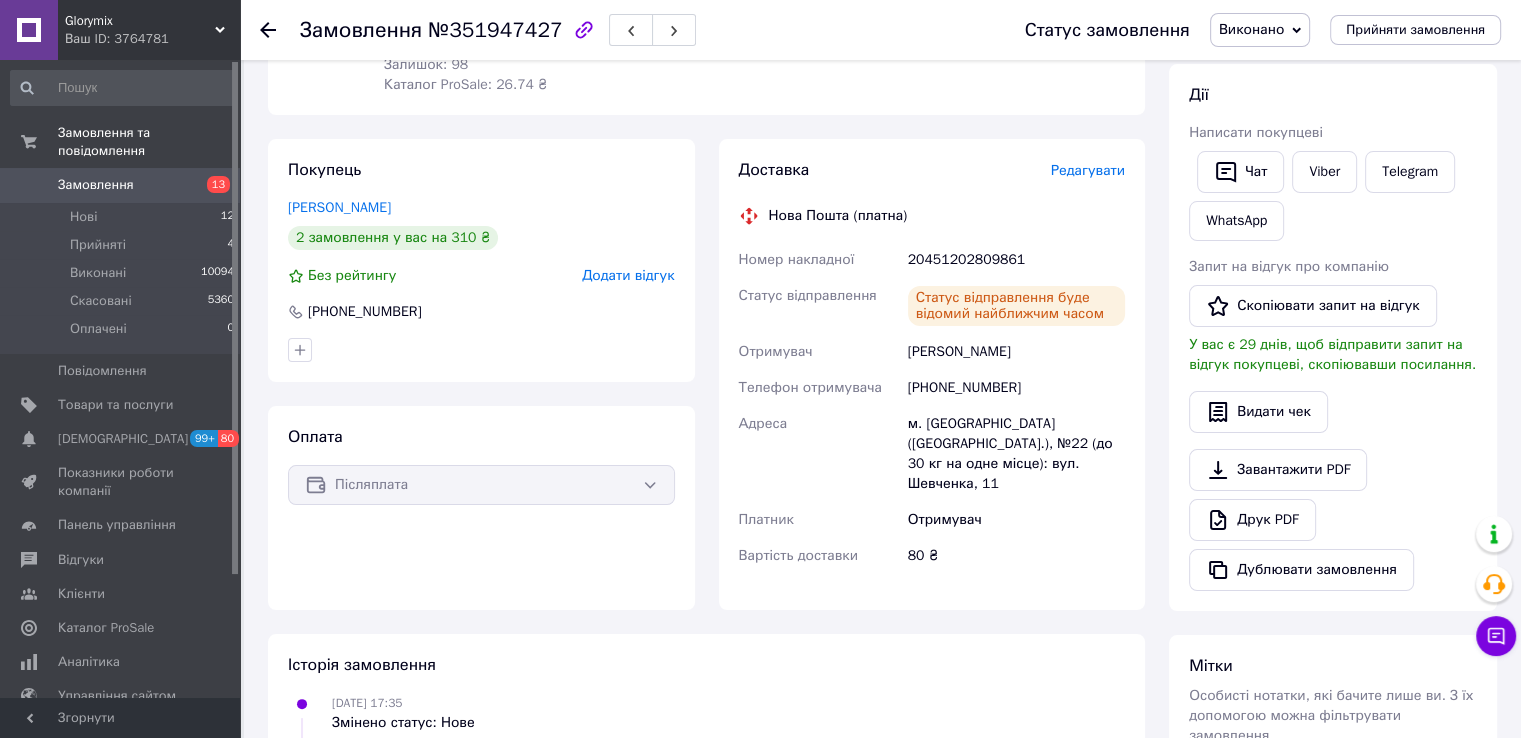 click on "20451202809861" at bounding box center [1016, 260] 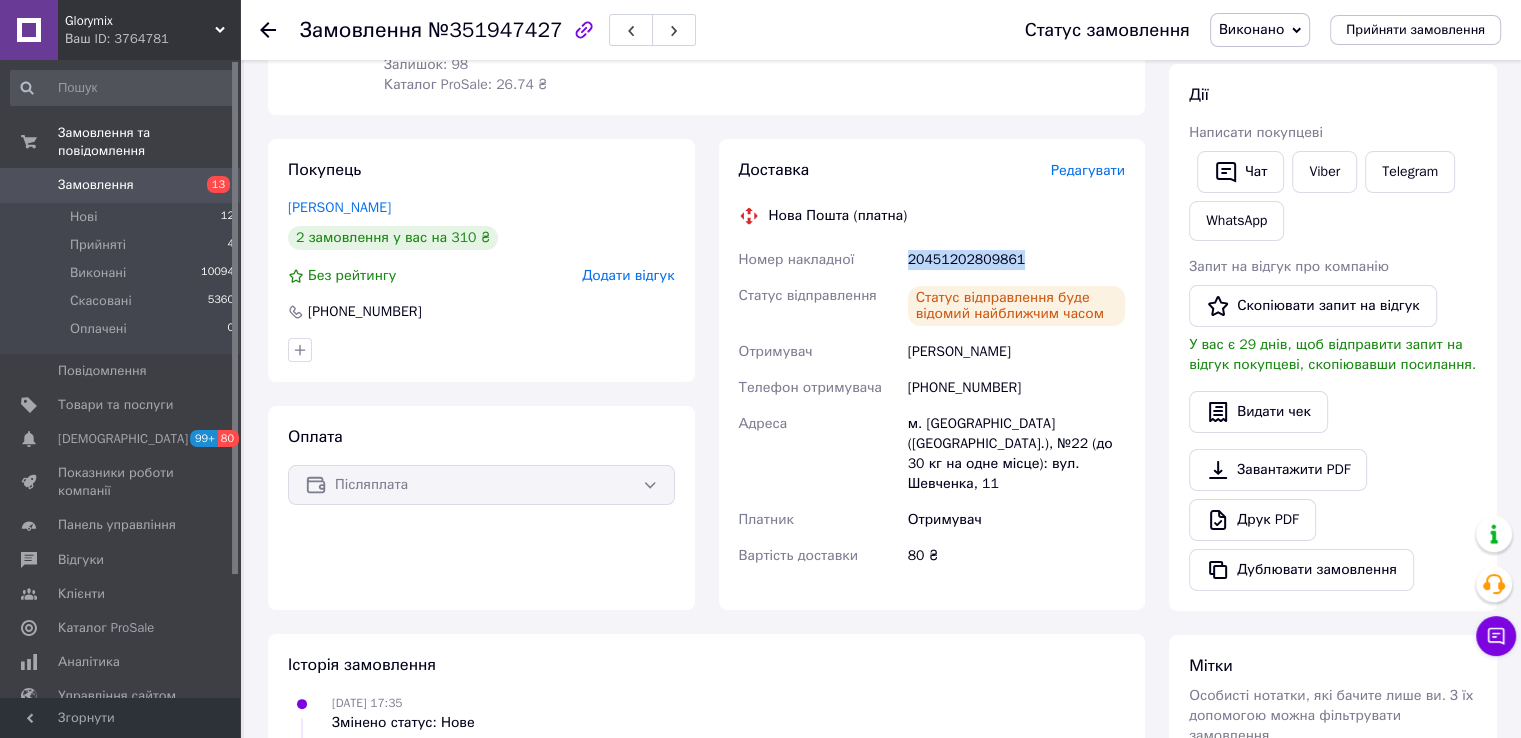 click on "20451202809861" at bounding box center (1016, 260) 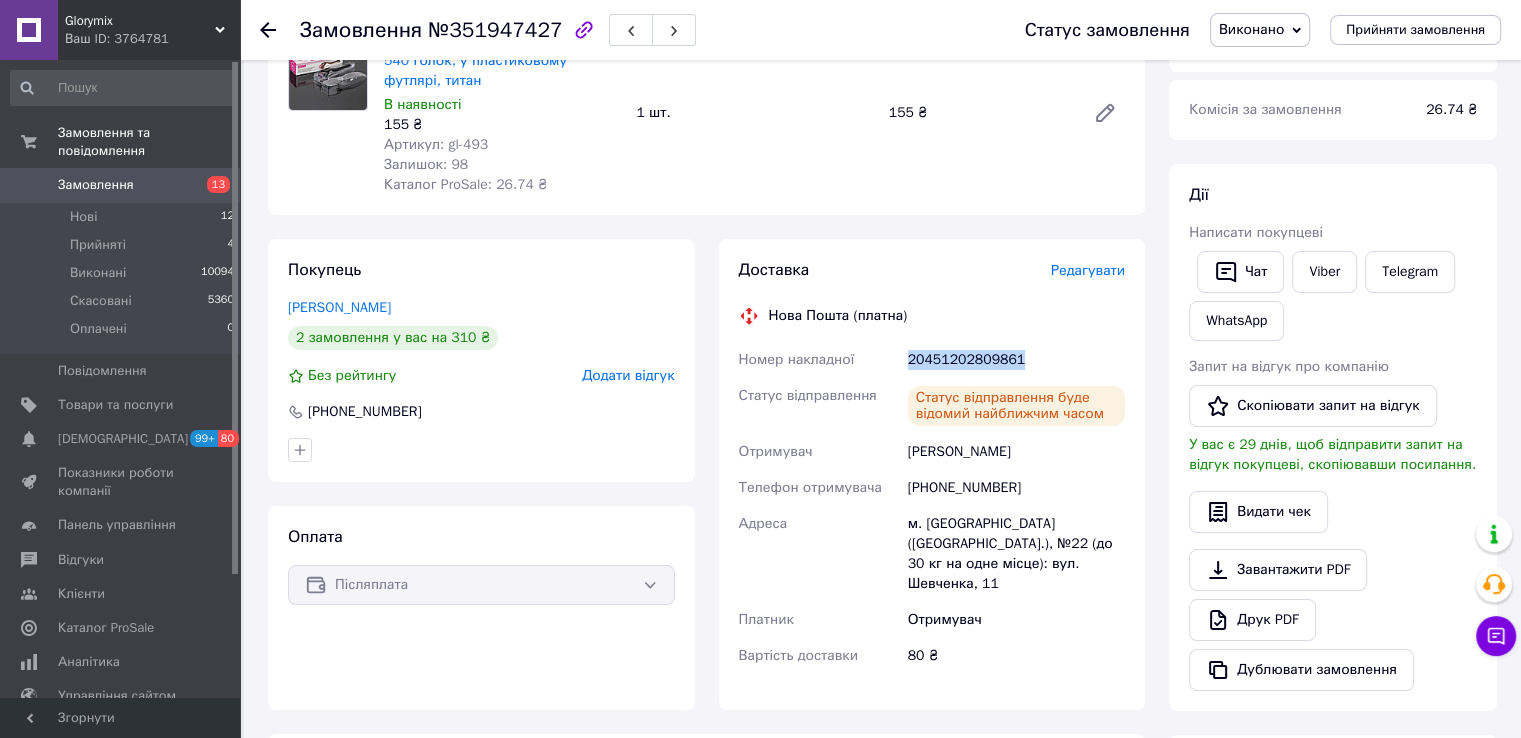 scroll, scrollTop: 0, scrollLeft: 0, axis: both 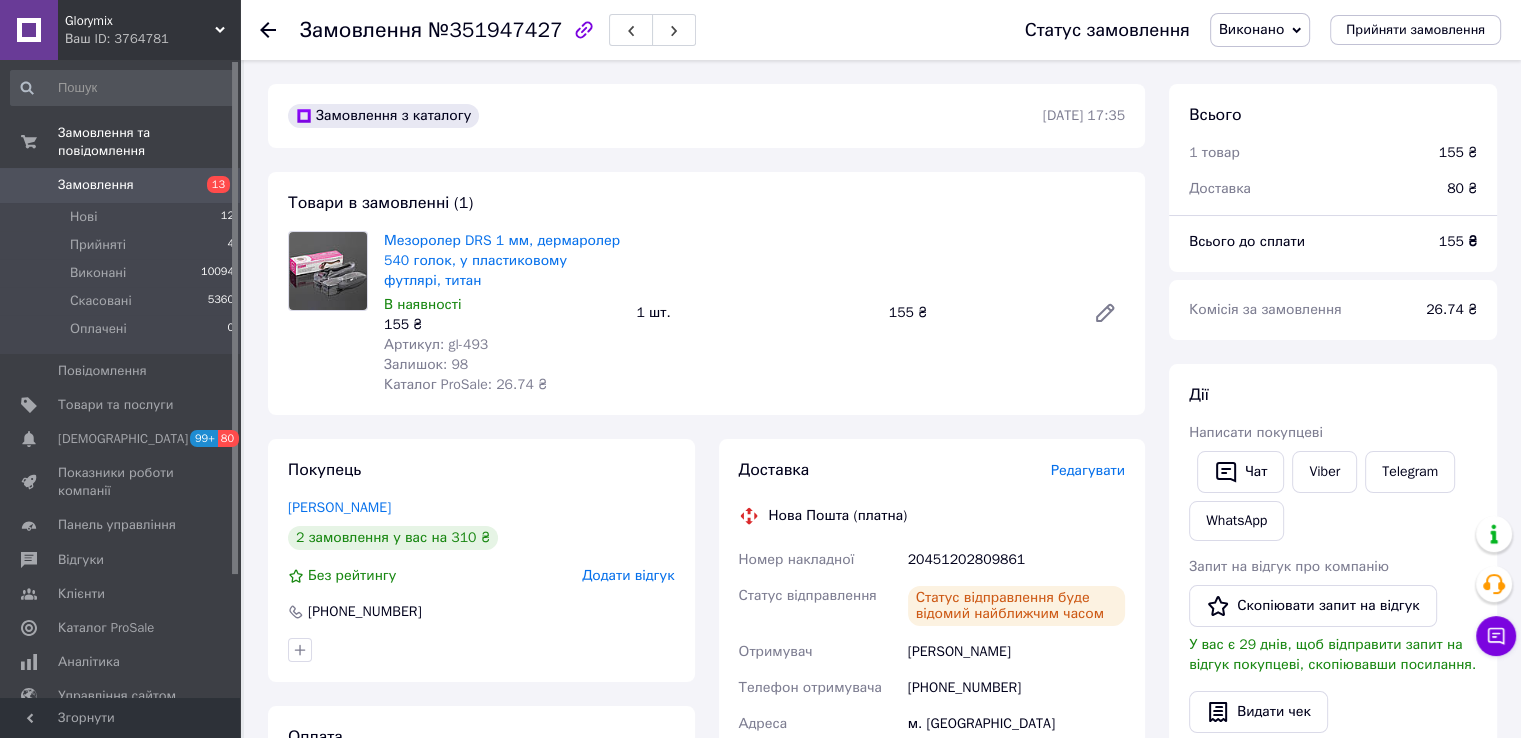 click 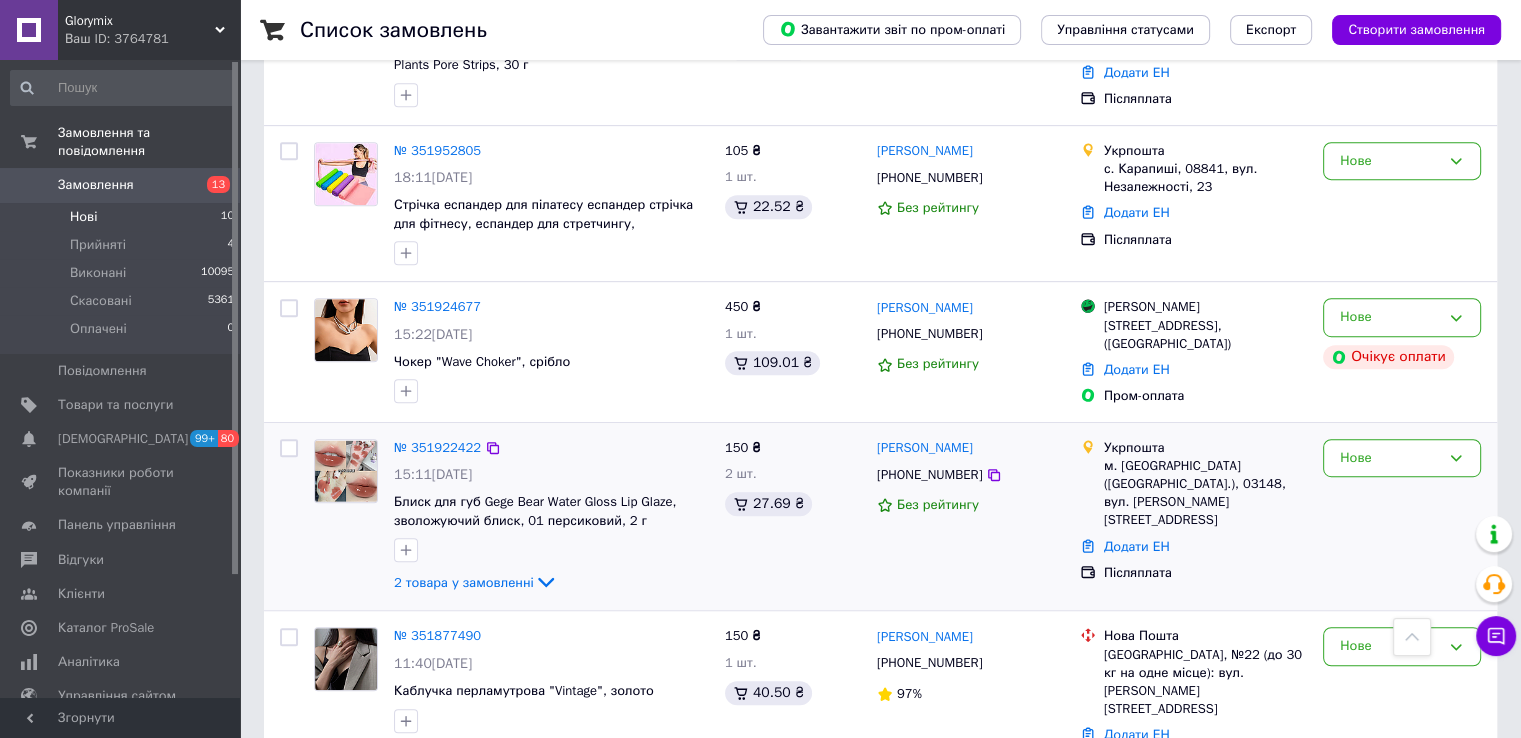 scroll, scrollTop: 1382, scrollLeft: 0, axis: vertical 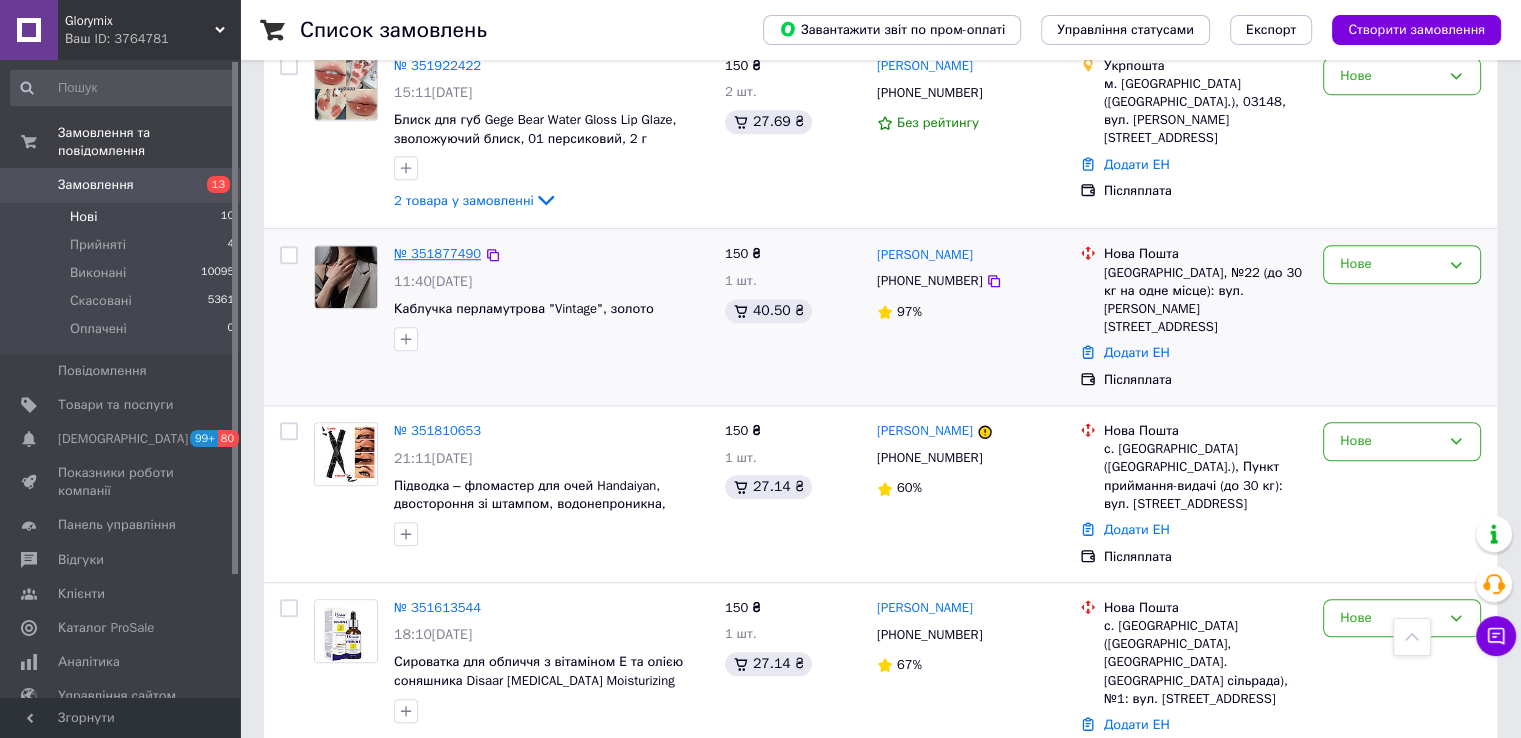 click on "№ 351877490" at bounding box center (437, 253) 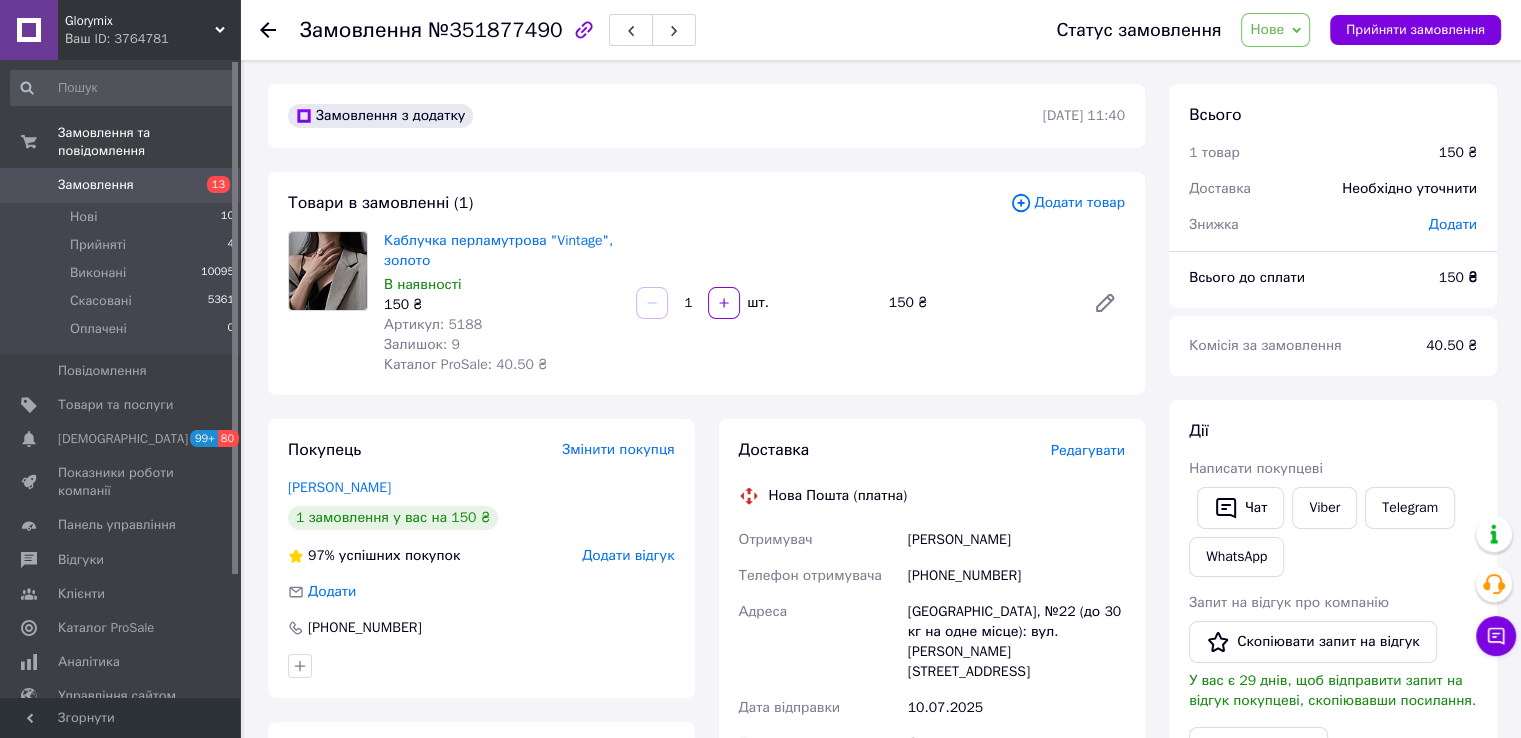 scroll, scrollTop: 300, scrollLeft: 0, axis: vertical 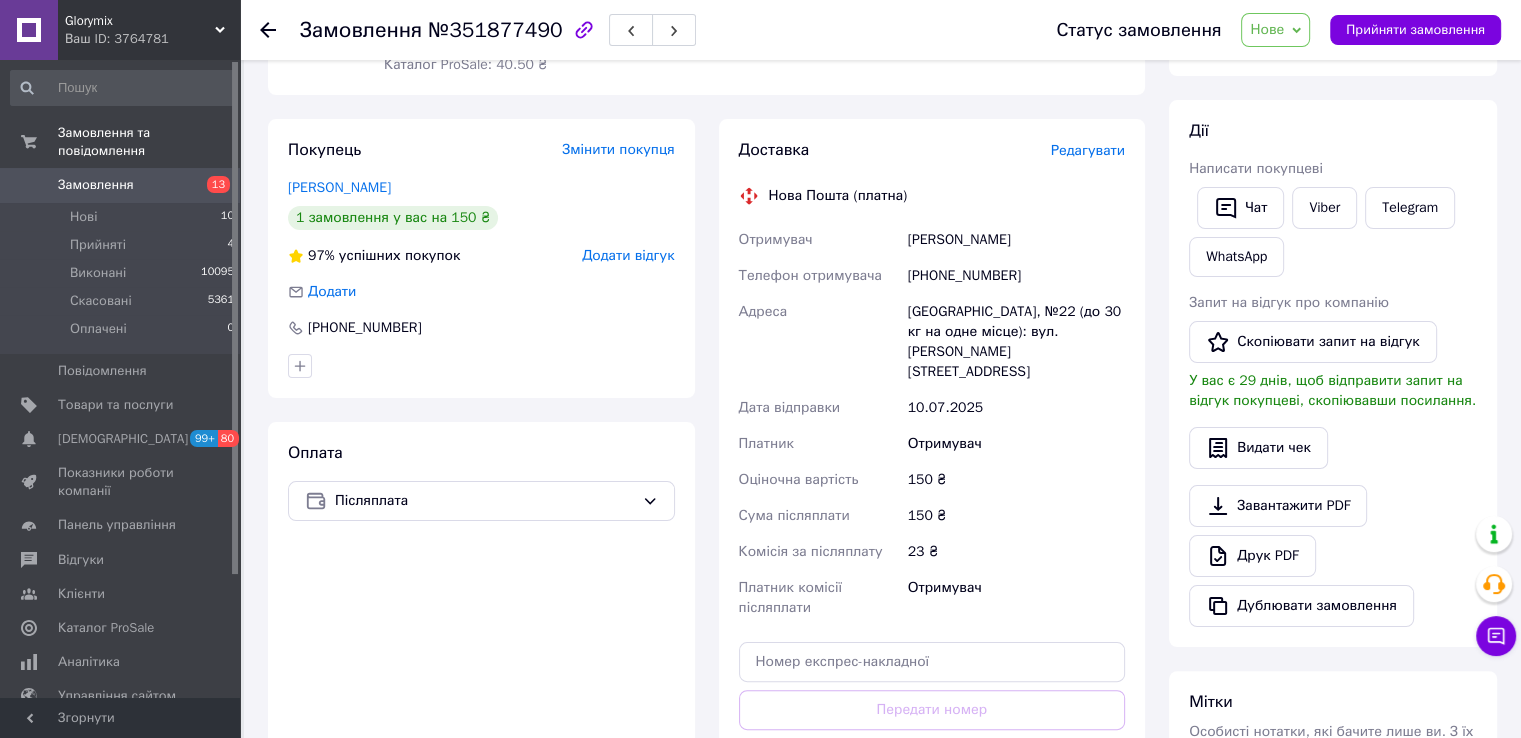 drag, startPoint x: 1054, startPoint y: 234, endPoint x: 1080, endPoint y: 233, distance: 26.019224 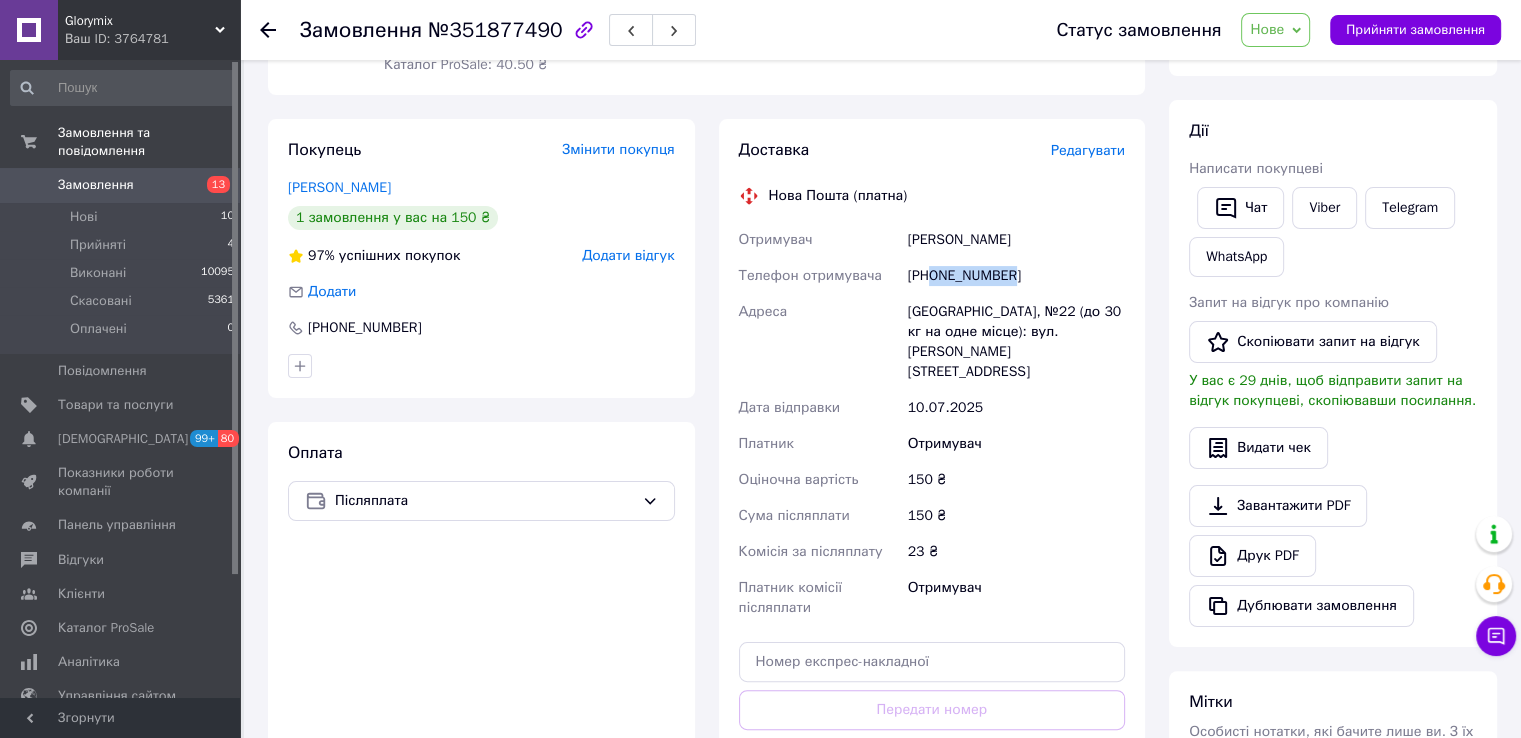 drag, startPoint x: 932, startPoint y: 276, endPoint x: 1084, endPoint y: 291, distance: 152.73834 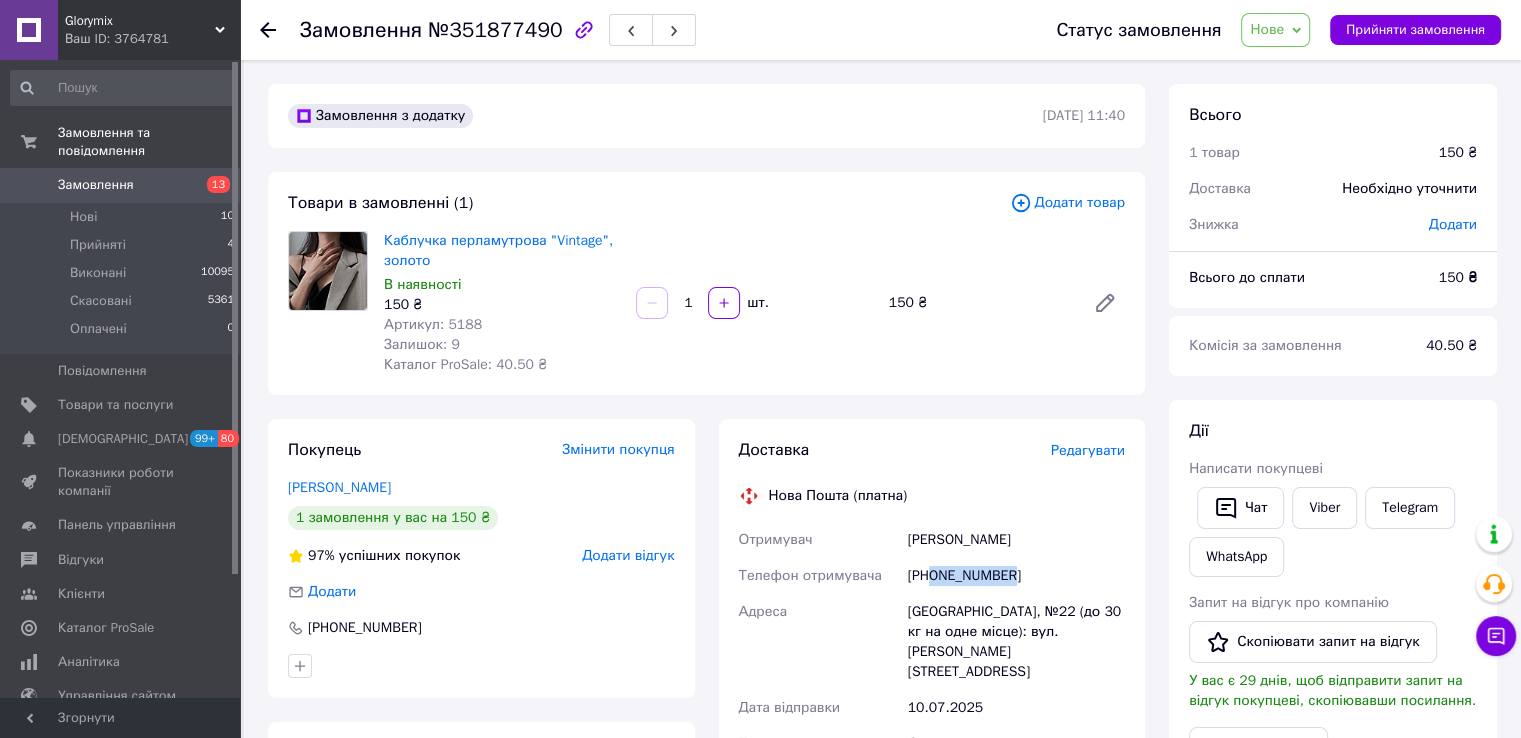 scroll, scrollTop: 100, scrollLeft: 0, axis: vertical 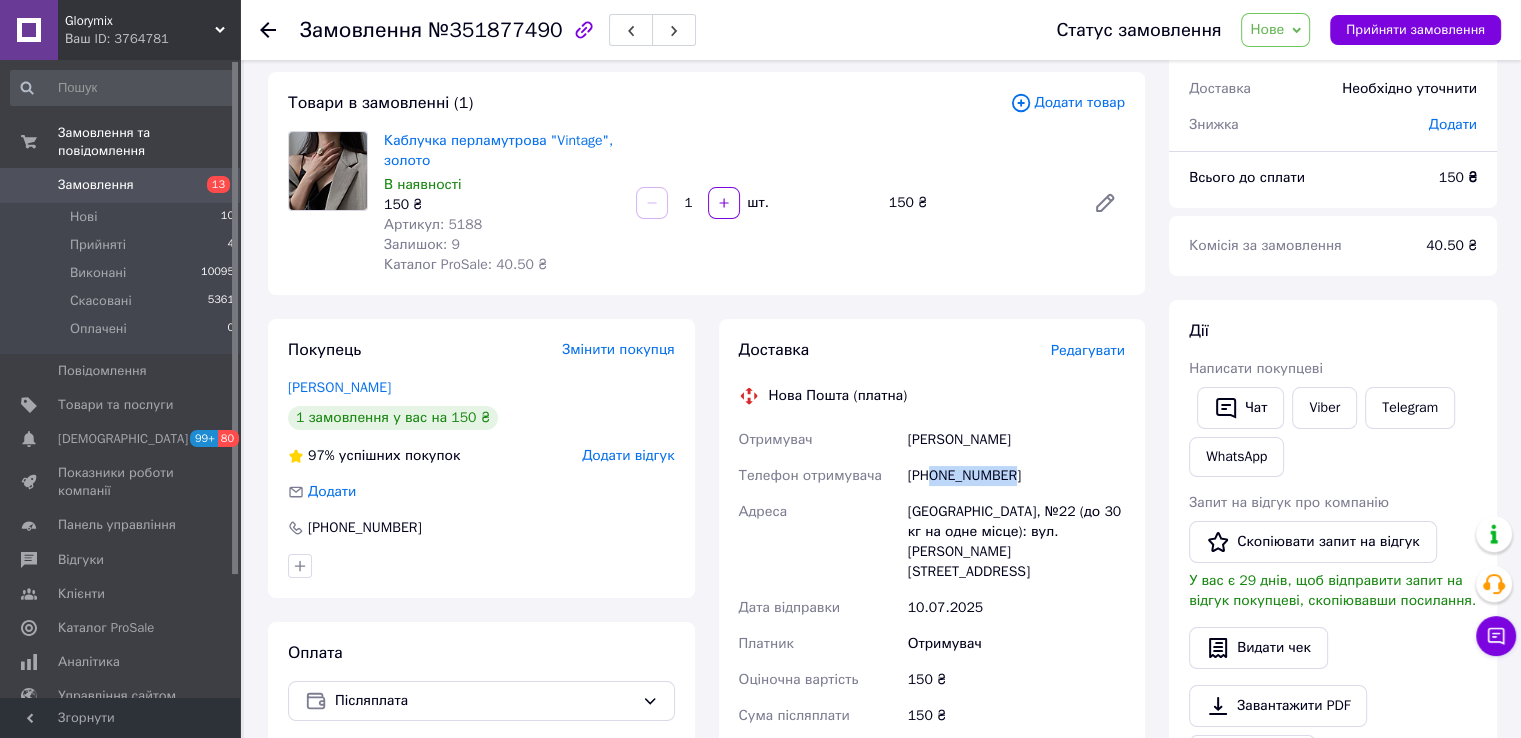 drag, startPoint x: 900, startPoint y: 444, endPoint x: 1050, endPoint y: 460, distance: 150.85092 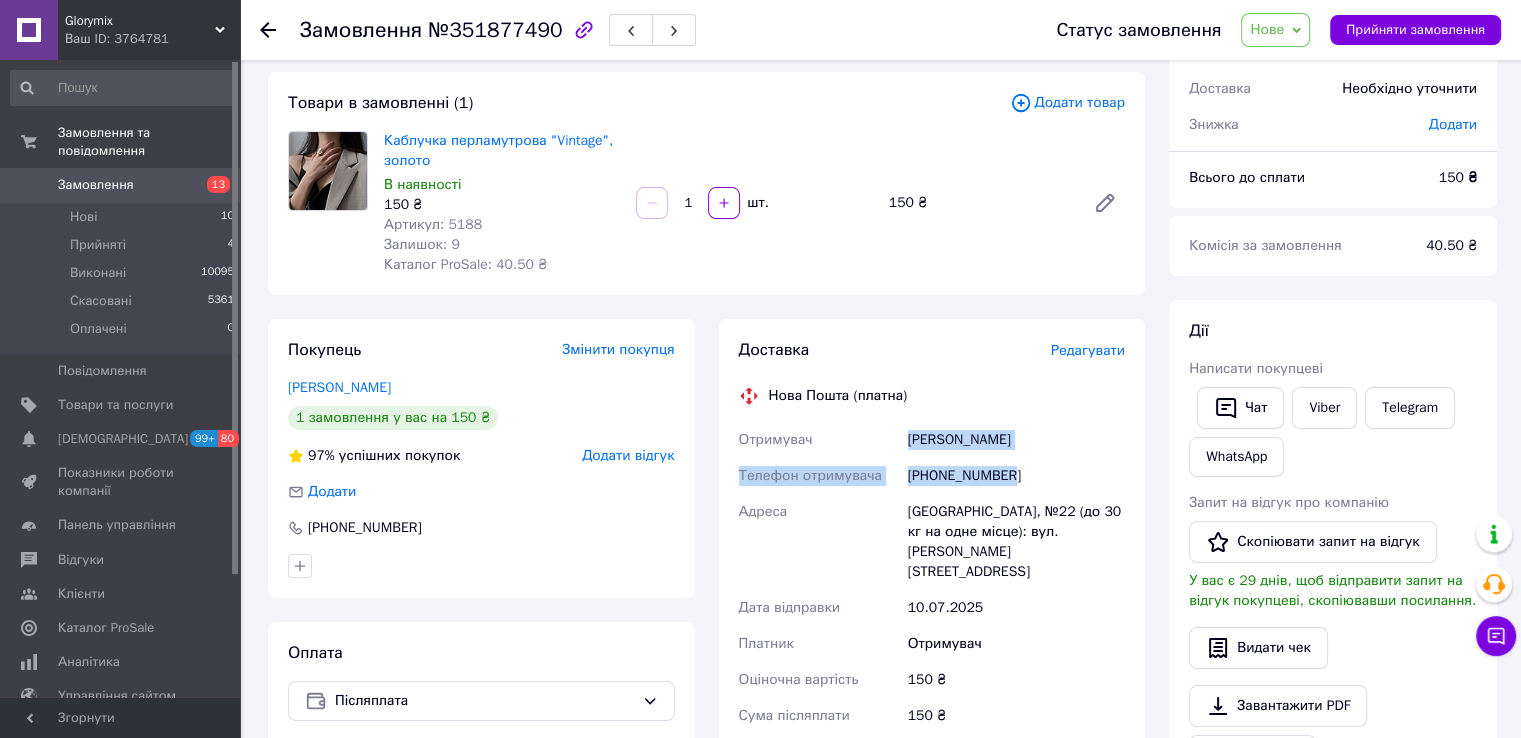 click on "Довжинська Марія" at bounding box center [1016, 440] 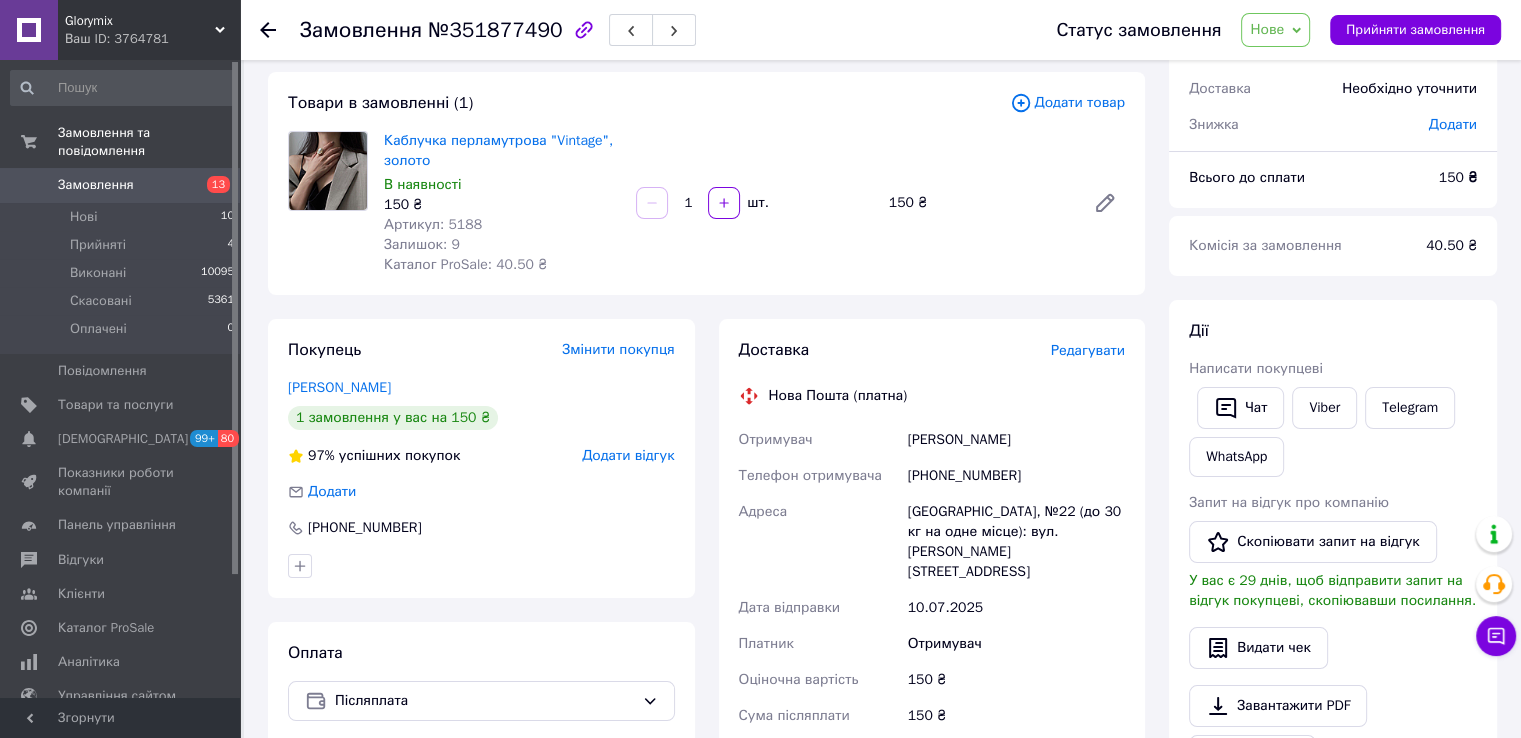 drag, startPoint x: 978, startPoint y: 444, endPoint x: 1048, endPoint y: 449, distance: 70.178345 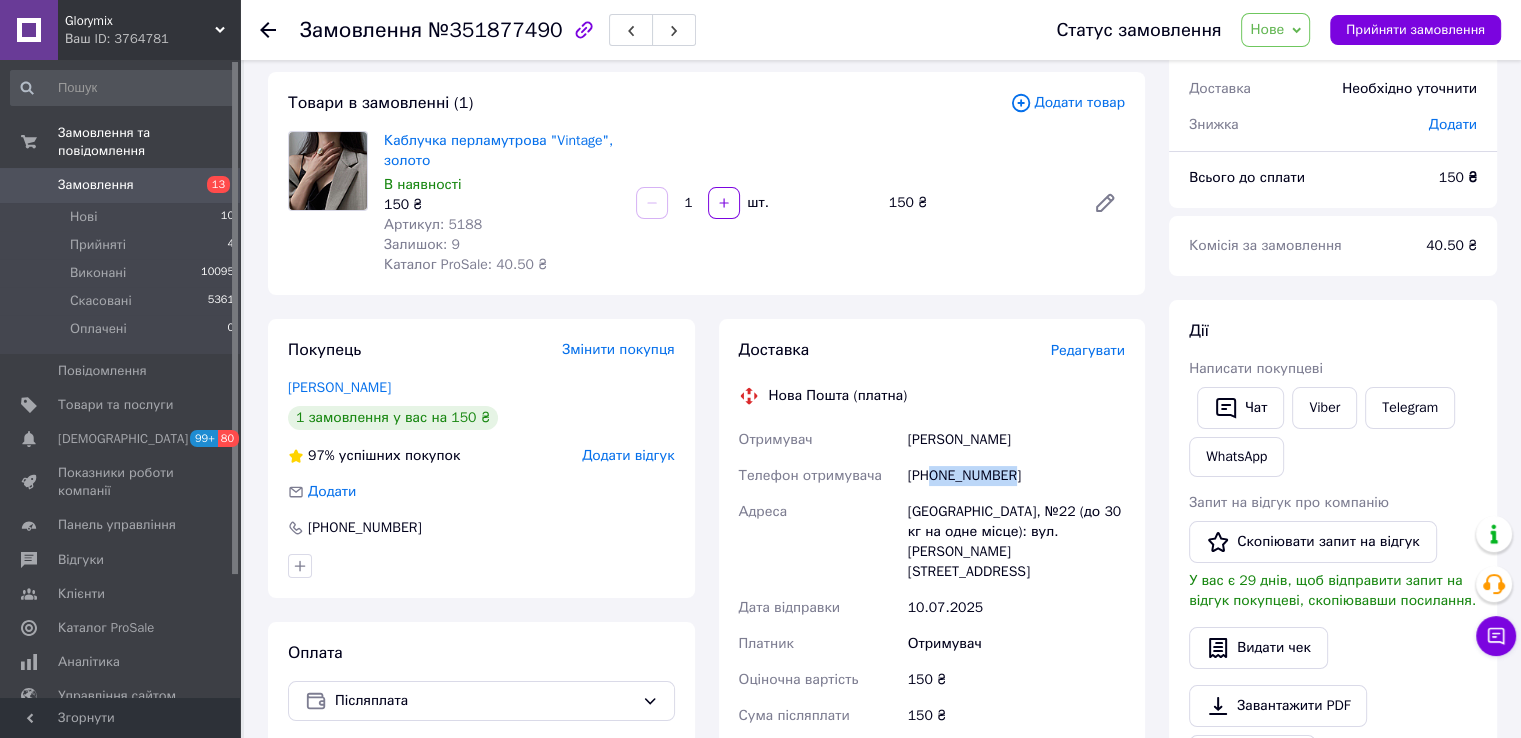 drag, startPoint x: 931, startPoint y: 473, endPoint x: 1039, endPoint y: 485, distance: 108.66462 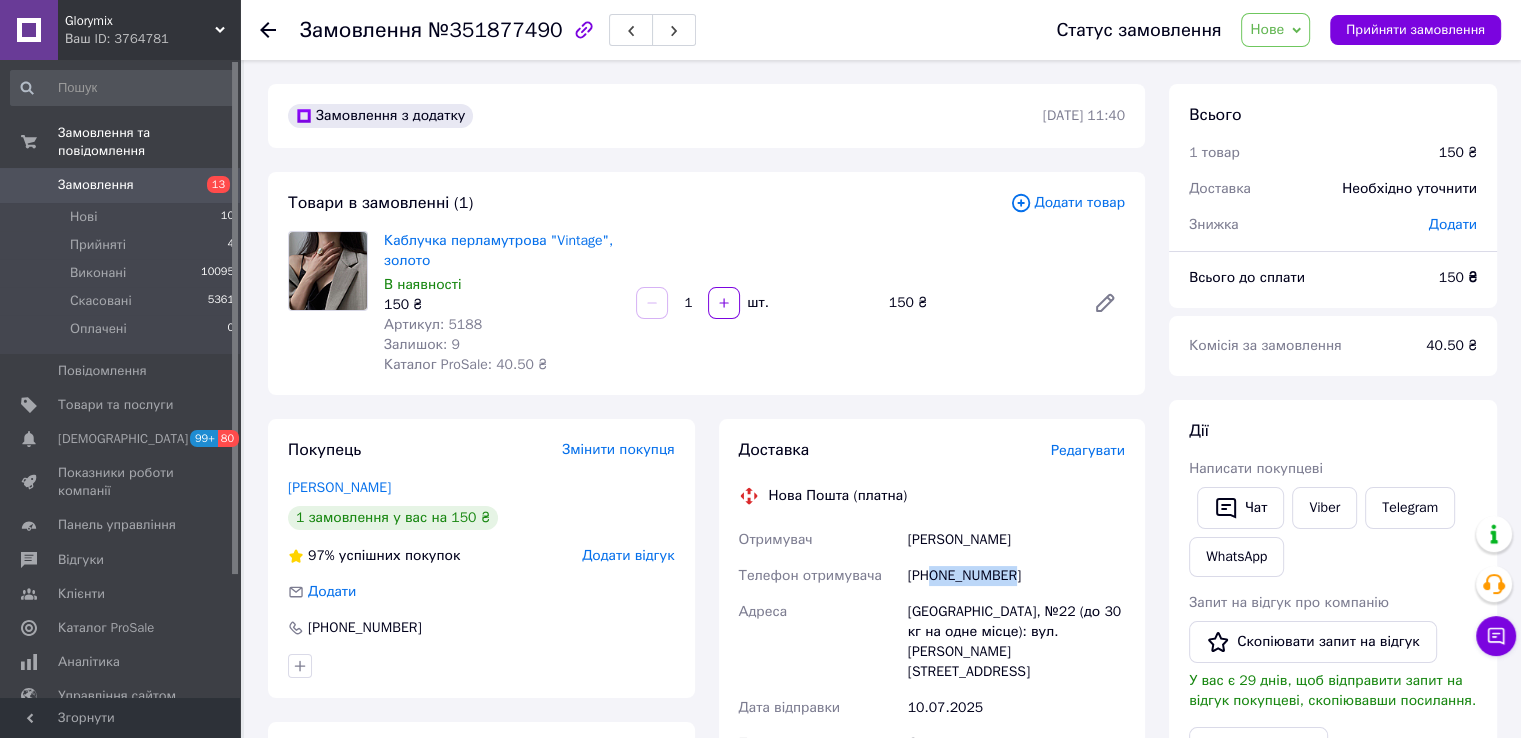 scroll, scrollTop: 400, scrollLeft: 0, axis: vertical 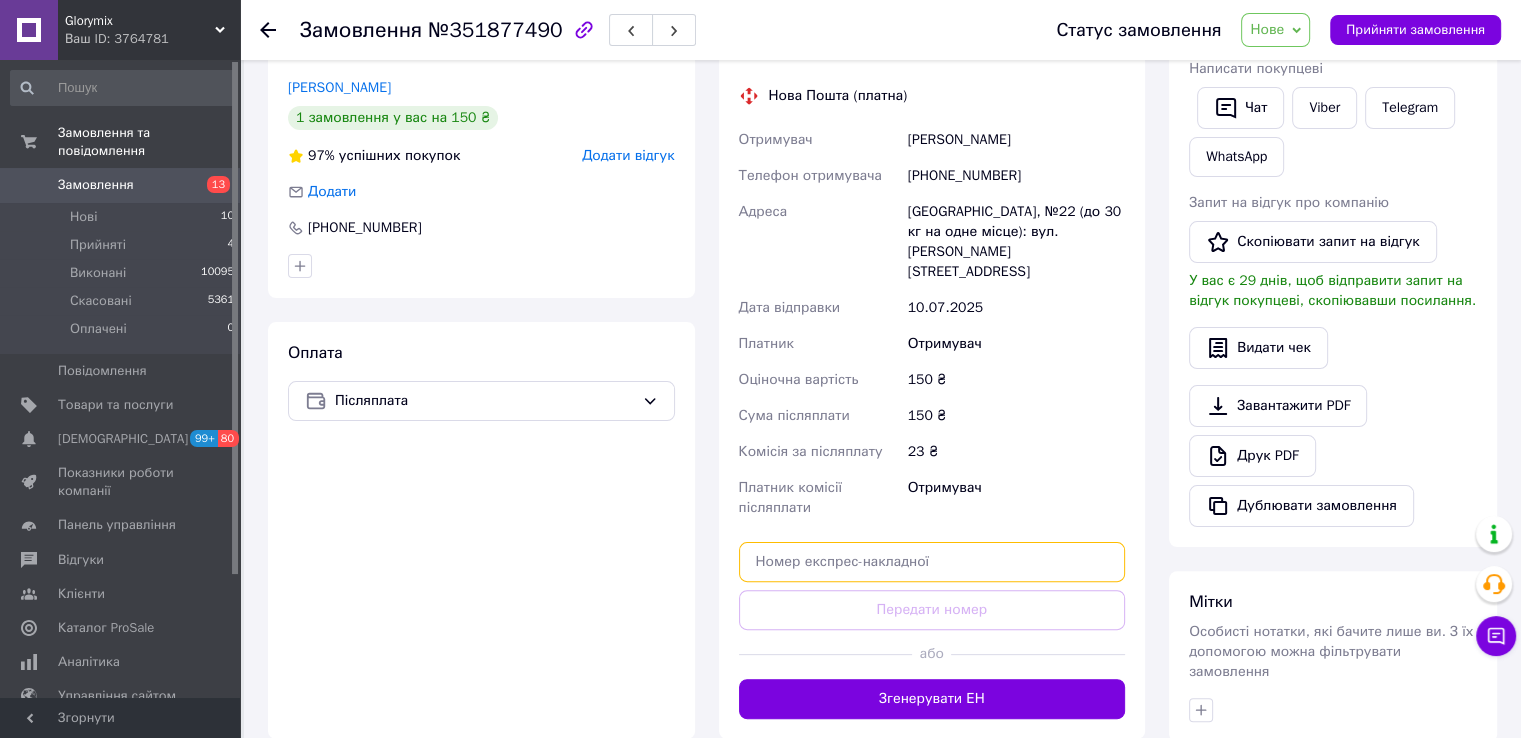 paste on "20451202815711" 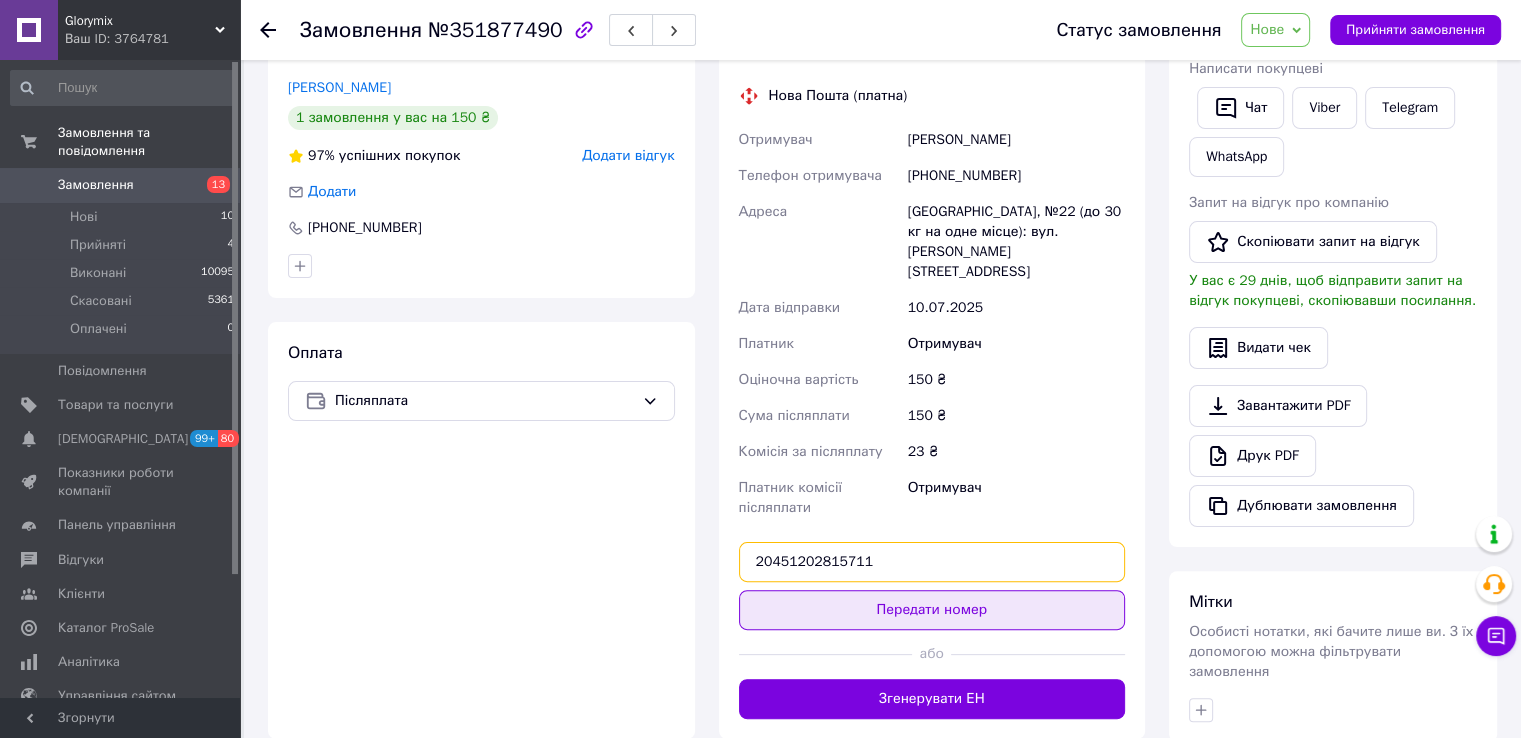 type on "20451202815711" 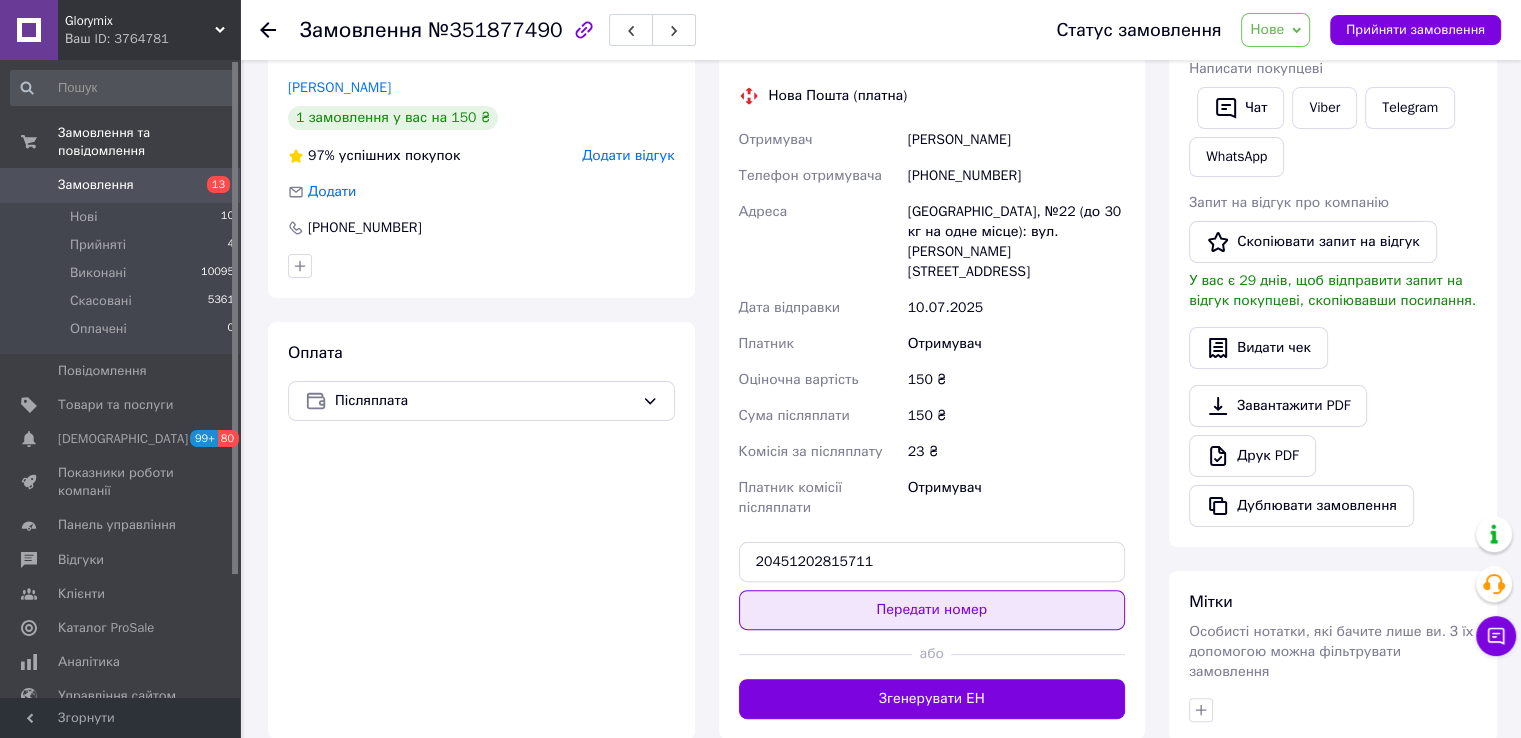 click on "Передати номер" at bounding box center [932, 610] 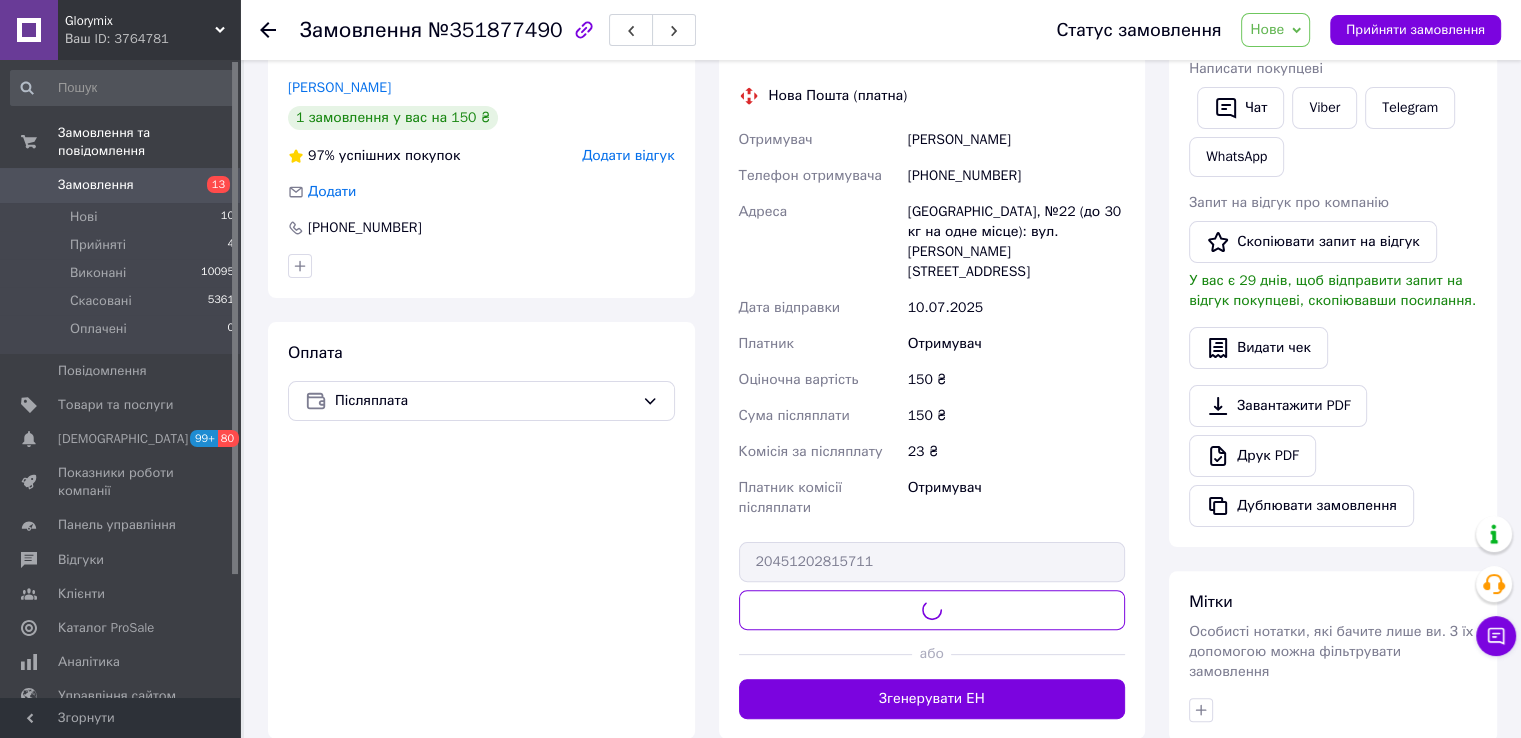 click on "Нове" at bounding box center [1275, 30] 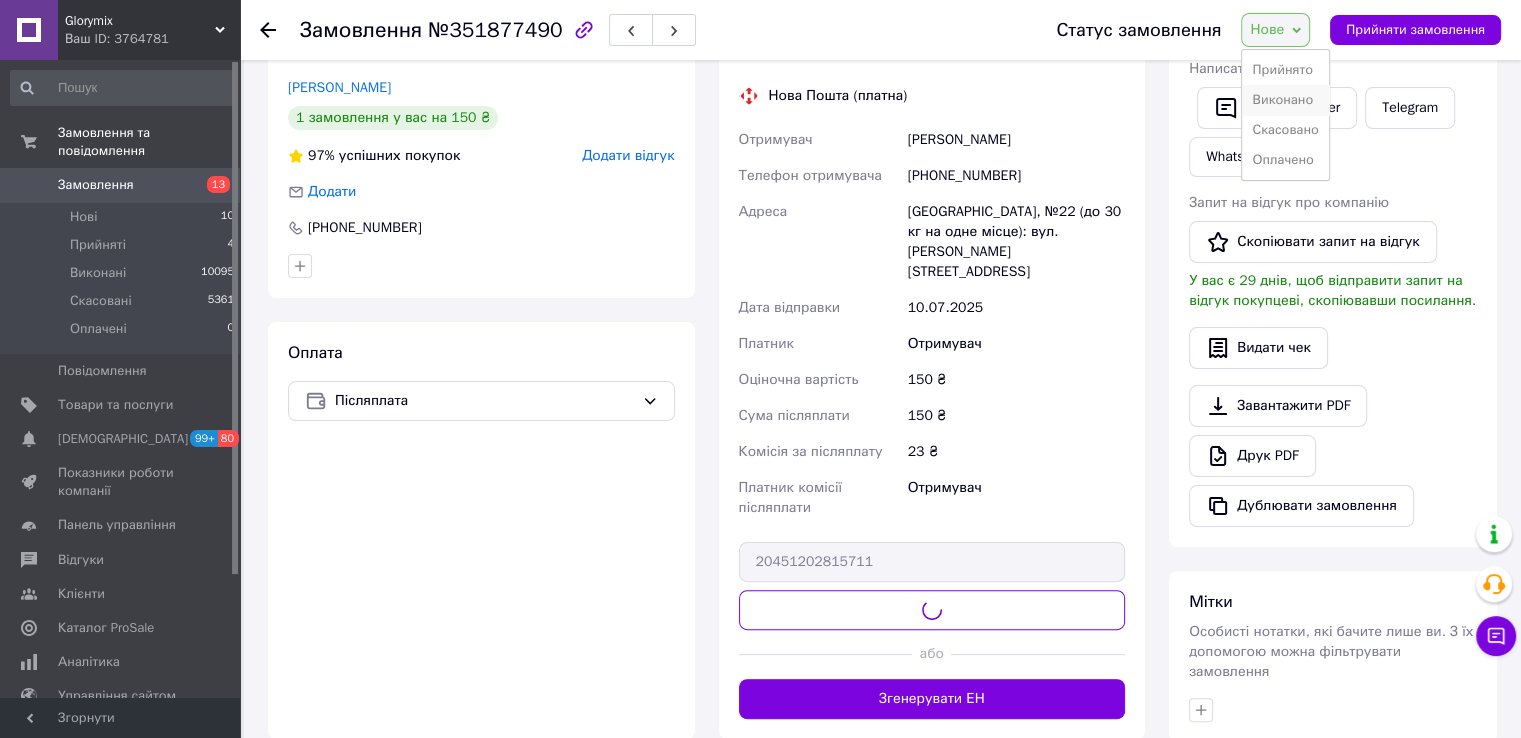 click on "Виконано" at bounding box center (1285, 100) 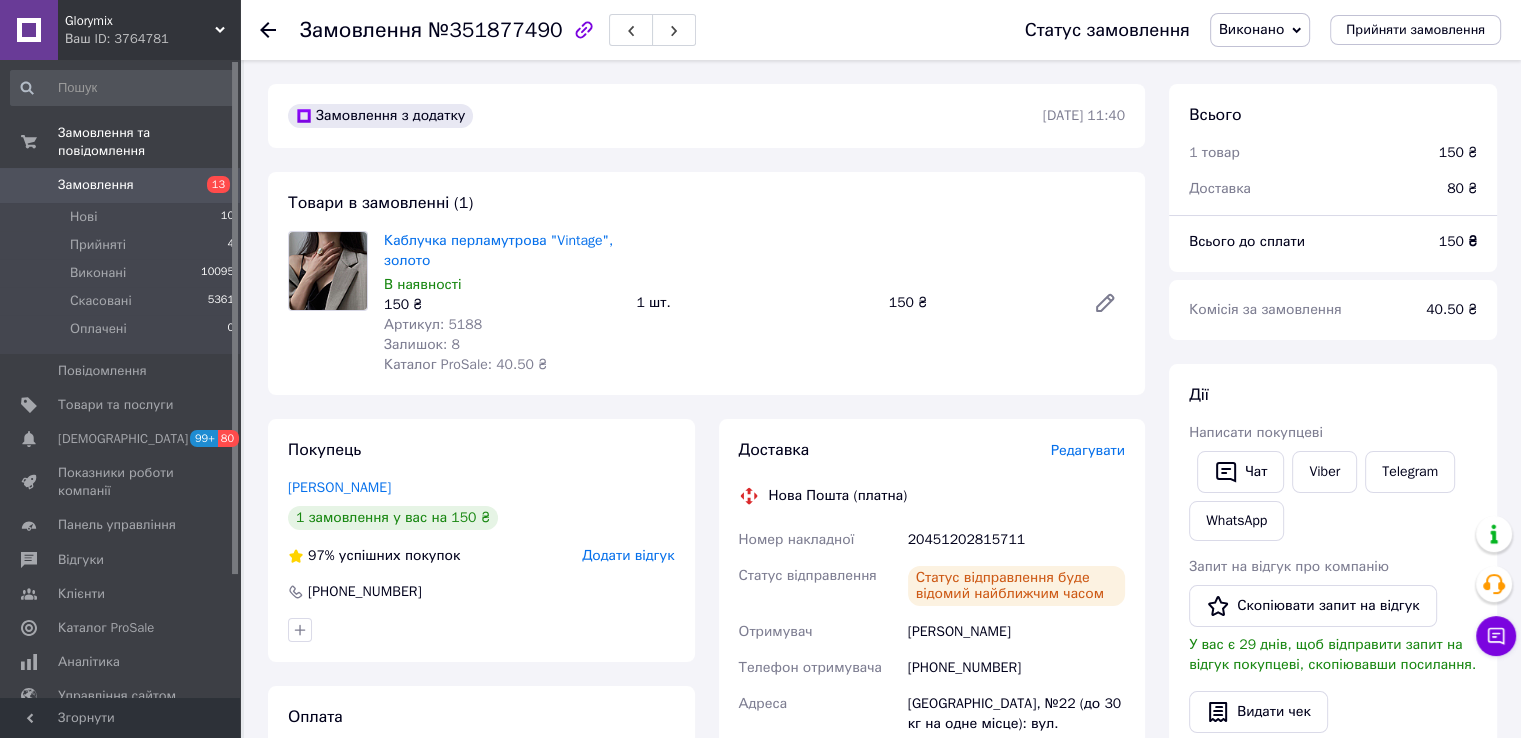scroll, scrollTop: 200, scrollLeft: 0, axis: vertical 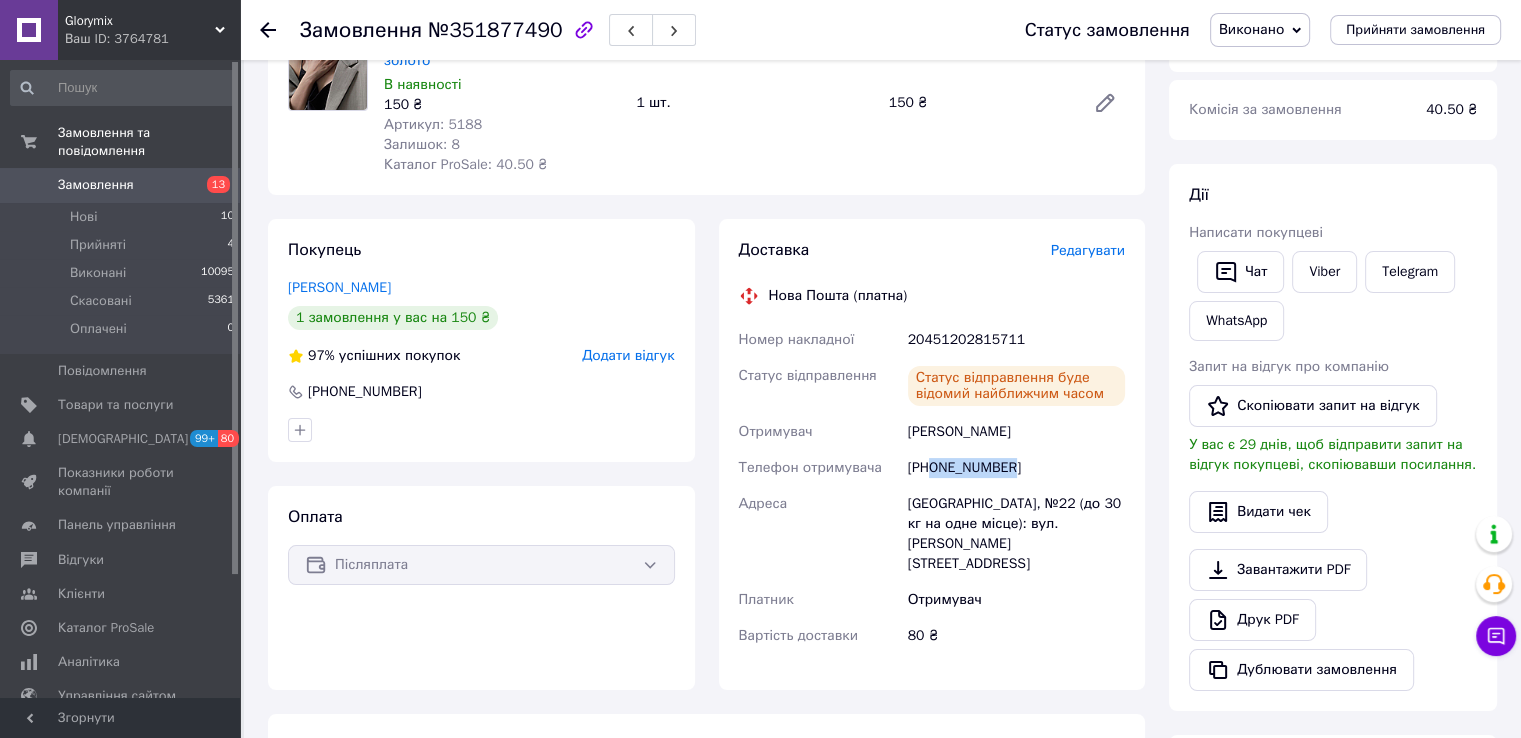 drag, startPoint x: 938, startPoint y: 473, endPoint x: 1015, endPoint y: 473, distance: 77 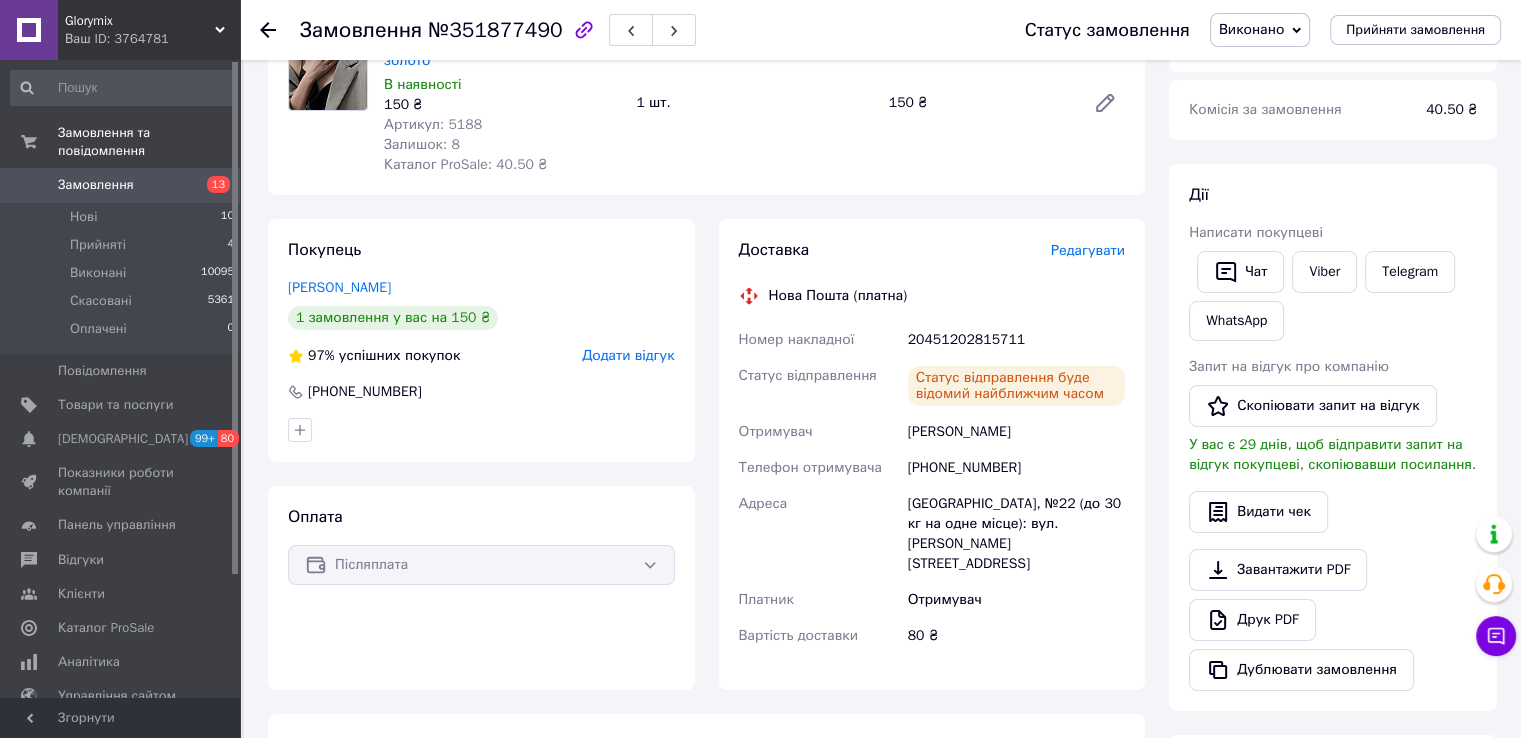 click on "20451202815711" at bounding box center [1016, 340] 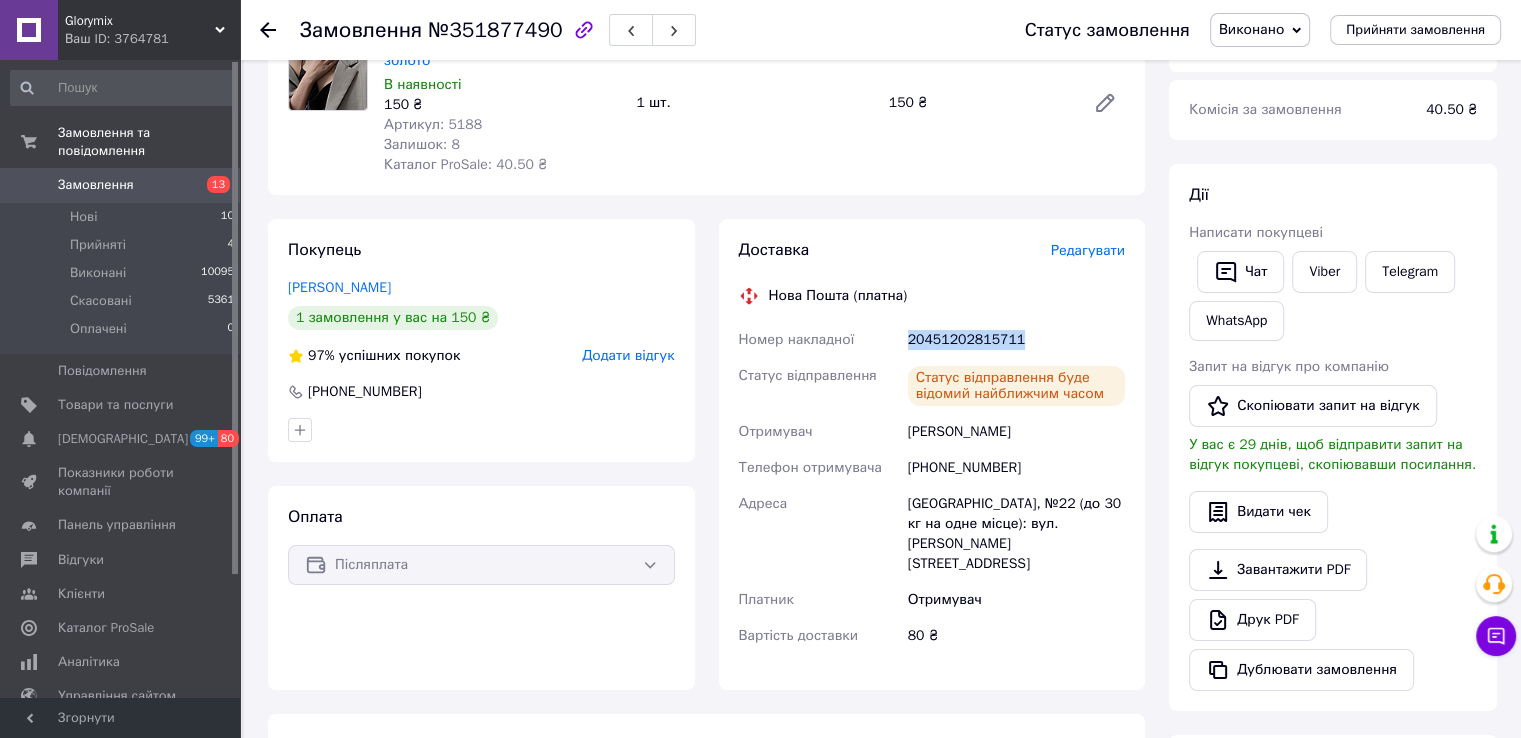click on "20451202815711" at bounding box center (1016, 340) 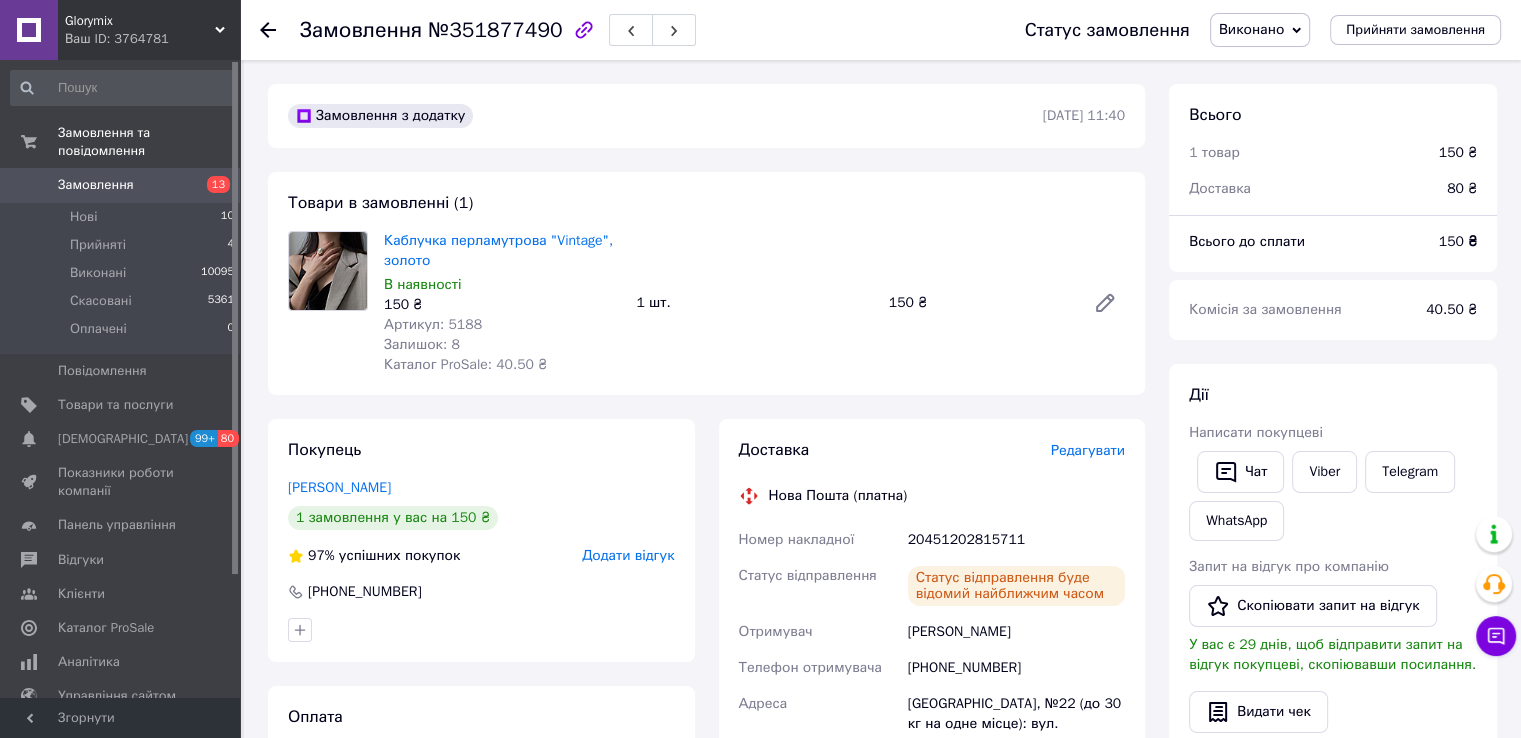 click 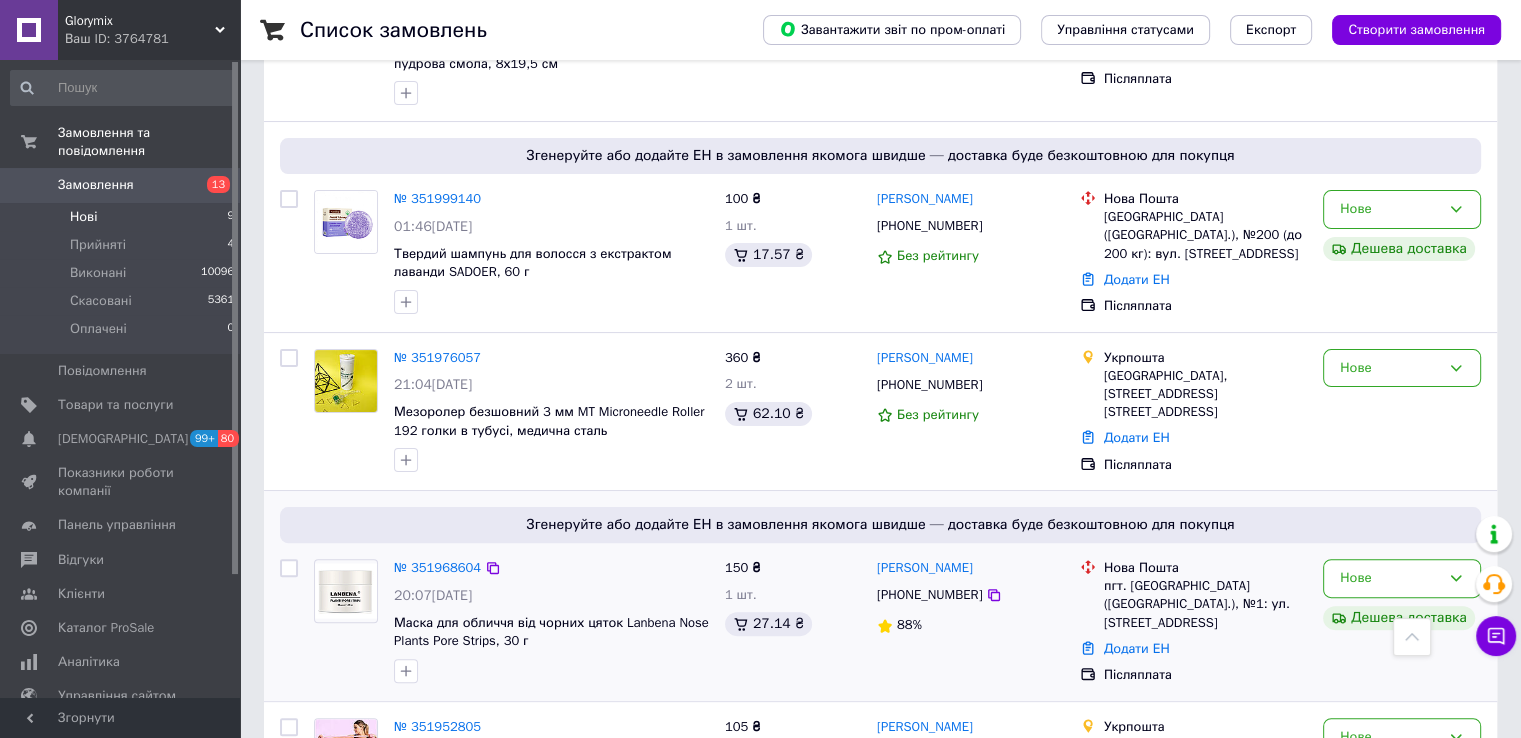 scroll, scrollTop: 224, scrollLeft: 0, axis: vertical 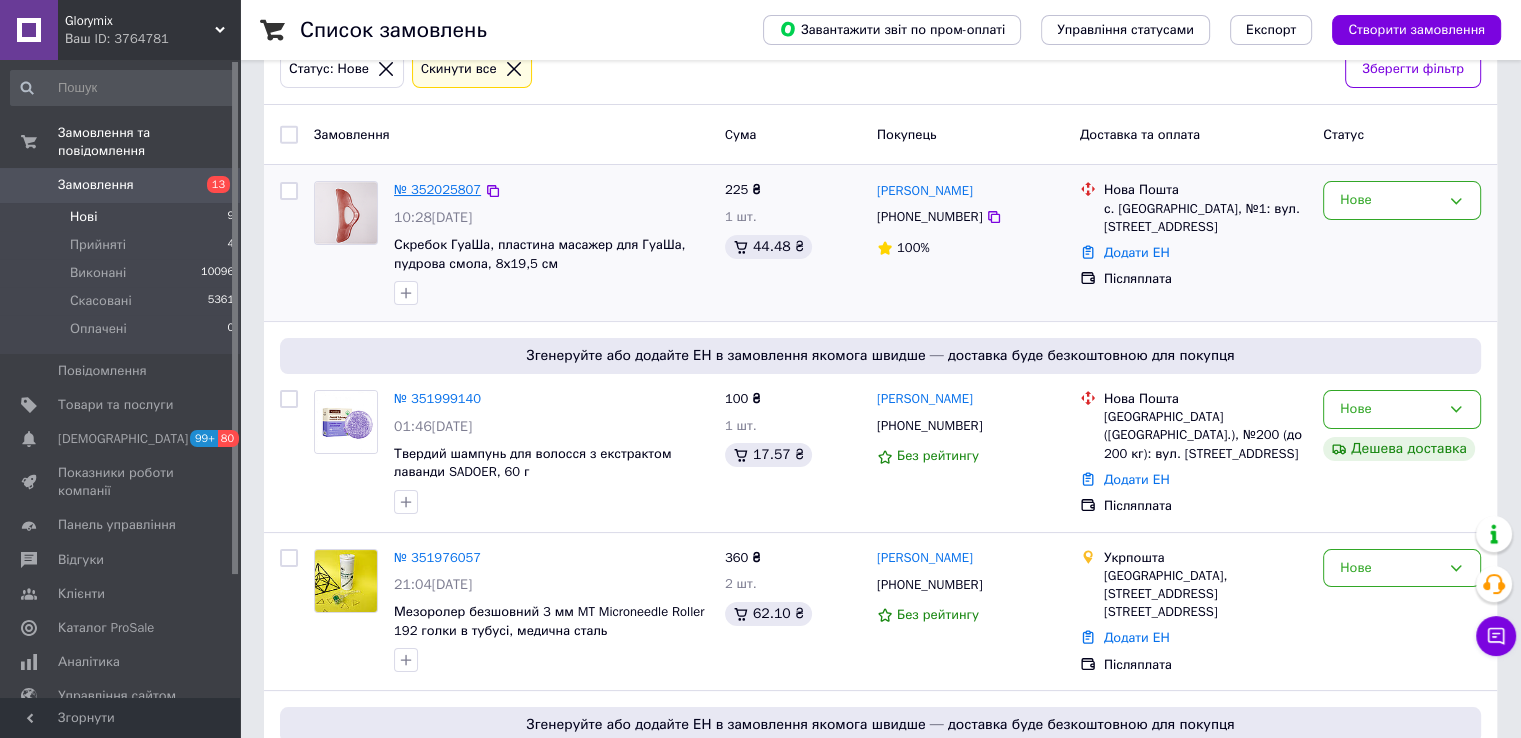 click on "№ 352025807" at bounding box center [437, 189] 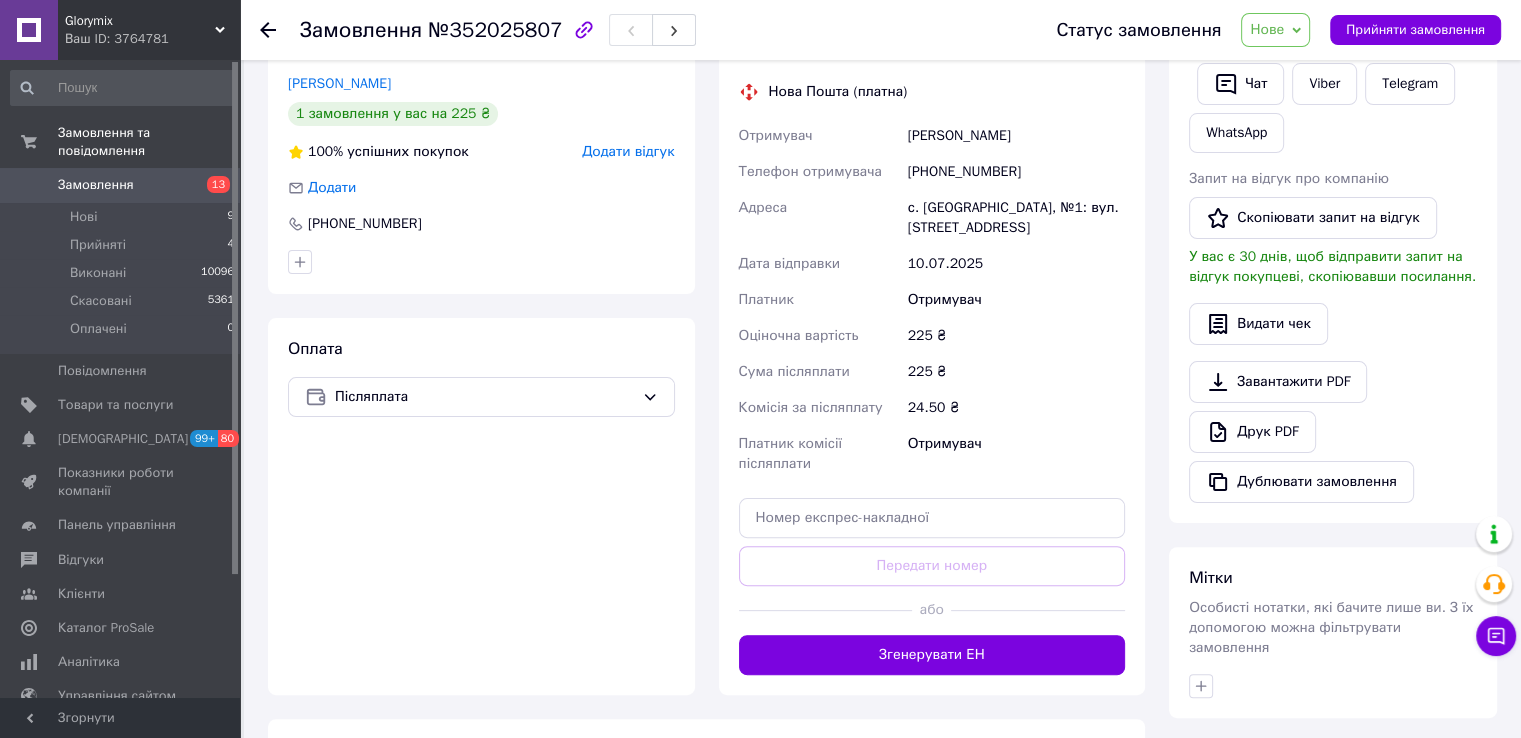 scroll, scrollTop: 124, scrollLeft: 0, axis: vertical 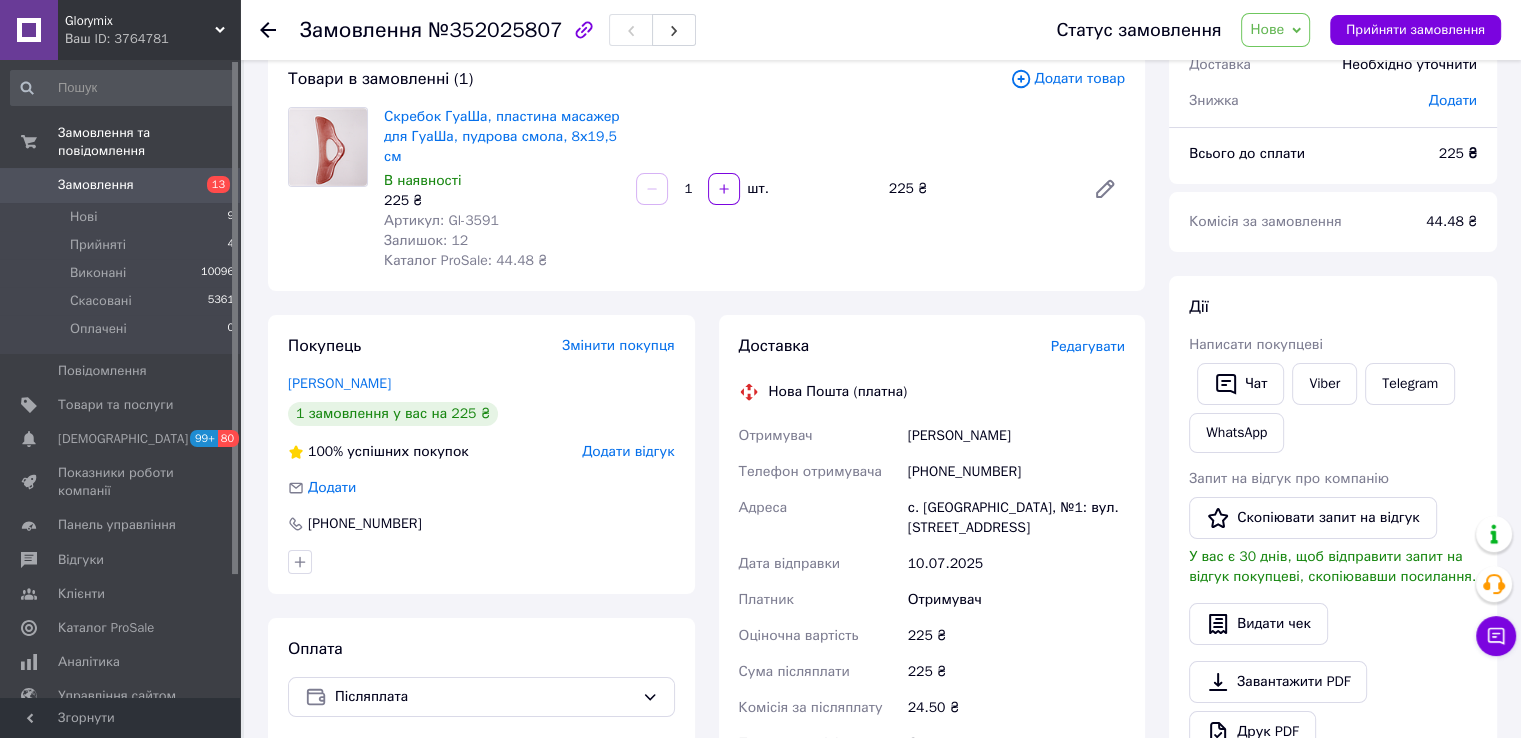 drag, startPoint x: 901, startPoint y: 435, endPoint x: 1058, endPoint y: 436, distance: 157.00319 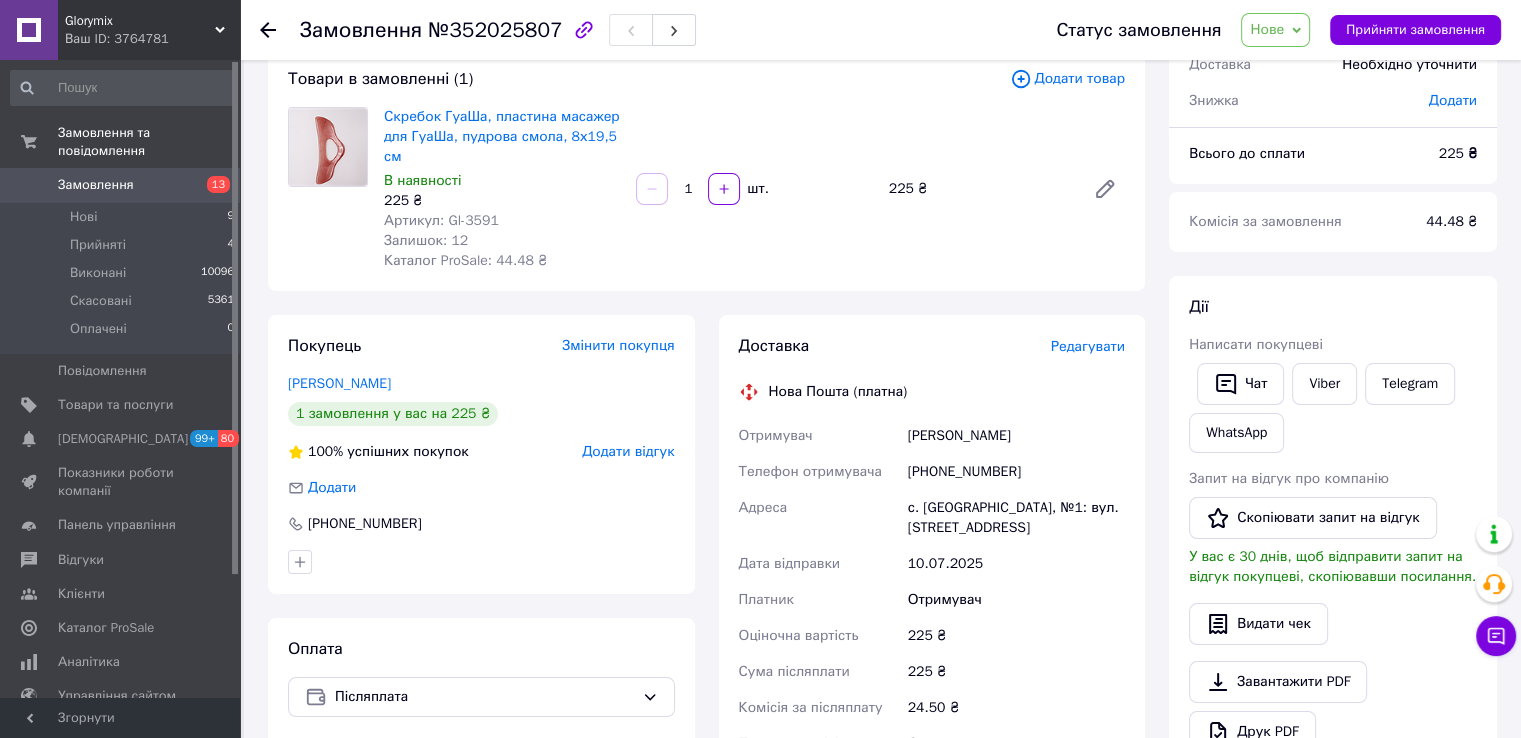 click on "[PHONE_NUMBER]" at bounding box center (1016, 472) 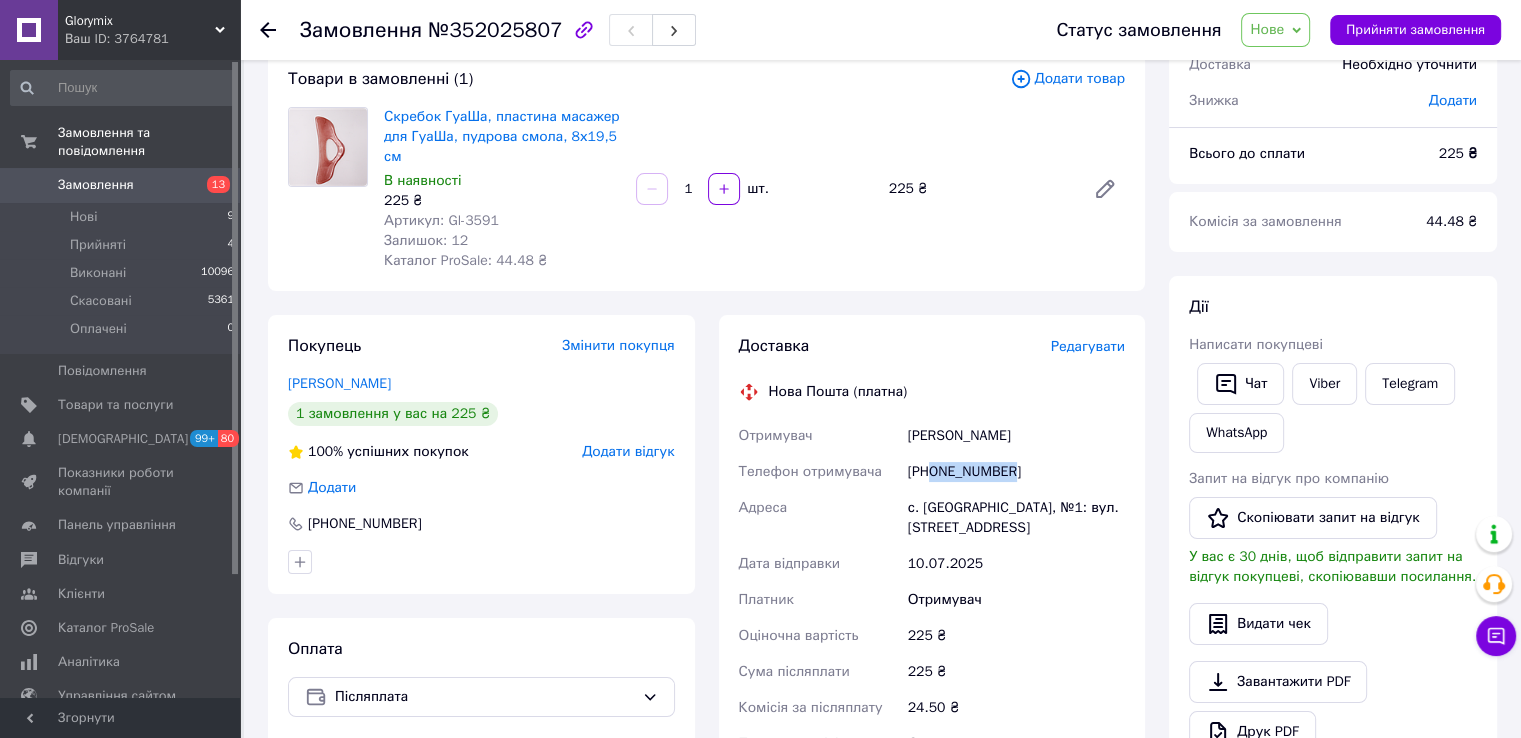 drag, startPoint x: 929, startPoint y: 476, endPoint x: 1016, endPoint y: 482, distance: 87.20665 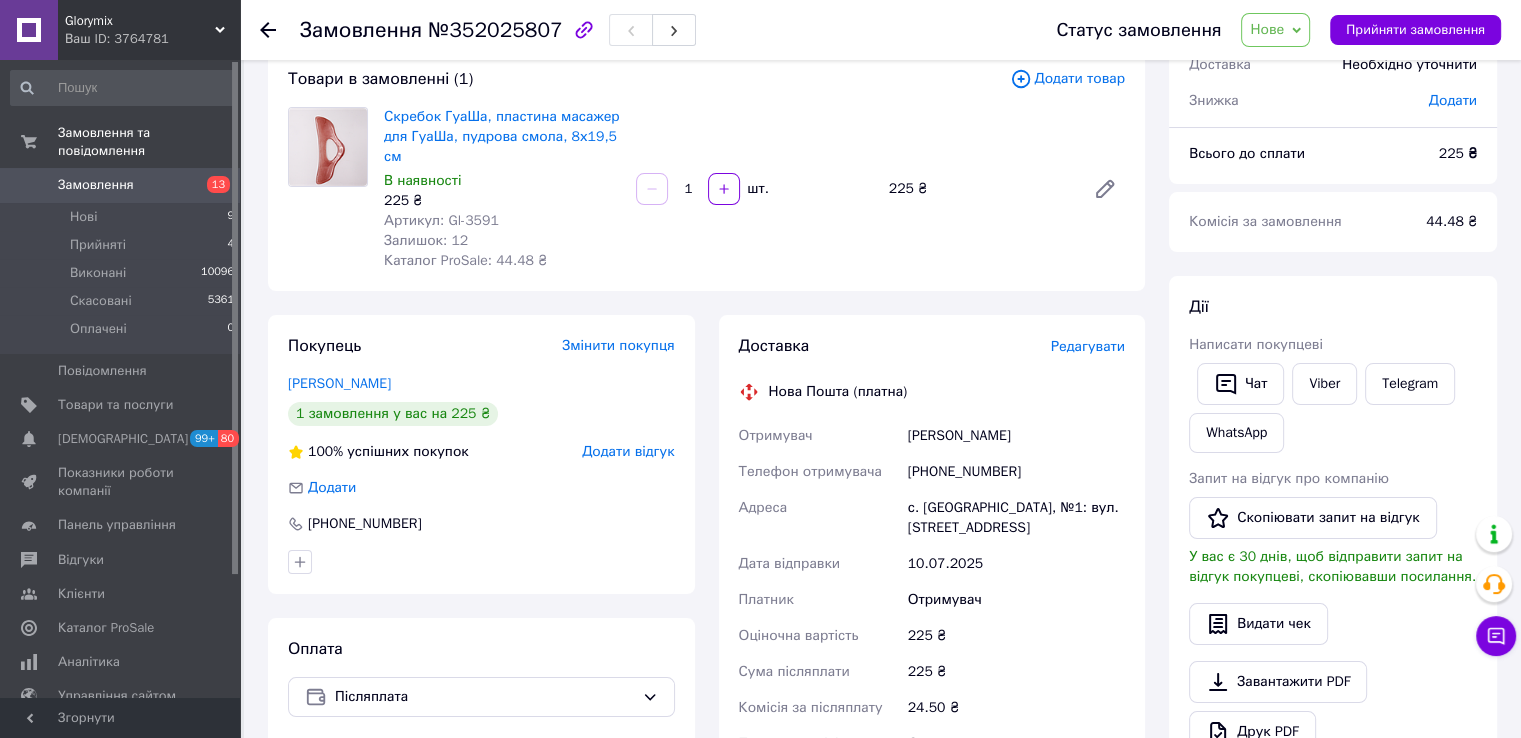 click on "№352025807" at bounding box center (495, 30) 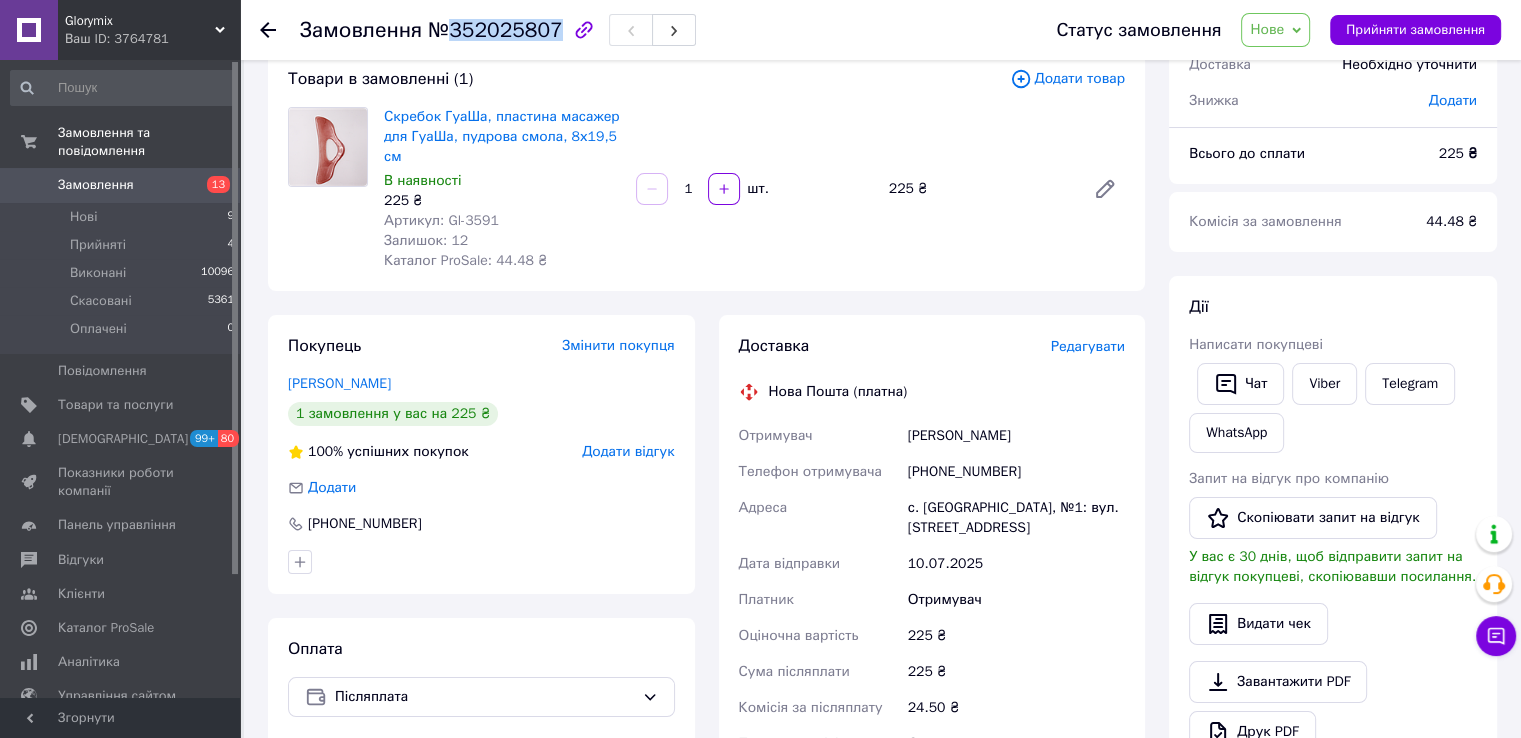 click on "№352025807" at bounding box center (495, 30) 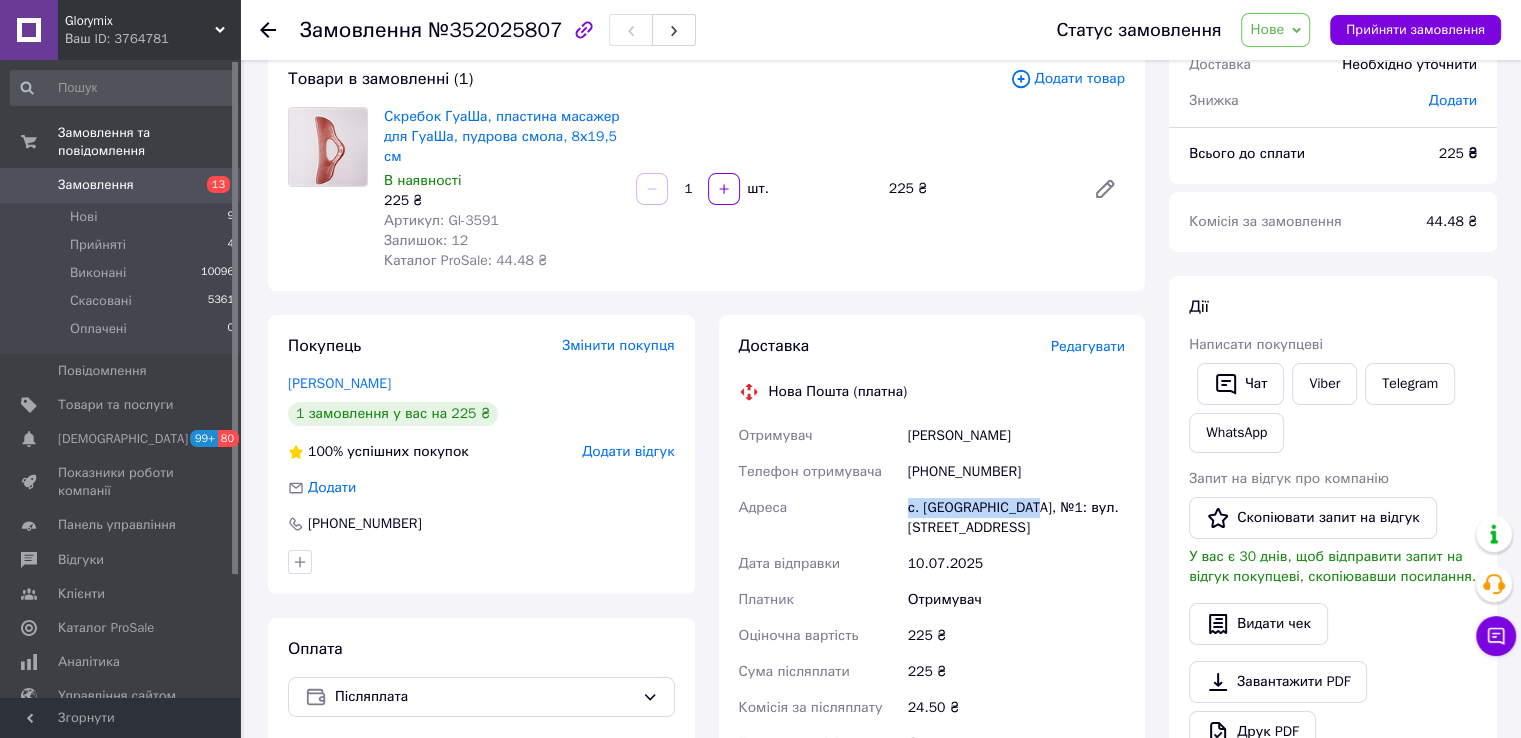 drag, startPoint x: 884, startPoint y: 510, endPoint x: 1036, endPoint y: 509, distance: 152.0033 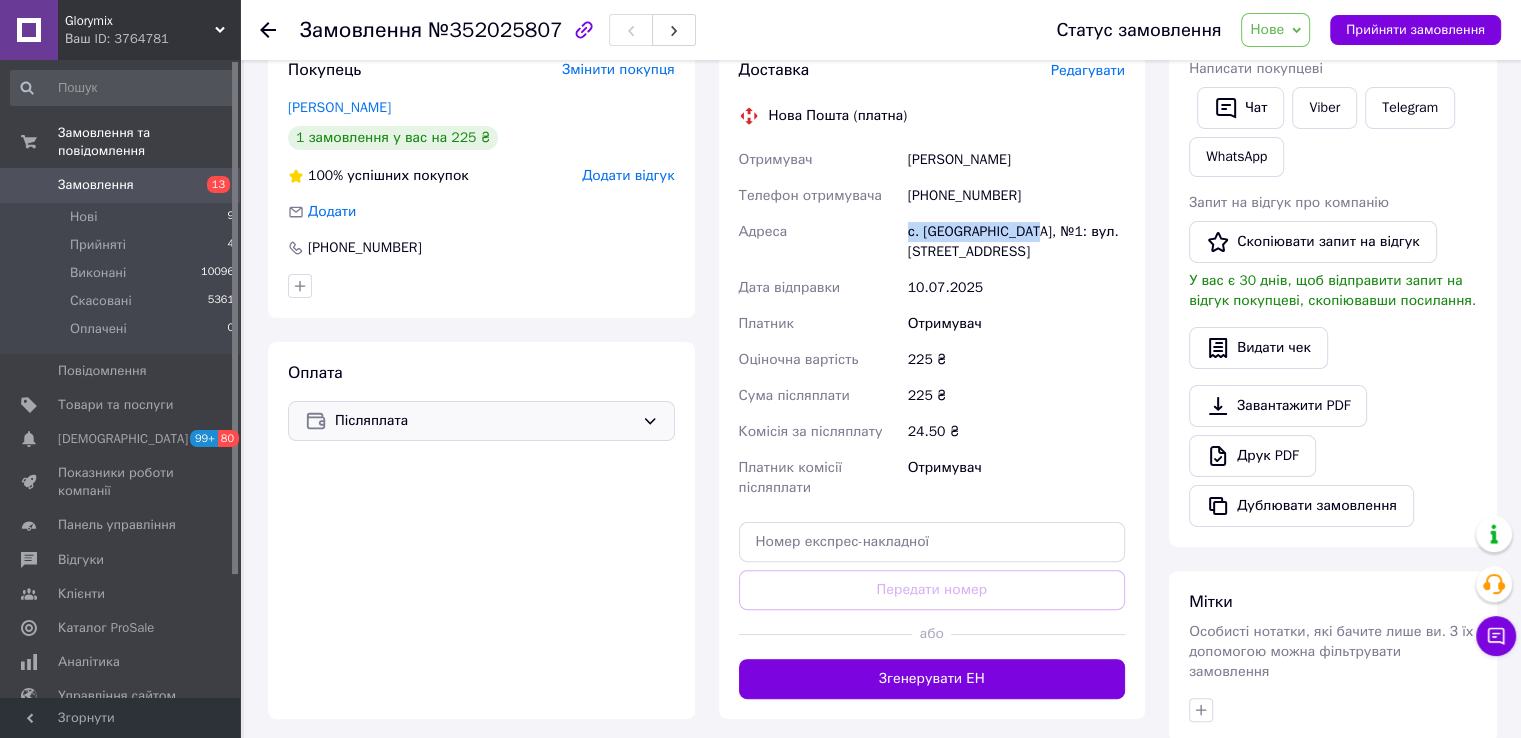 scroll, scrollTop: 600, scrollLeft: 0, axis: vertical 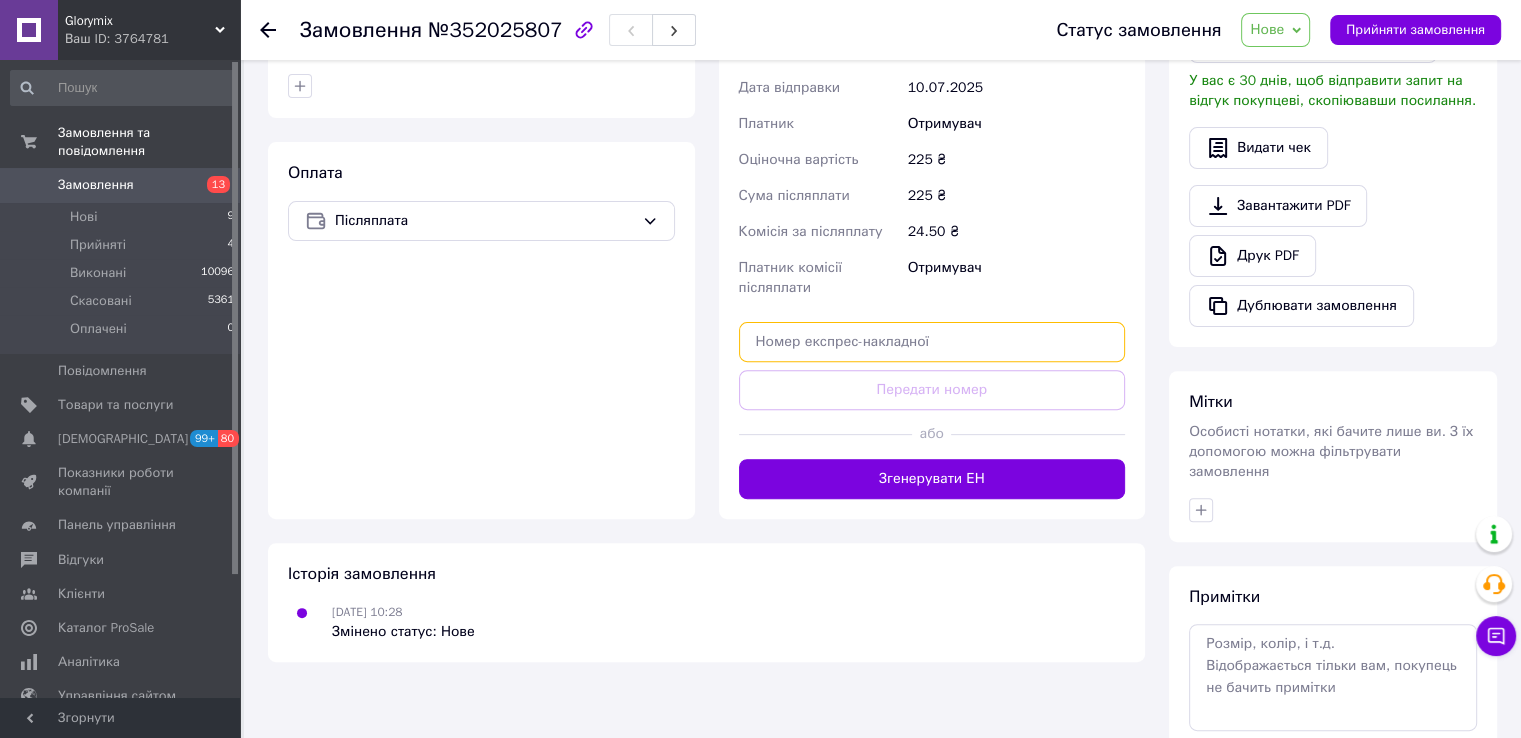 paste on "20451202819844" 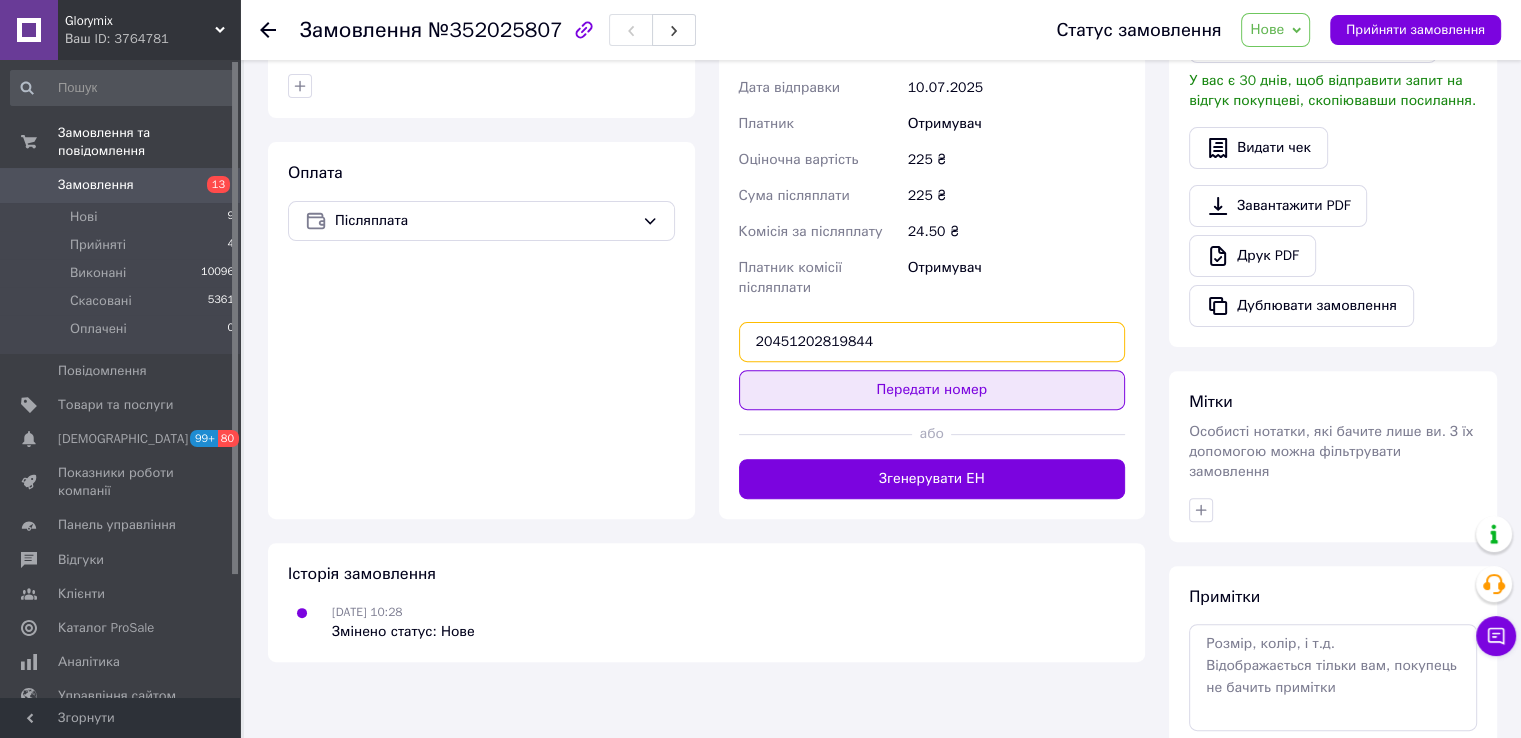 type on "20451202819844" 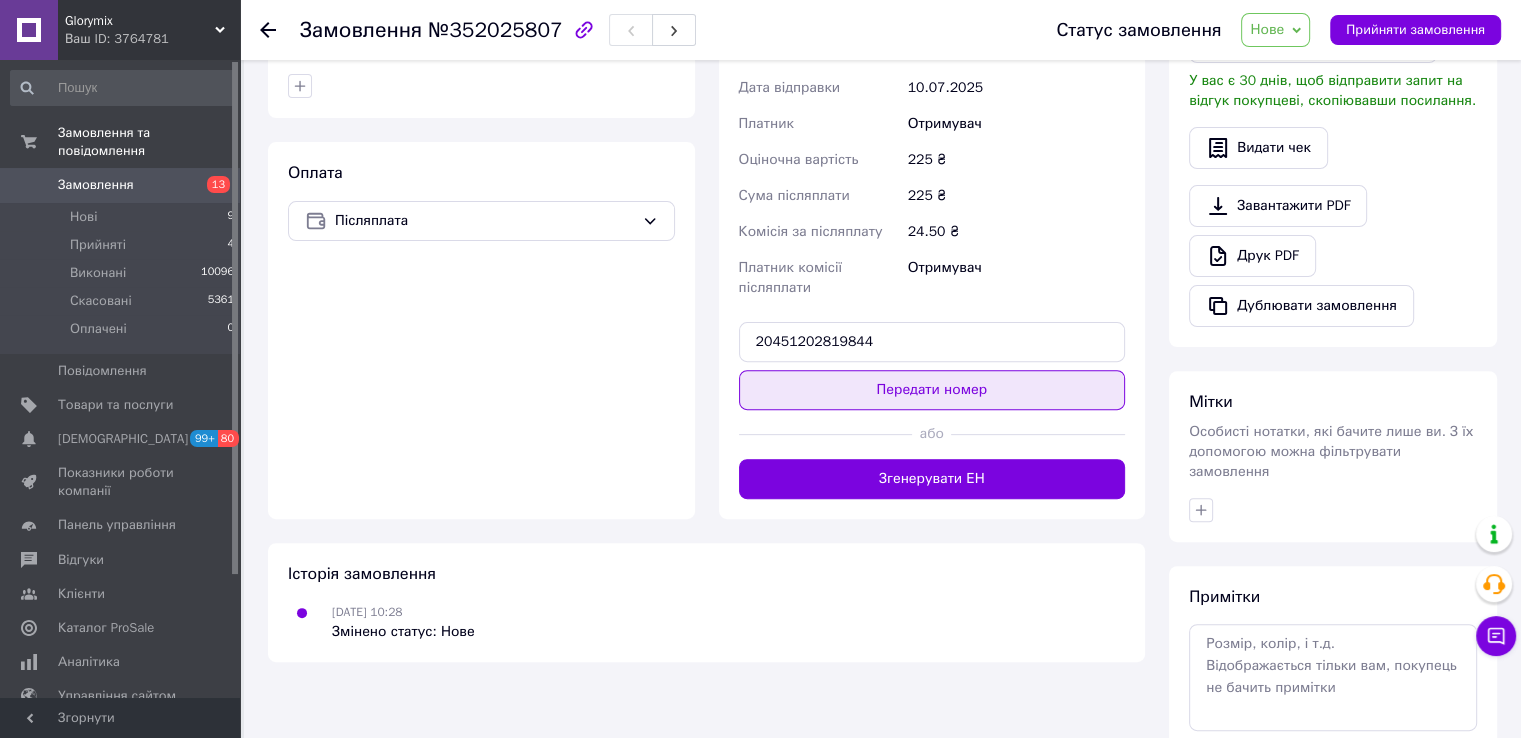 drag, startPoint x: 1037, startPoint y: 397, endPoint x: 1278, endPoint y: 151, distance: 344.37915 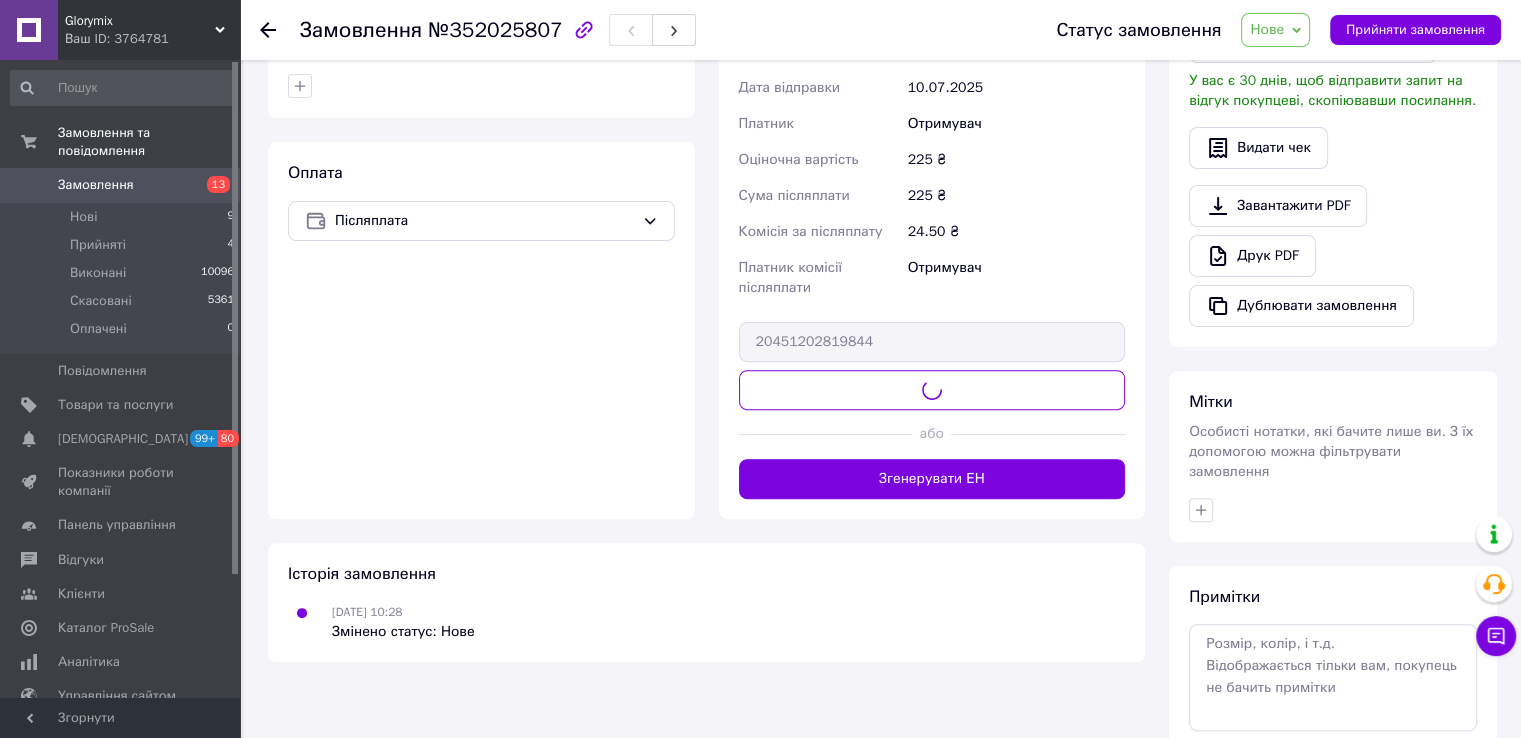 click on "Нове" at bounding box center (1275, 30) 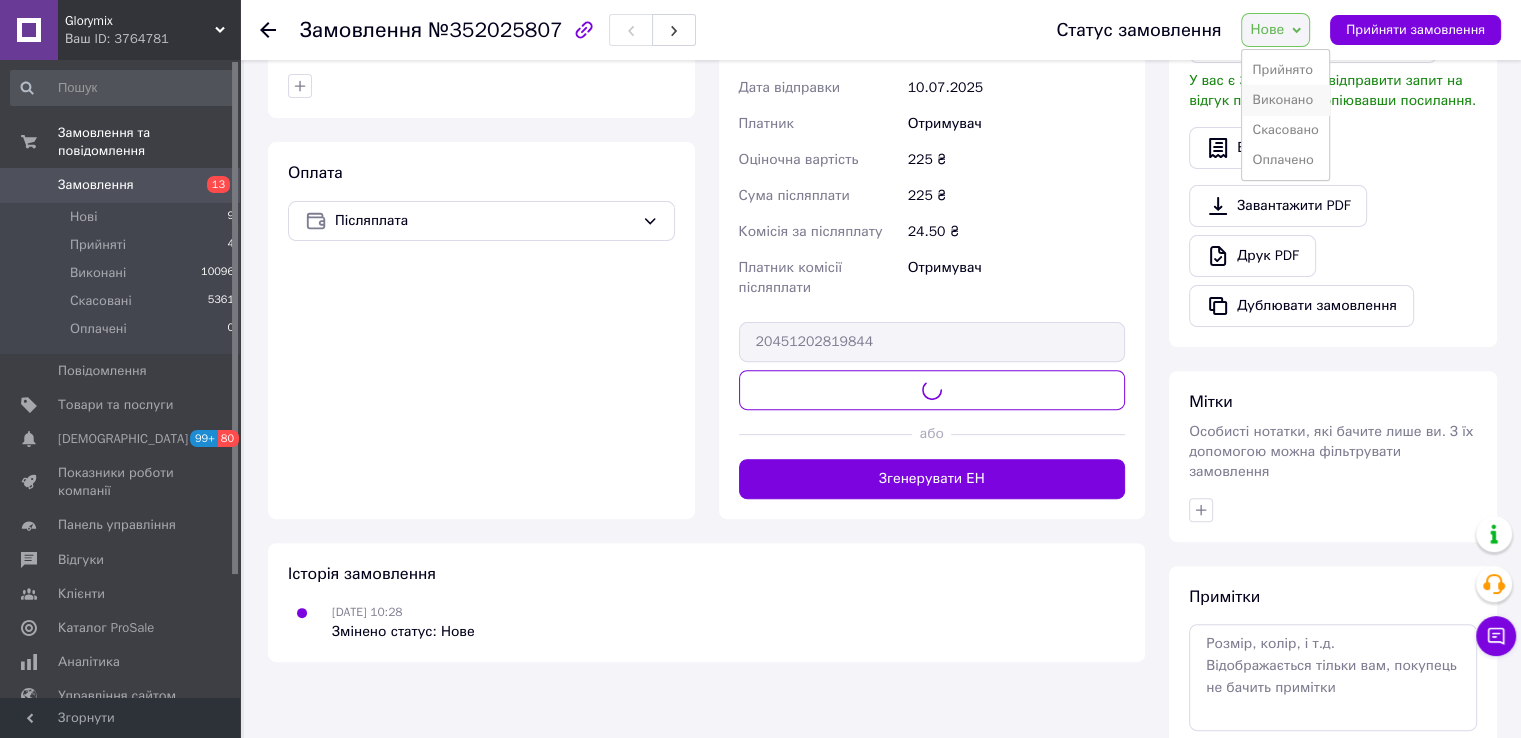 click on "Виконано" at bounding box center [1285, 100] 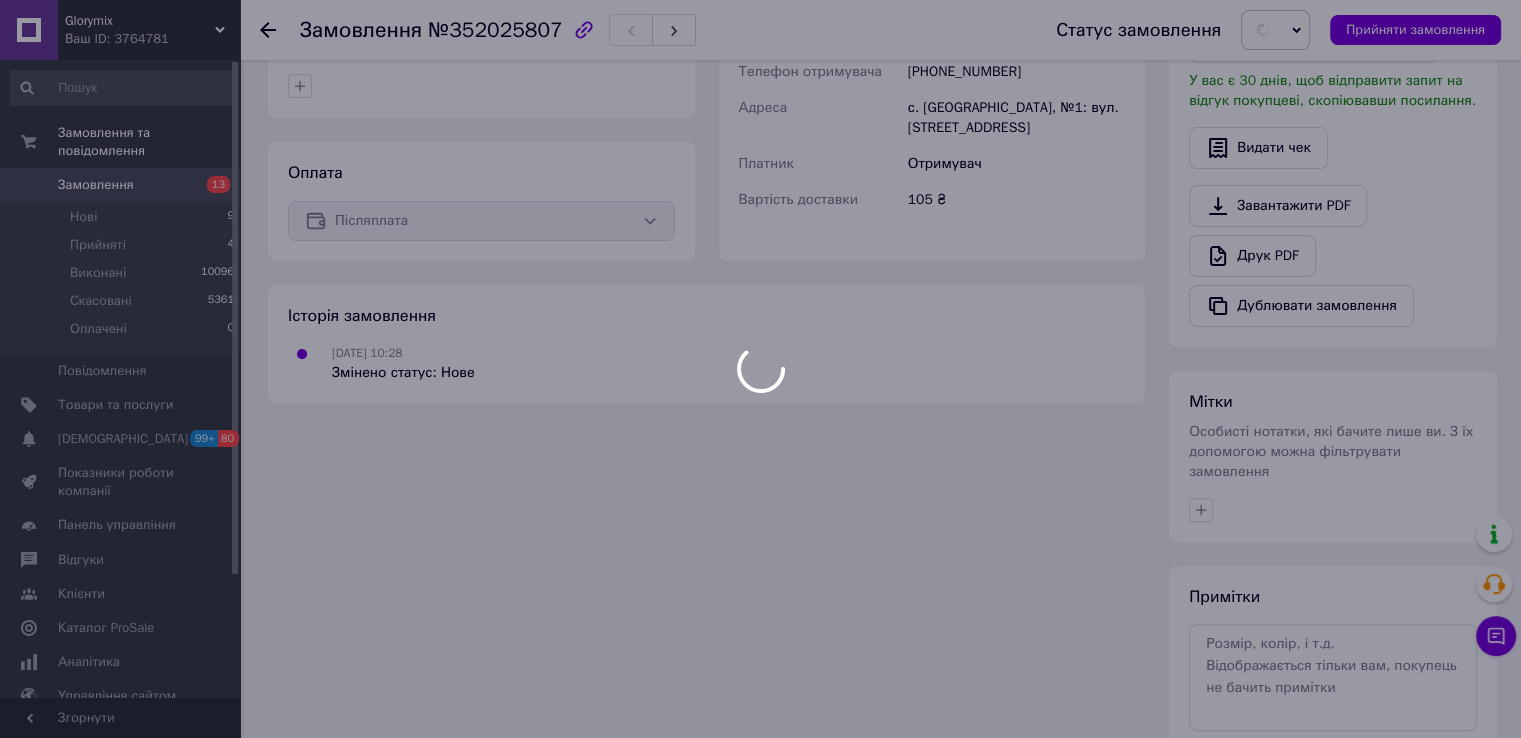 scroll, scrollTop: 200, scrollLeft: 0, axis: vertical 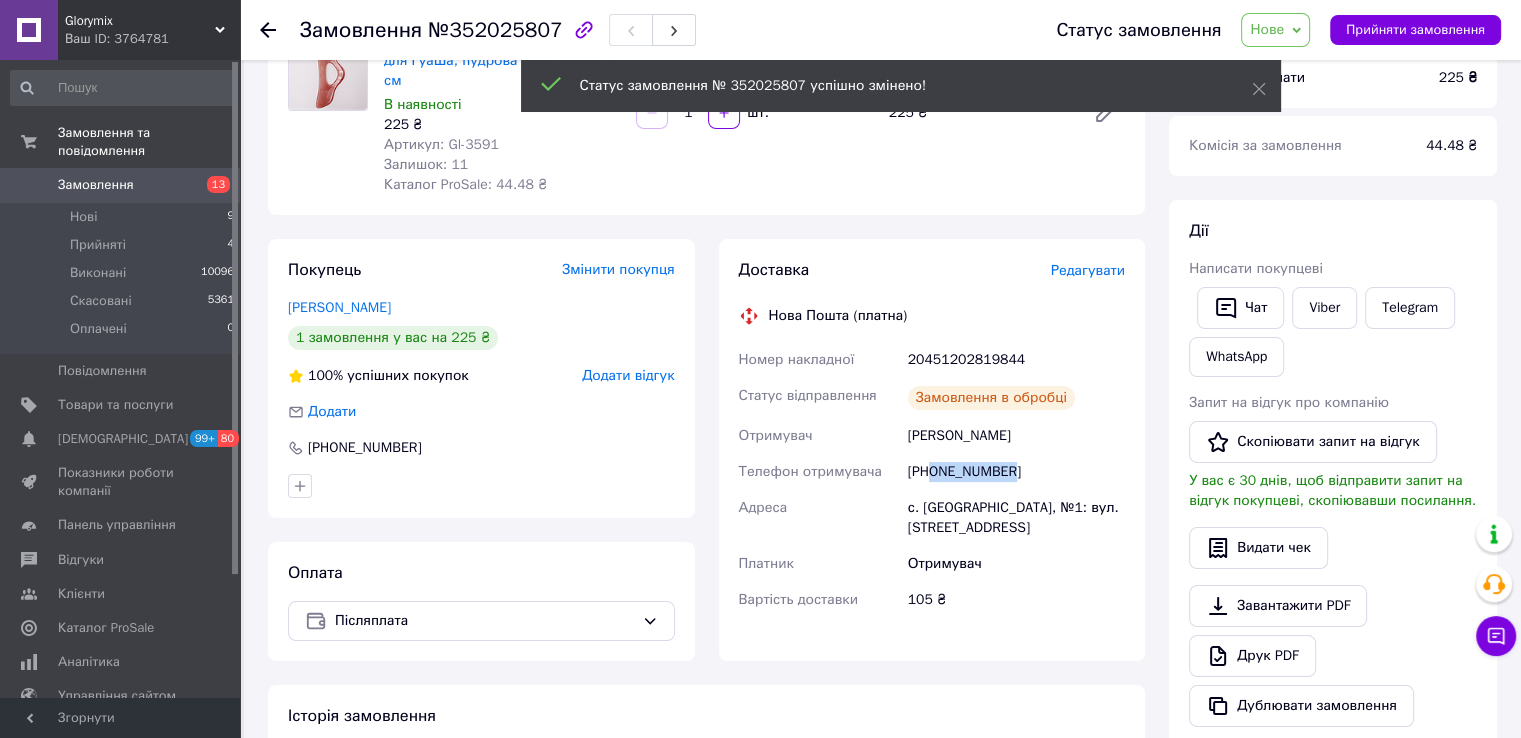 drag, startPoint x: 933, startPoint y: 475, endPoint x: 1008, endPoint y: 475, distance: 75 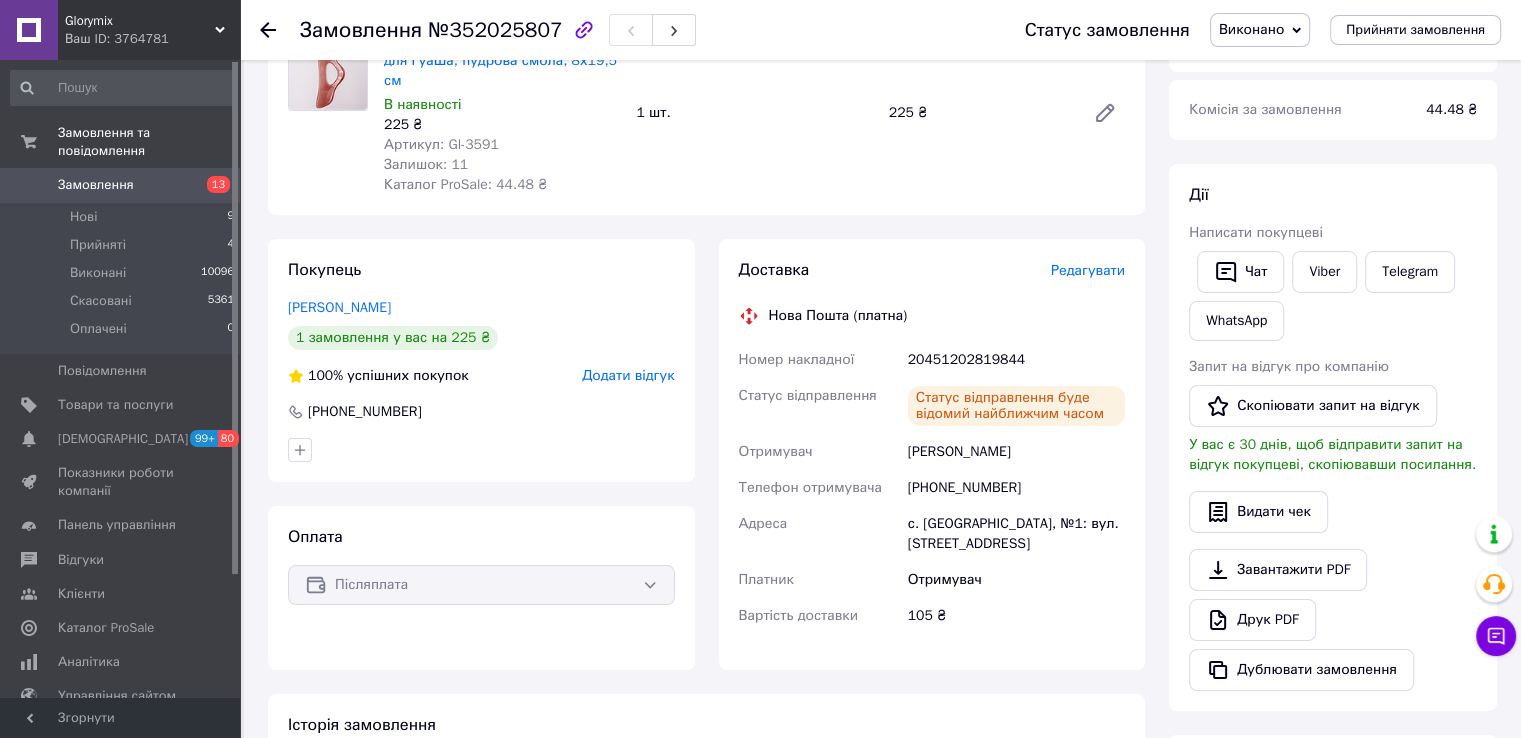 click on "20451202819844" at bounding box center [1016, 360] 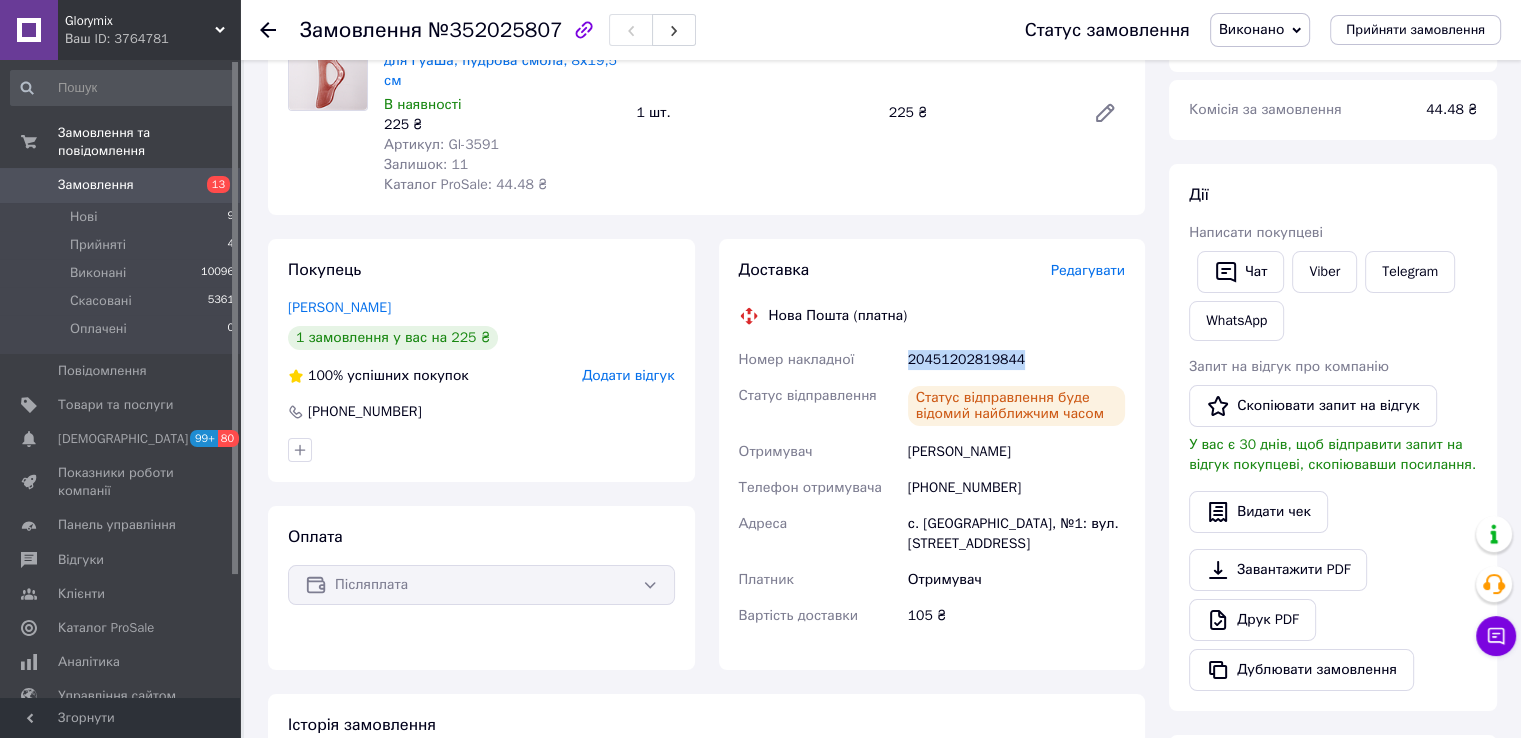 click on "20451202819844" at bounding box center (1016, 360) 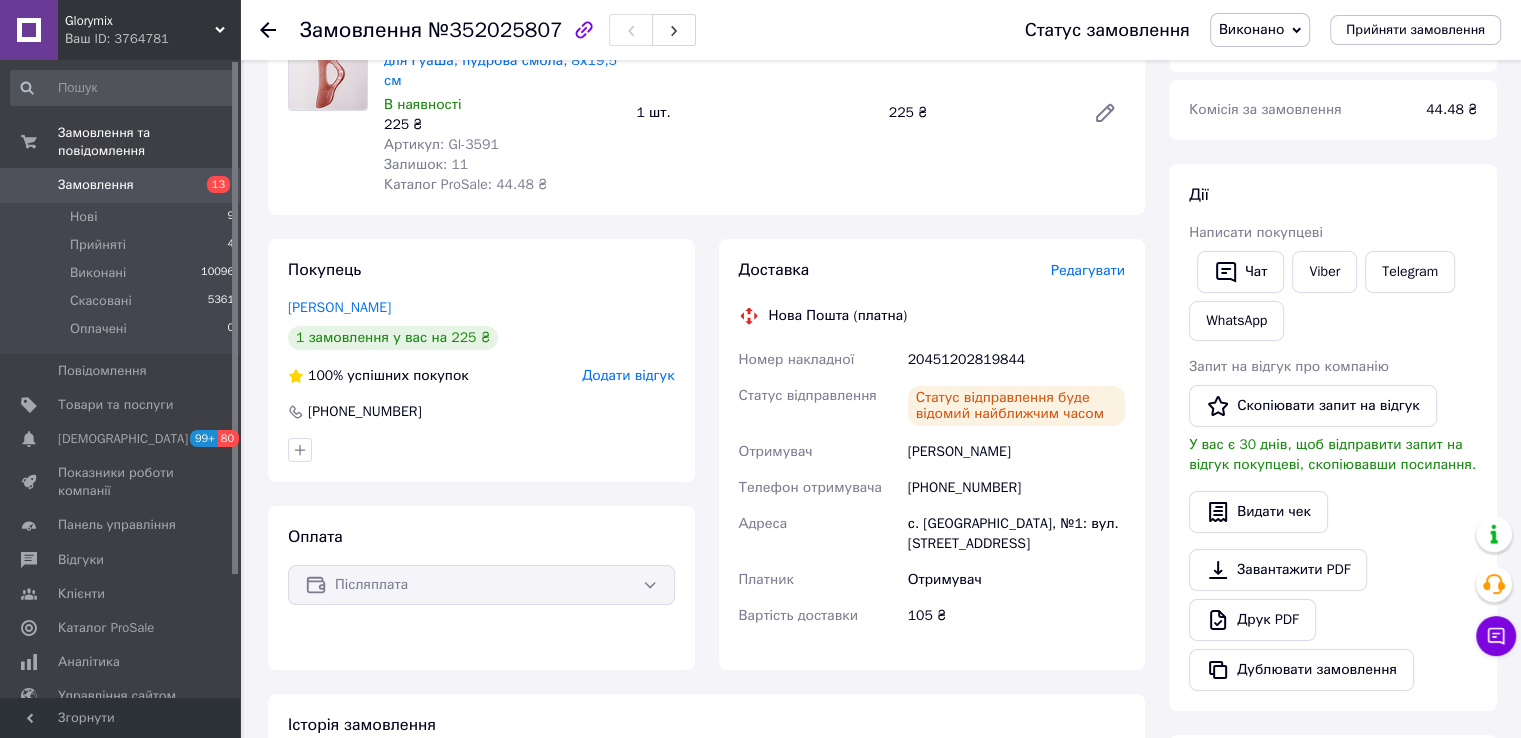 click 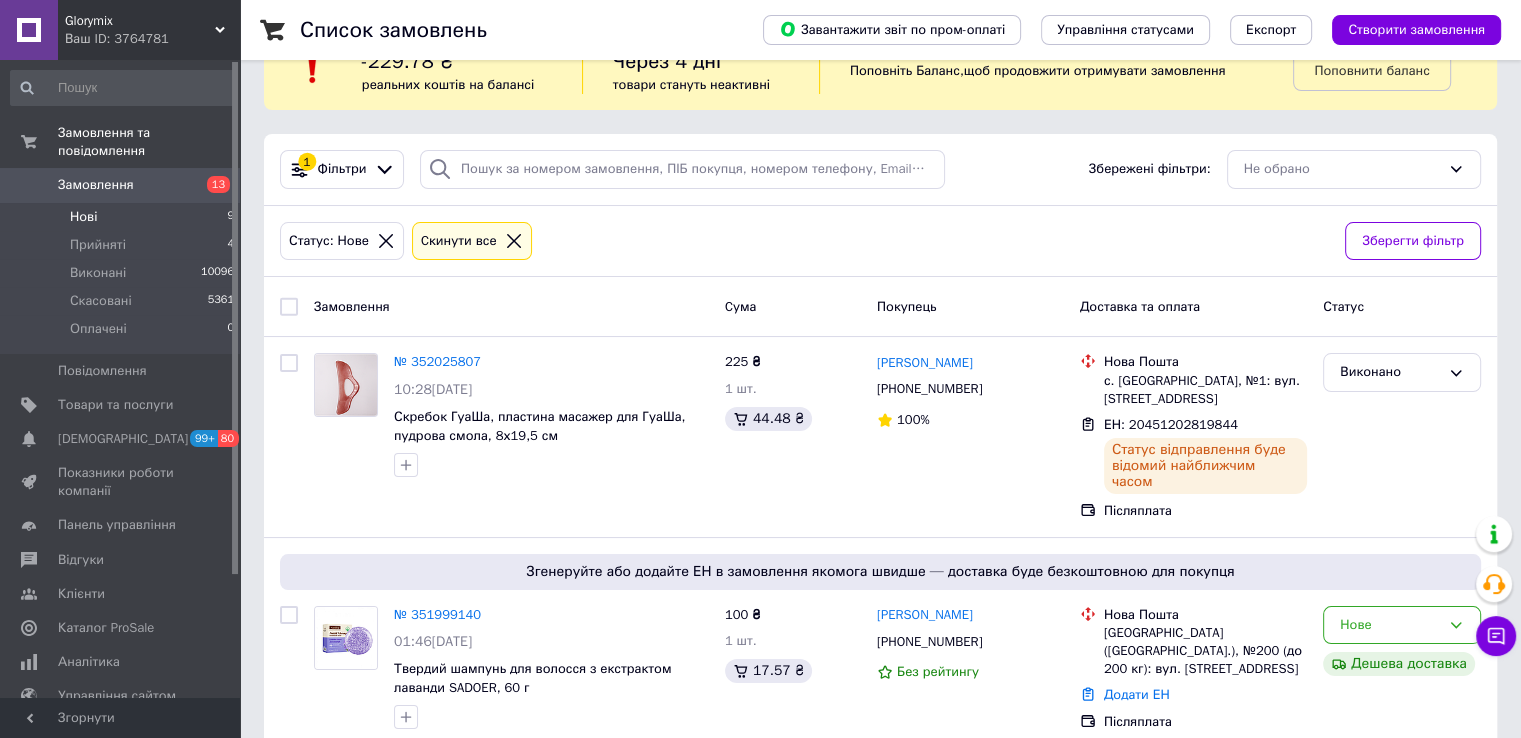 scroll, scrollTop: 352, scrollLeft: 0, axis: vertical 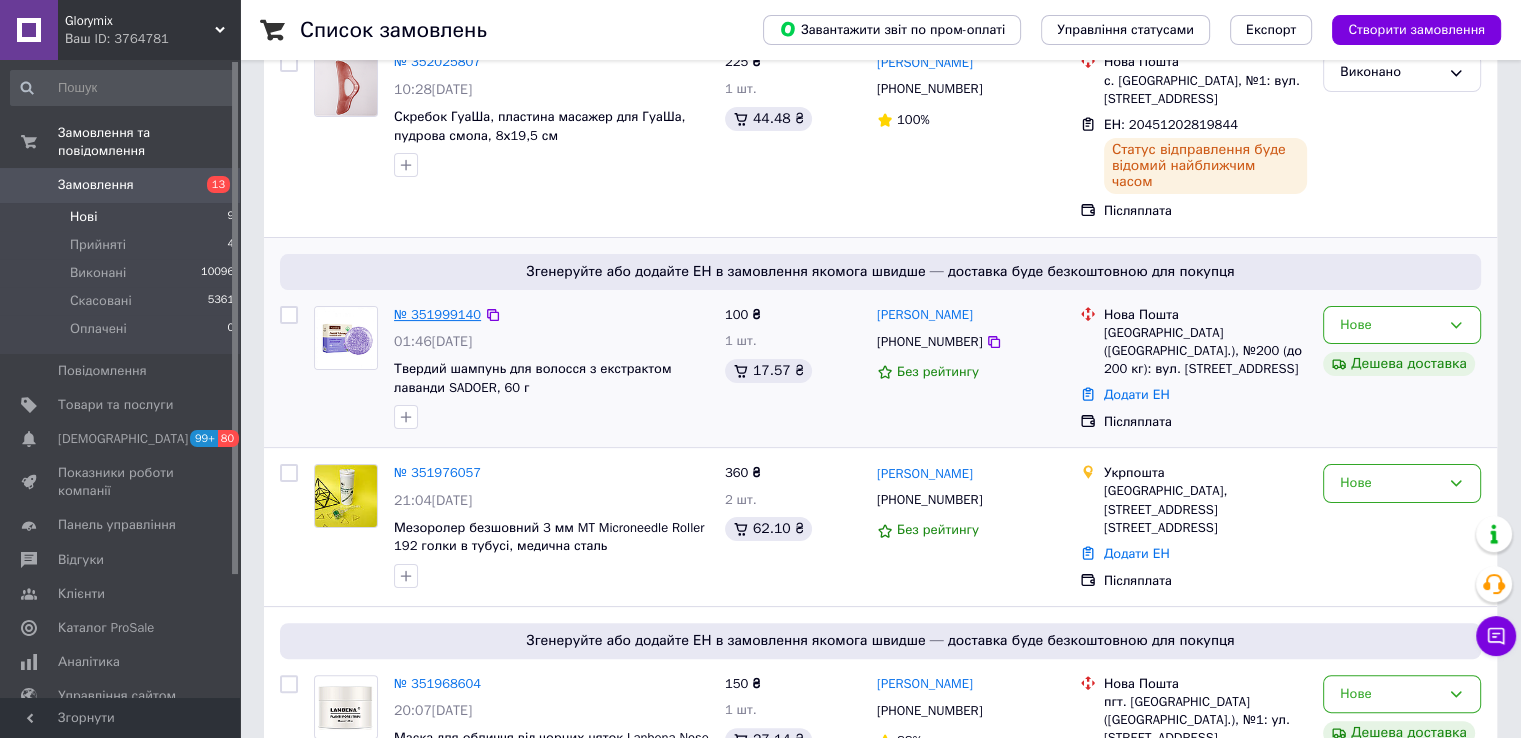 click on "№ 351999140" at bounding box center [437, 314] 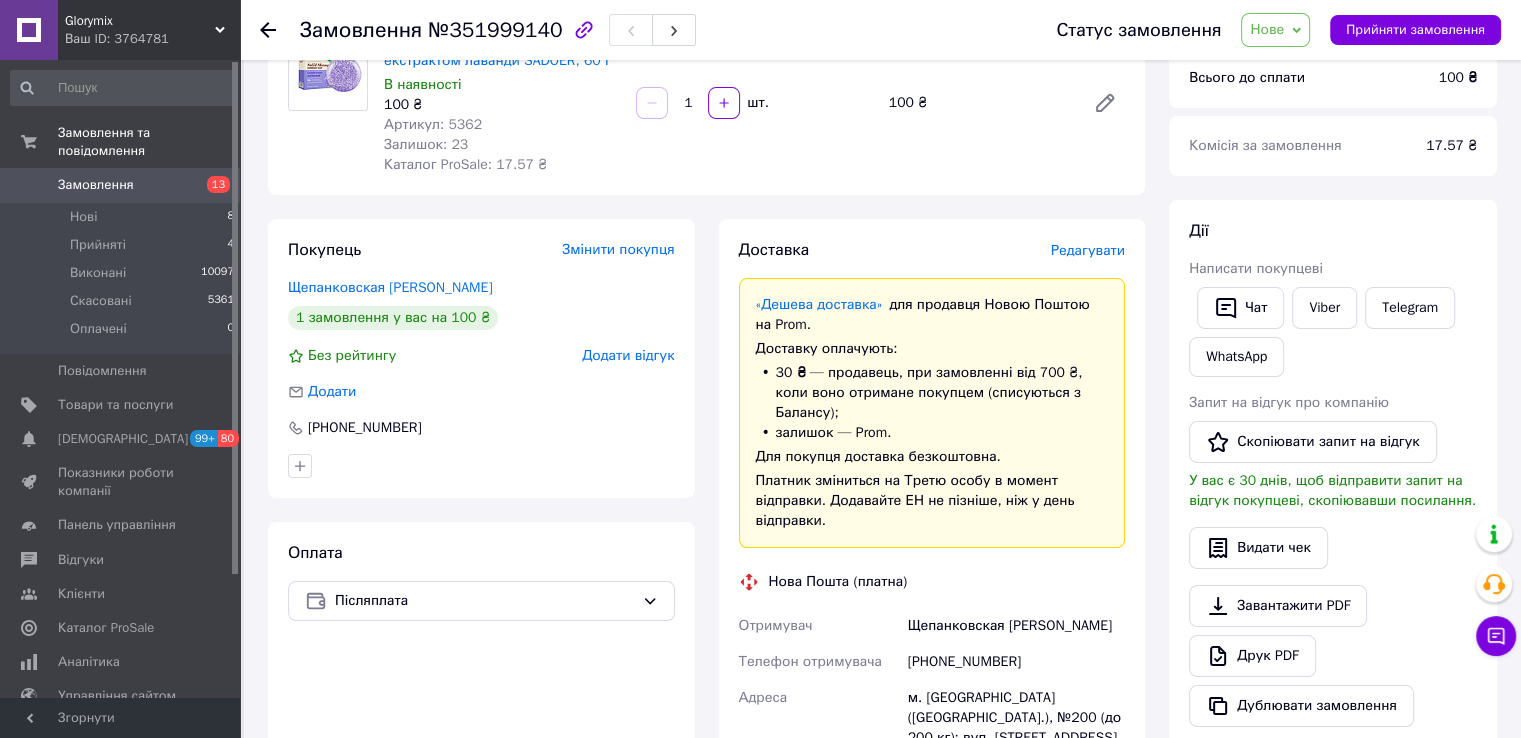 scroll, scrollTop: 0, scrollLeft: 0, axis: both 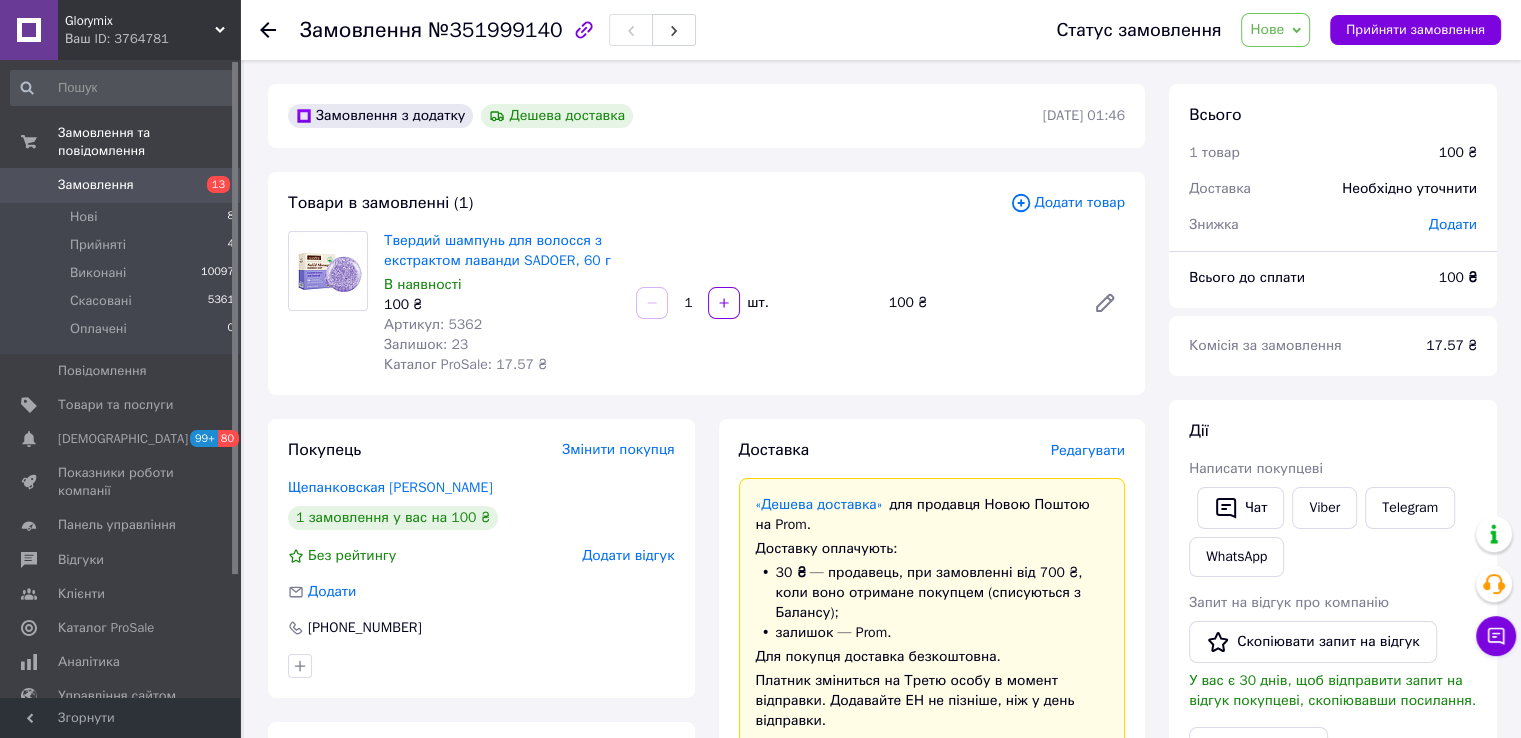 click 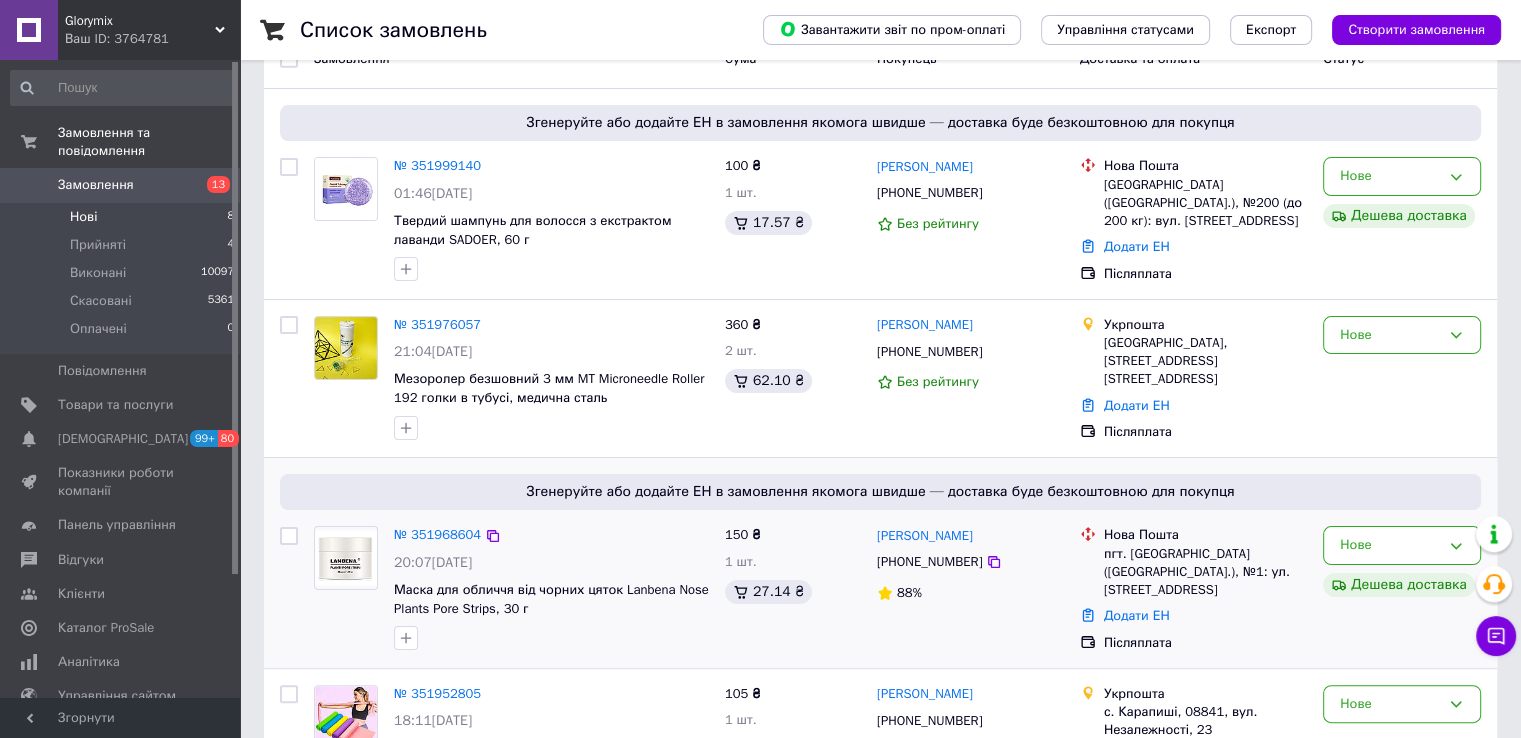 scroll, scrollTop: 800, scrollLeft: 0, axis: vertical 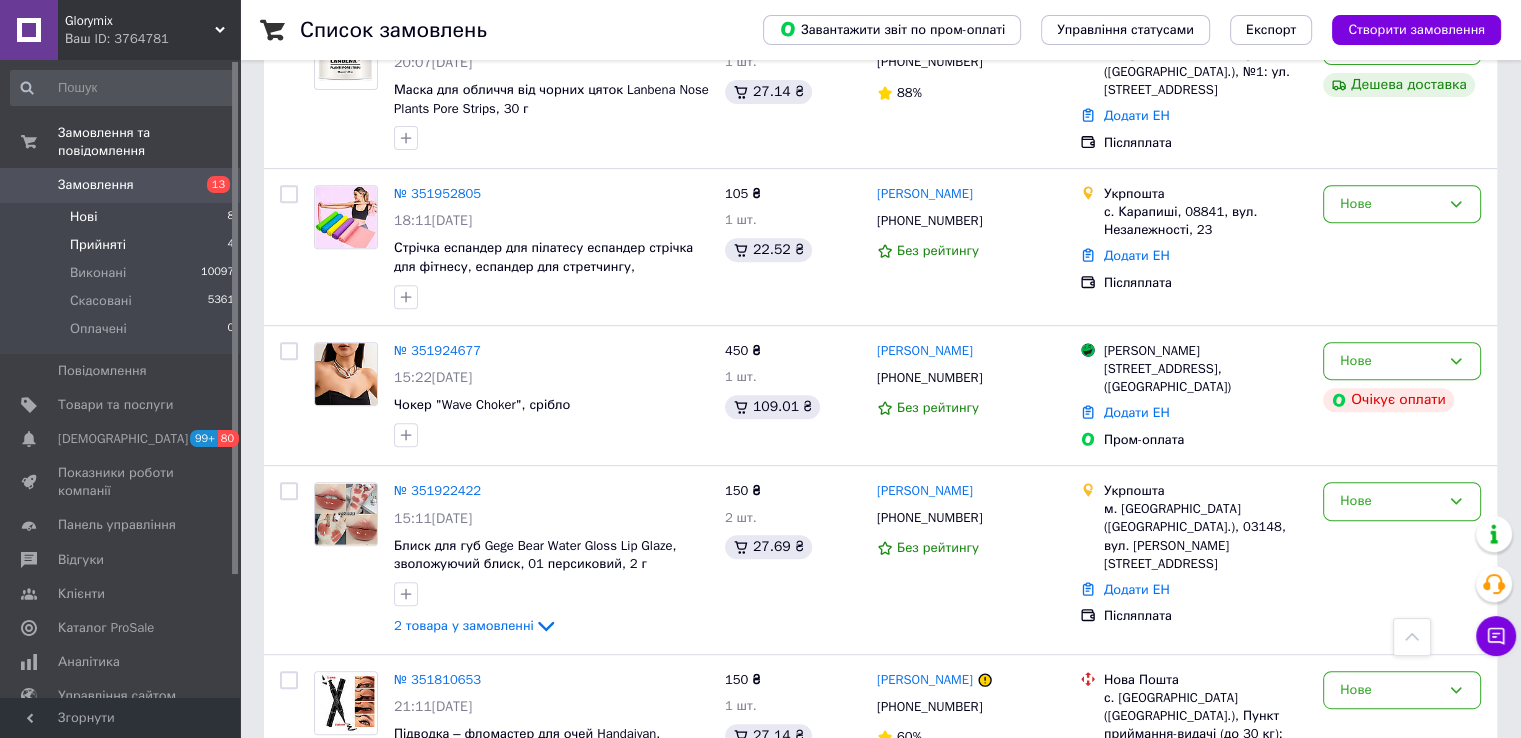 click on "Прийняті 4" at bounding box center [123, 245] 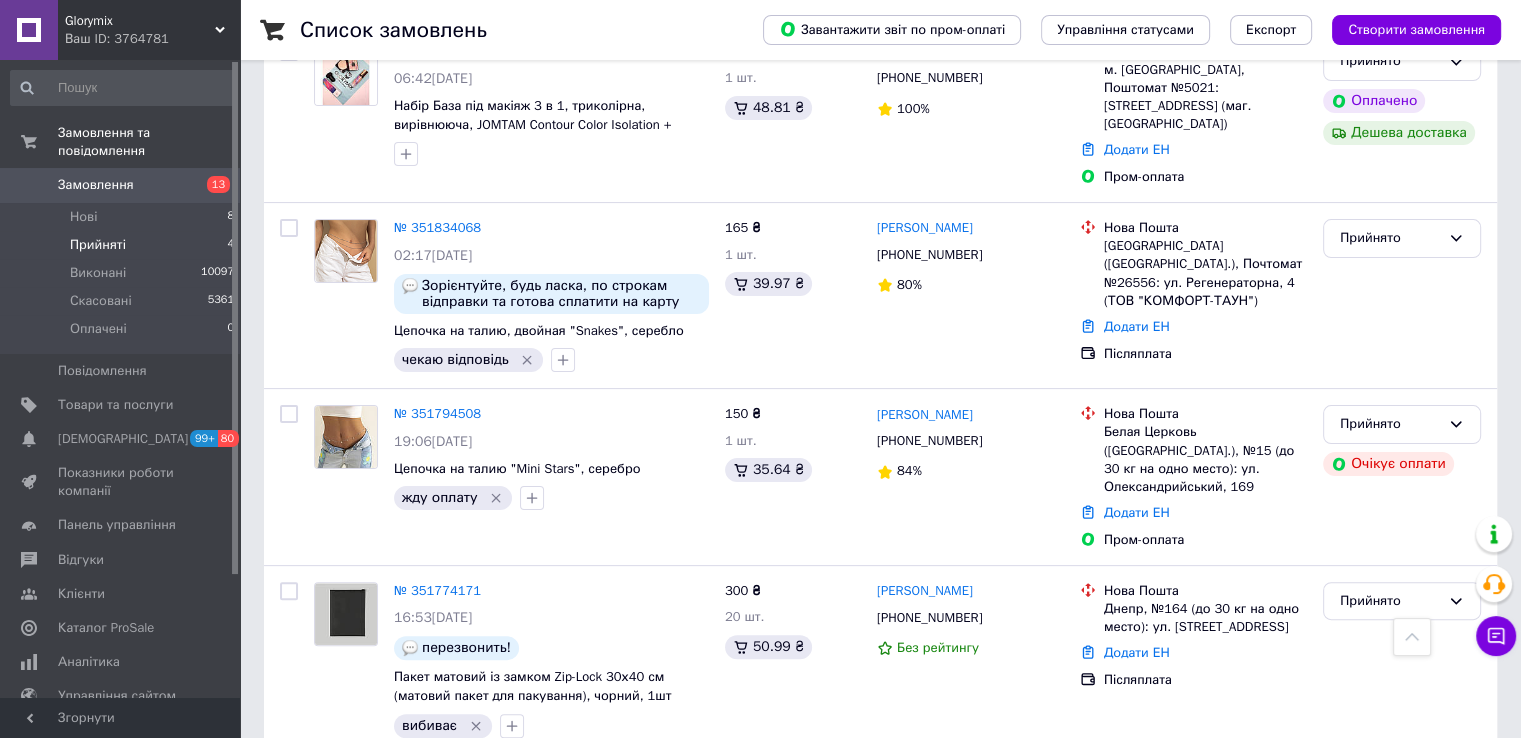 scroll, scrollTop: 215, scrollLeft: 0, axis: vertical 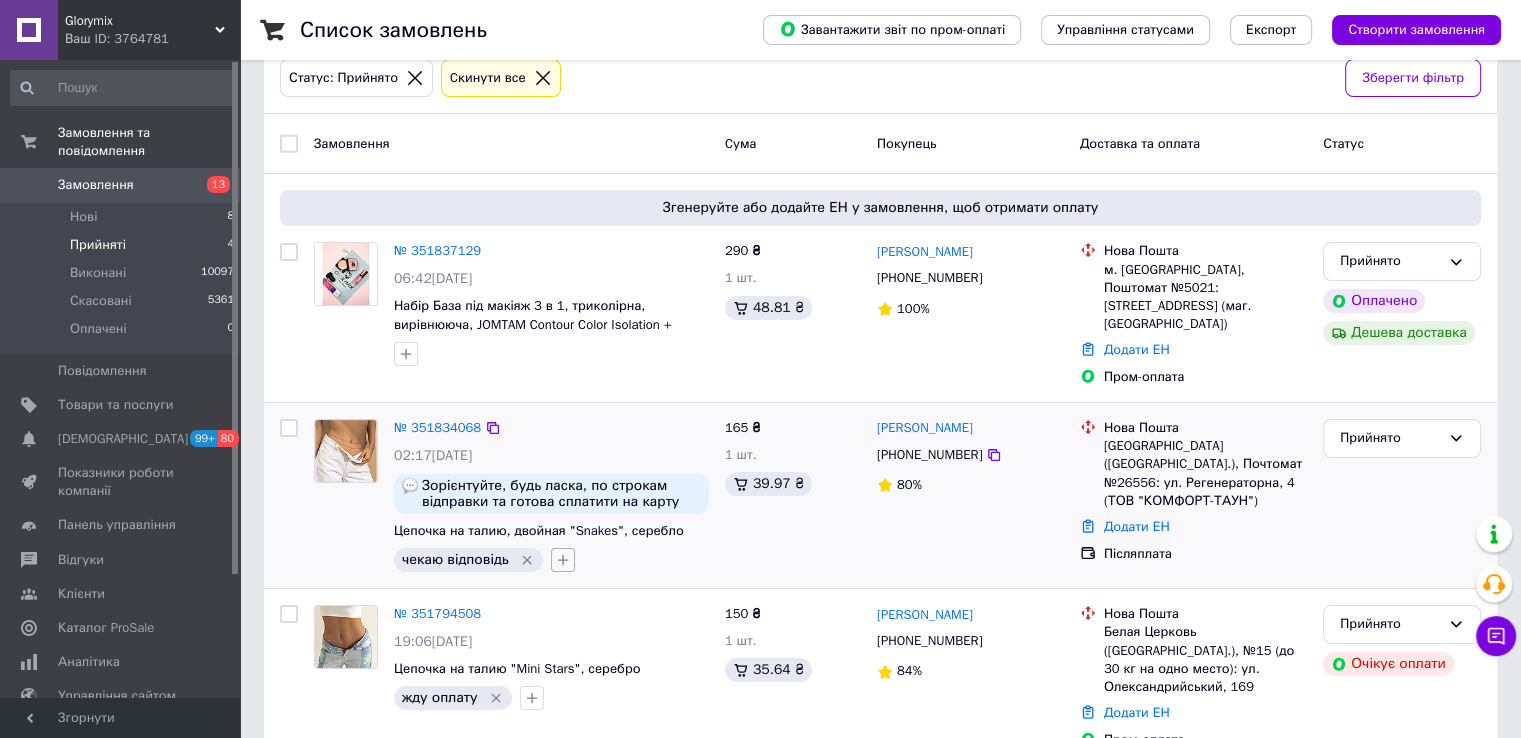 click at bounding box center (563, 560) 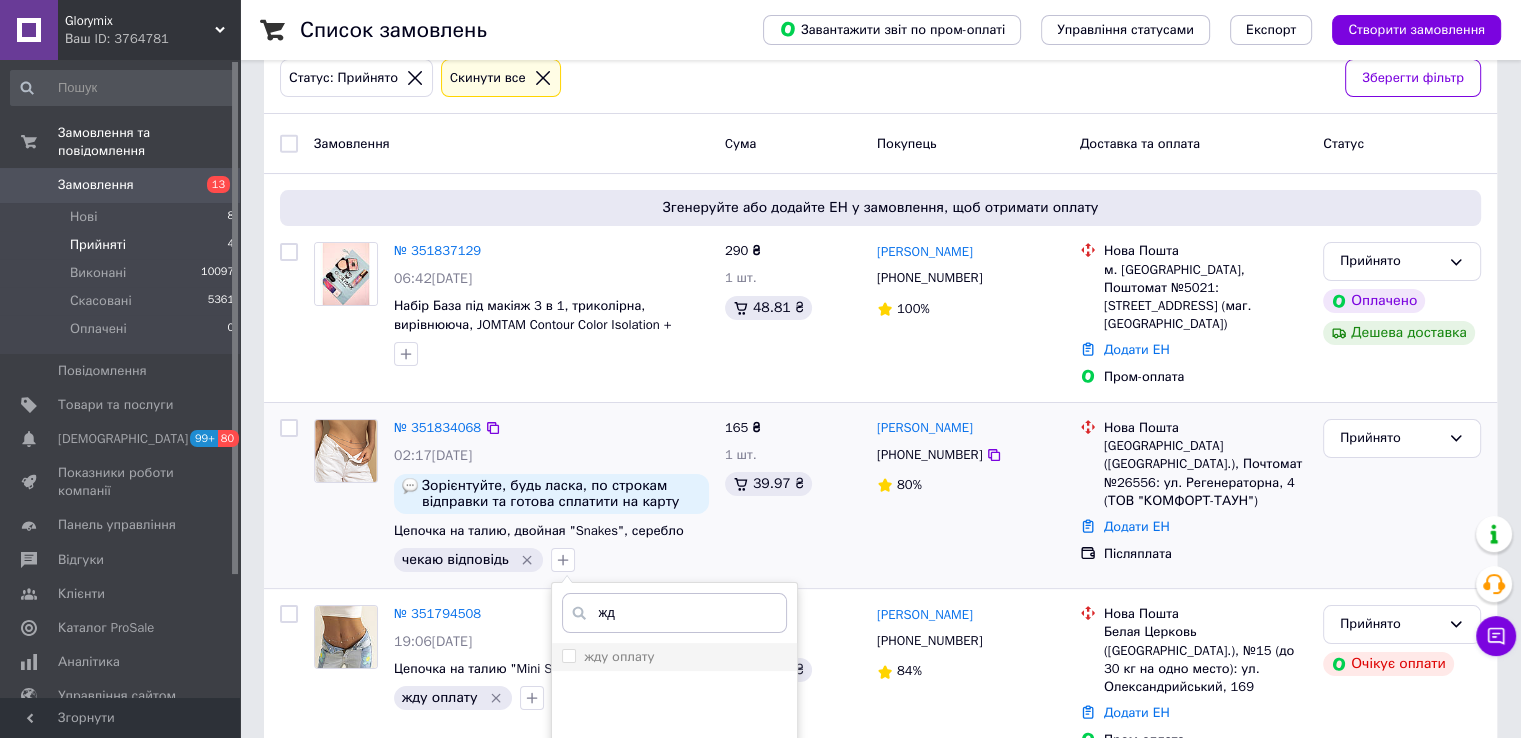 type on "жд" 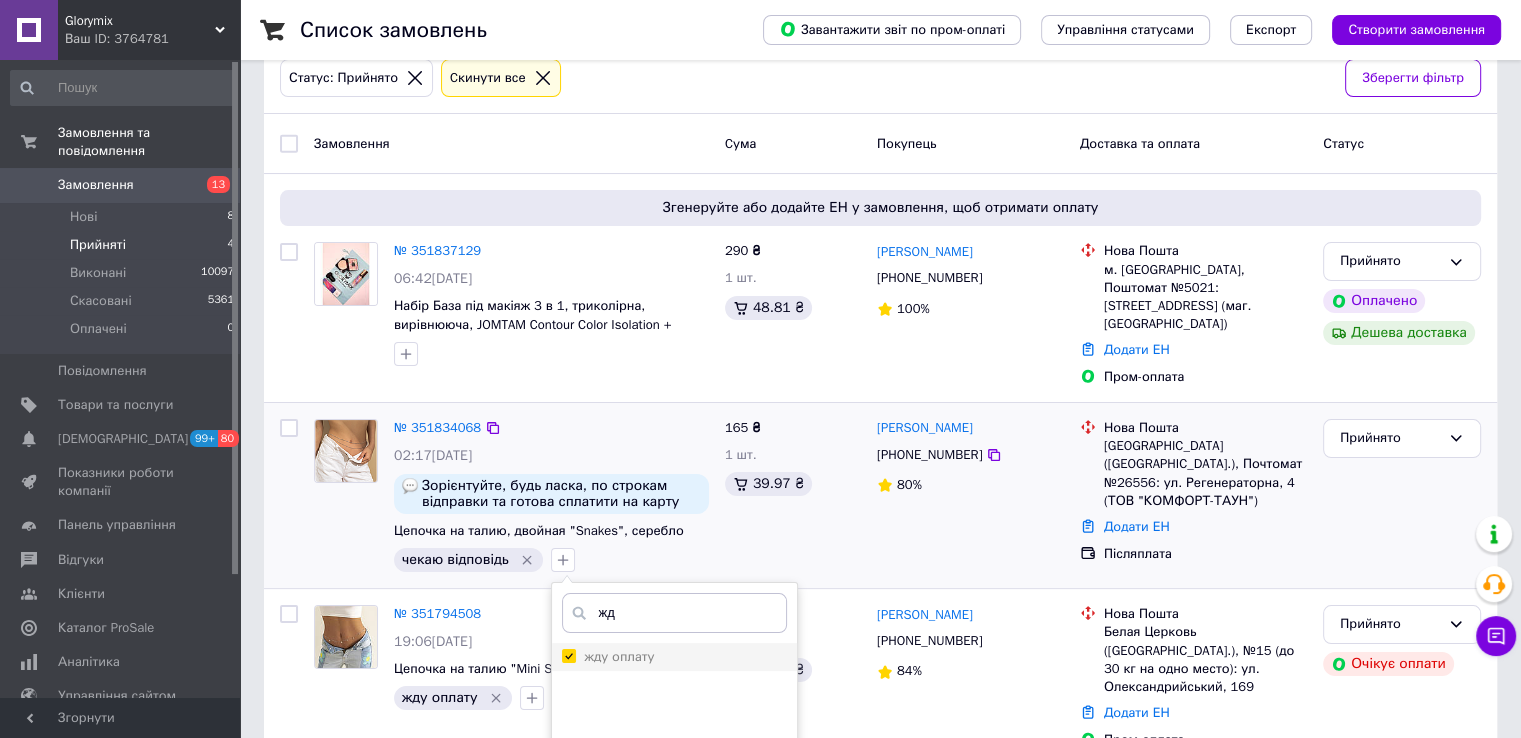 checkbox on "true" 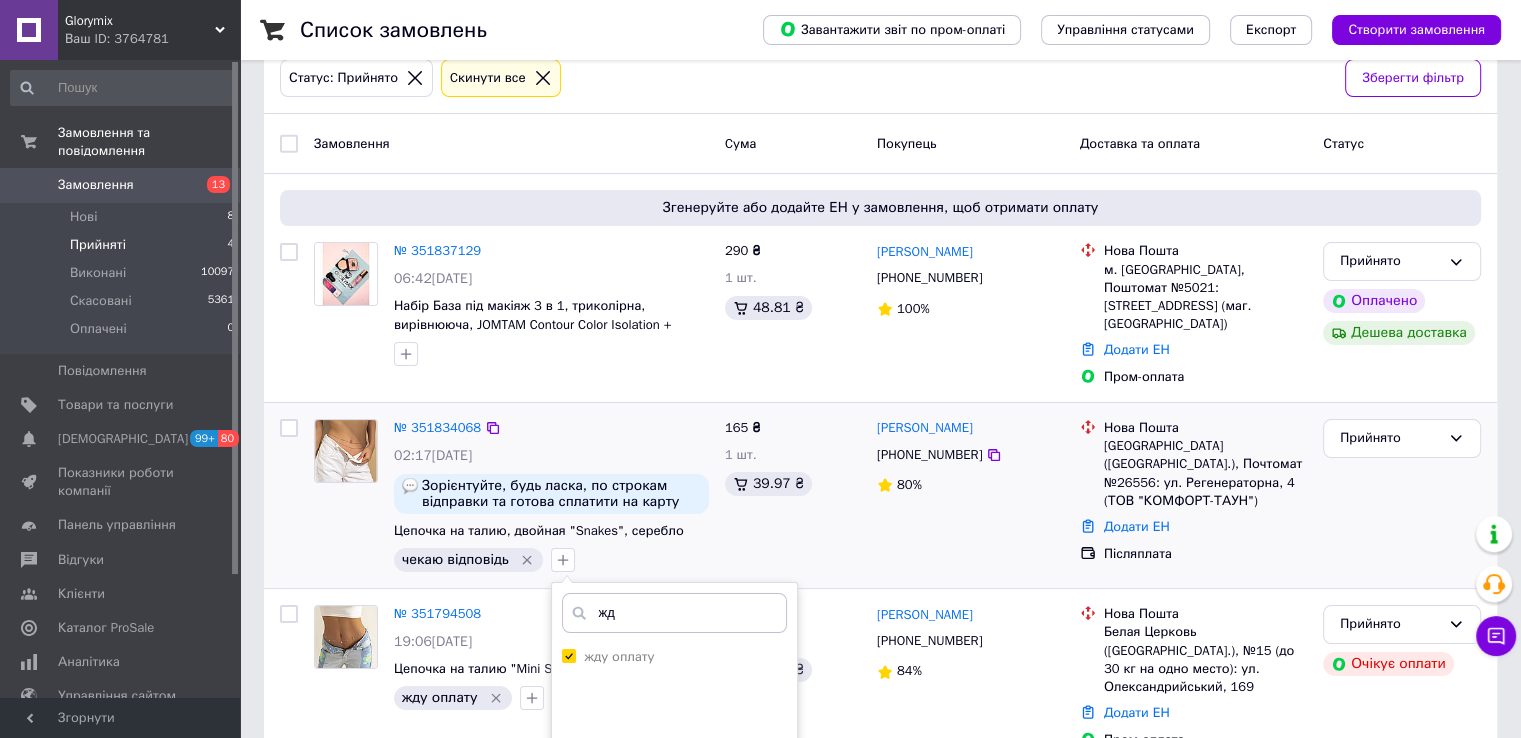scroll, scrollTop: 415, scrollLeft: 0, axis: vertical 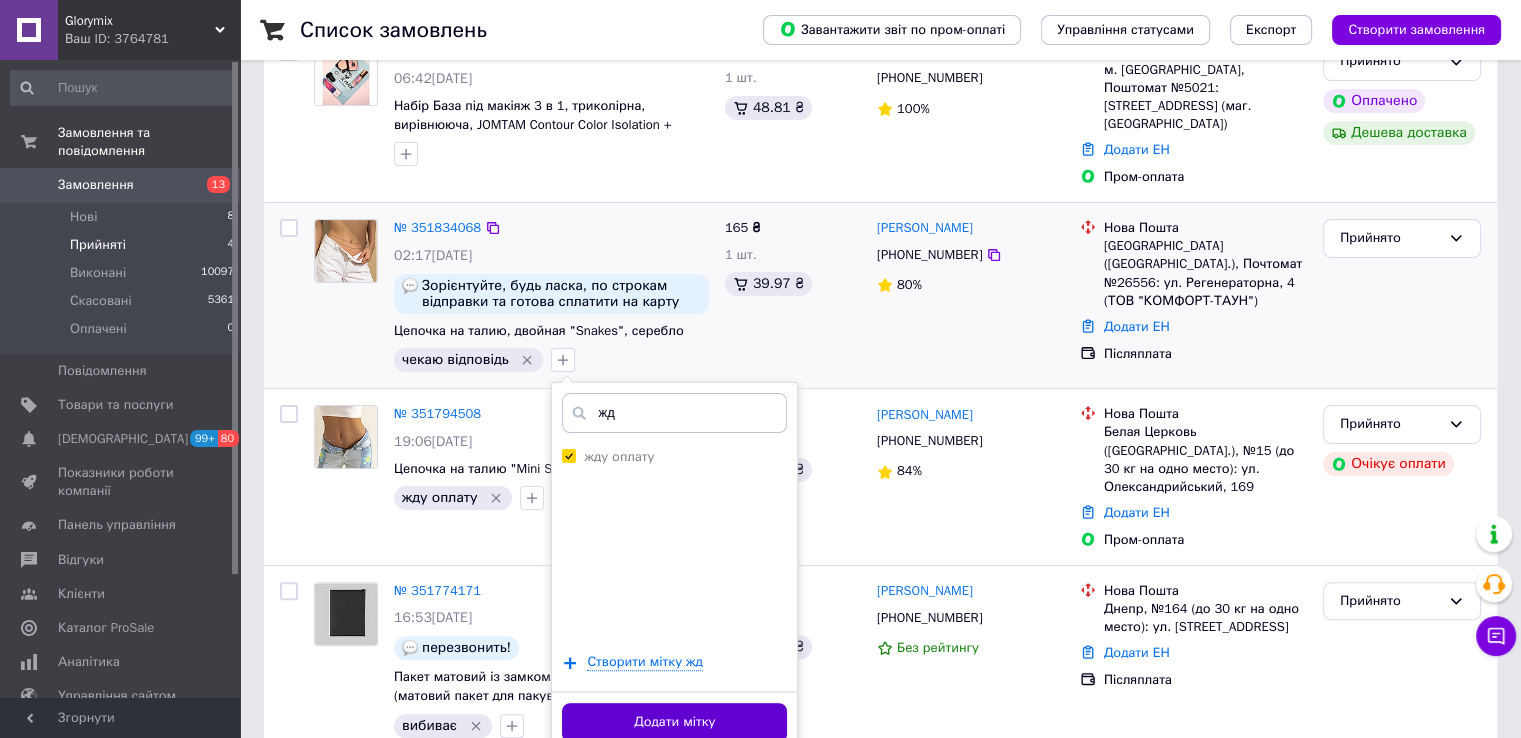 click on "Додати мітку" at bounding box center (674, 722) 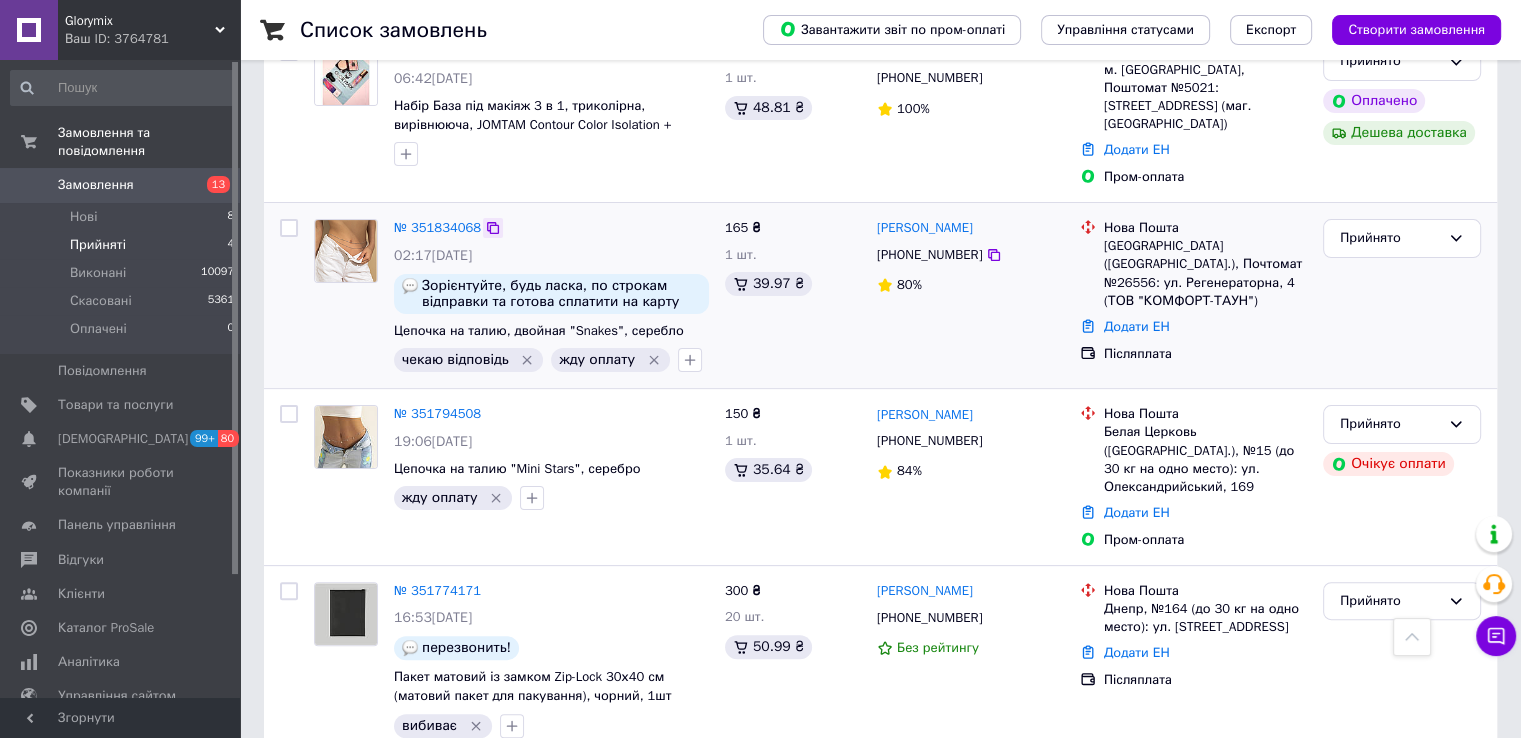 click 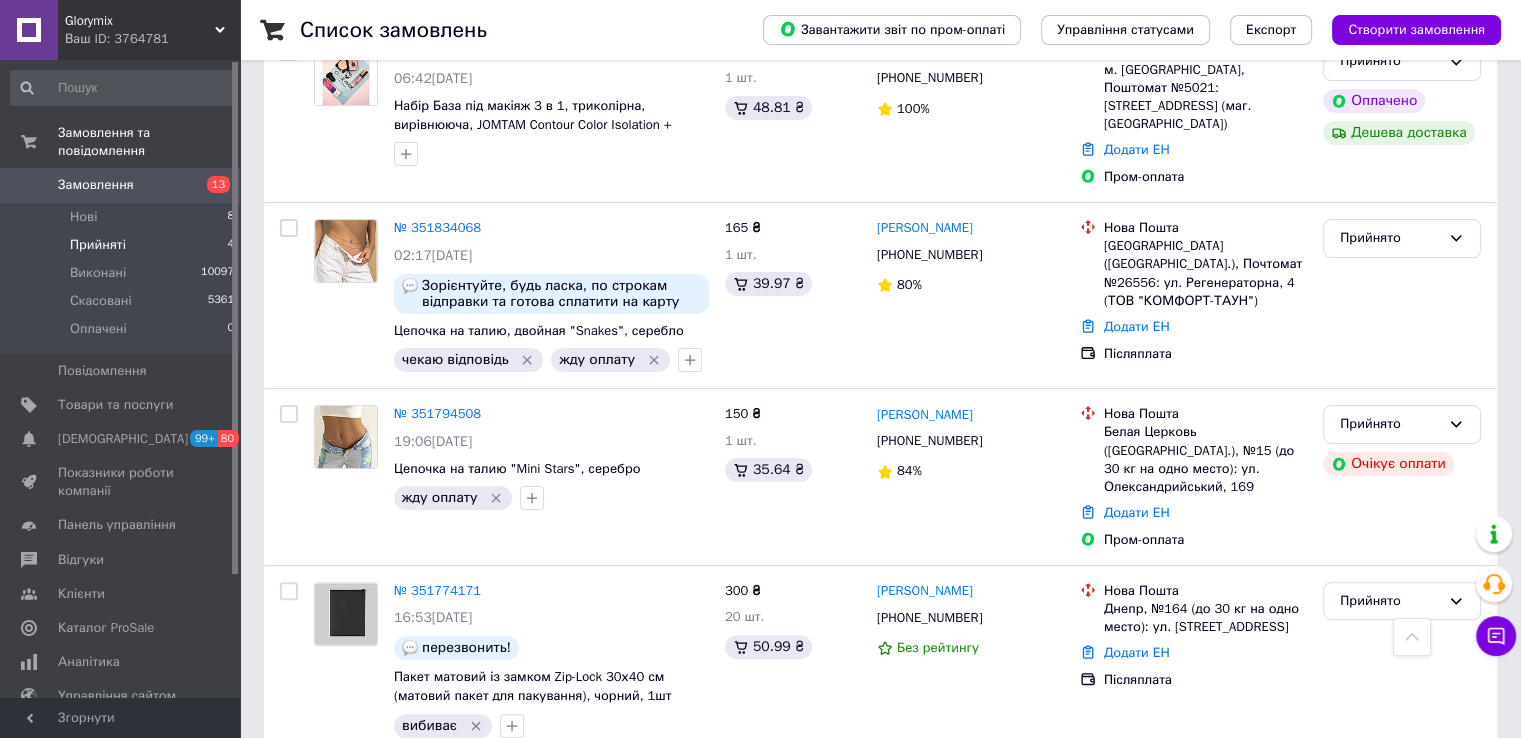 click 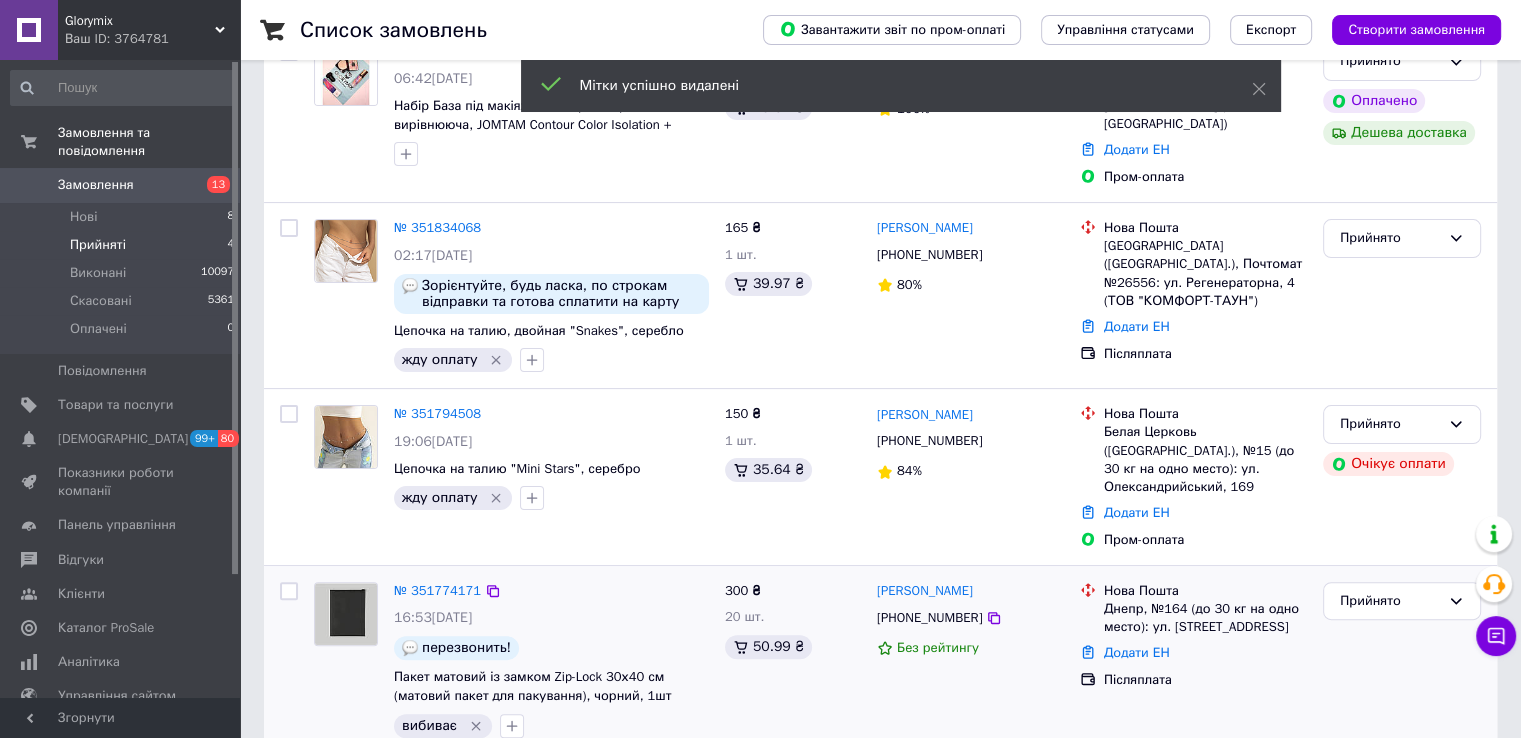 scroll, scrollTop: 115, scrollLeft: 0, axis: vertical 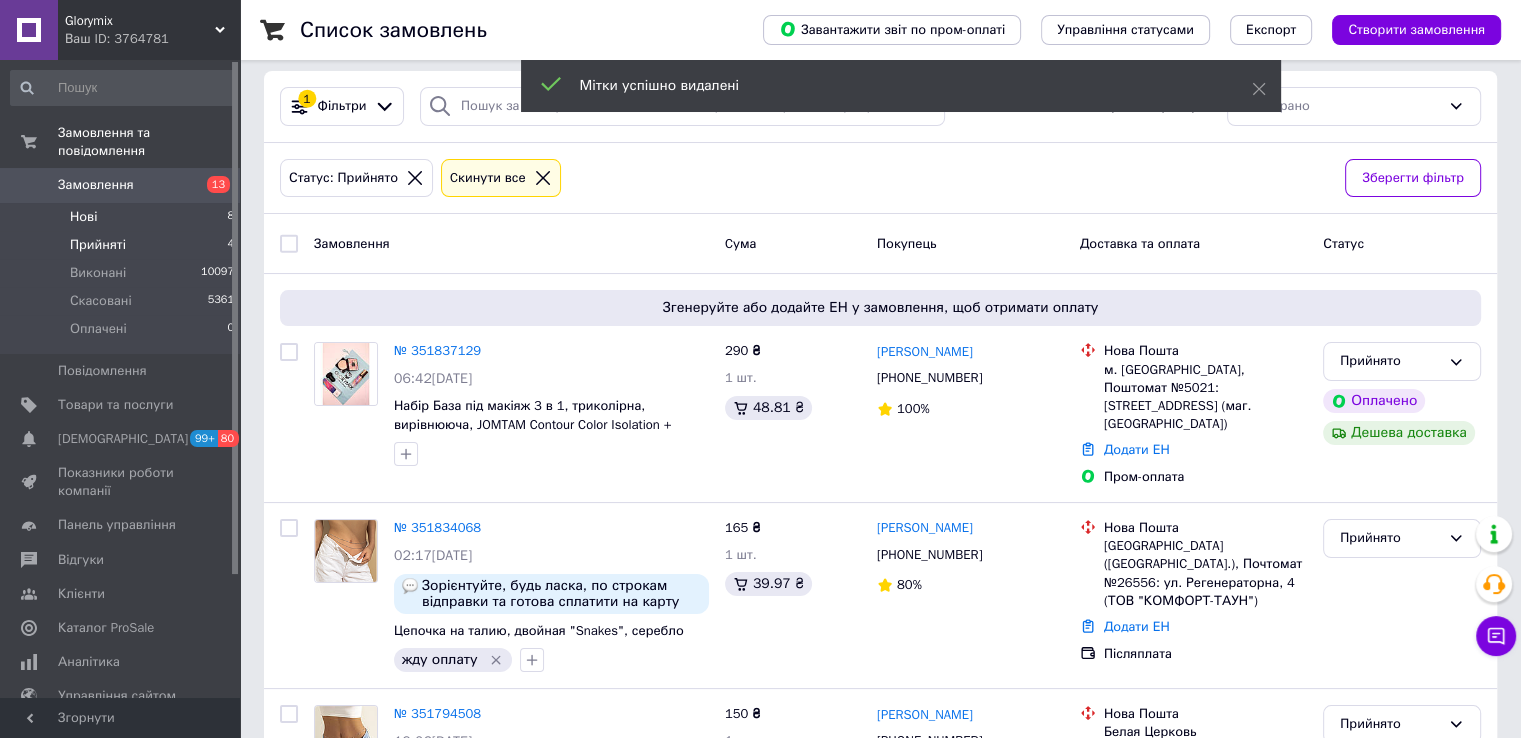 click on "Нові 8" at bounding box center (123, 217) 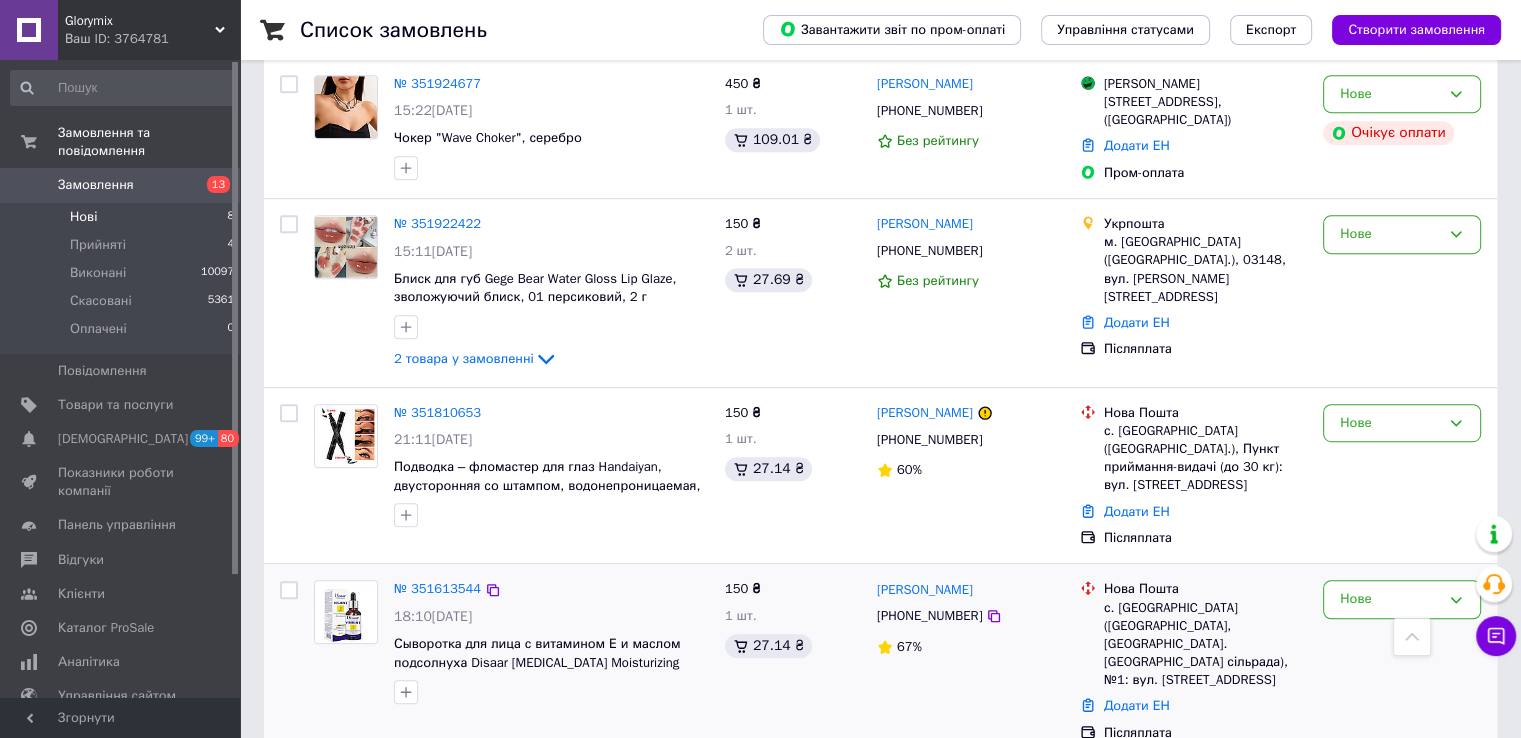 scroll, scrollTop: 967, scrollLeft: 0, axis: vertical 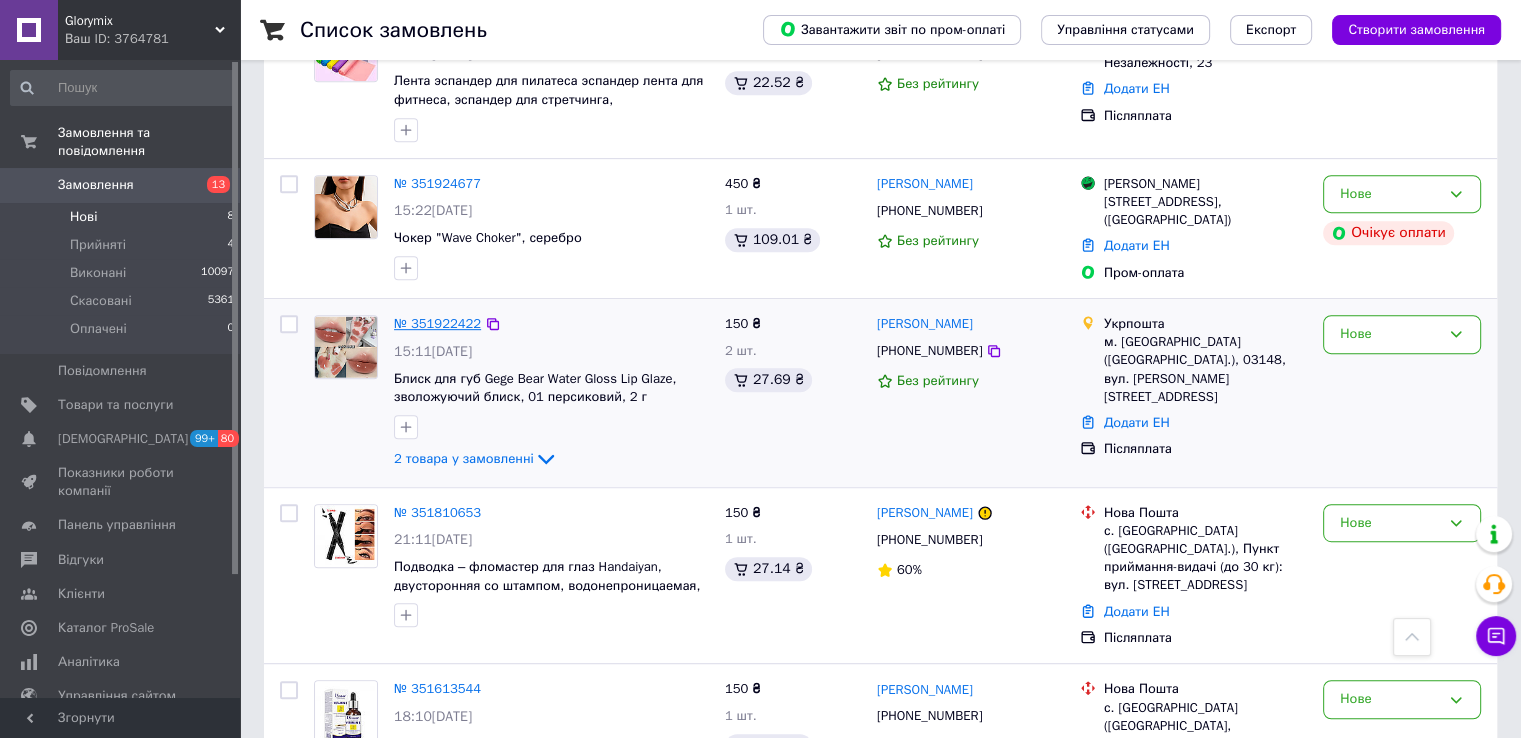 click on "№ 351922422" at bounding box center [437, 323] 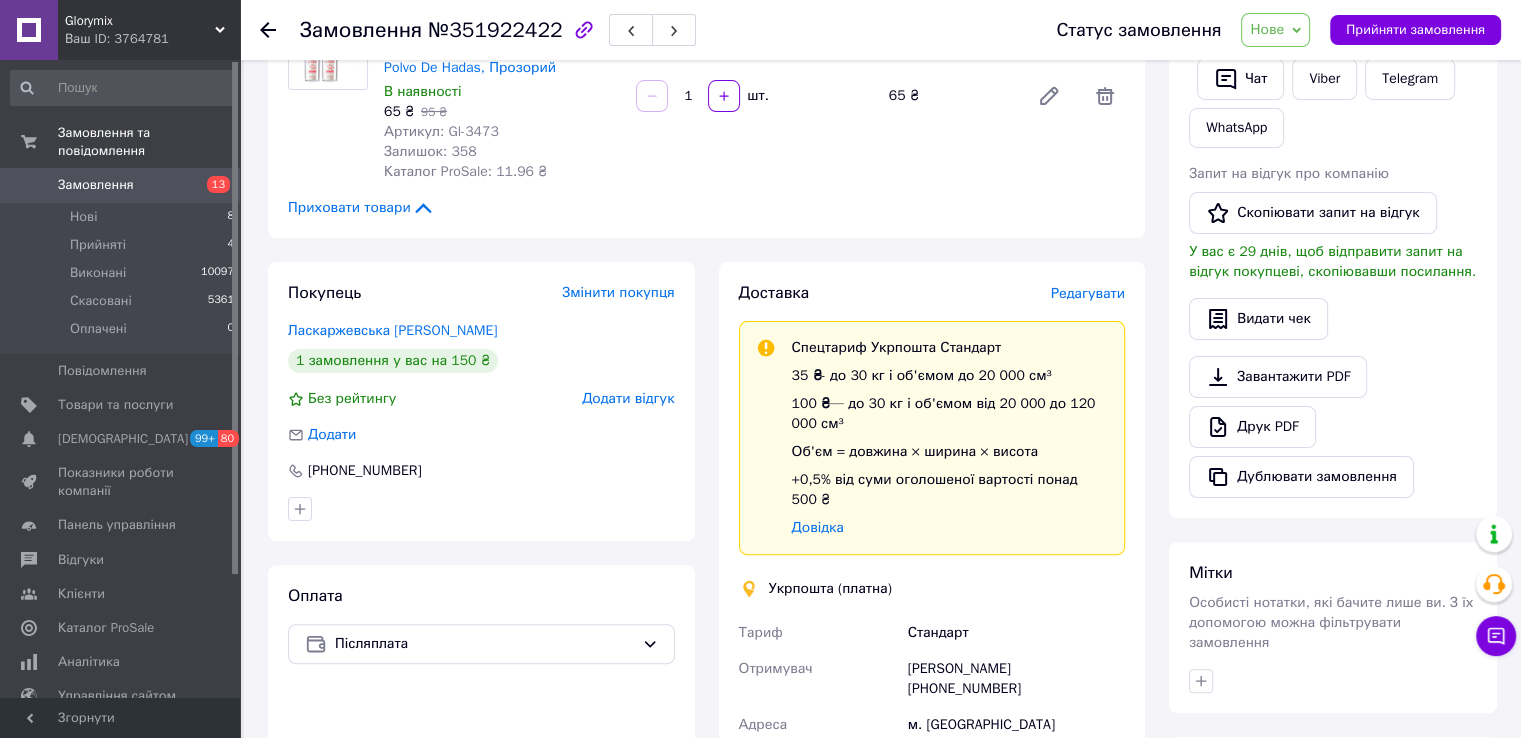 scroll, scrollTop: 29, scrollLeft: 0, axis: vertical 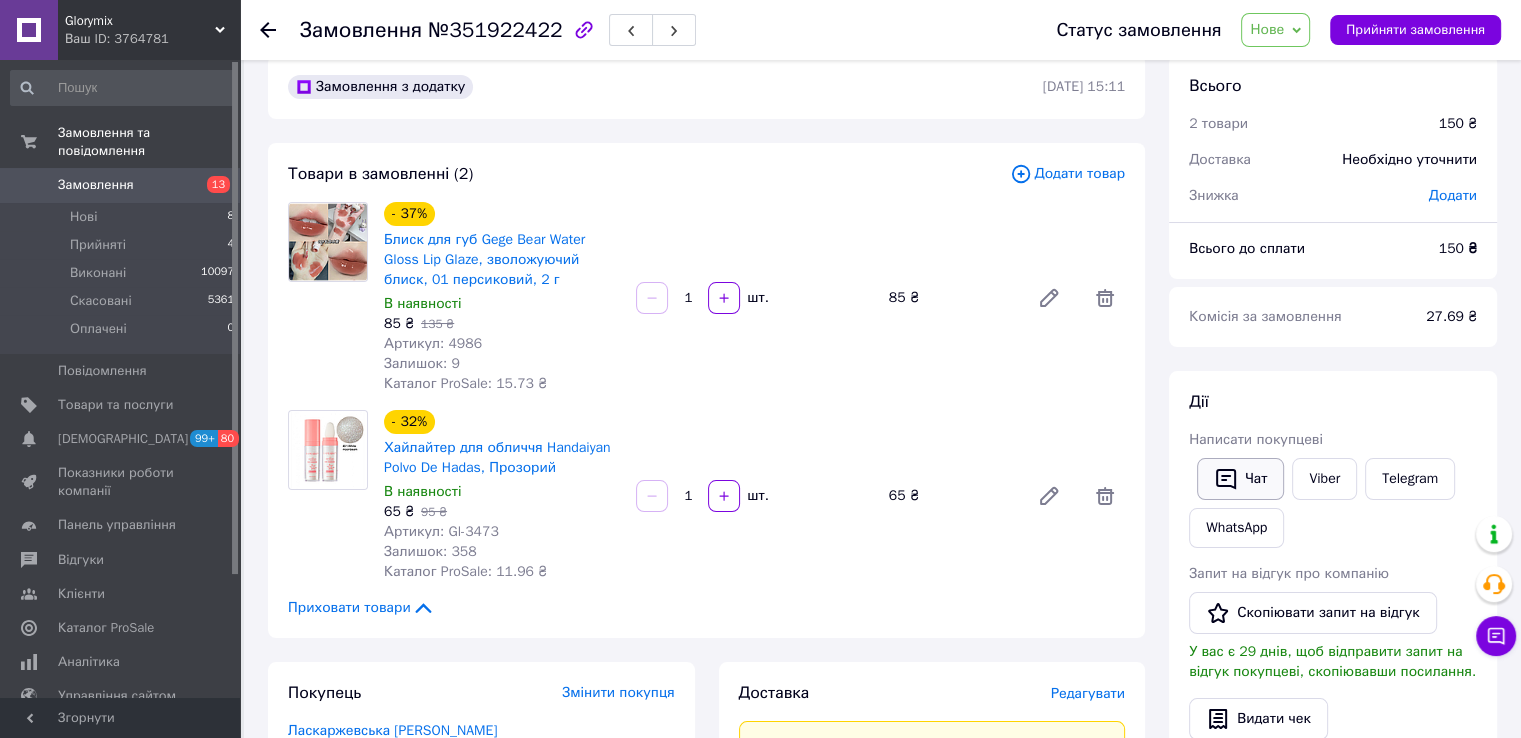 click on "Чат" at bounding box center (1240, 479) 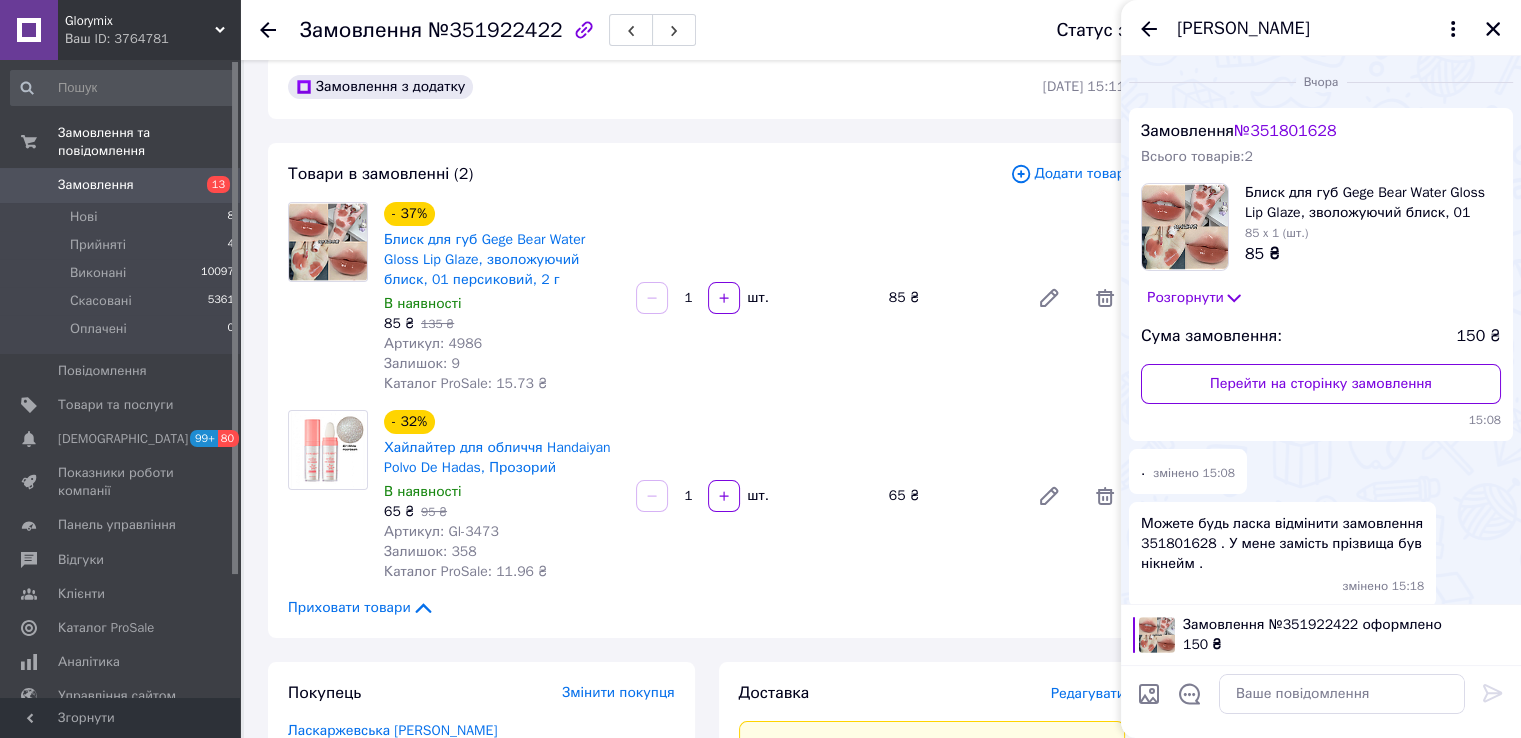 scroll, scrollTop: 64, scrollLeft: 0, axis: vertical 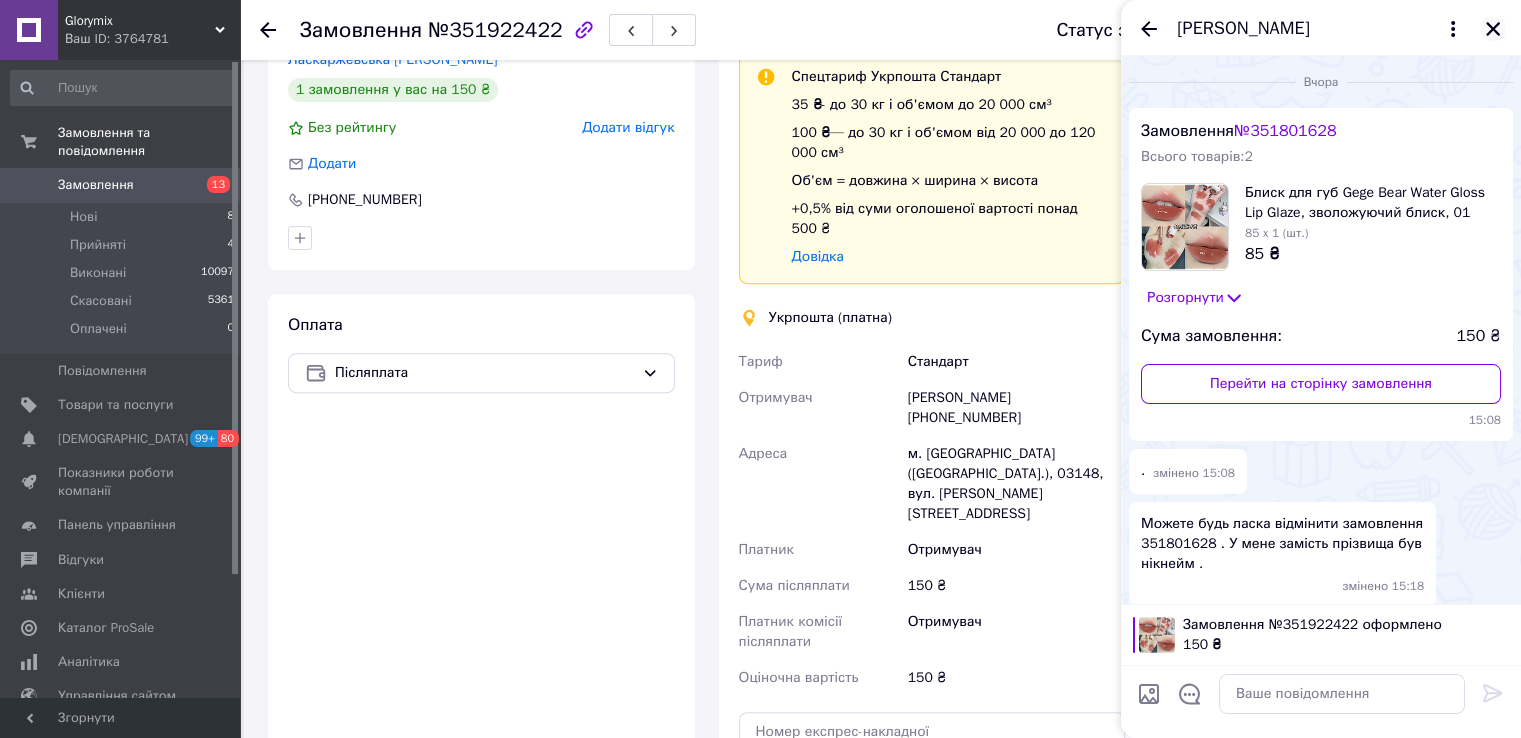 click 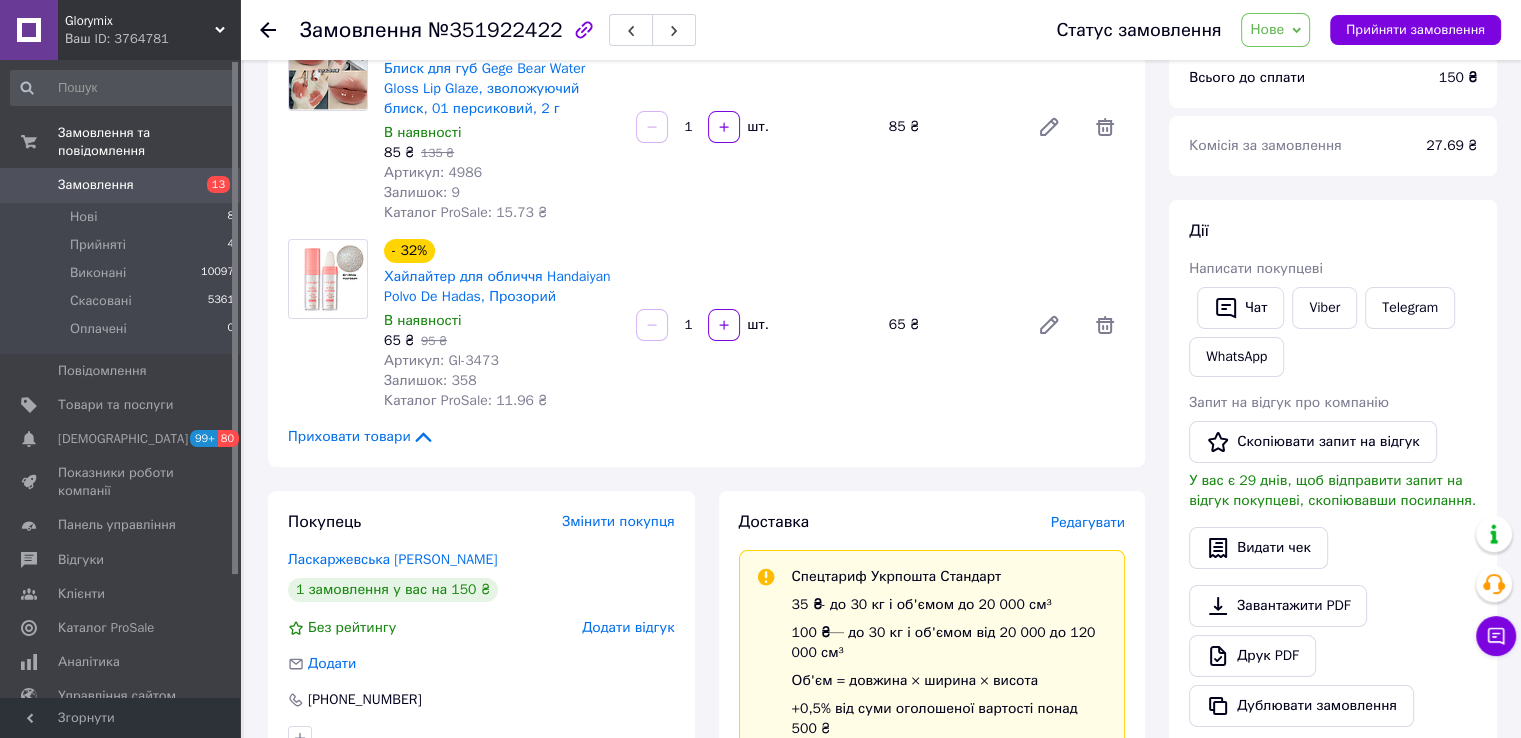 scroll, scrollTop: 0, scrollLeft: 0, axis: both 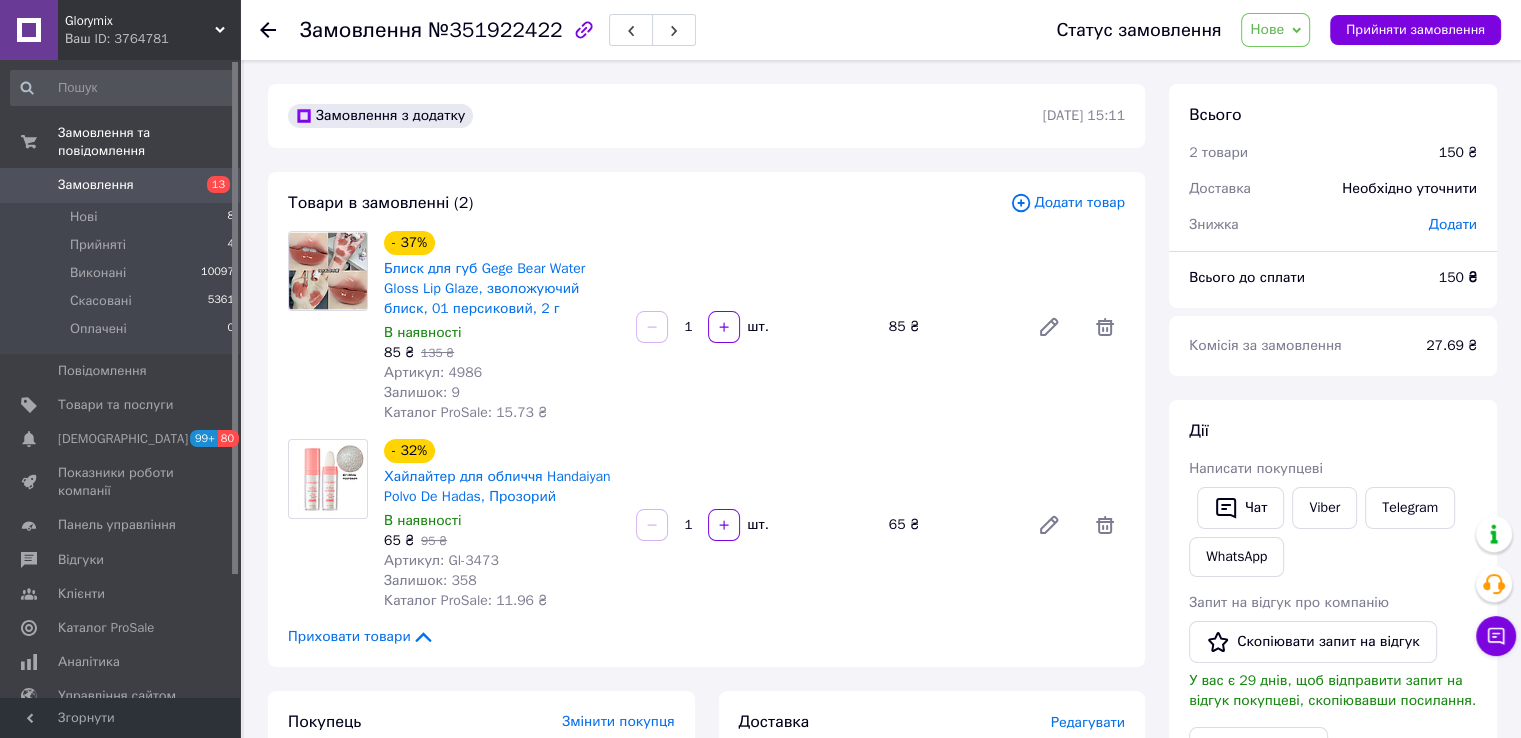 click on "Нове" at bounding box center (1267, 29) 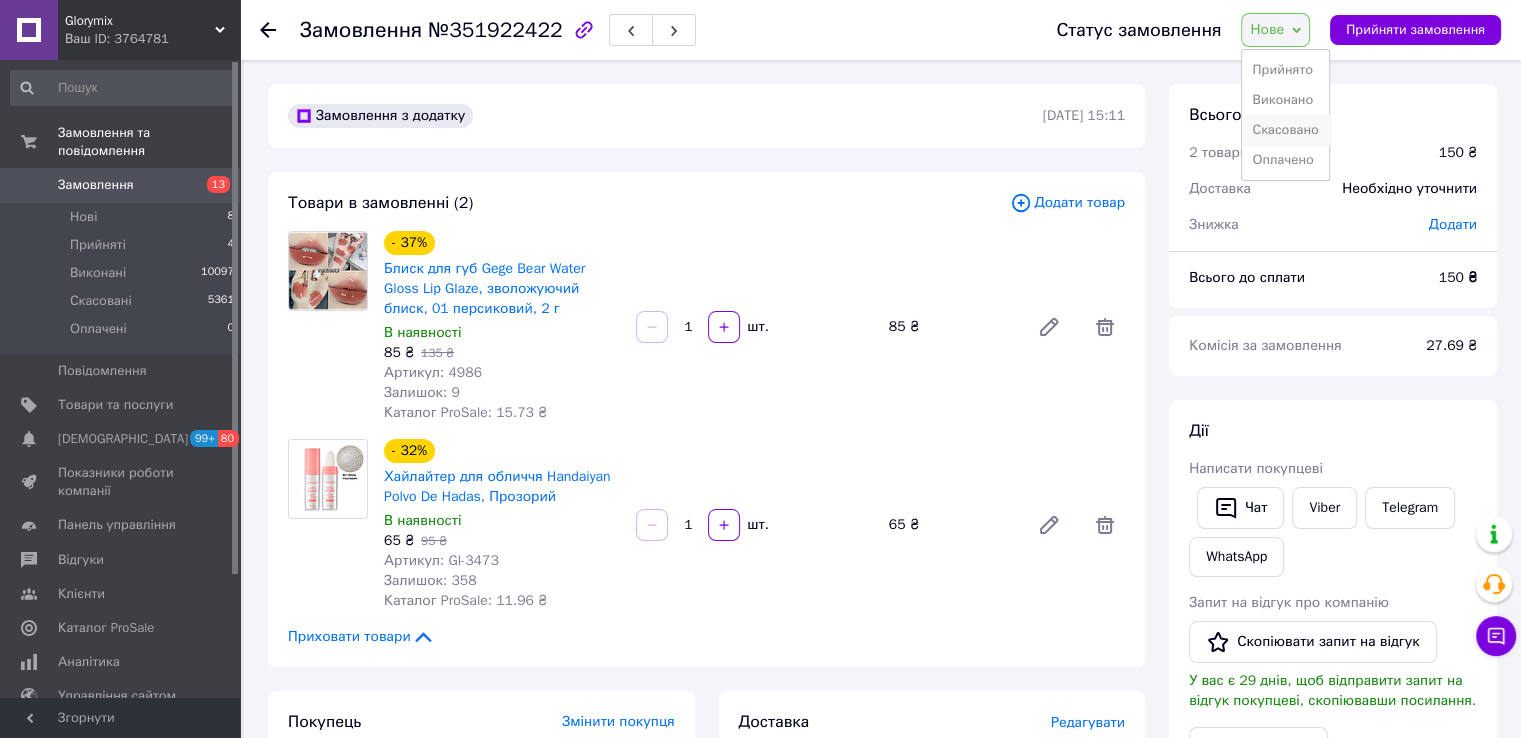 click on "Скасовано" at bounding box center (1285, 130) 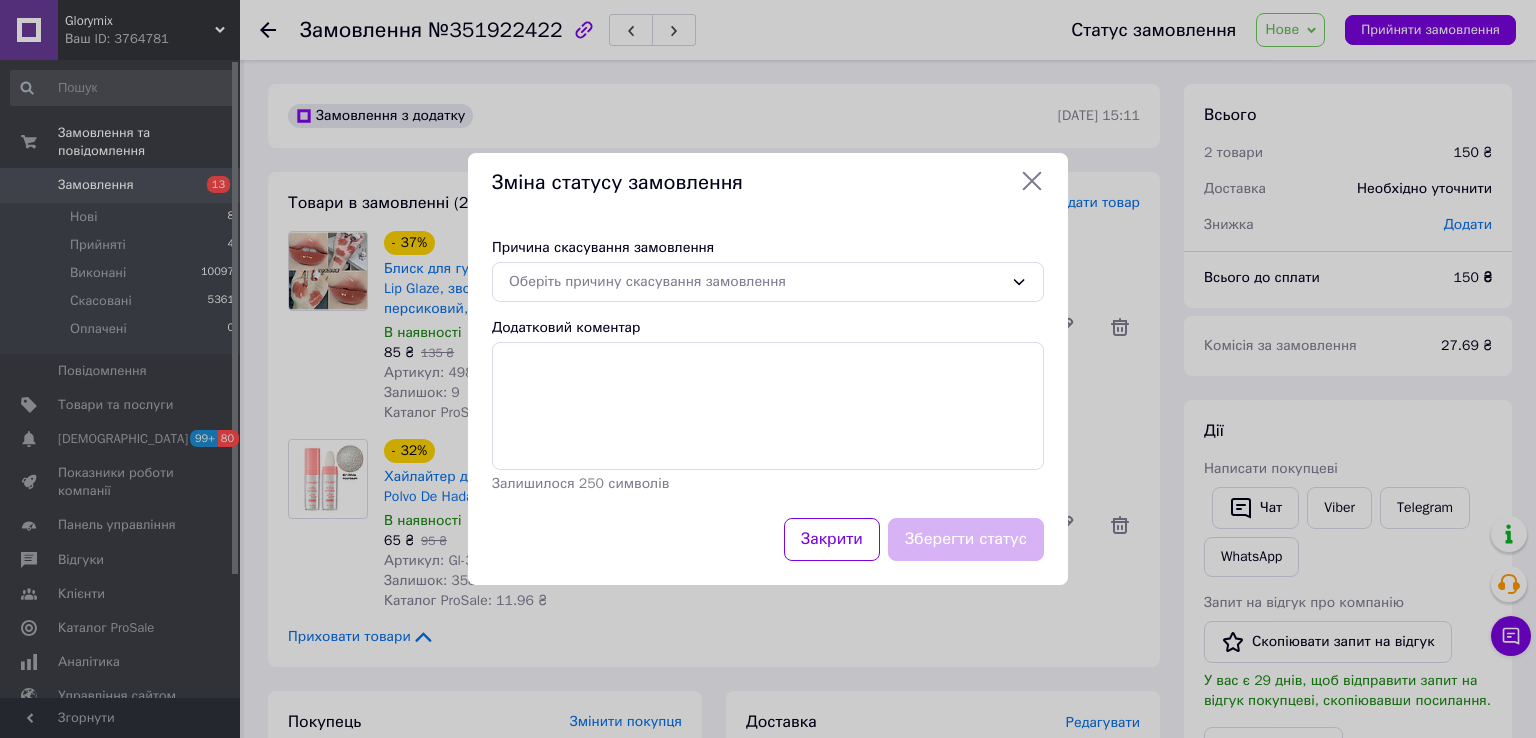 click 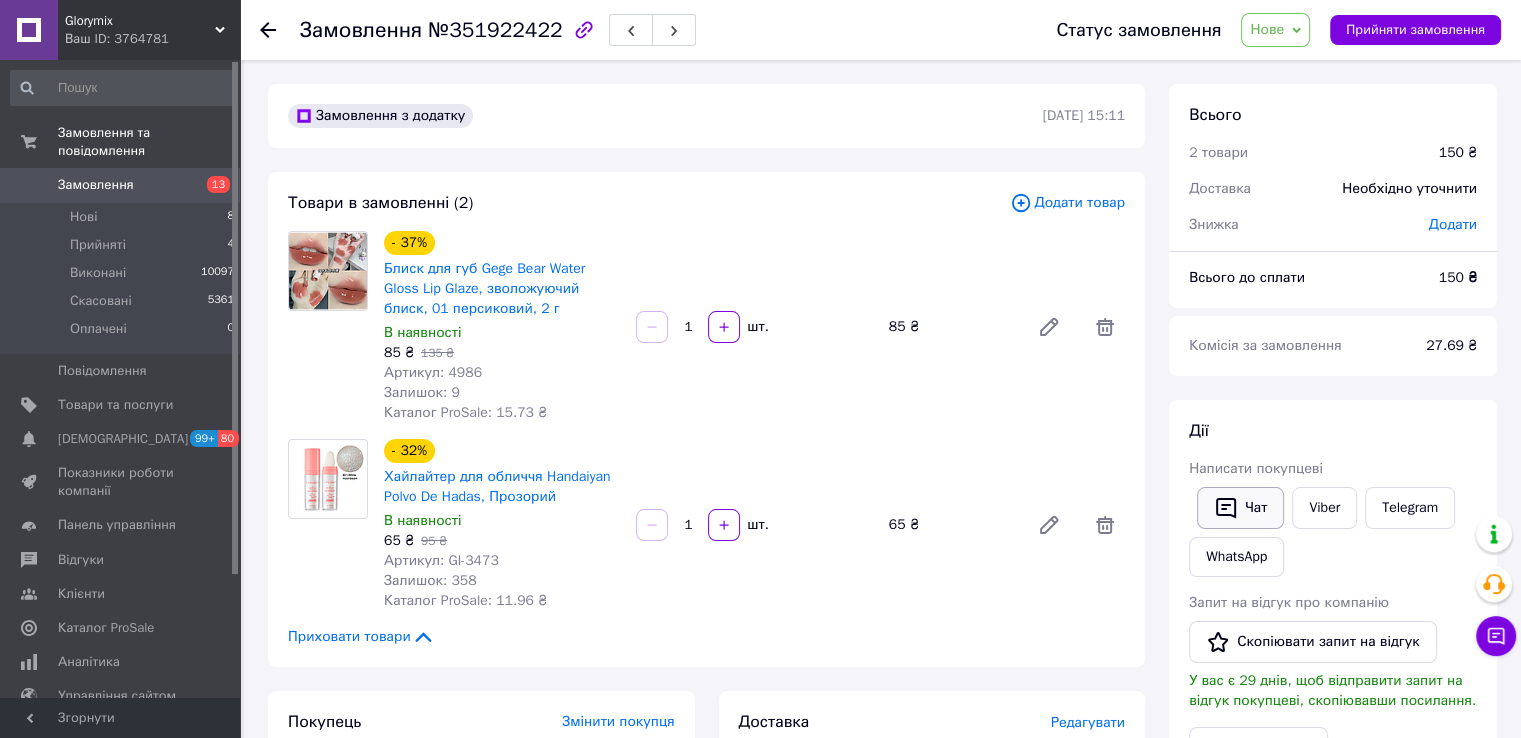 click 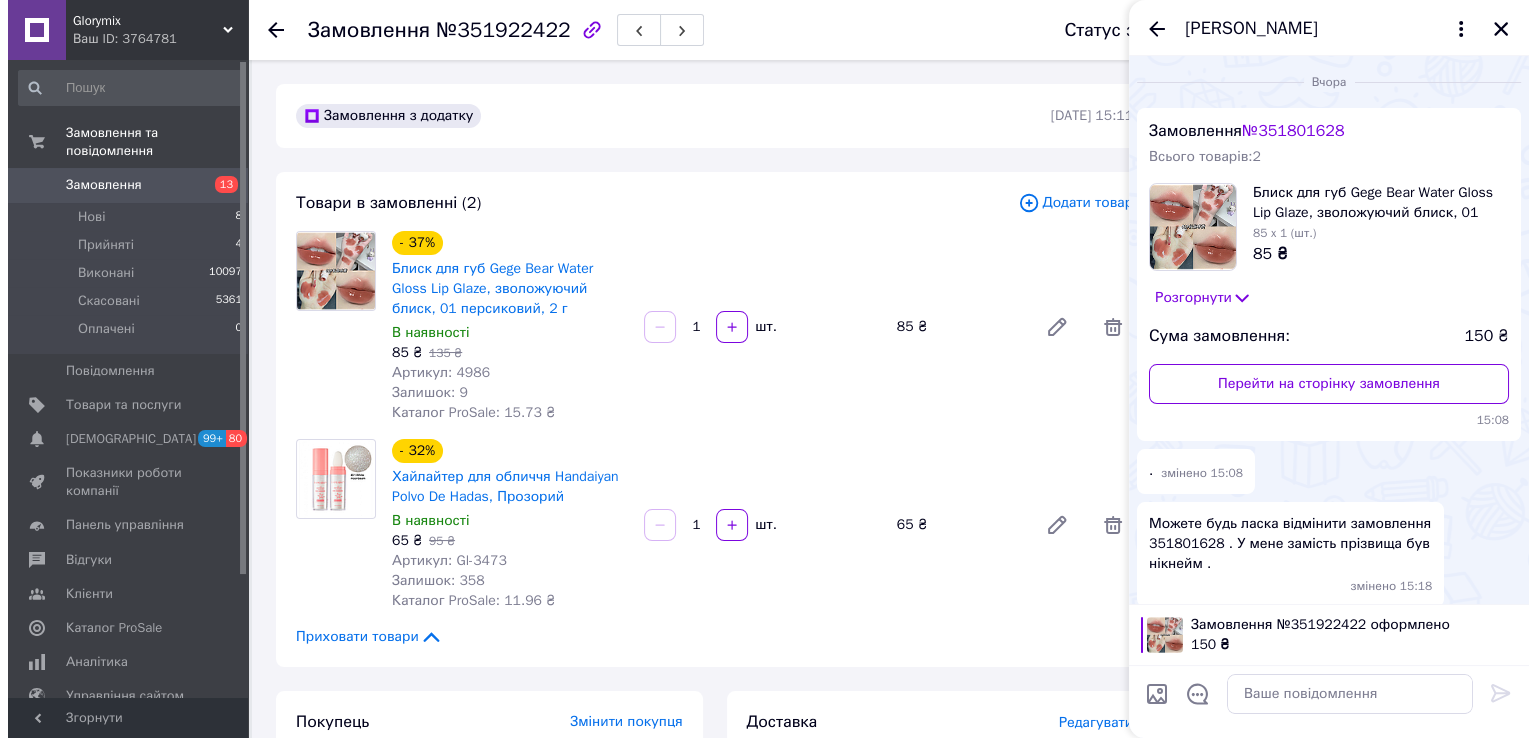 scroll, scrollTop: 64, scrollLeft: 0, axis: vertical 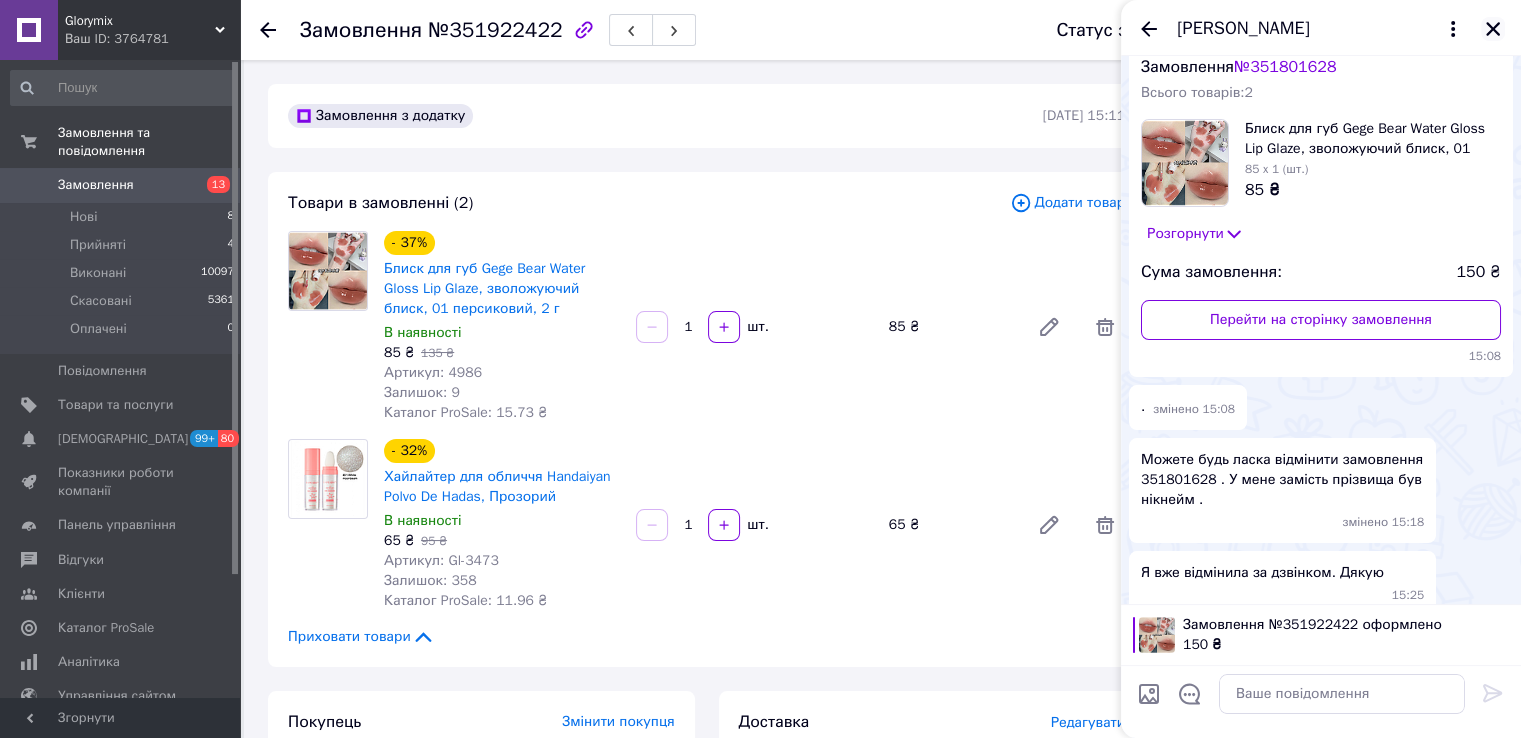 click 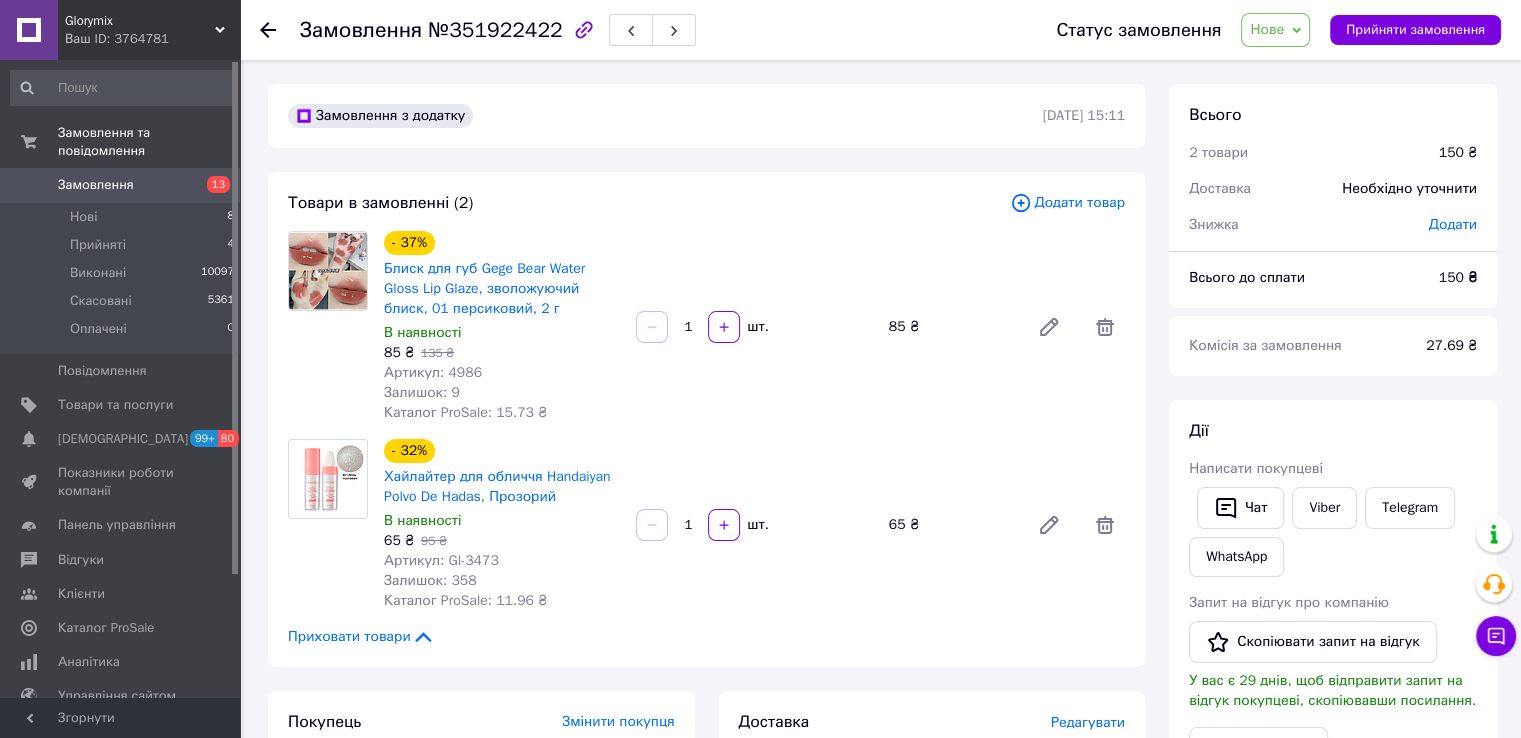 click on "Нове" at bounding box center (1267, 29) 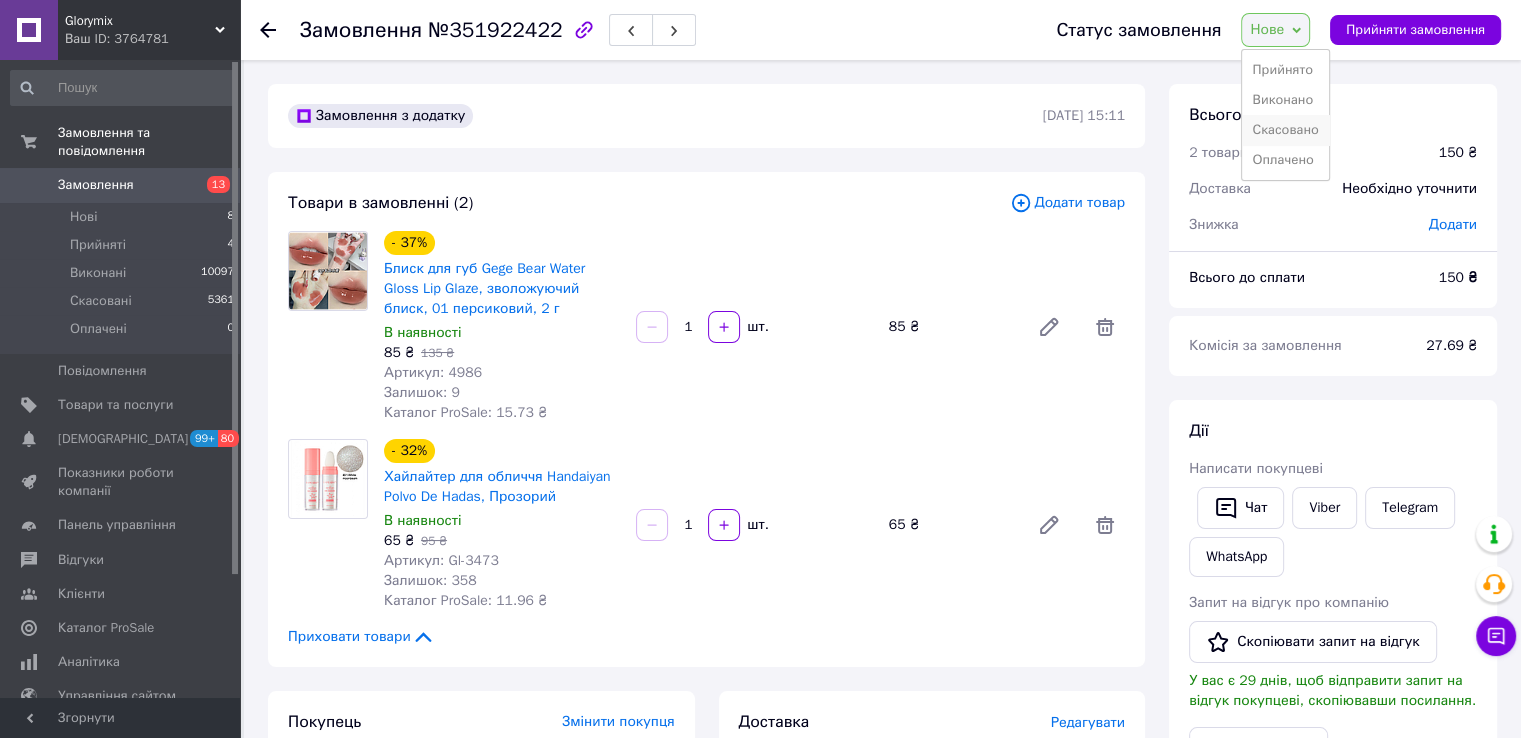 click on "Скасовано" at bounding box center (1285, 130) 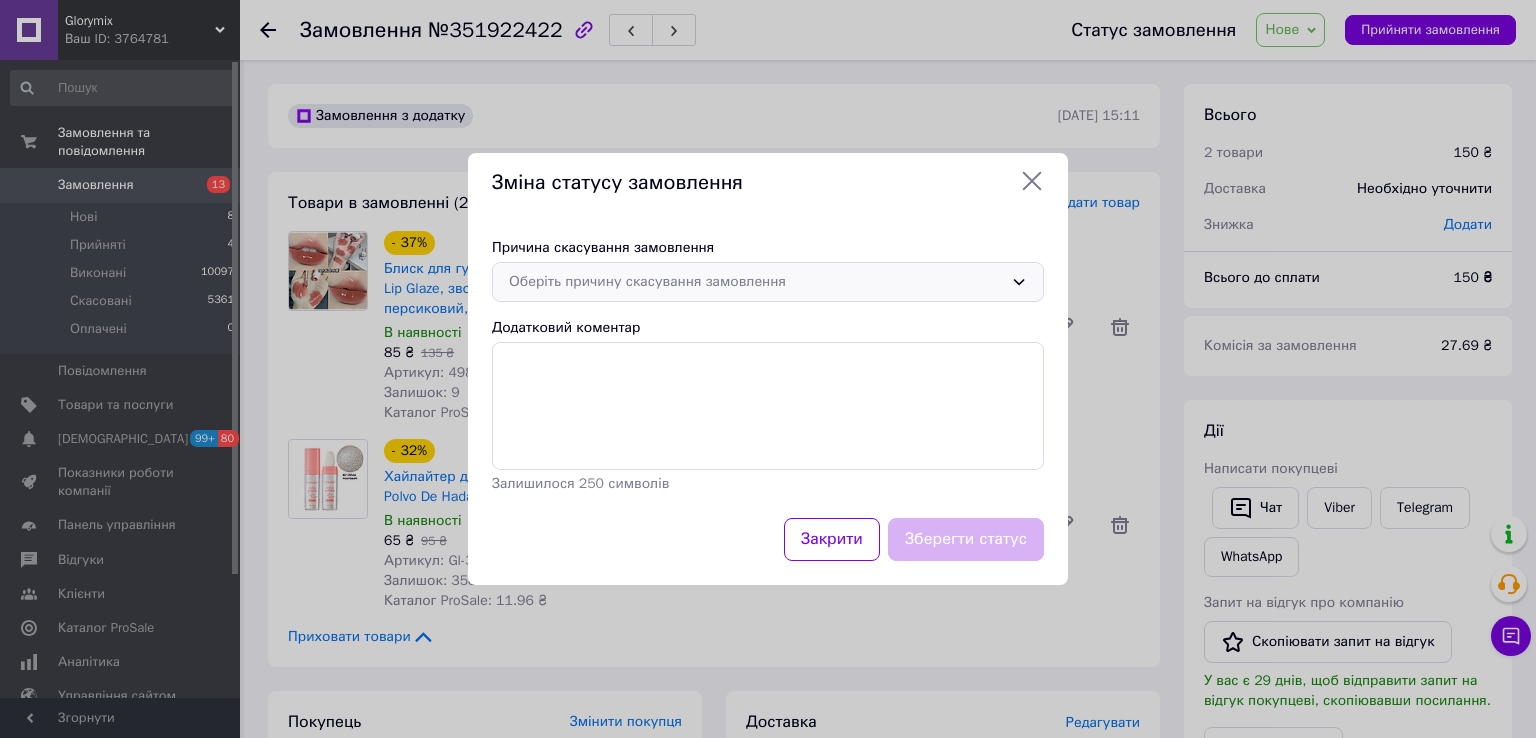 click on "Оберіть причину скасування замовлення" at bounding box center (756, 282) 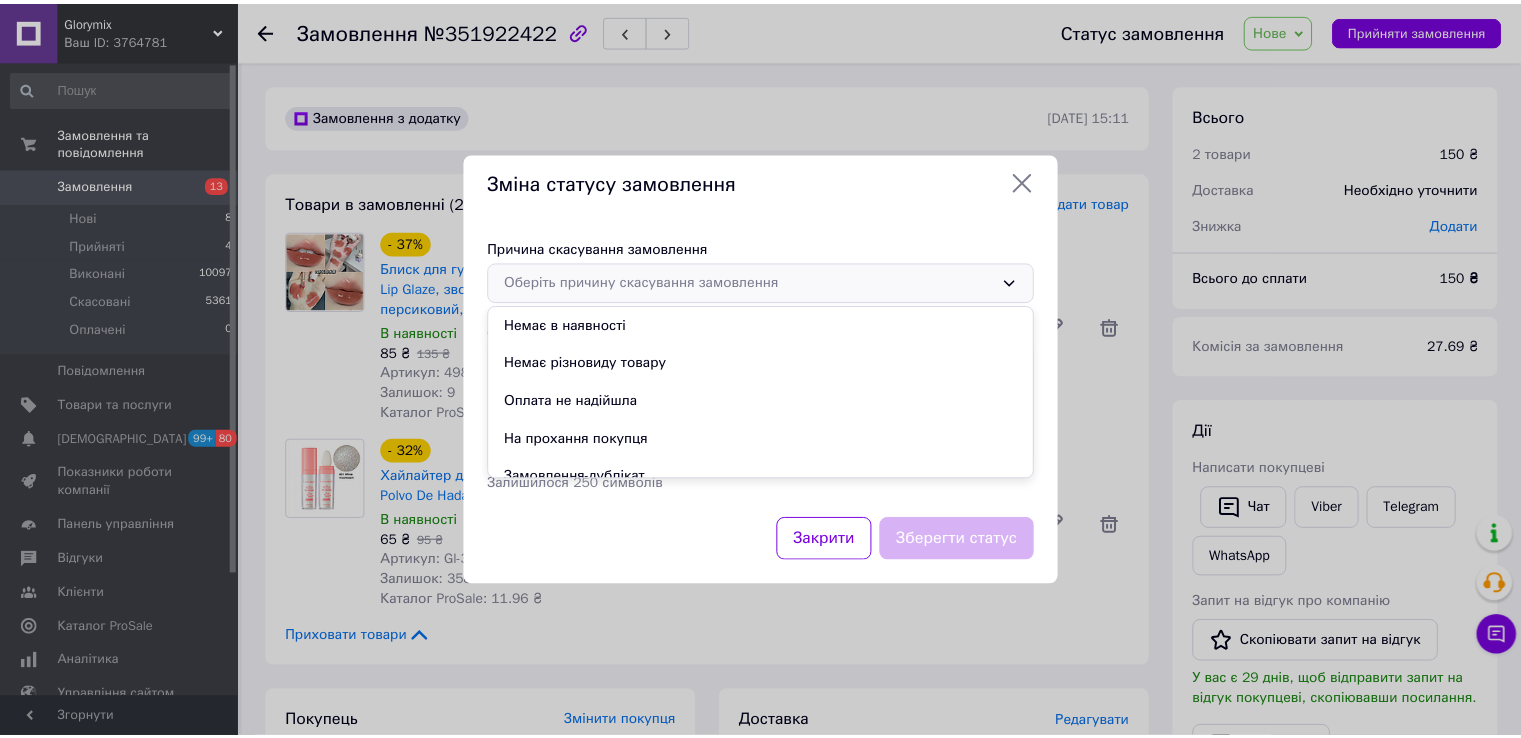 scroll, scrollTop: 93, scrollLeft: 0, axis: vertical 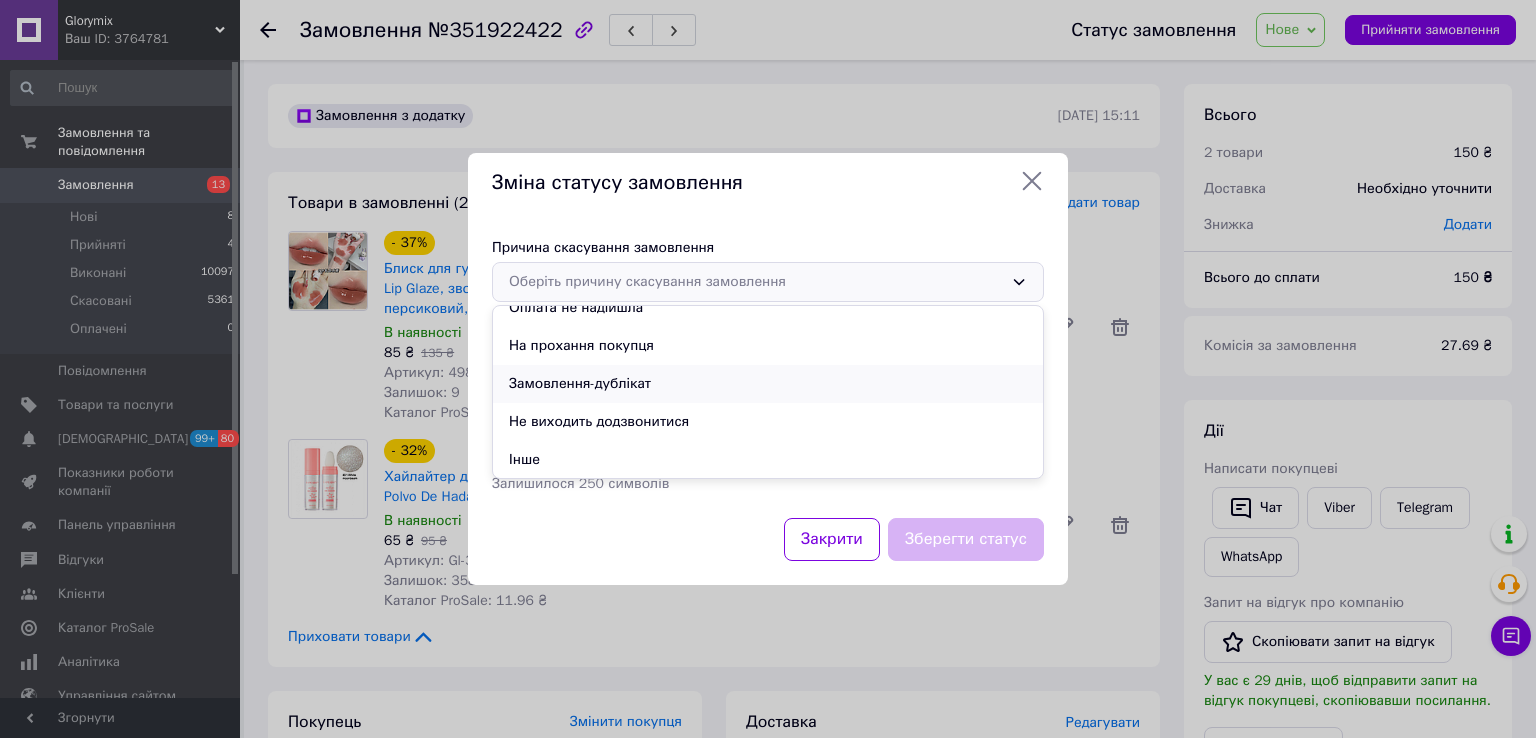 click on "Замовлення-дублікат" at bounding box center (768, 384) 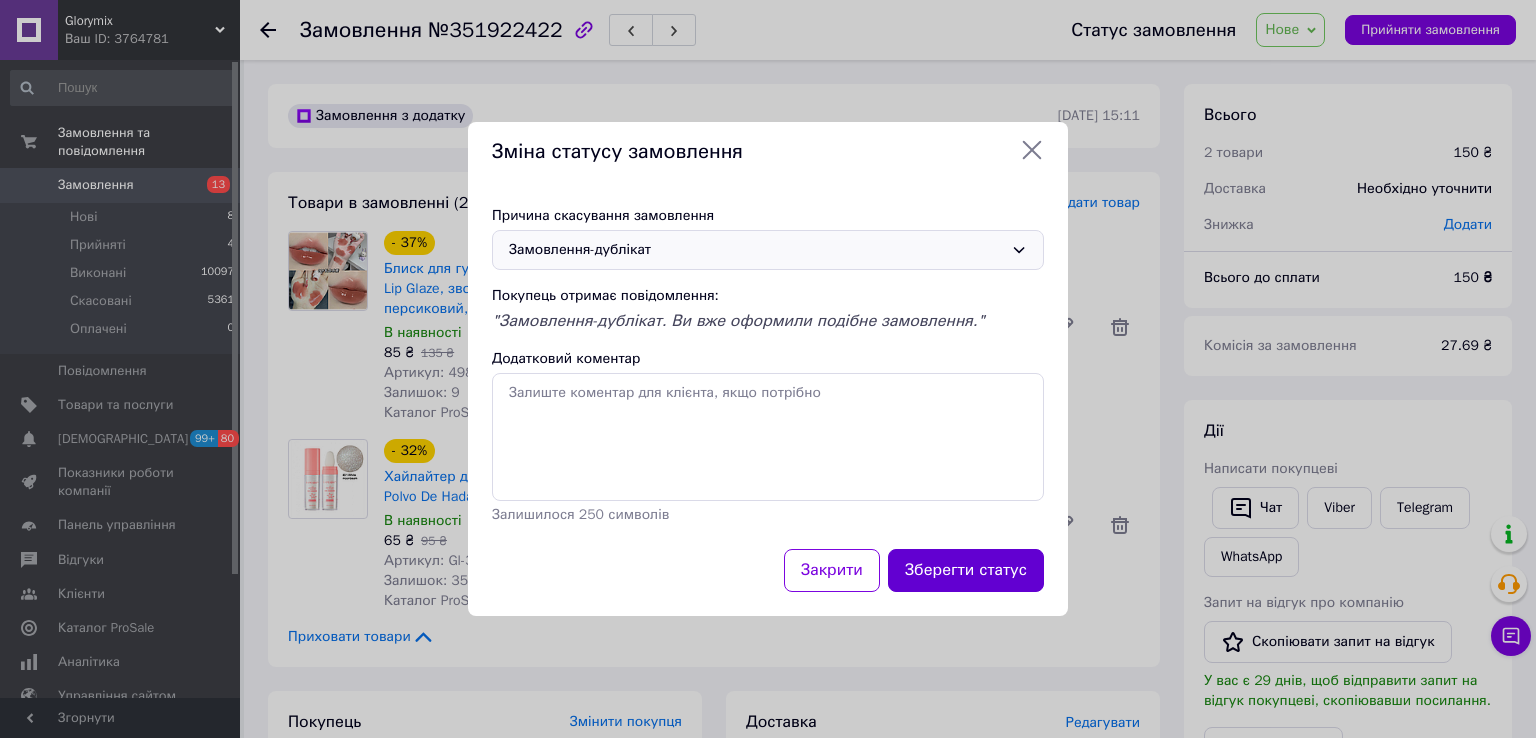 click on "Зберегти статус" at bounding box center (966, 570) 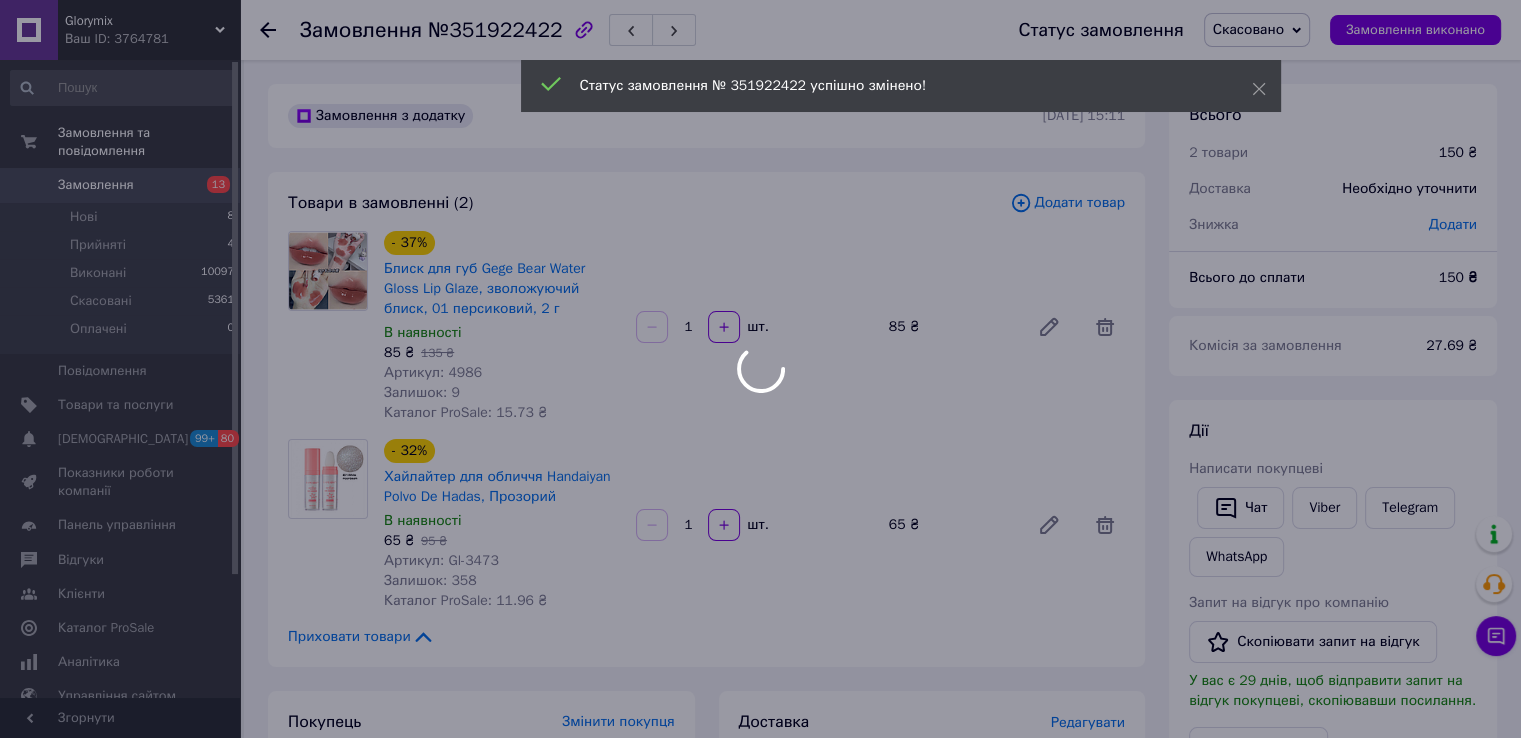 scroll, scrollTop: 300, scrollLeft: 0, axis: vertical 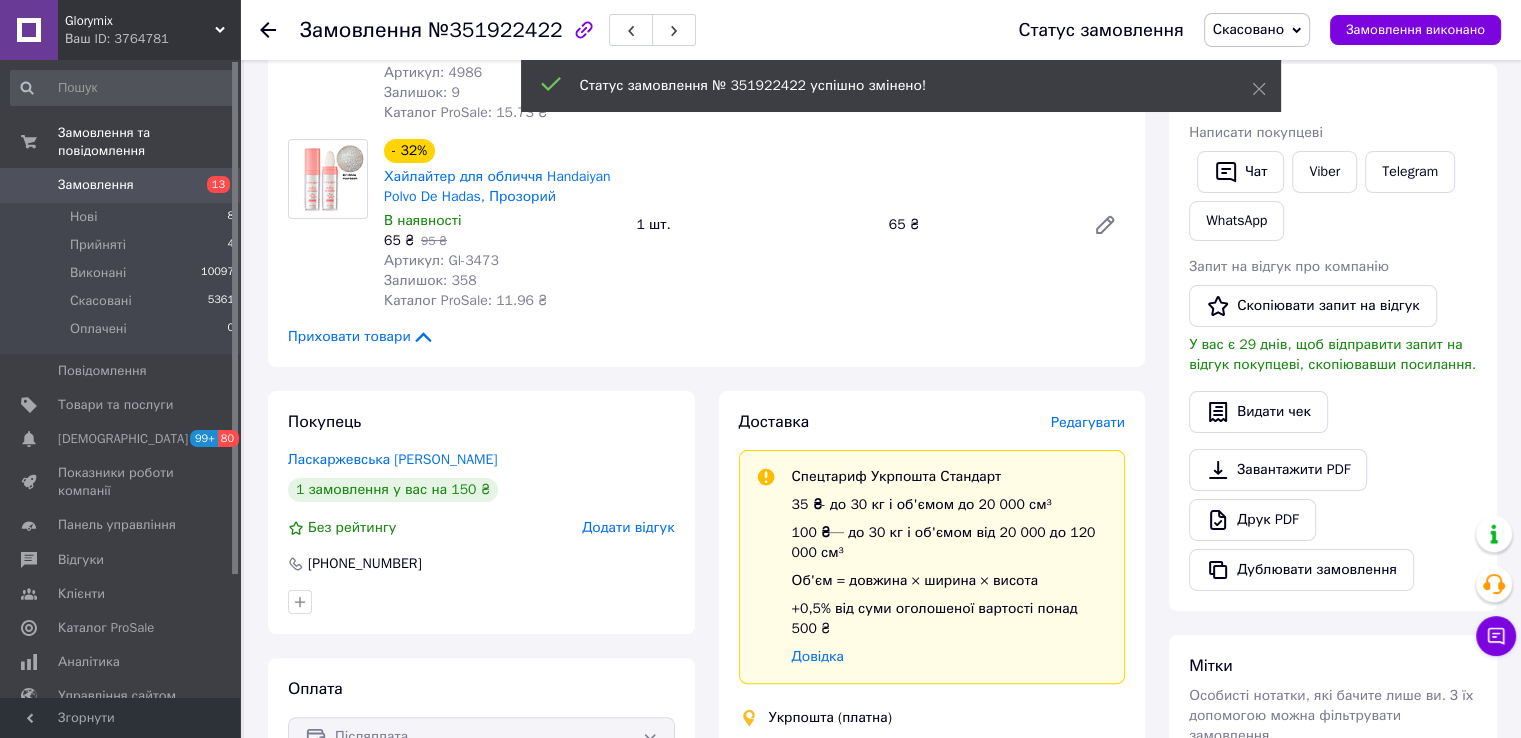 click 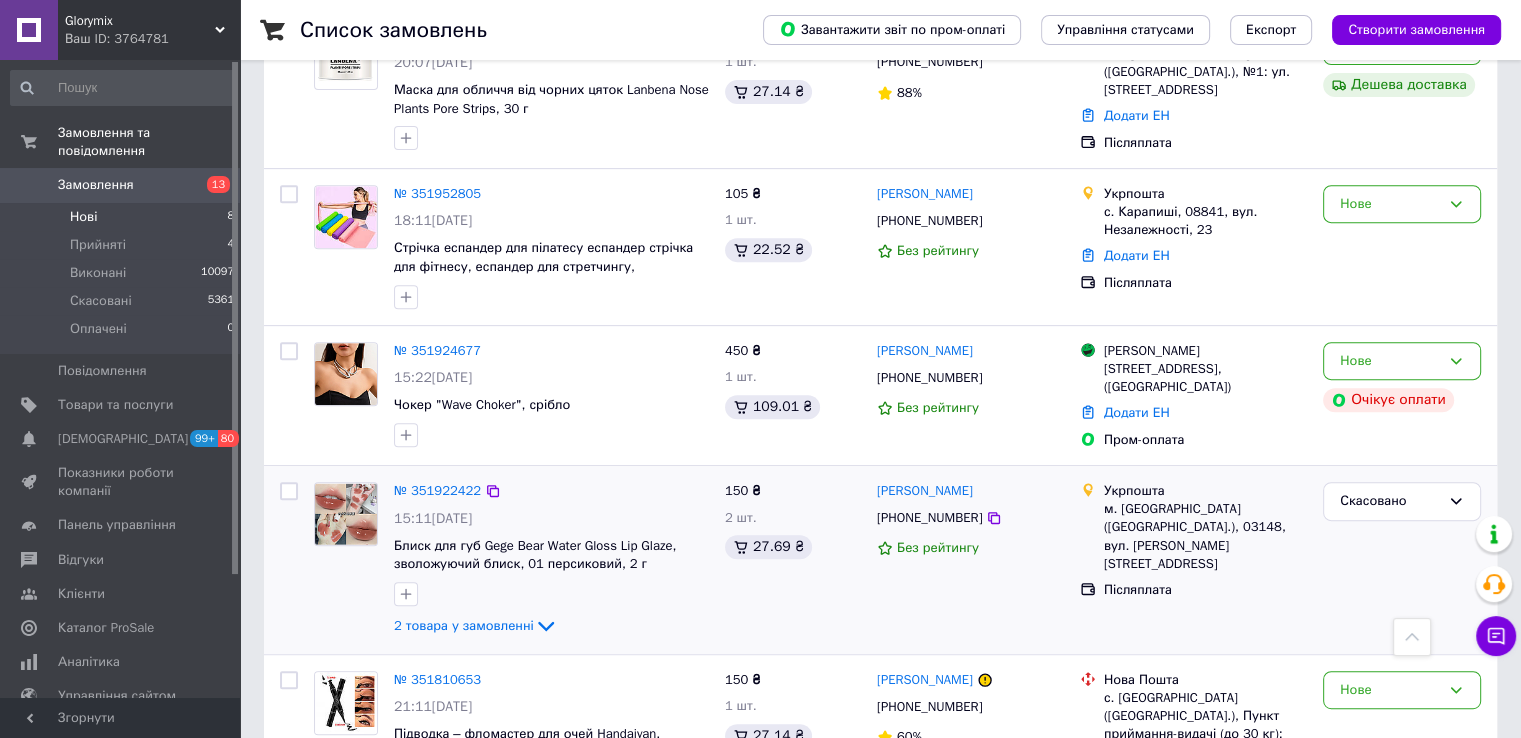 scroll, scrollTop: 1067, scrollLeft: 0, axis: vertical 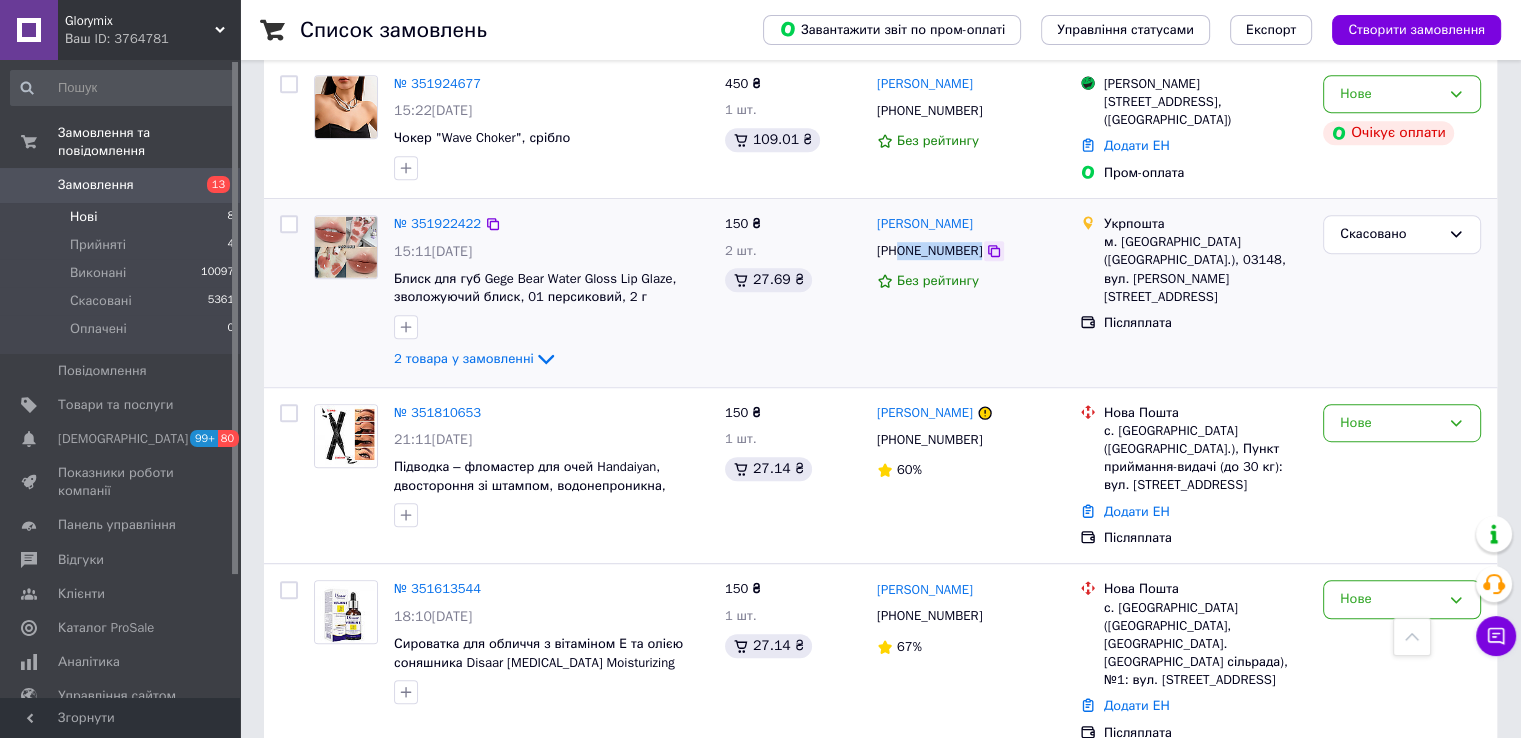 drag, startPoint x: 900, startPoint y: 247, endPoint x: 971, endPoint y: 237, distance: 71.70077 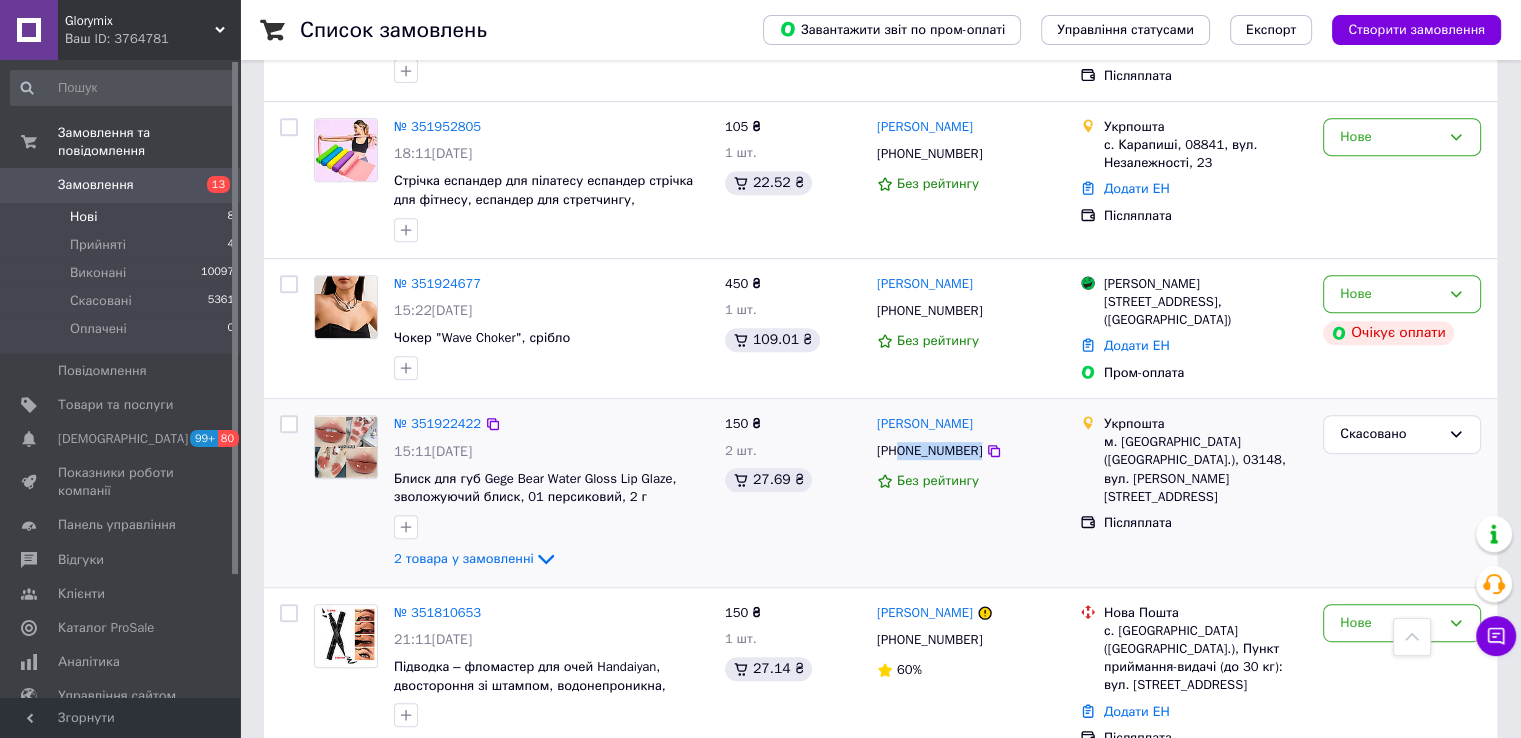 scroll, scrollTop: 767, scrollLeft: 0, axis: vertical 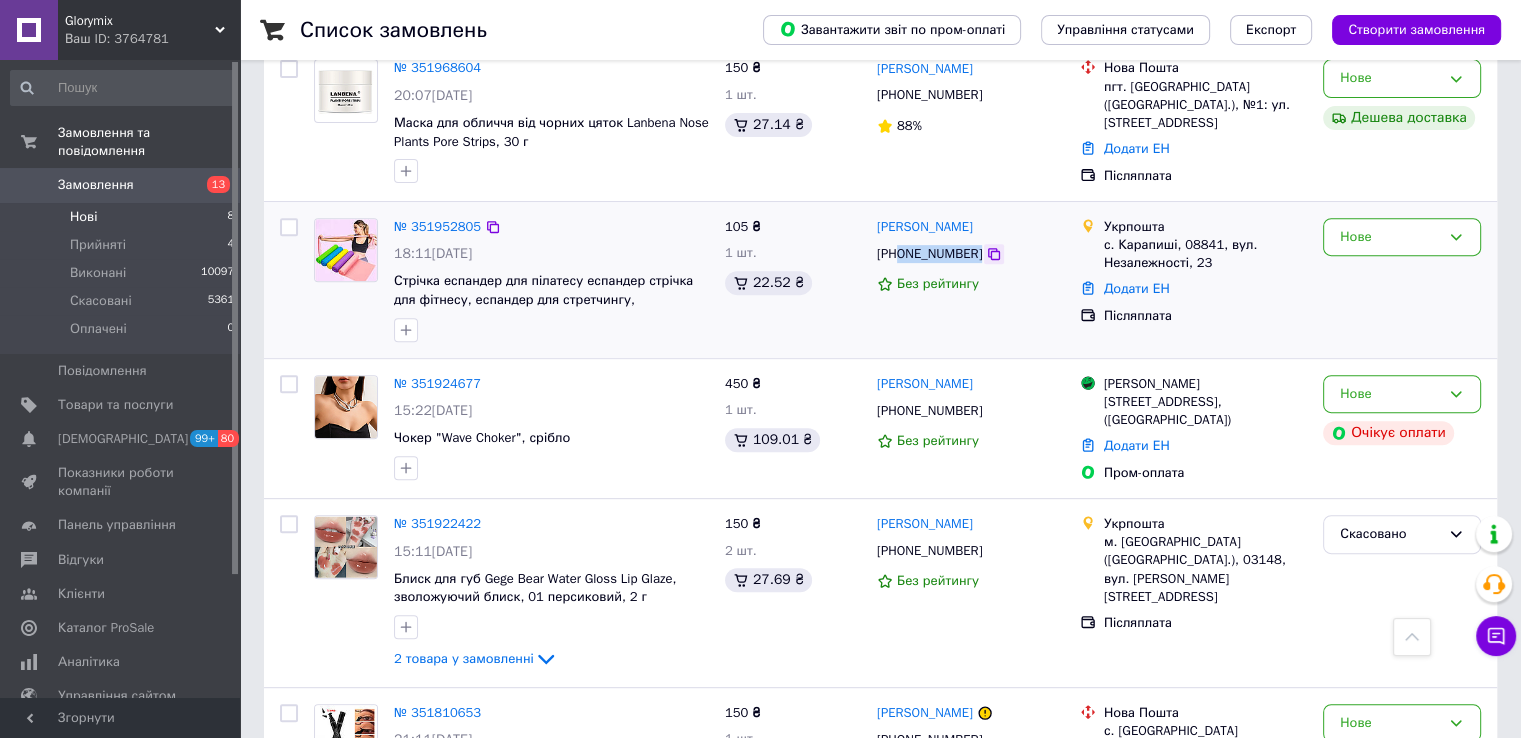 drag, startPoint x: 900, startPoint y: 249, endPoint x: 972, endPoint y: 247, distance: 72.02777 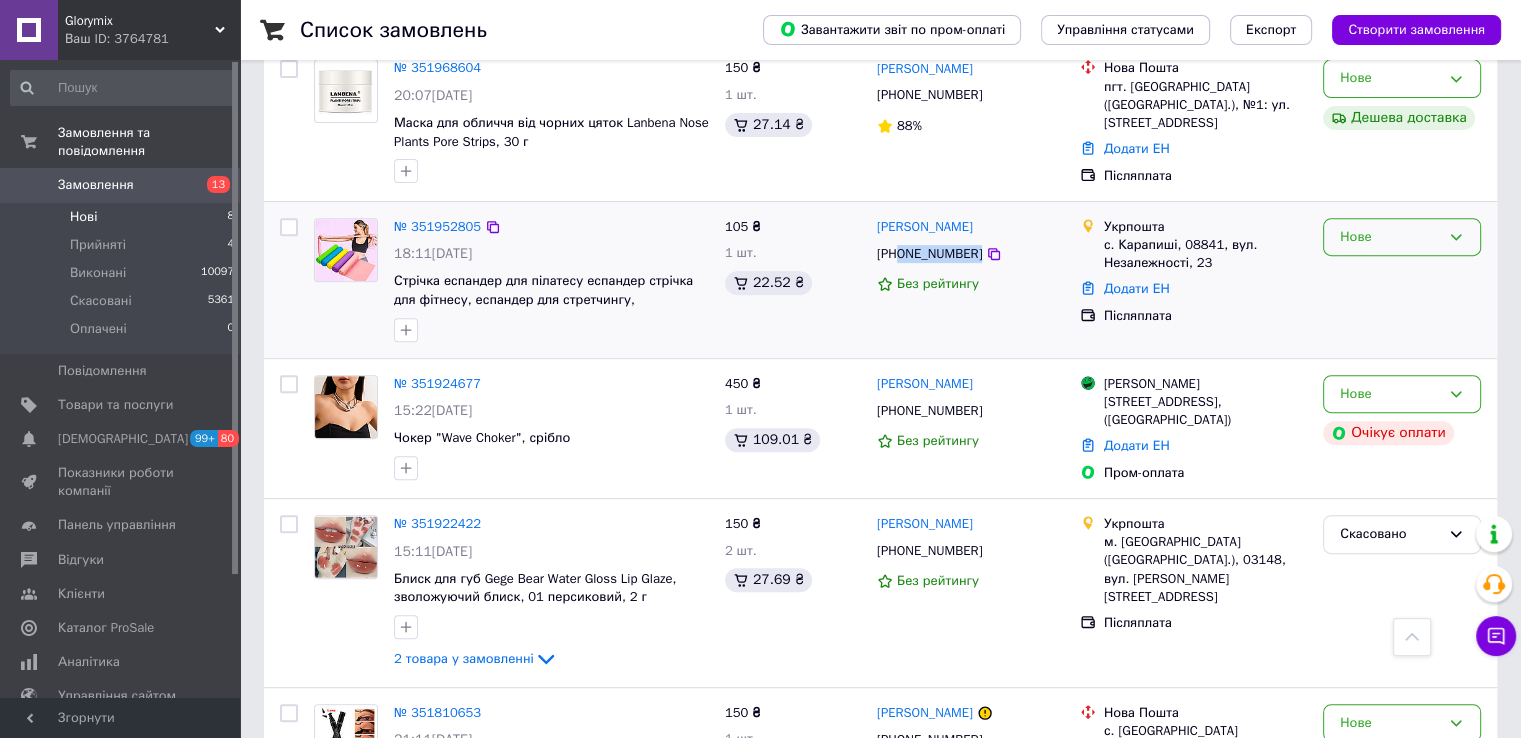click on "Нове" at bounding box center [1390, 237] 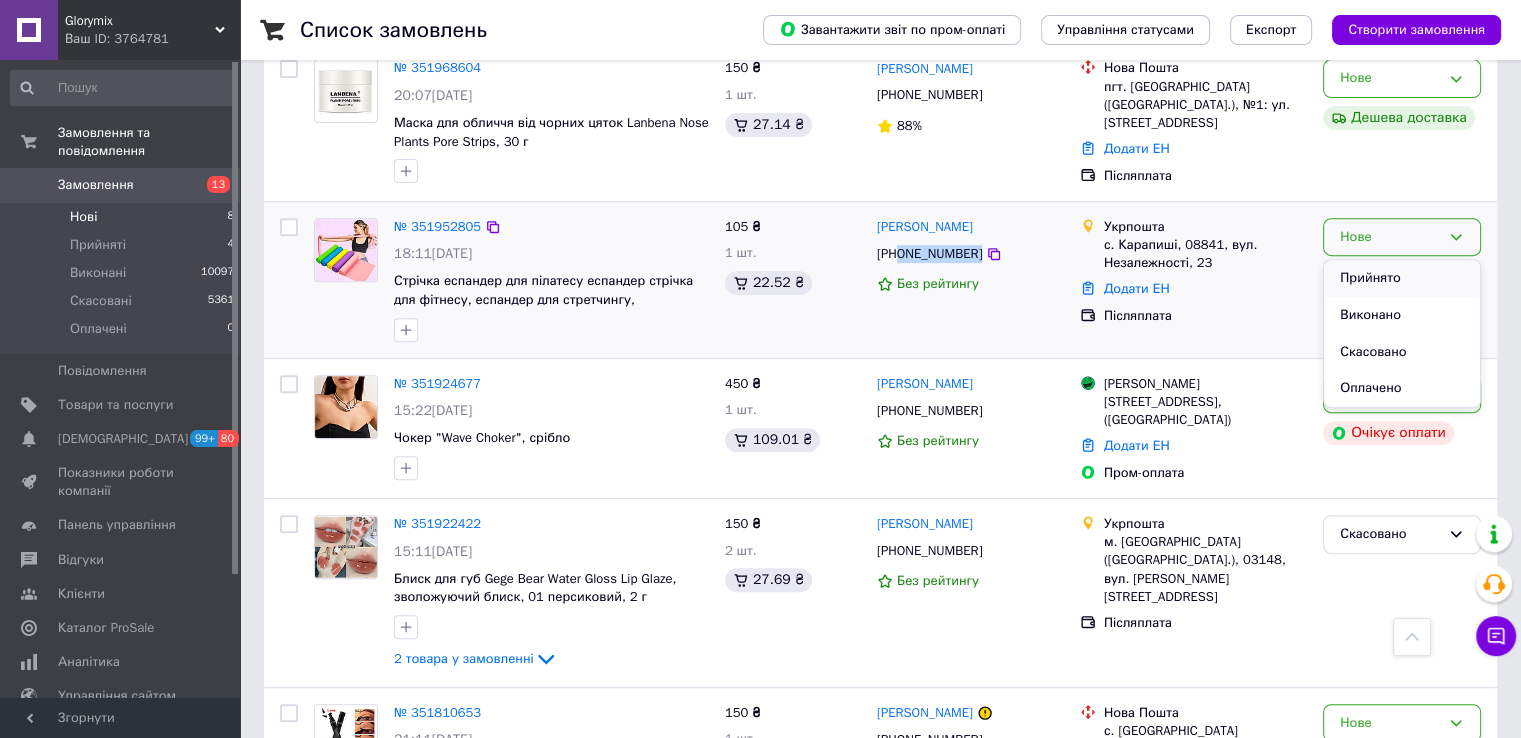click on "Прийнято" at bounding box center [1402, 278] 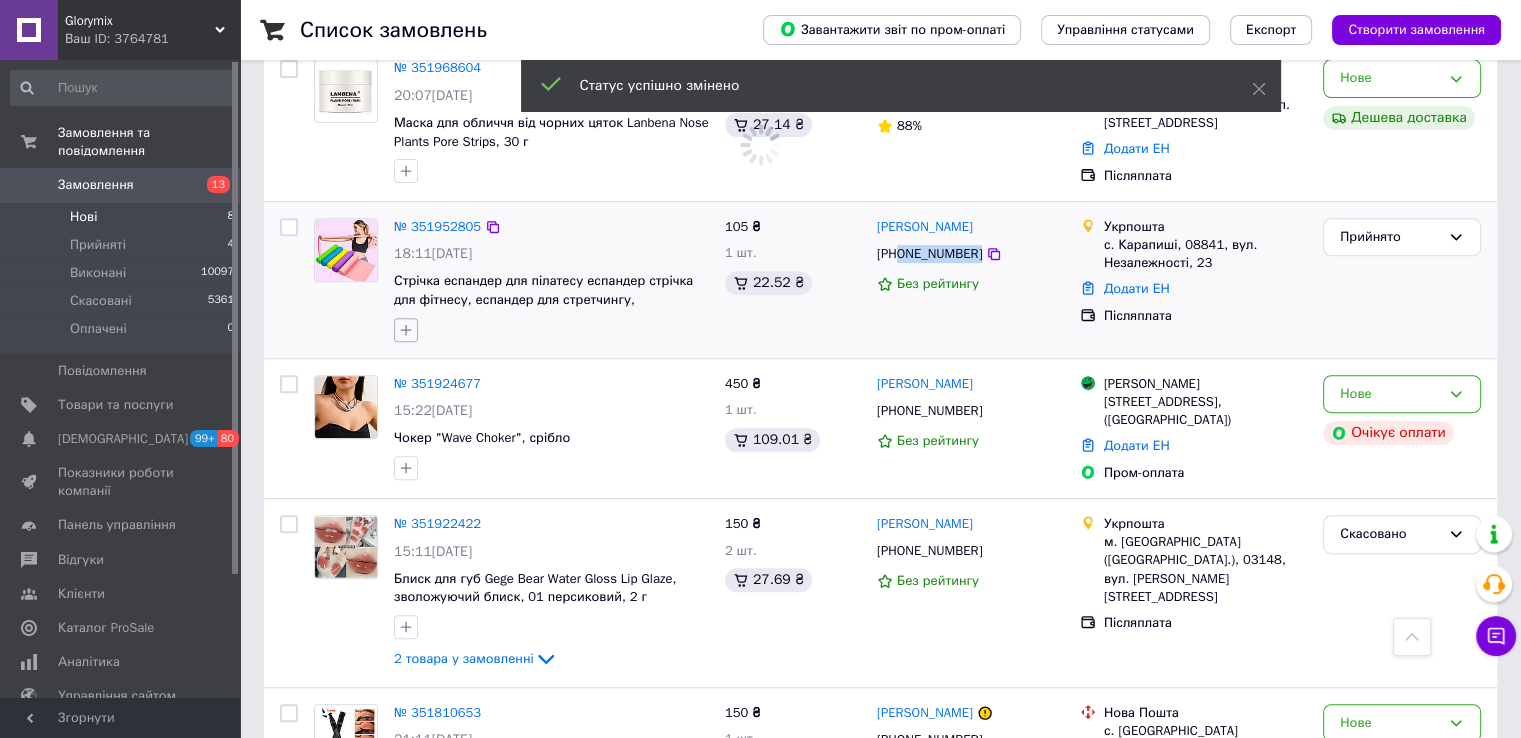 click 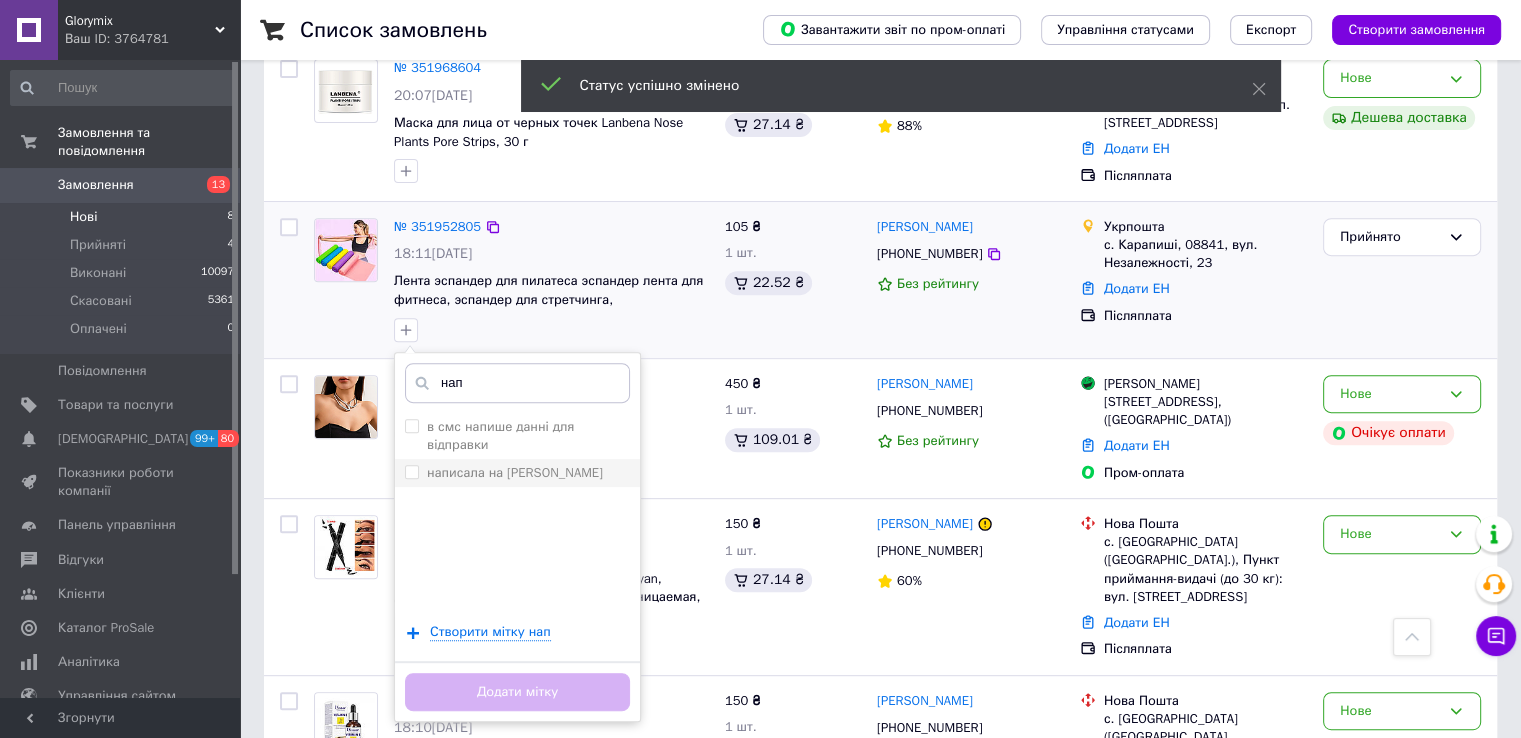 type on "нап" 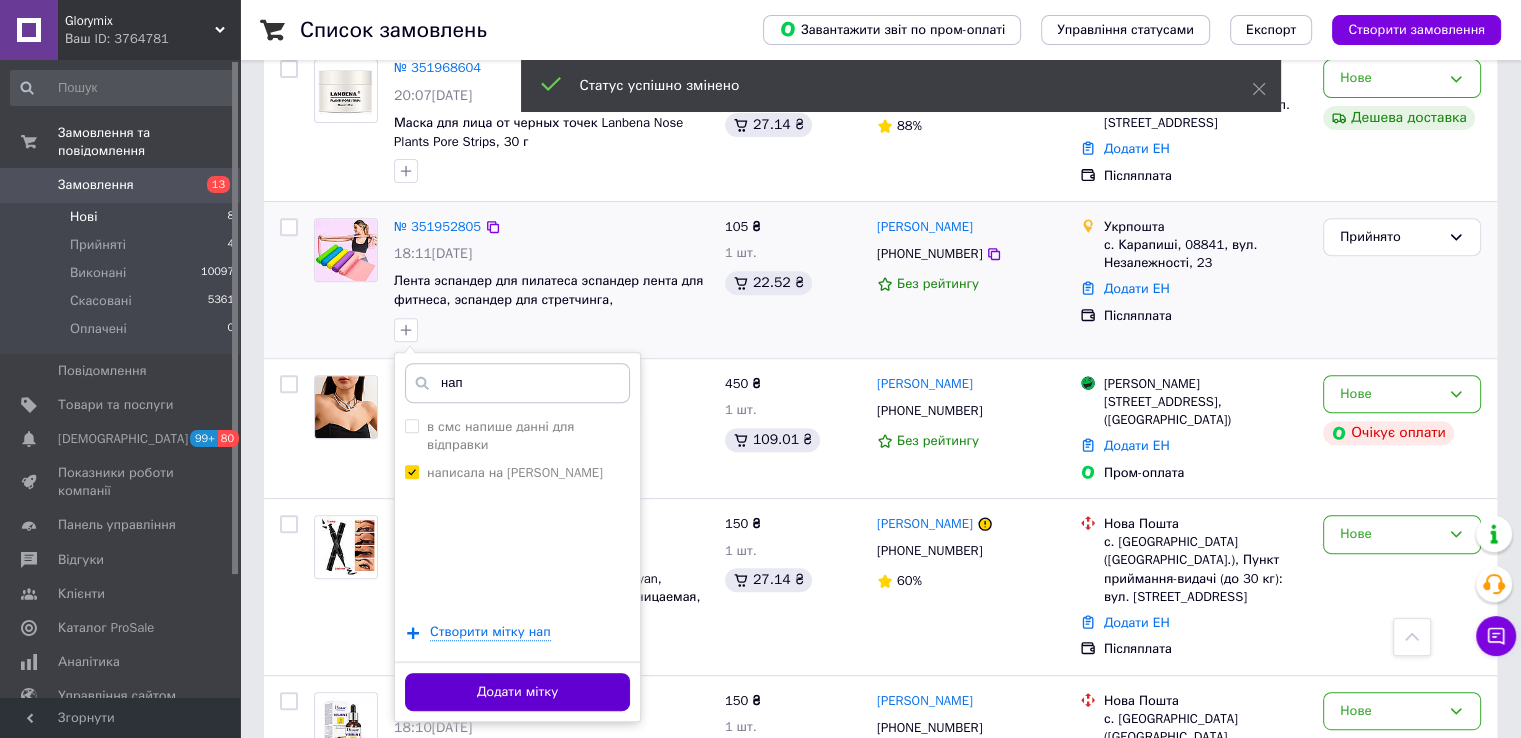 click on "Додати мітку" at bounding box center (517, 692) 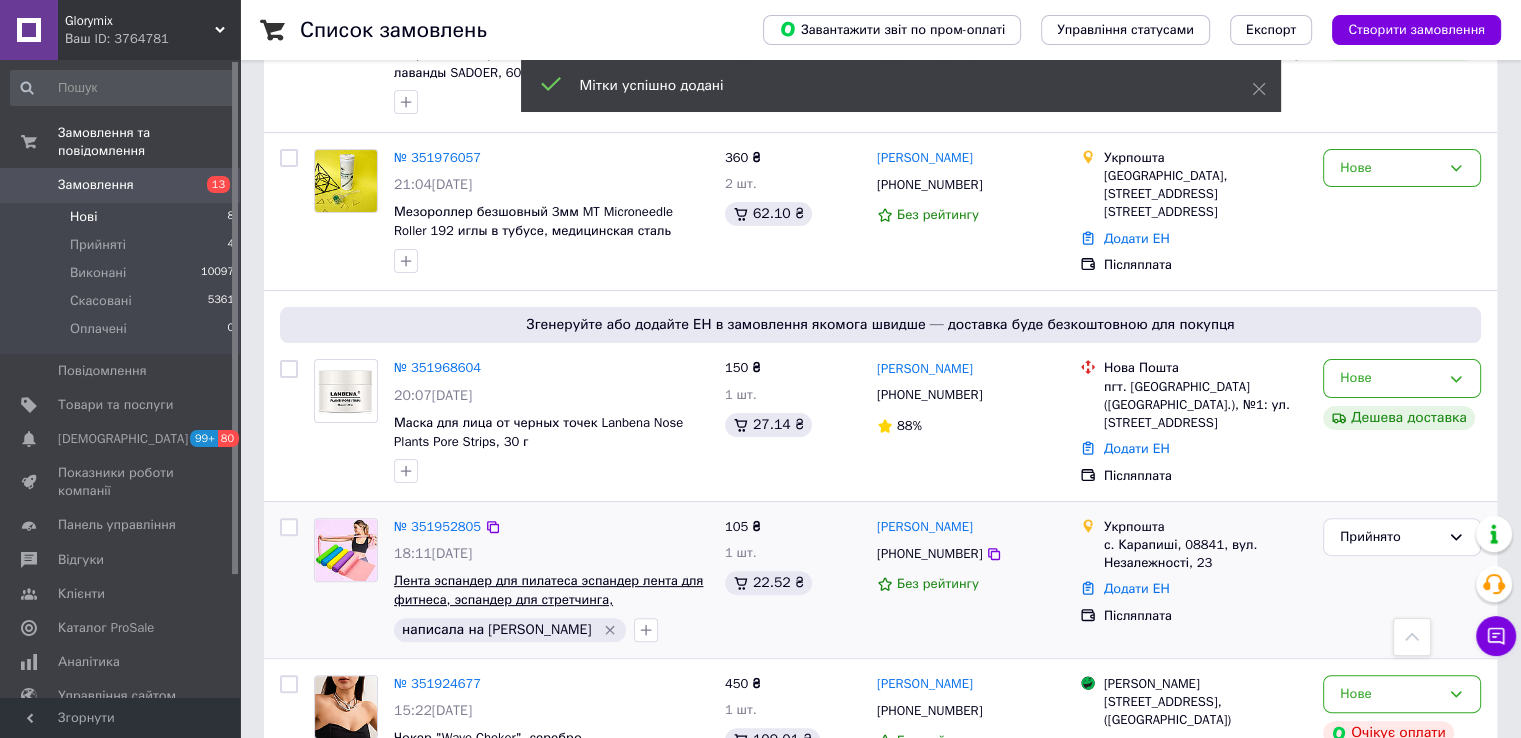 scroll, scrollTop: 267, scrollLeft: 0, axis: vertical 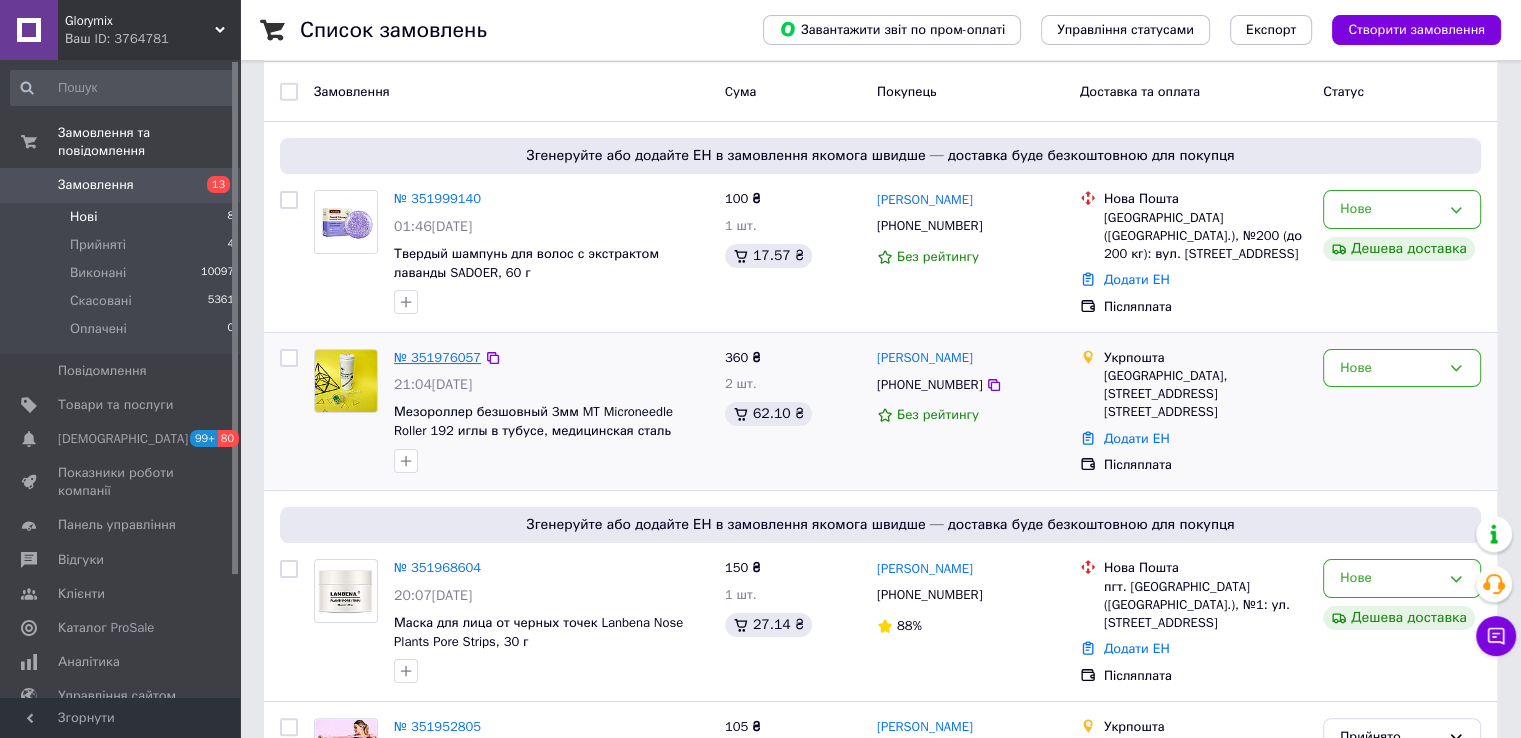 click on "№ 351976057" at bounding box center (437, 357) 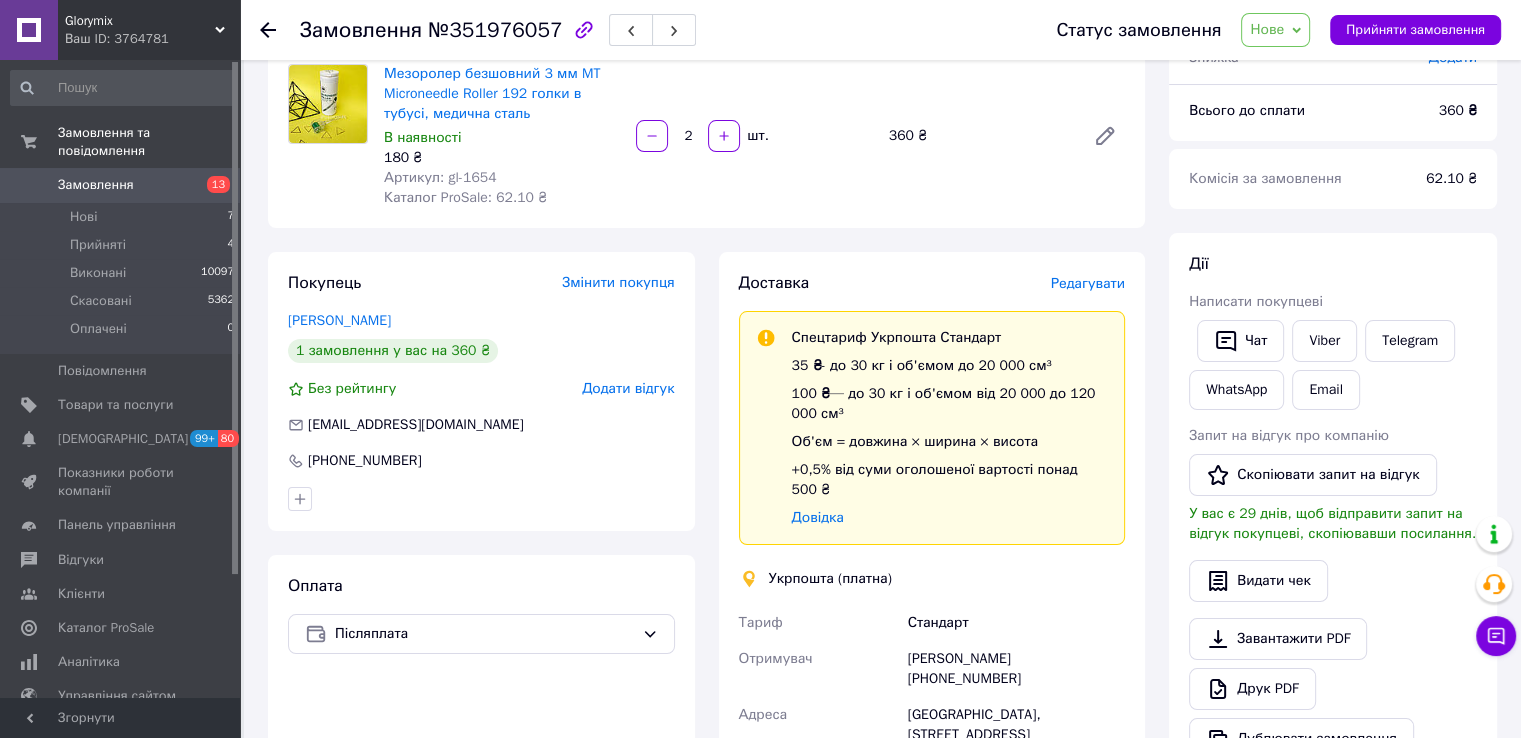 scroll, scrollTop: 467, scrollLeft: 0, axis: vertical 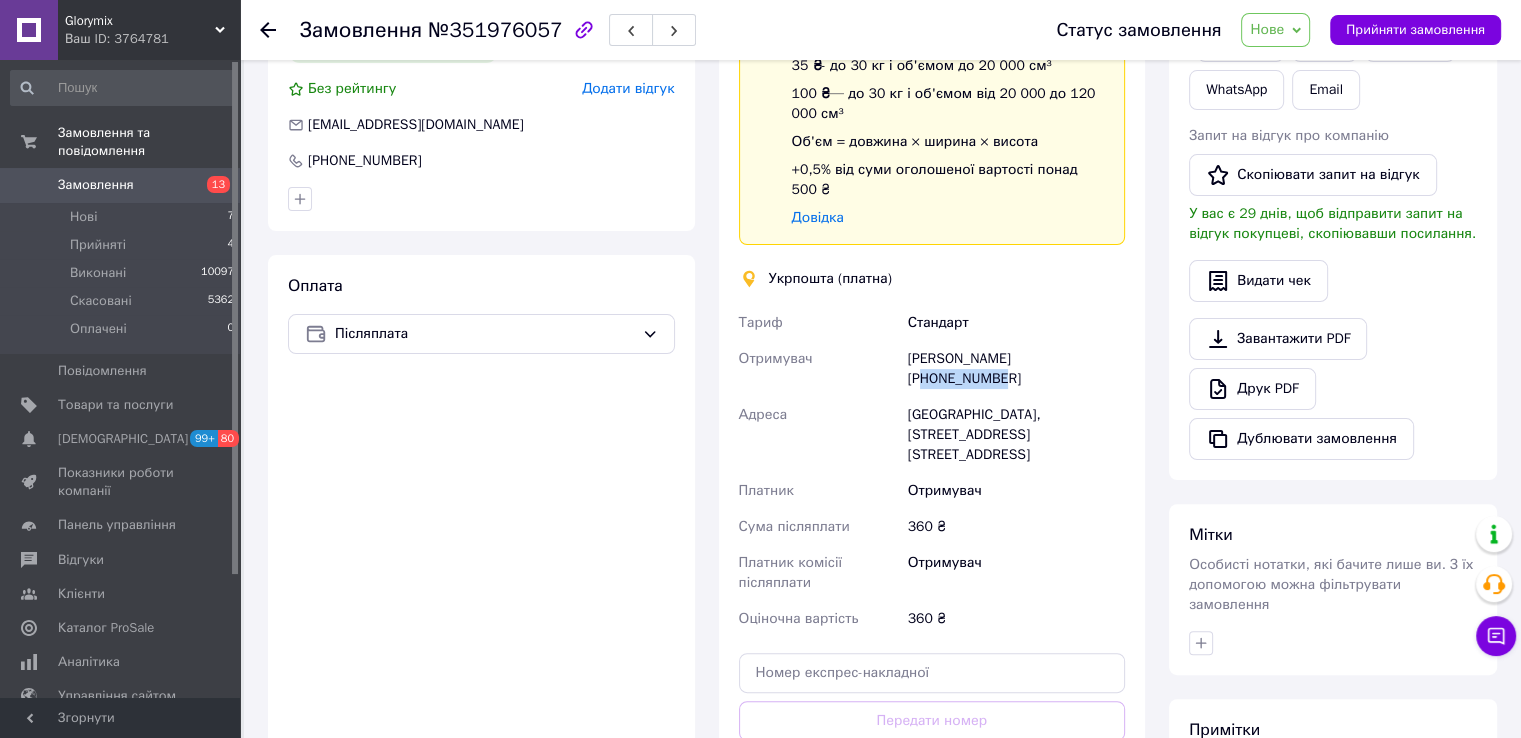 drag, startPoint x: 1028, startPoint y: 340, endPoint x: 1083, endPoint y: 343, distance: 55.081757 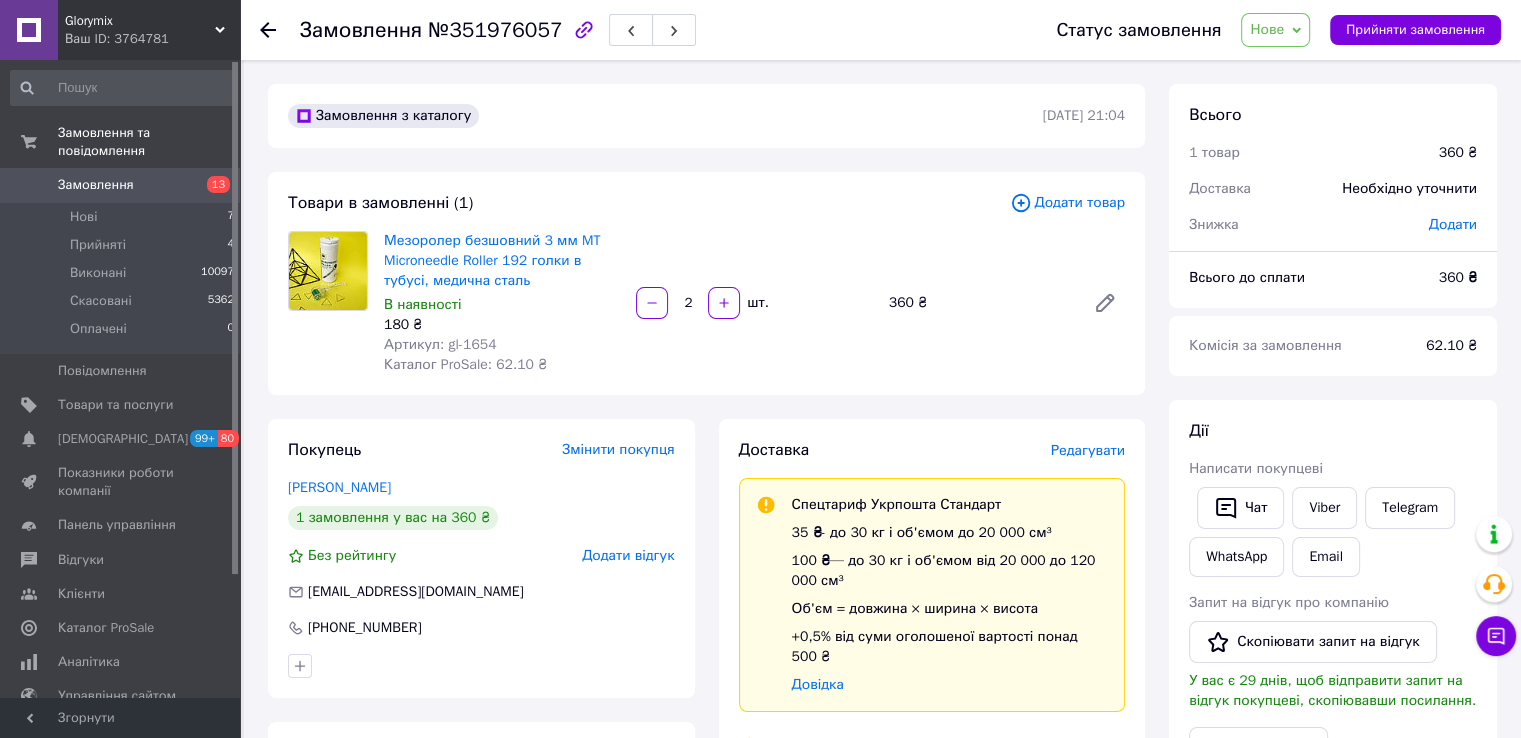 click 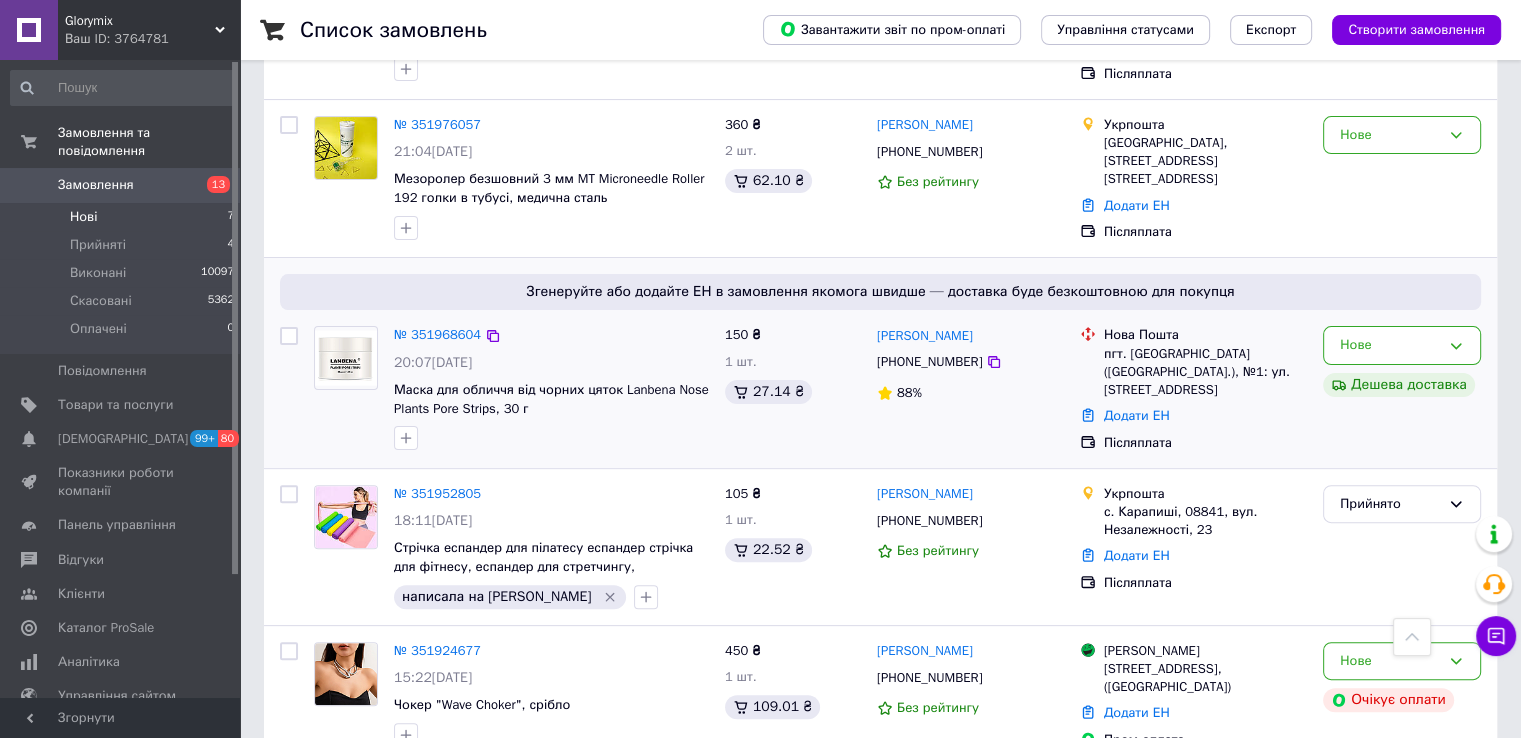 scroll, scrollTop: 200, scrollLeft: 0, axis: vertical 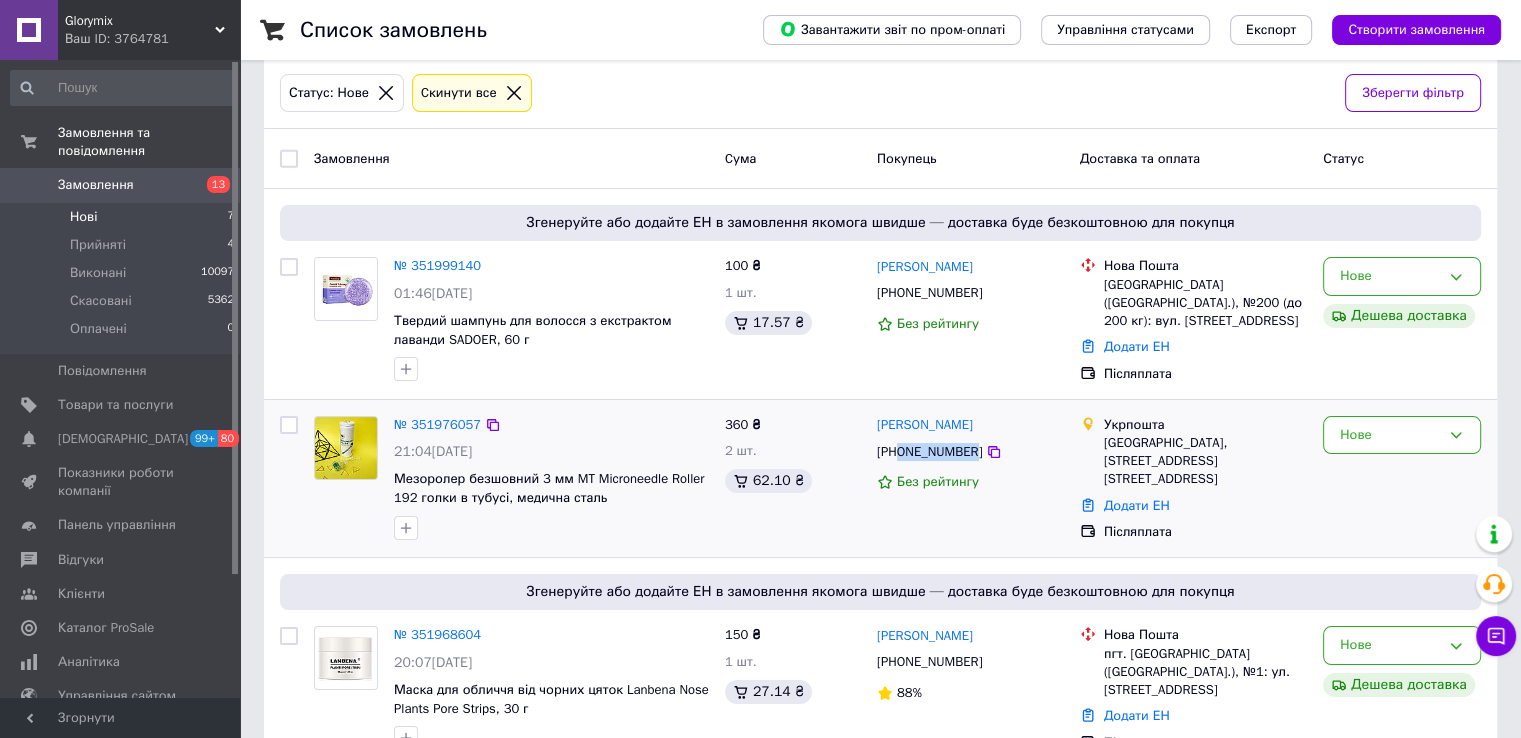 drag, startPoint x: 900, startPoint y: 450, endPoint x: 967, endPoint y: 453, distance: 67.06713 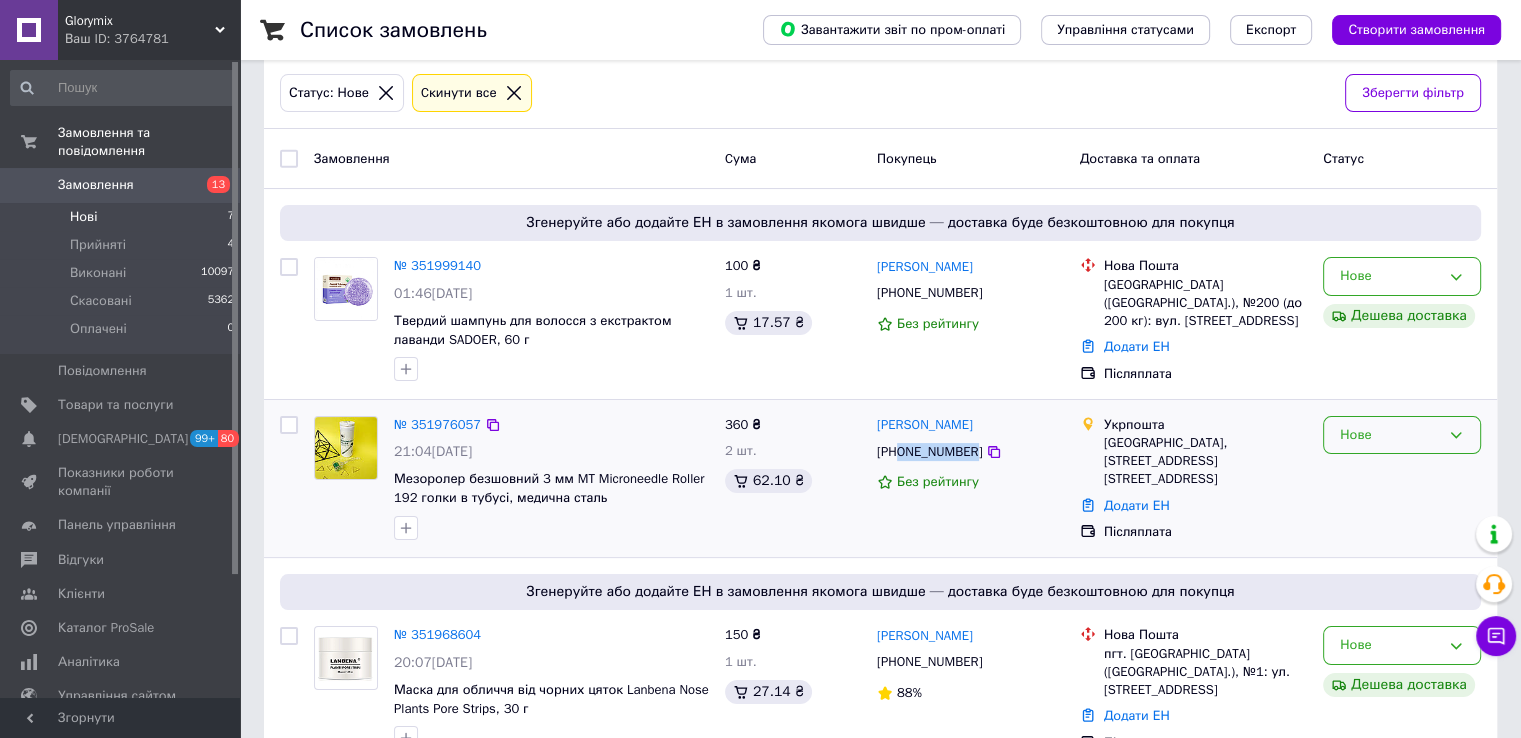click on "Нове" at bounding box center (1390, 435) 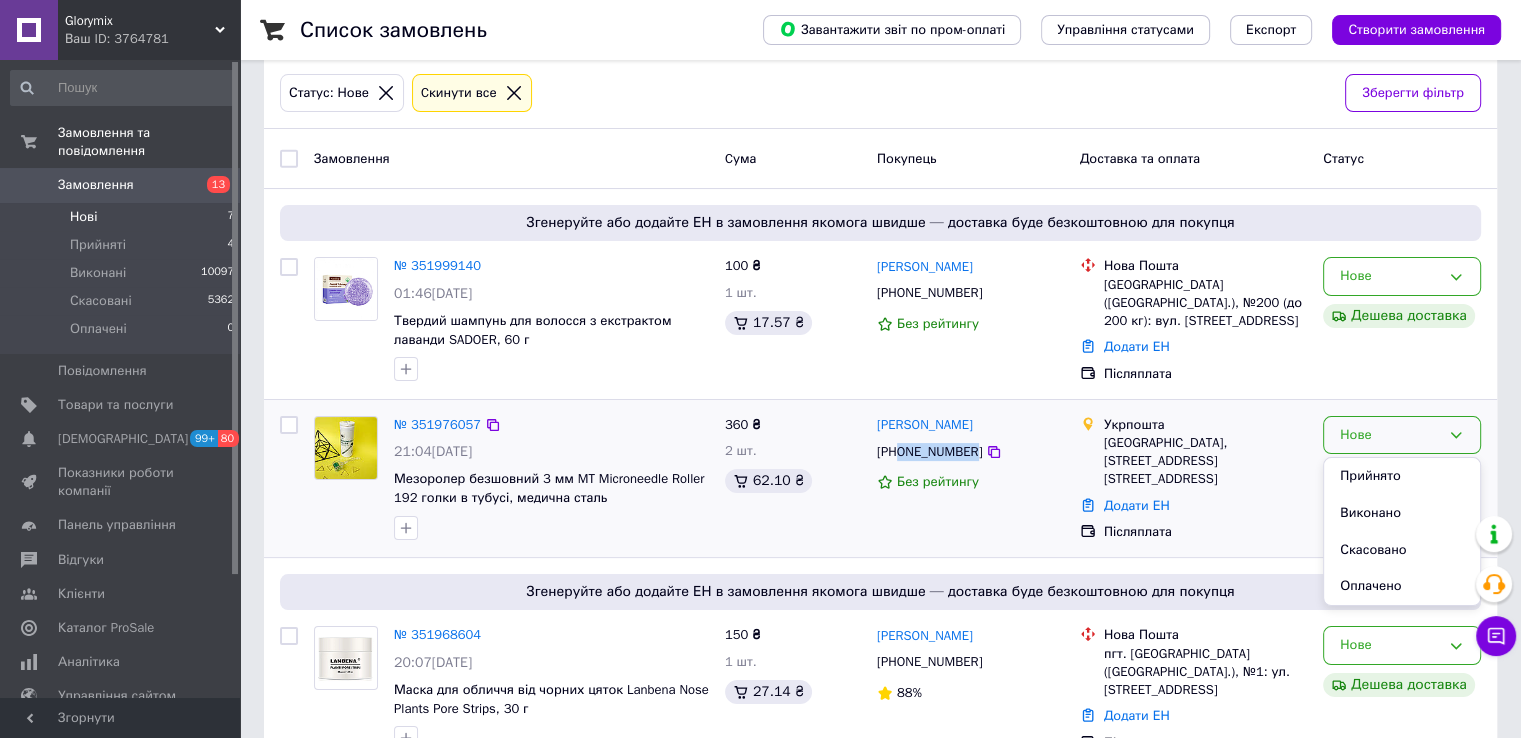 click on "Прийнято" at bounding box center (1402, 476) 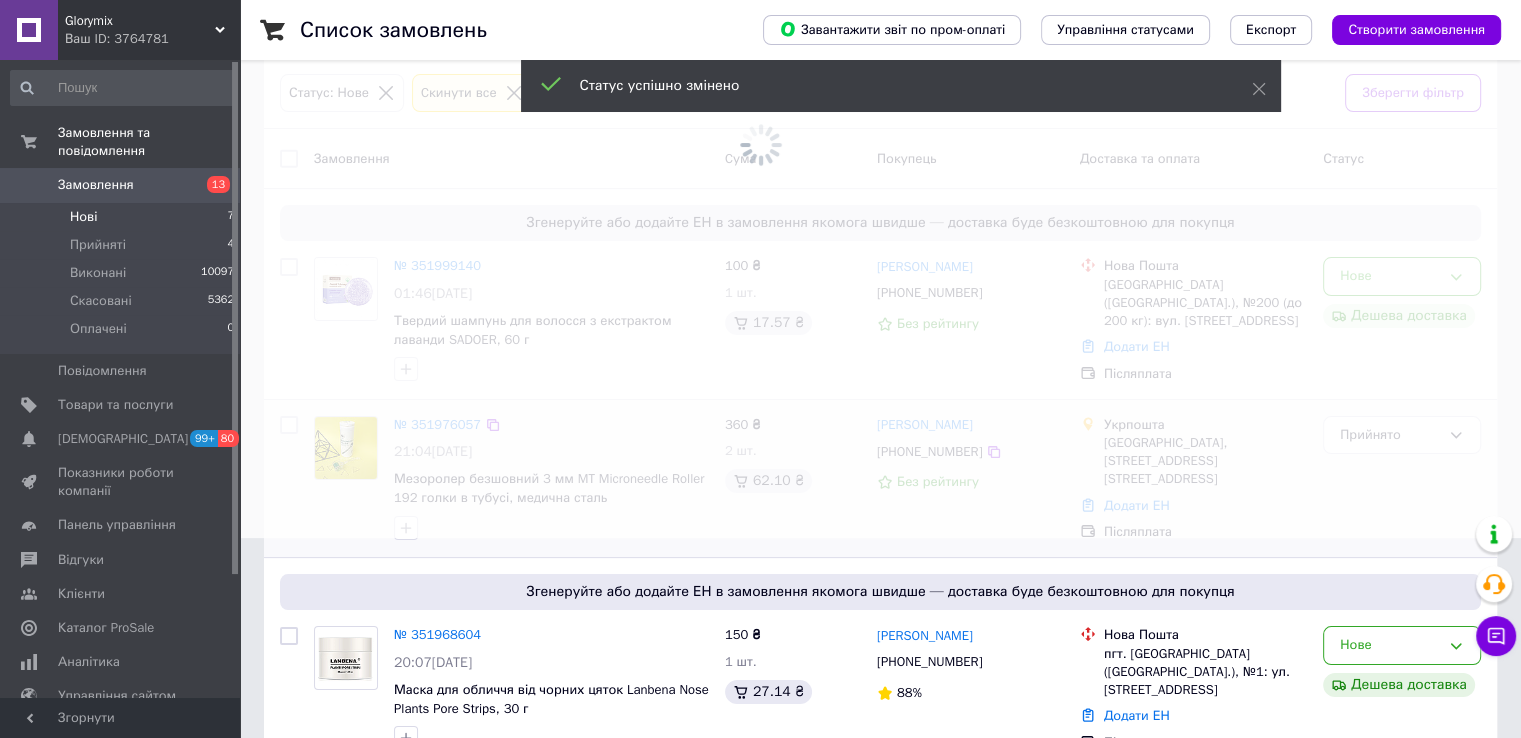 click at bounding box center (760, 169) 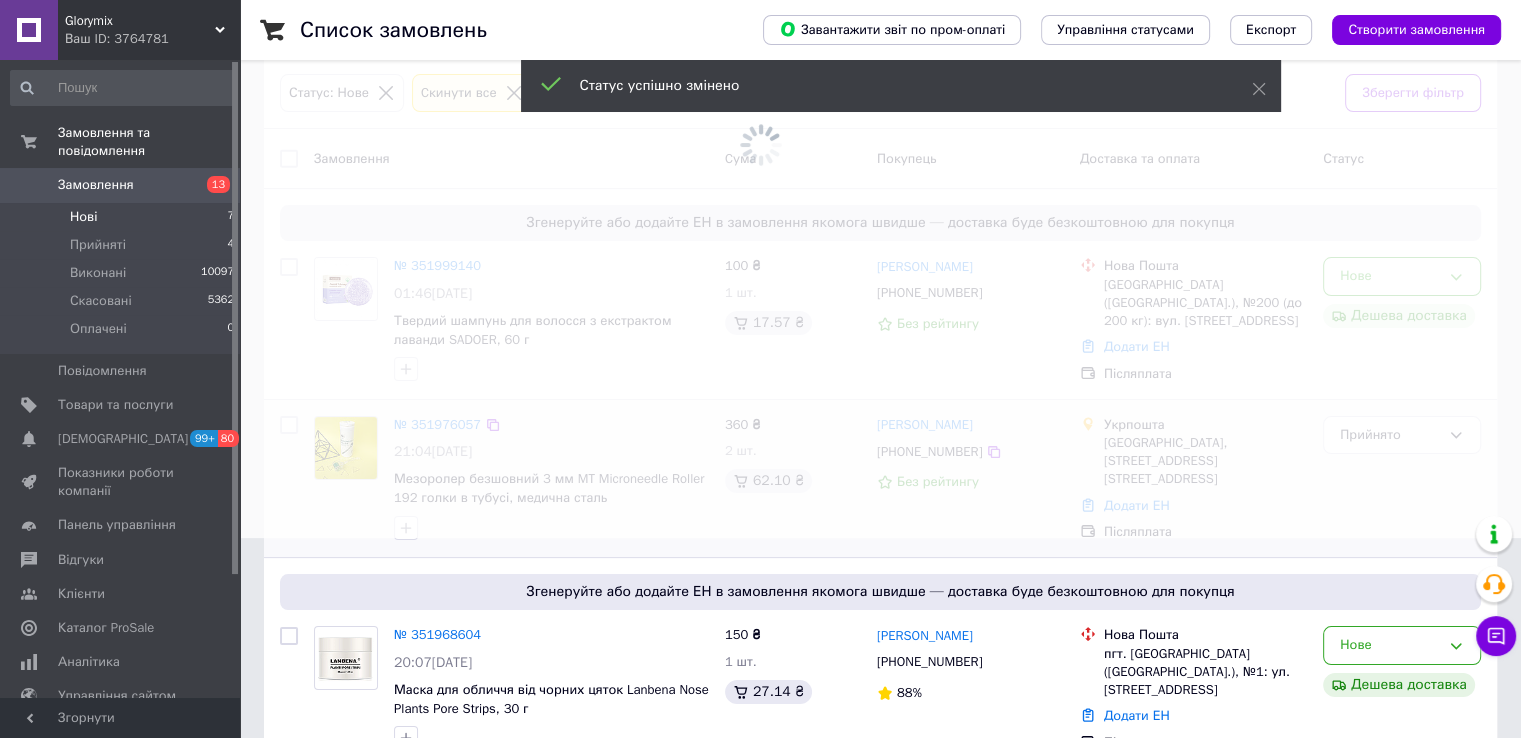 click at bounding box center (760, 169) 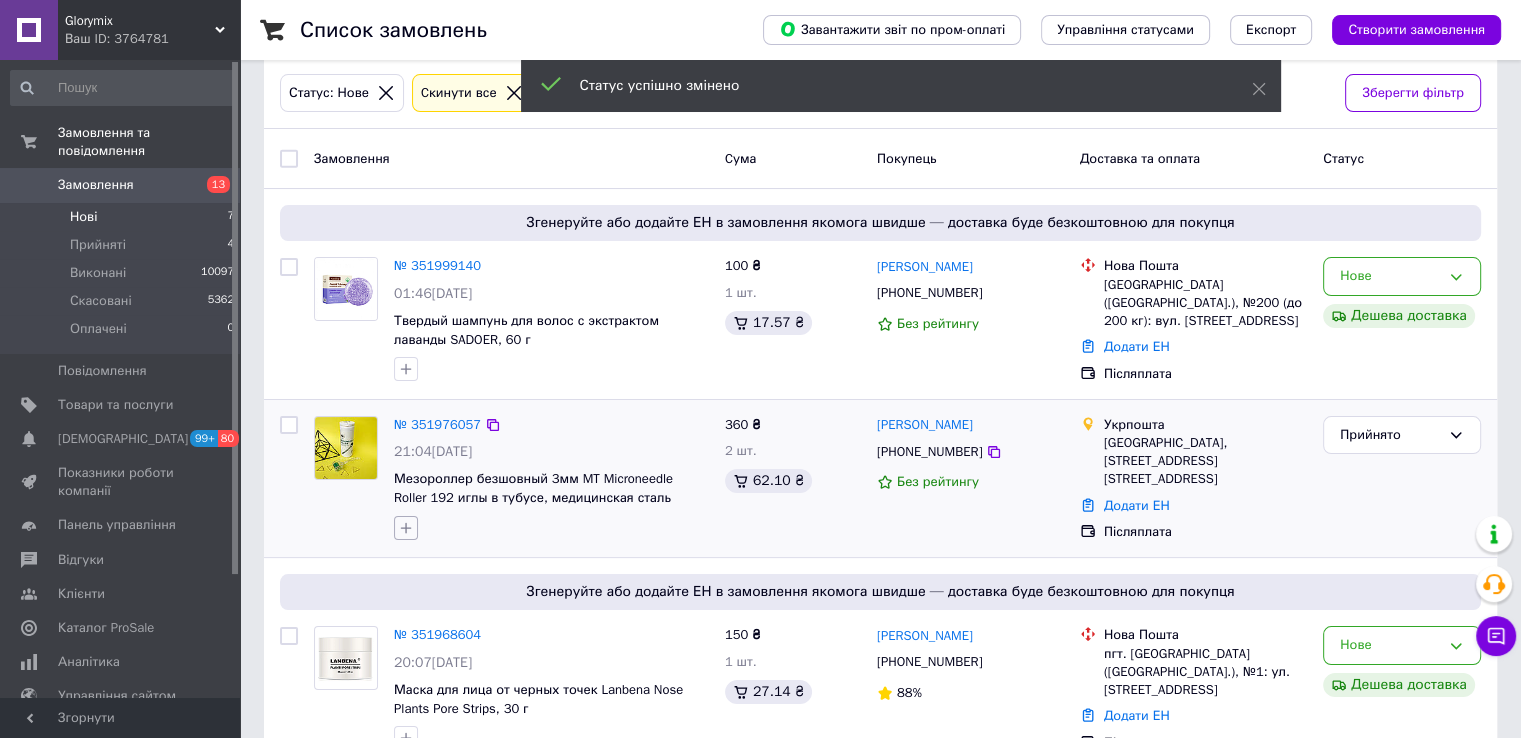 click 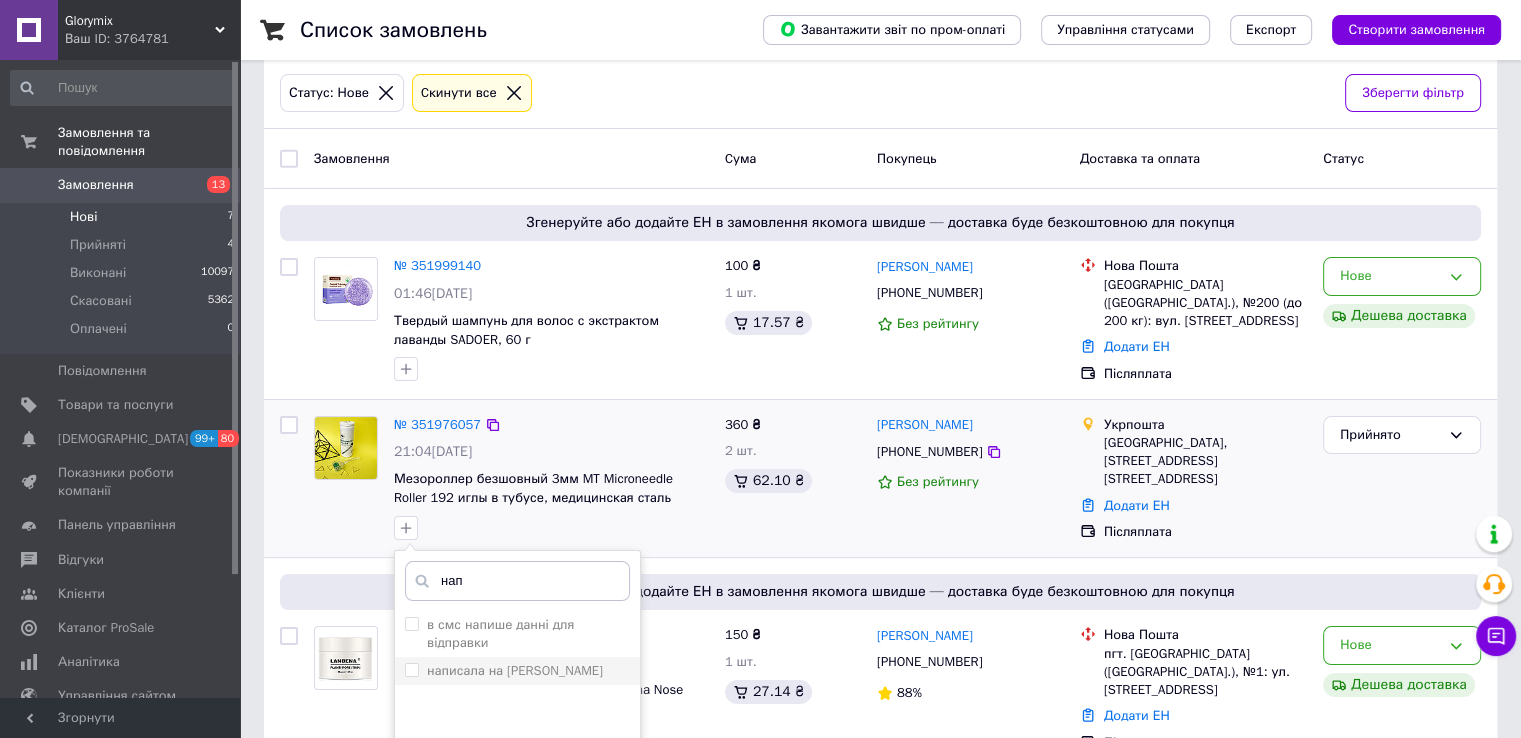 type on "нап" 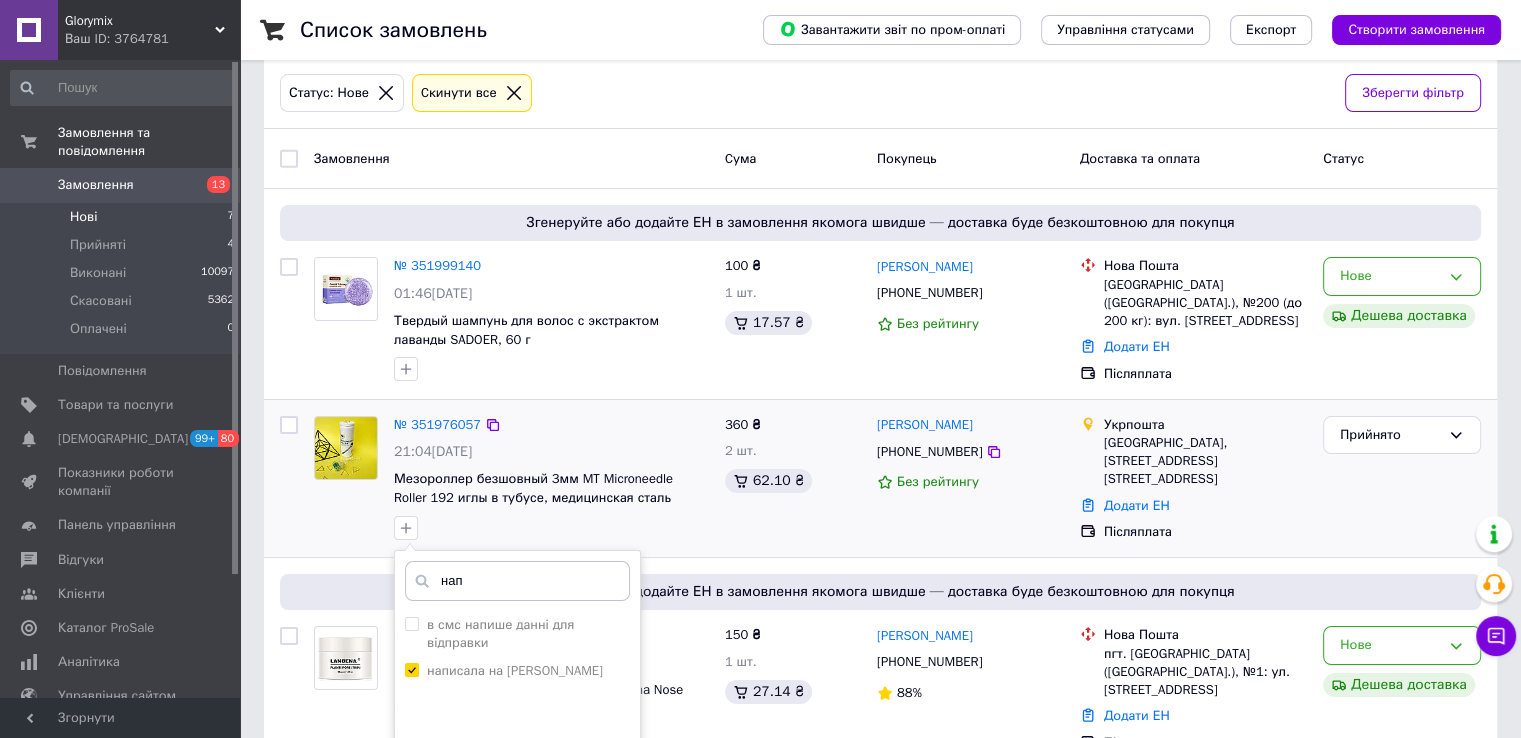 scroll, scrollTop: 500, scrollLeft: 0, axis: vertical 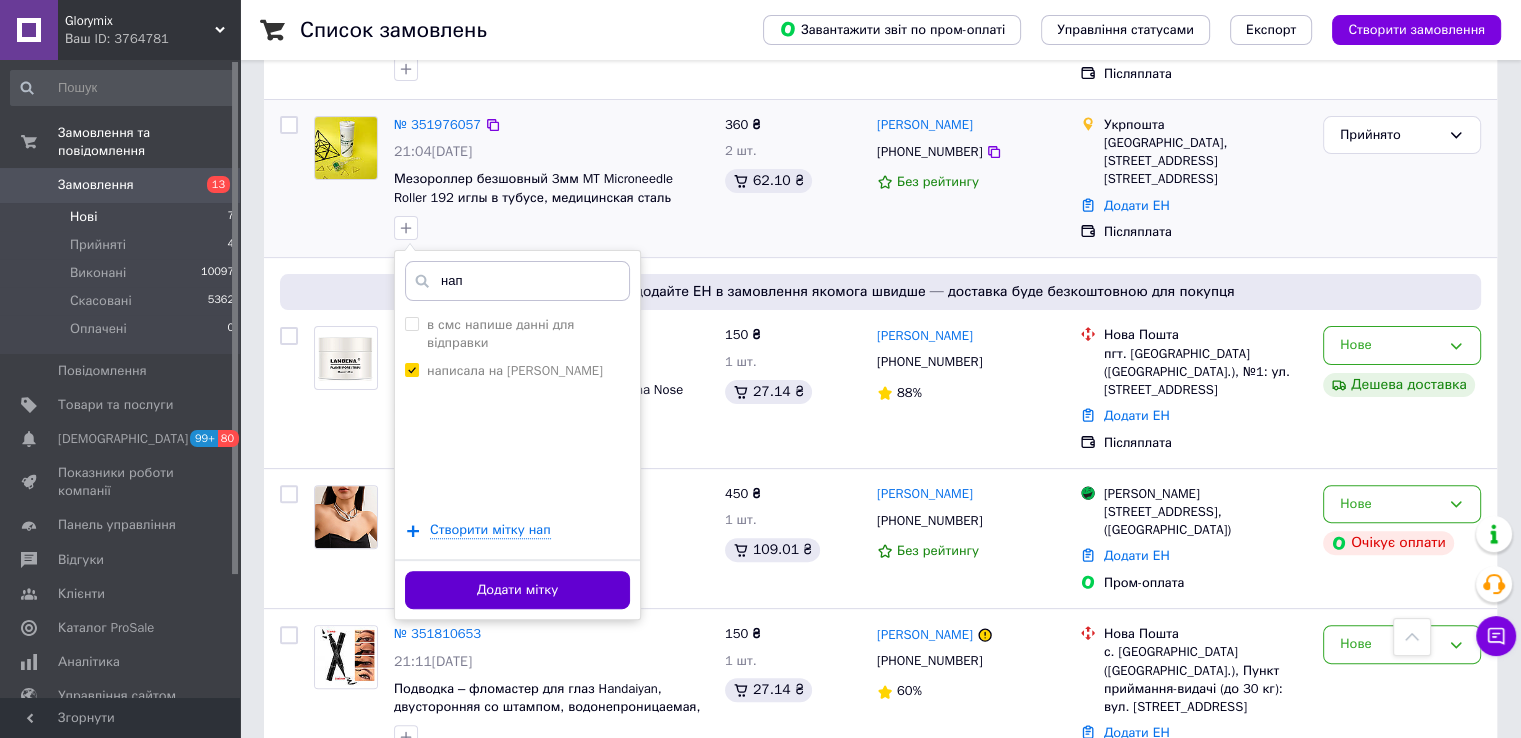 click on "Додати мітку" at bounding box center [517, 590] 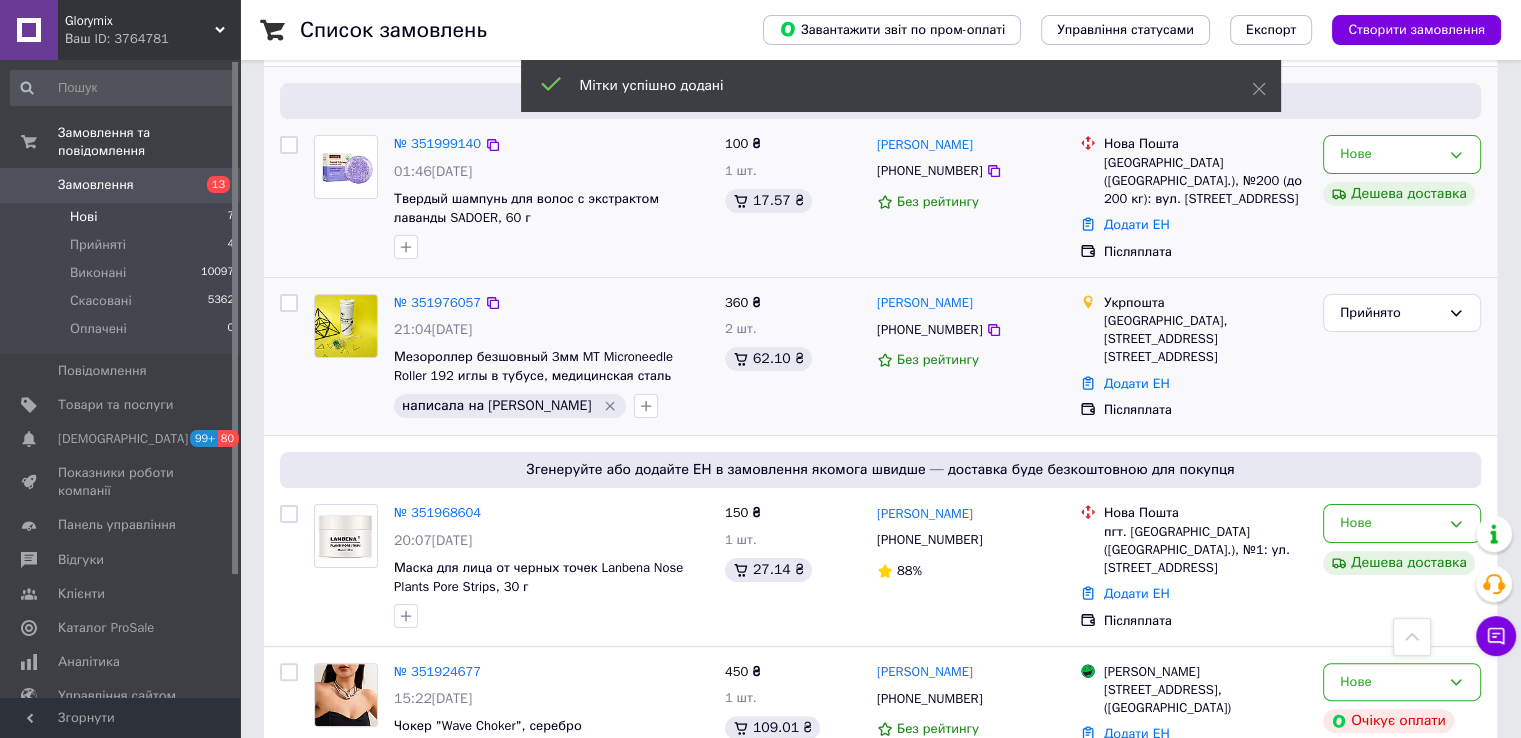 scroll, scrollTop: 0, scrollLeft: 0, axis: both 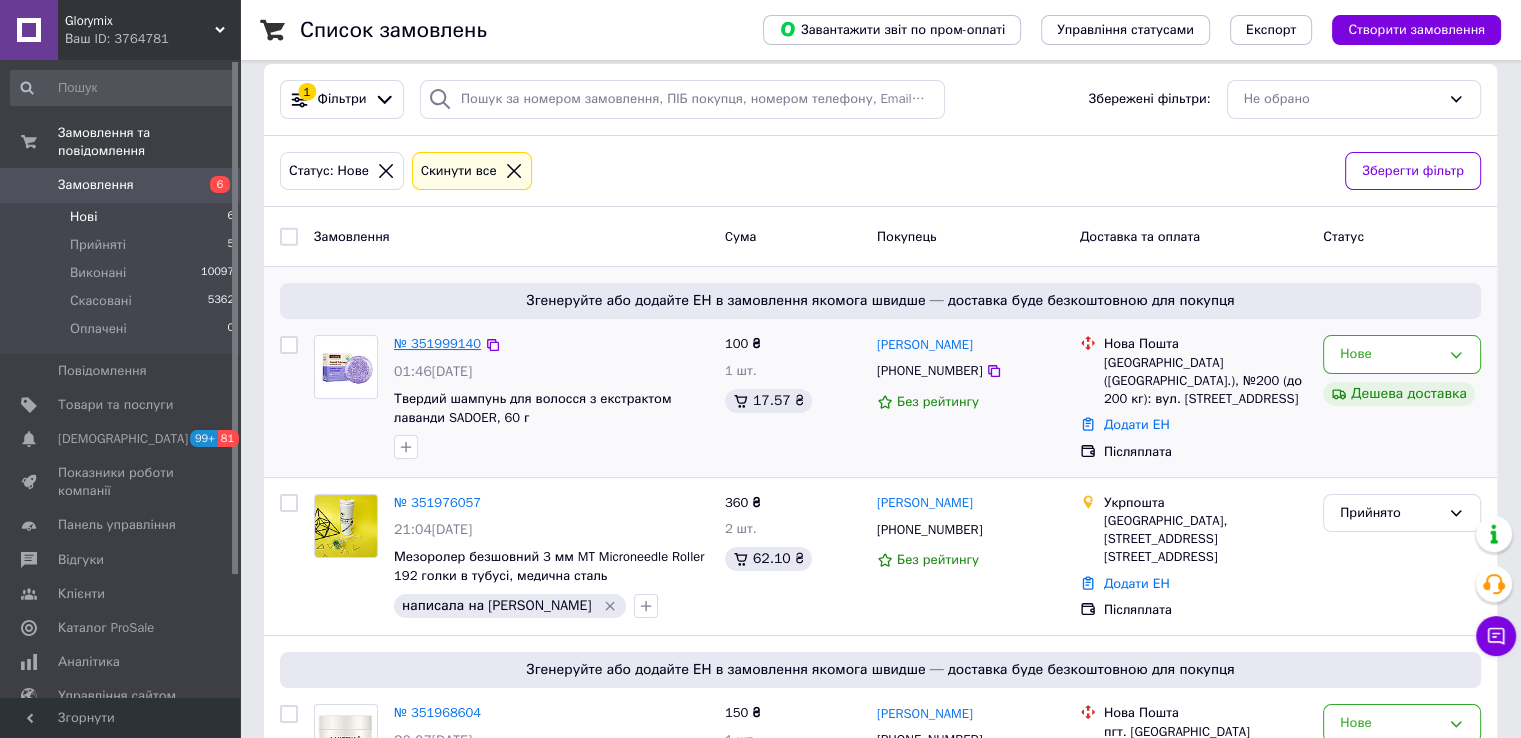 click on "№ 351999140" at bounding box center [437, 343] 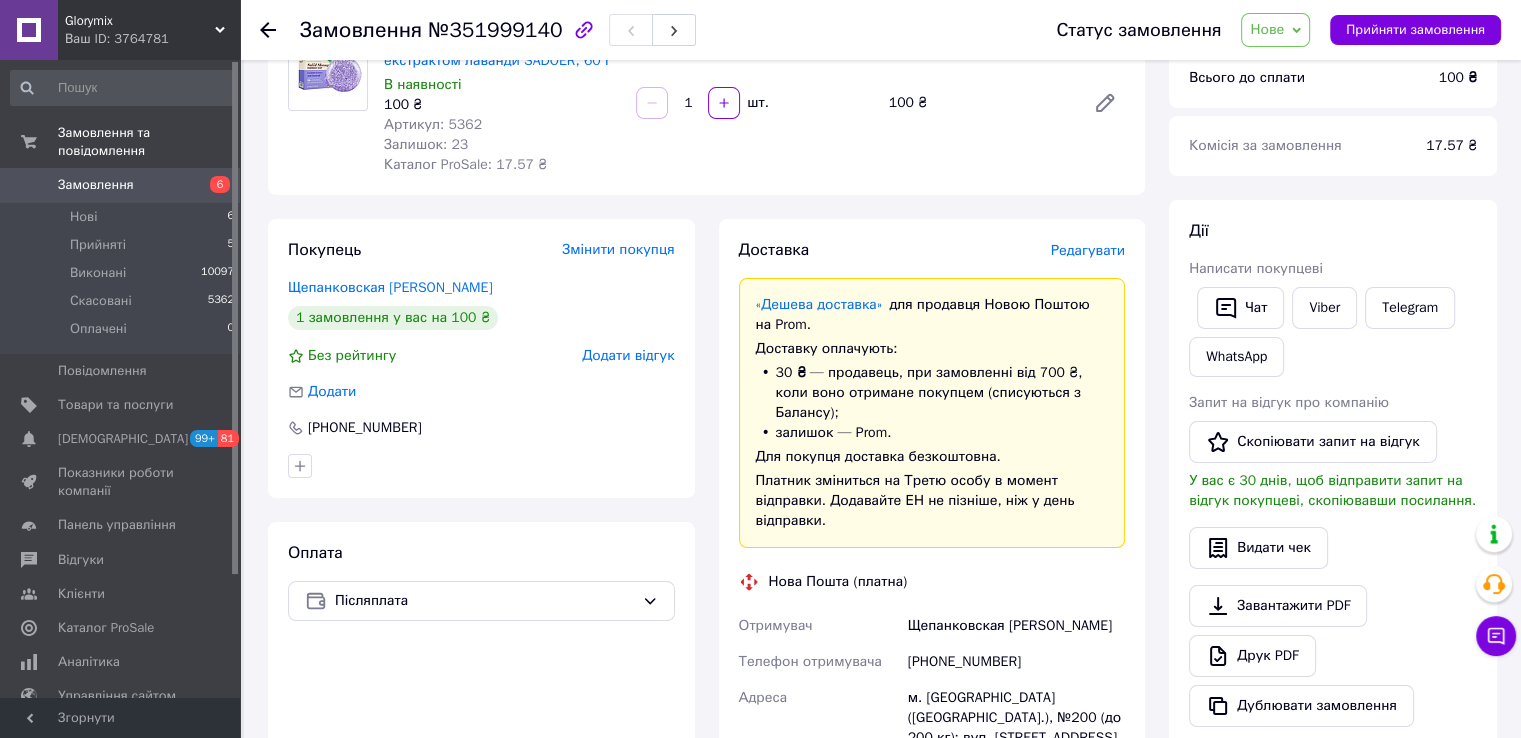 scroll, scrollTop: 500, scrollLeft: 0, axis: vertical 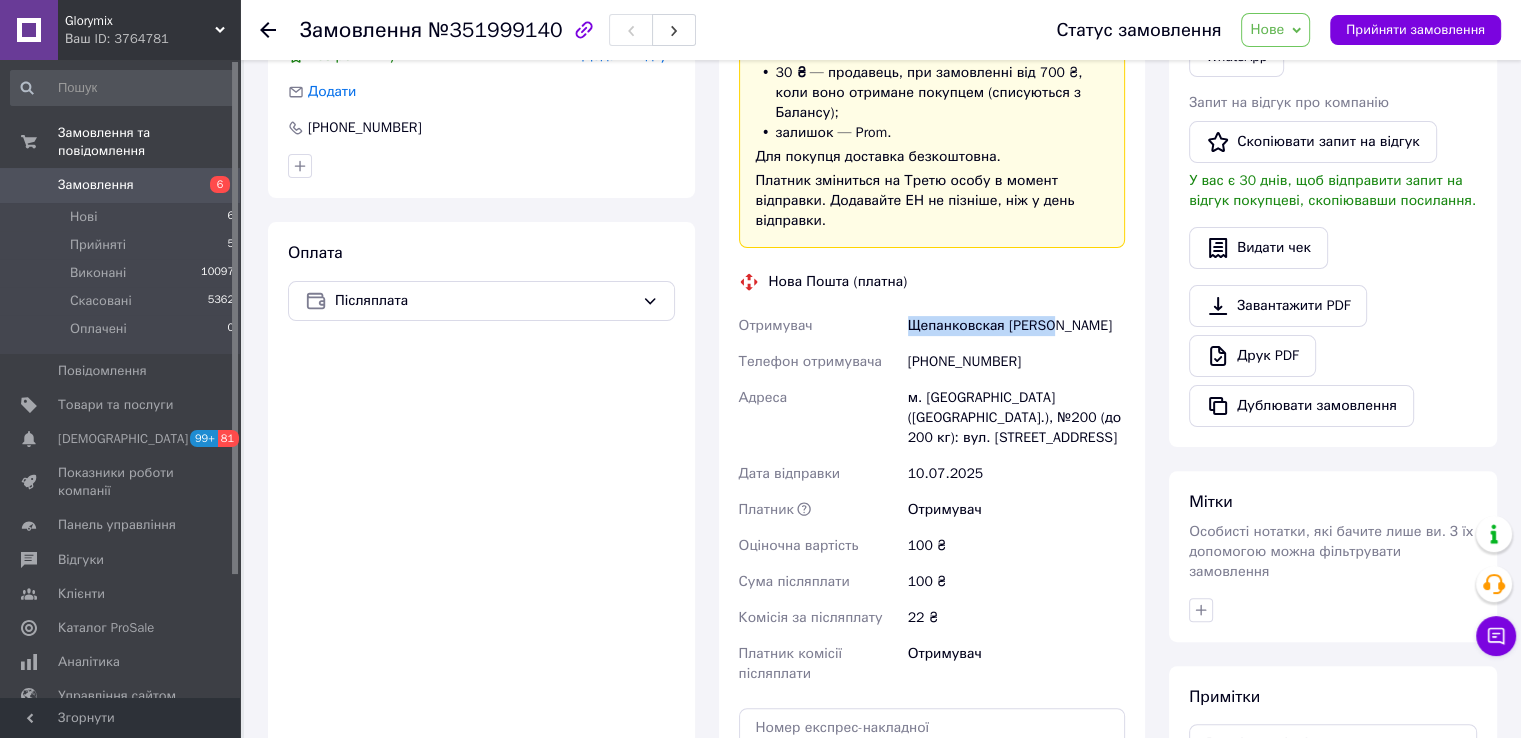 drag, startPoint x: 901, startPoint y: 308, endPoint x: 1047, endPoint y: 313, distance: 146.08559 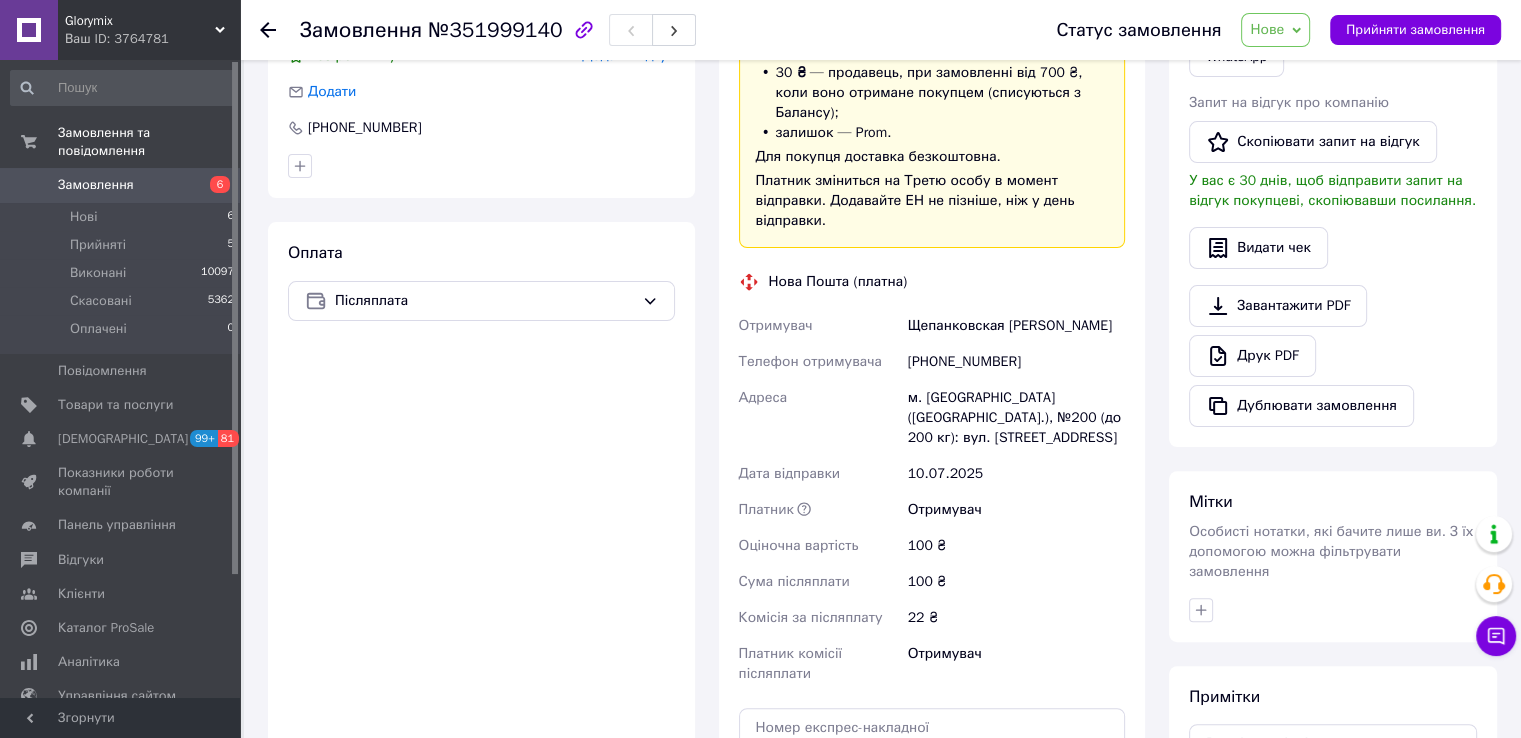 click on "[PHONE_NUMBER]" at bounding box center (1016, 362) 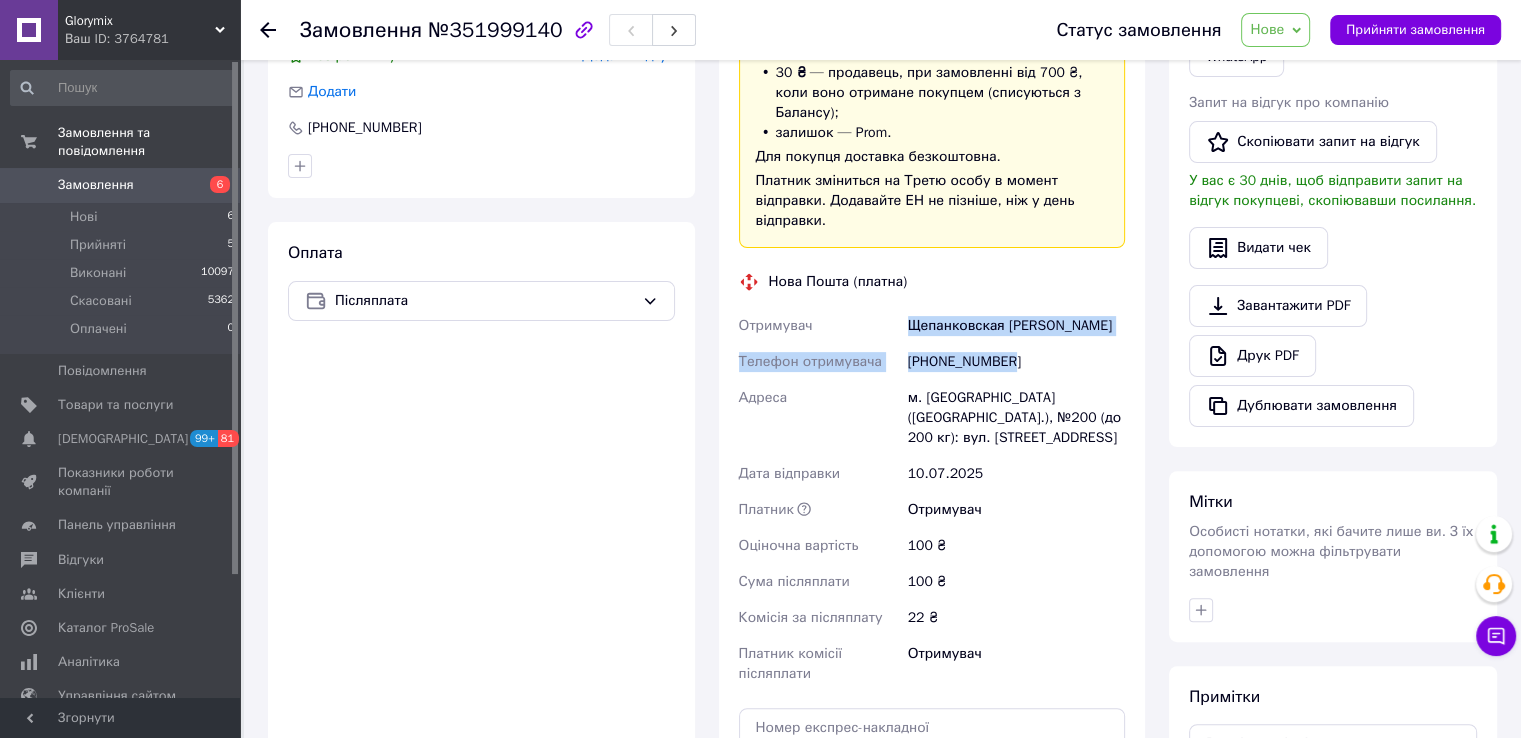 drag, startPoint x: 911, startPoint y: 310, endPoint x: 1080, endPoint y: 325, distance: 169.66437 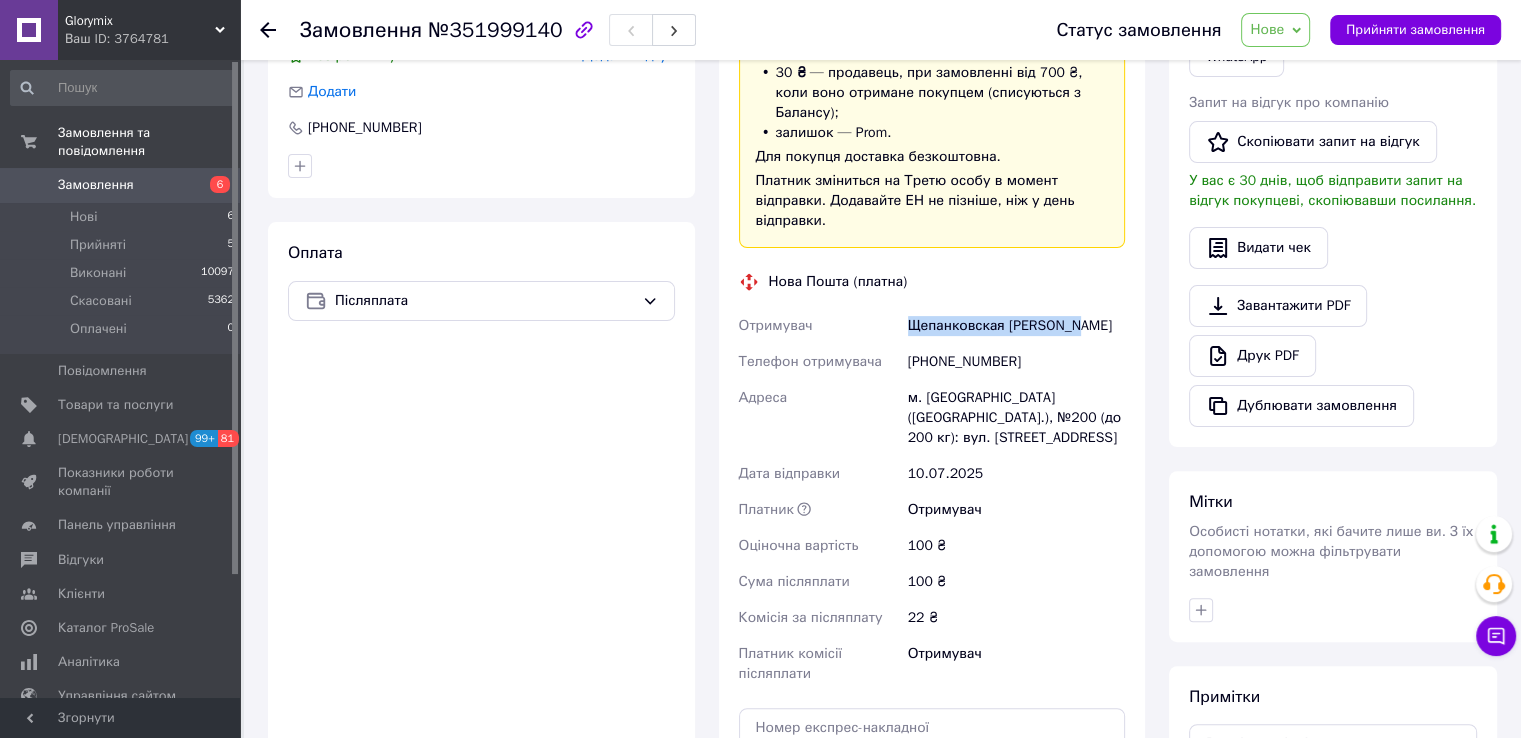 drag, startPoint x: 908, startPoint y: 299, endPoint x: 1106, endPoint y: 313, distance: 198.49434 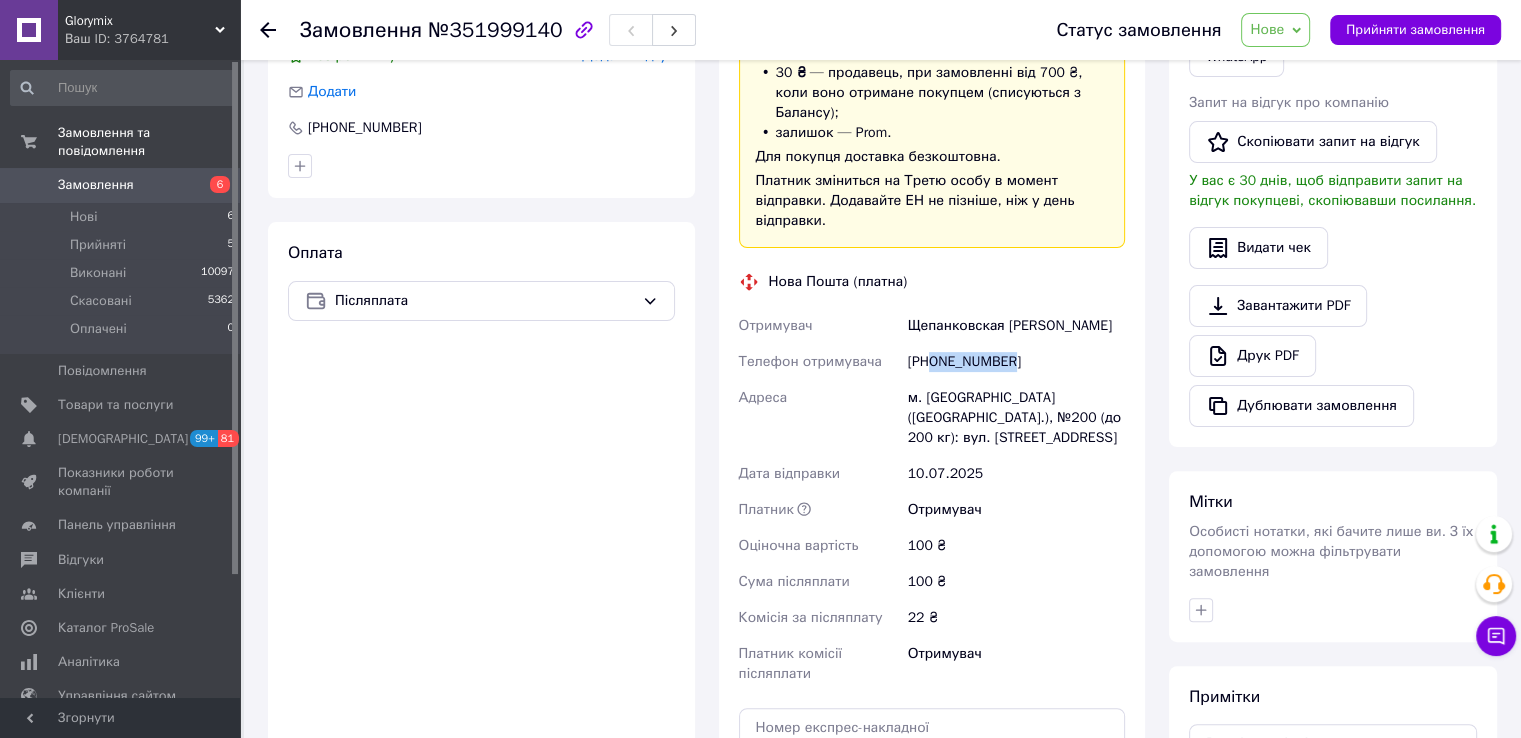 drag, startPoint x: 928, startPoint y: 344, endPoint x: 1000, endPoint y: 343, distance: 72.00694 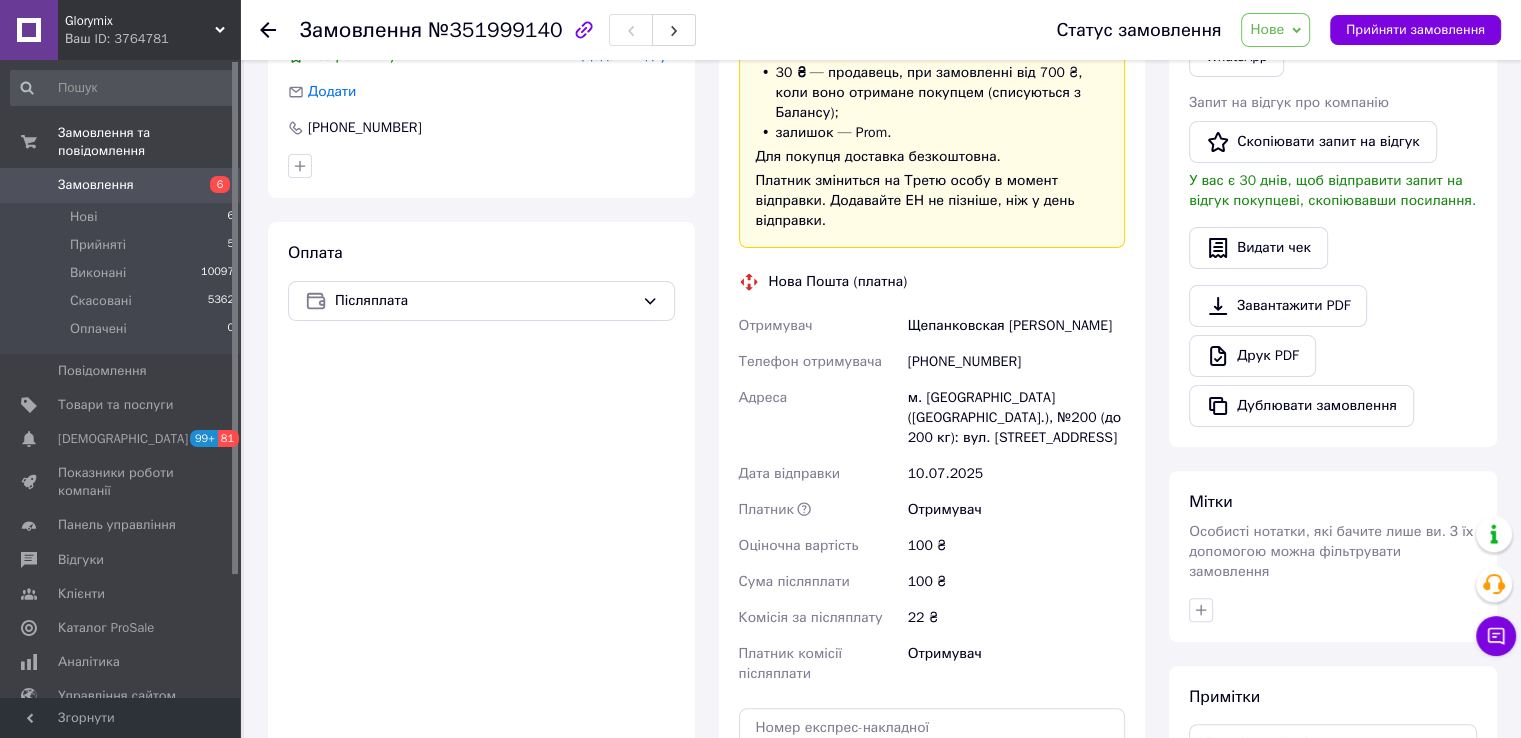 click on "№351999140" at bounding box center [495, 30] 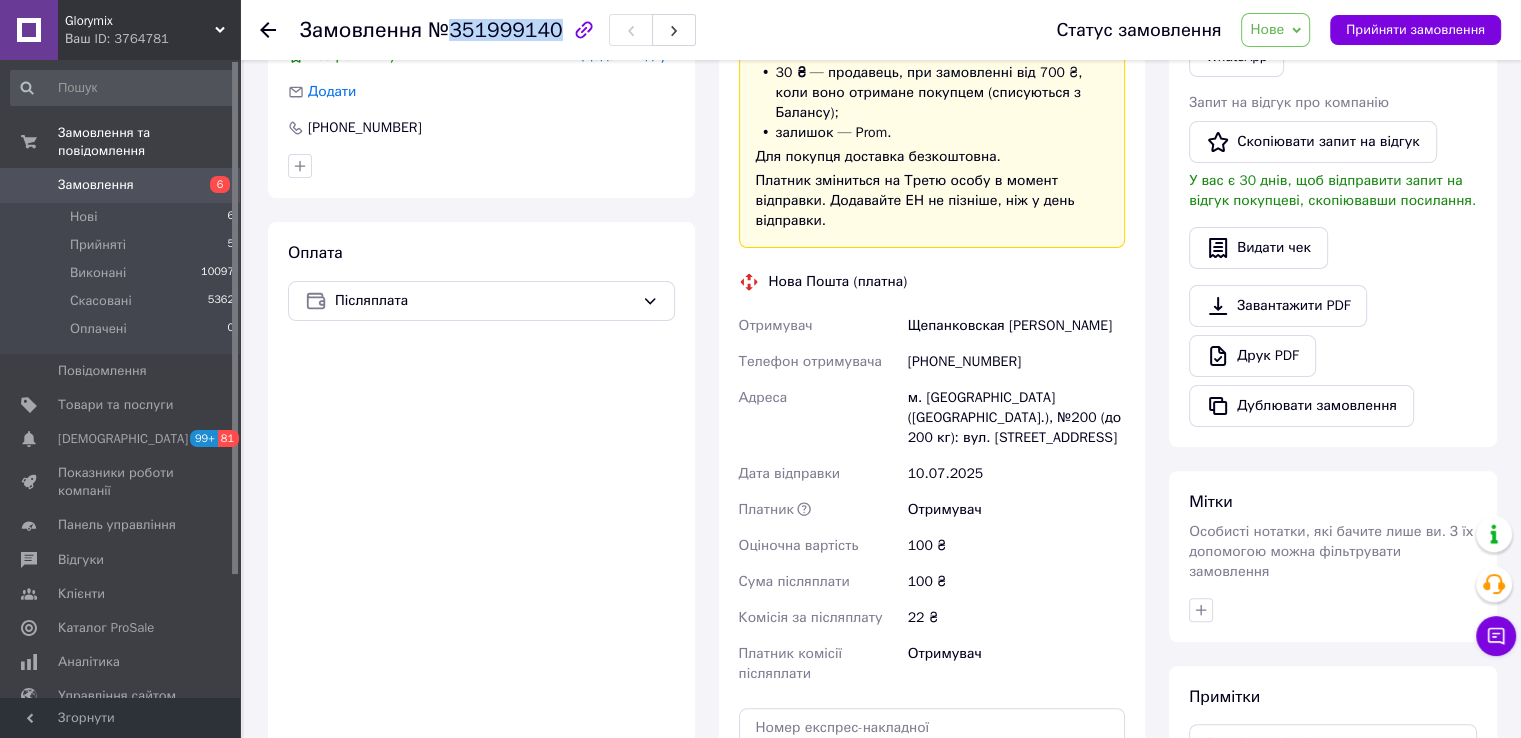 click on "№351999140" at bounding box center (495, 30) 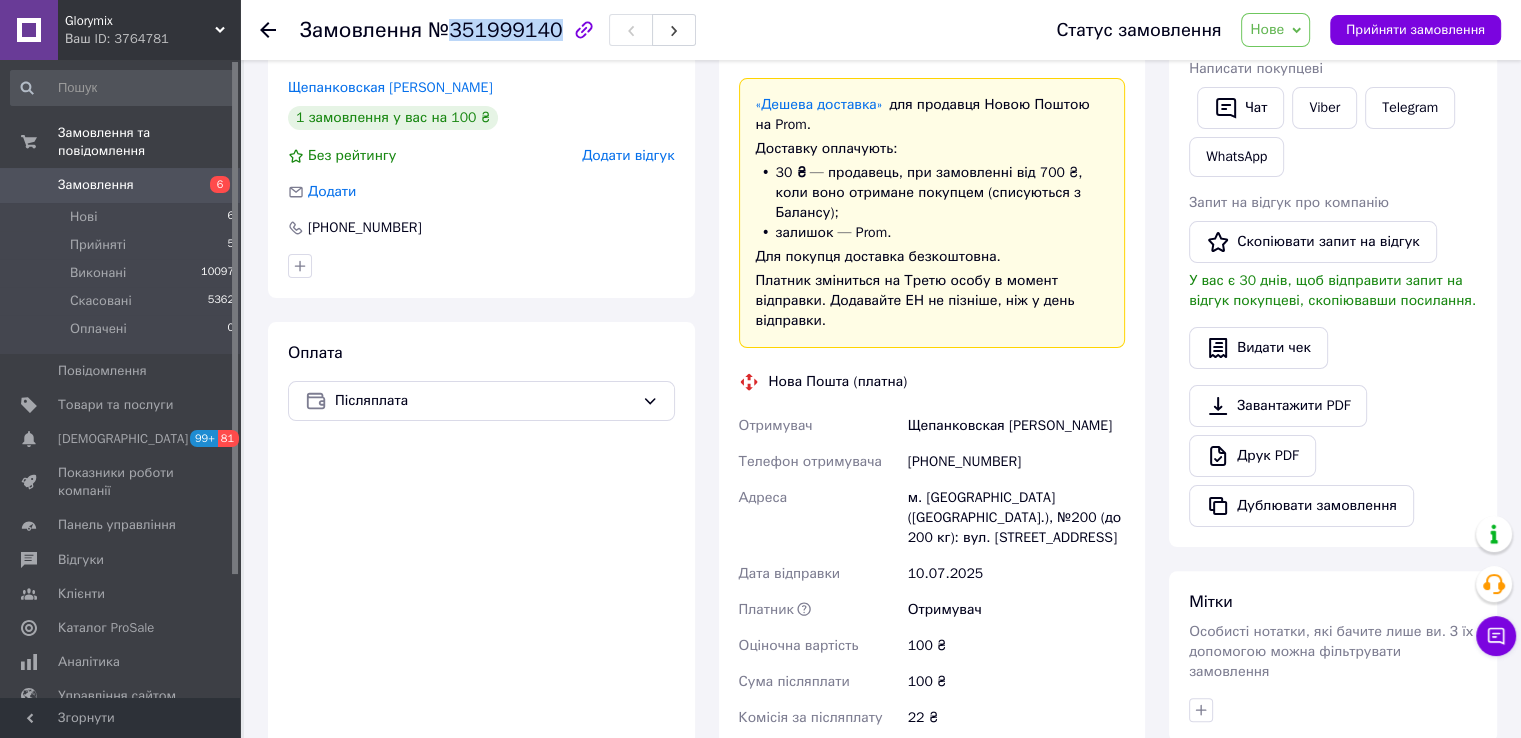 scroll, scrollTop: 600, scrollLeft: 0, axis: vertical 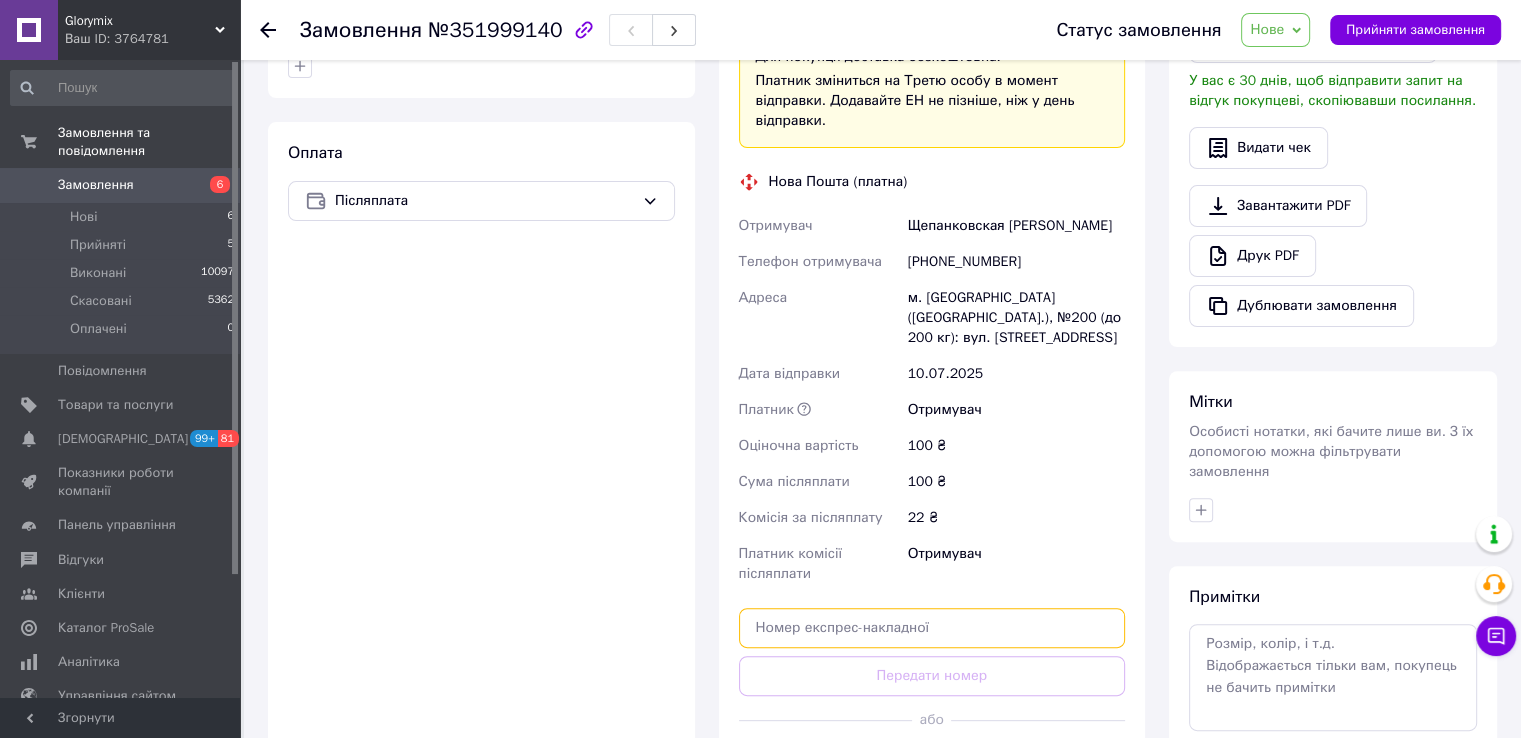 paste on "20451202832420" 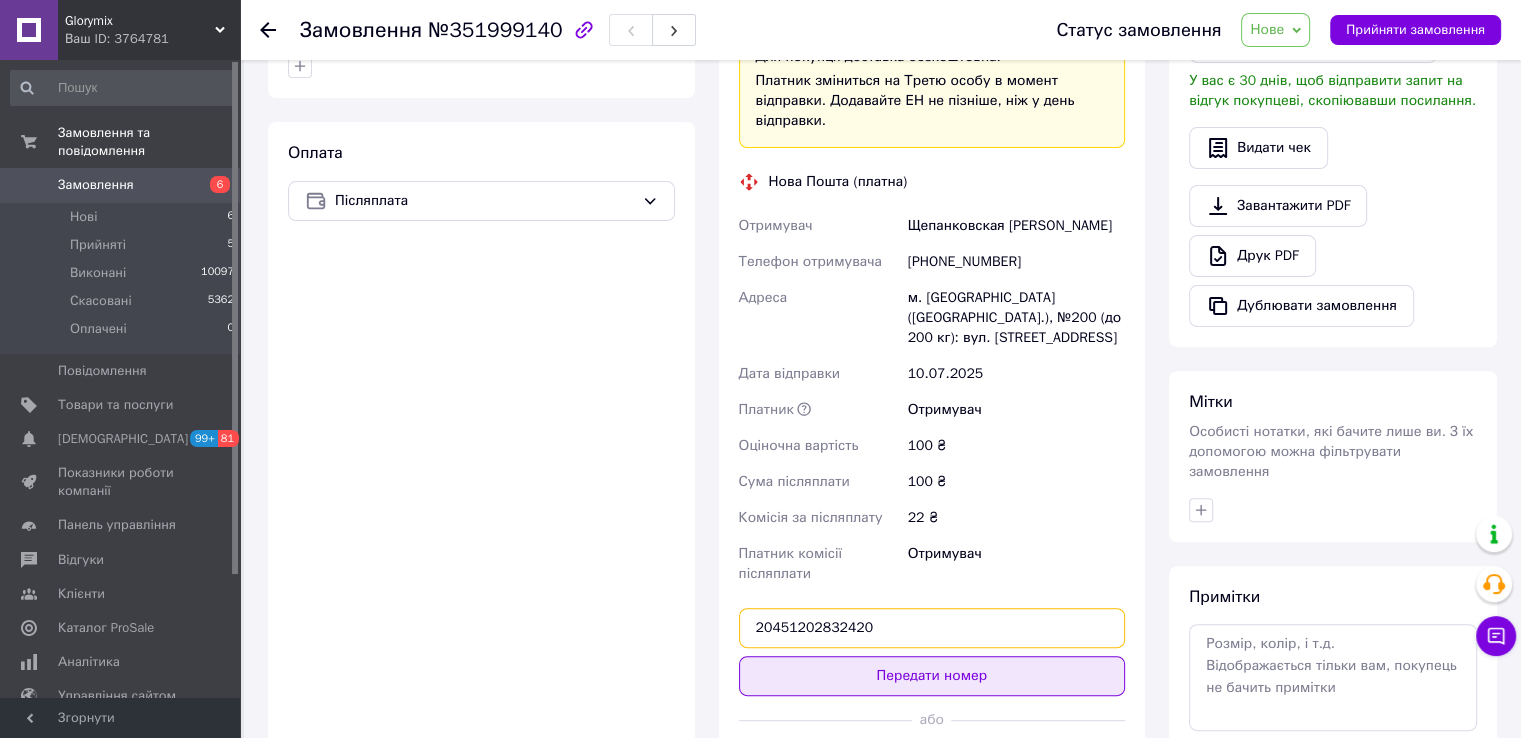 type on "20451202832420" 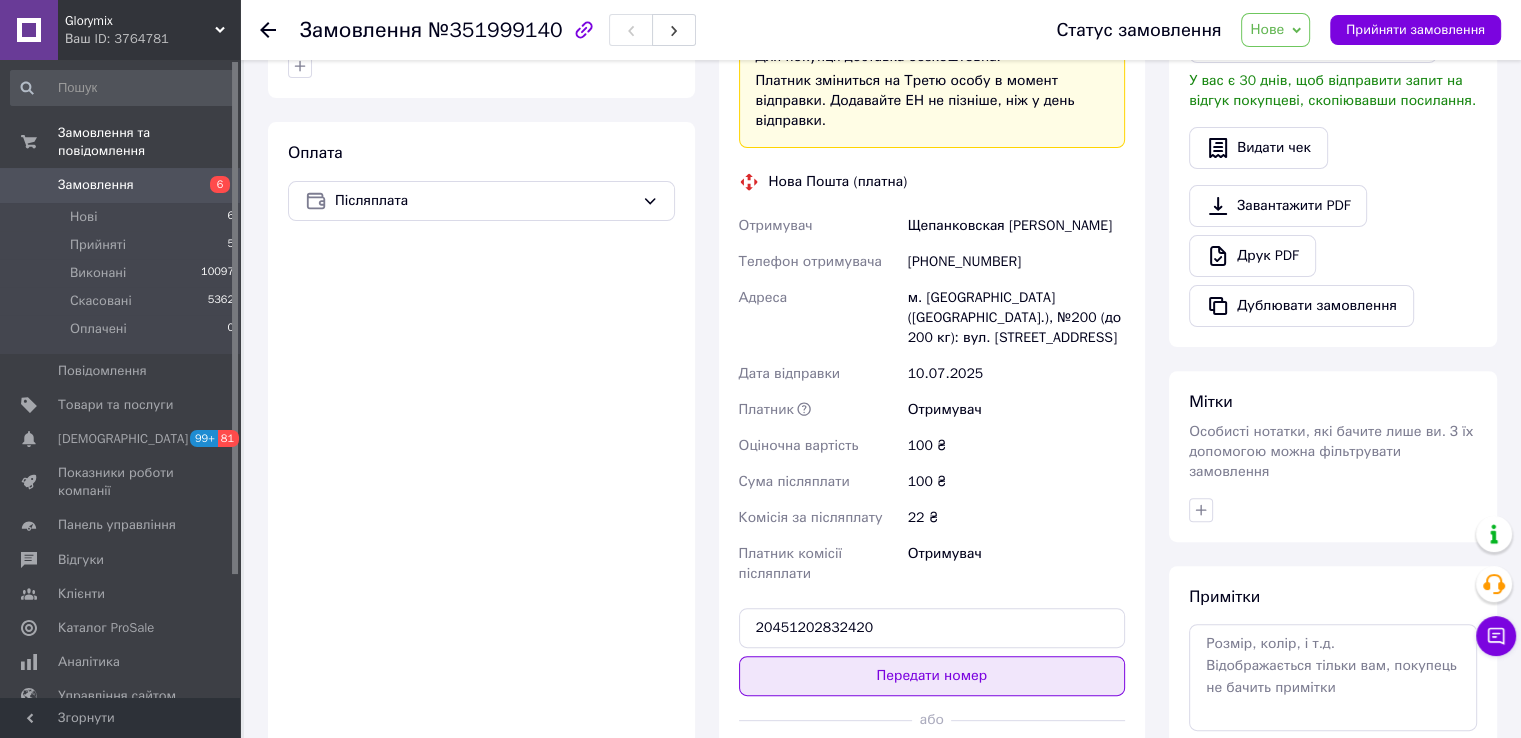 click on "Доставка Редагувати «Дешева доставка»   для продавця [GEOGRAPHIC_DATA] на Prom. Доставку оплачують: 30 ₴   — продавець , при замовленні від 700 ₴, коли воно отримане покупцем (списуються з Балансу); залишок — Prom. Для покупця доставка безкоштовна. Платник зміниться на Третю особу в момент відправки. Додавайте ЕН не пізніше, ніж у день відправки. Нова Пошта (платна) Отримувач Щепанковская [PERSON_NAME] Телефон отримувача [PHONE_NUMBER] Адреса м. [GEOGRAPHIC_DATA] ([GEOGRAPHIC_DATA].), №200 (до 200 кг): вул. Стрийська, 45 Дата відправки [DATE] Платник   Отримувач Оціночна вартість 100 ₴ 100 ₴ 22 ₴ або" at bounding box center [932, 312] 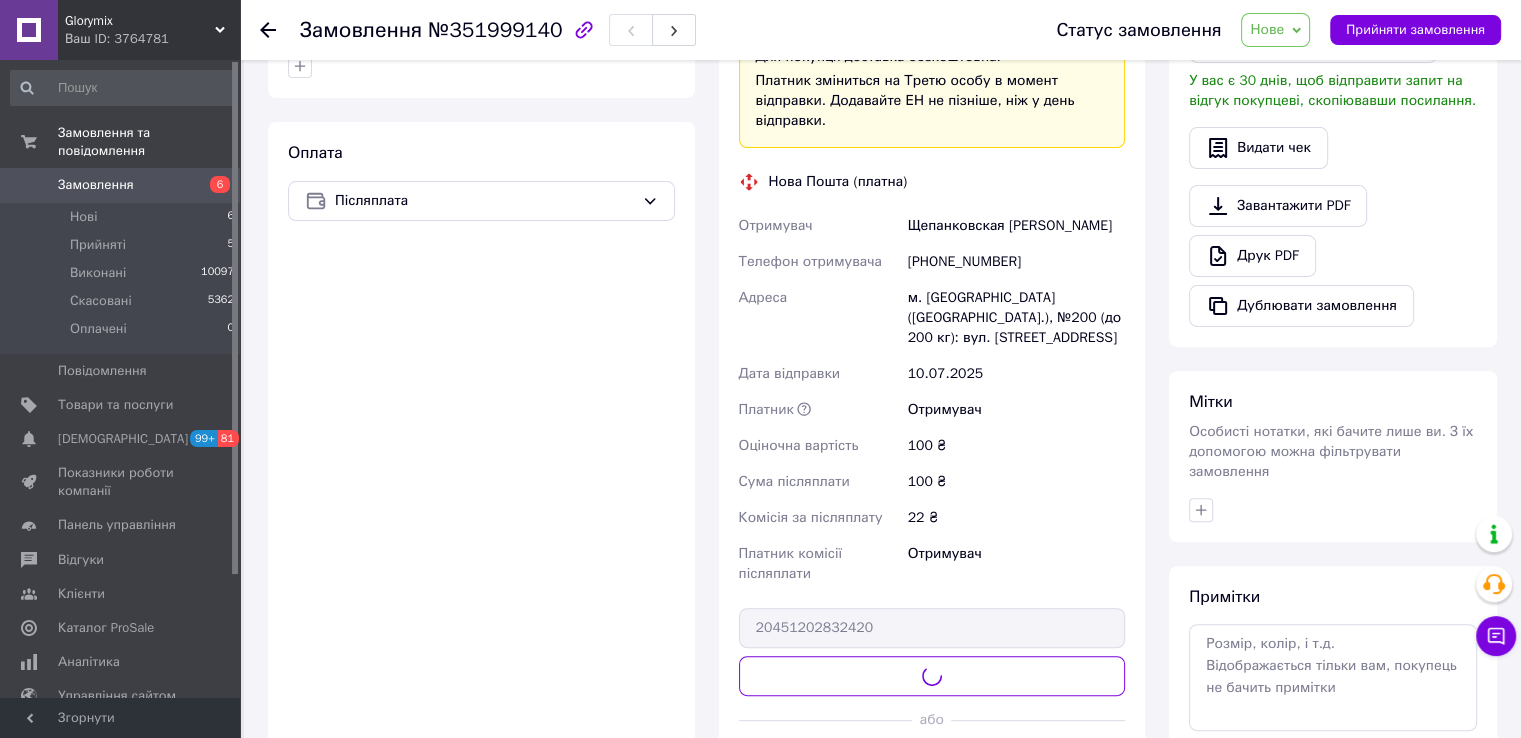 click on "Нове" at bounding box center [1275, 30] 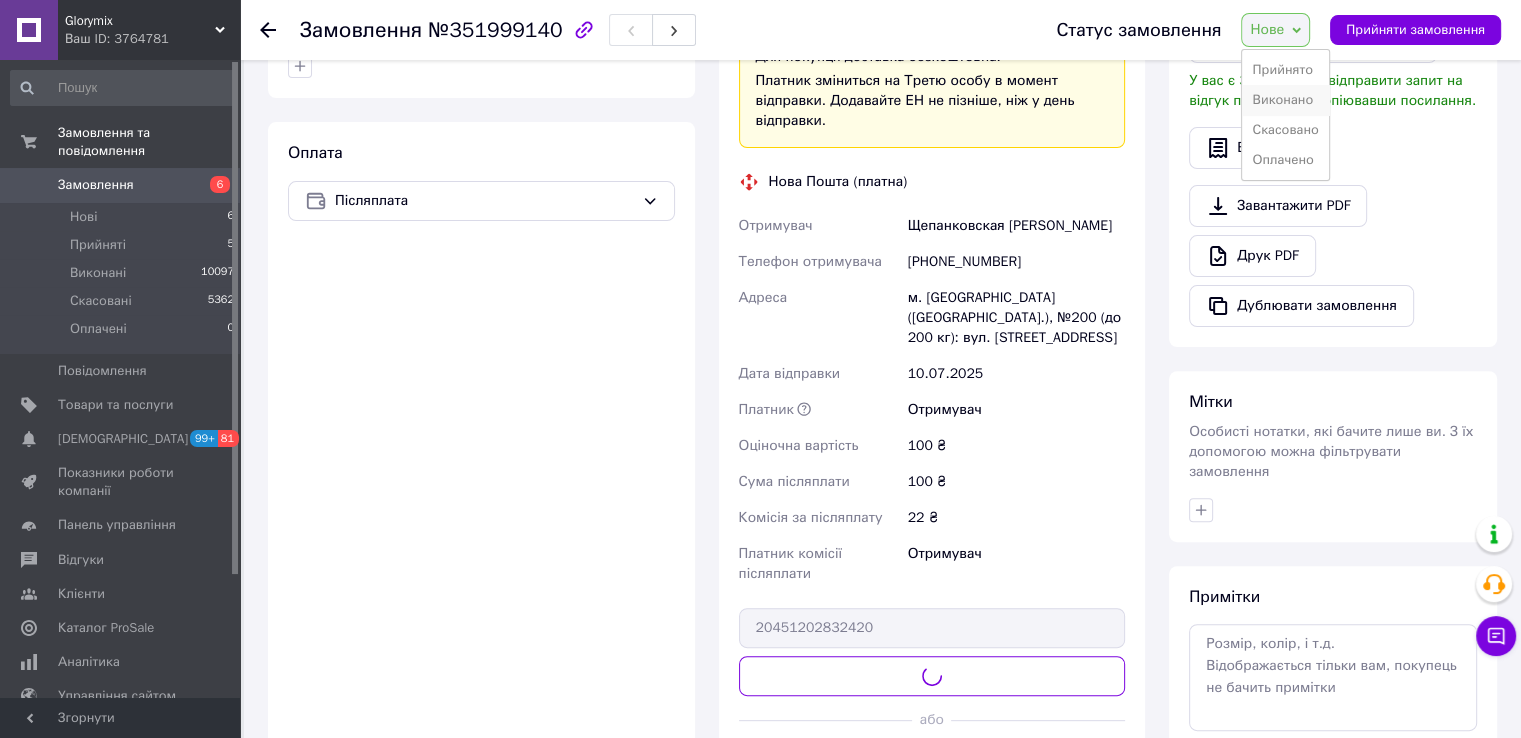 click on "Виконано" at bounding box center [1285, 100] 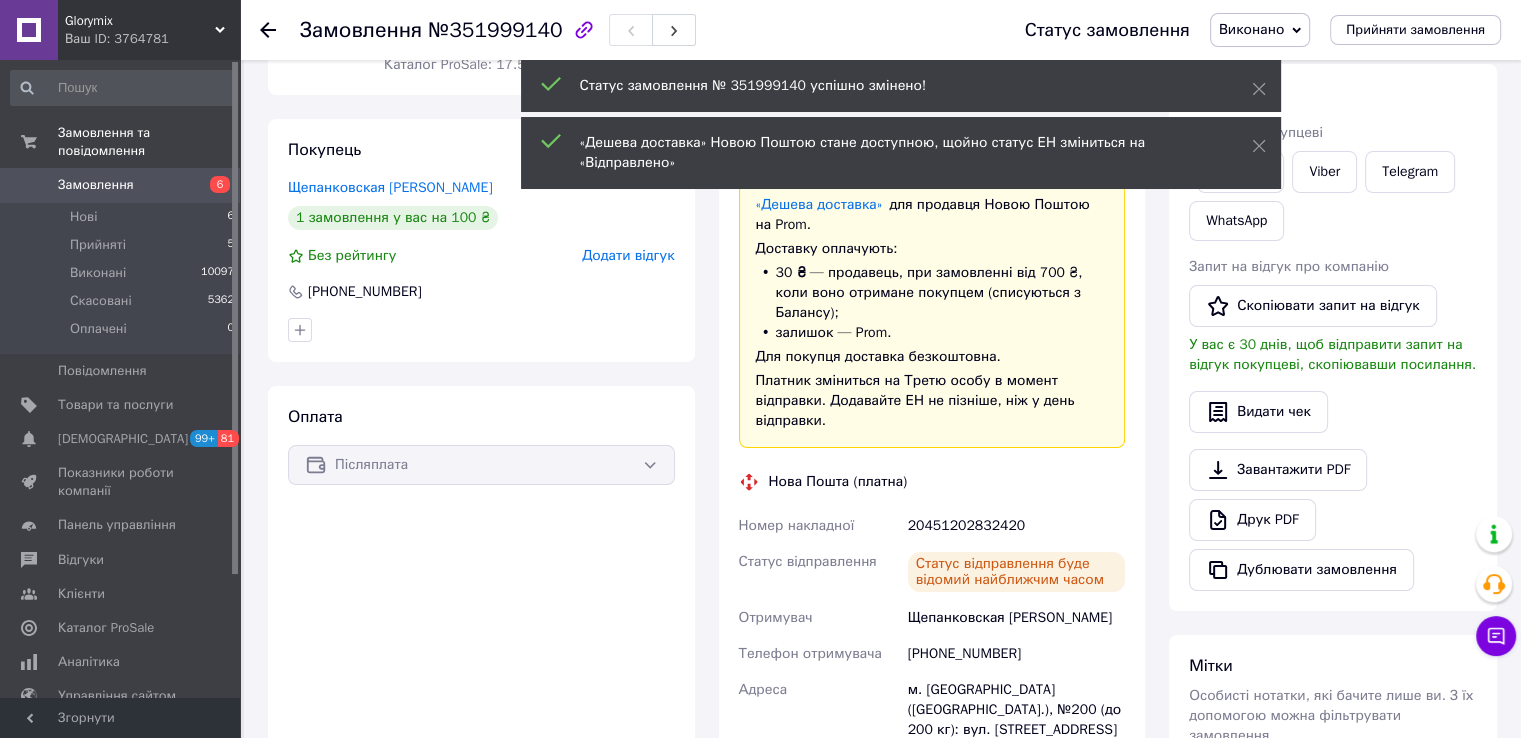 scroll, scrollTop: 400, scrollLeft: 0, axis: vertical 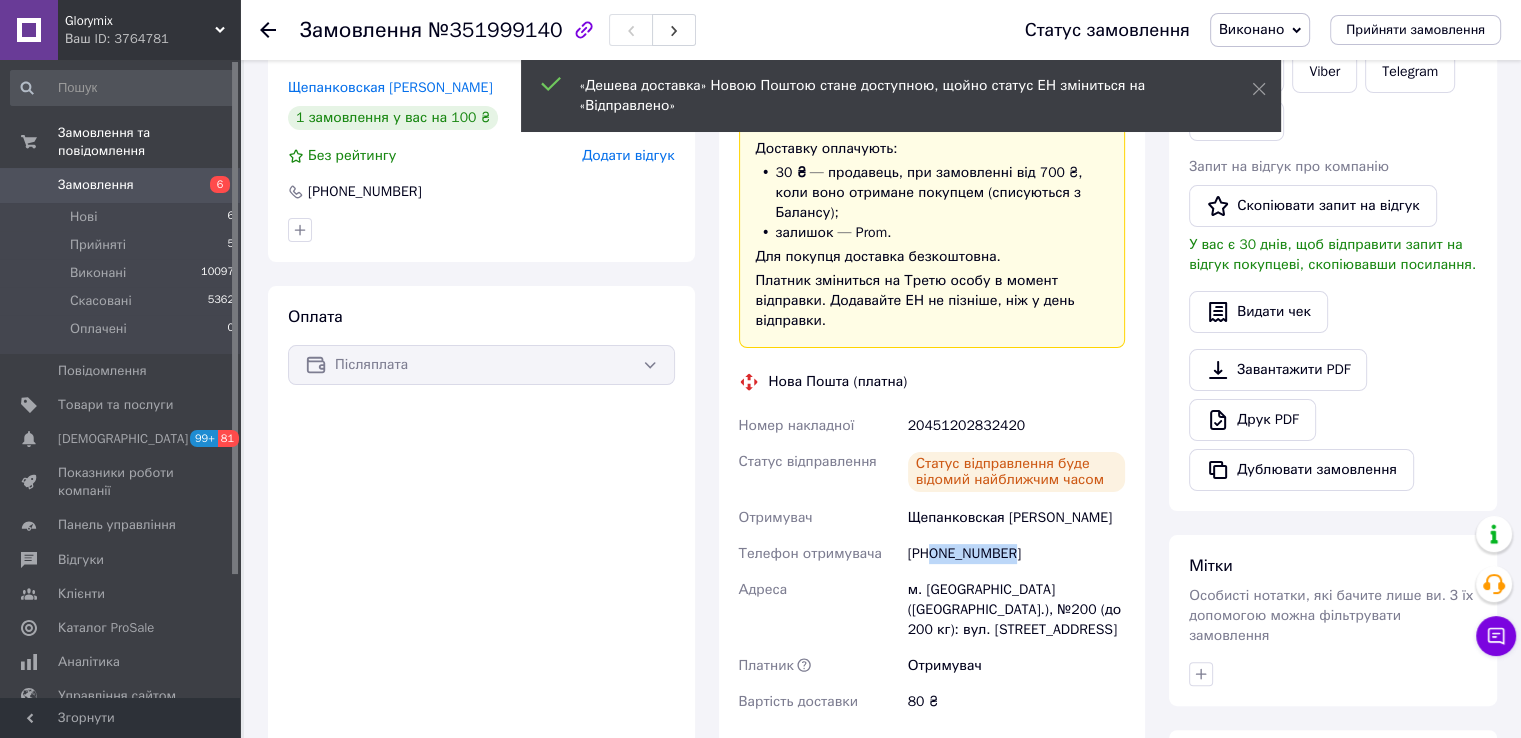 drag, startPoint x: 934, startPoint y: 536, endPoint x: 1004, endPoint y: 537, distance: 70.00714 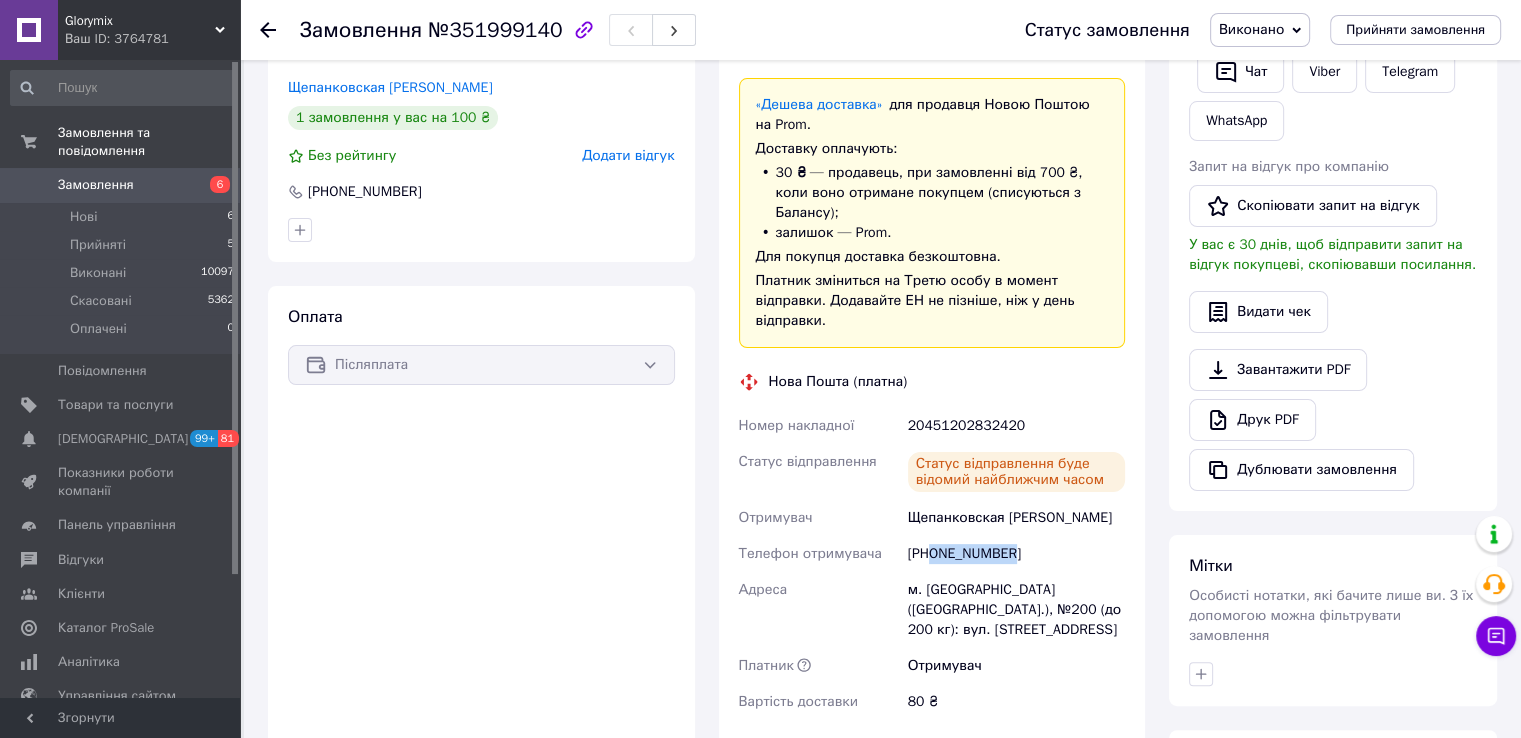 copy on "0932038435" 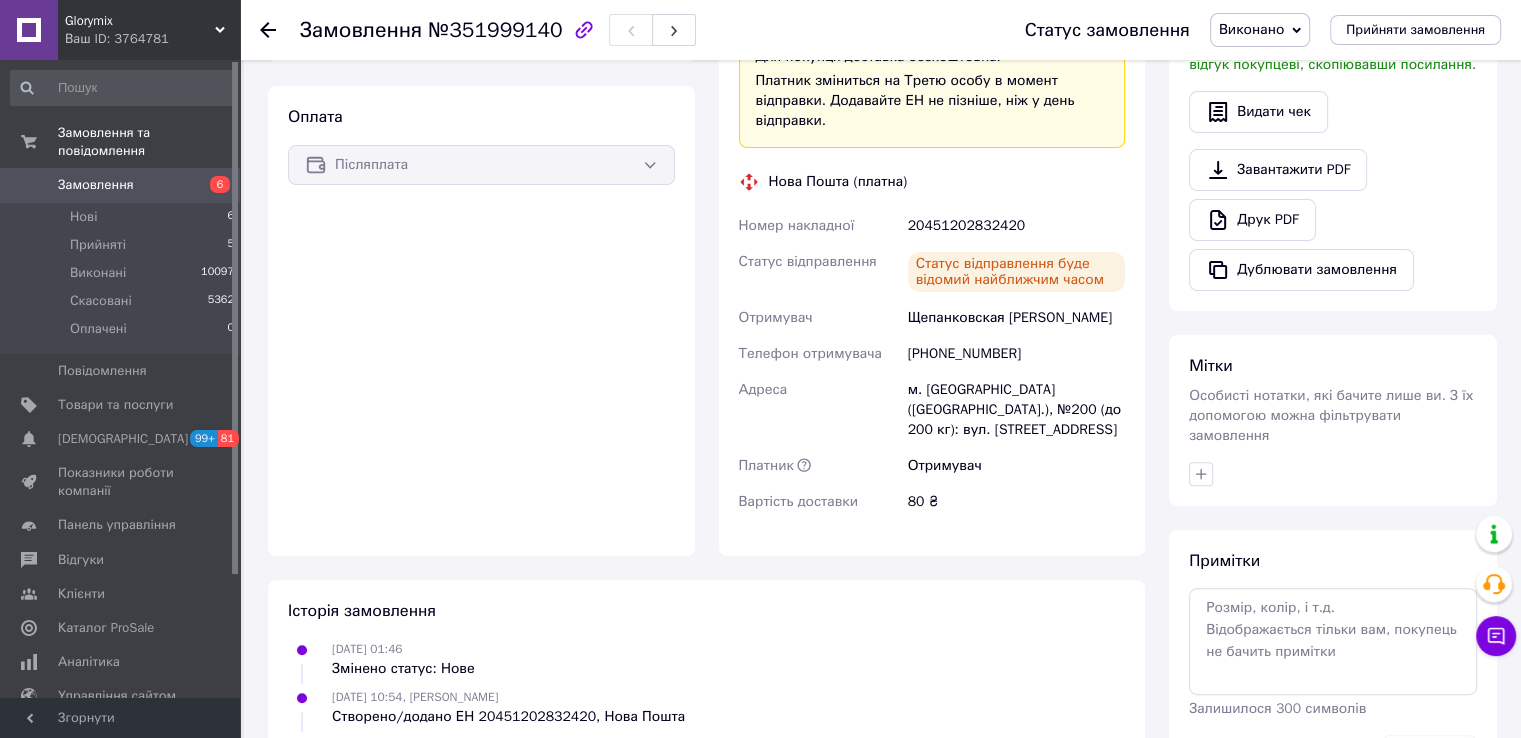 click on "20451202832420" at bounding box center (1016, 226) 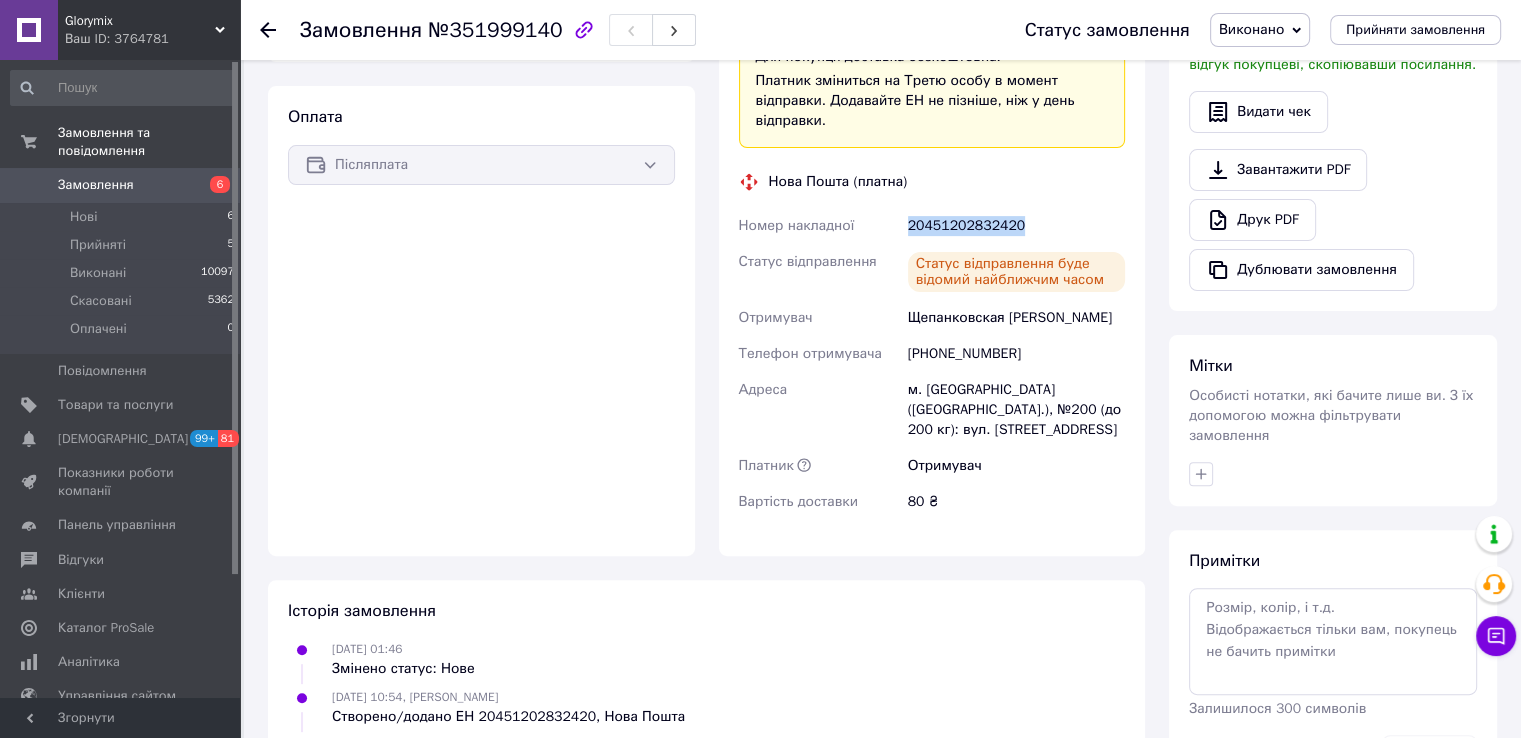 click on "20451202832420" at bounding box center [1016, 226] 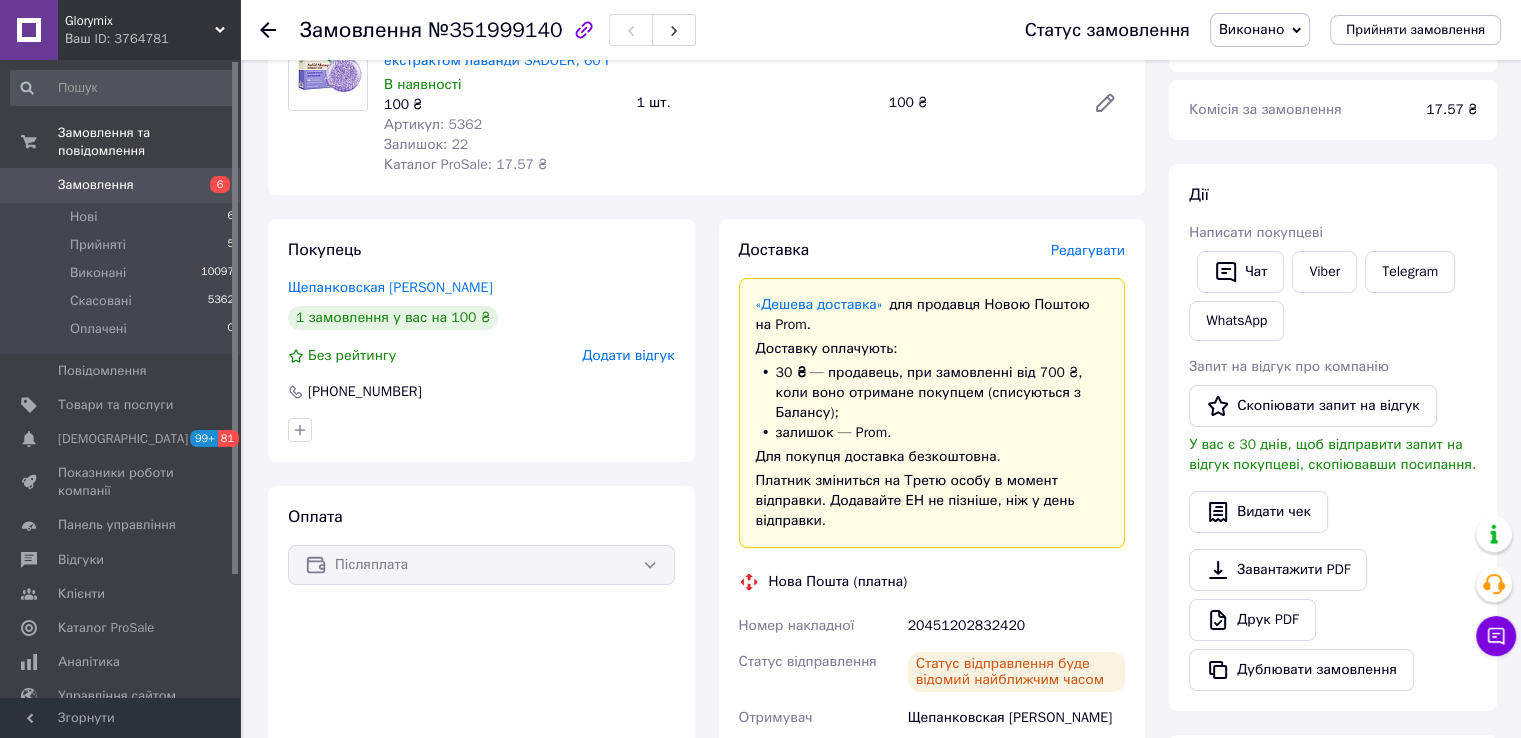 click 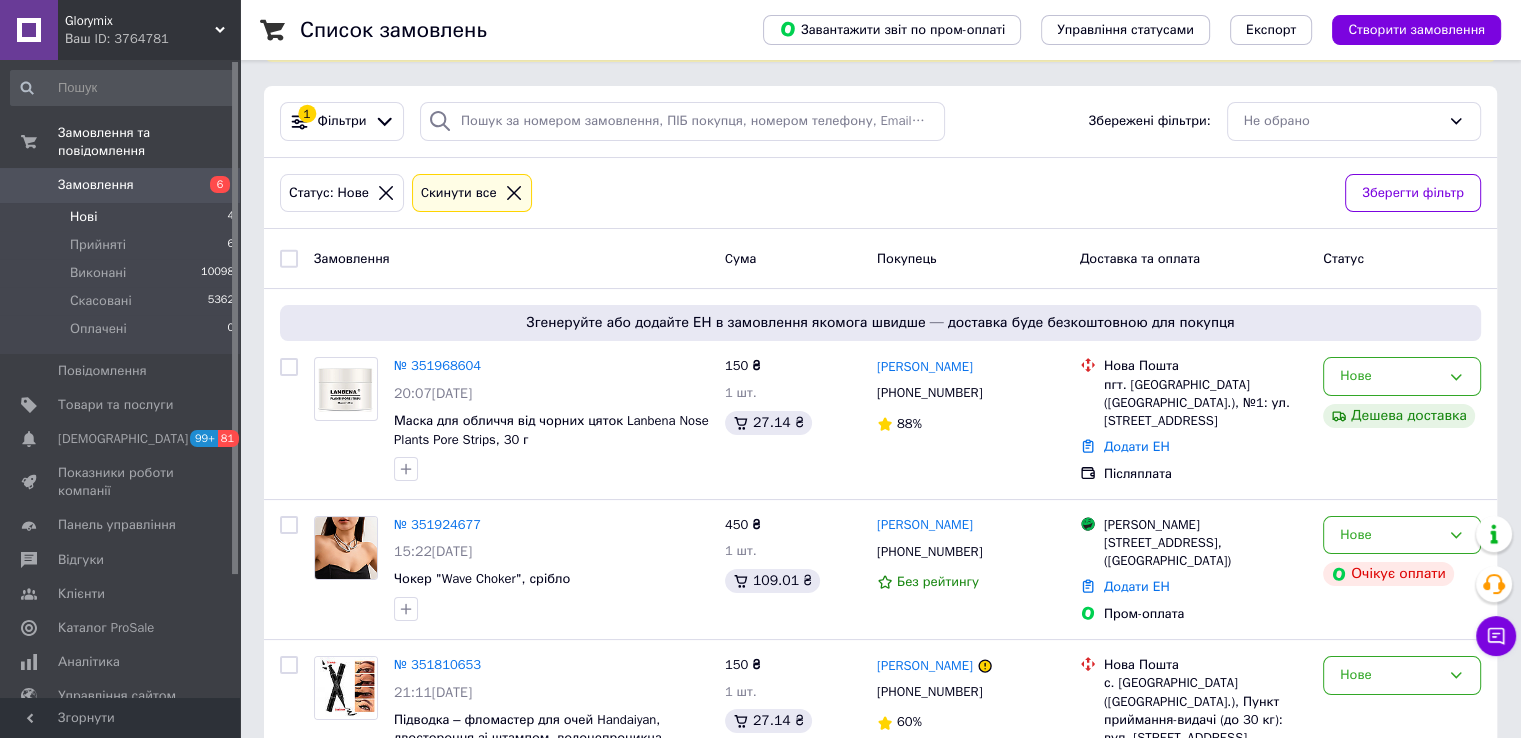 scroll, scrollTop: 357, scrollLeft: 0, axis: vertical 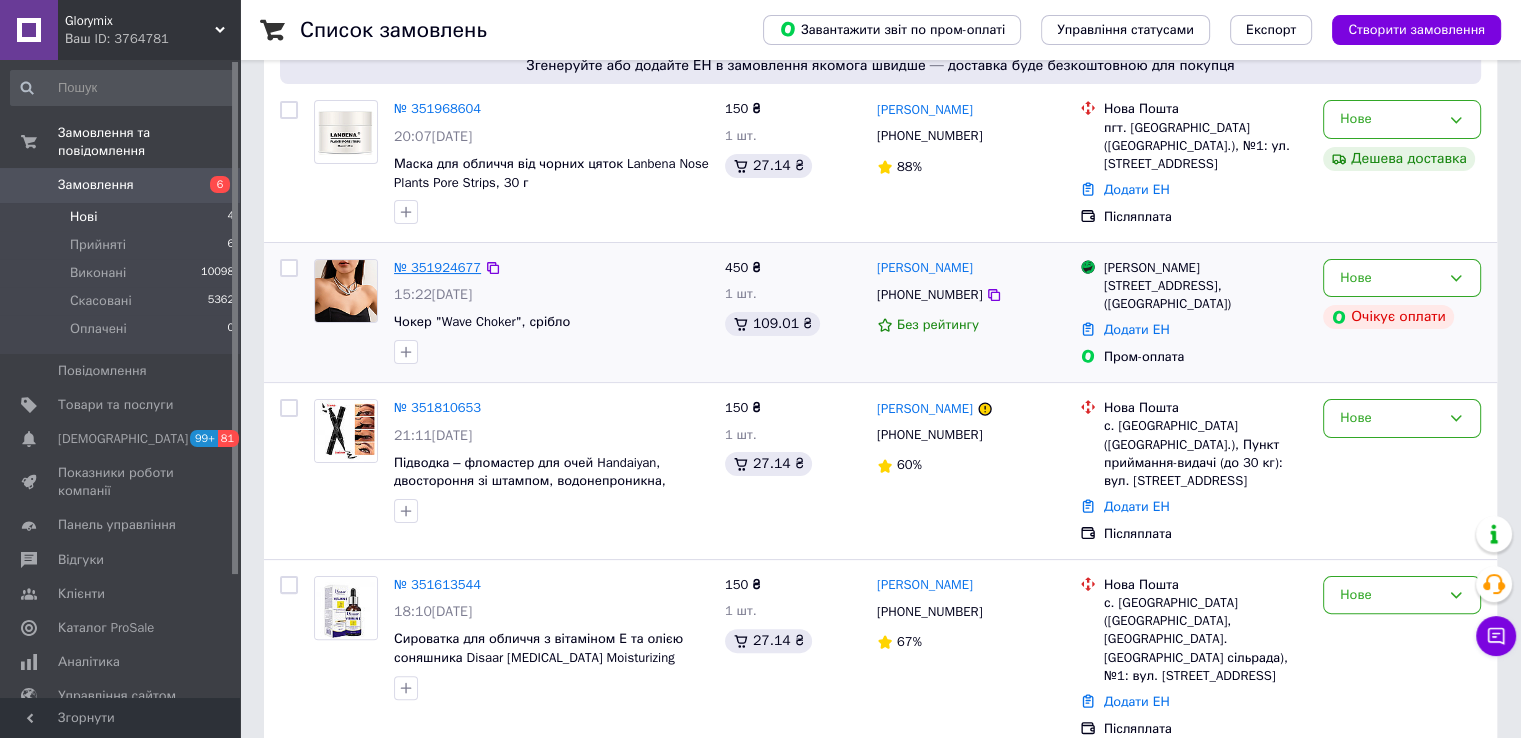 click on "№ 351924677" at bounding box center [437, 267] 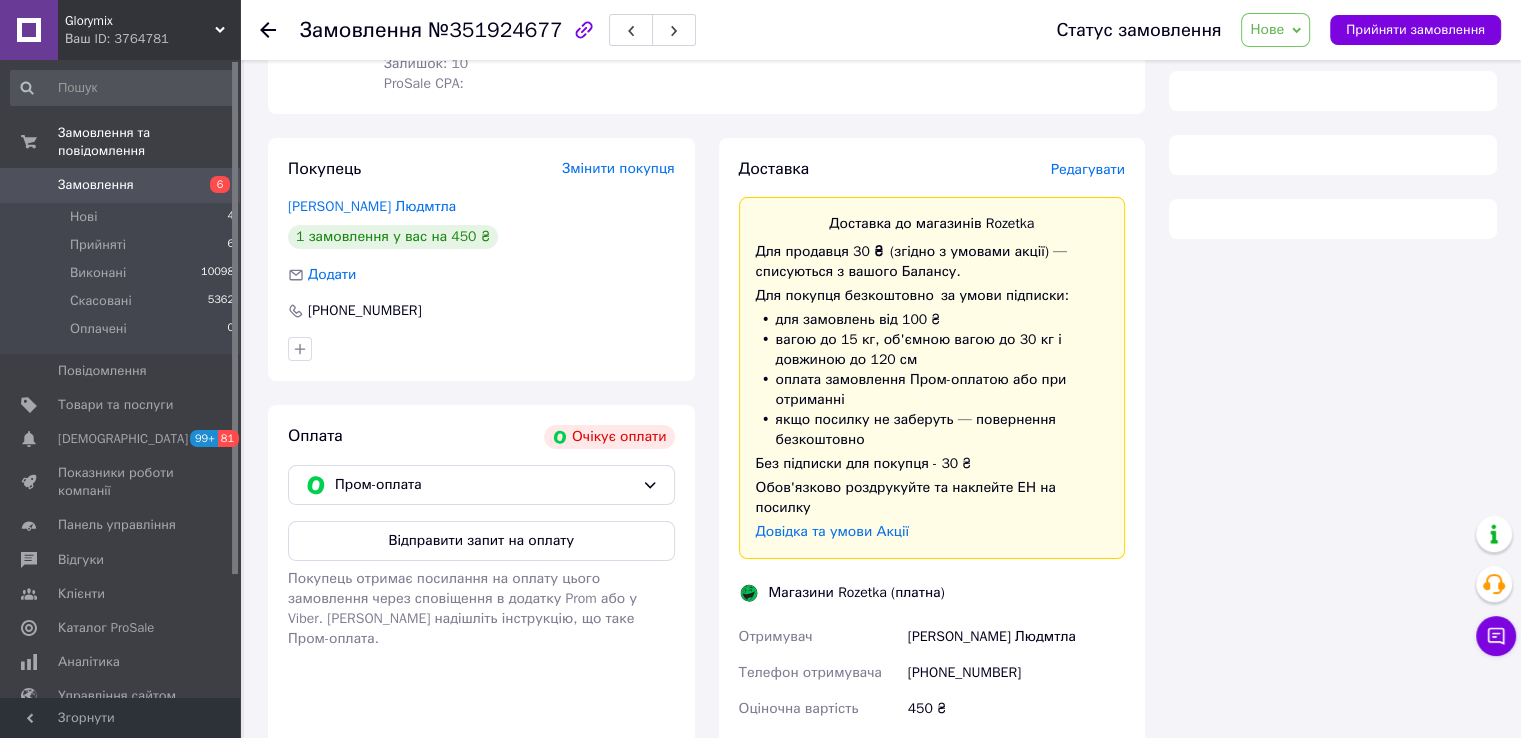scroll, scrollTop: 357, scrollLeft: 0, axis: vertical 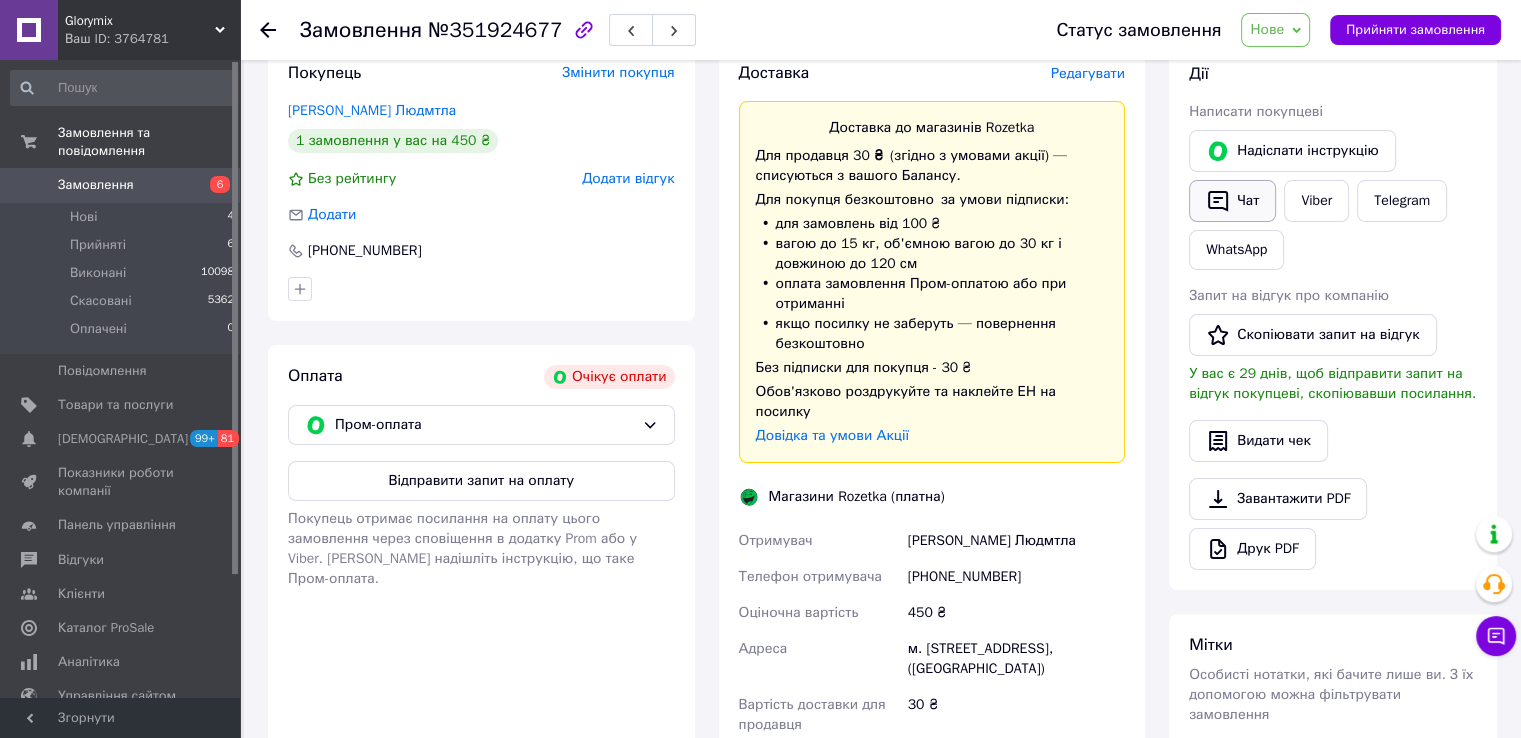 click on "Чат" at bounding box center (1232, 201) 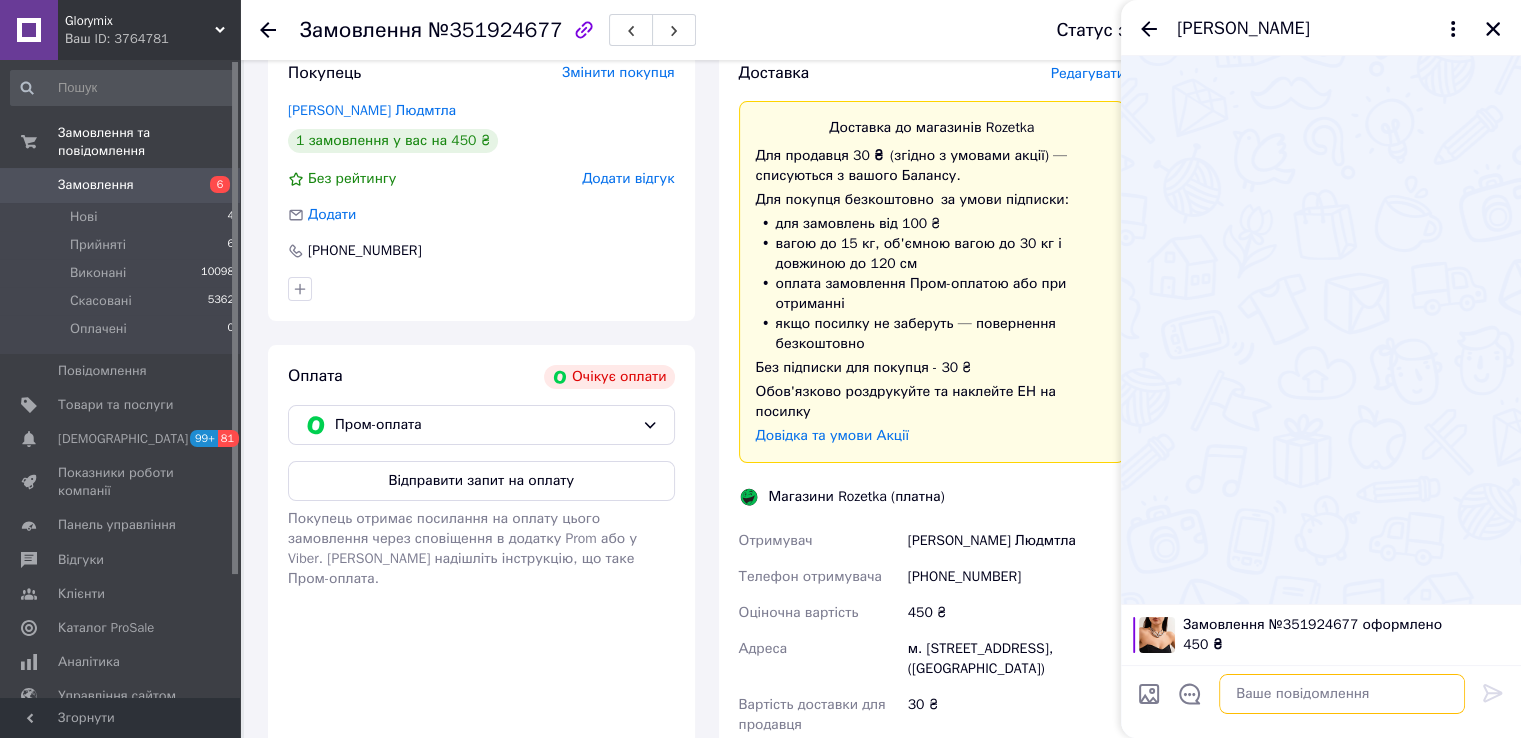 click at bounding box center (1342, 694) 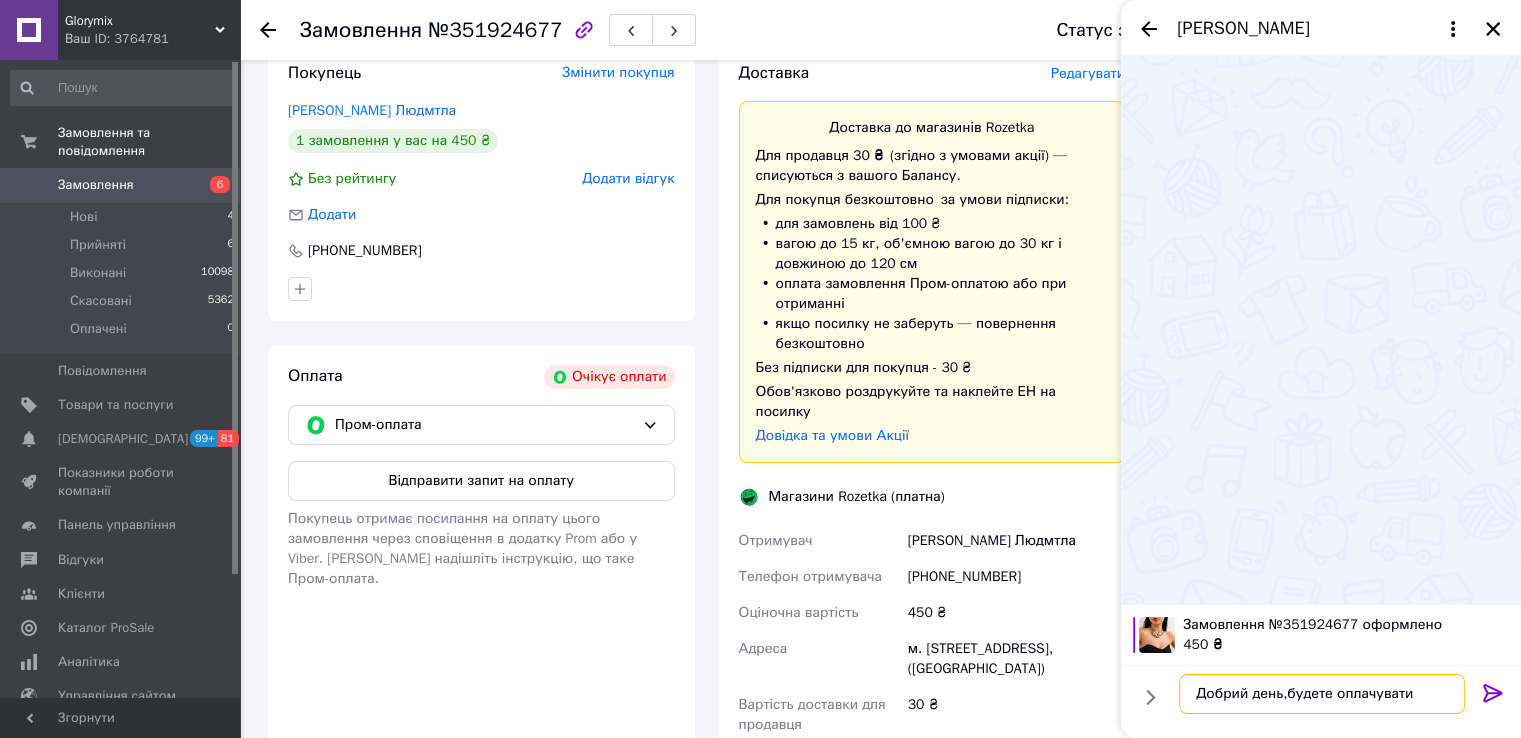 type on "Добрий день,будете оплачувати?" 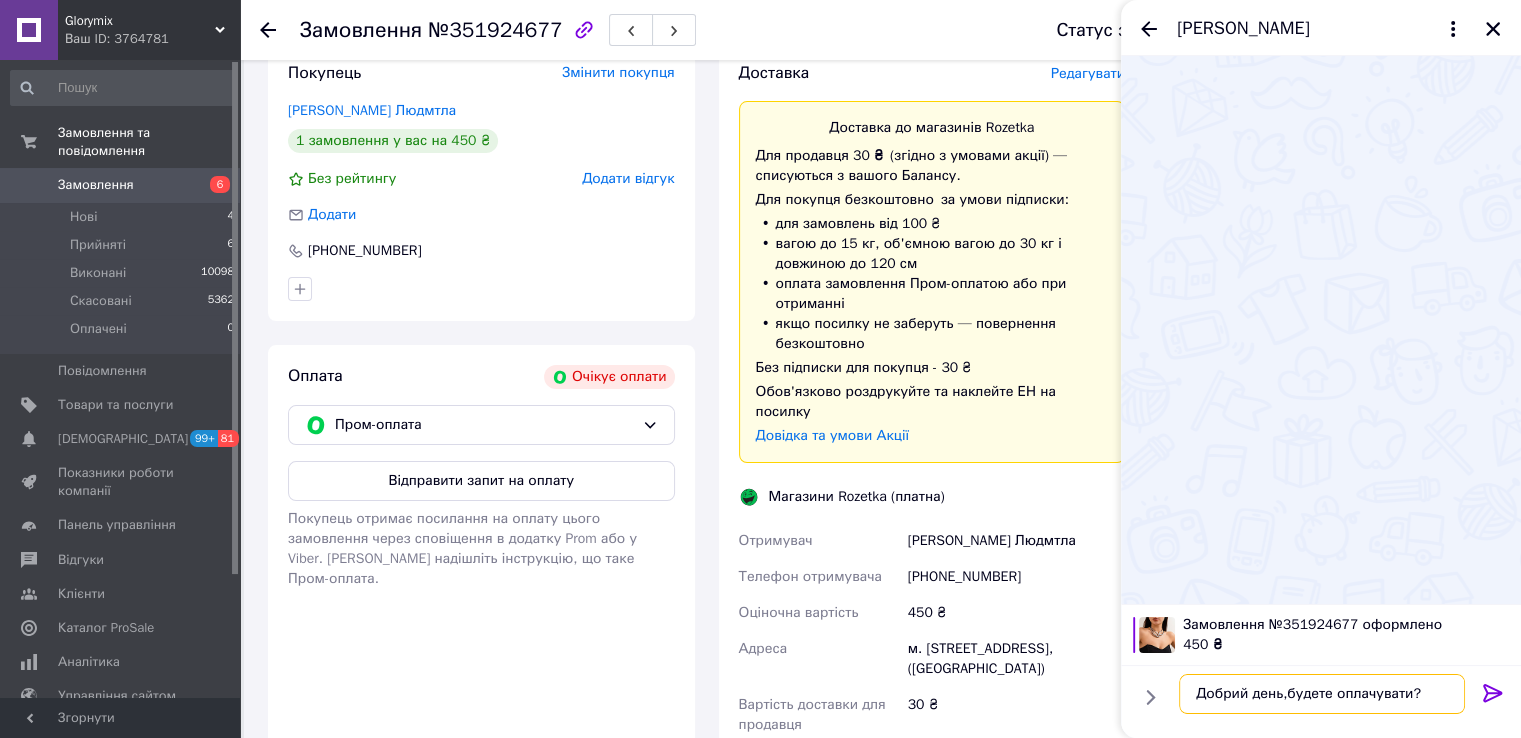 type 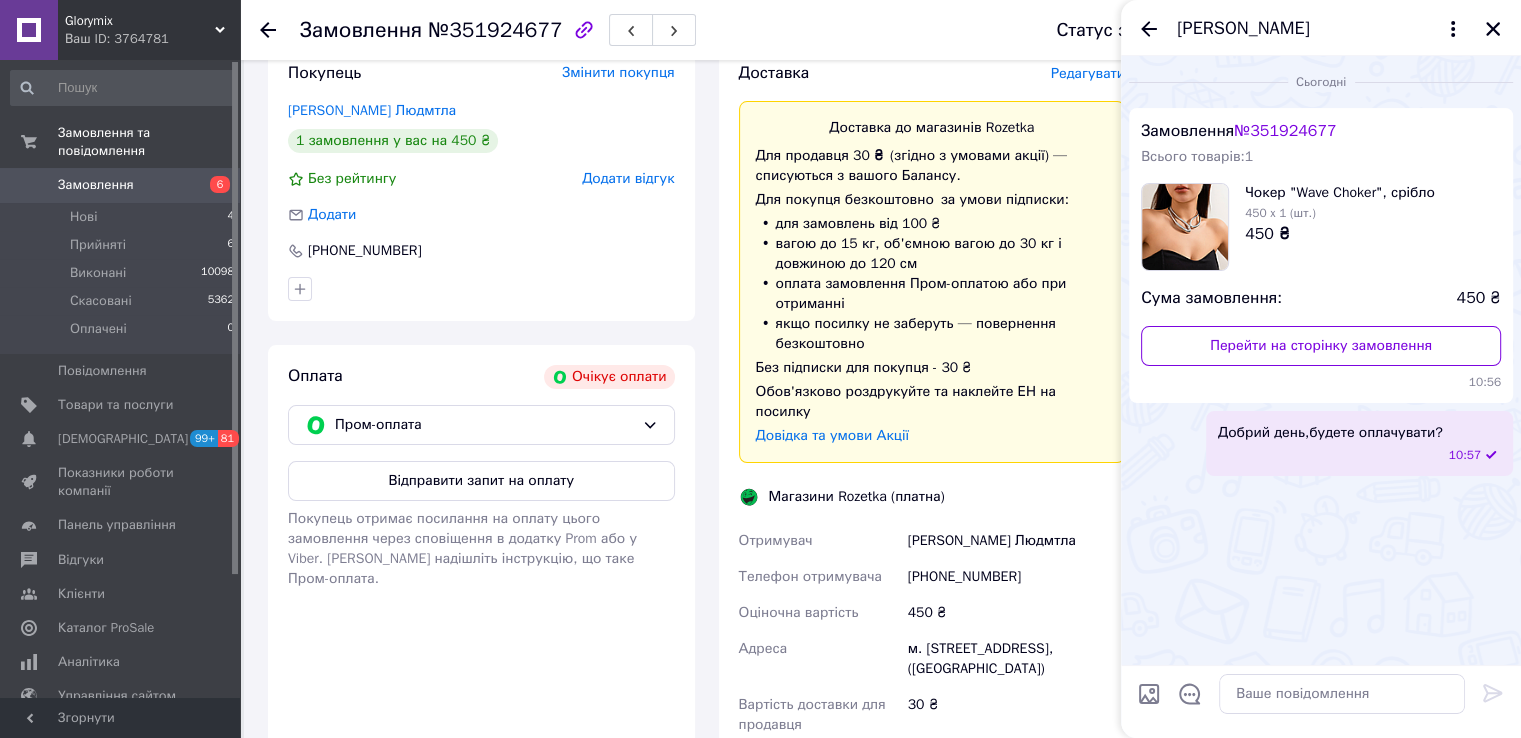 click on "[PERSON_NAME]" at bounding box center (1321, 28) 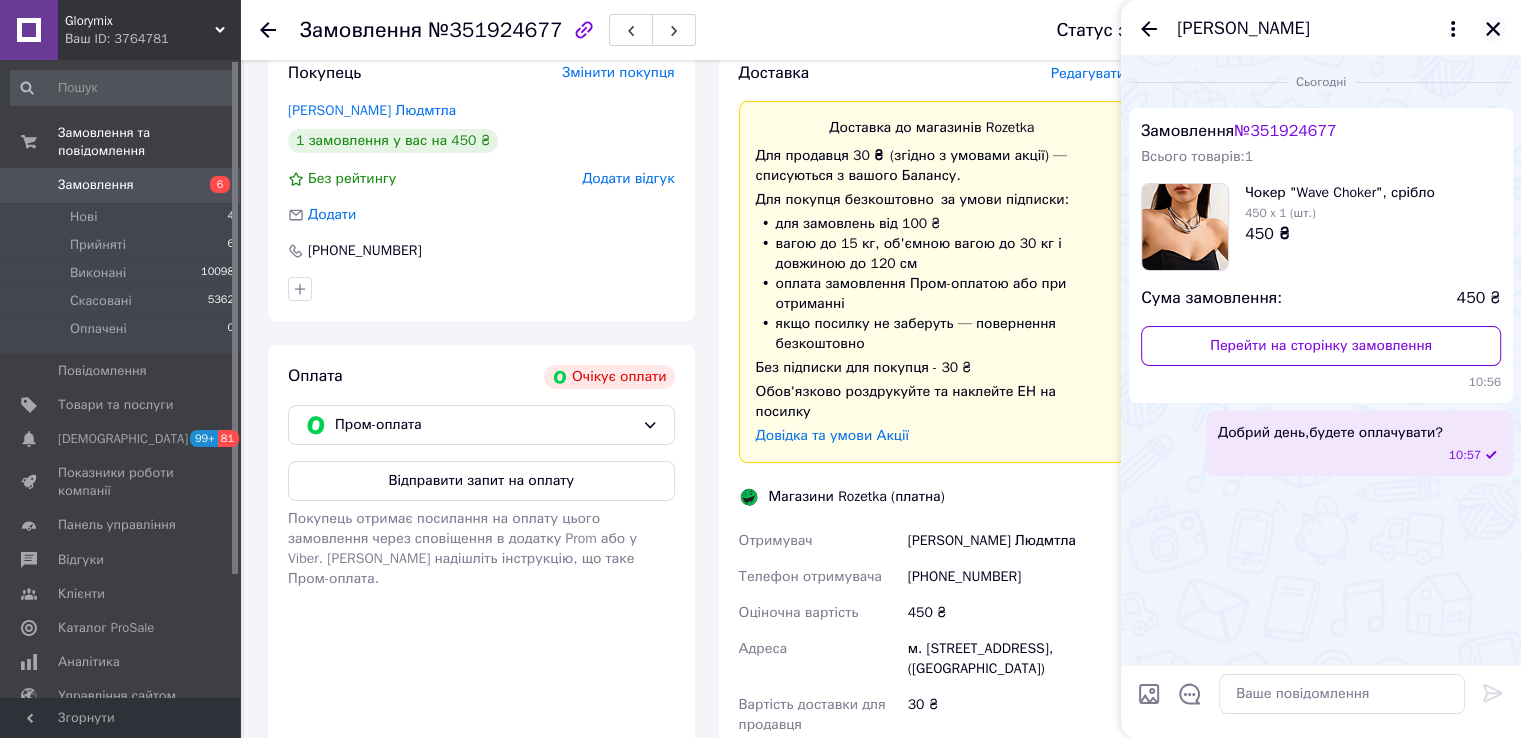 click 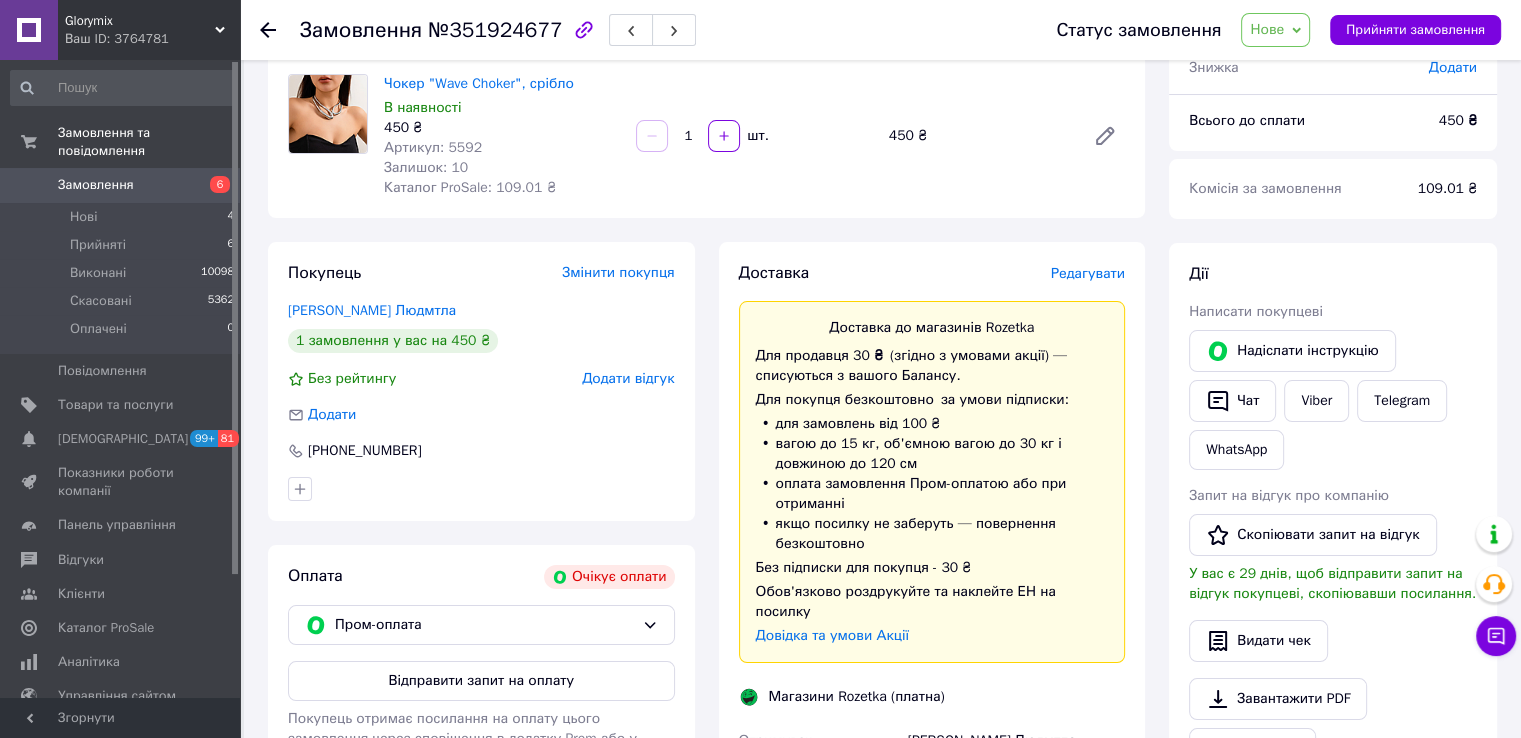 scroll, scrollTop: 0, scrollLeft: 0, axis: both 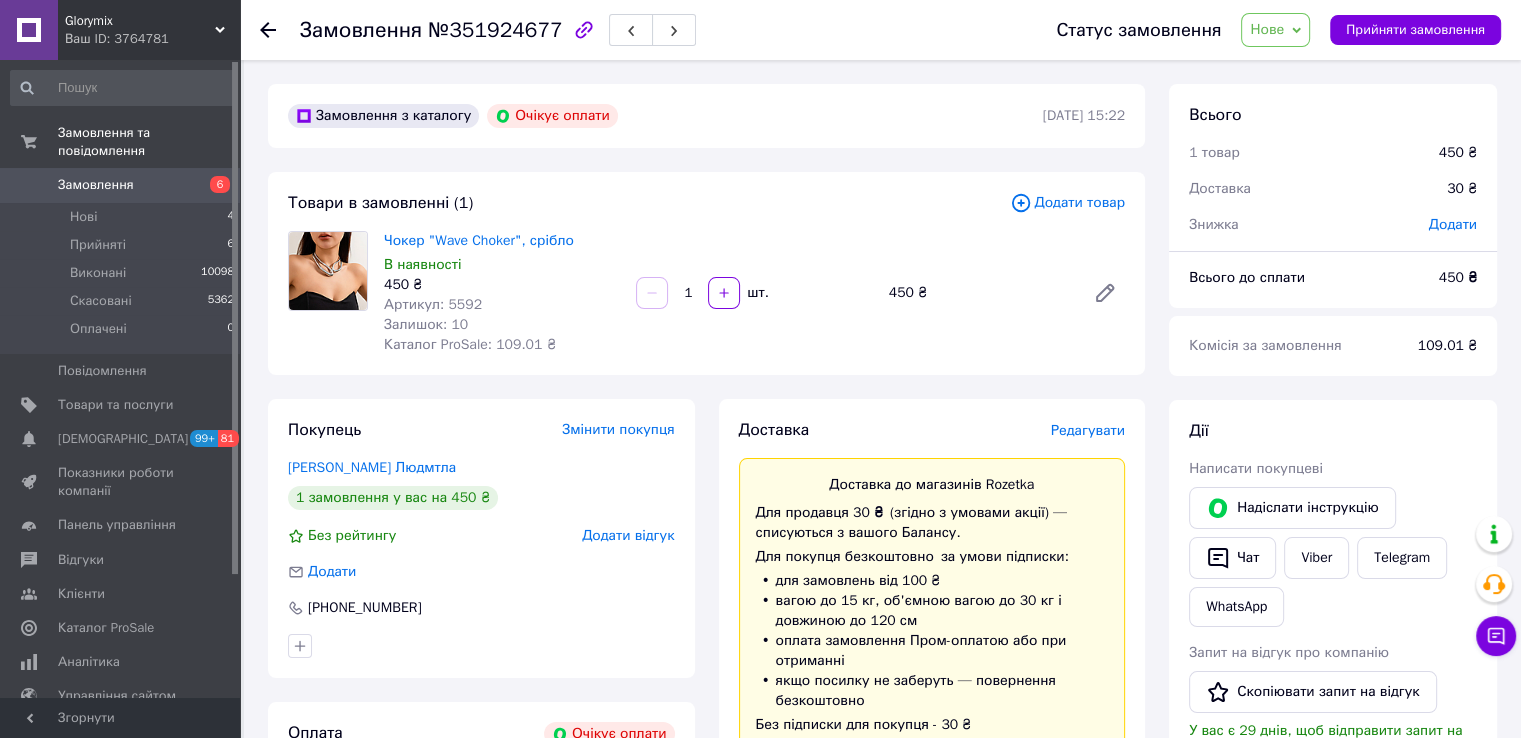 click on "Нове" at bounding box center [1267, 29] 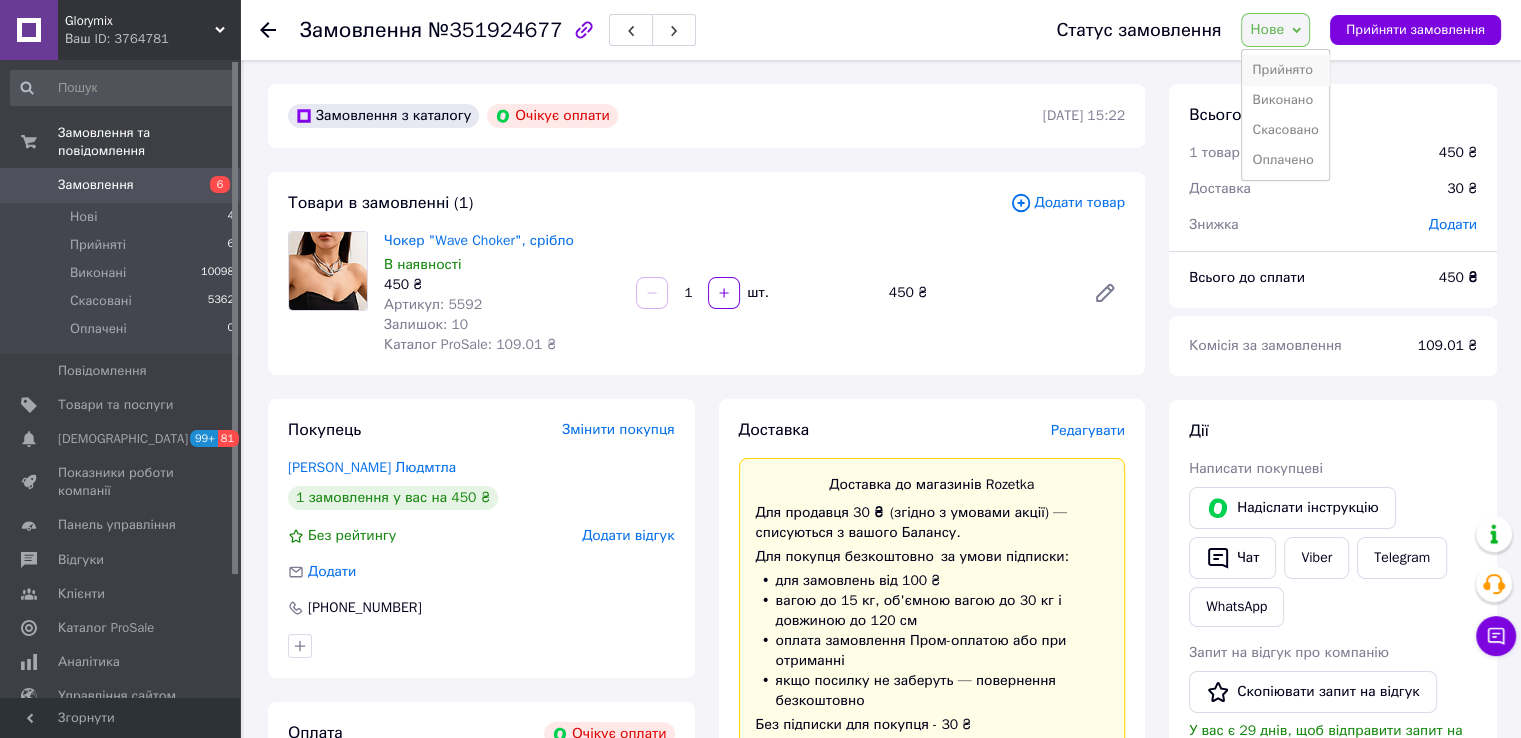 click on "Прийнято" at bounding box center [1285, 70] 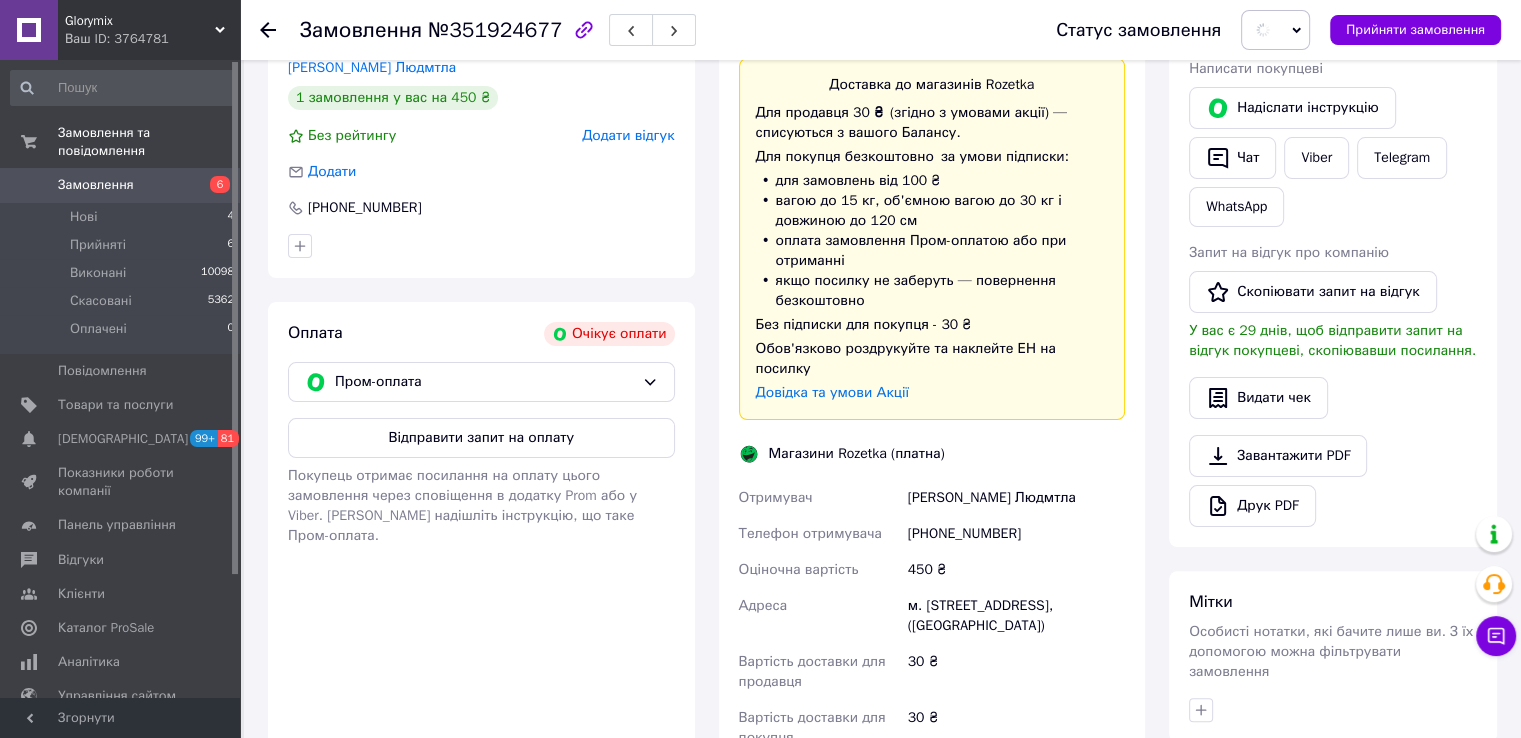 scroll, scrollTop: 700, scrollLeft: 0, axis: vertical 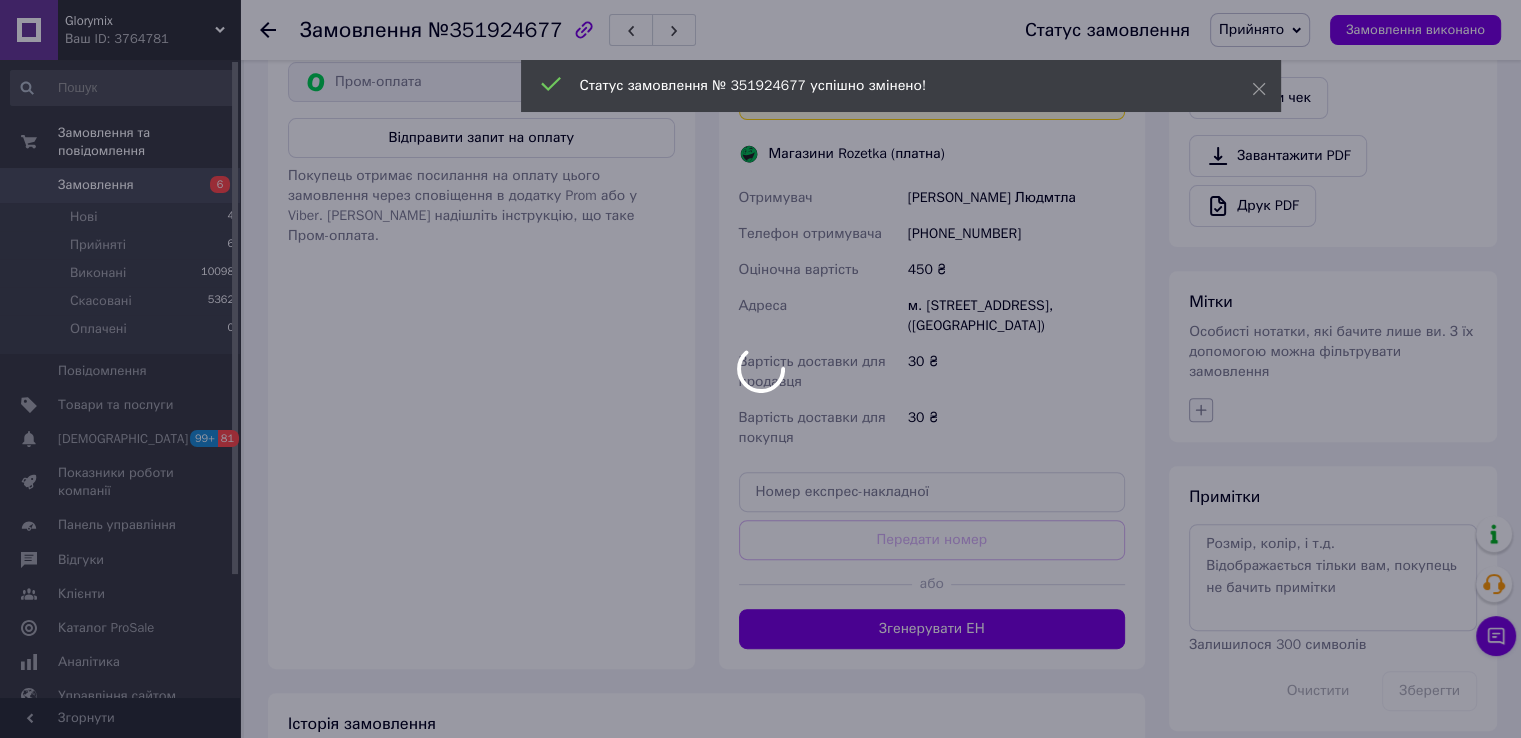 click at bounding box center (1201, 410) 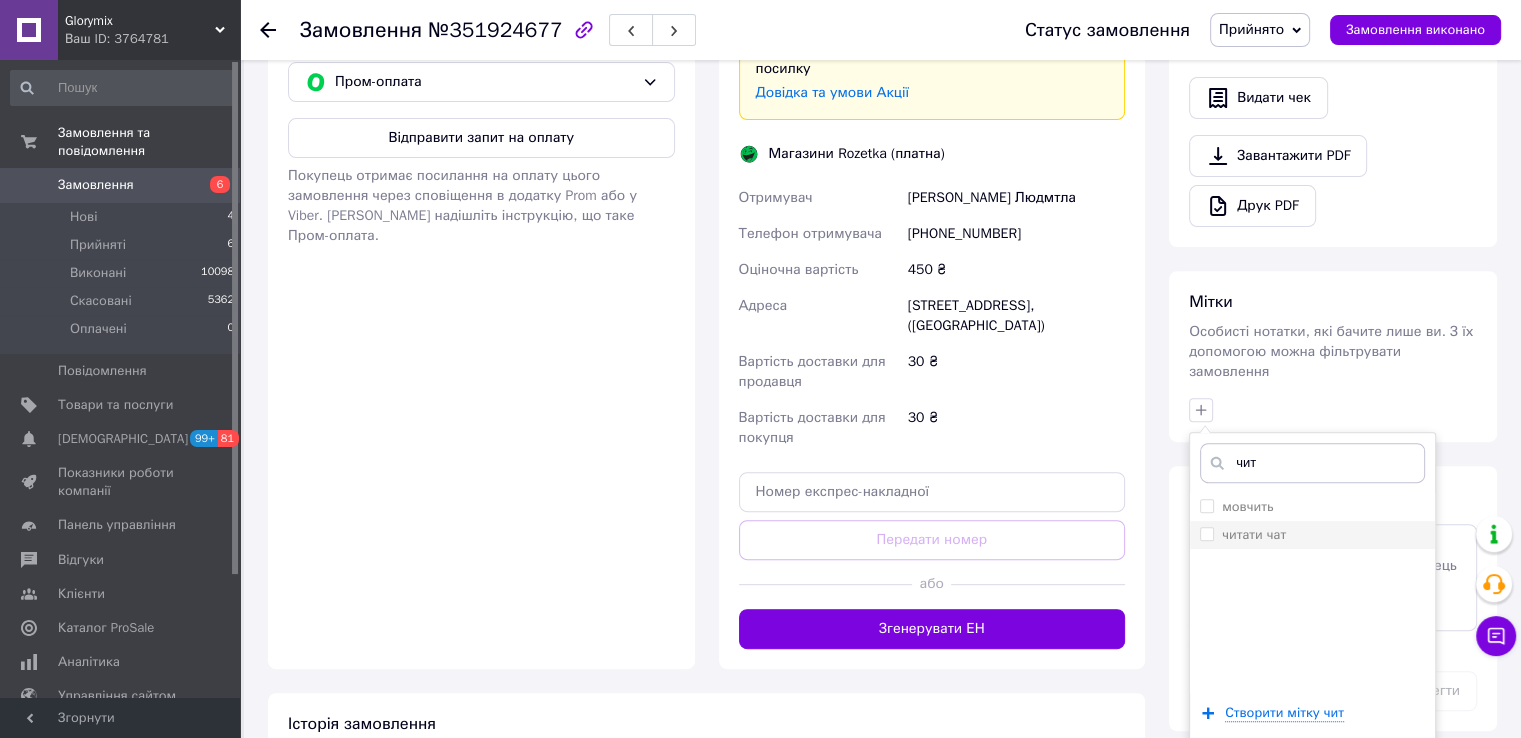 type on "чит" 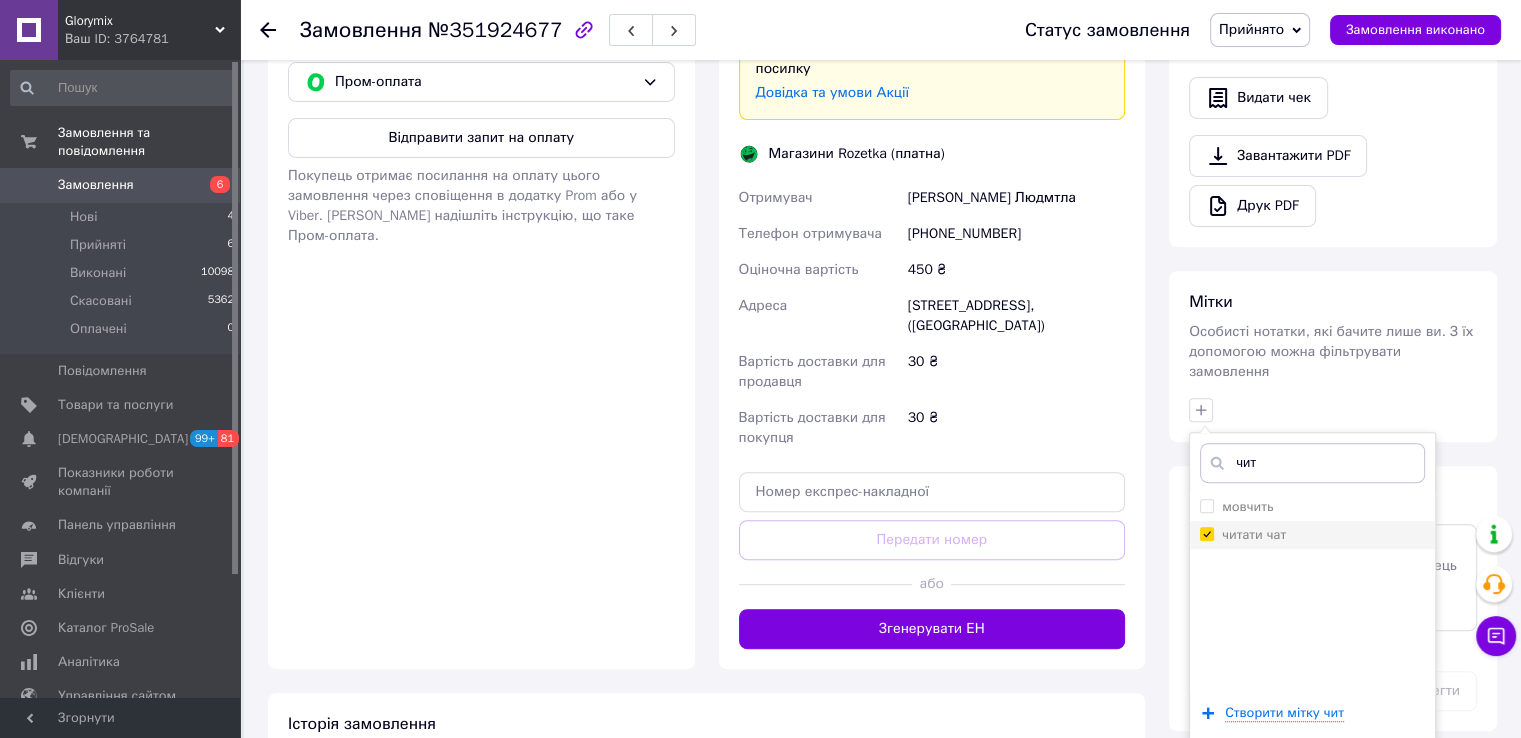 checkbox on "true" 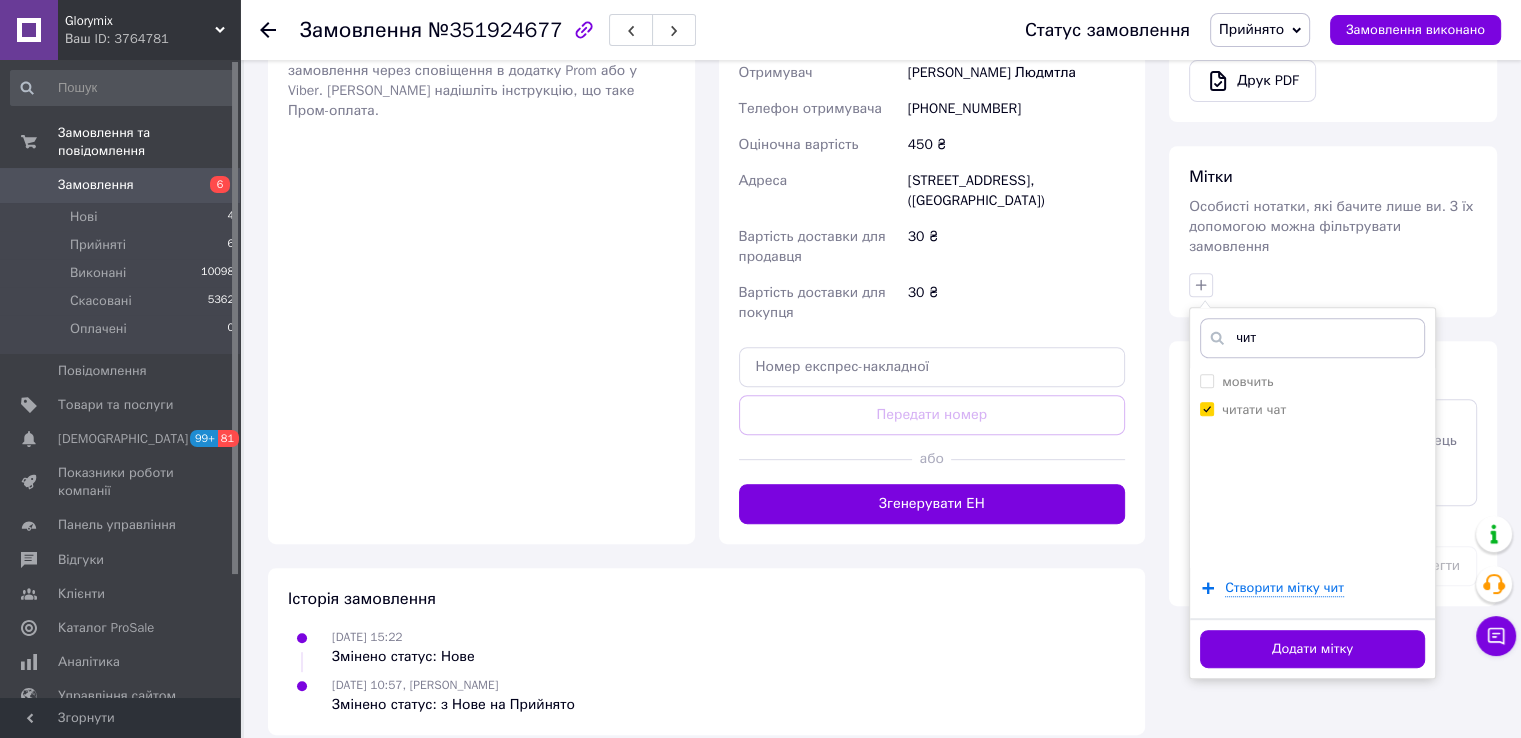 click on "Додати мітку" at bounding box center [1312, 649] 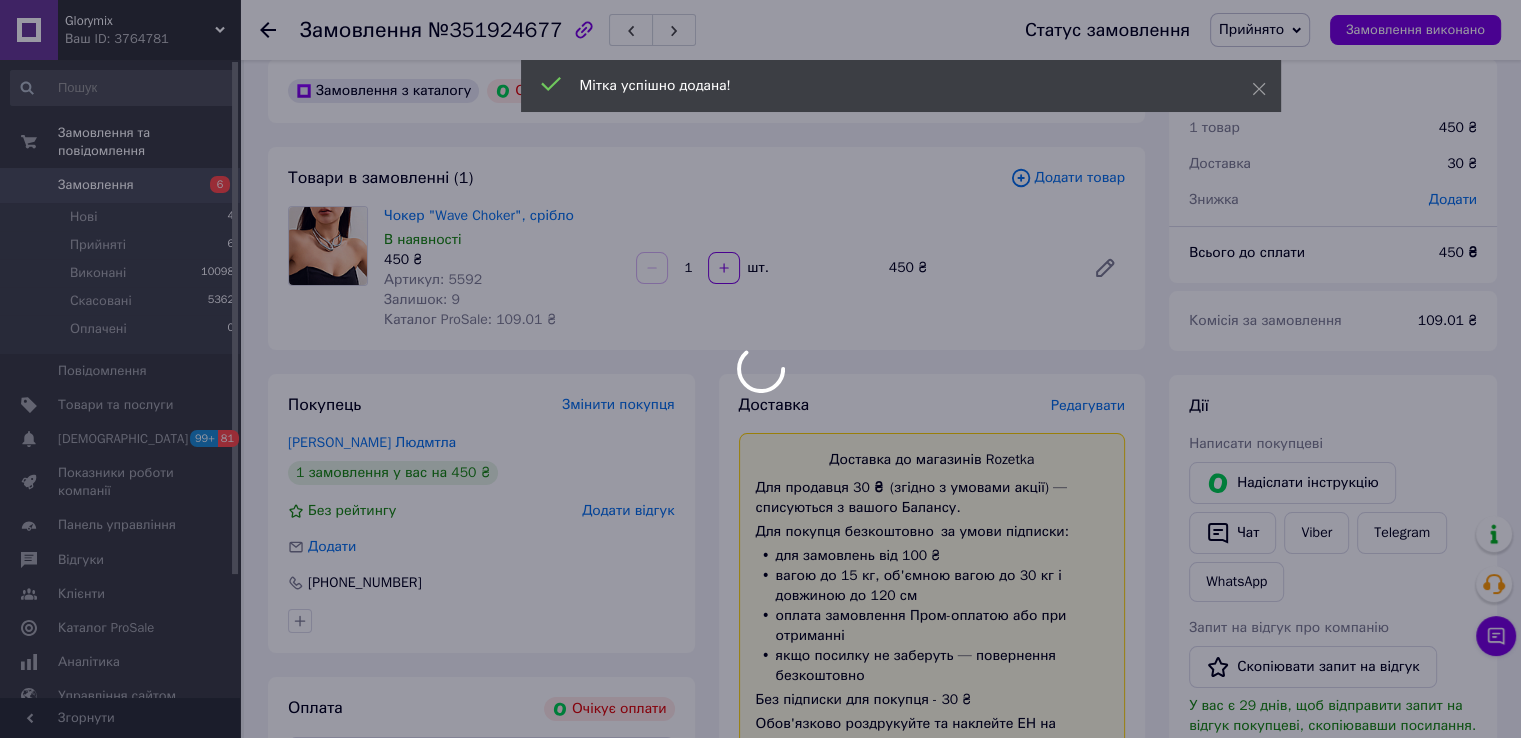 scroll, scrollTop: 0, scrollLeft: 0, axis: both 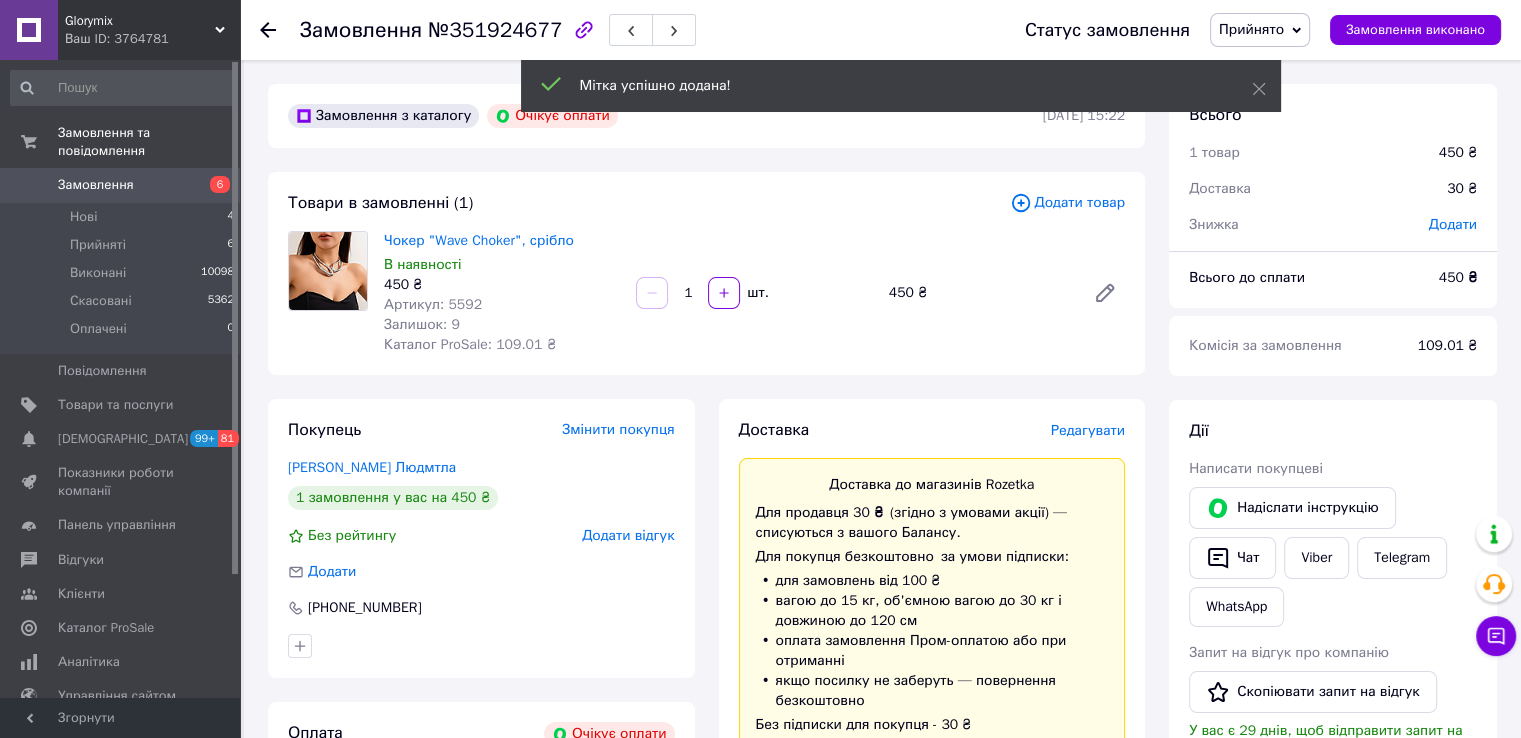 click 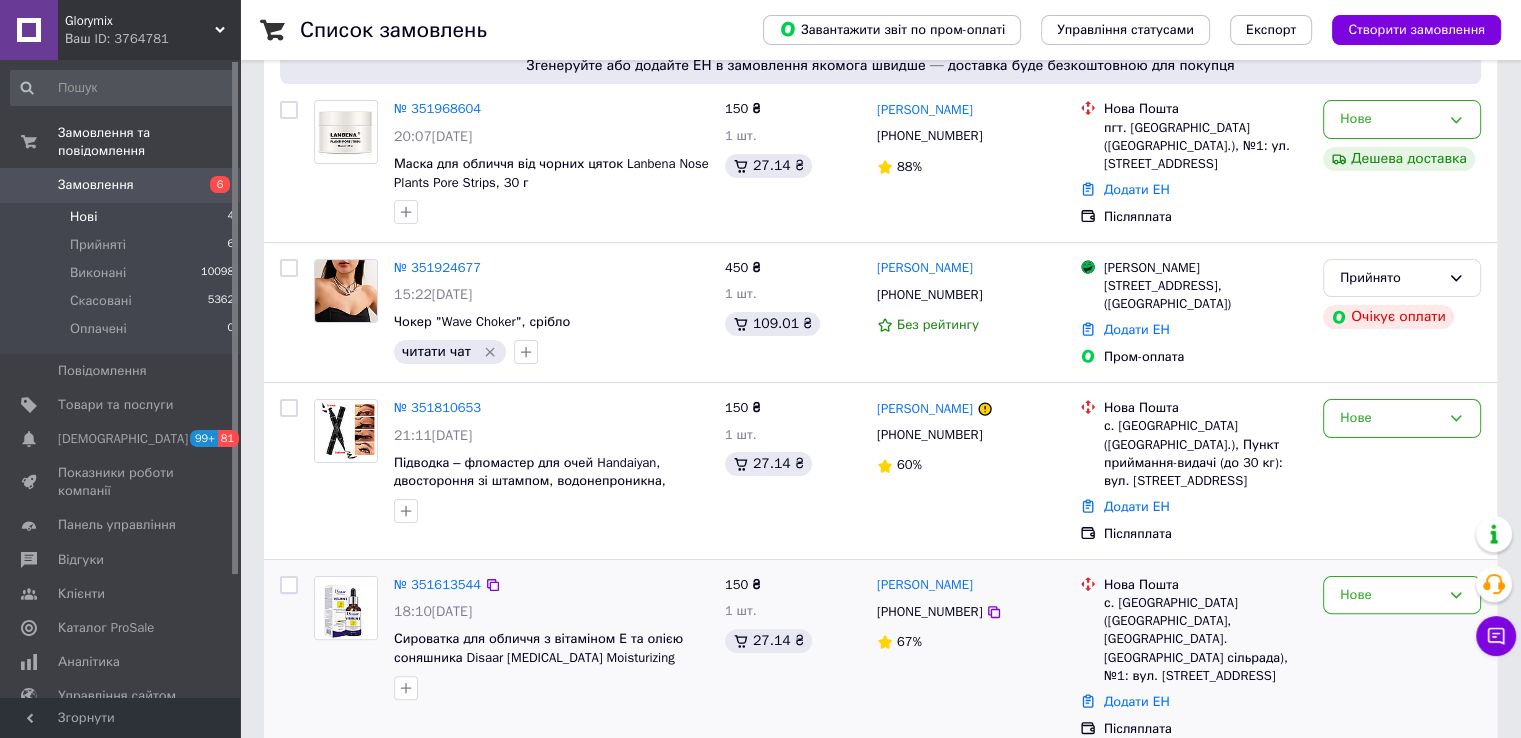 scroll, scrollTop: 257, scrollLeft: 0, axis: vertical 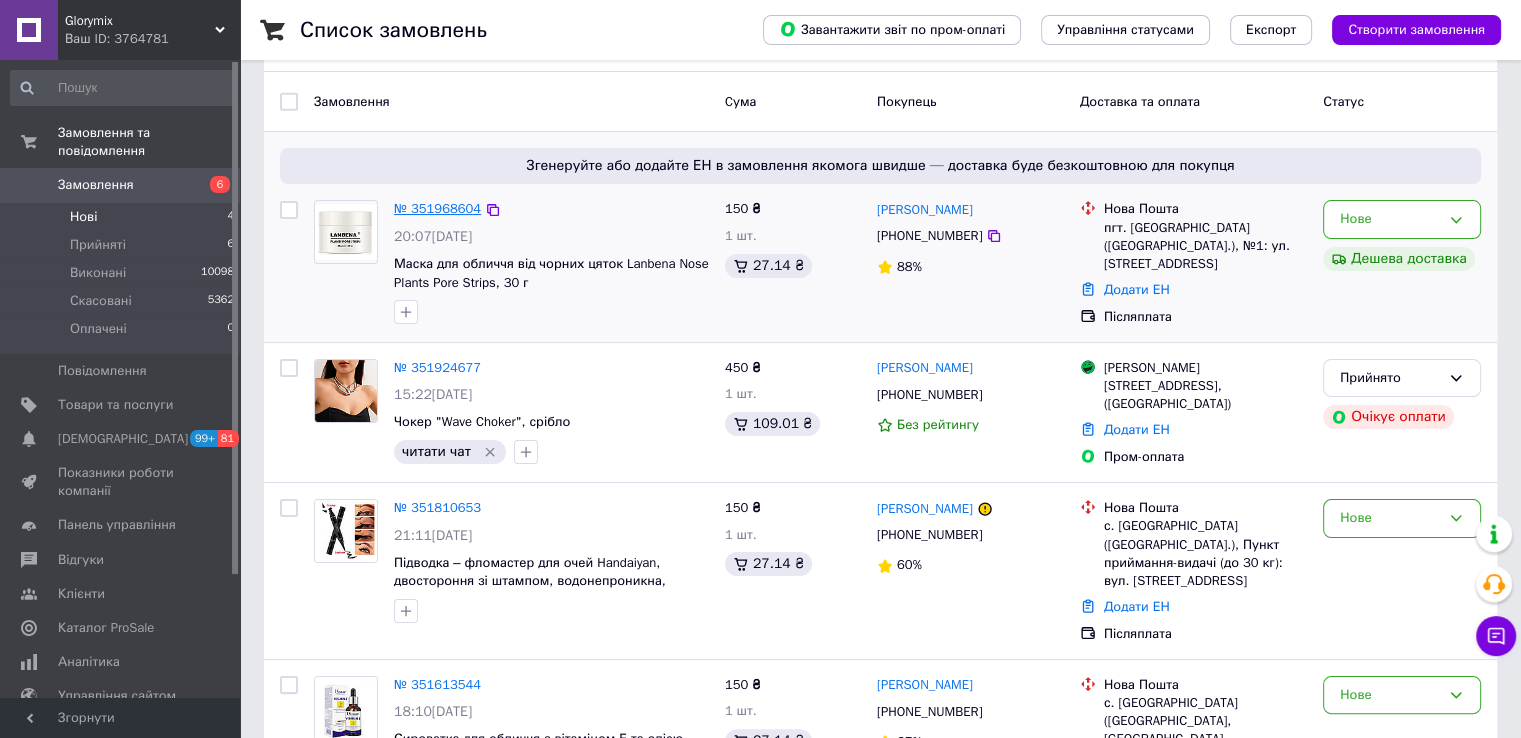 click on "№ 351968604" at bounding box center [437, 208] 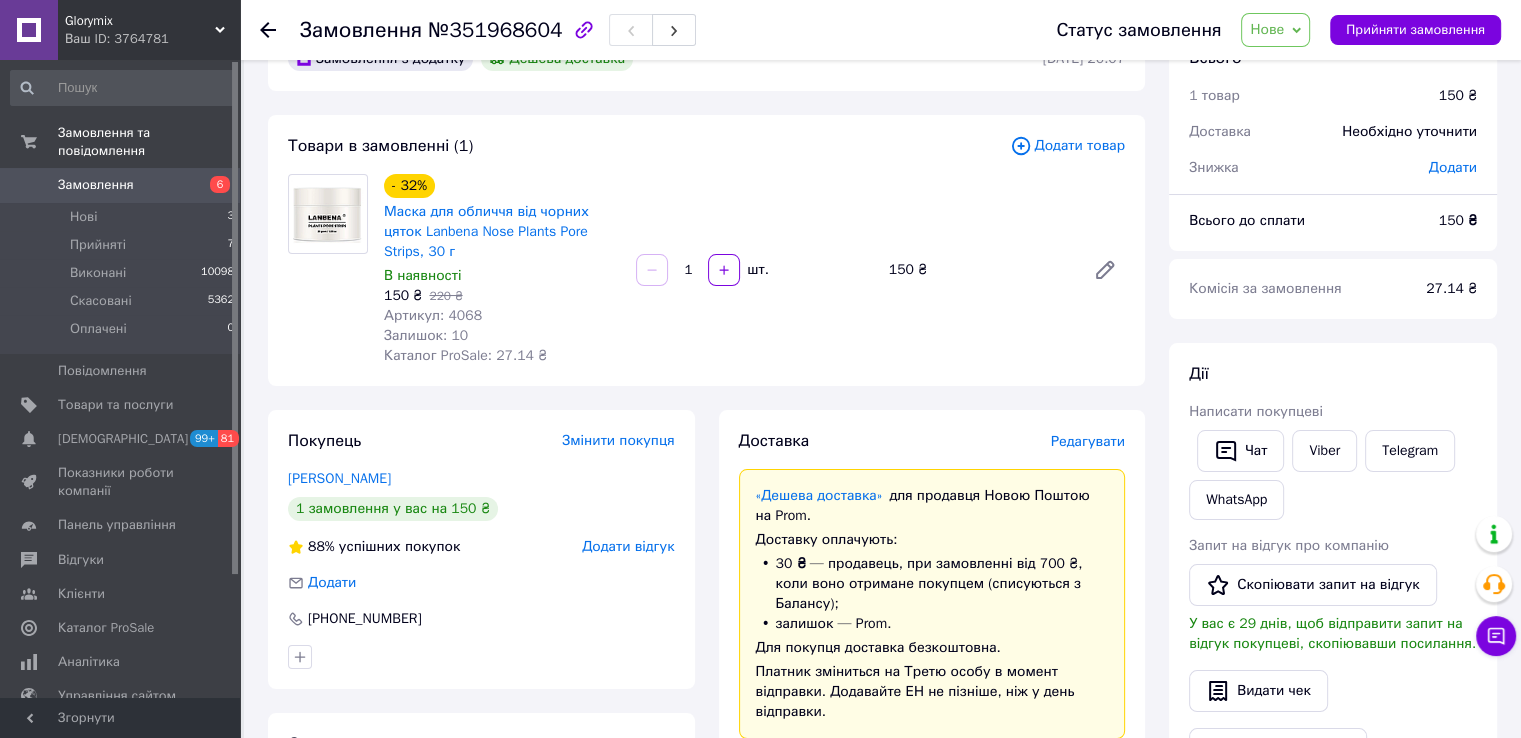 scroll, scrollTop: 357, scrollLeft: 0, axis: vertical 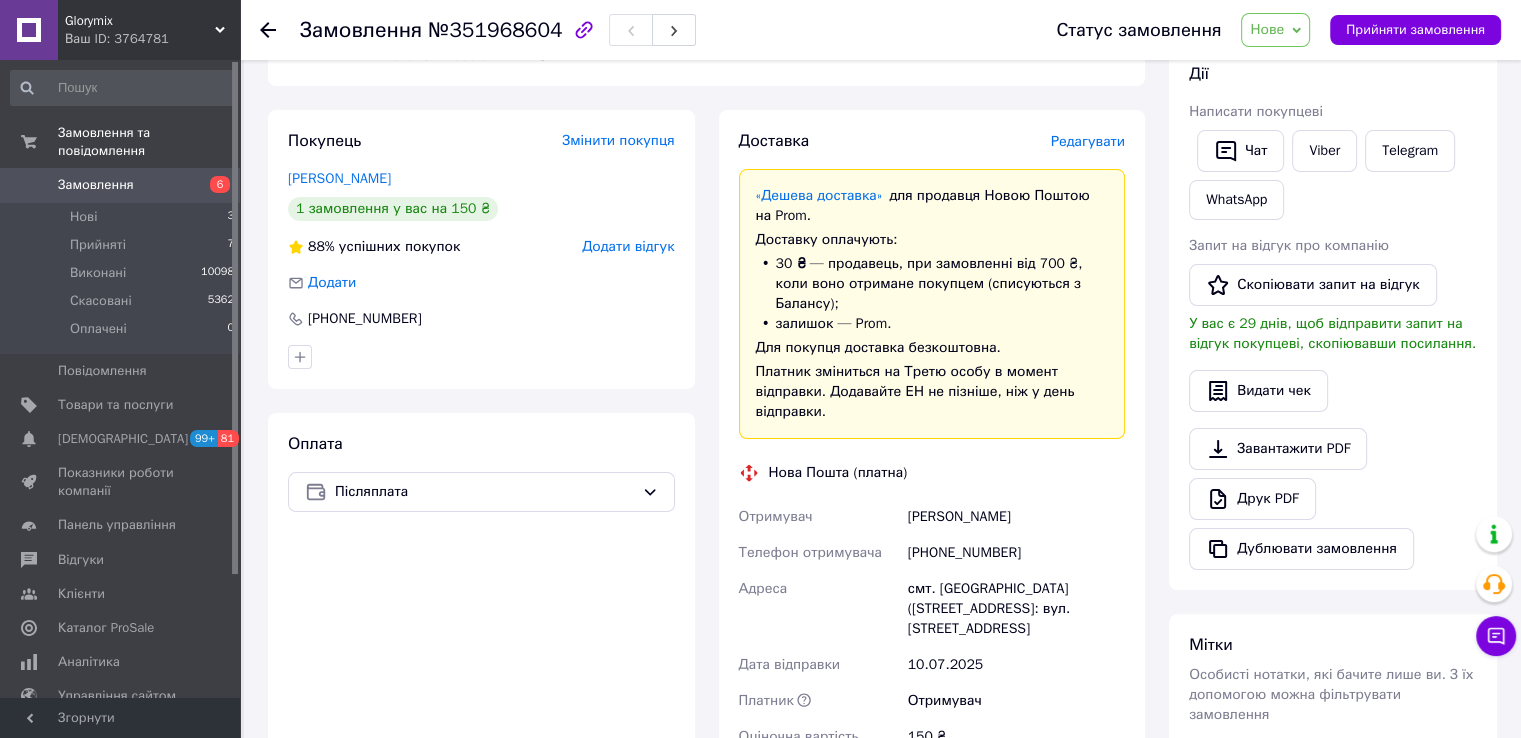 click on "[PHONE_NUMBER]" at bounding box center [1016, 553] 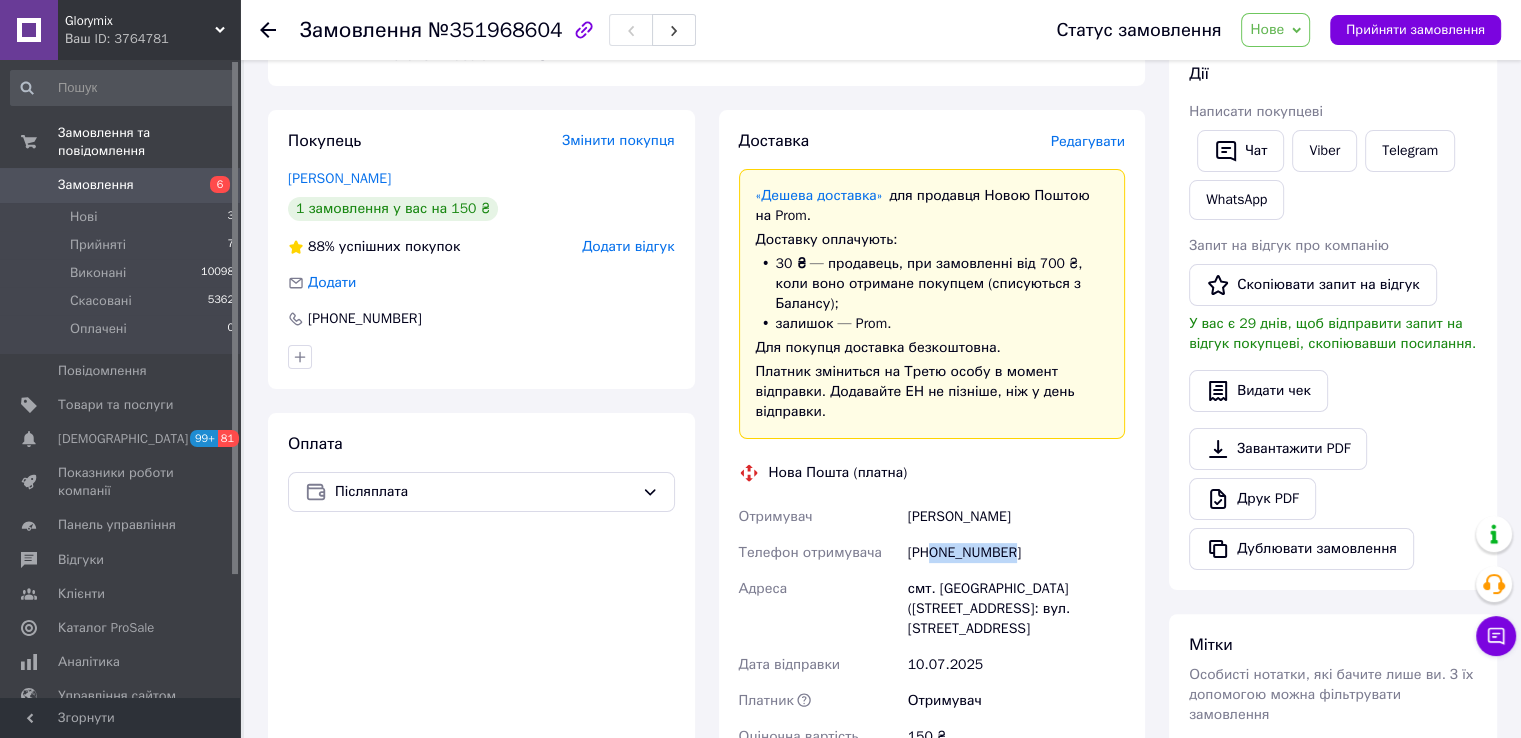 drag, startPoint x: 934, startPoint y: 537, endPoint x: 1020, endPoint y: 538, distance: 86.00581 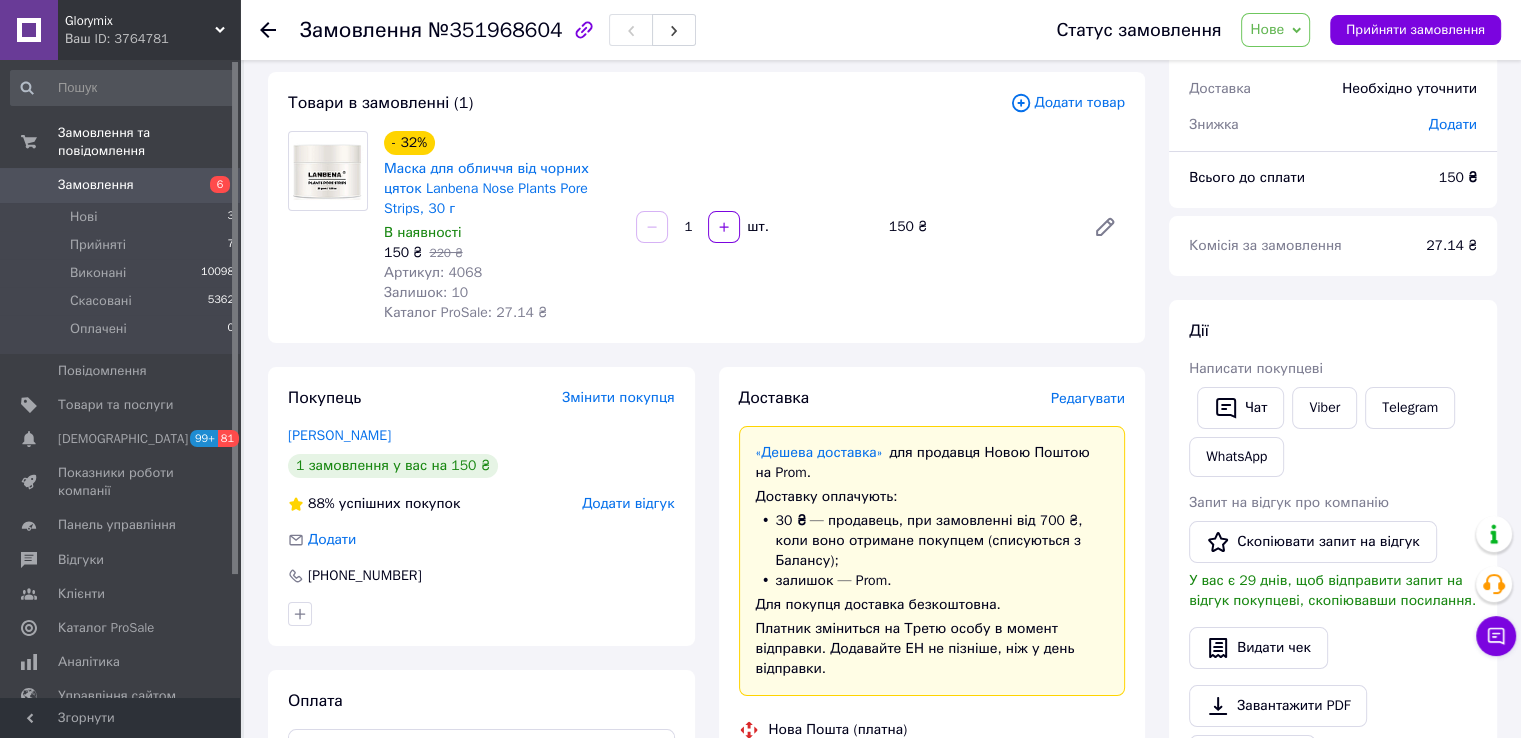 scroll, scrollTop: 500, scrollLeft: 0, axis: vertical 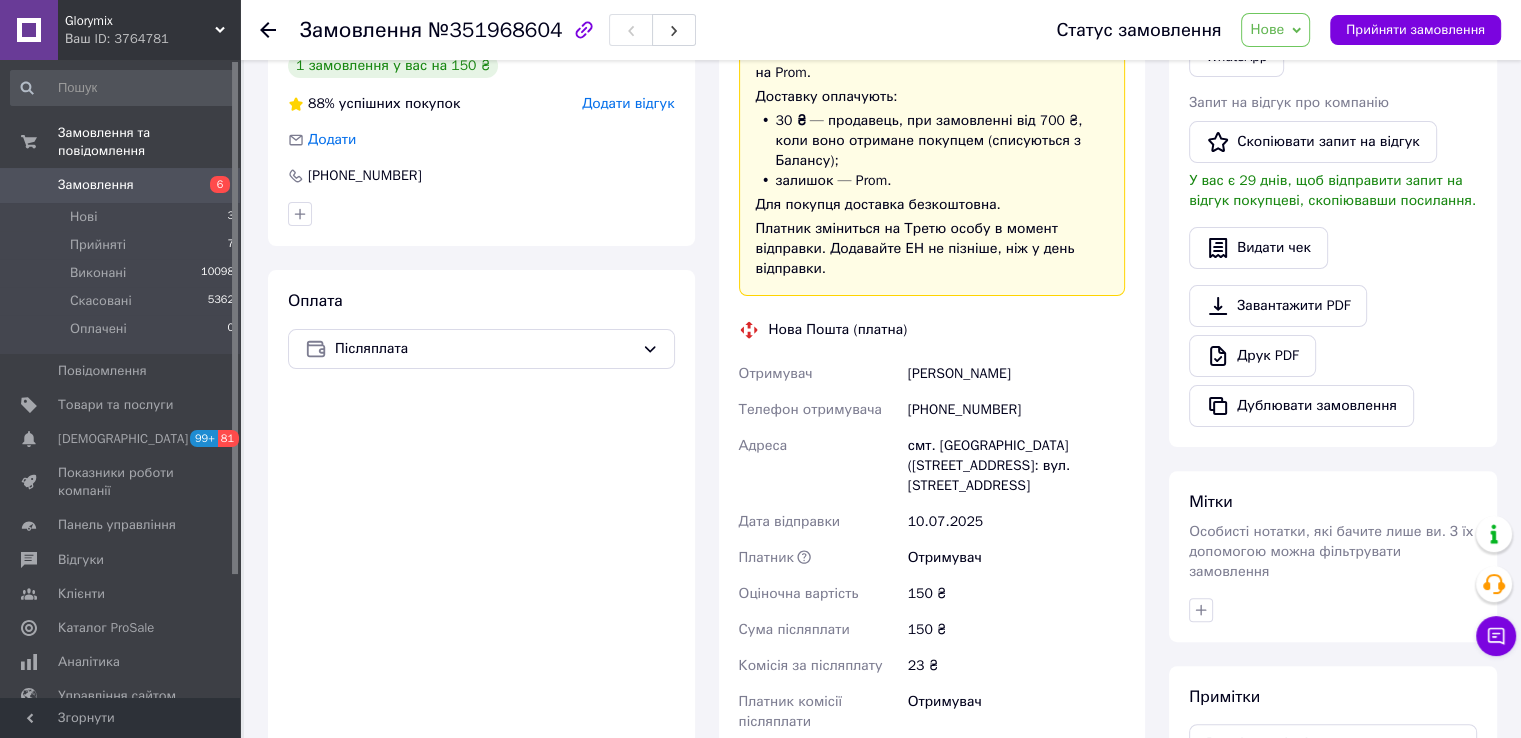 click on "Бабійчук Олена" at bounding box center [1016, 374] 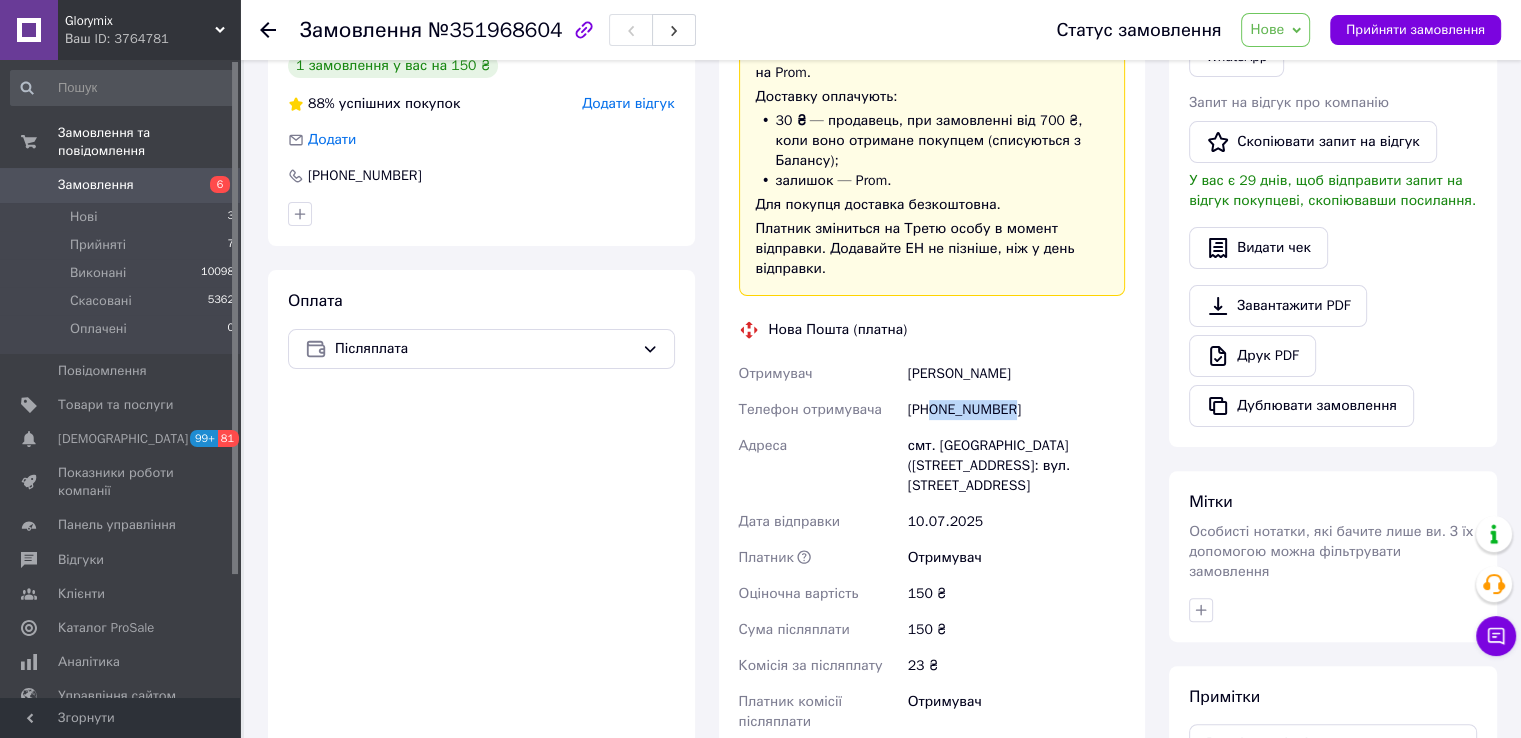 drag, startPoint x: 932, startPoint y: 385, endPoint x: 1021, endPoint y: 389, distance: 89.08984 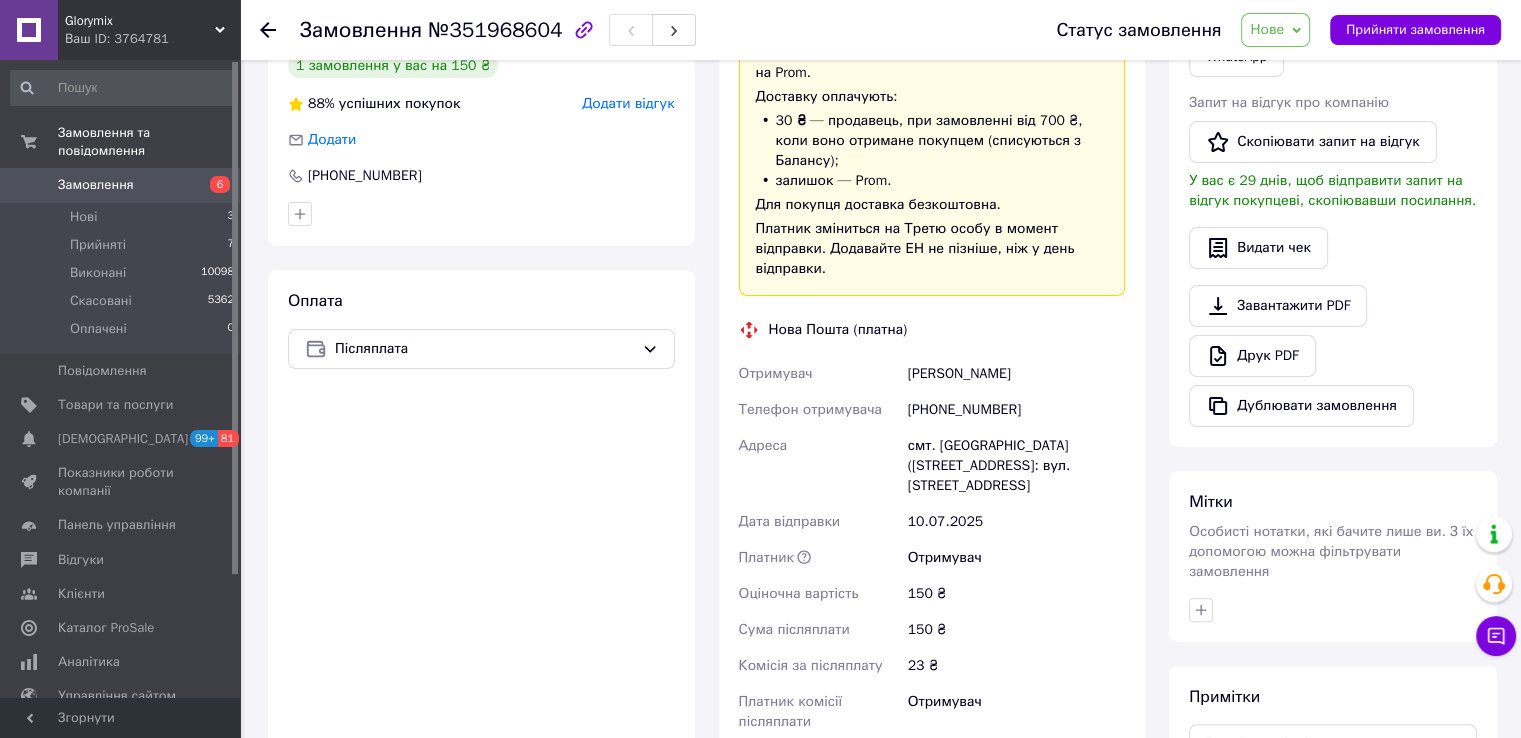 click on "№351968604" at bounding box center (495, 30) 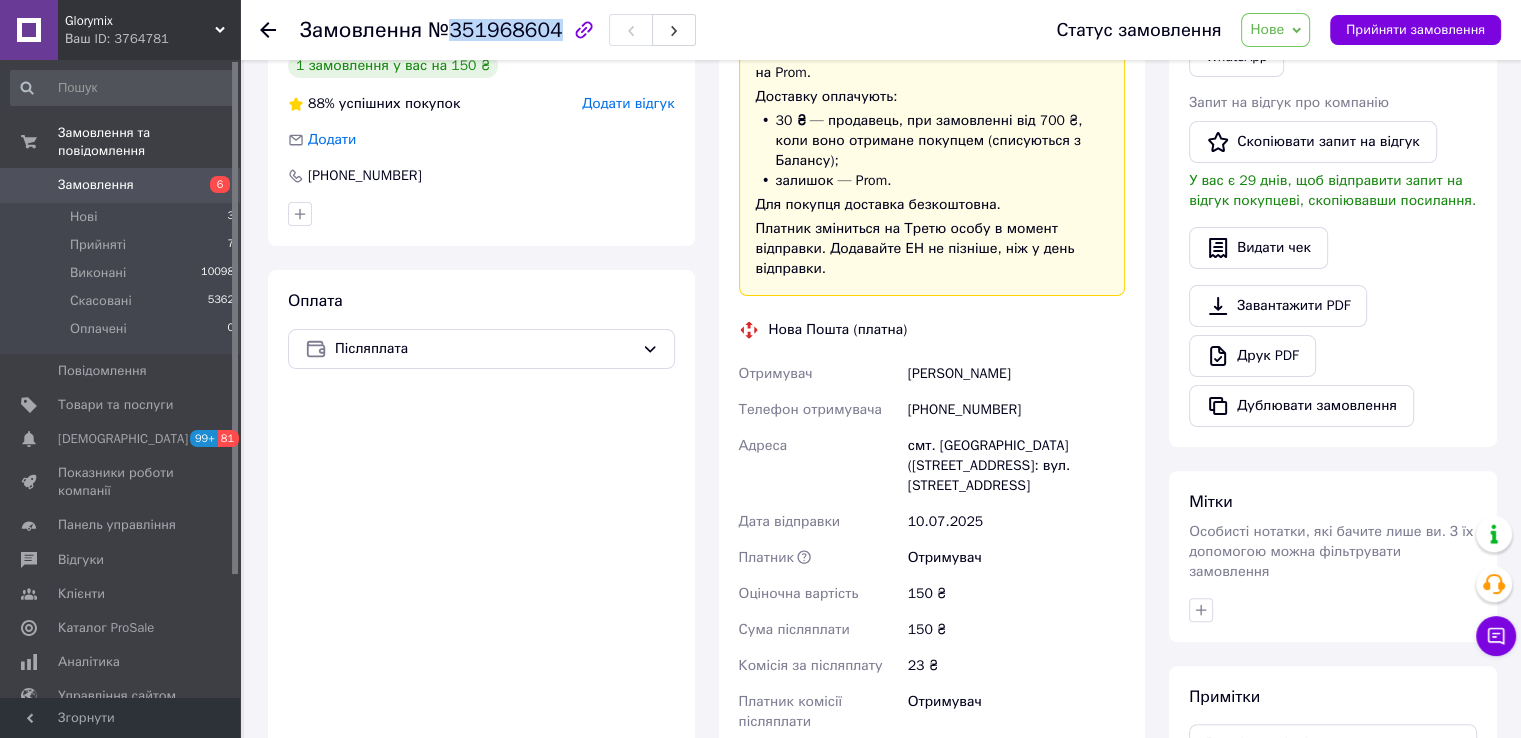 click on "№351968604" at bounding box center [495, 30] 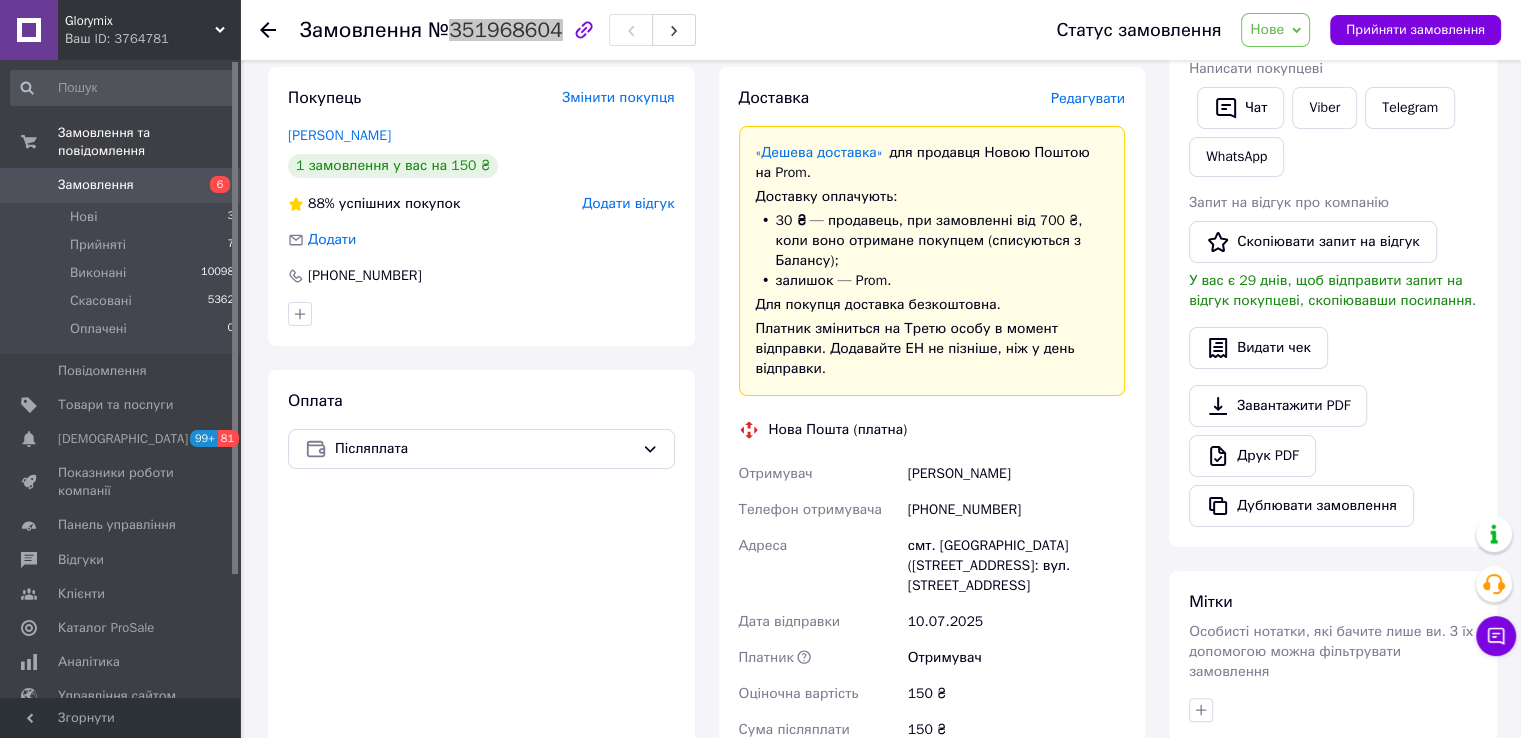 scroll, scrollTop: 800, scrollLeft: 0, axis: vertical 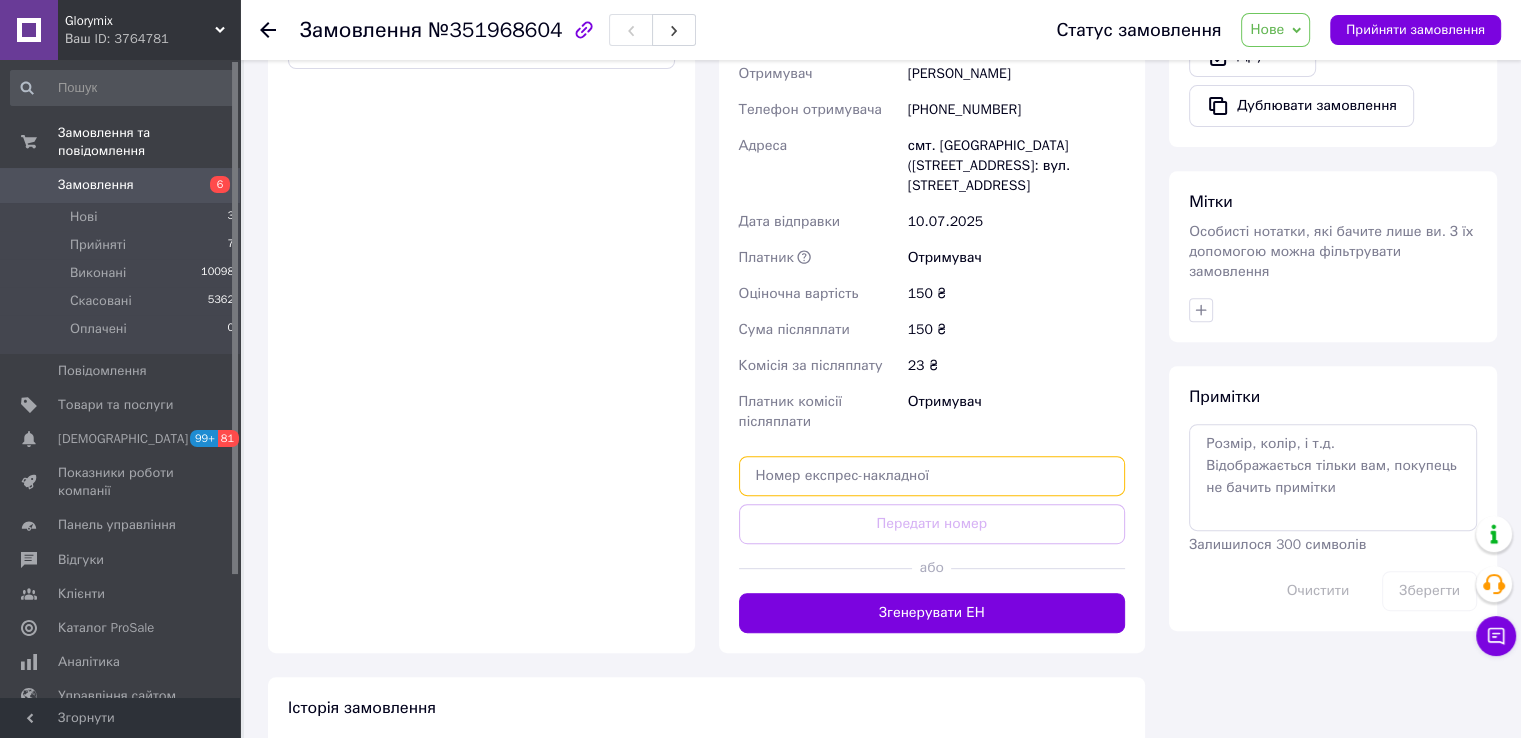 paste on "20451202838871" 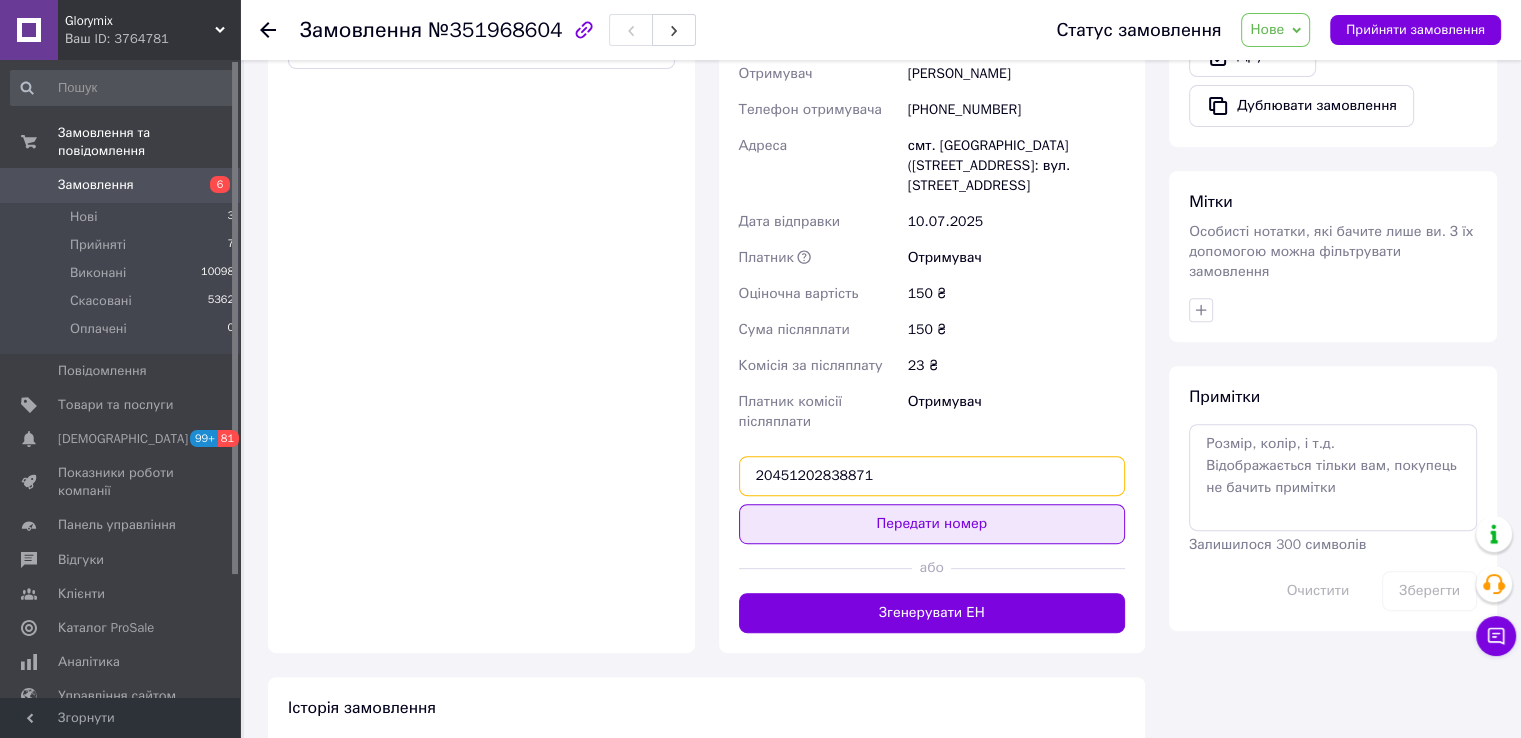 type on "20451202838871" 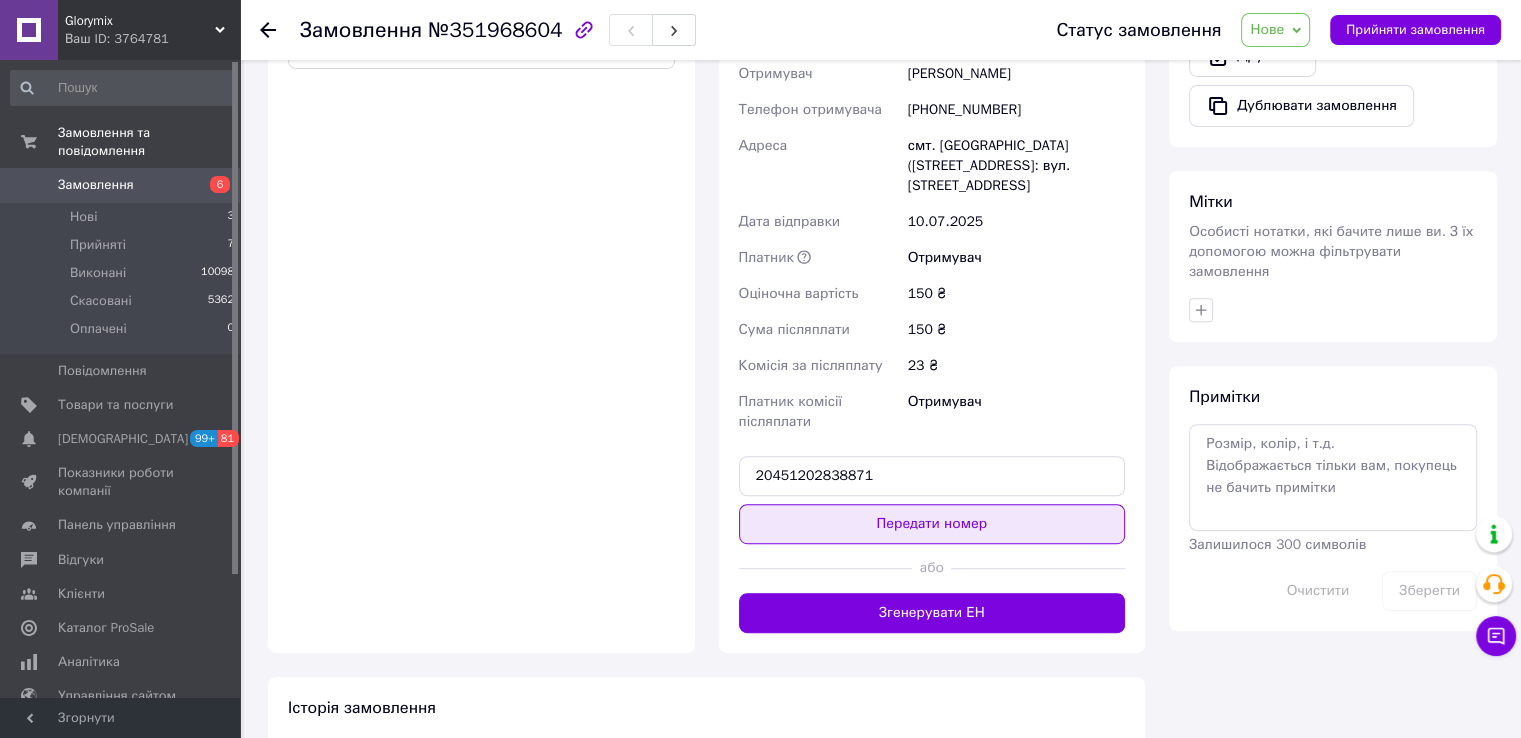 drag, startPoint x: 917, startPoint y: 485, endPoint x: 1059, endPoint y: 325, distance: 213.92522 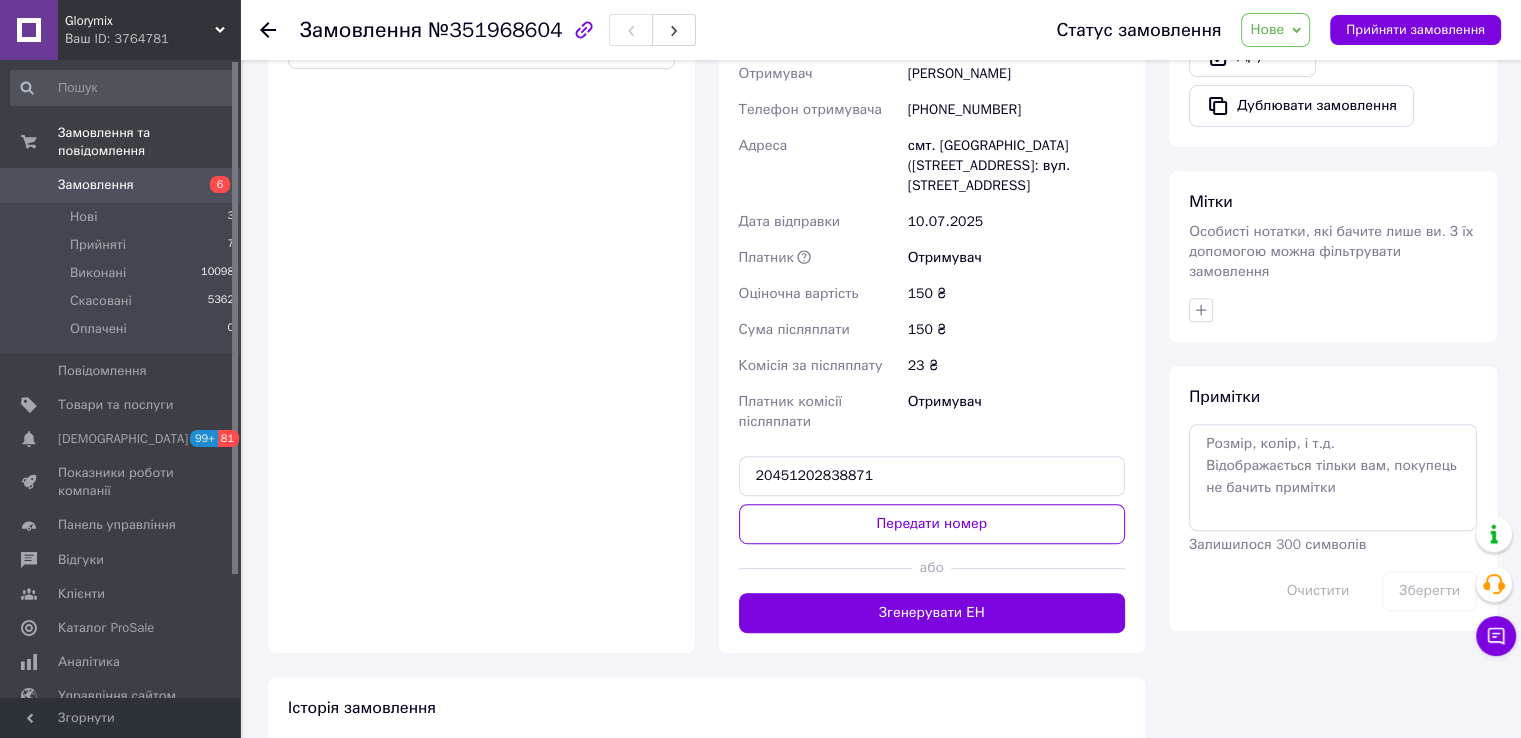 click on "Передати номер" at bounding box center (932, 524) 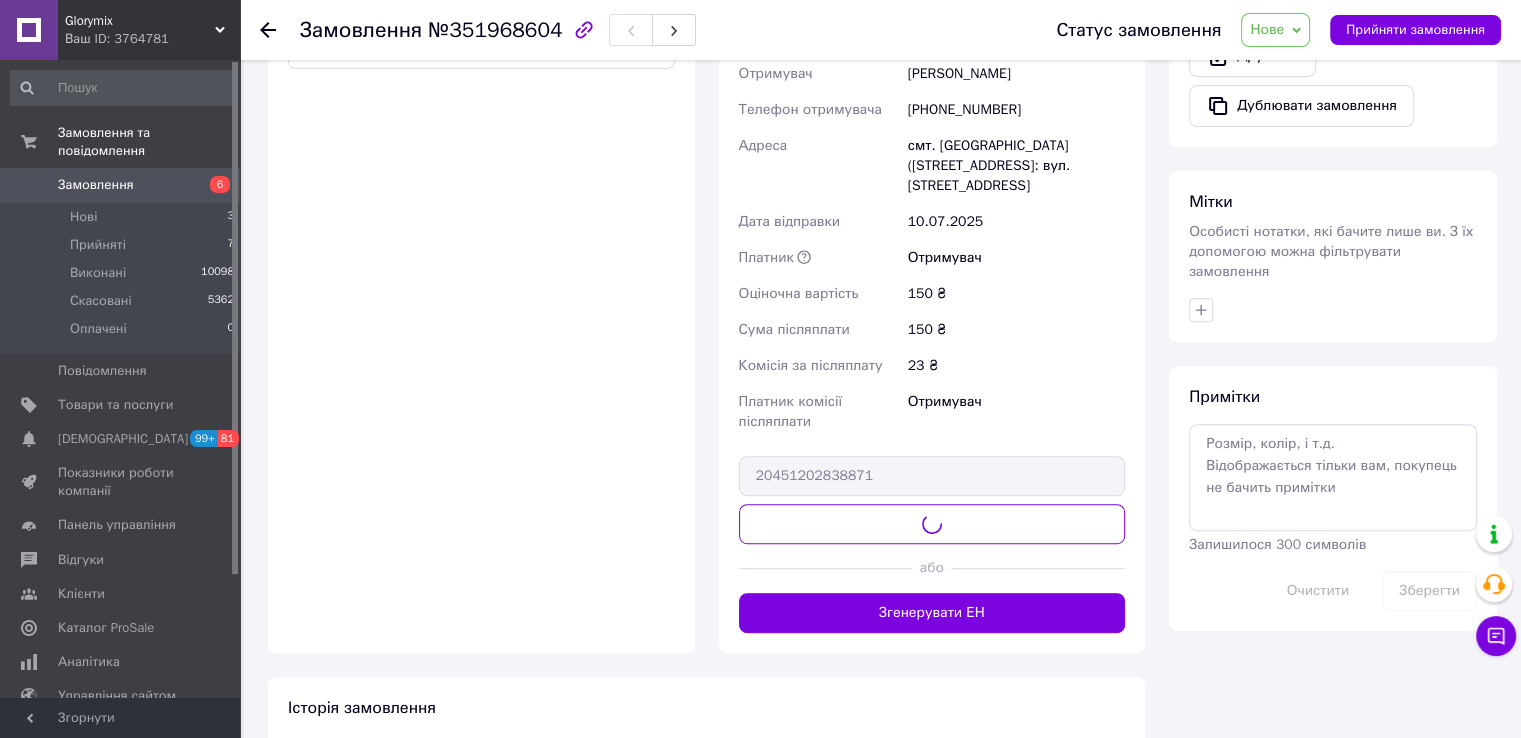 click on "Нове" at bounding box center (1275, 30) 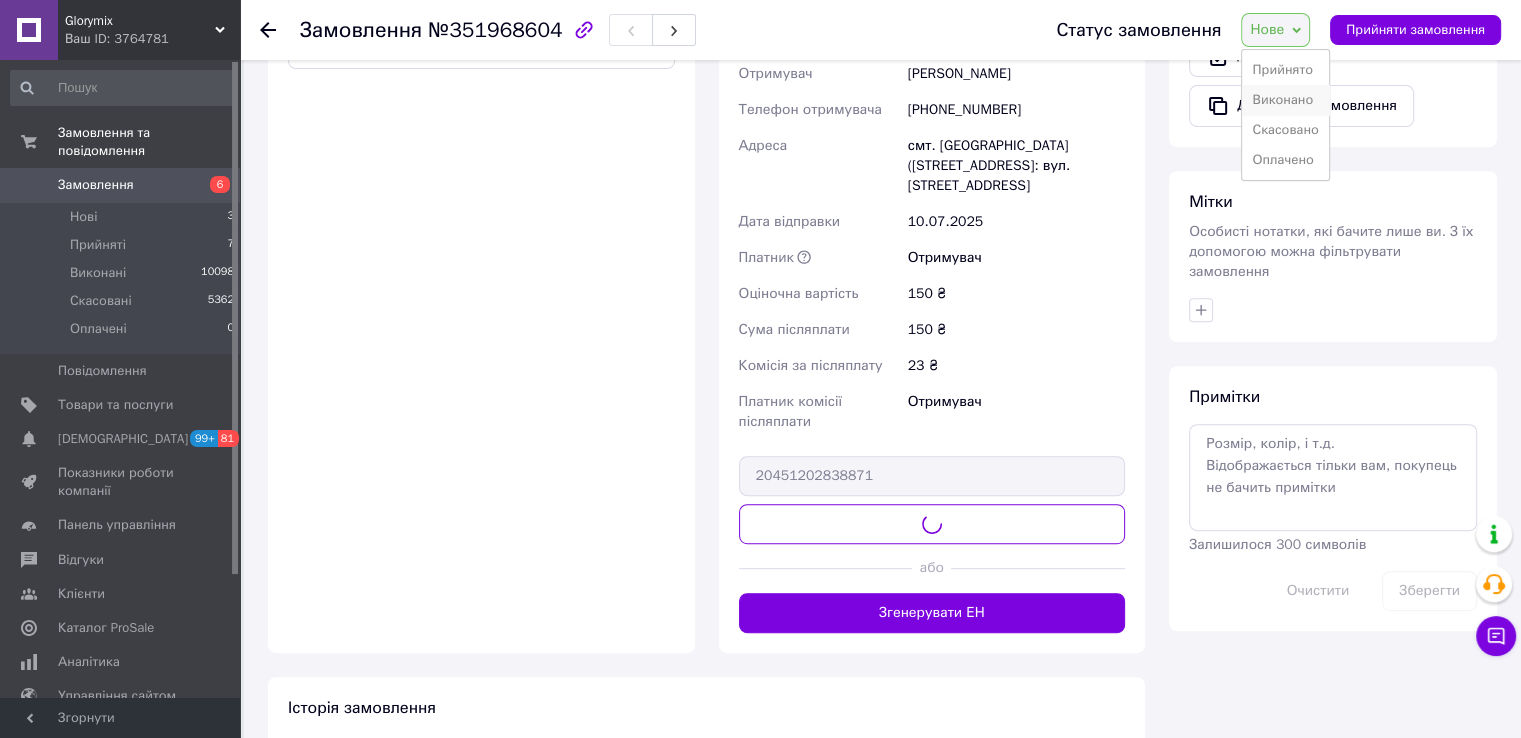 click on "Виконано" at bounding box center (1285, 100) 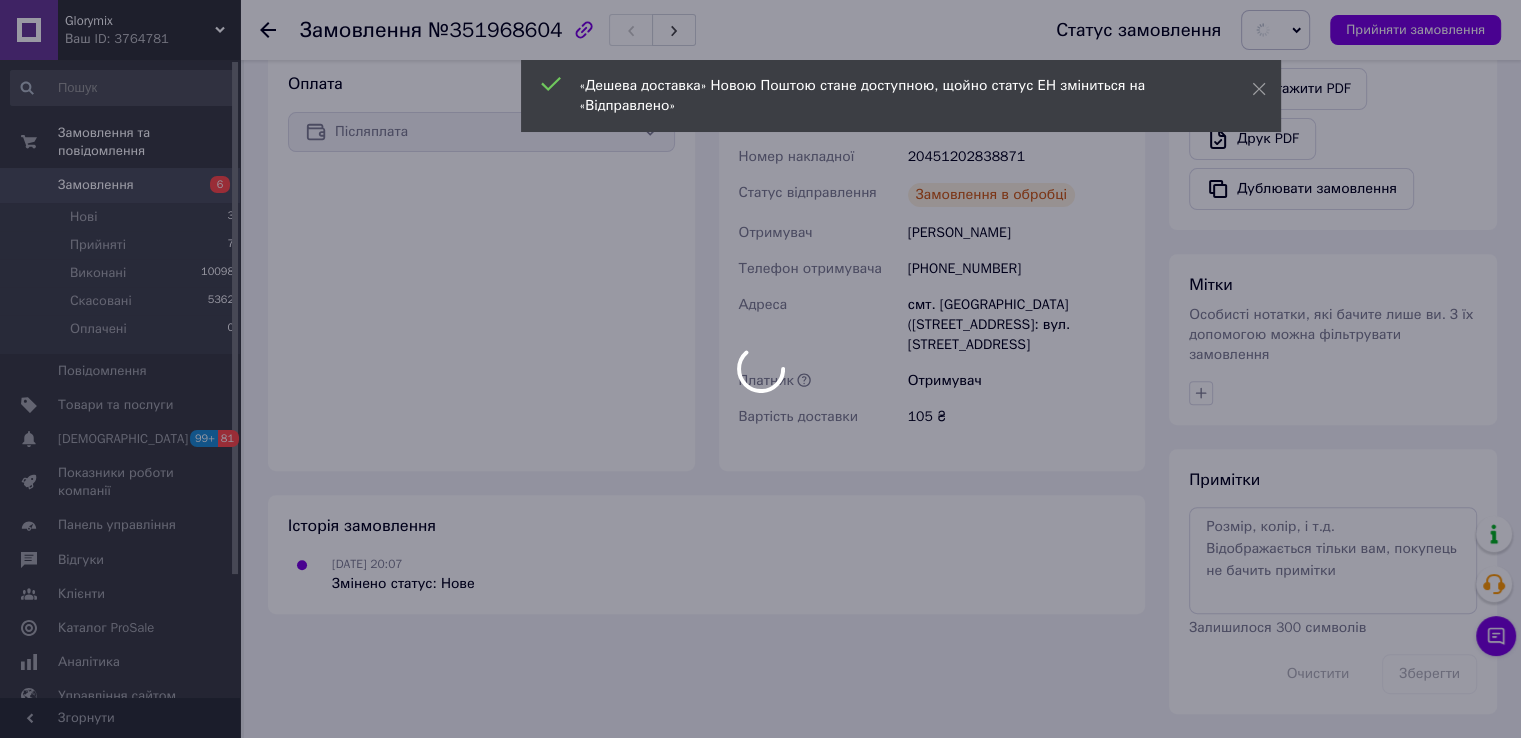 scroll, scrollTop: 494, scrollLeft: 0, axis: vertical 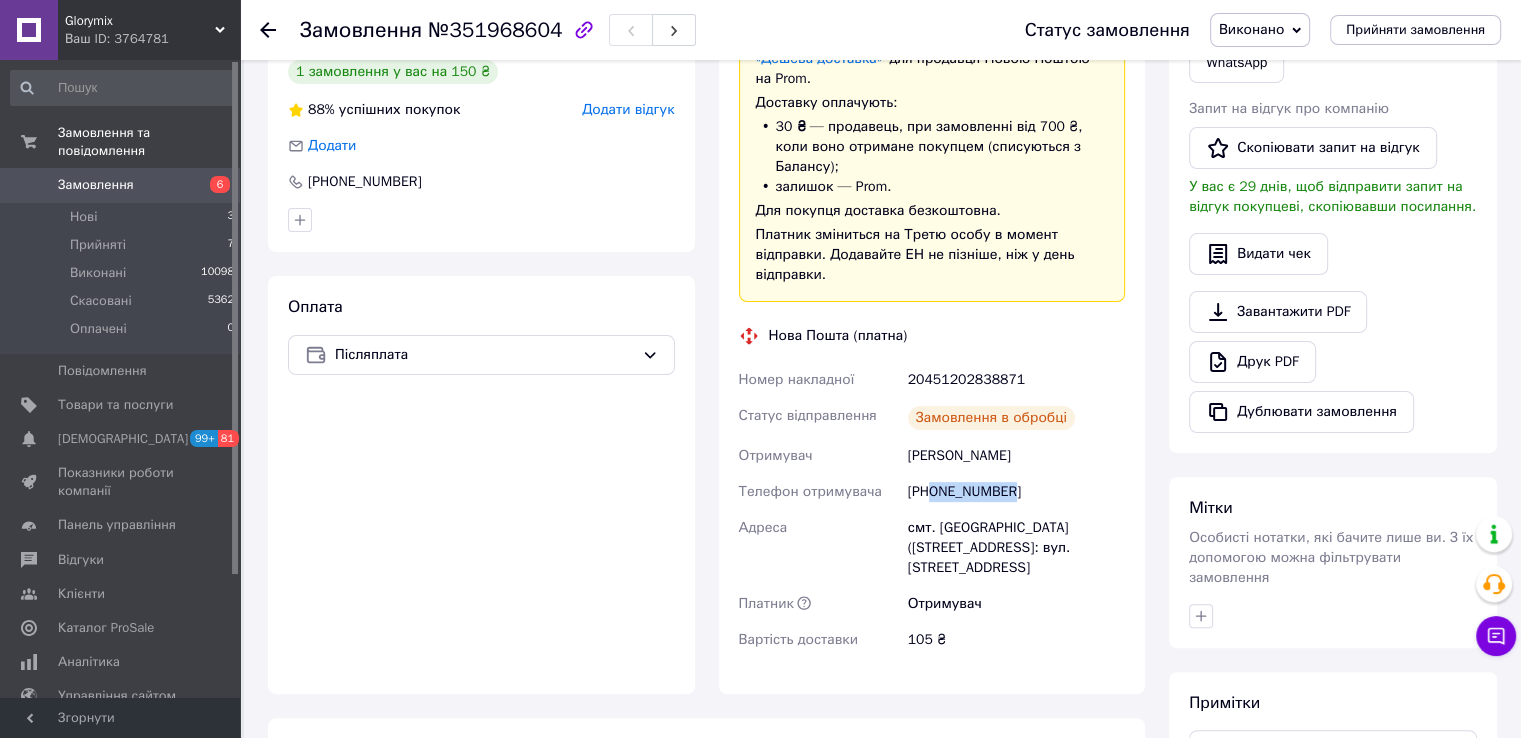 drag, startPoint x: 931, startPoint y: 478, endPoint x: 1034, endPoint y: 470, distance: 103.31021 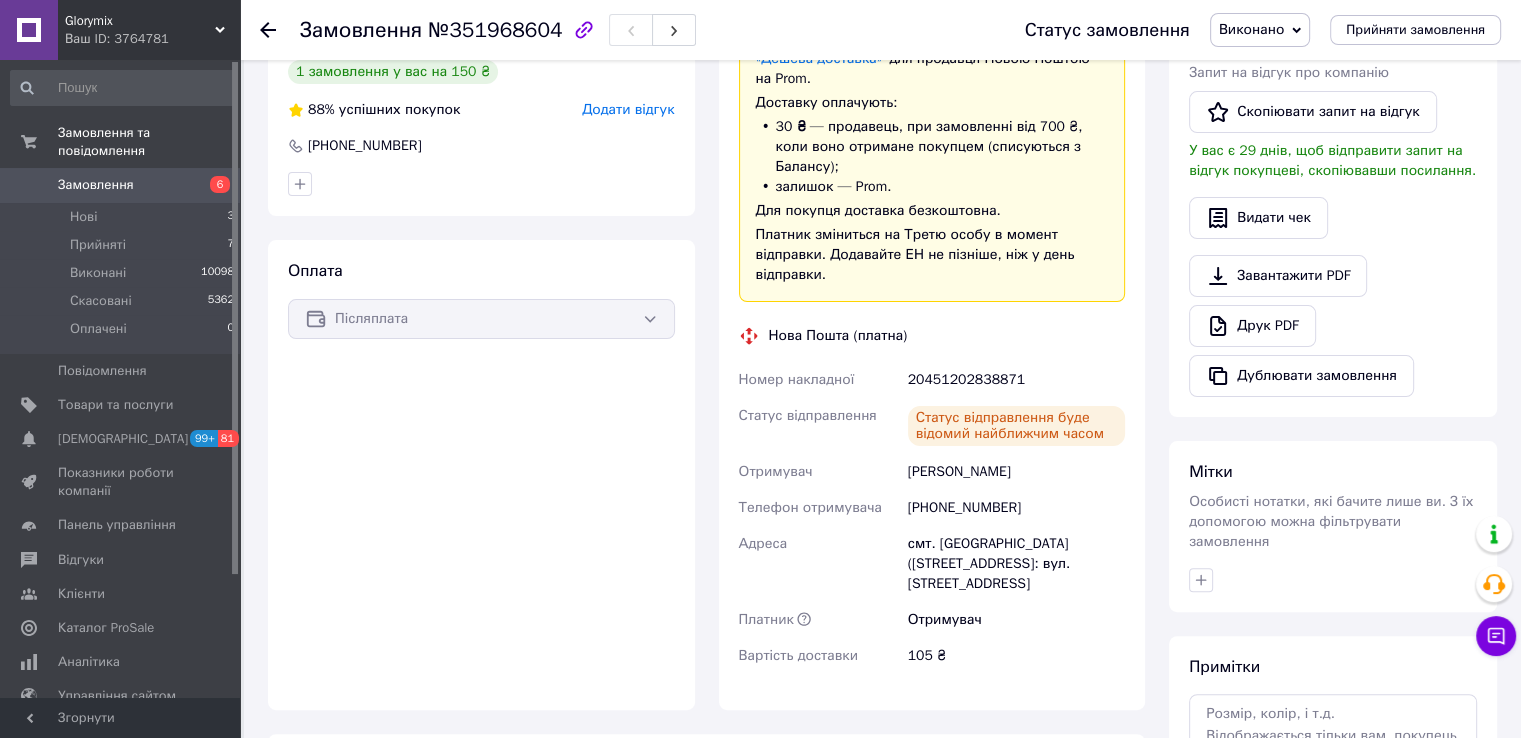 click on "20451202838871" at bounding box center [1016, 380] 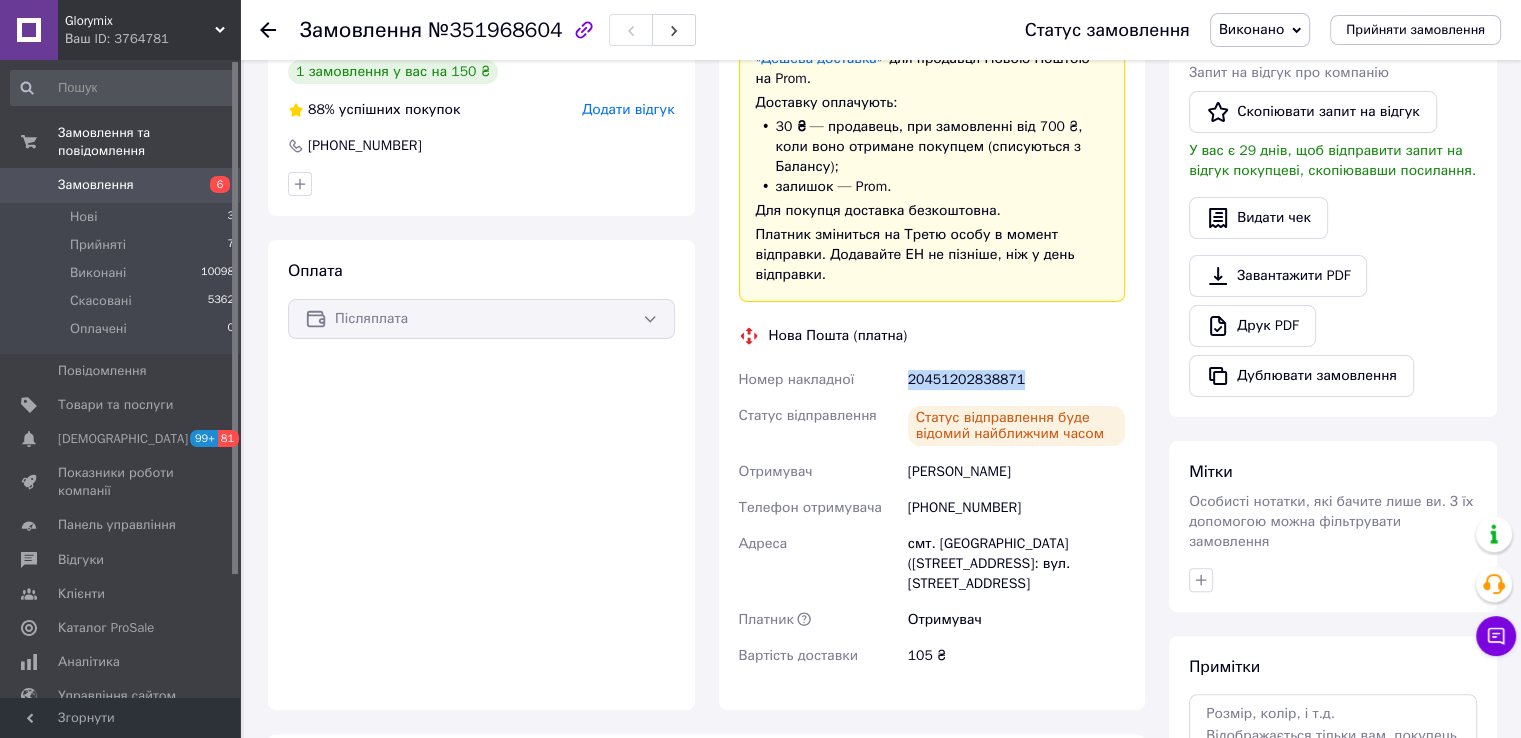 click on "20451202838871" at bounding box center [1016, 380] 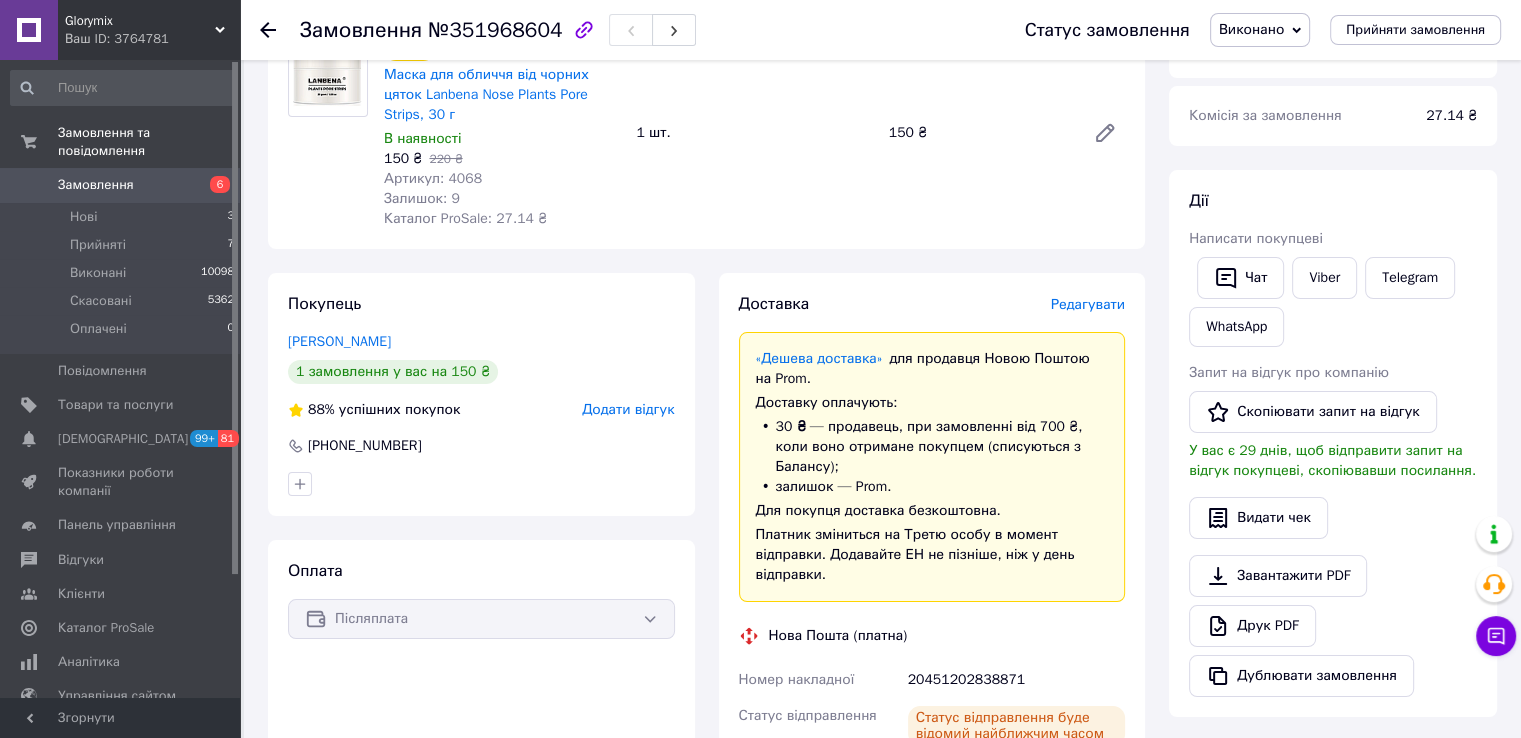 click 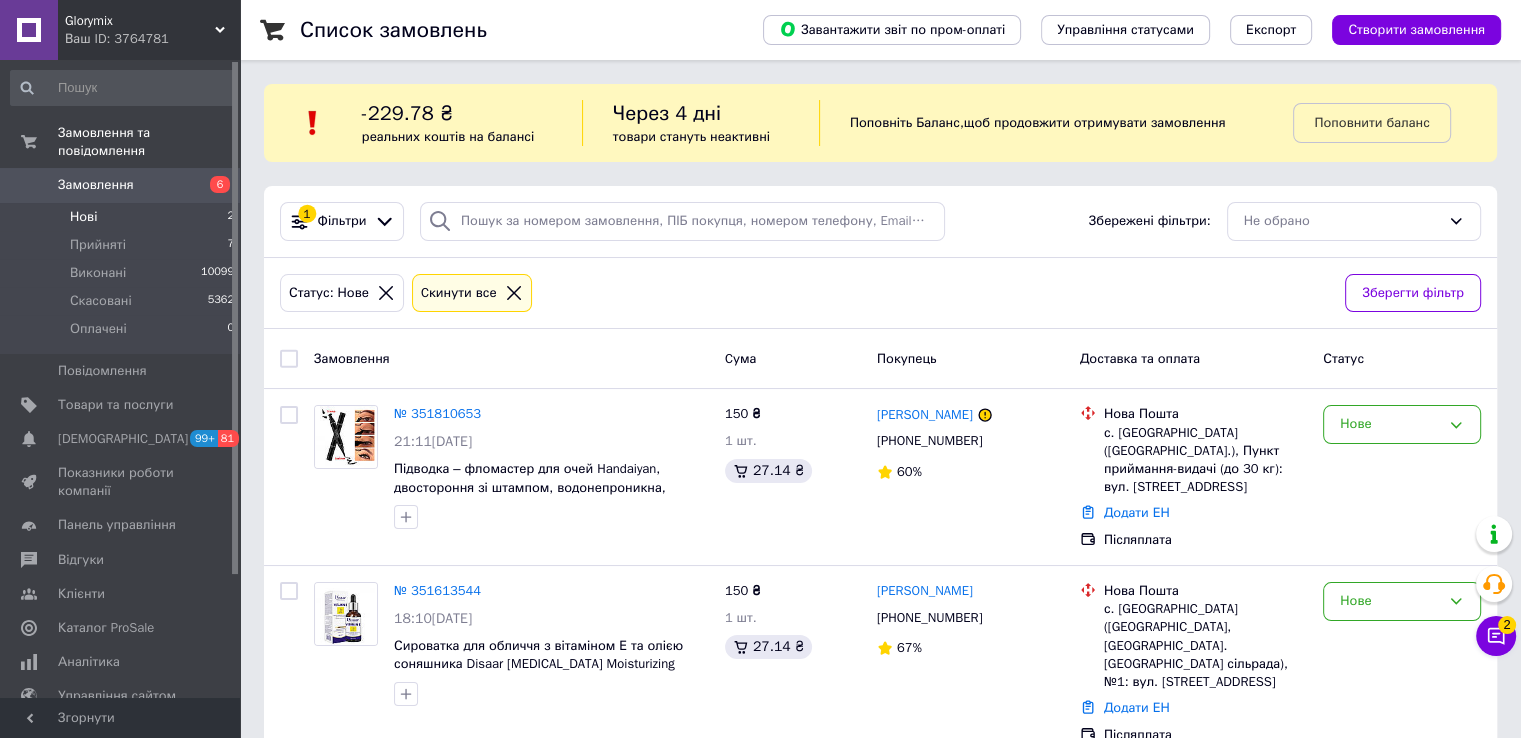 scroll, scrollTop: 8, scrollLeft: 0, axis: vertical 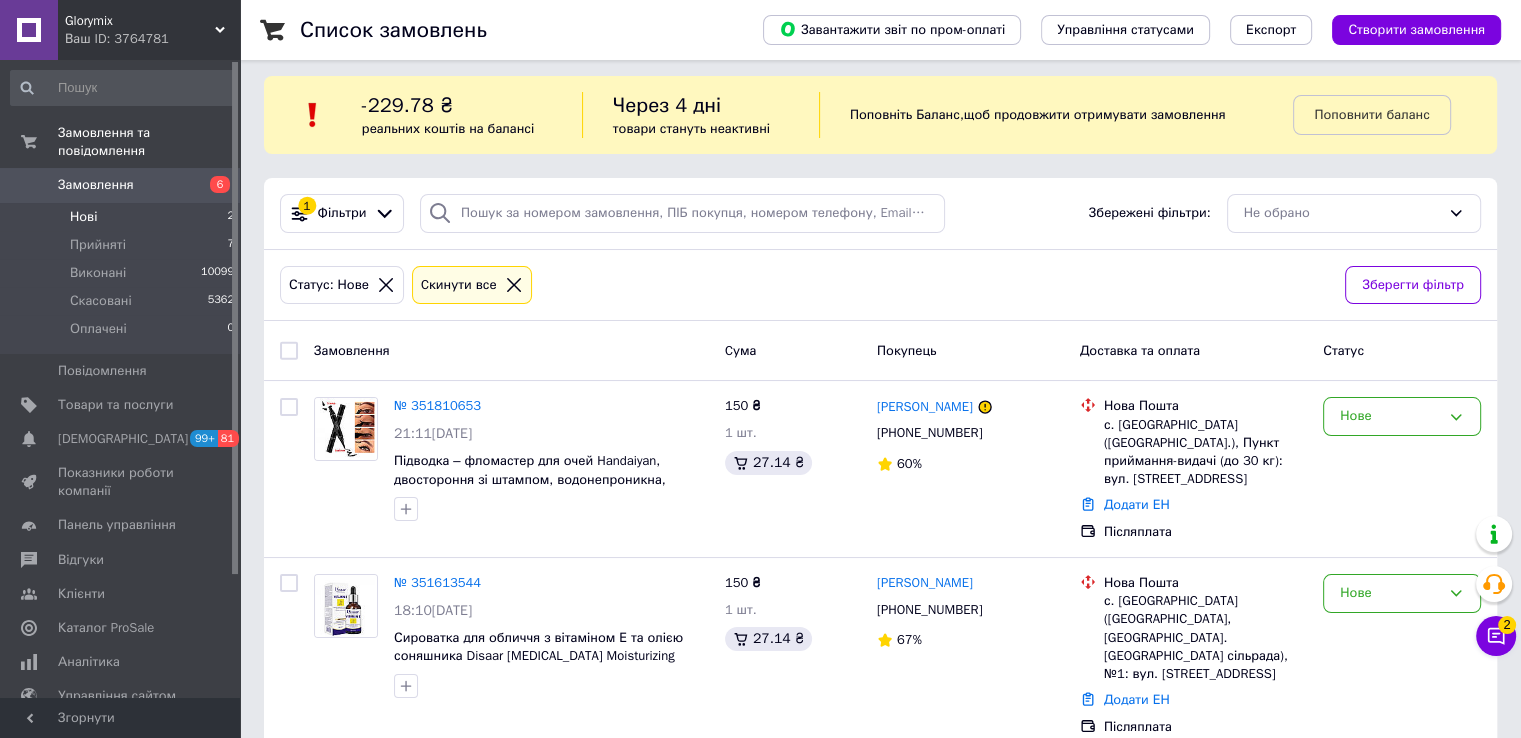 drag, startPoint x: 134, startPoint y: 225, endPoint x: 237, endPoint y: 276, distance: 114.93476 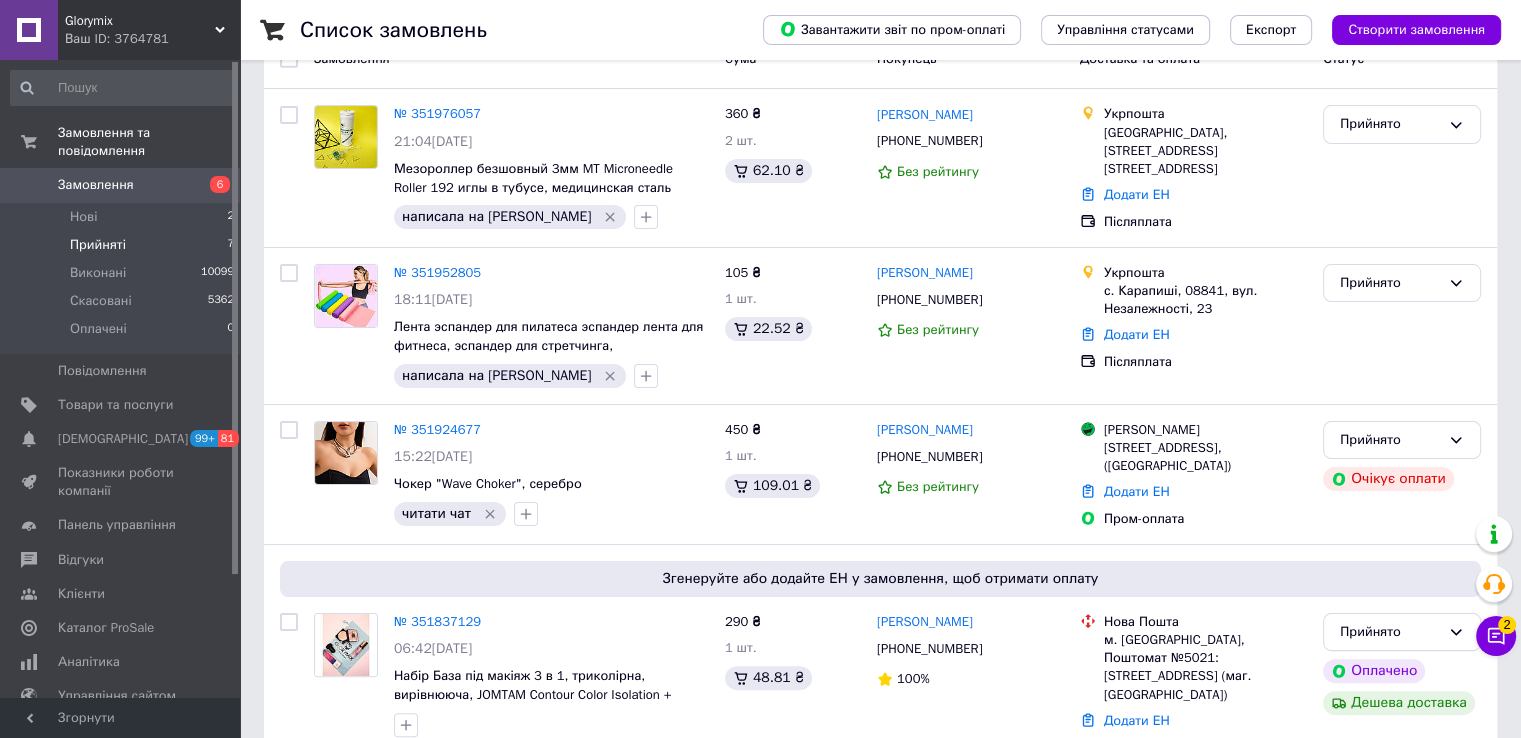 scroll, scrollTop: 0, scrollLeft: 0, axis: both 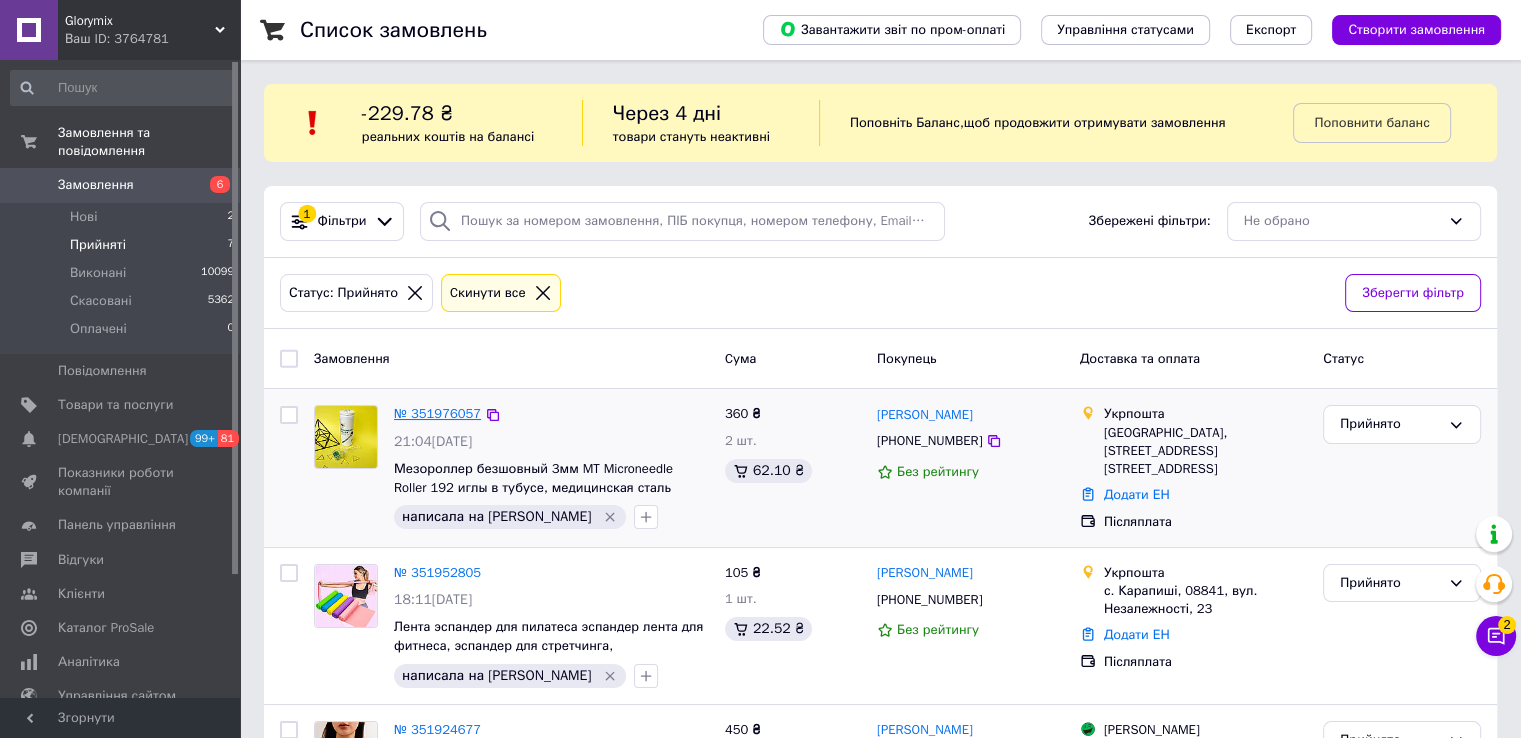 click on "№ 351976057" at bounding box center [437, 413] 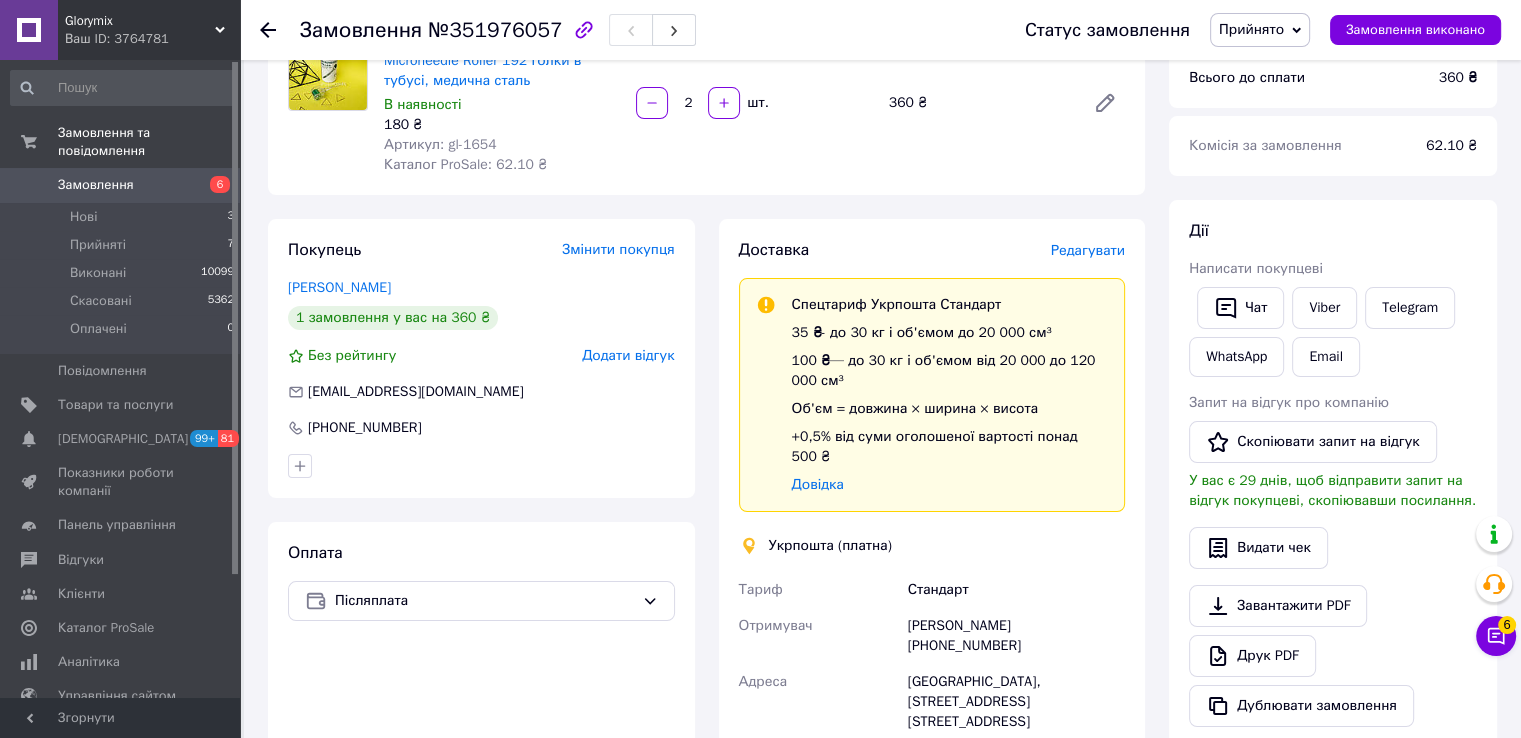 scroll, scrollTop: 500, scrollLeft: 0, axis: vertical 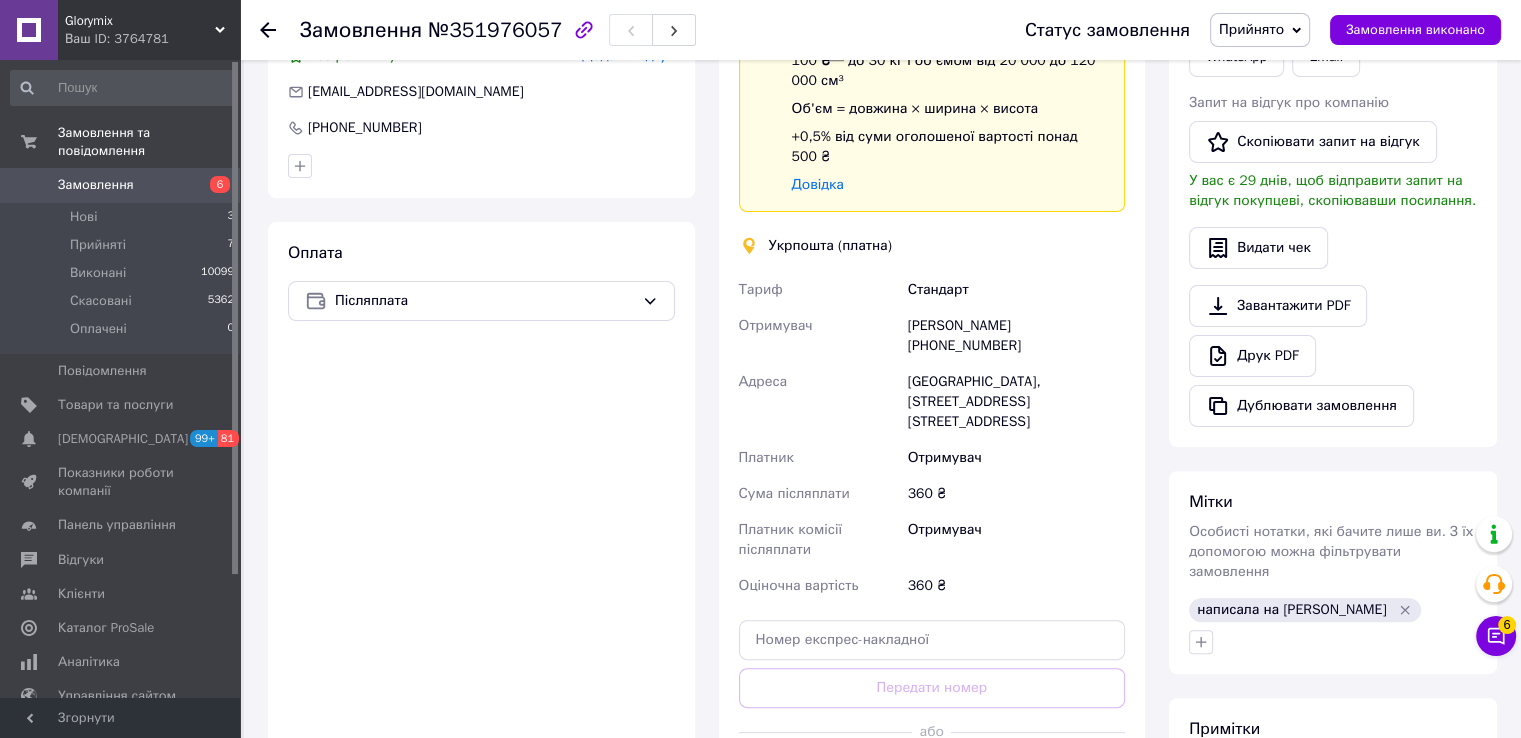 click on "Прийнято" at bounding box center [1251, 29] 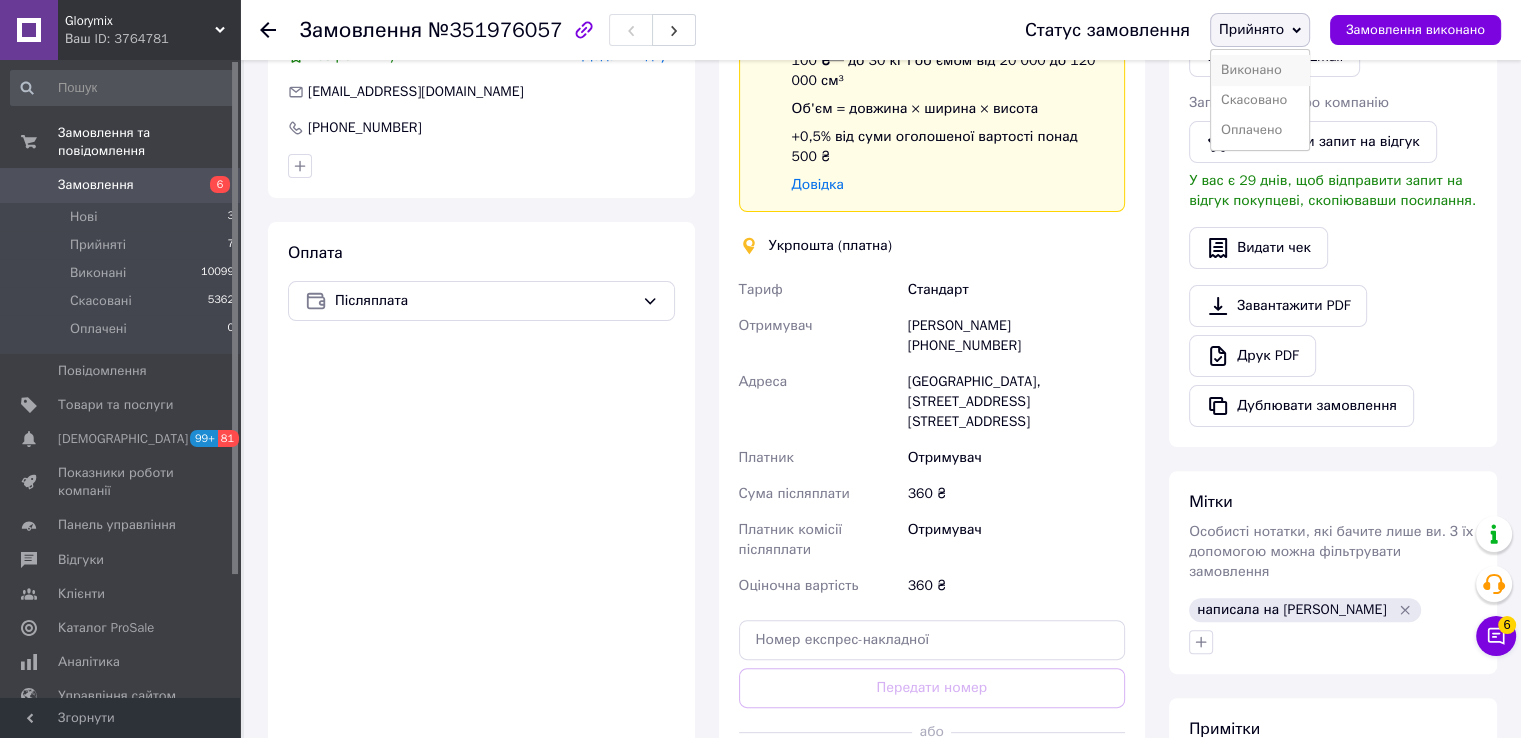 click on "Виконано" at bounding box center [1260, 70] 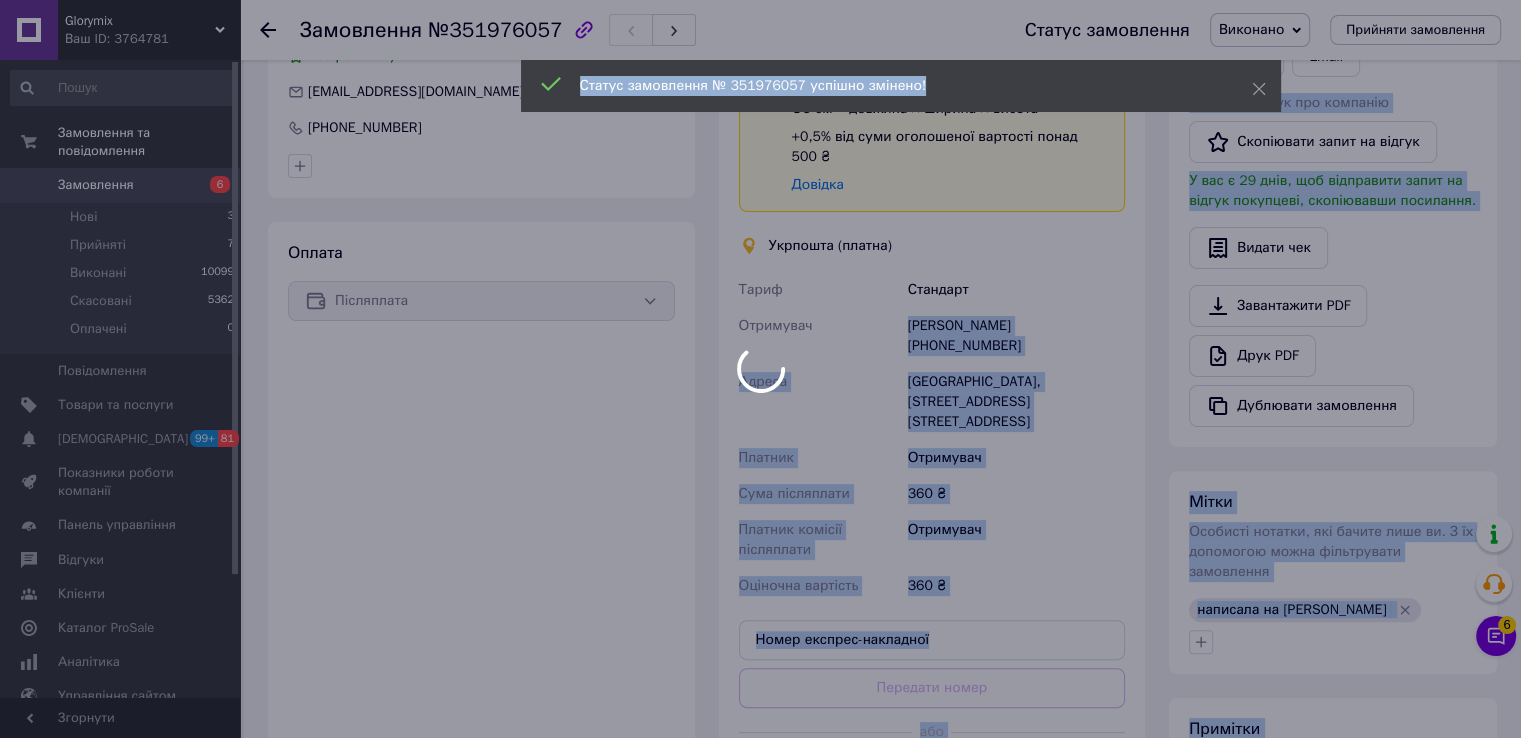 drag, startPoint x: 897, startPoint y: 301, endPoint x: 1004, endPoint y: 307, distance: 107.16809 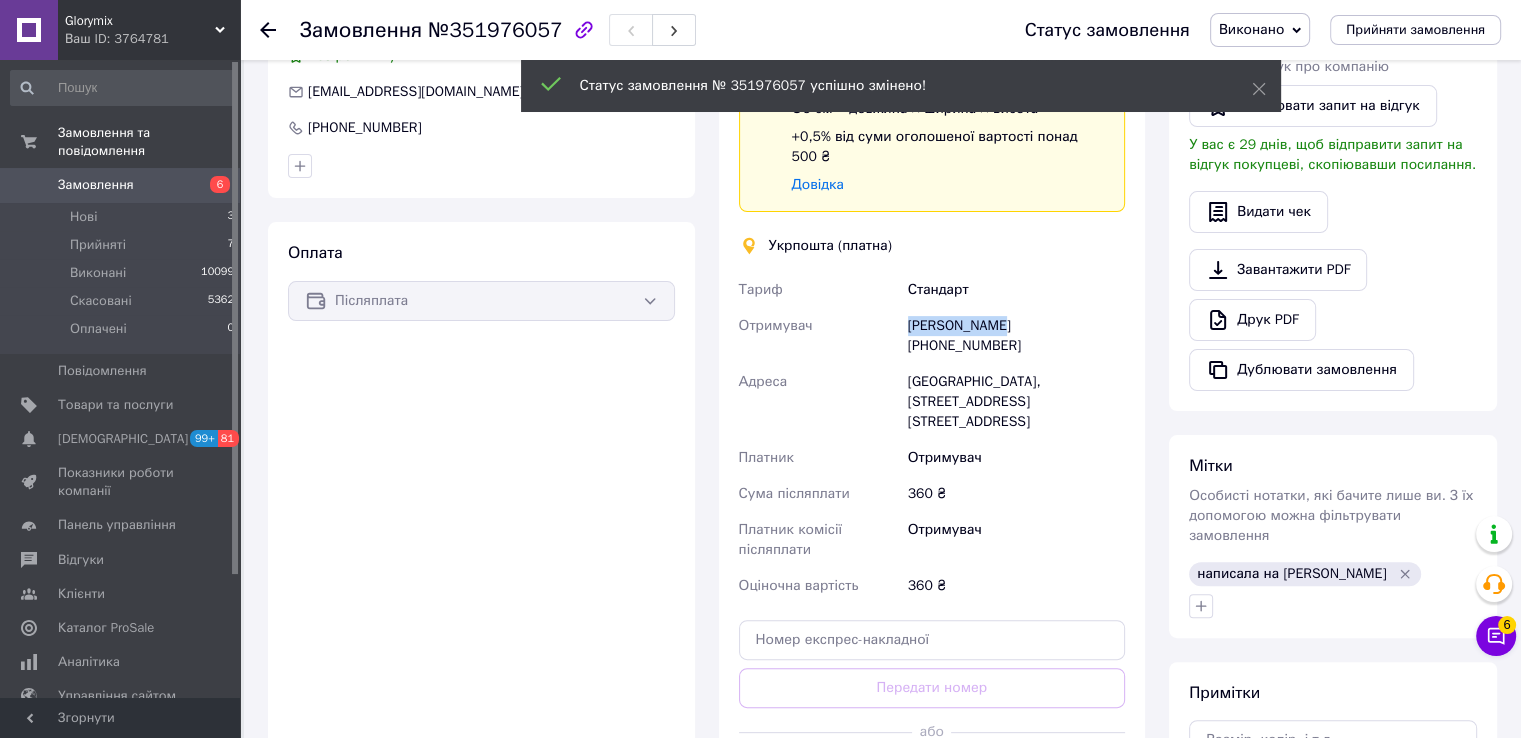 drag, startPoint x: 1000, startPoint y: 304, endPoint x: 882, endPoint y: 305, distance: 118.004234 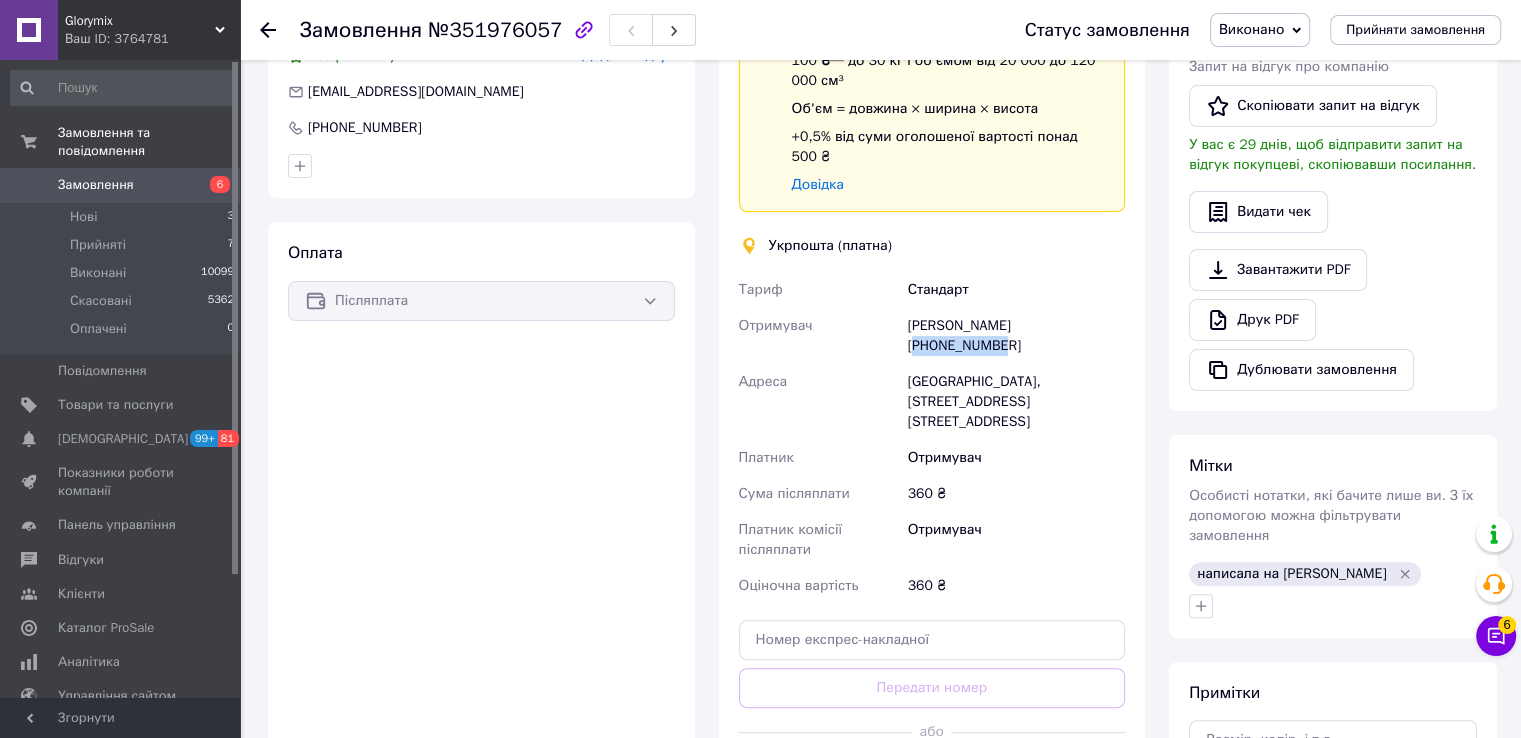 drag, startPoint x: 1025, startPoint y: 302, endPoint x: 1080, endPoint y: 301, distance: 55.00909 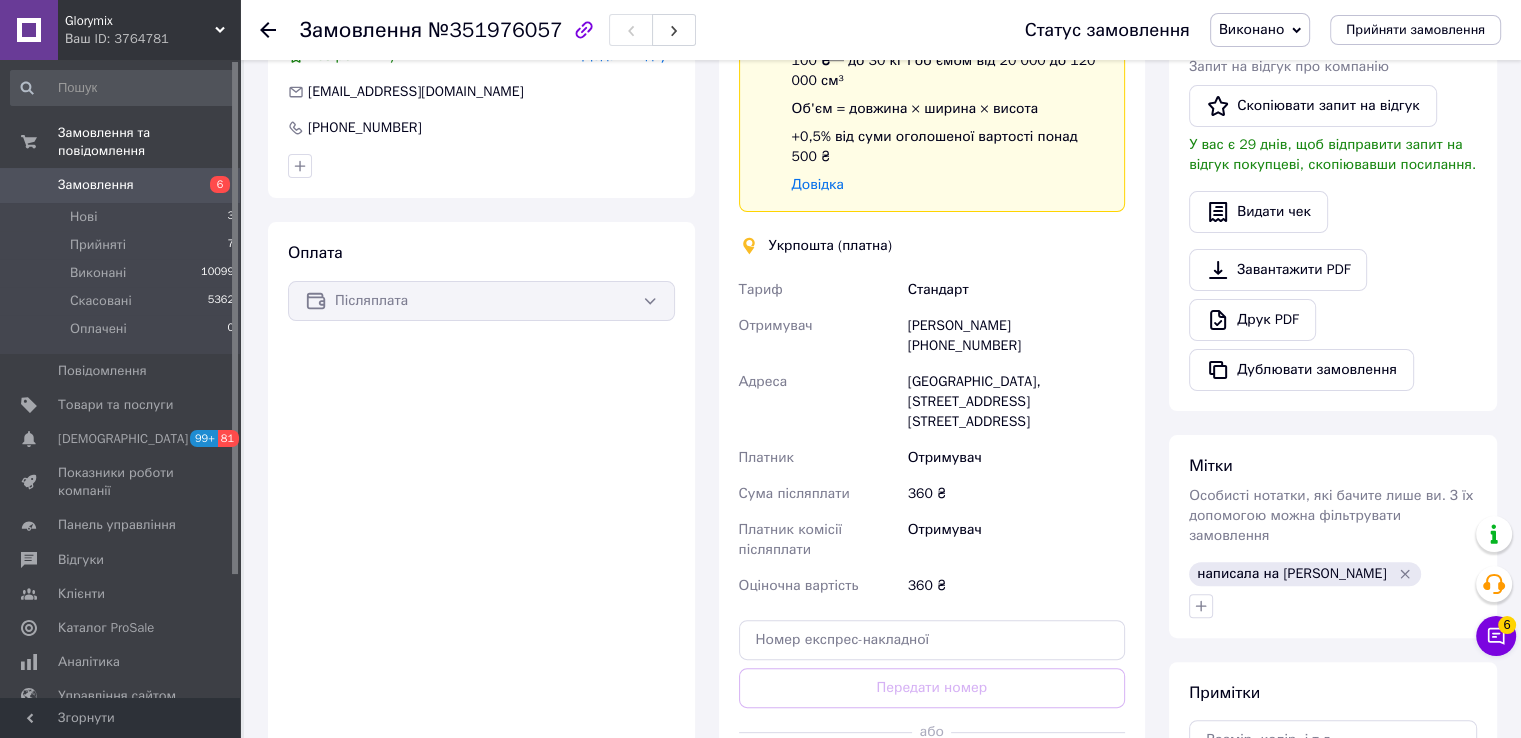 click on "[GEOGRAPHIC_DATA], [STREET_ADDRESS] [STREET_ADDRESS]" at bounding box center [1016, 402] 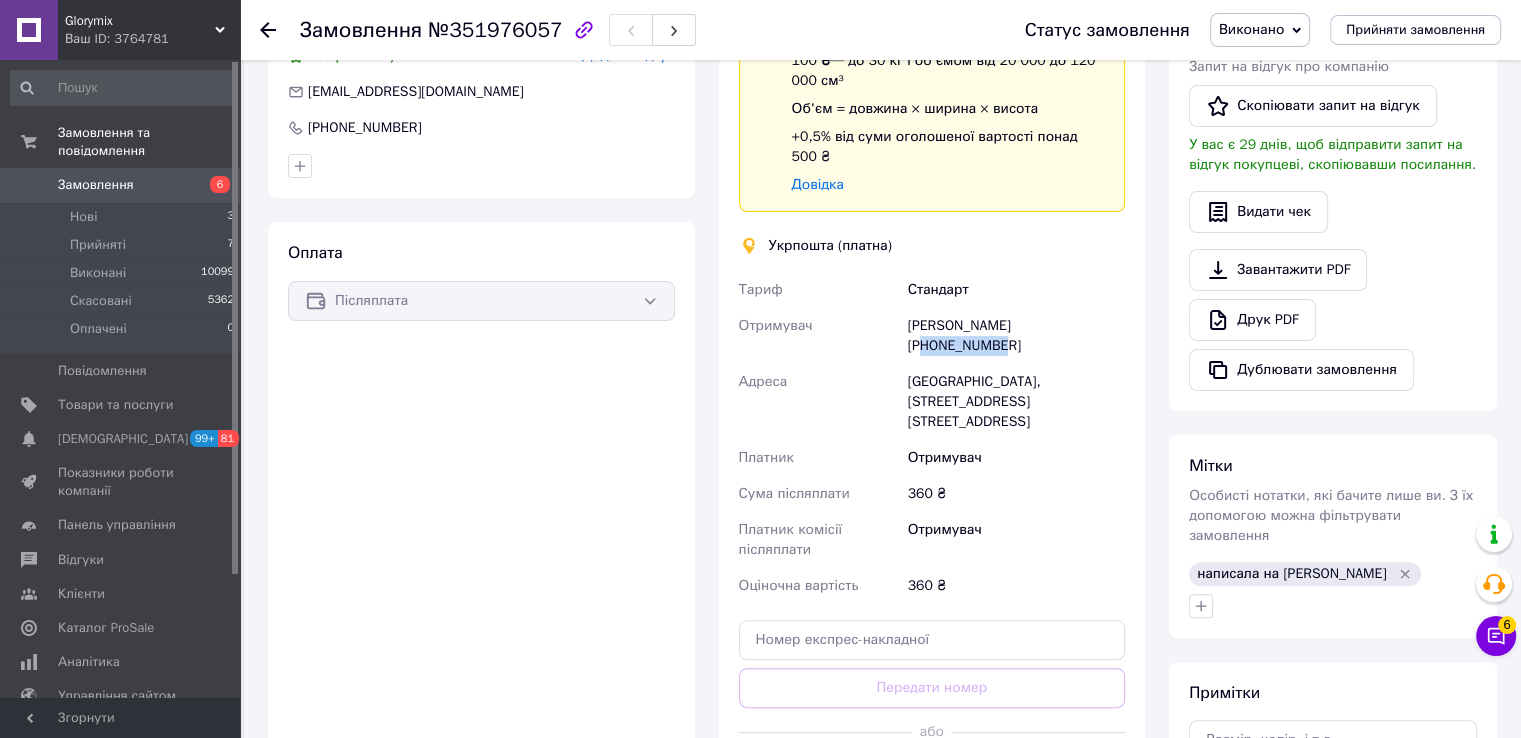 drag, startPoint x: 1028, startPoint y: 309, endPoint x: 1077, endPoint y: 306, distance: 49.09175 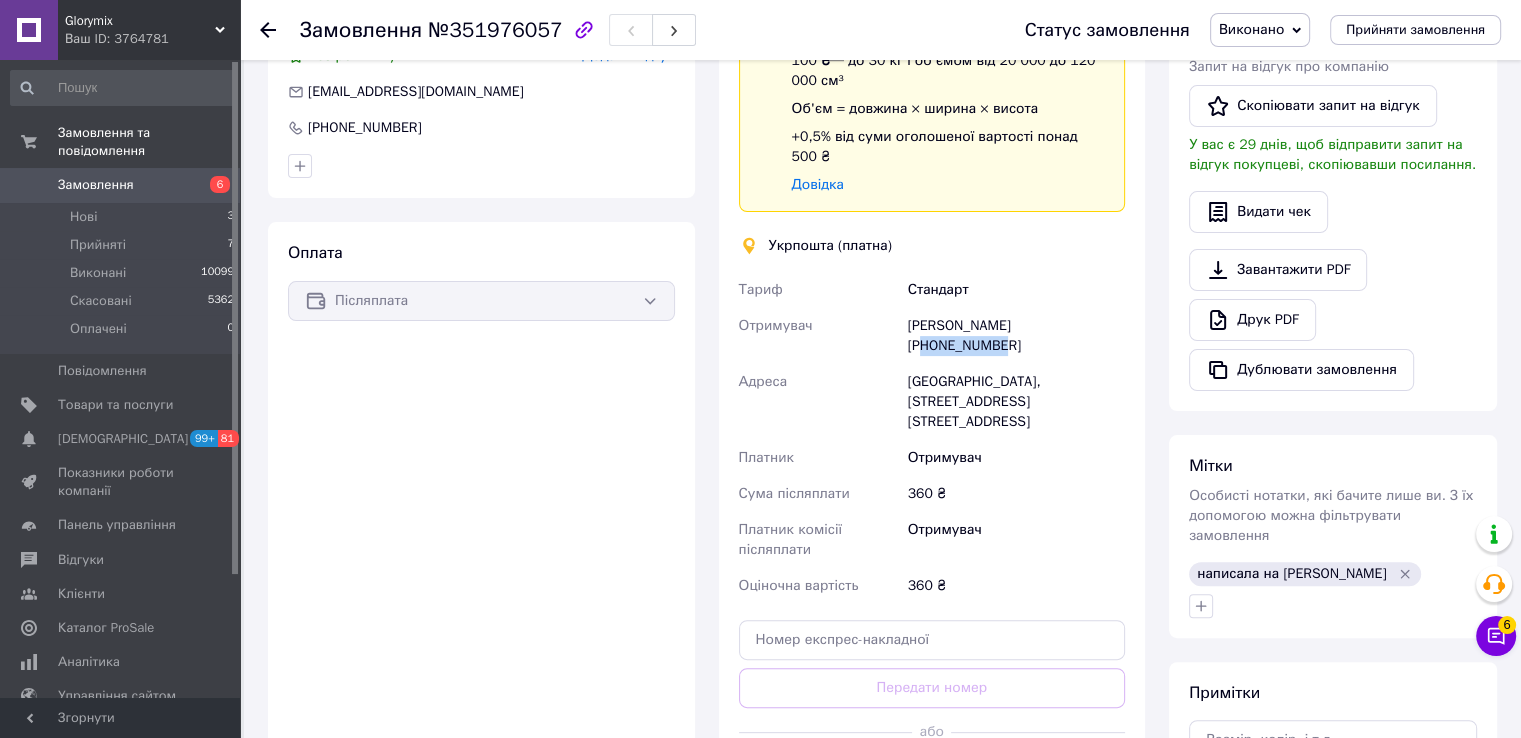 scroll, scrollTop: 0, scrollLeft: 0, axis: both 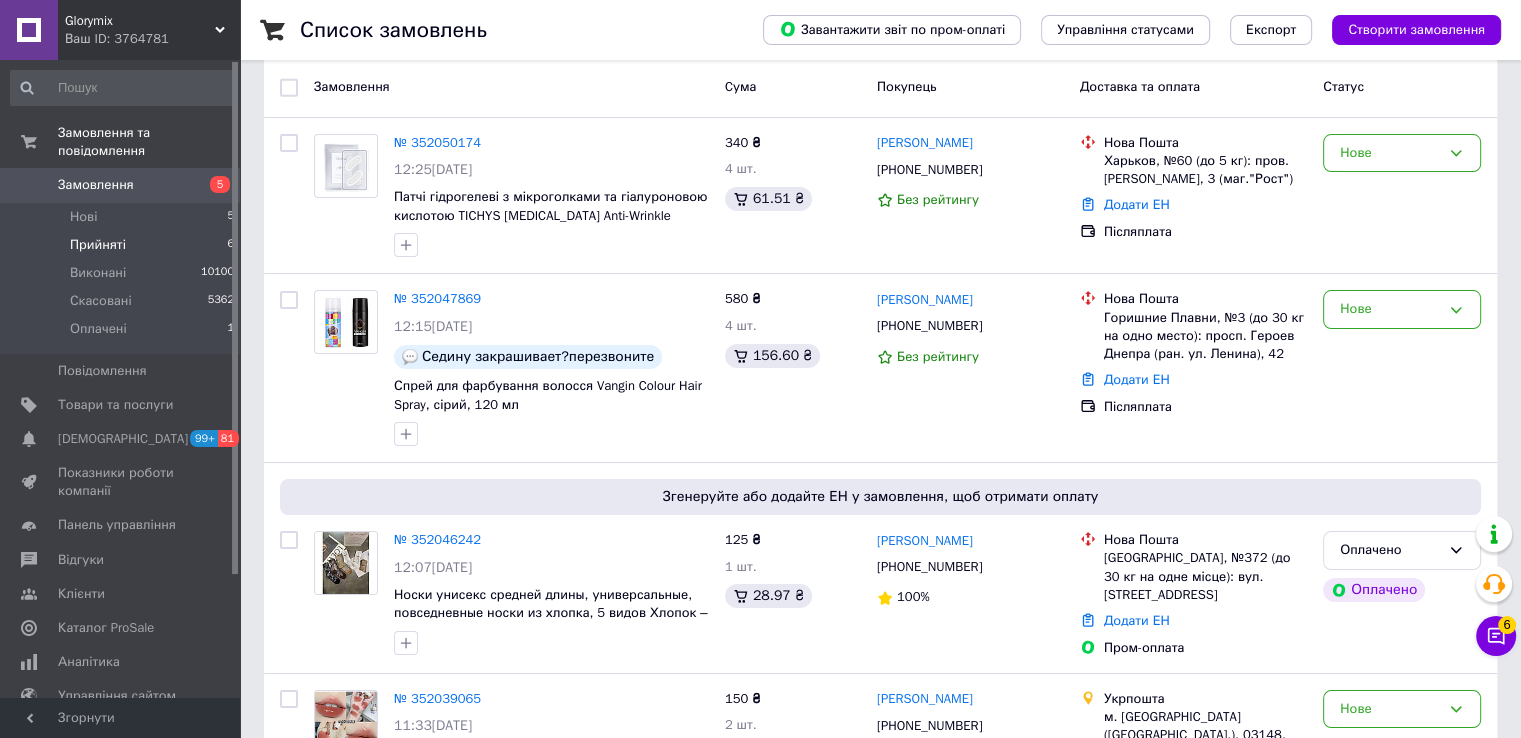 click on "Прийняті 6" at bounding box center [123, 245] 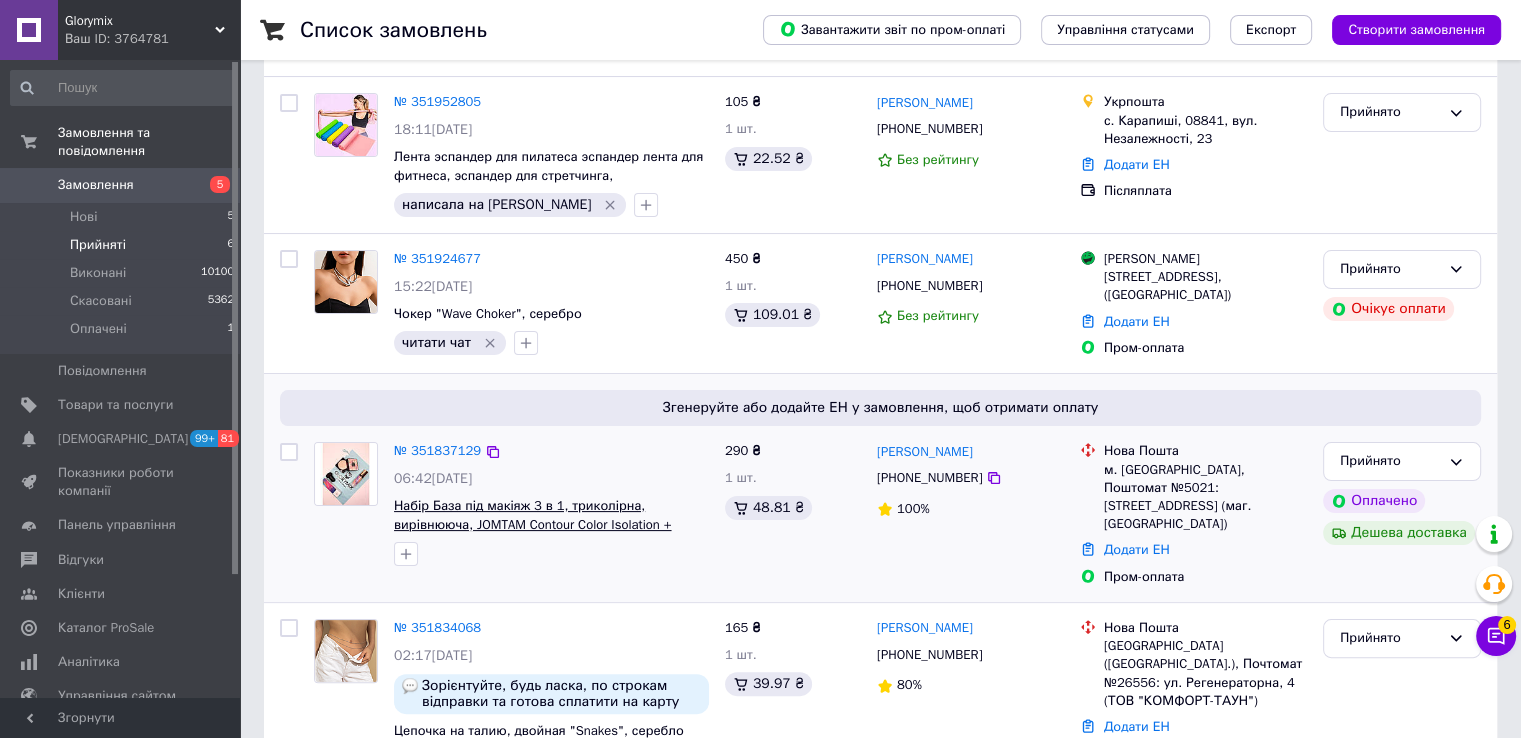 scroll, scrollTop: 112, scrollLeft: 0, axis: vertical 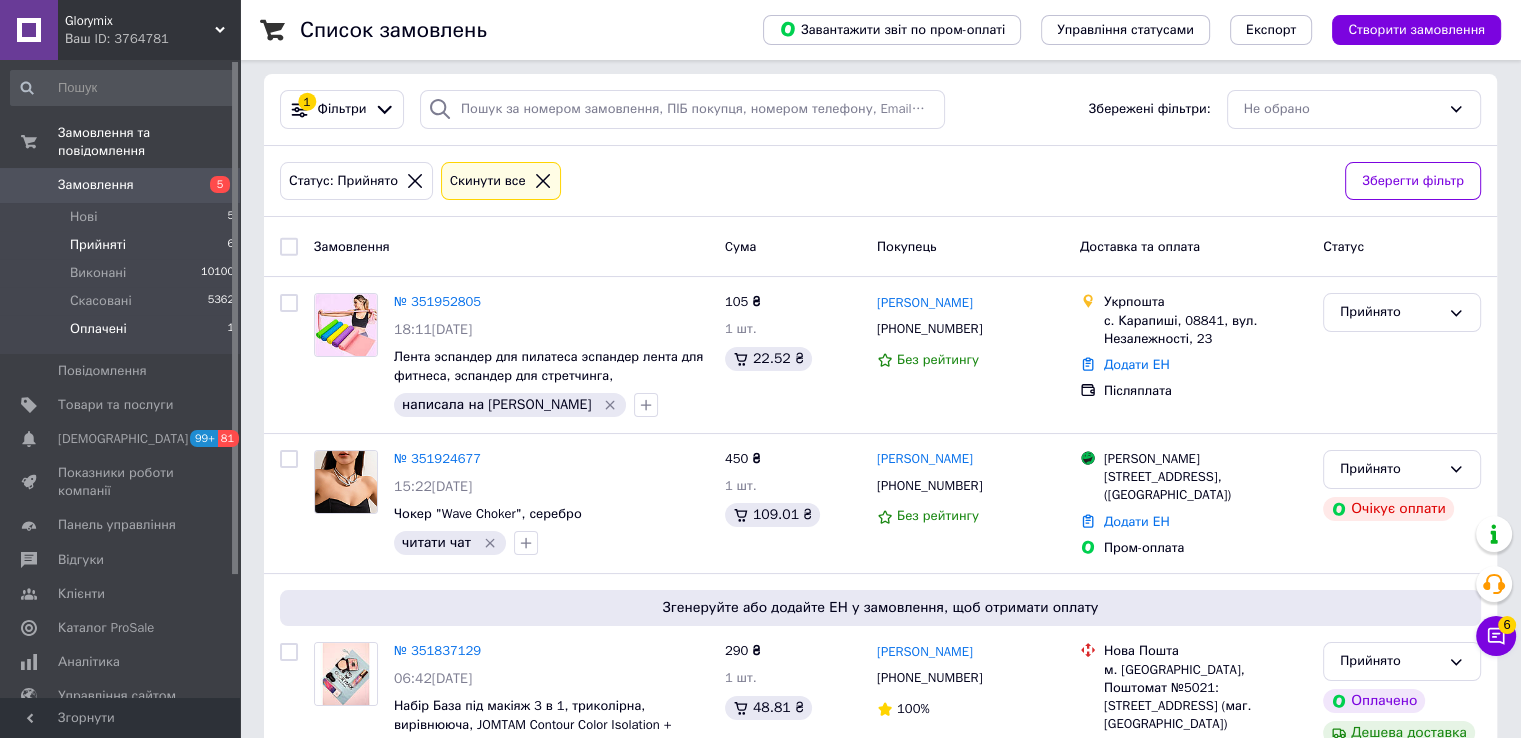 click on "Оплачені 1" at bounding box center (123, 334) 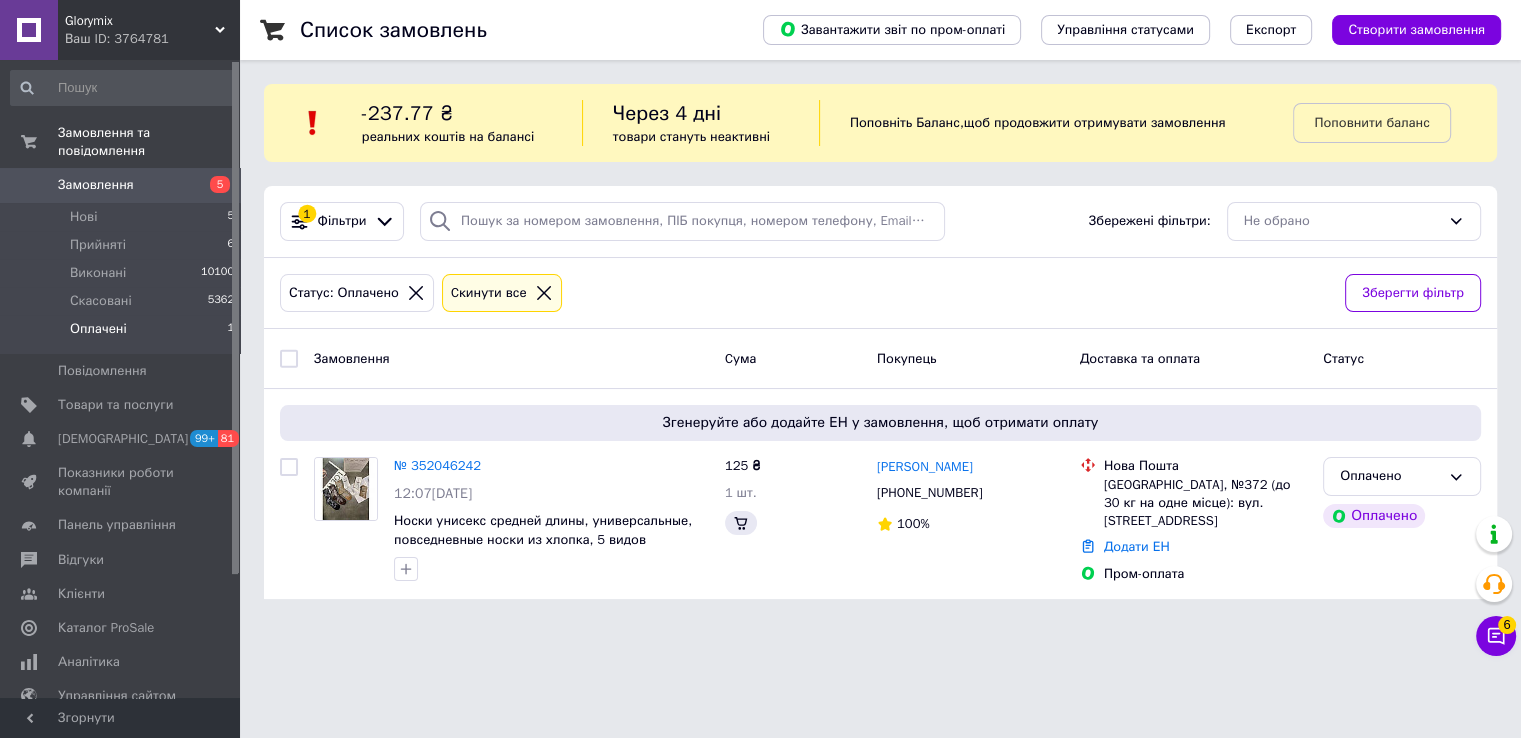 scroll, scrollTop: 0, scrollLeft: 0, axis: both 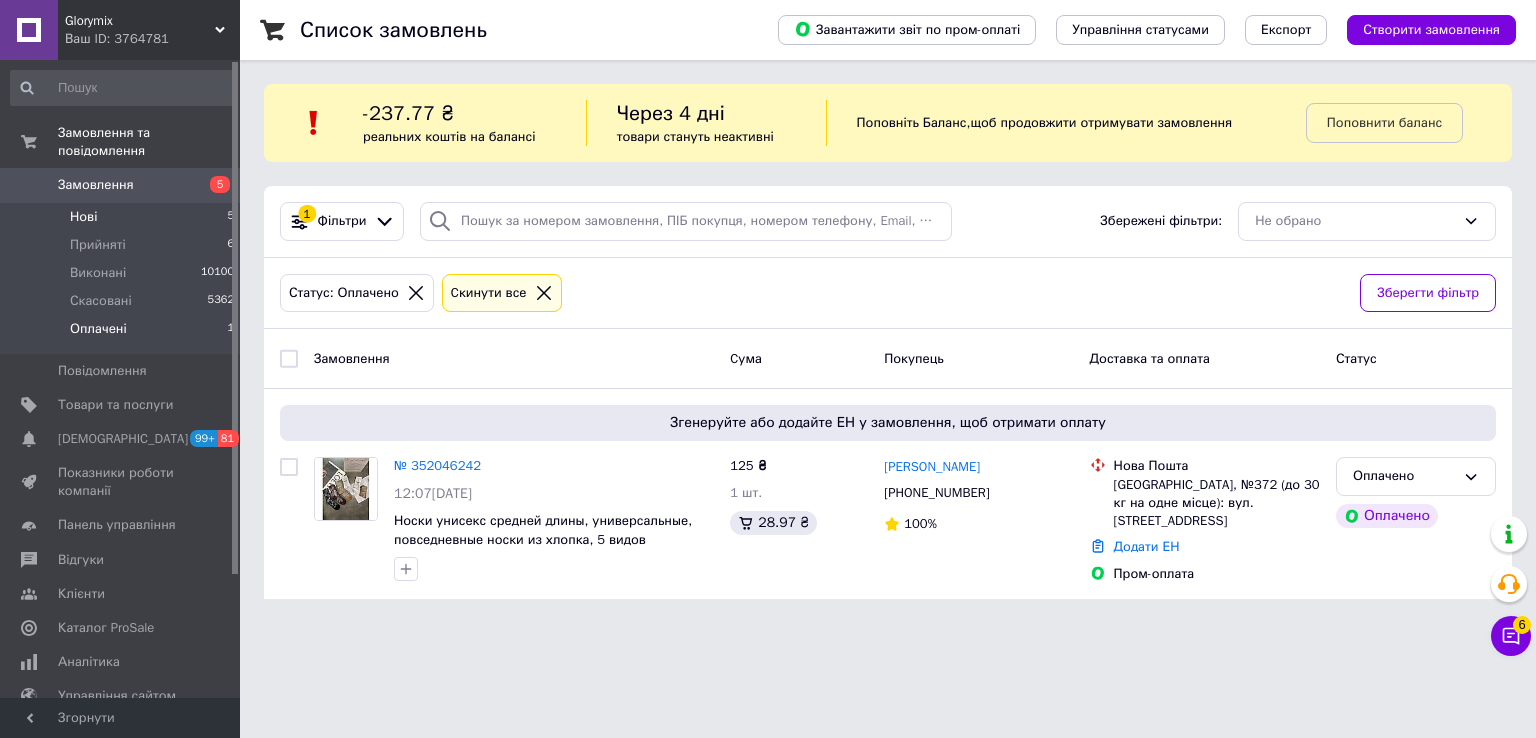 click on "Нові 5" at bounding box center [123, 217] 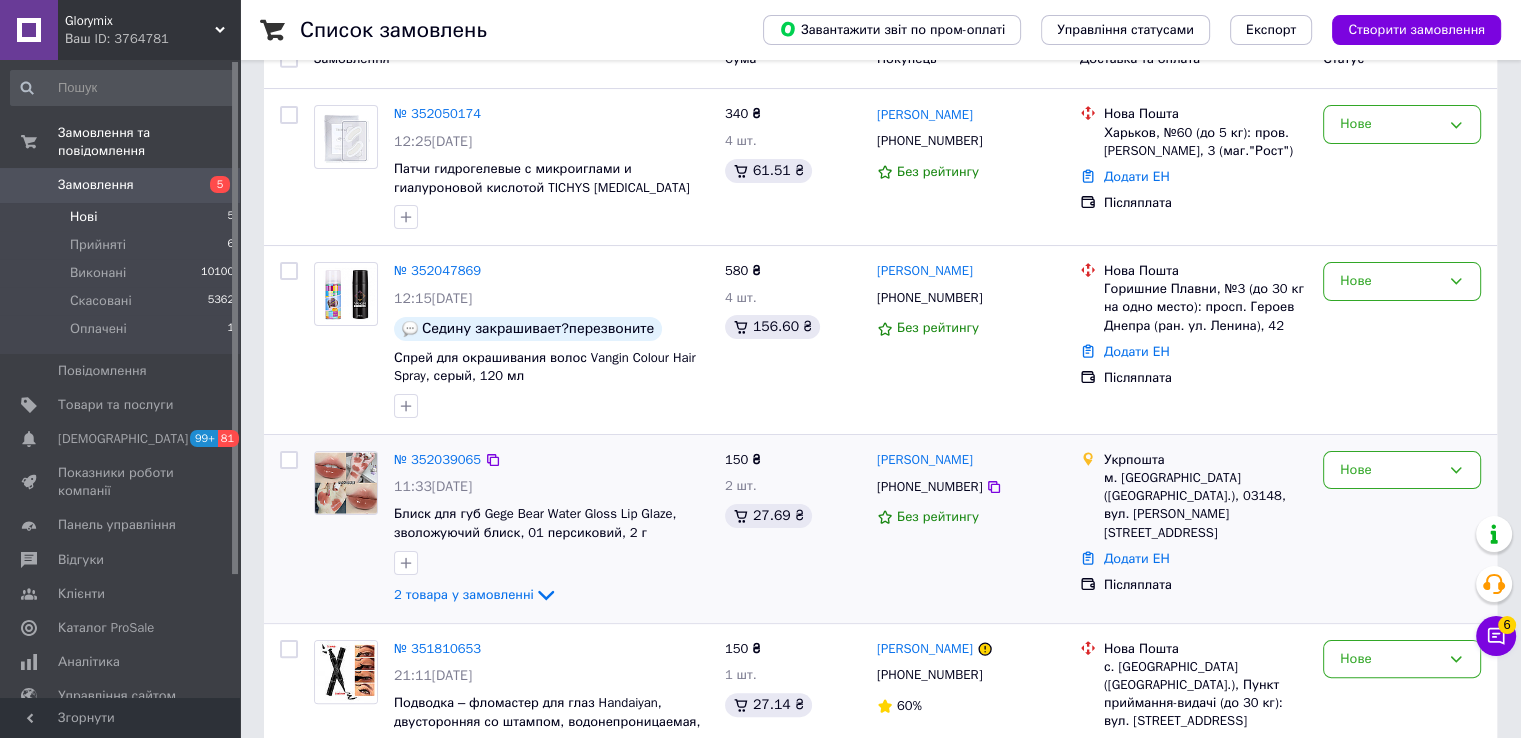 scroll, scrollTop: 542, scrollLeft: 0, axis: vertical 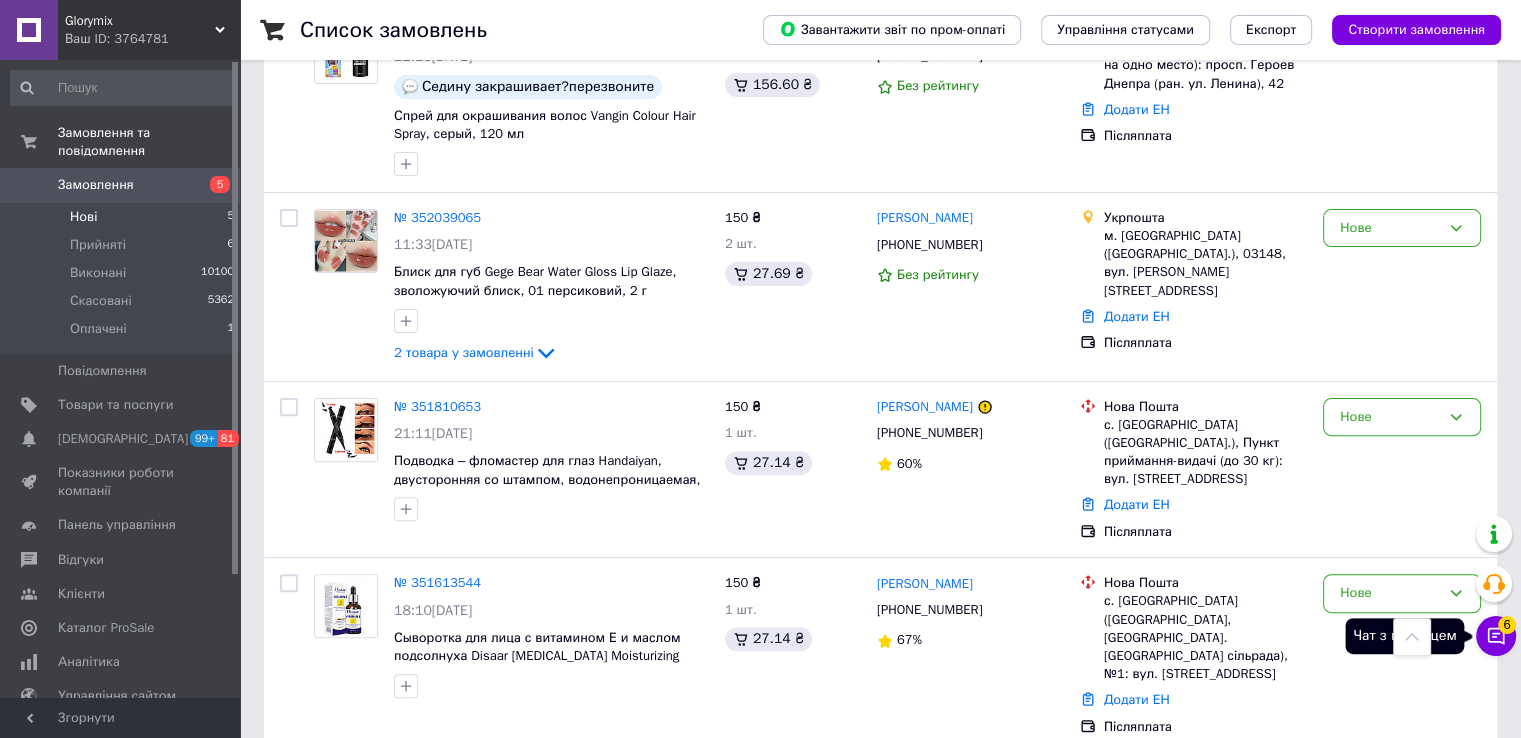 click 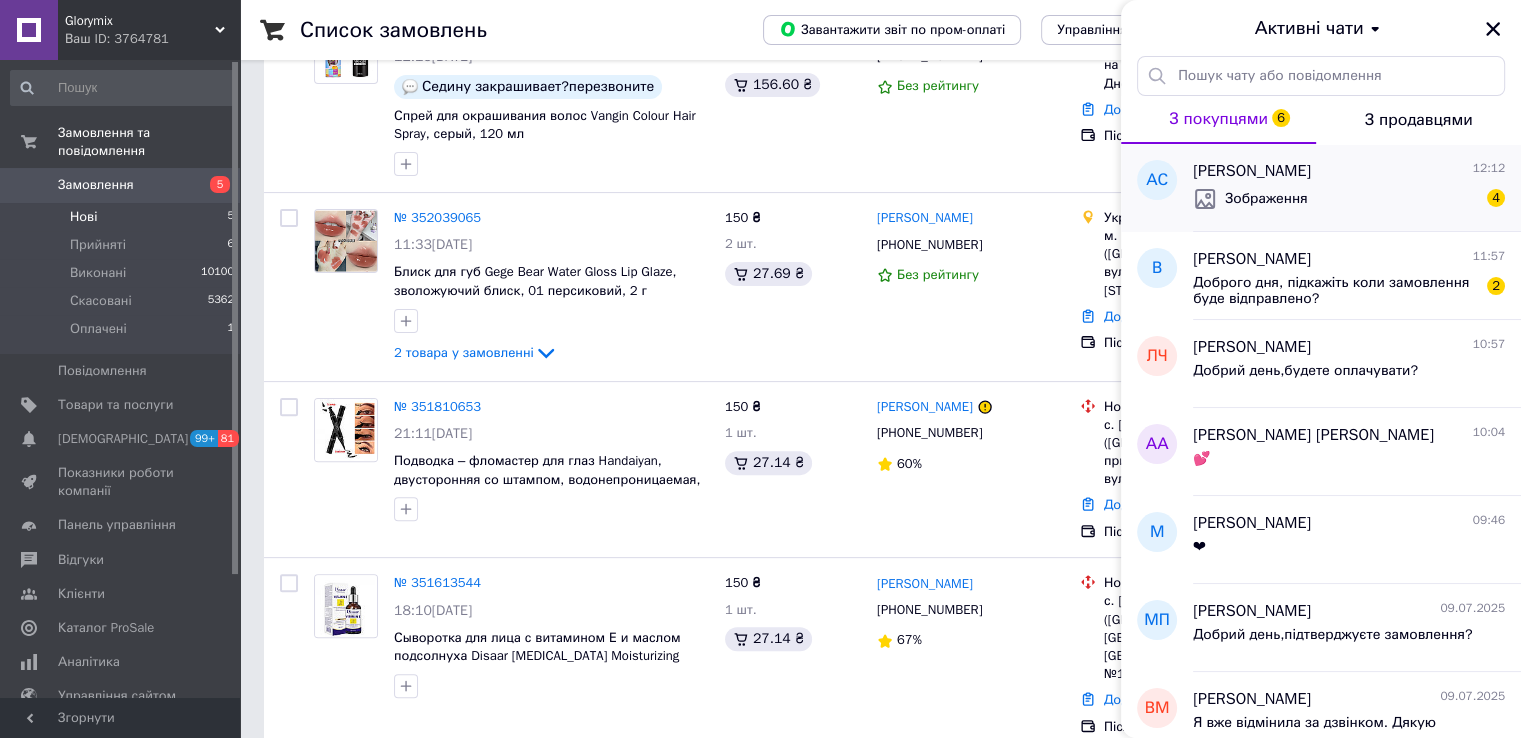 click on "Зображення 4" at bounding box center [1349, 199] 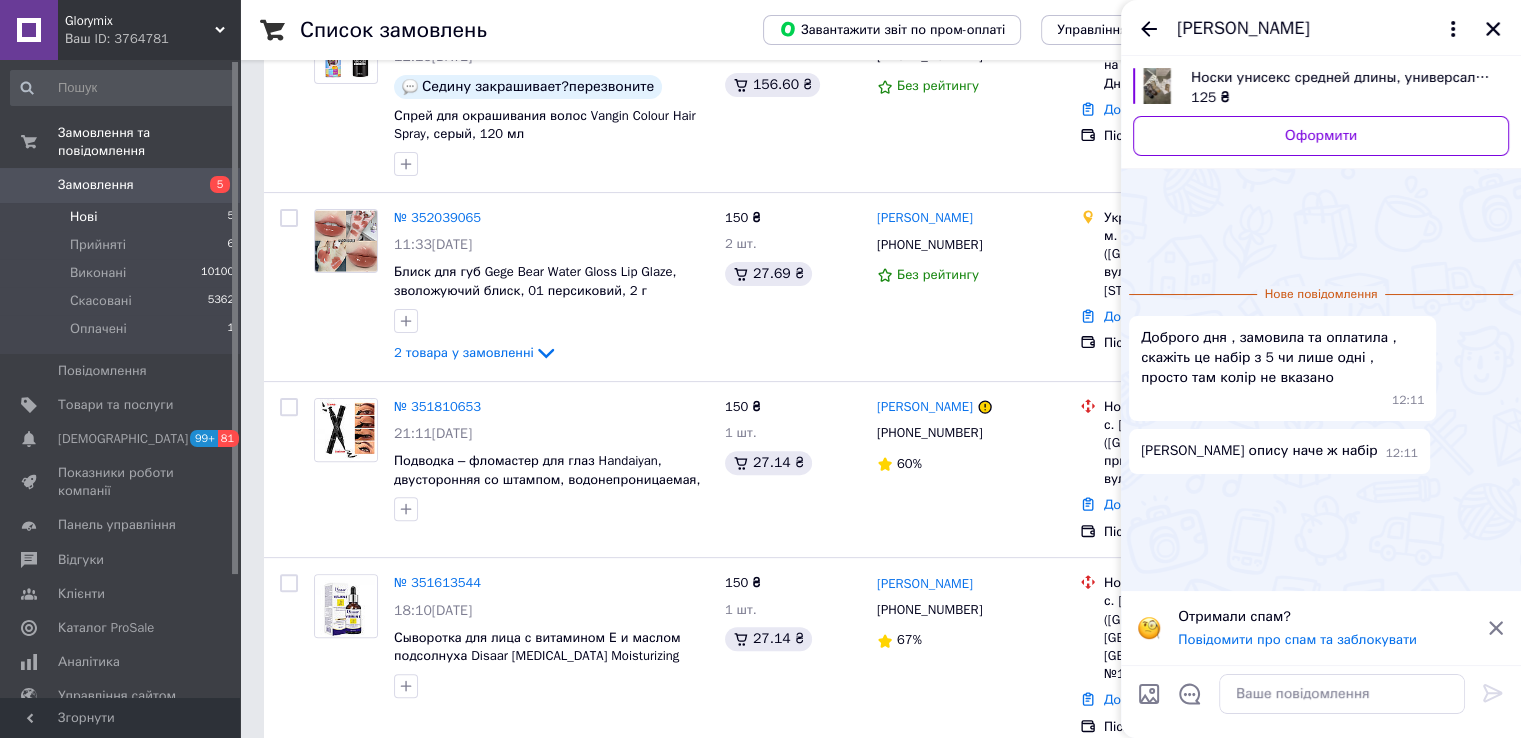 scroll, scrollTop: 148, scrollLeft: 0, axis: vertical 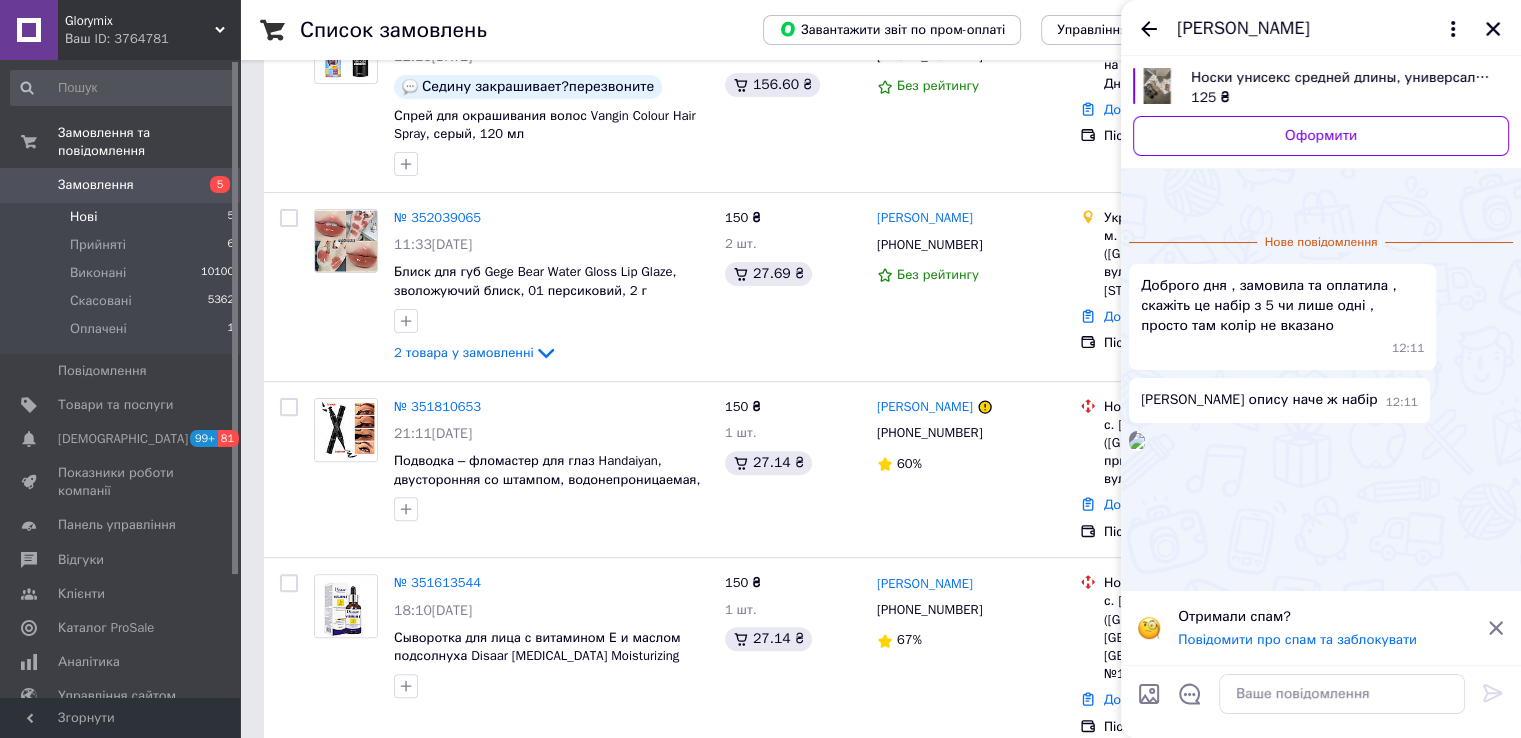 click at bounding box center (1137, 441) 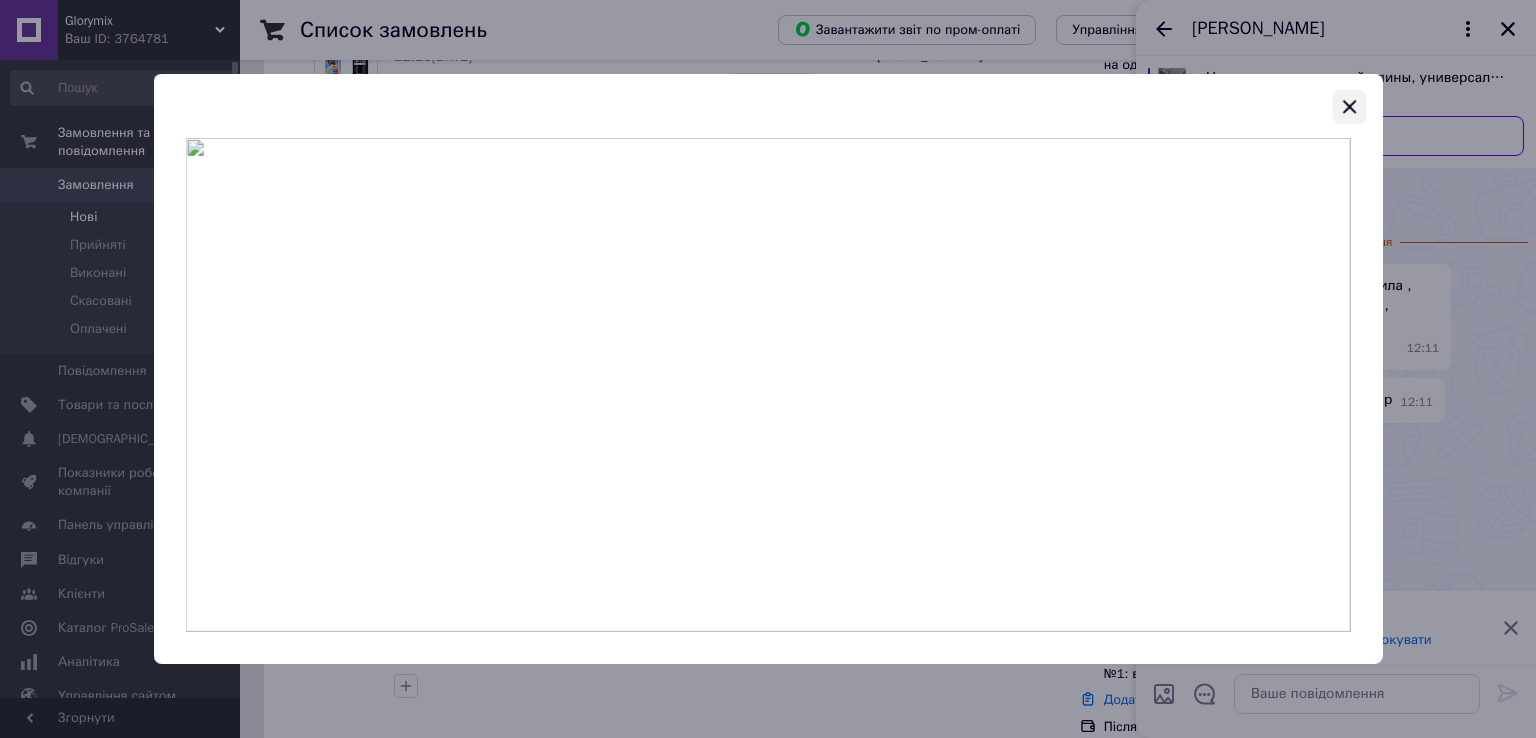 click 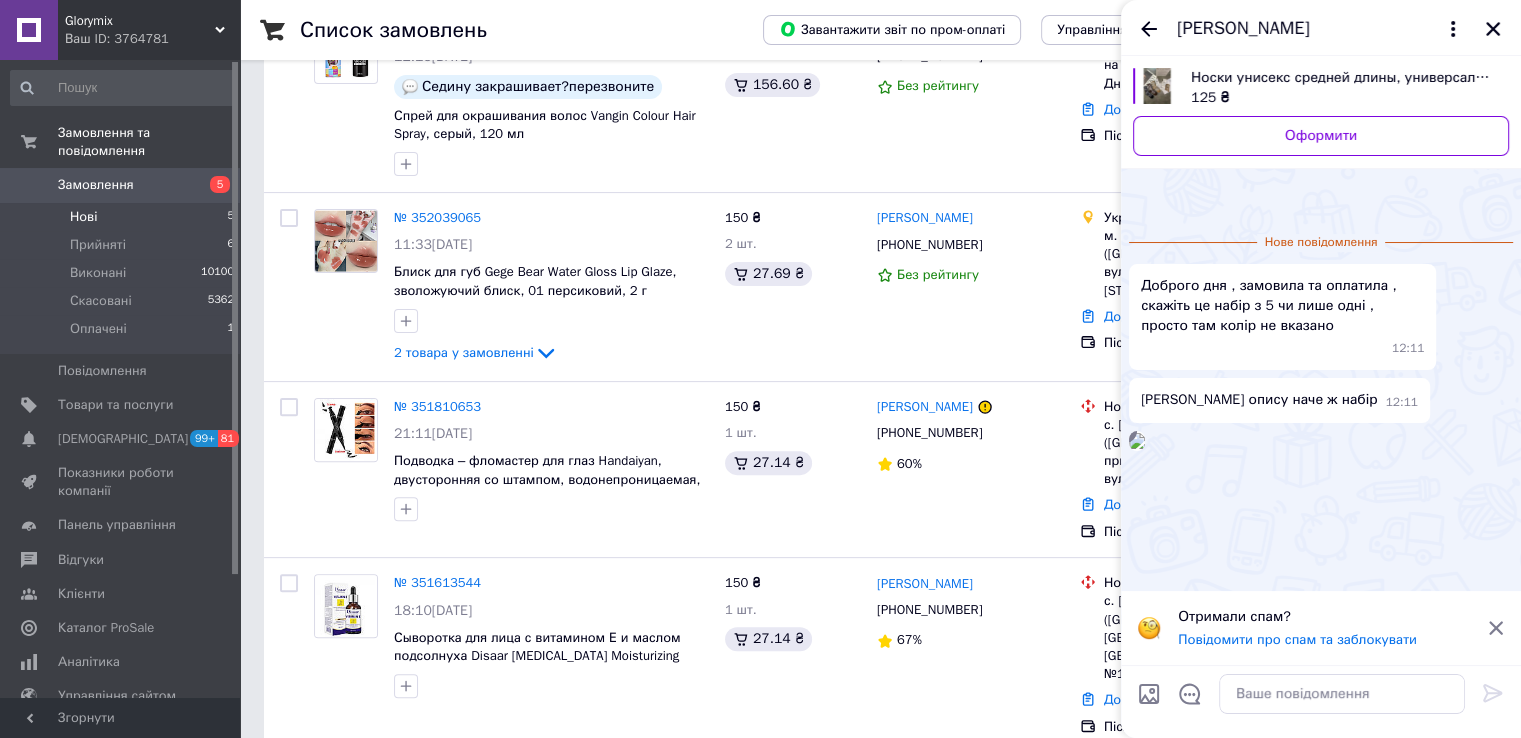 scroll, scrollTop: 48, scrollLeft: 0, axis: vertical 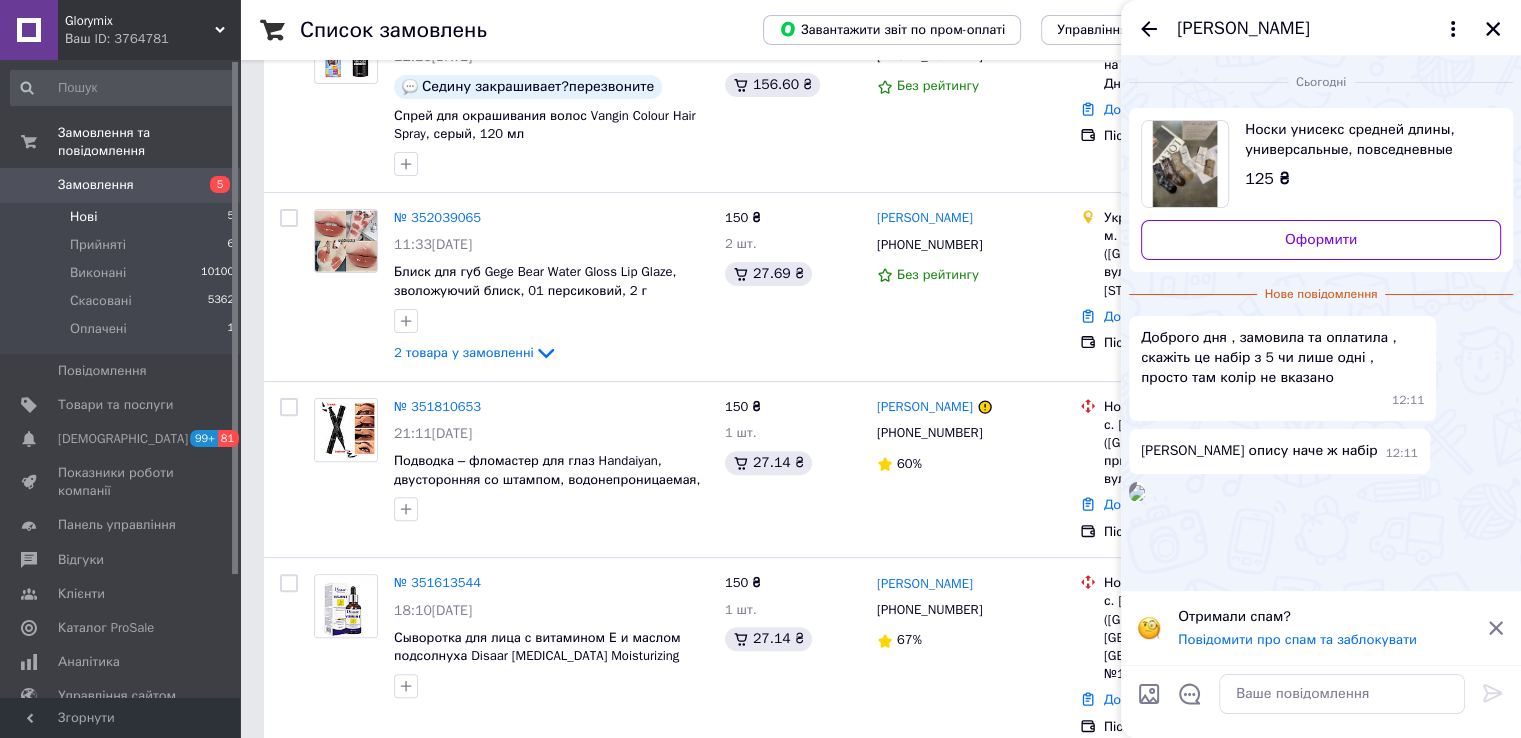 click at bounding box center (1185, 164) 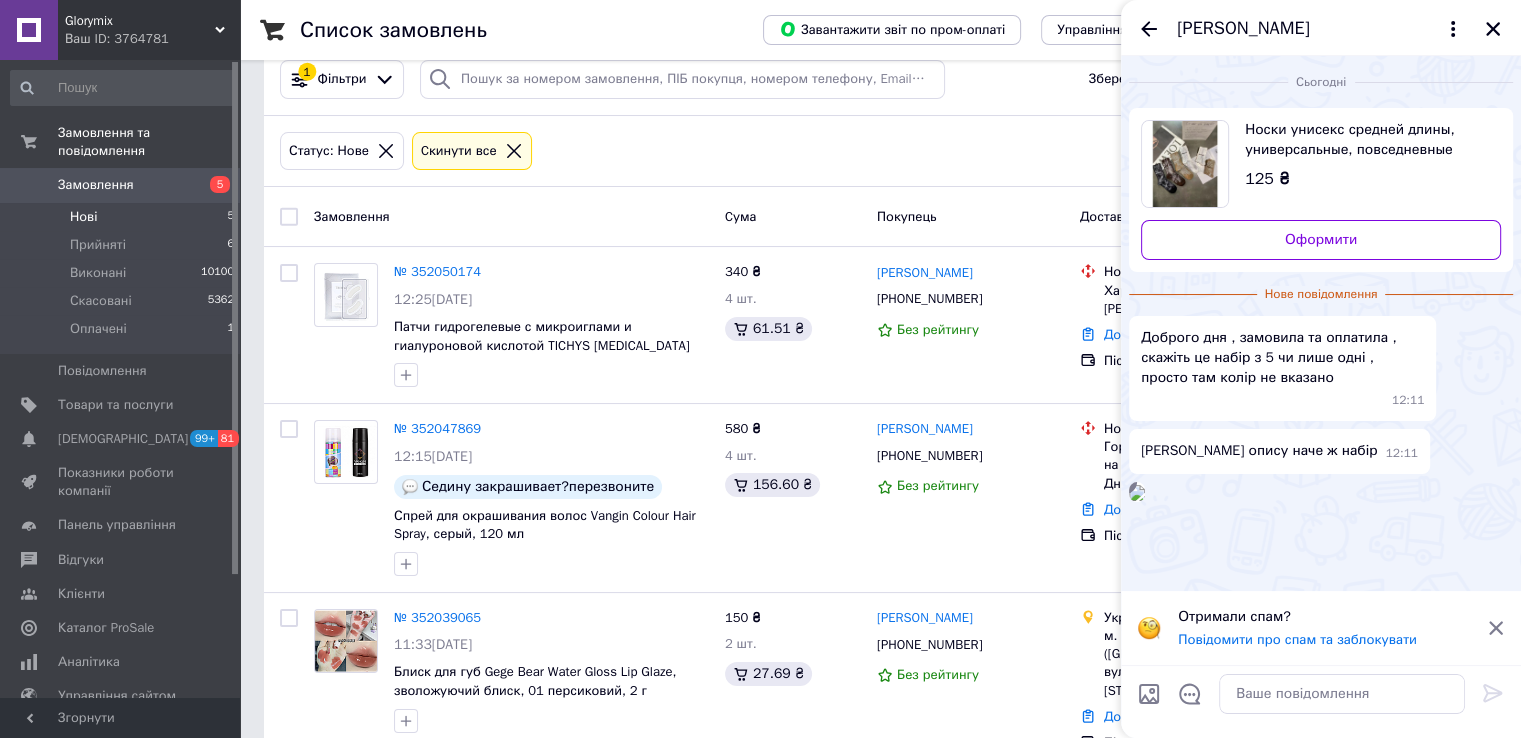 scroll, scrollTop: 0, scrollLeft: 0, axis: both 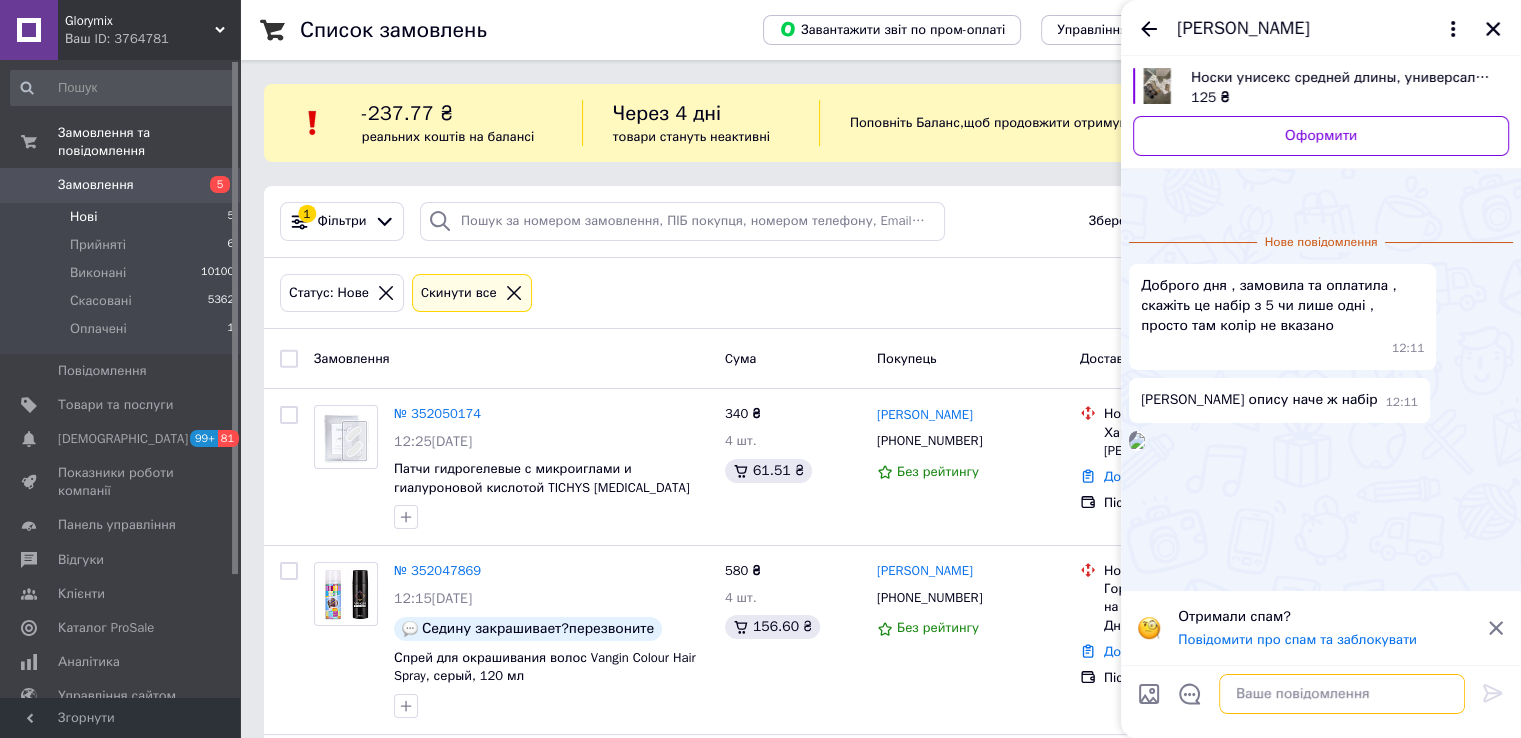 click at bounding box center (1342, 694) 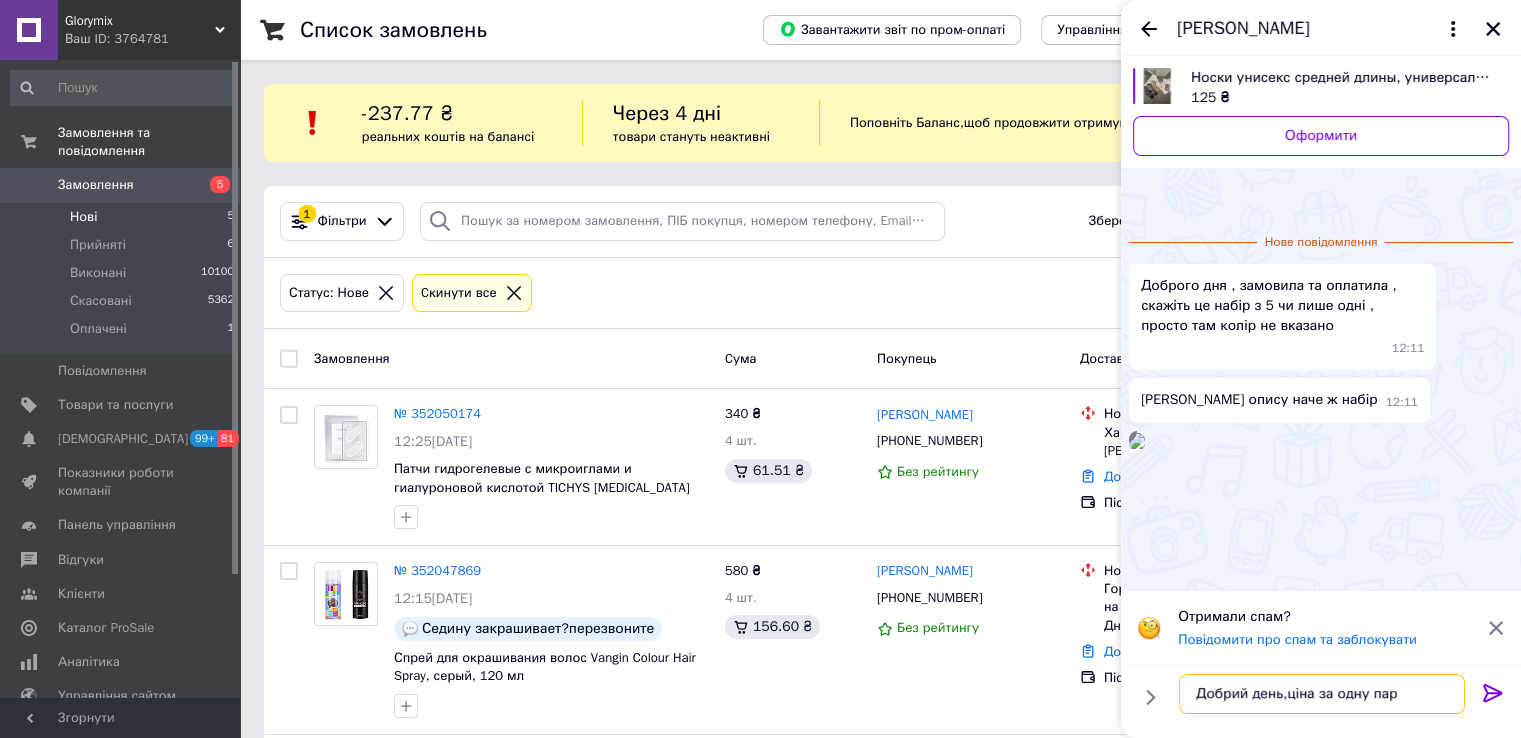 type on "Добрий день,ціна за одну пару" 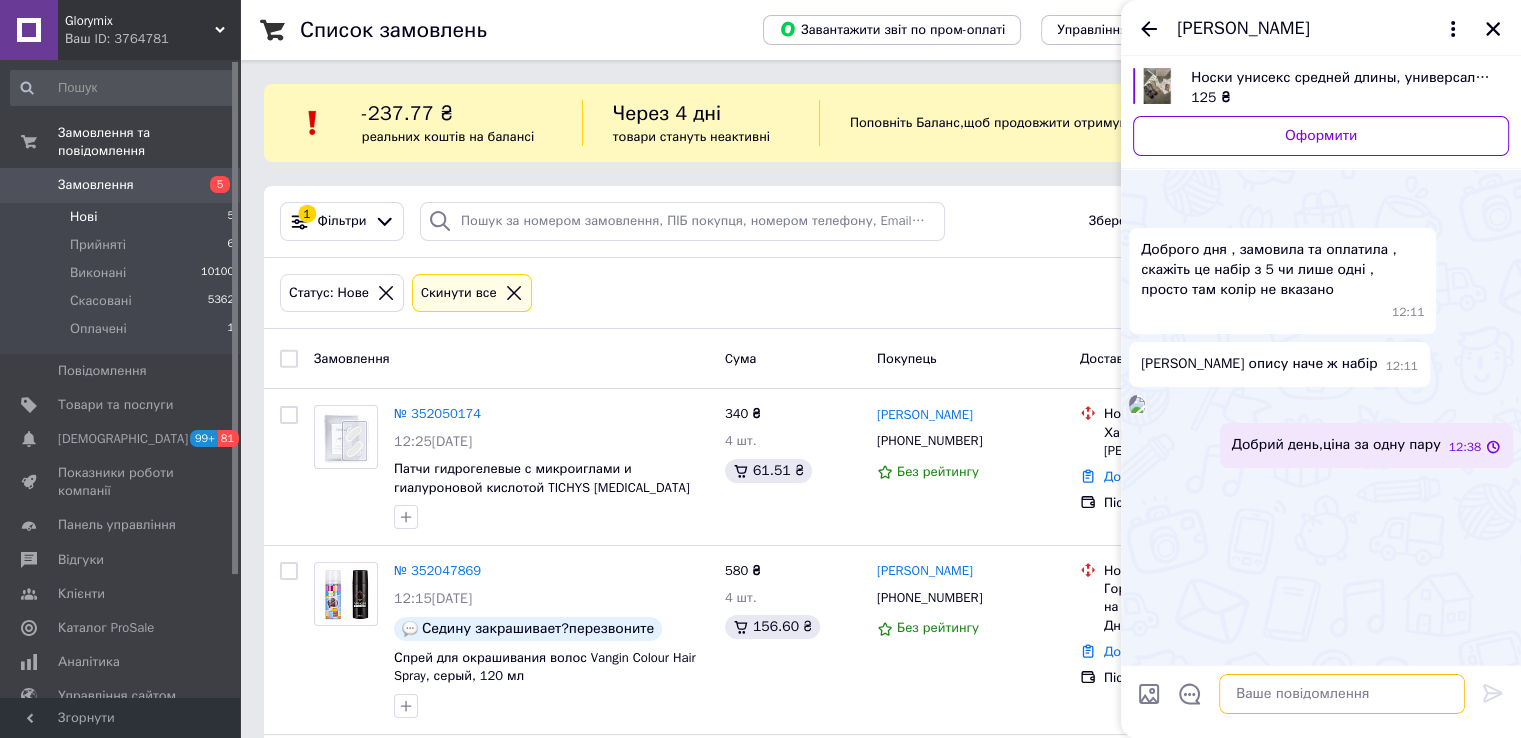 scroll, scrollTop: 91, scrollLeft: 0, axis: vertical 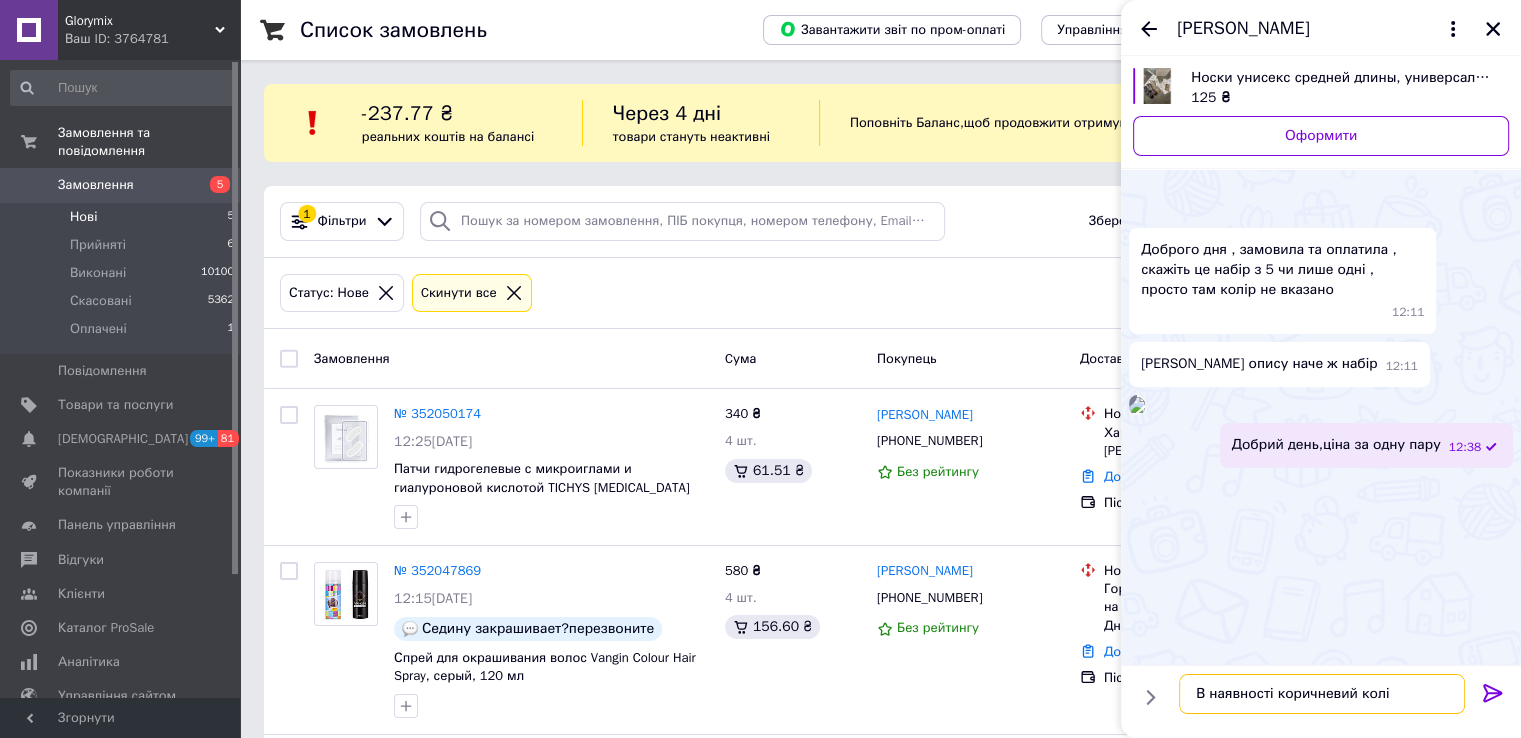 type on "В наявності коричневий колір" 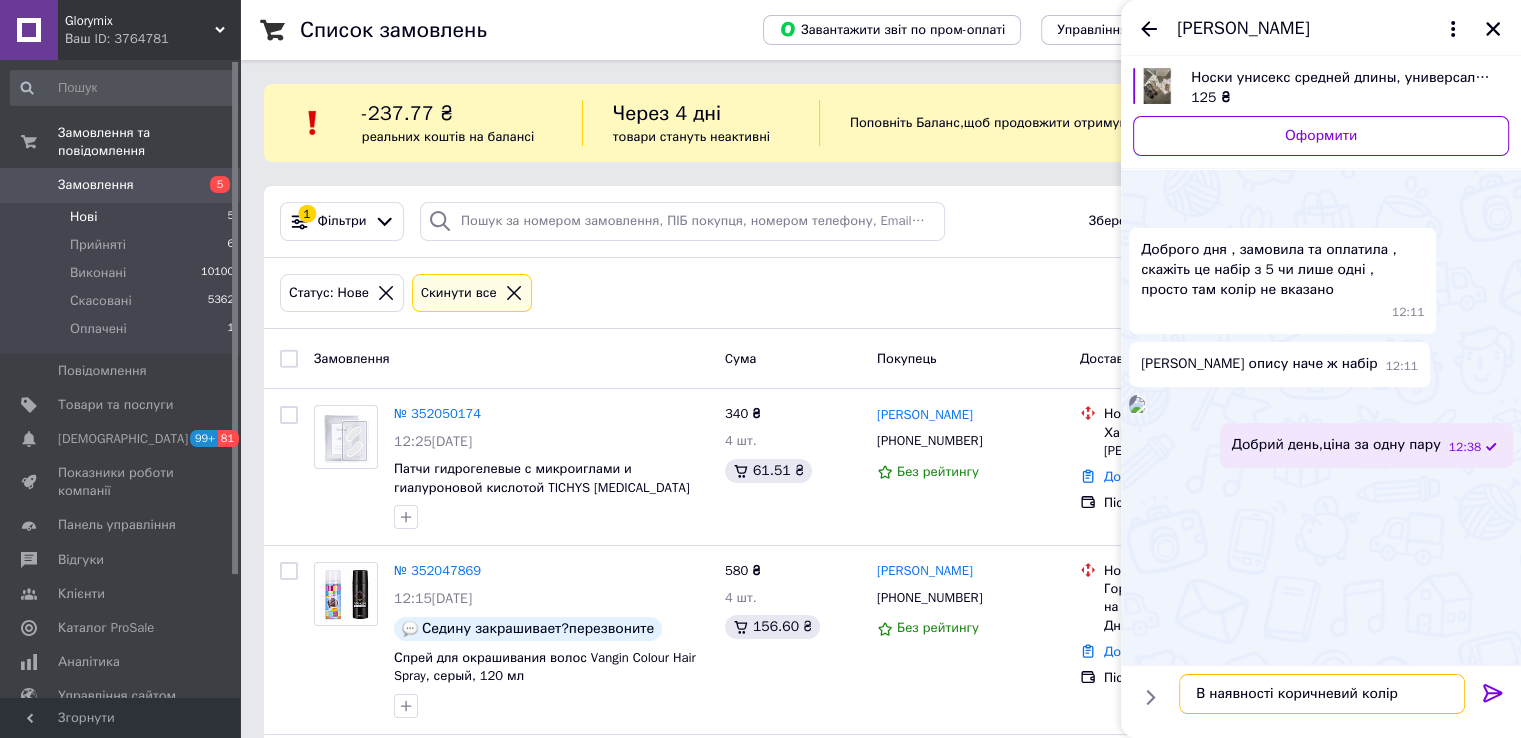 type 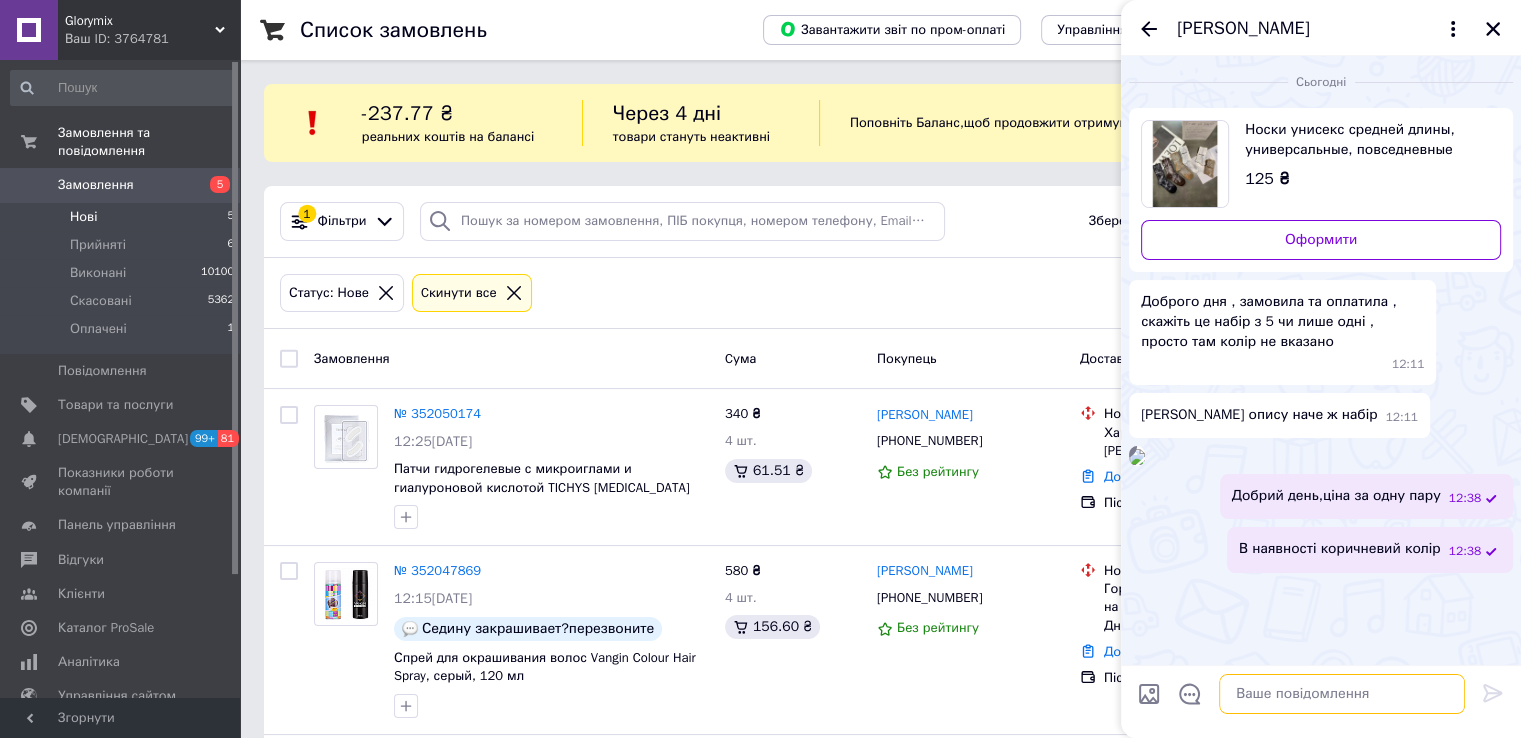scroll, scrollTop: 0, scrollLeft: 0, axis: both 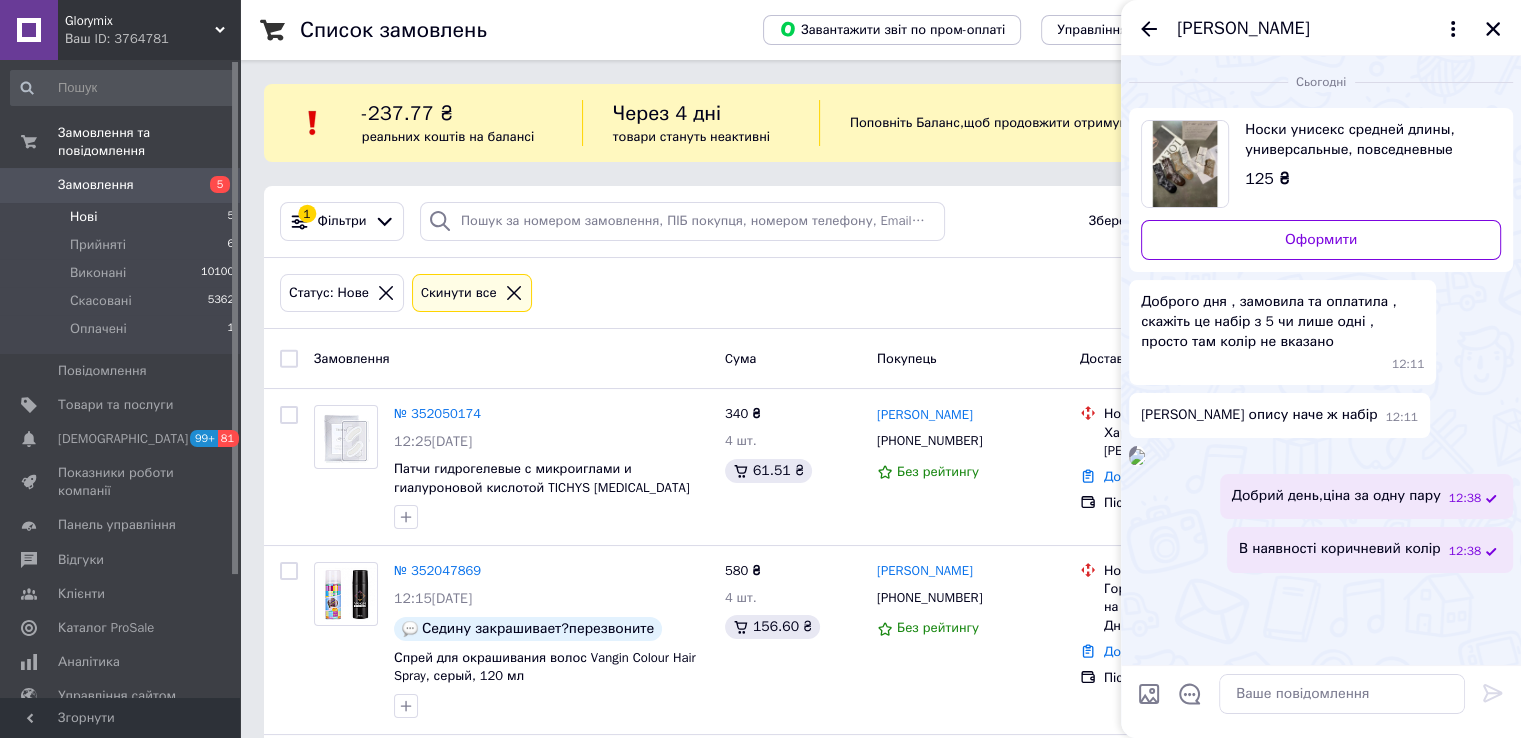 click at bounding box center [1137, 457] 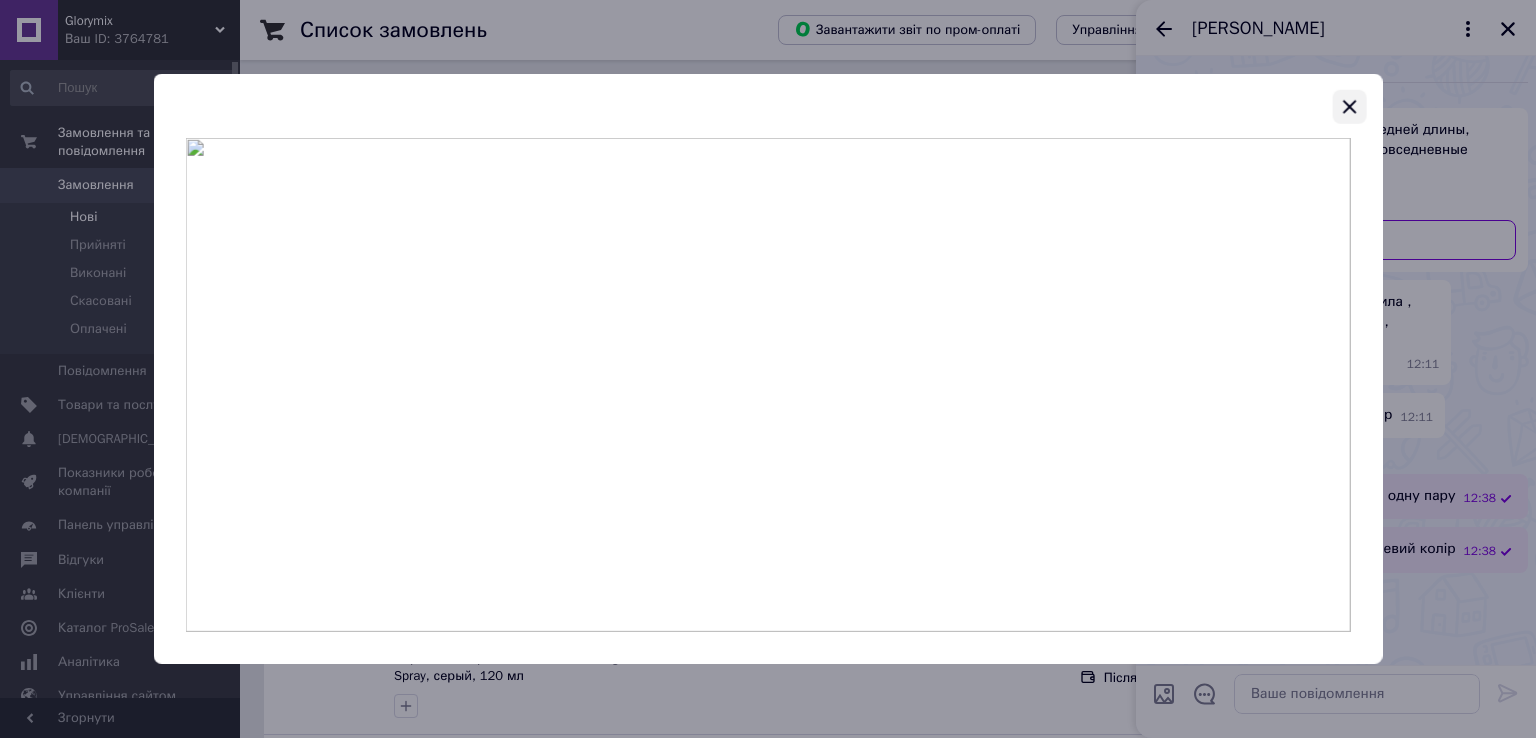 click 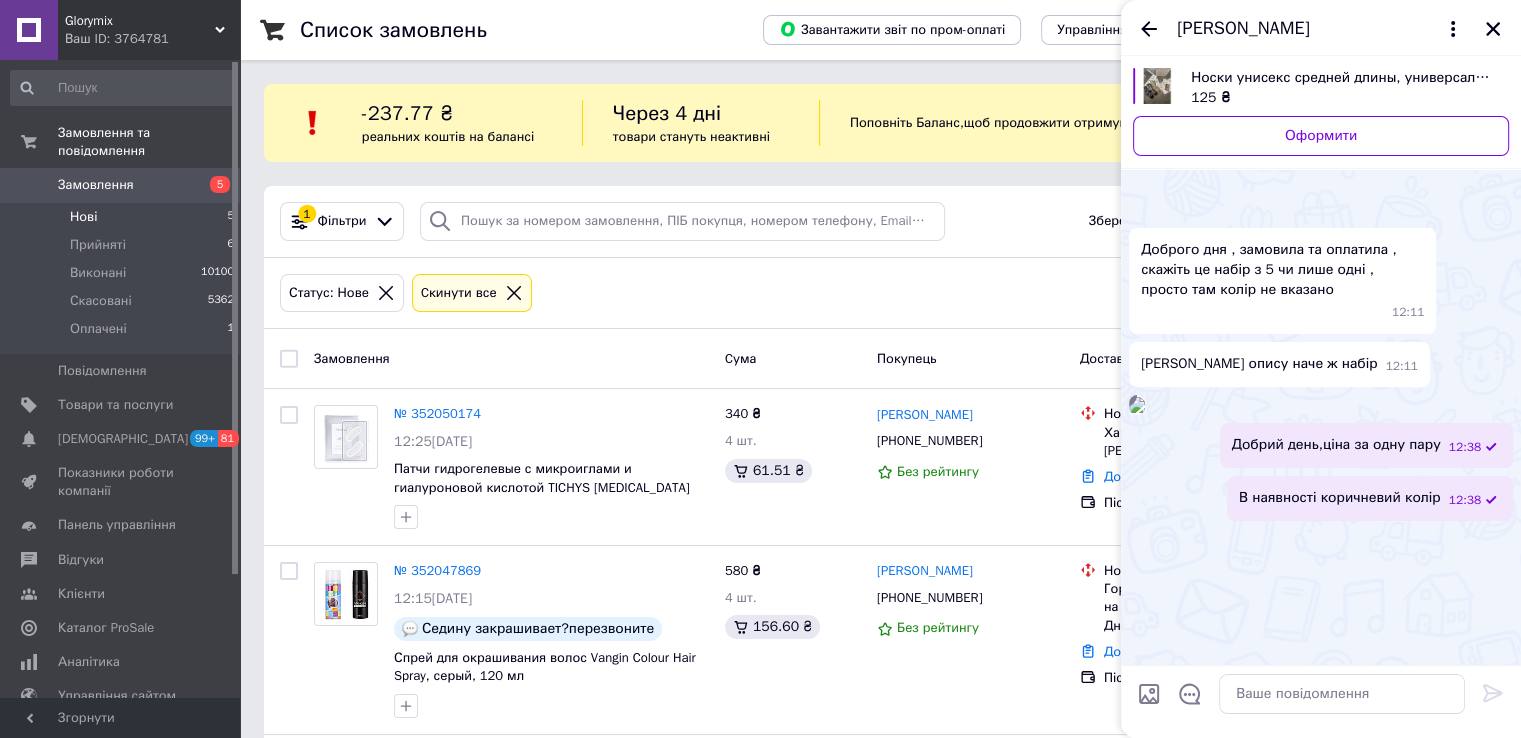 scroll, scrollTop: 44, scrollLeft: 0, axis: vertical 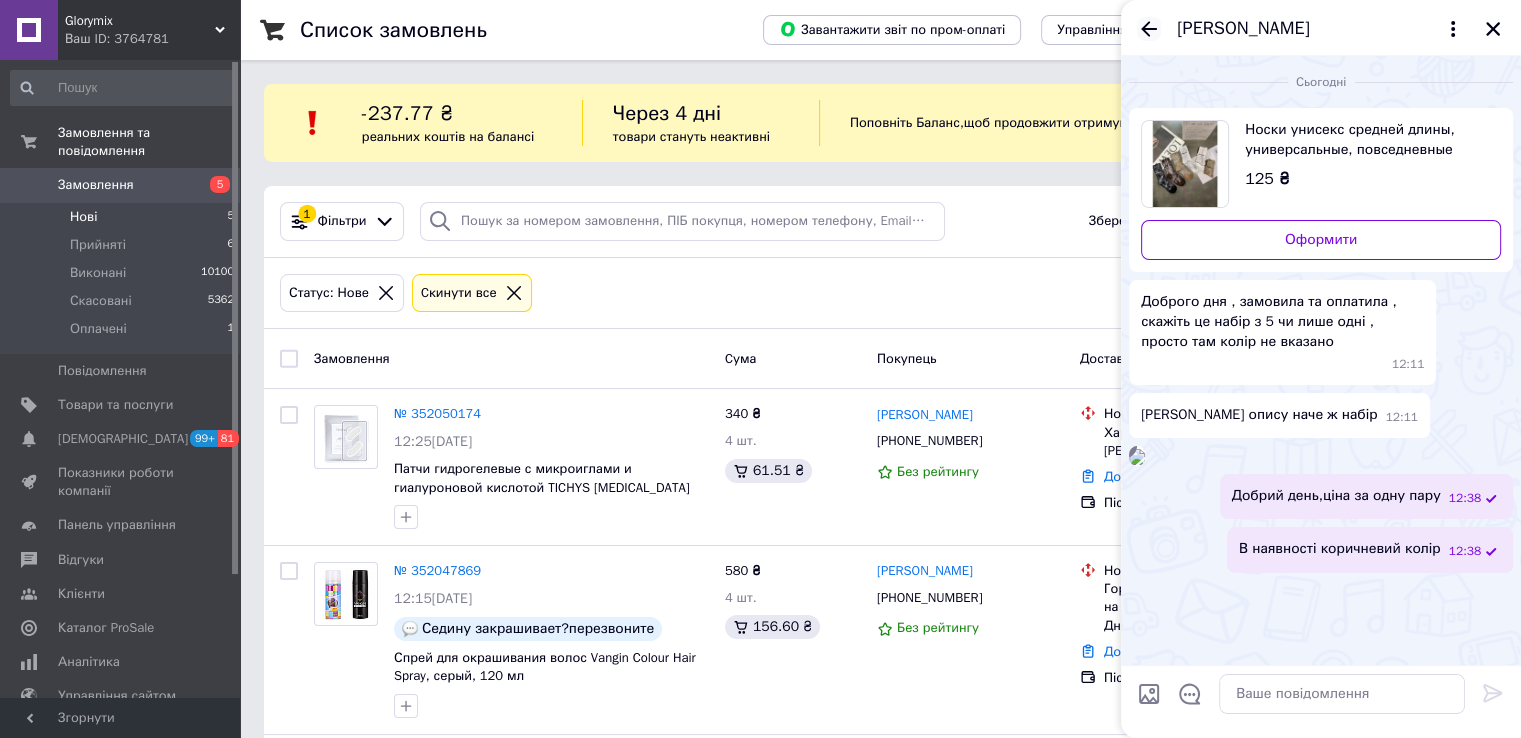click 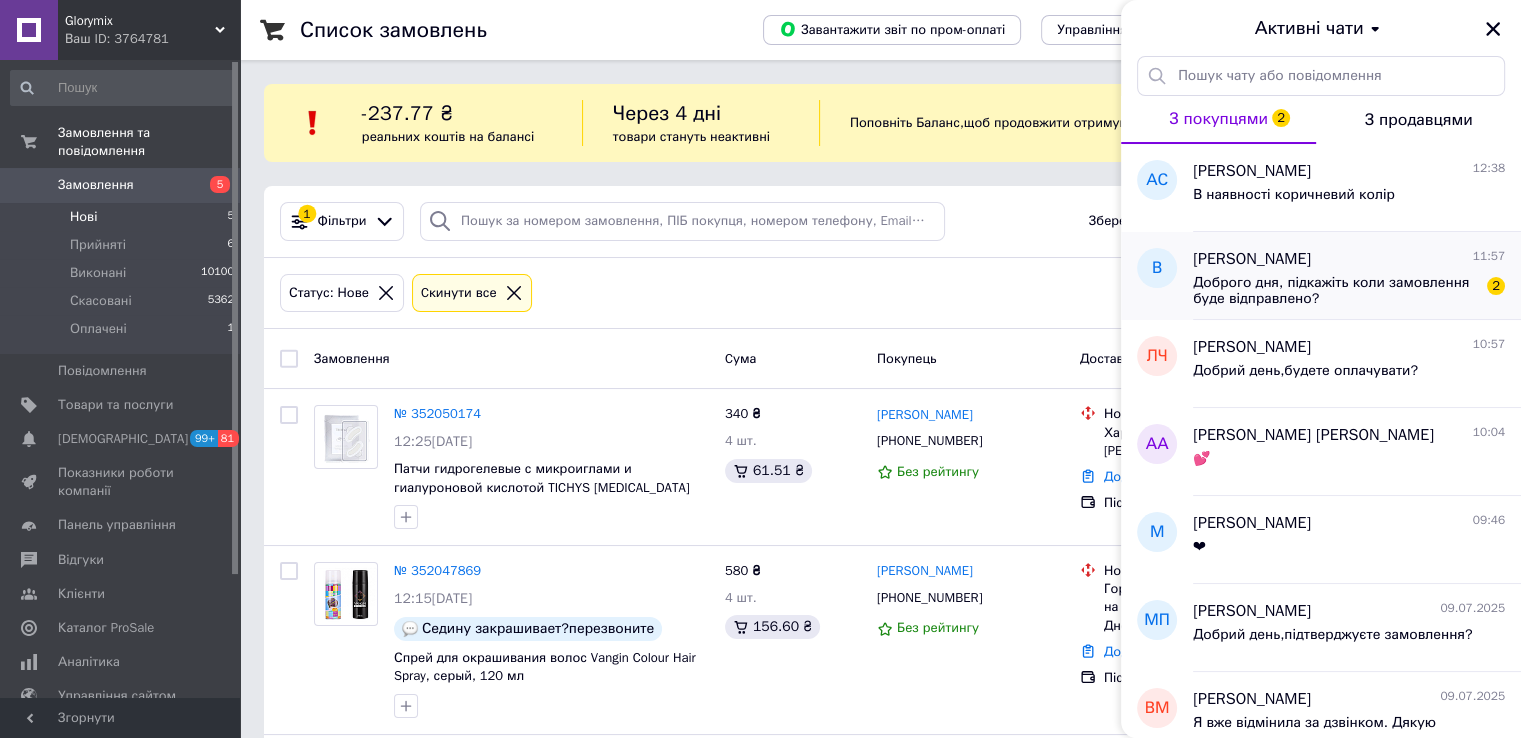 click on "Доброго дня, підкажіть коли замовлення буде відправлено?" at bounding box center [1335, 291] 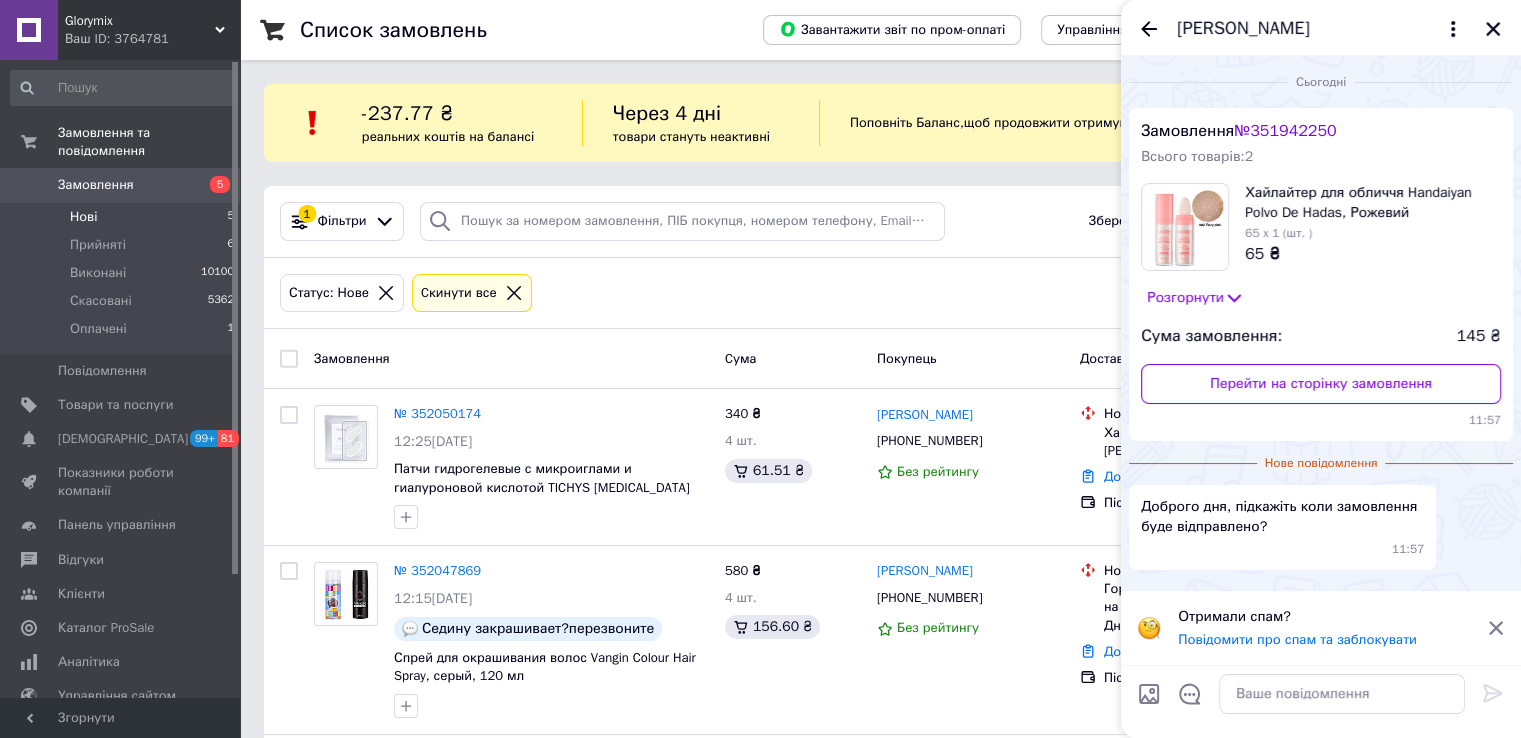 scroll, scrollTop: 200, scrollLeft: 0, axis: vertical 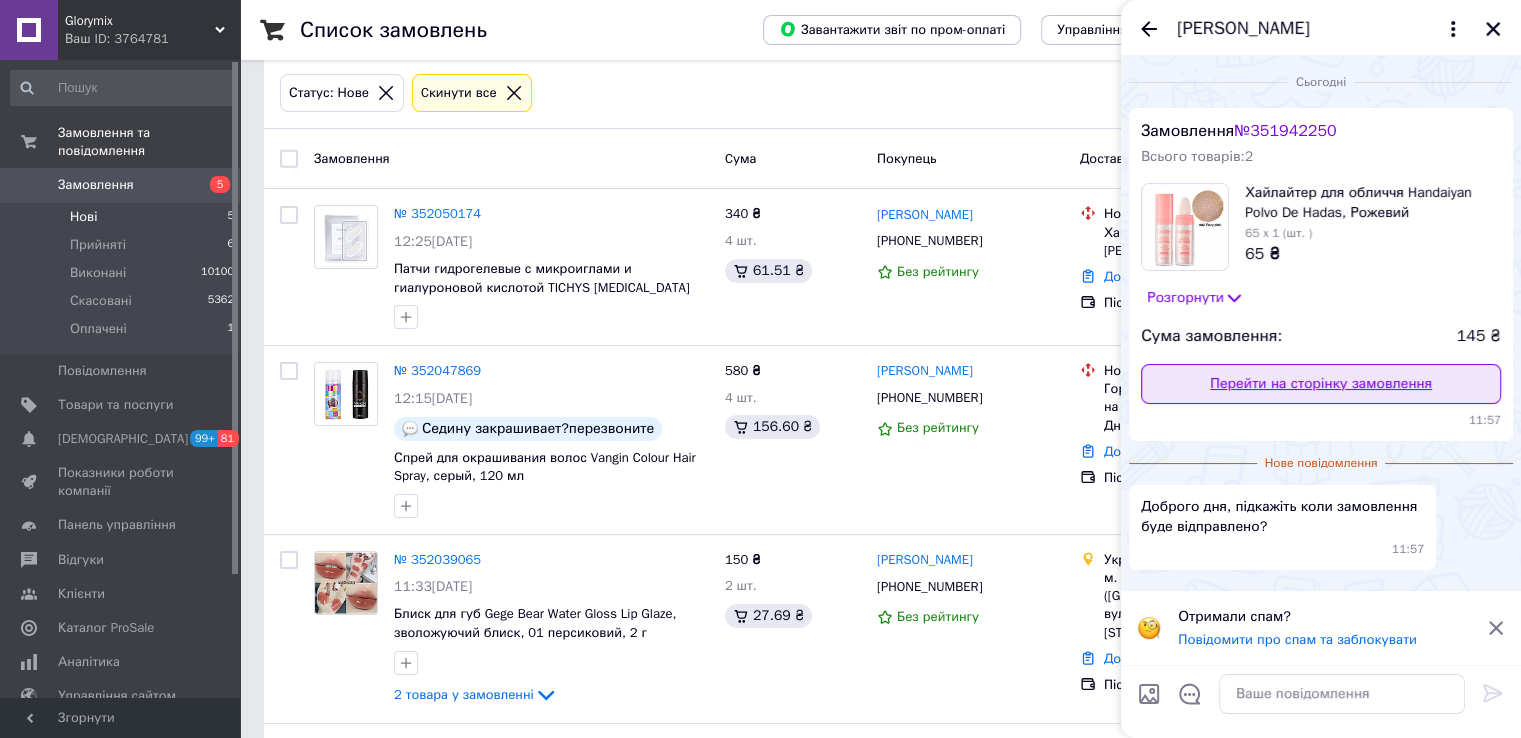 click on "Перейти на сторінку замовлення" at bounding box center [1321, 384] 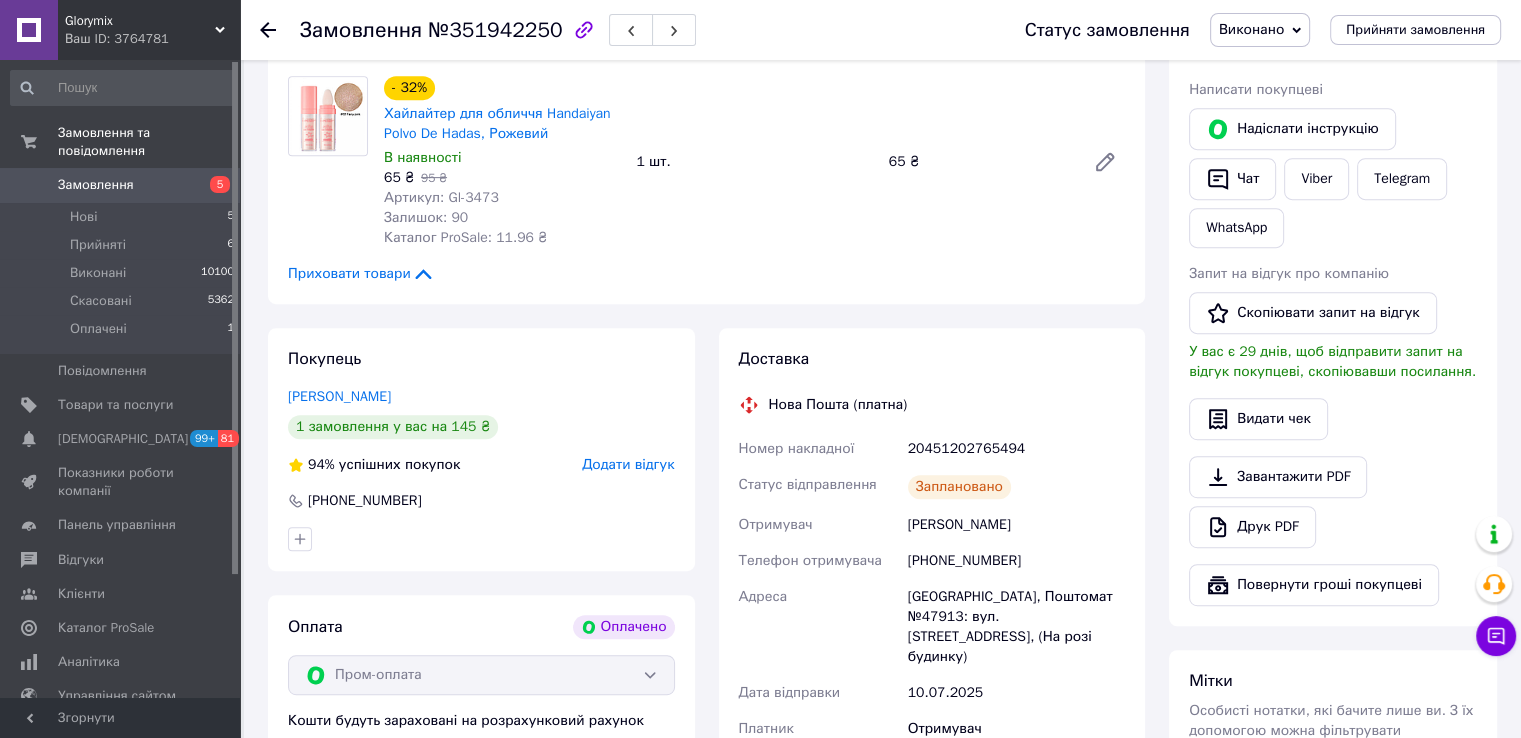scroll, scrollTop: 1381, scrollLeft: 0, axis: vertical 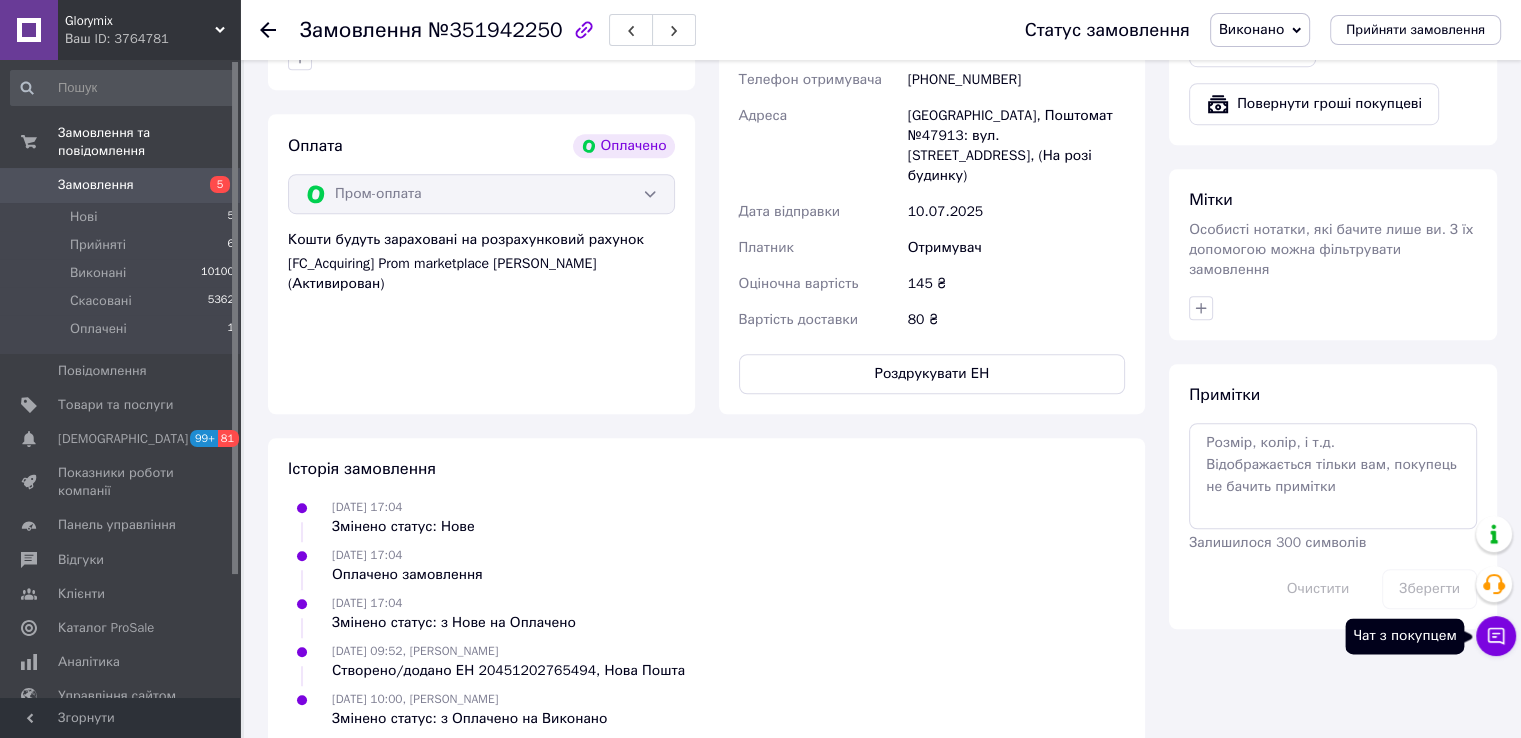click 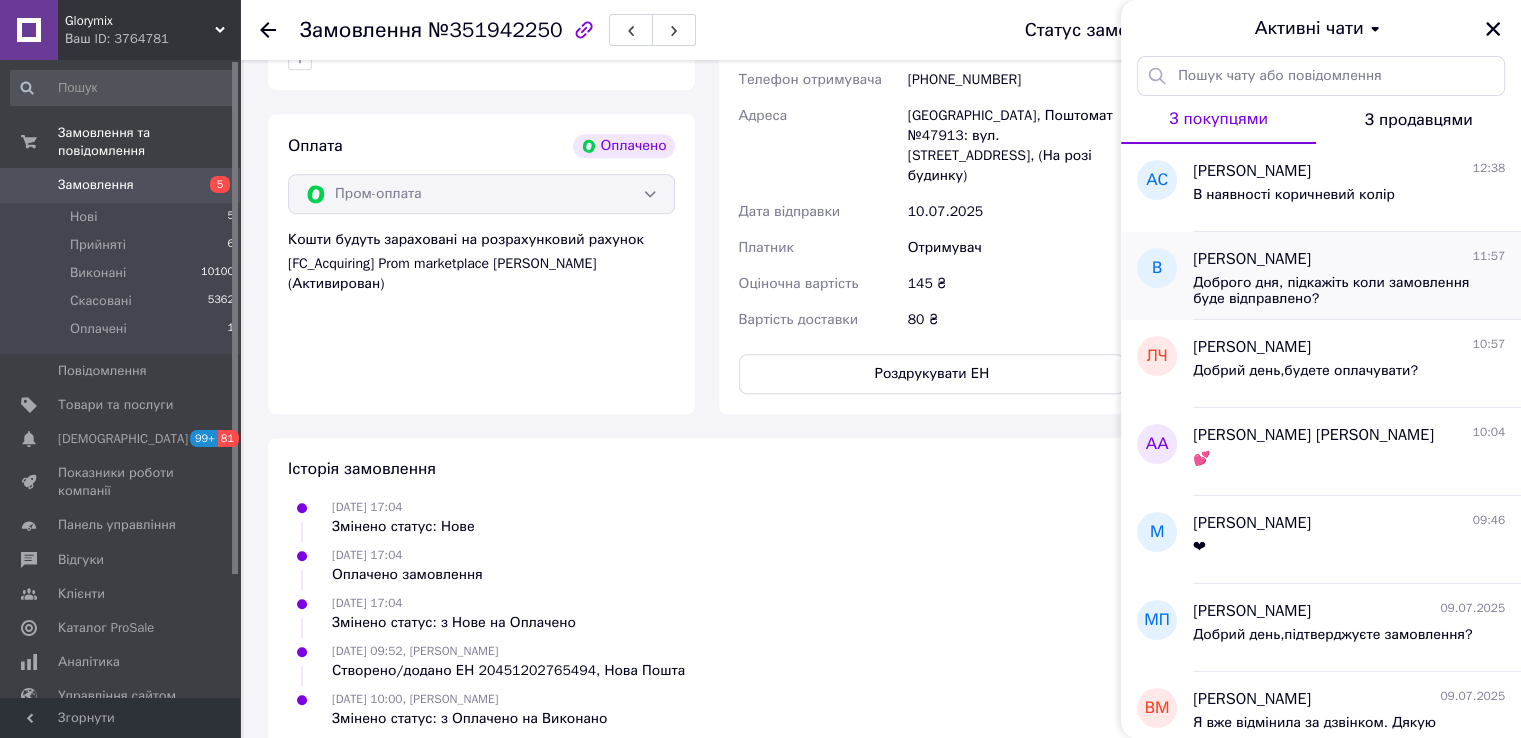 click on "Доброго дня, підкажіть коли замовлення буде відправлено?" at bounding box center [1335, 291] 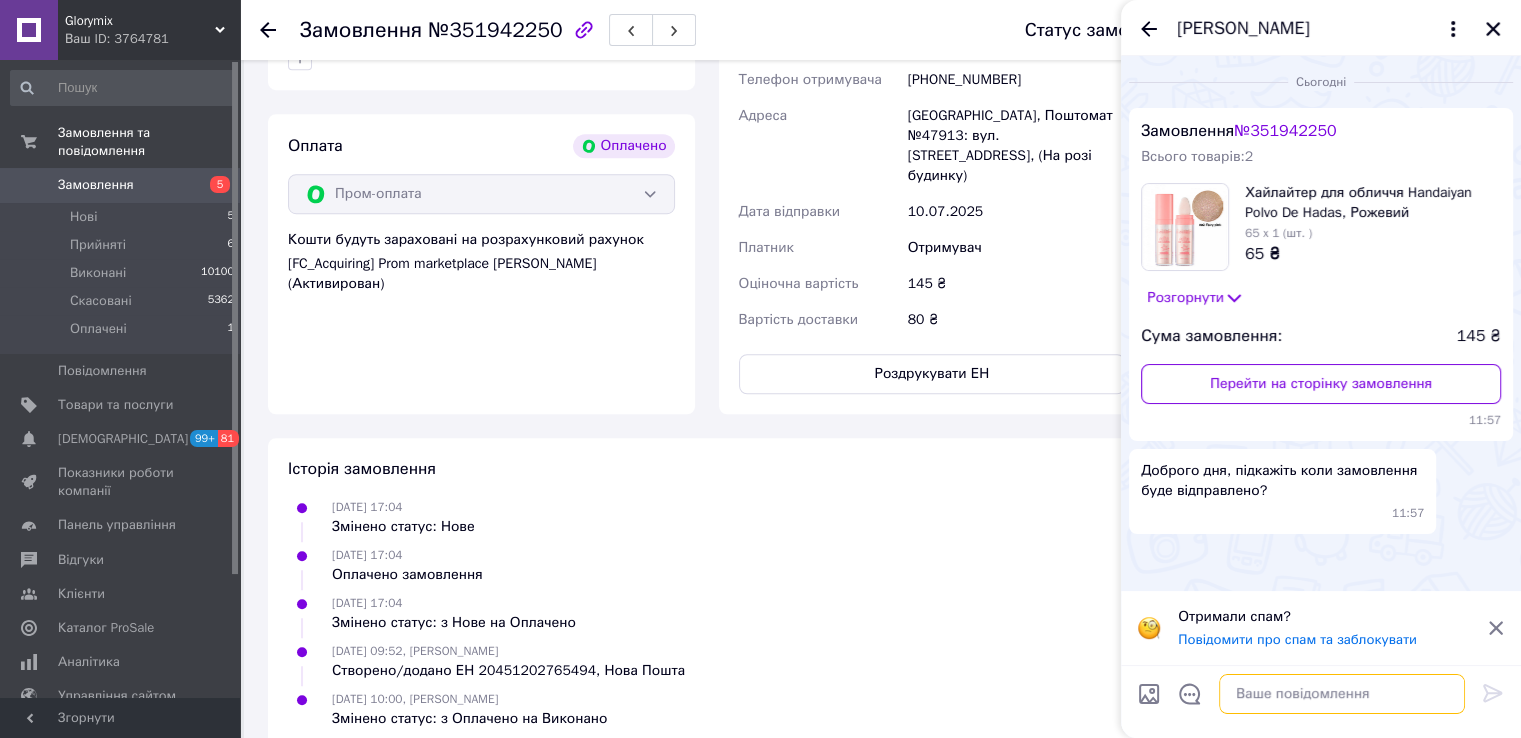 click at bounding box center (1342, 694) 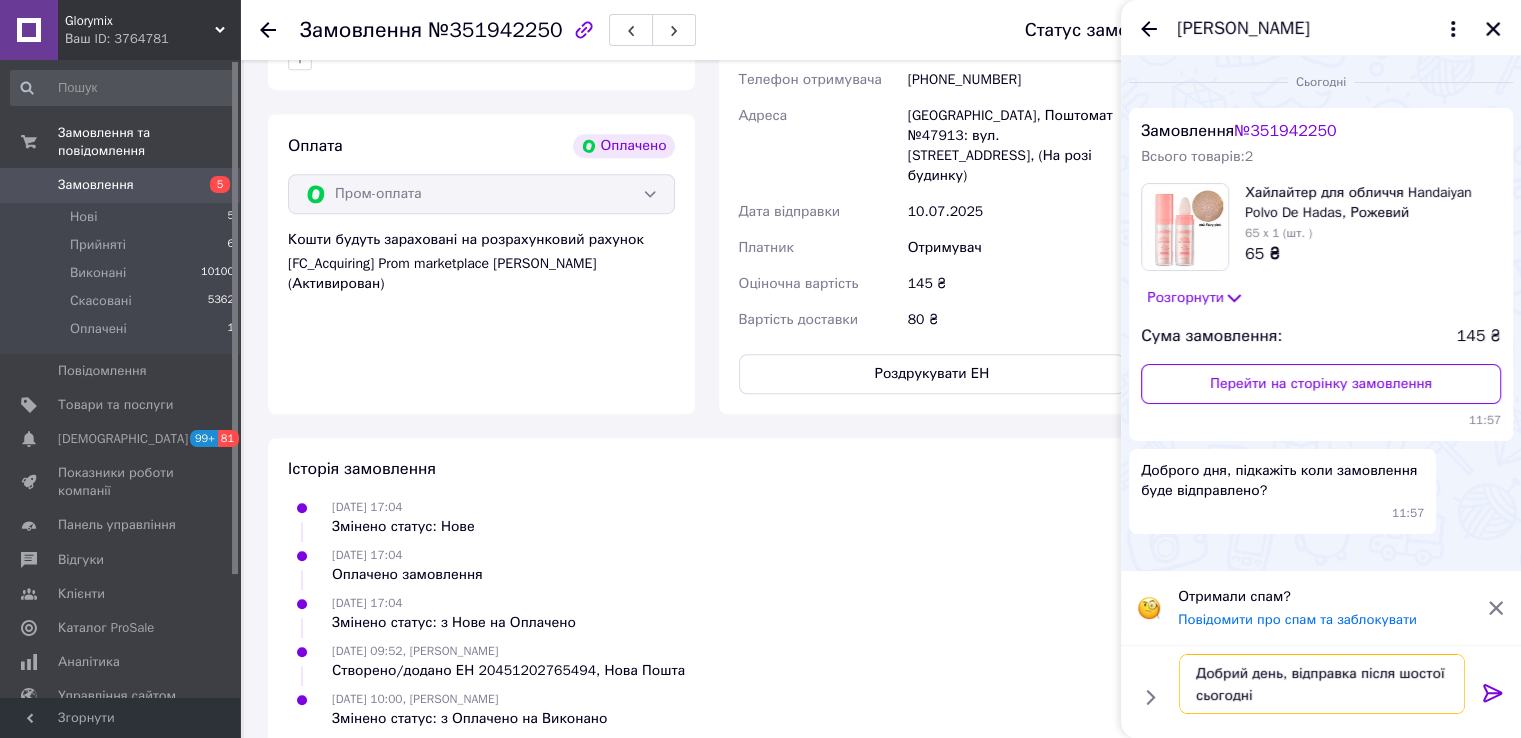 type on "Добрий день, відправка після шостої сьогодні" 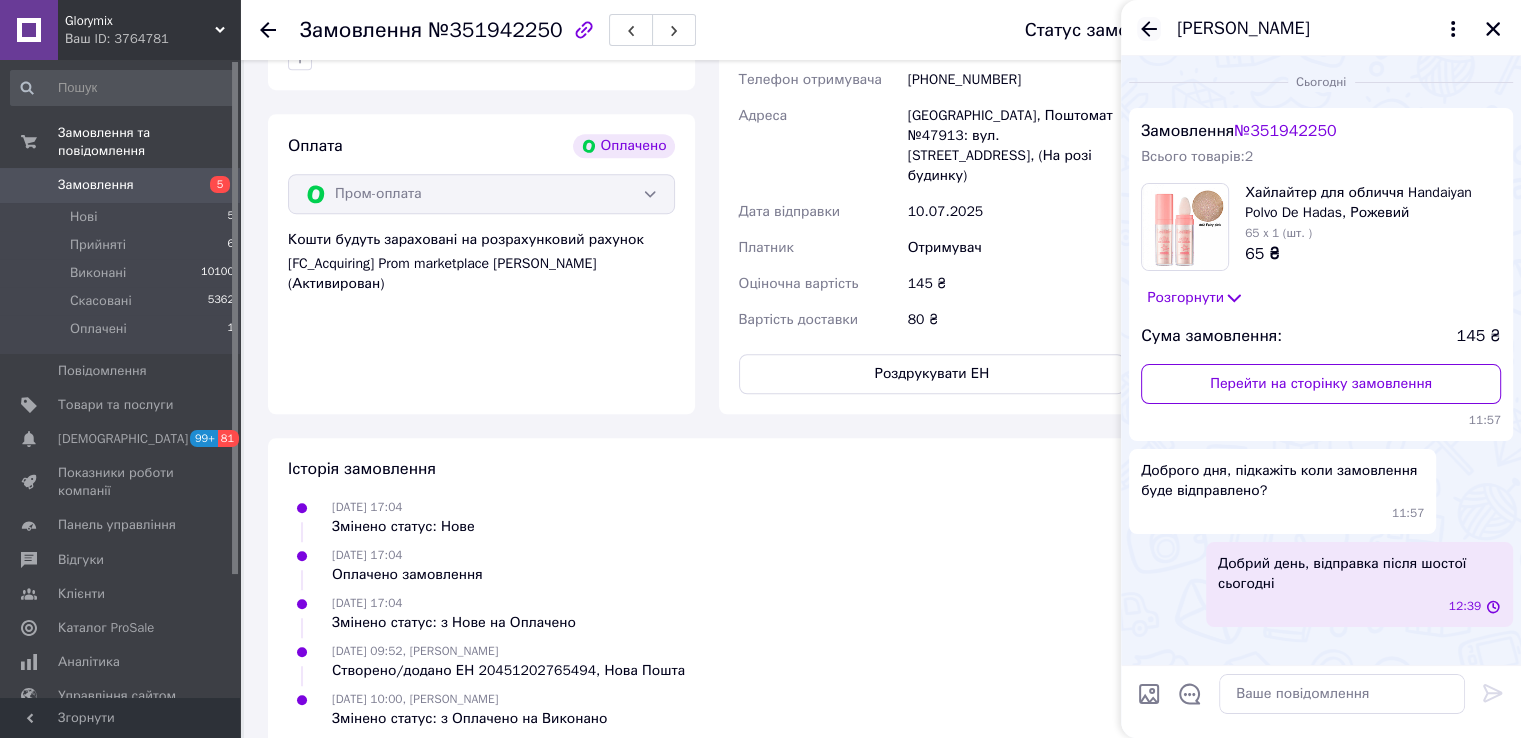 click 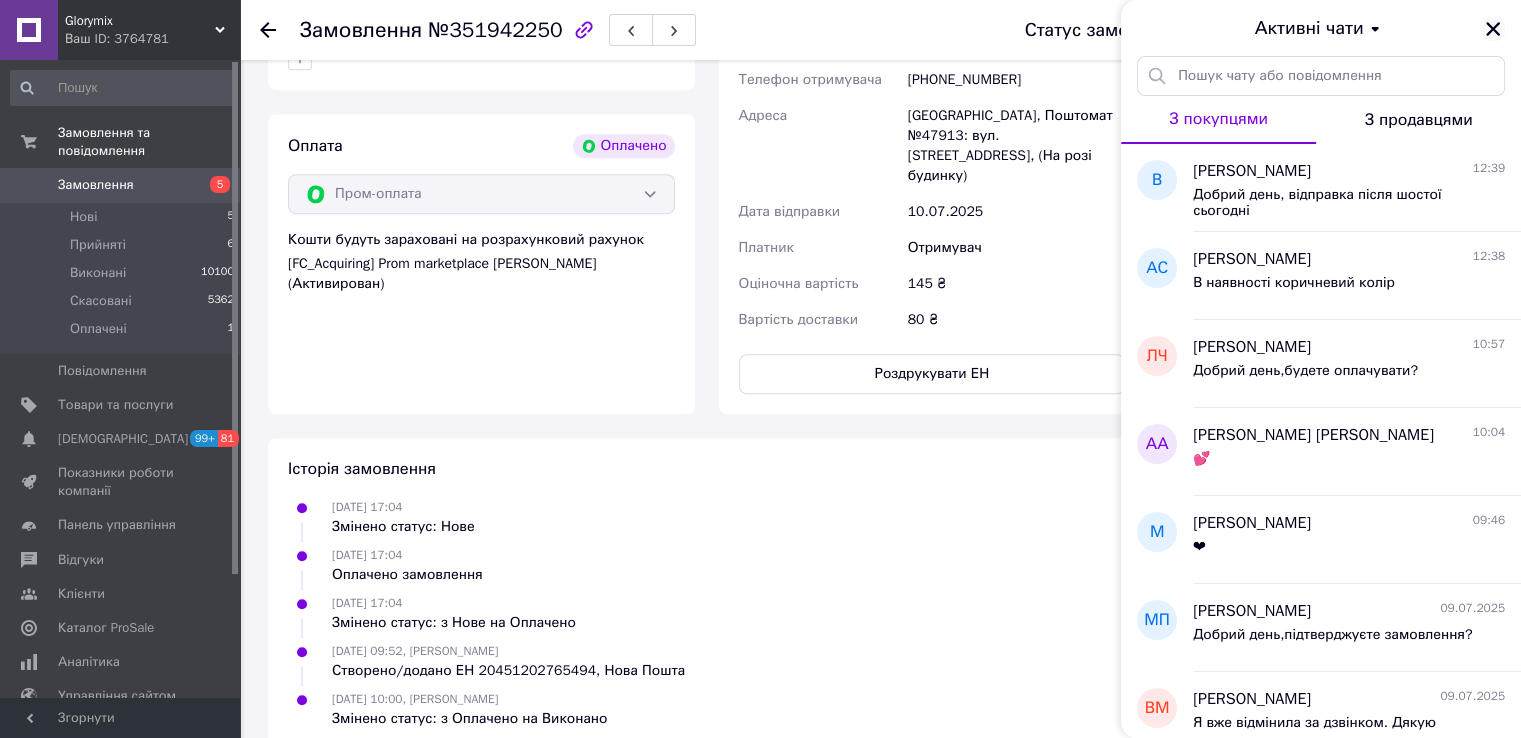 click at bounding box center [1493, 29] 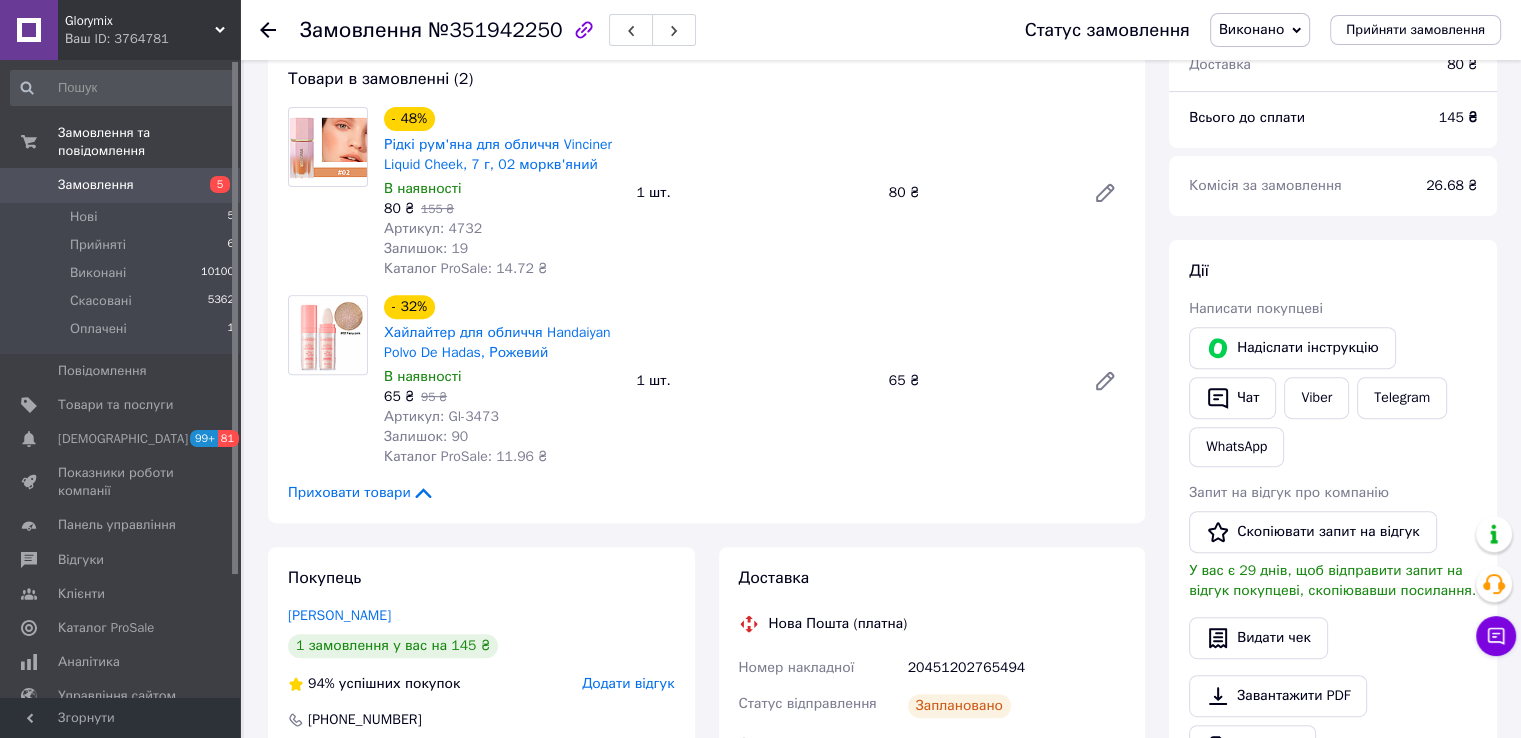 scroll, scrollTop: 481, scrollLeft: 0, axis: vertical 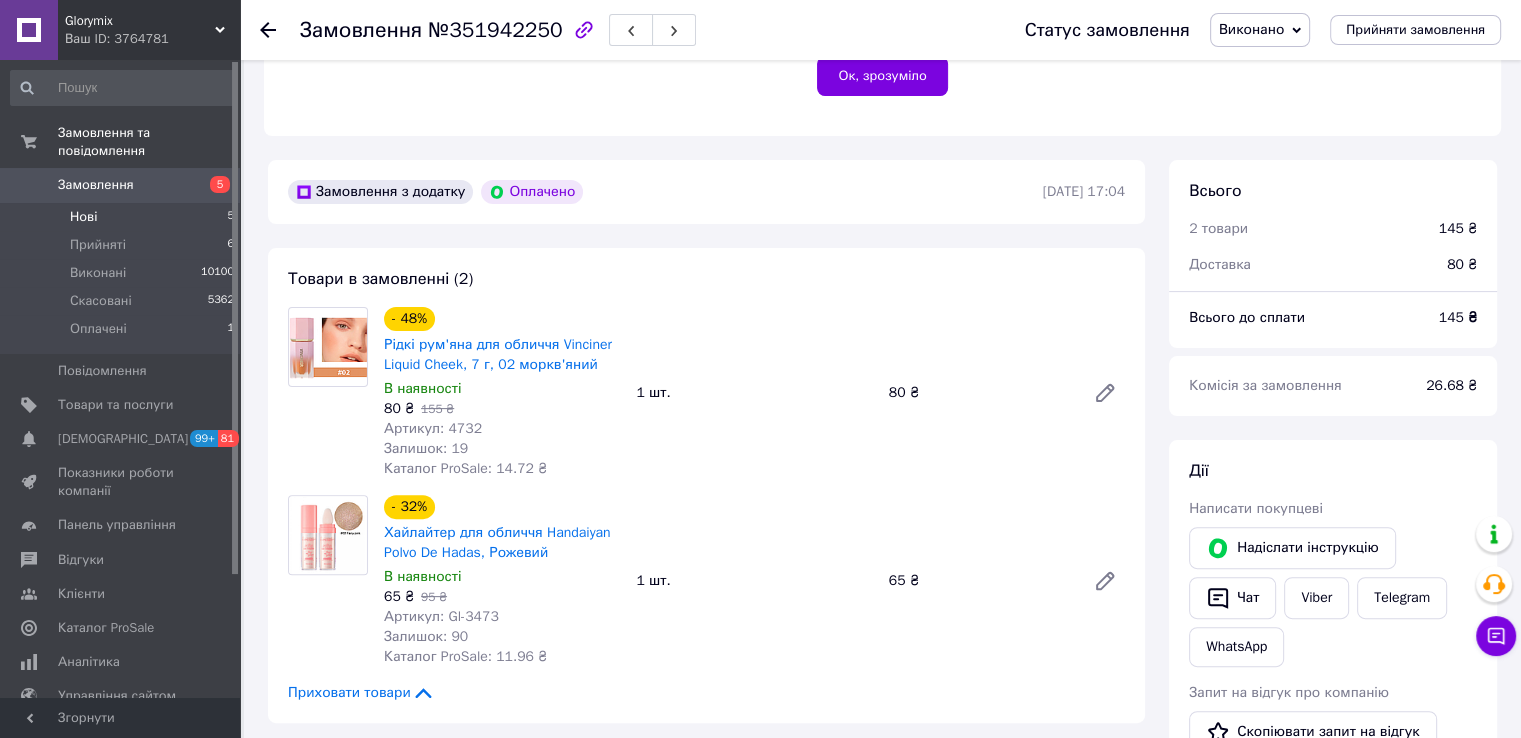 click on "Нові 5" at bounding box center (123, 217) 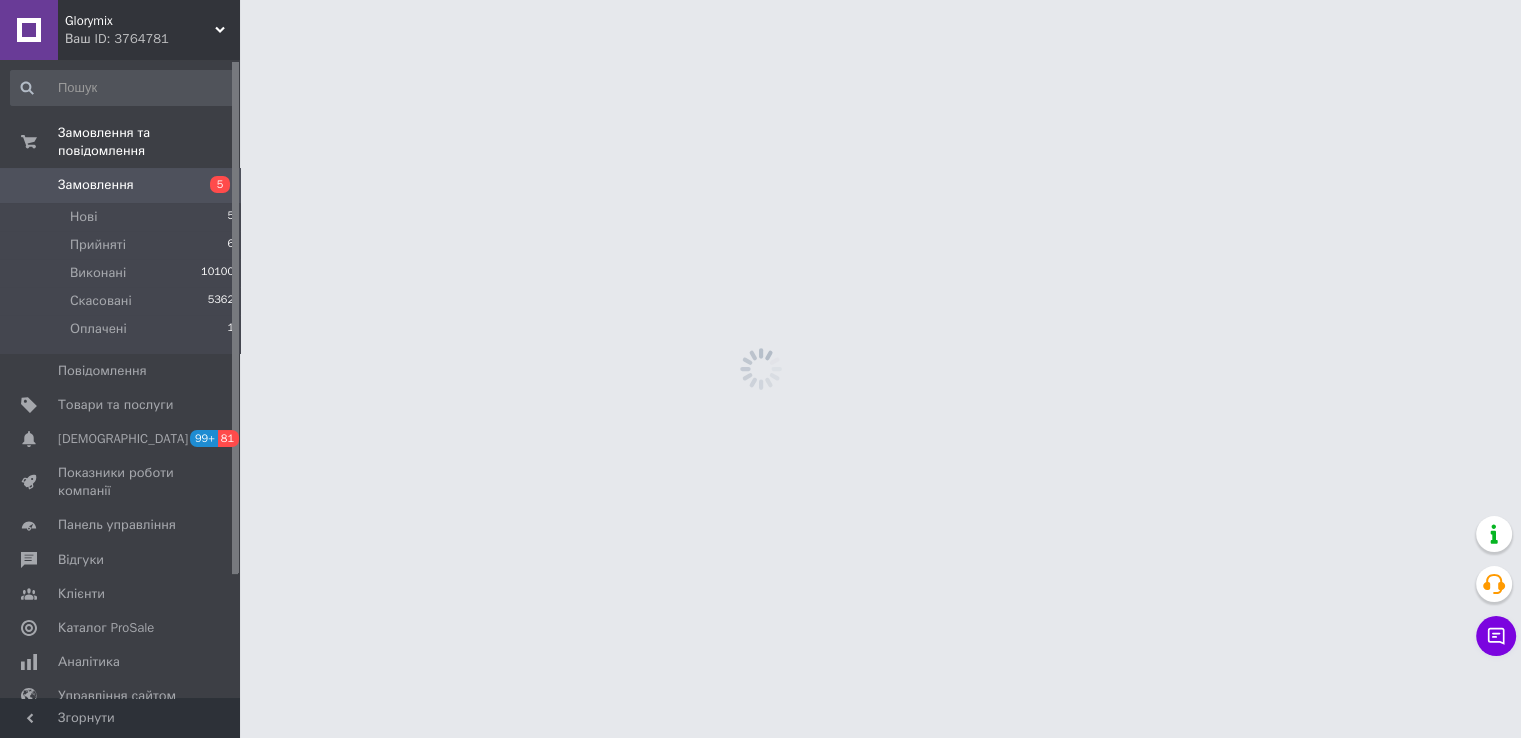 scroll, scrollTop: 0, scrollLeft: 0, axis: both 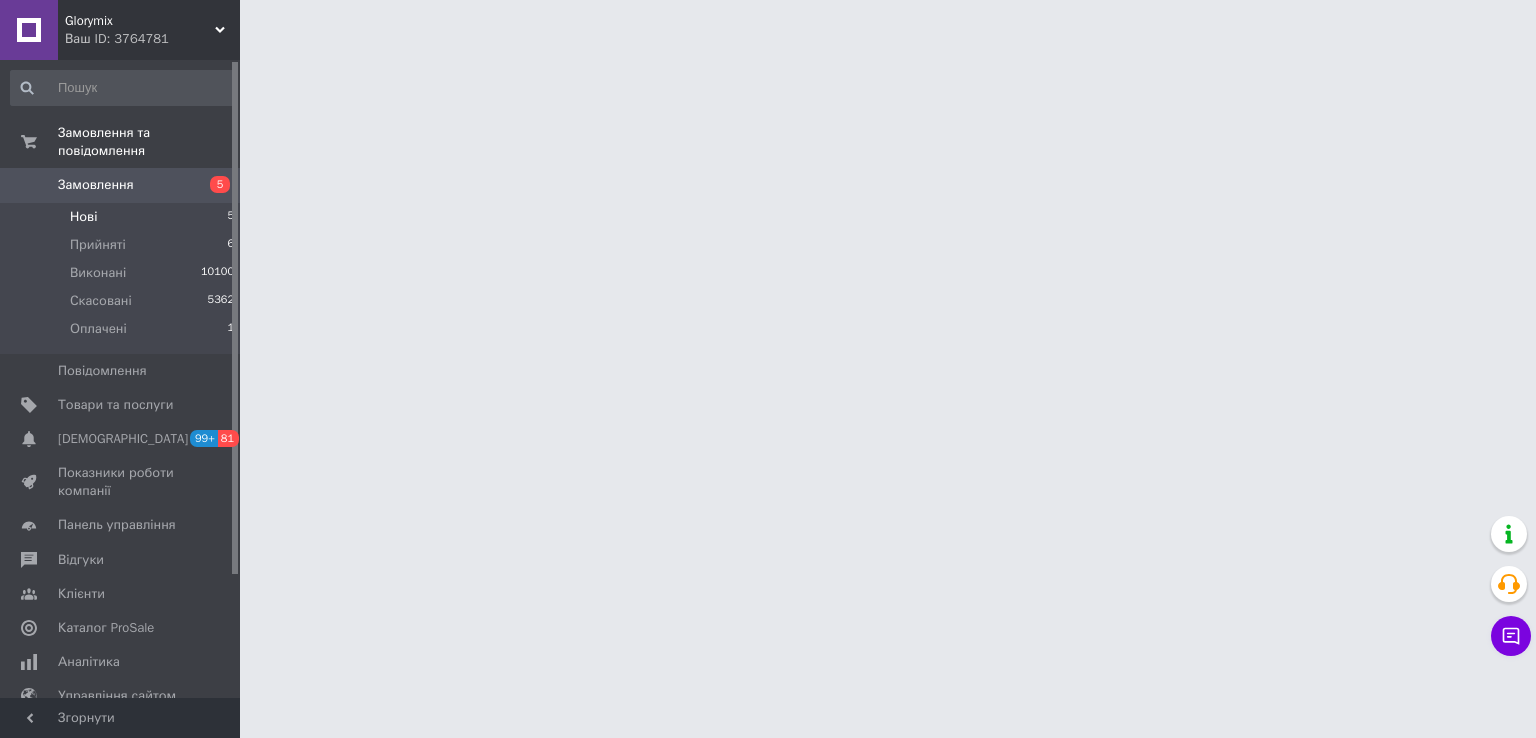 click on "Нові 5" at bounding box center (123, 217) 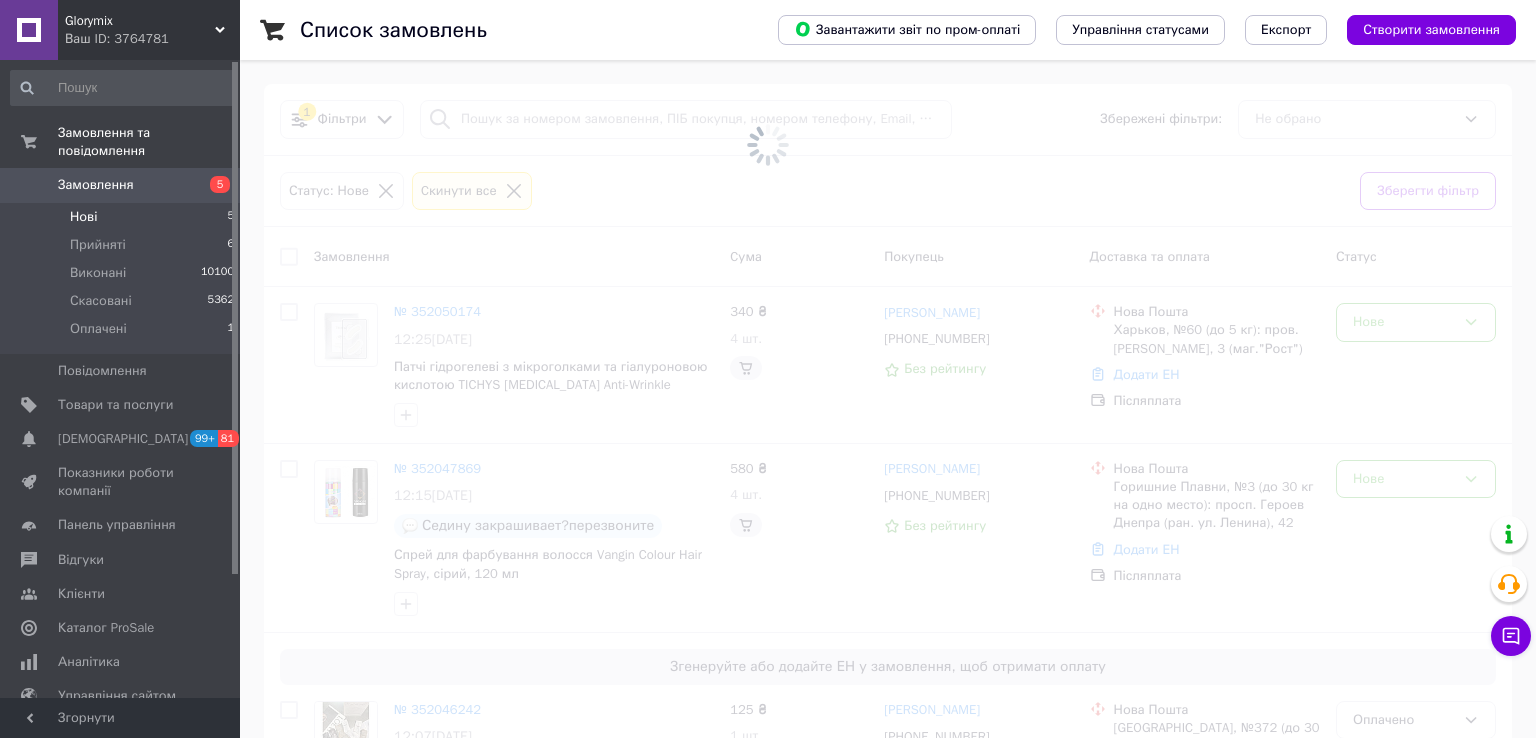 click on "Нові 5" at bounding box center [123, 217] 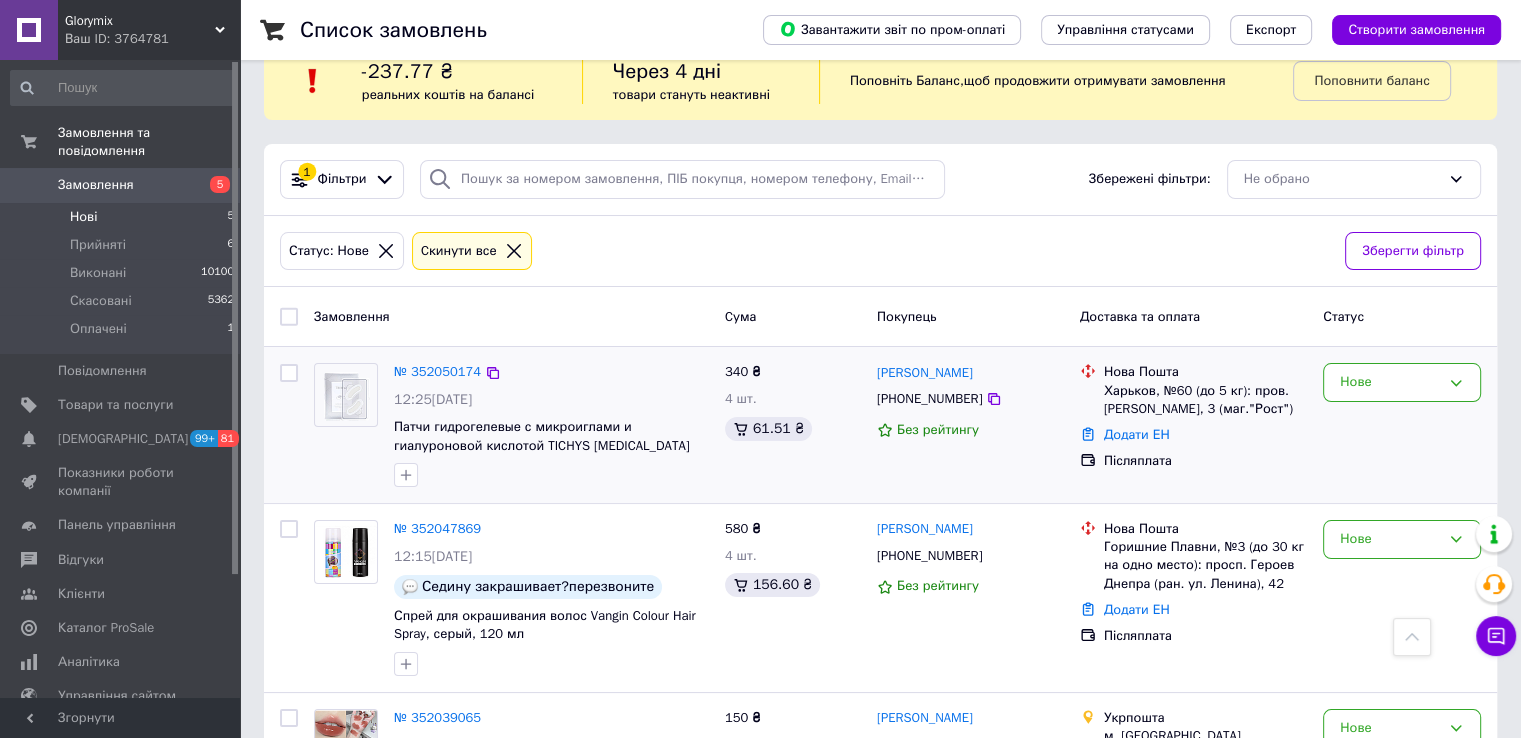 scroll, scrollTop: 0, scrollLeft: 0, axis: both 